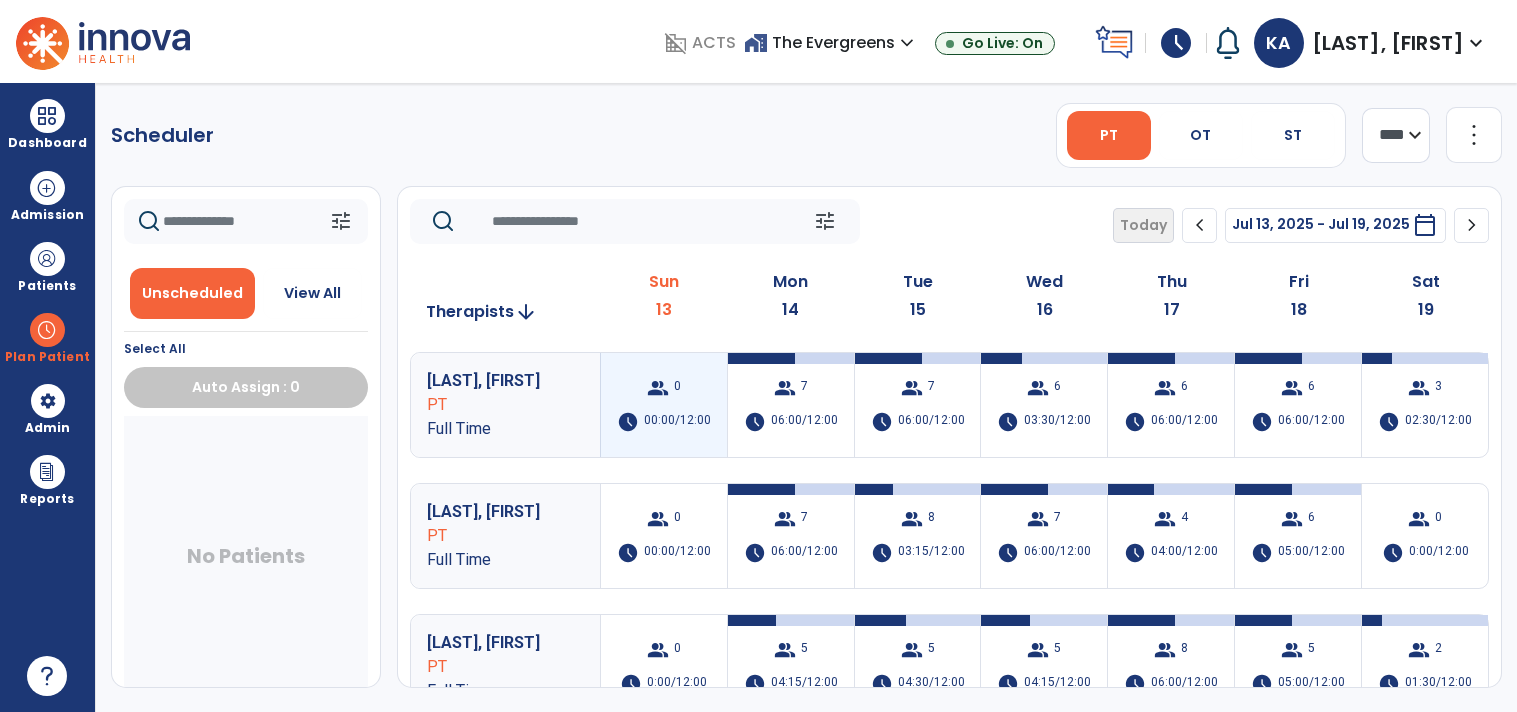 scroll, scrollTop: 0, scrollLeft: 0, axis: both 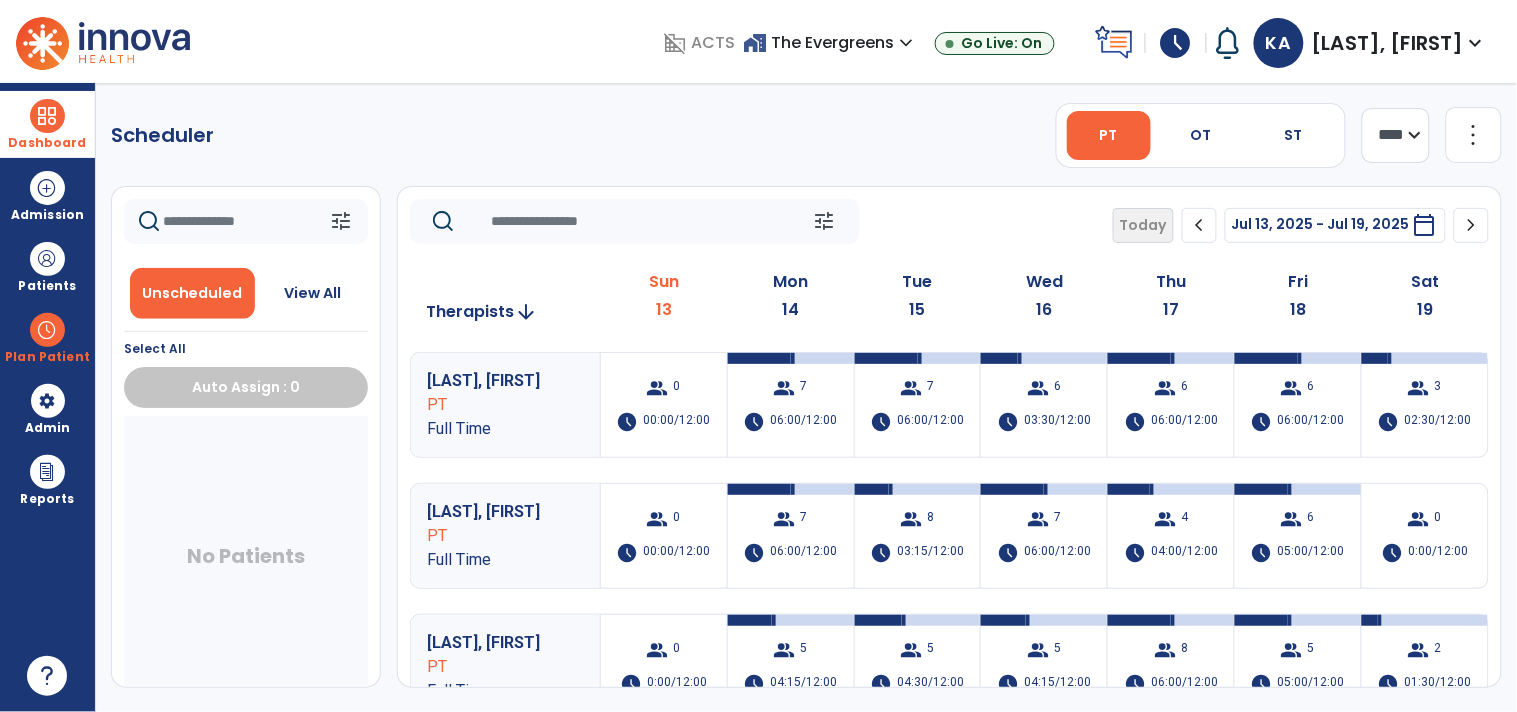 click at bounding box center [47, 116] 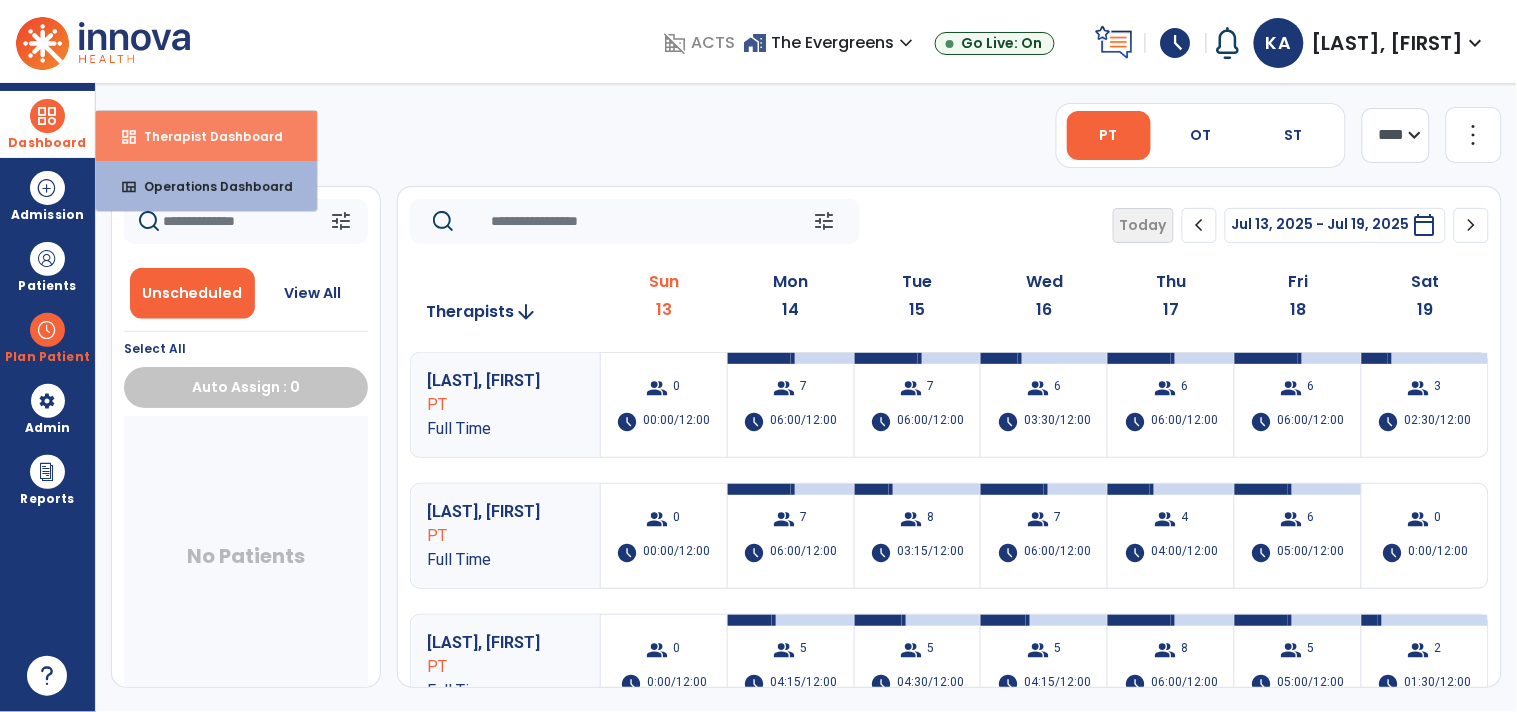 click on "dashboard  Therapist Dashboard" at bounding box center (206, 136) 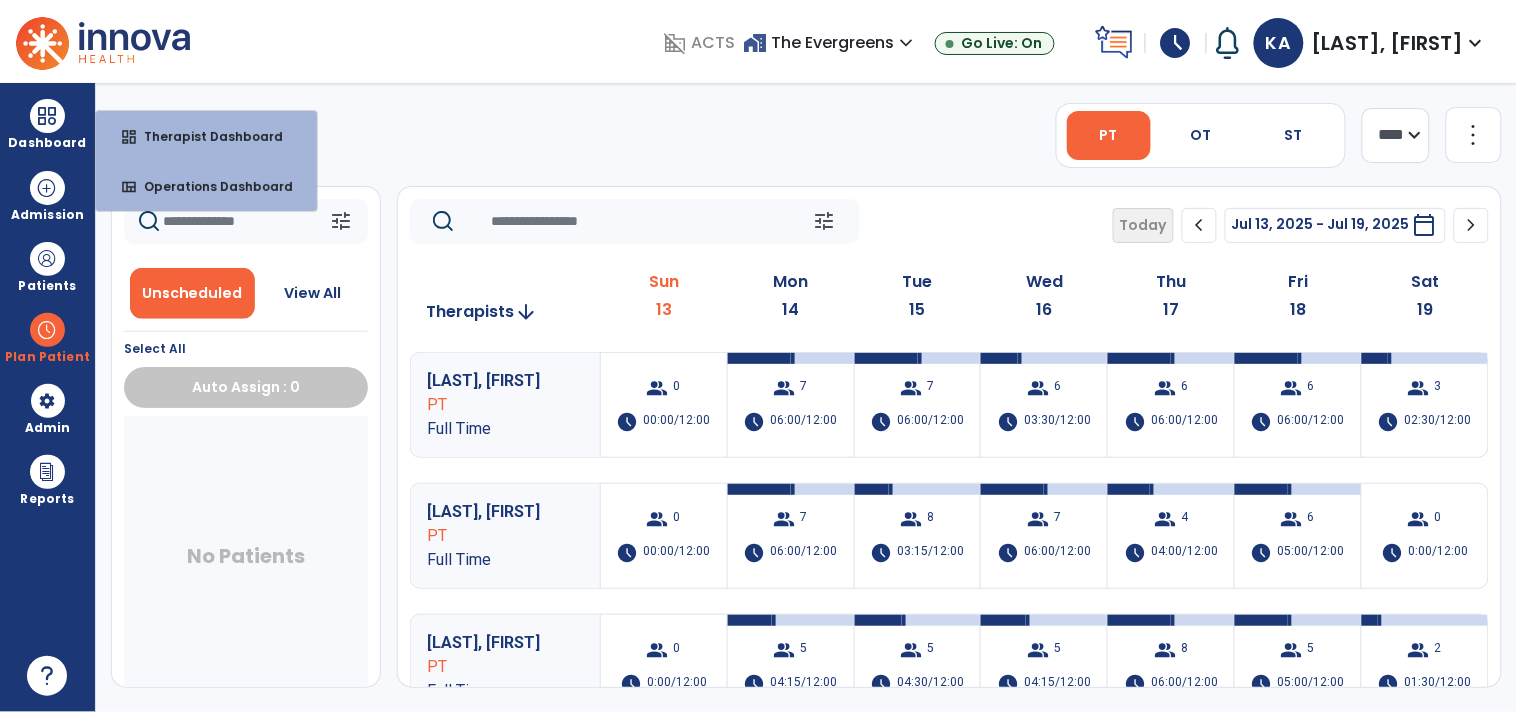 select on "****" 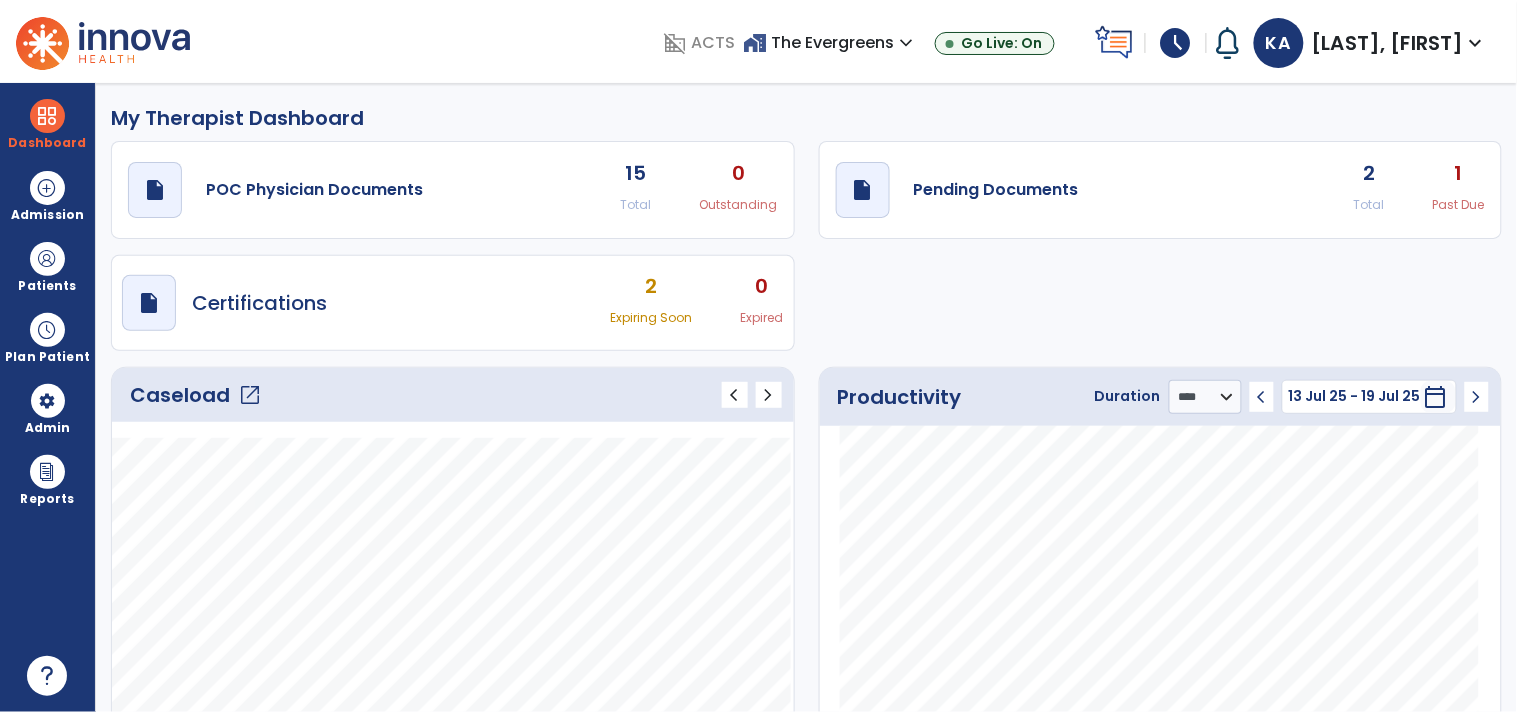 click on "draft   open_in_new  Pending Documents 2 Total 1 Past Due" 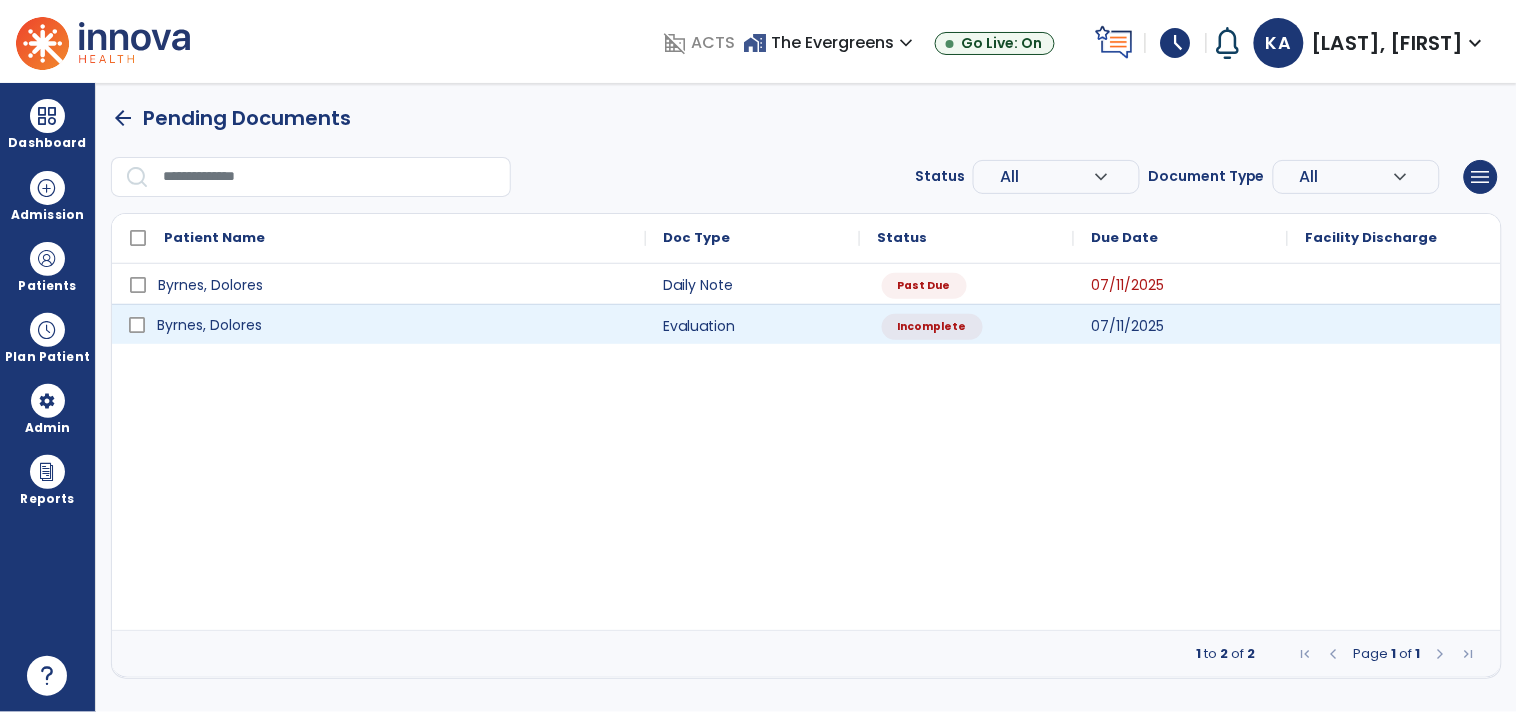 click on "Byrnes, Dolores" at bounding box center (393, 325) 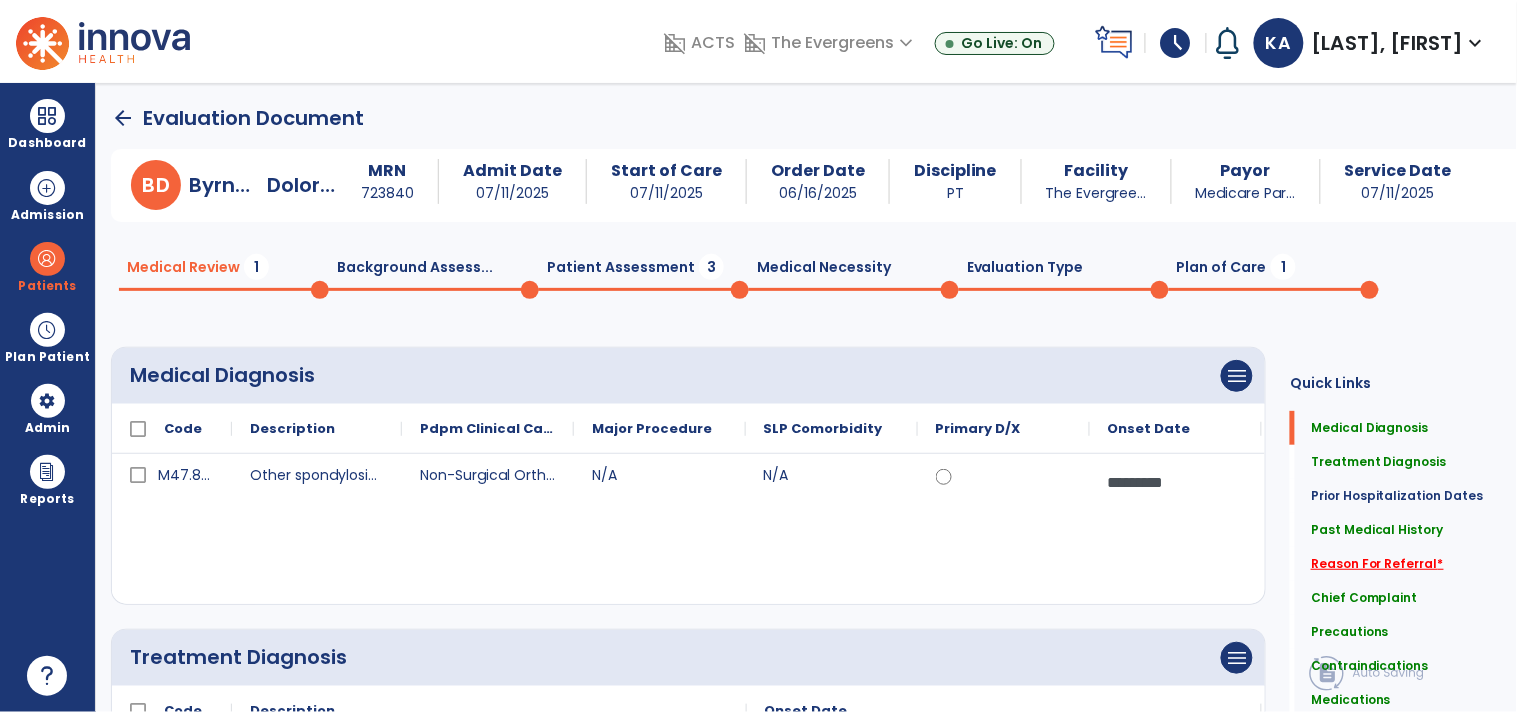 click on "Reason For Referral   *" 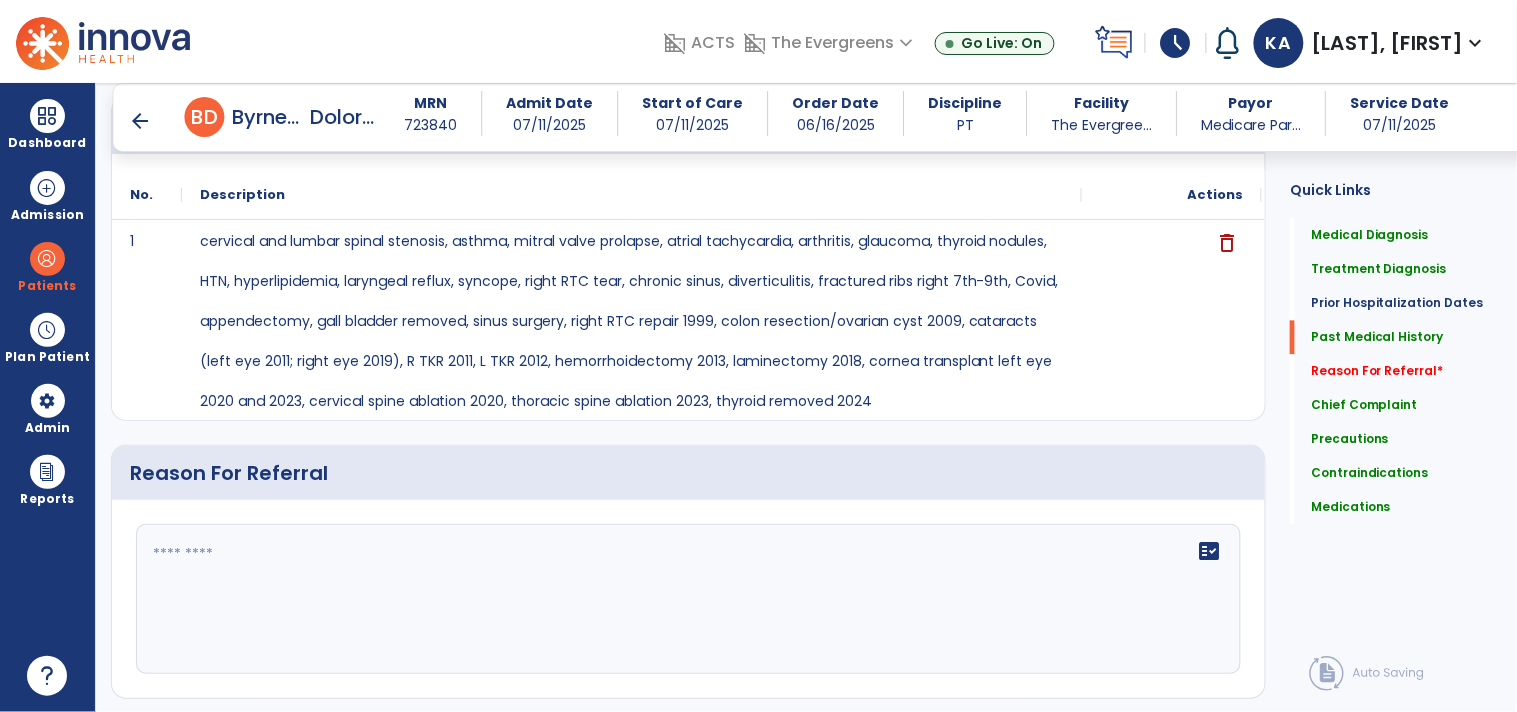 scroll, scrollTop: 1222, scrollLeft: 0, axis: vertical 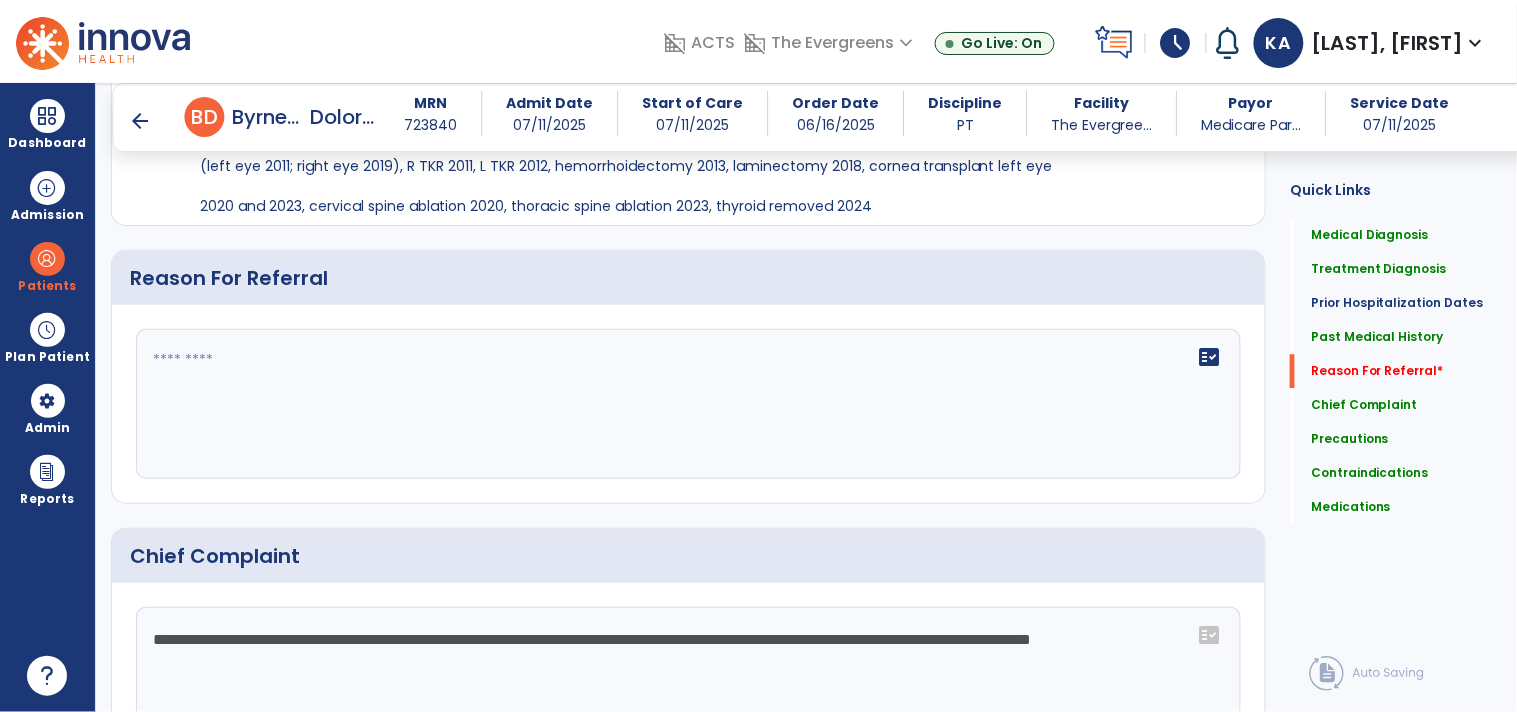 click 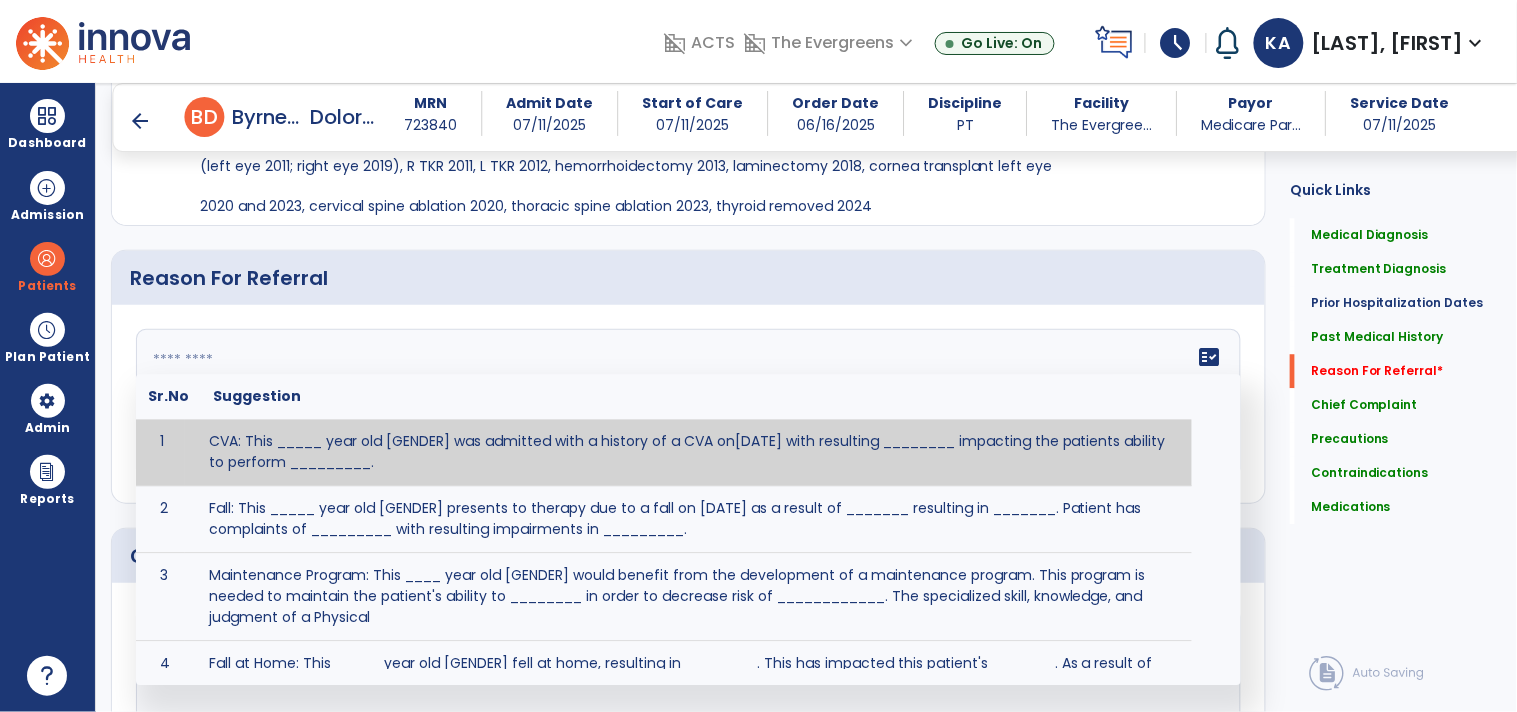 paste on "**********" 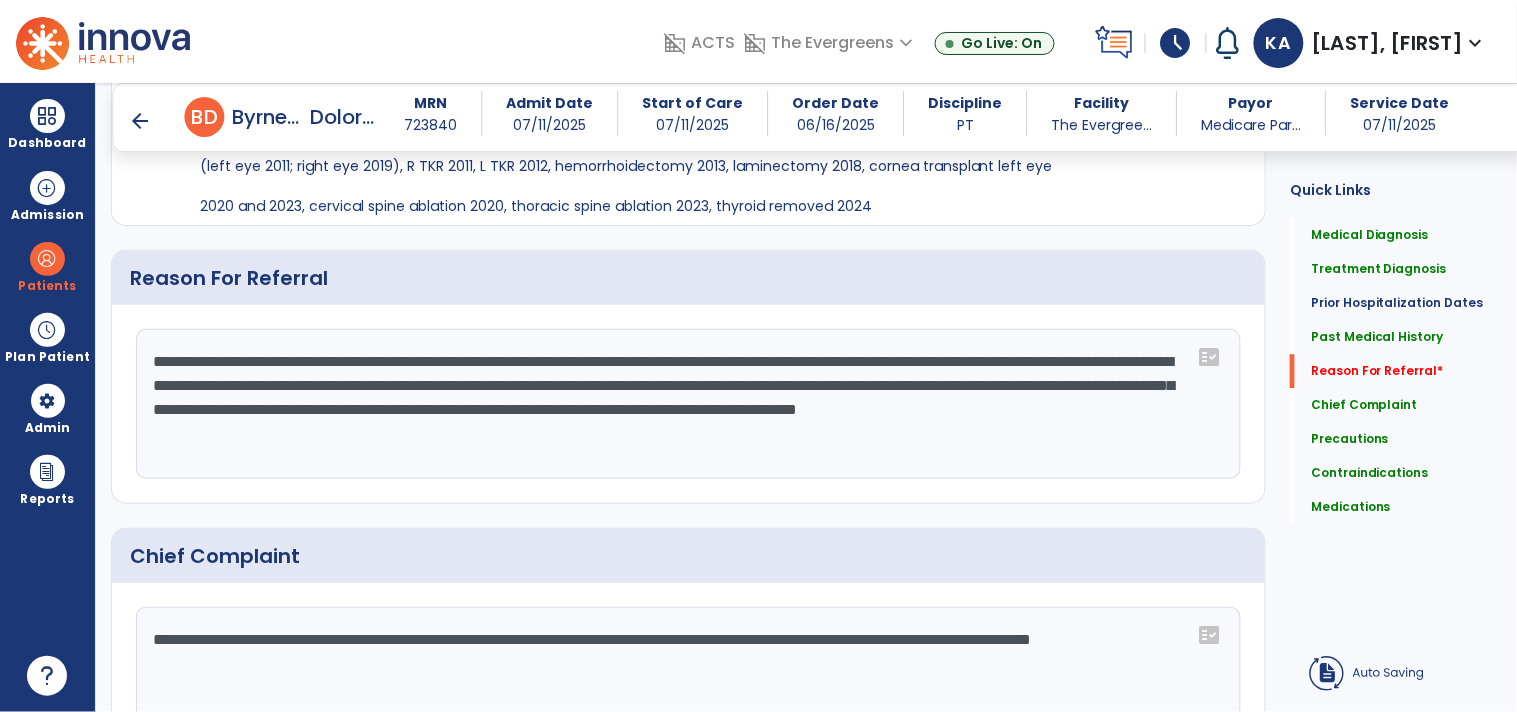 type on "**********" 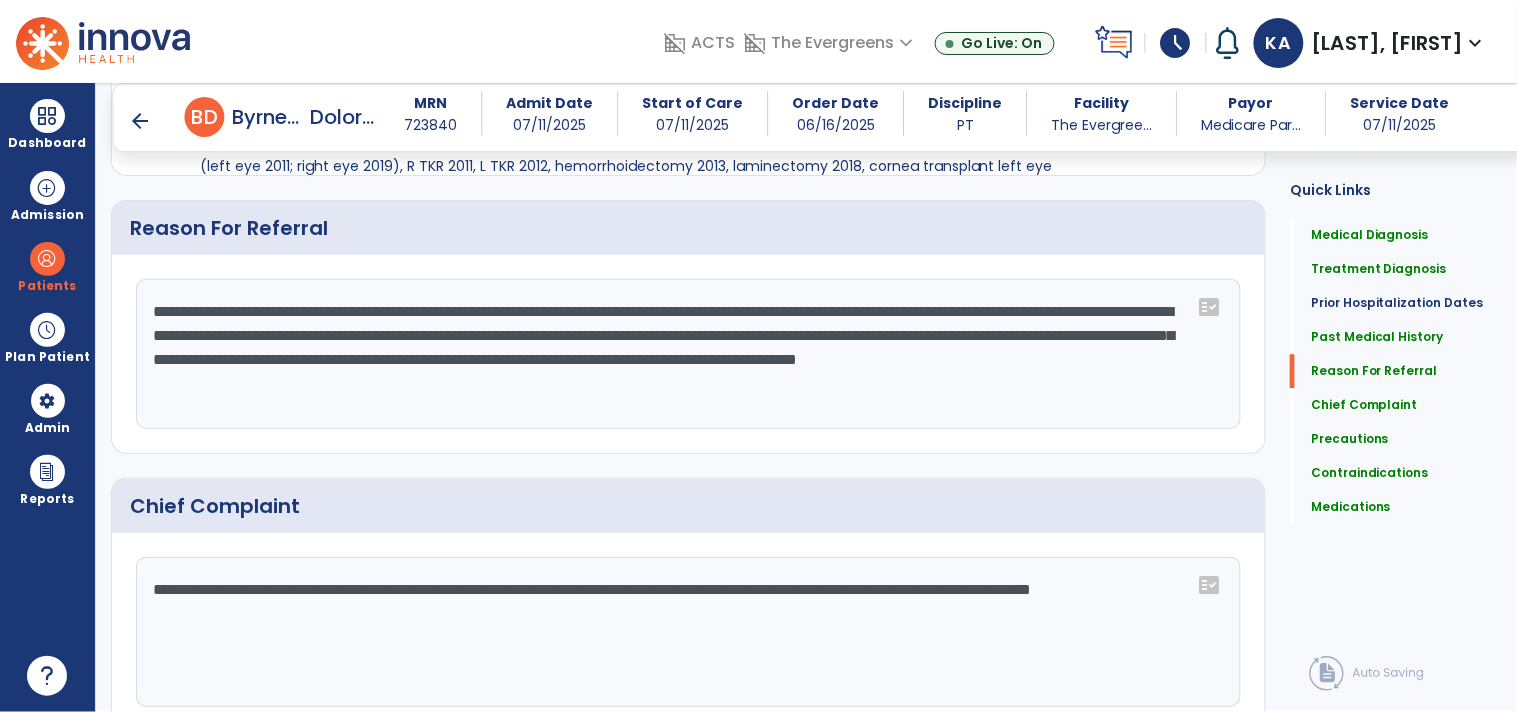 click on "**********" 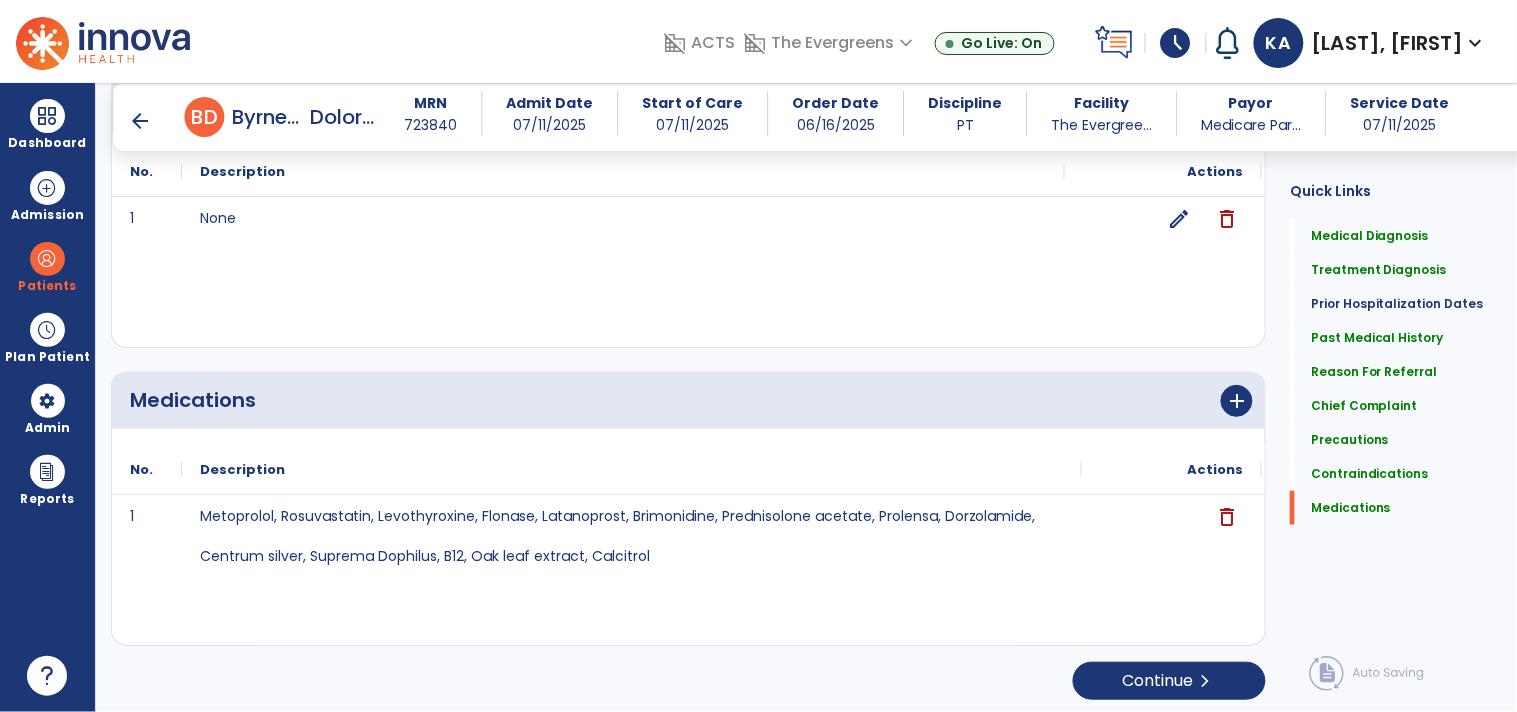 scroll, scrollTop: 2258, scrollLeft: 0, axis: vertical 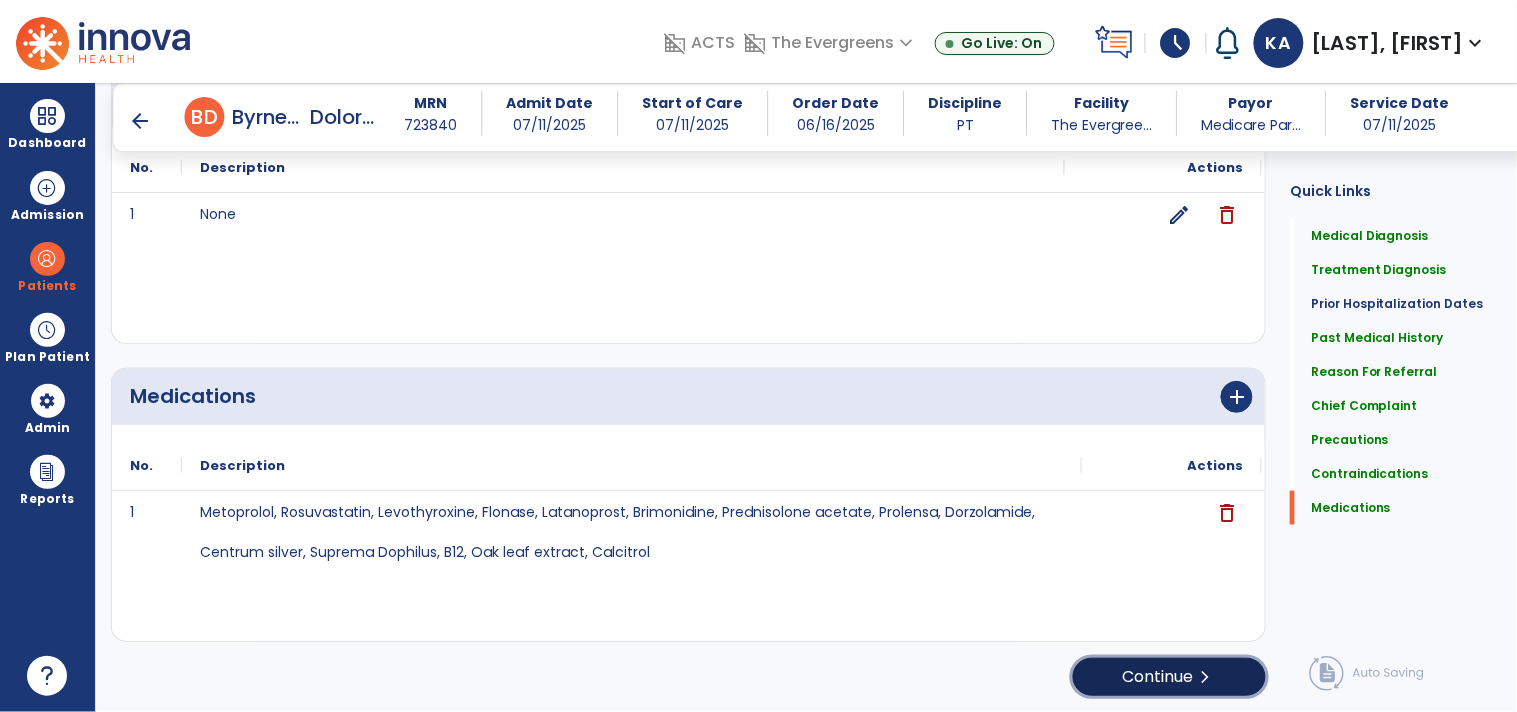 click on "Continue  chevron_right" 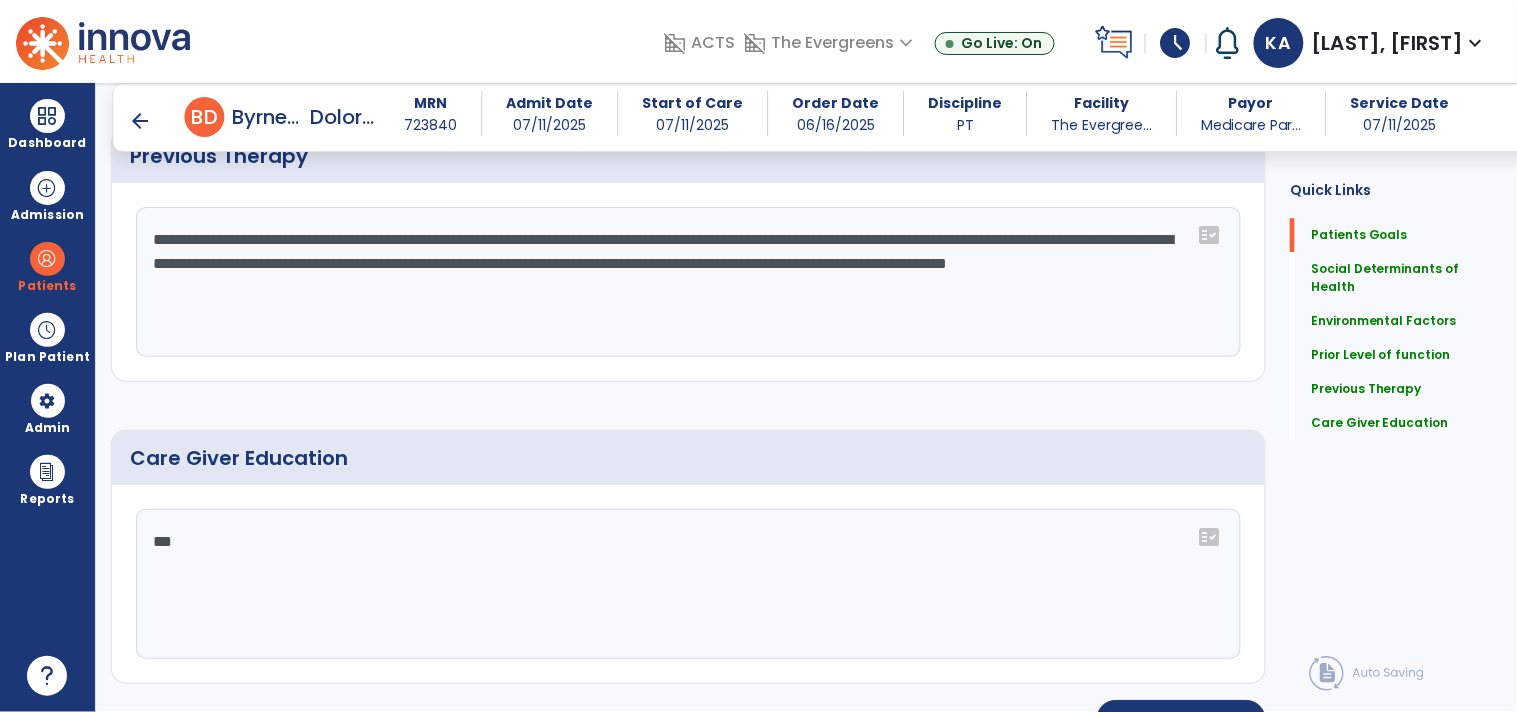 scroll, scrollTop: 1512, scrollLeft: 0, axis: vertical 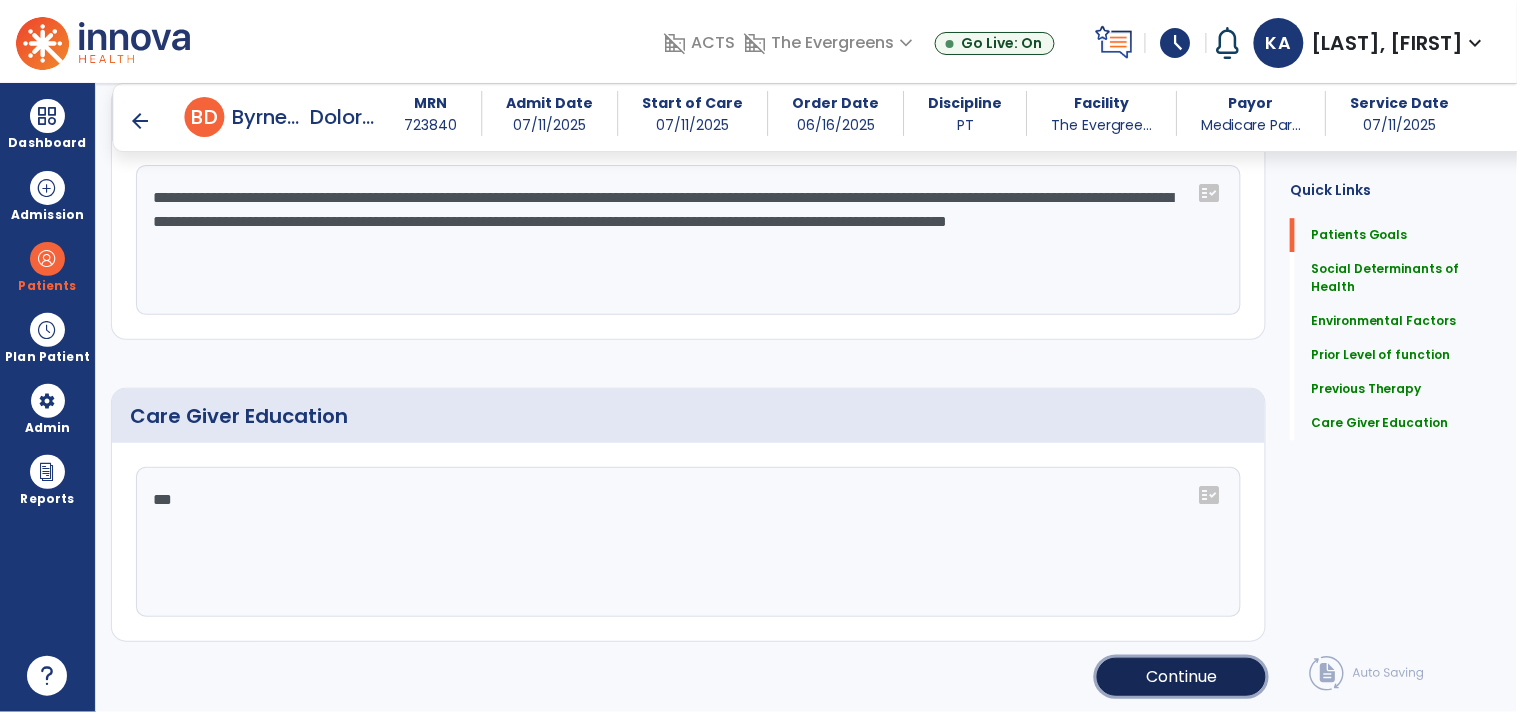 click on "Continue" 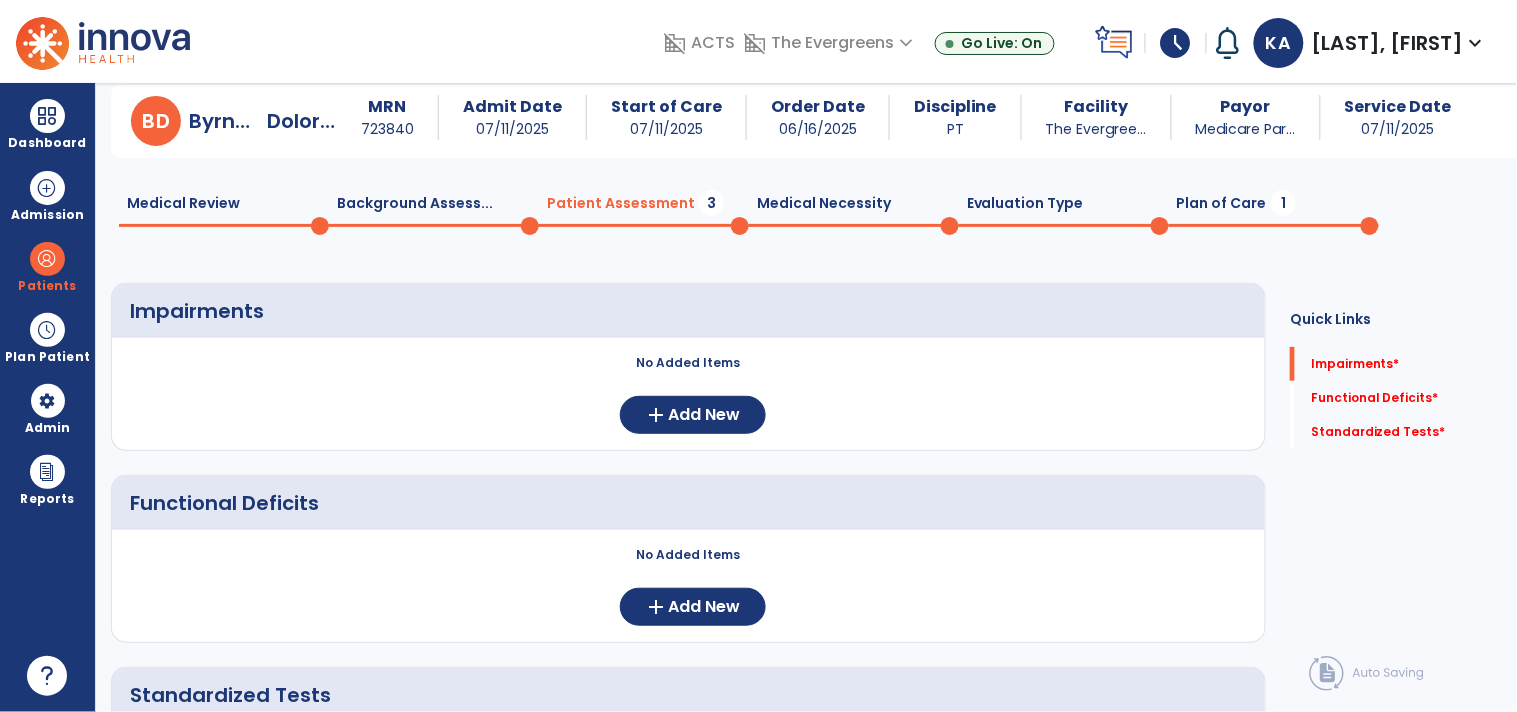 scroll, scrollTop: 0, scrollLeft: 0, axis: both 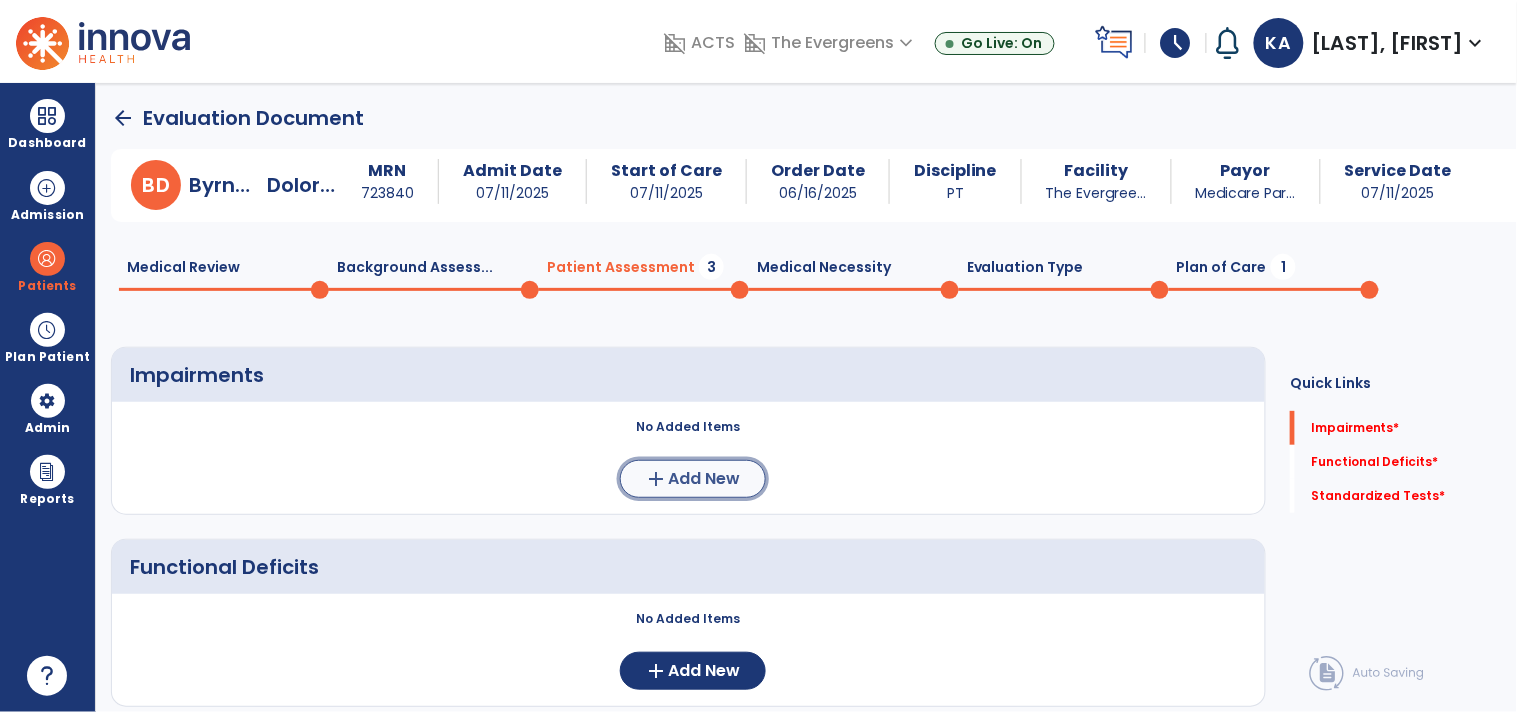 click on "Add New" 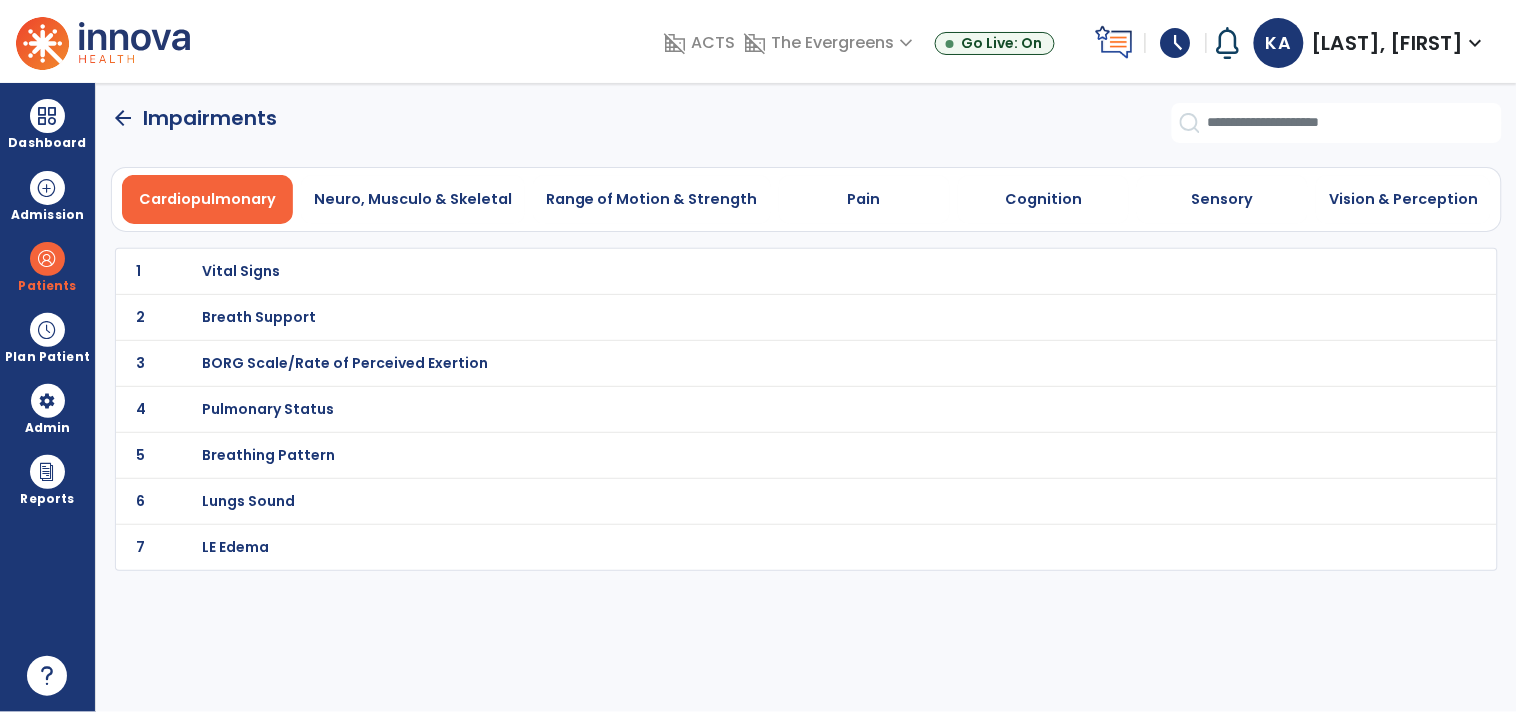 click on "Vital Signs" at bounding box center [241, 271] 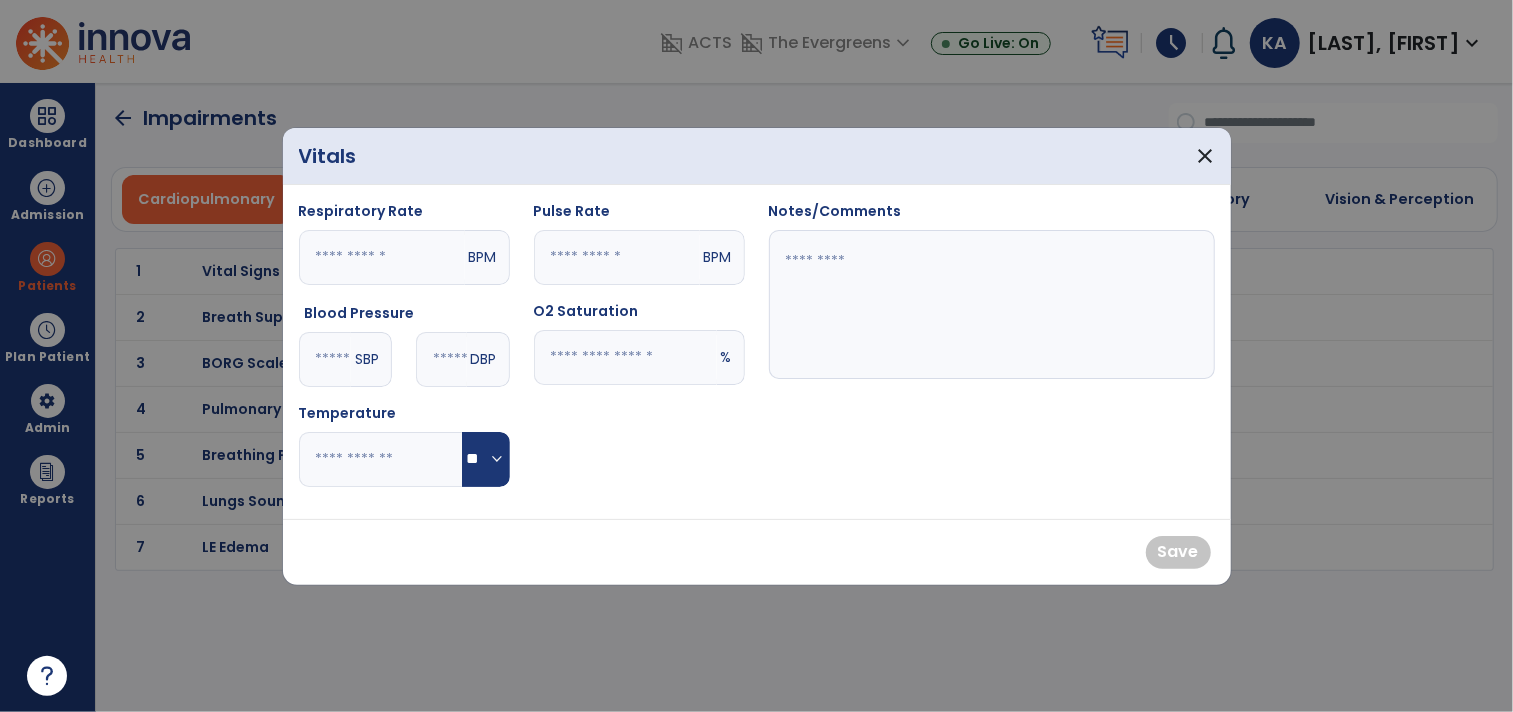 click at bounding box center [325, 359] 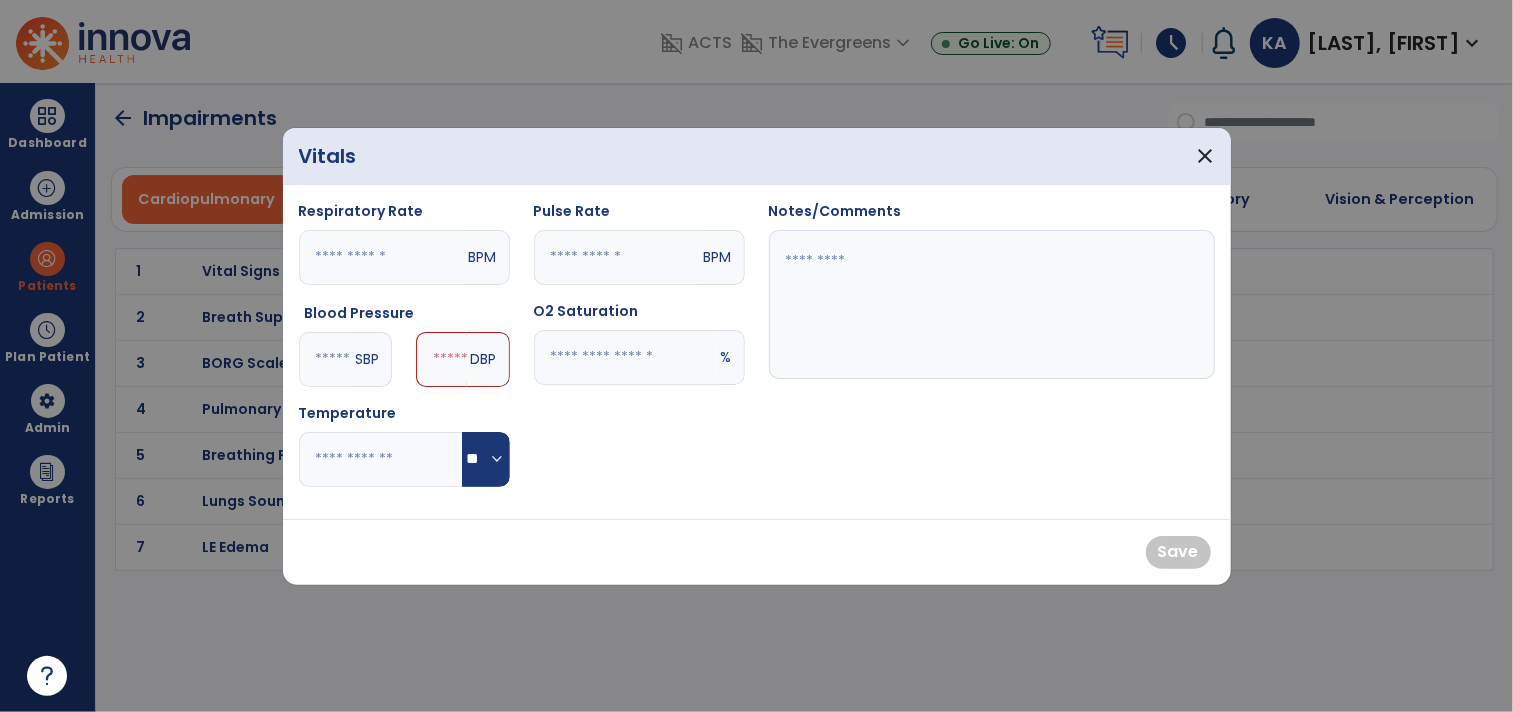 type on "***" 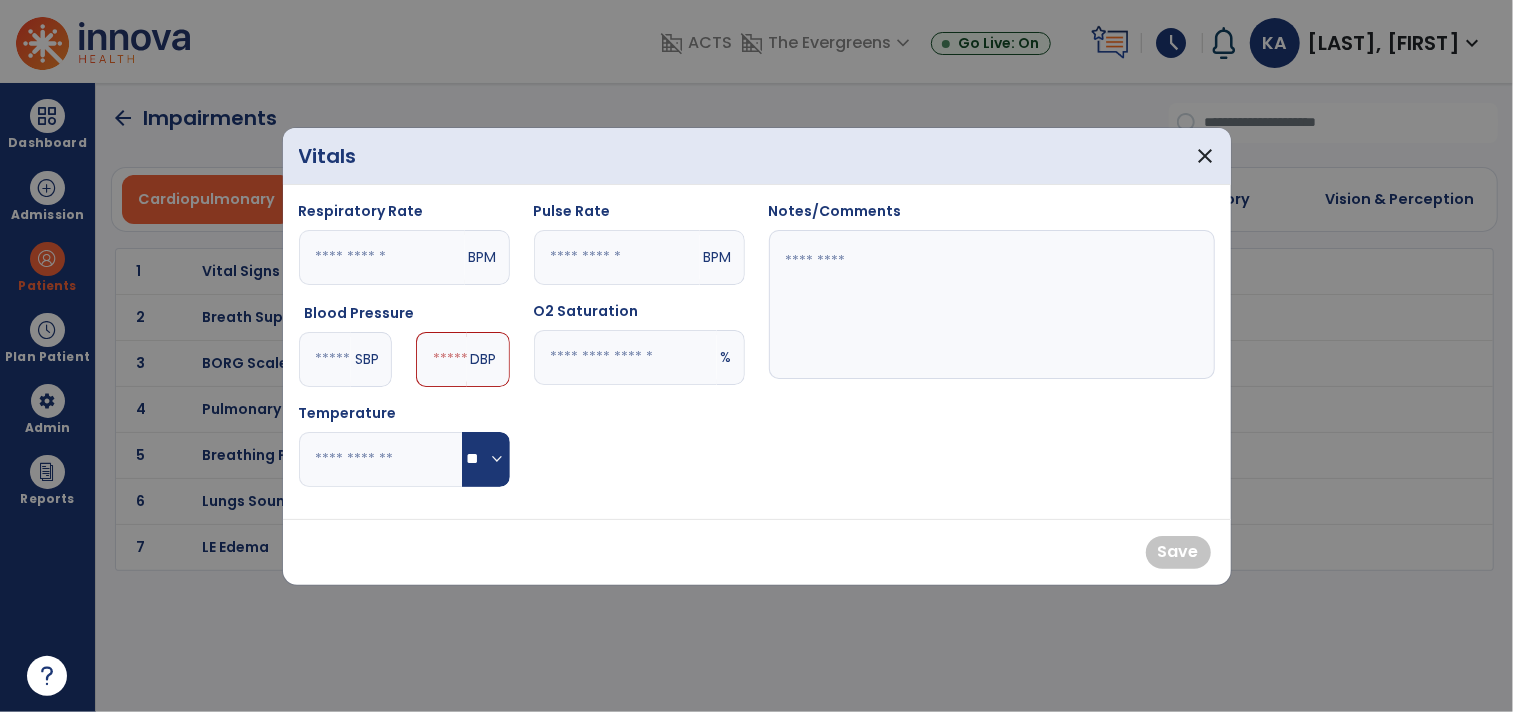 click at bounding box center [441, 359] 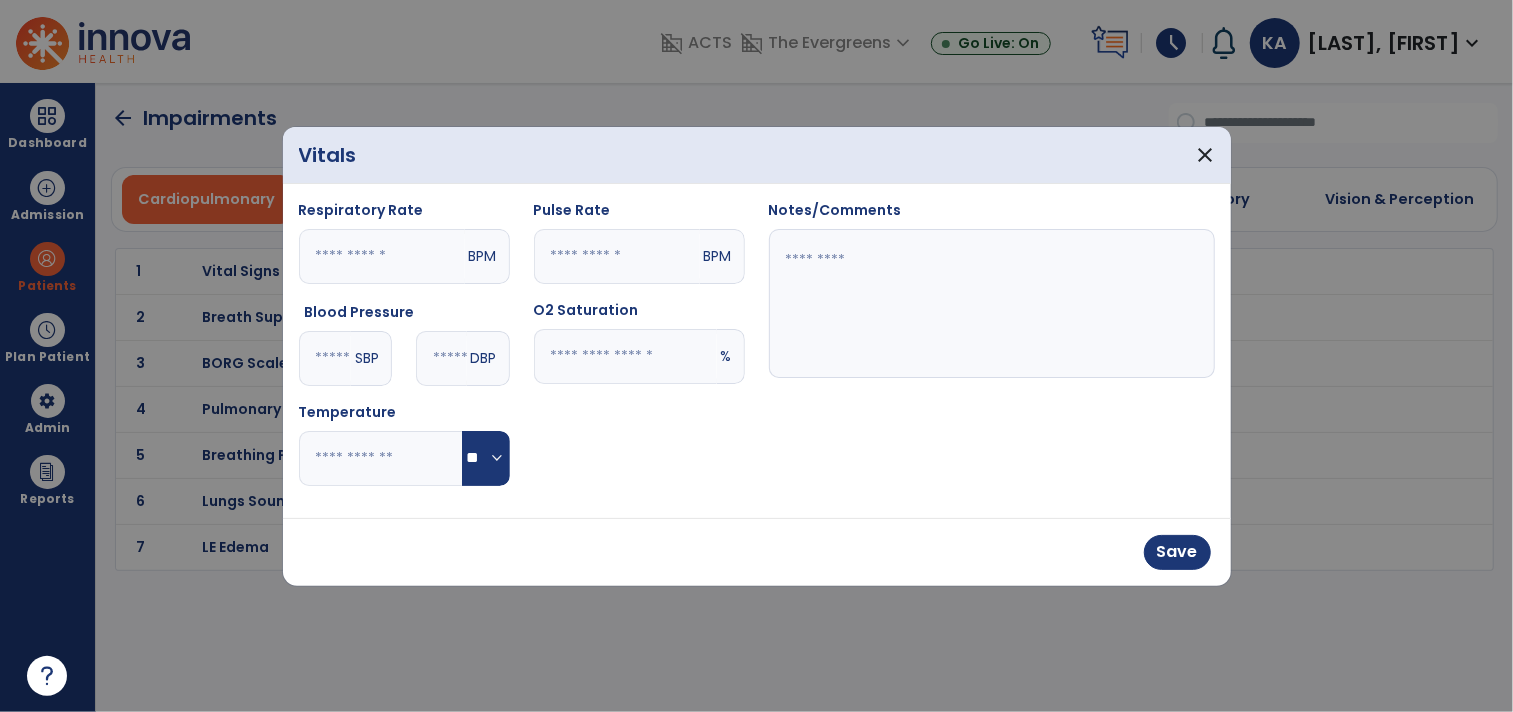 type on "**" 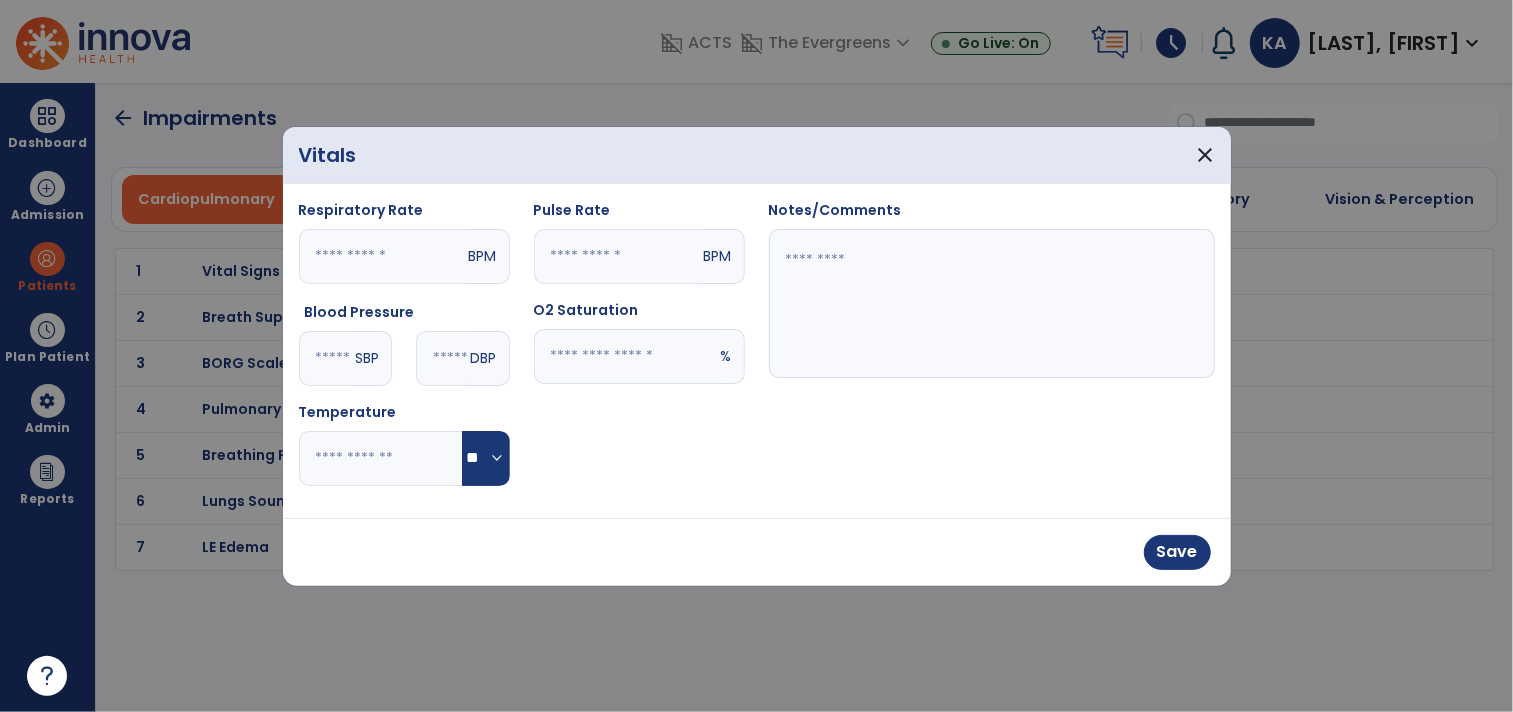 drag, startPoint x: 568, startPoint y: 268, endPoint x: 641, endPoint y: 137, distance: 149.96666 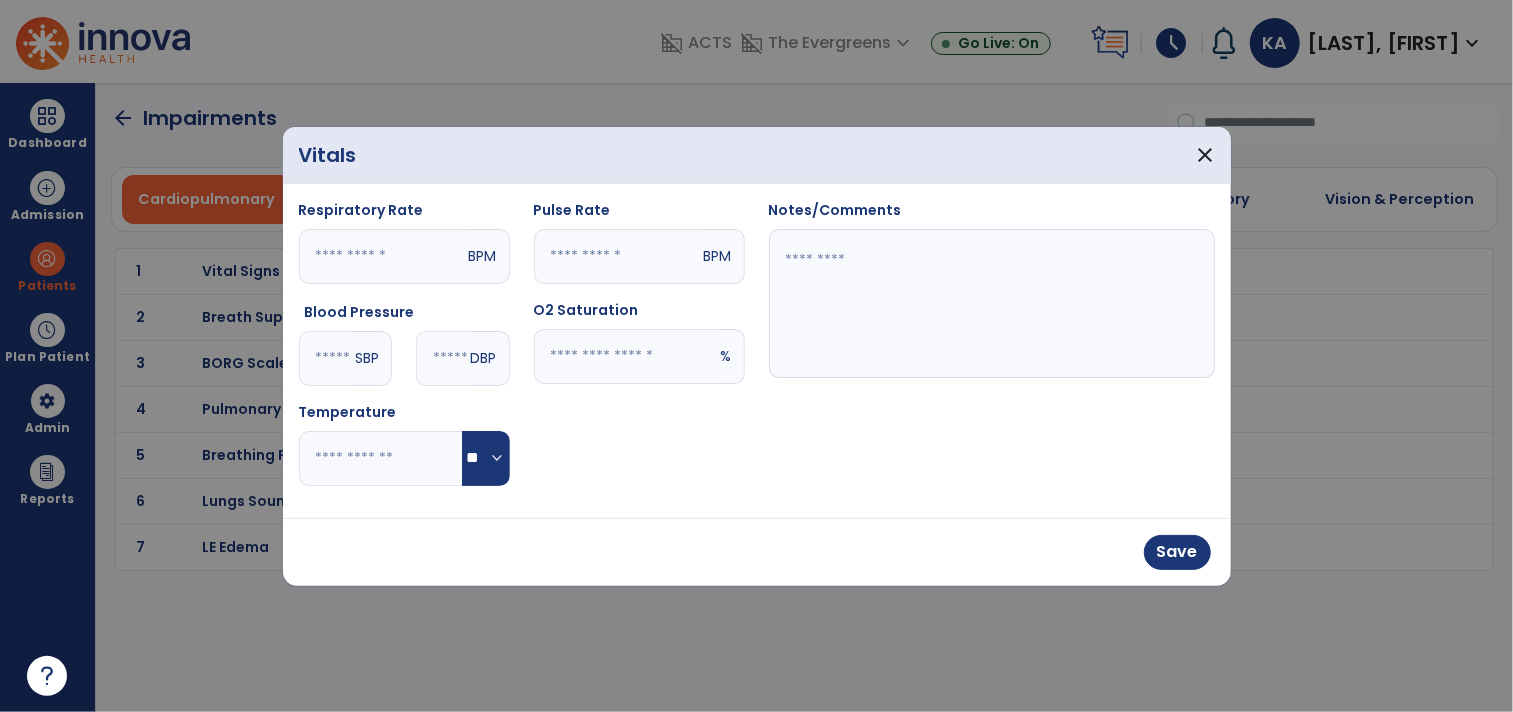type on "**" 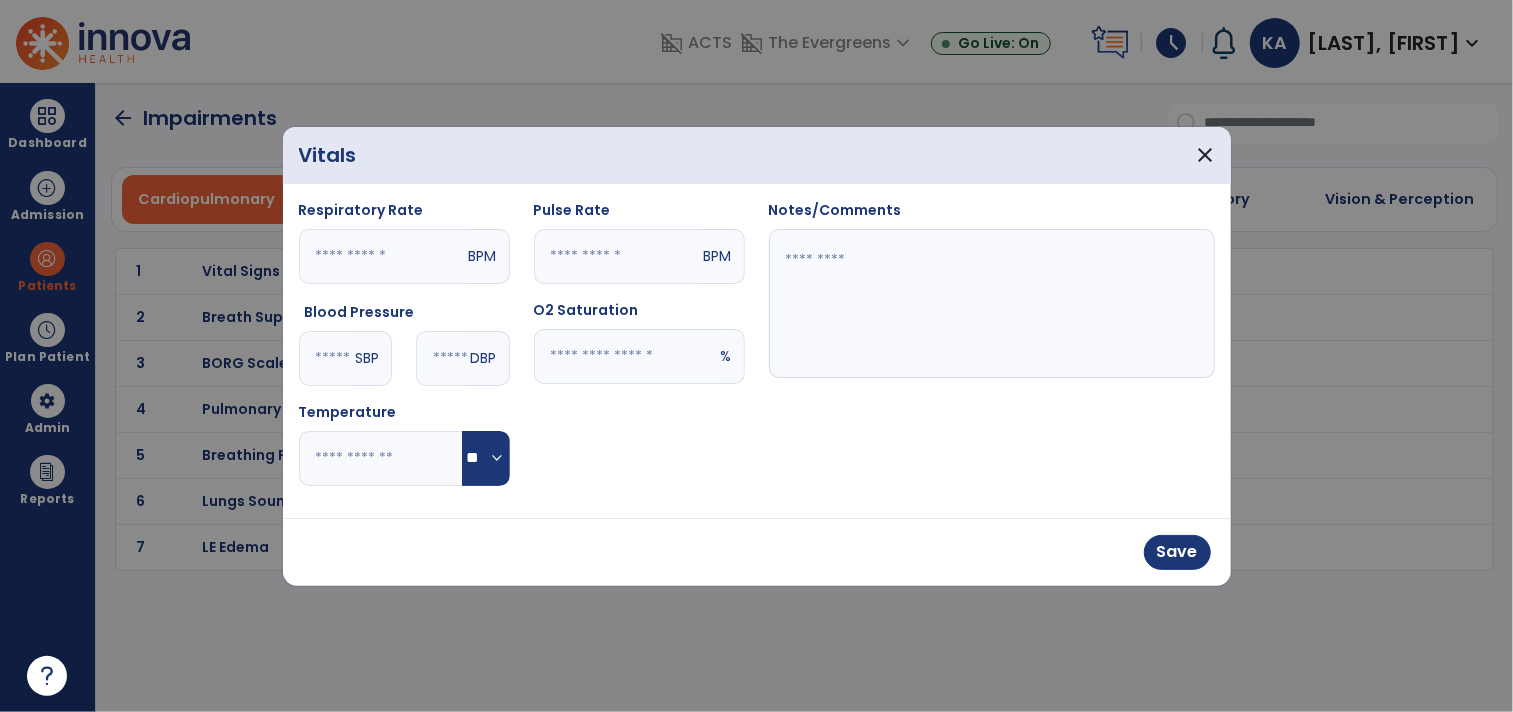 click at bounding box center (625, 356) 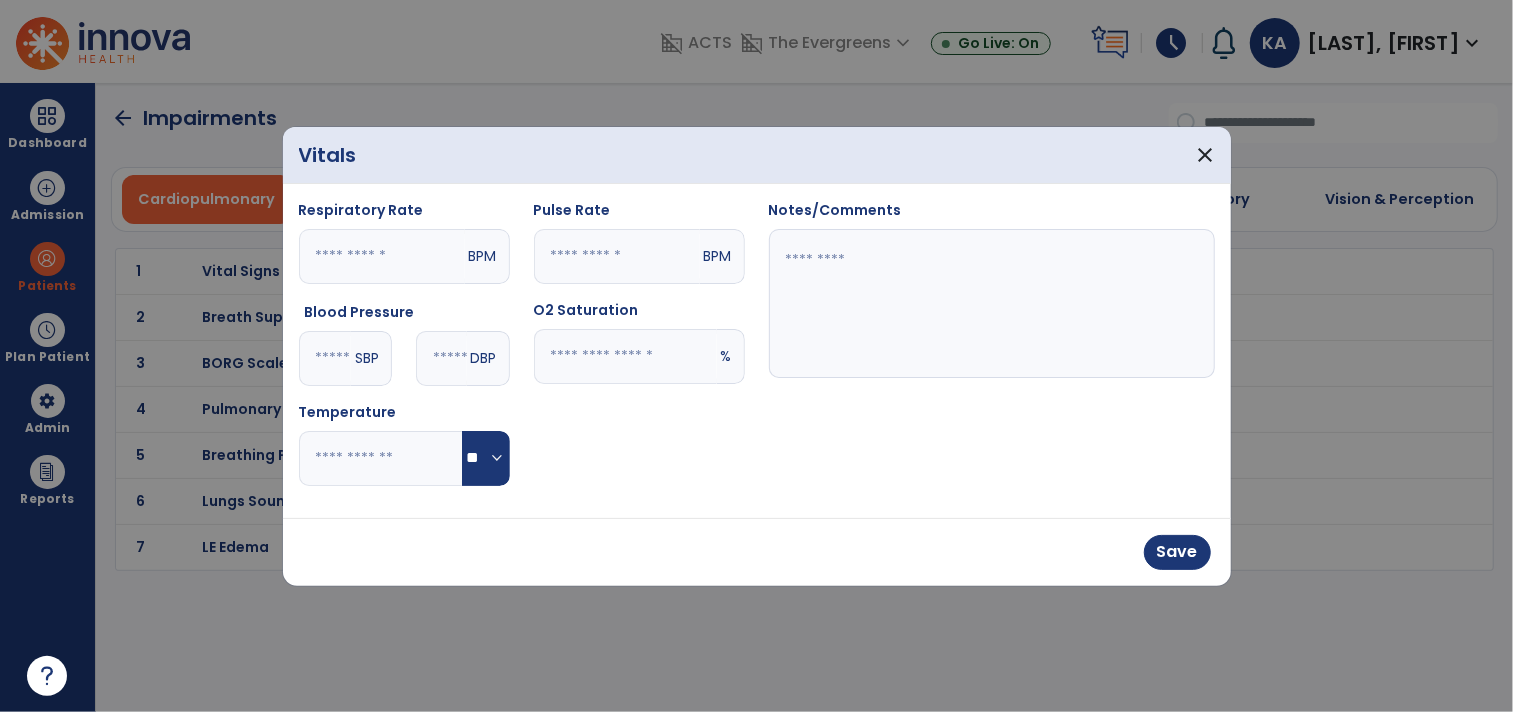 type on "**" 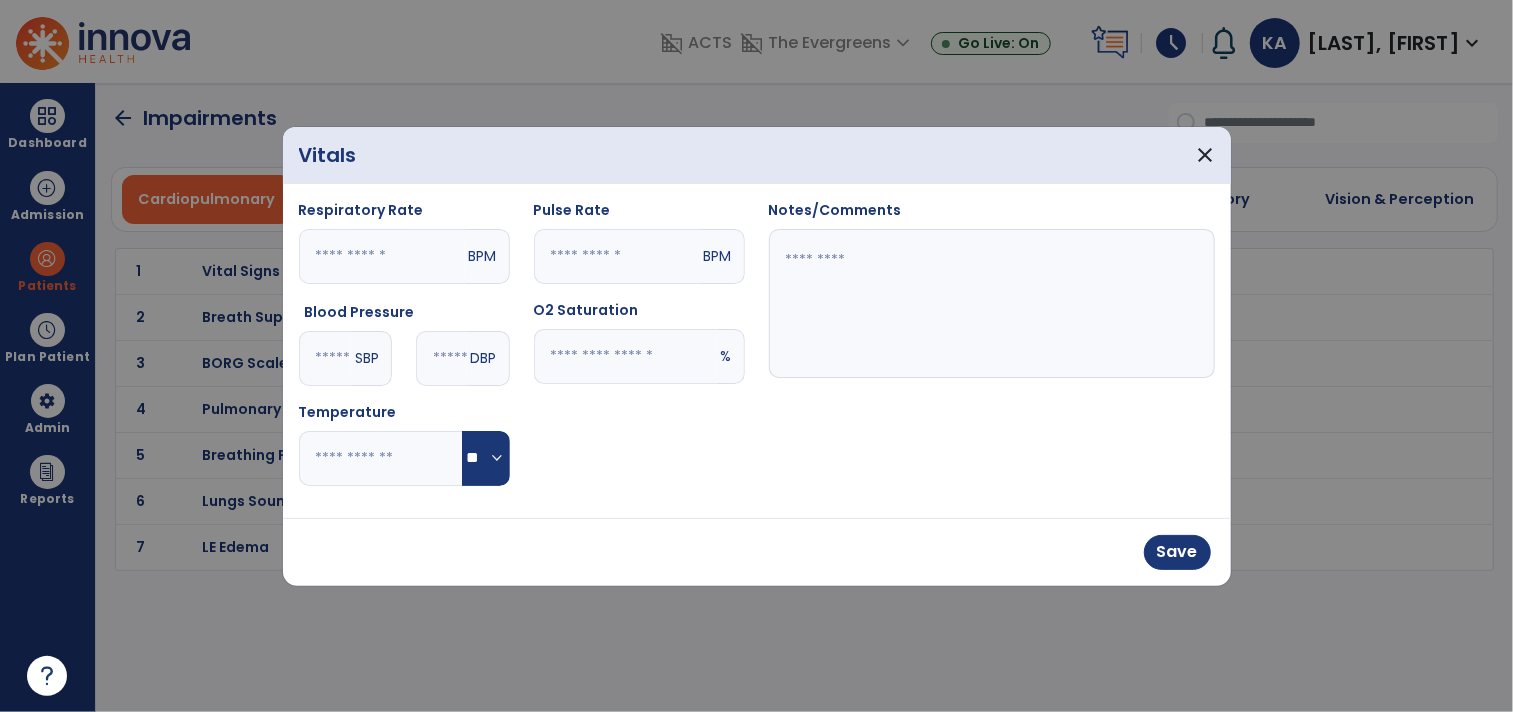 drag, startPoint x: 823, startPoint y: 272, endPoint x: 827, endPoint y: 255, distance: 17.464249 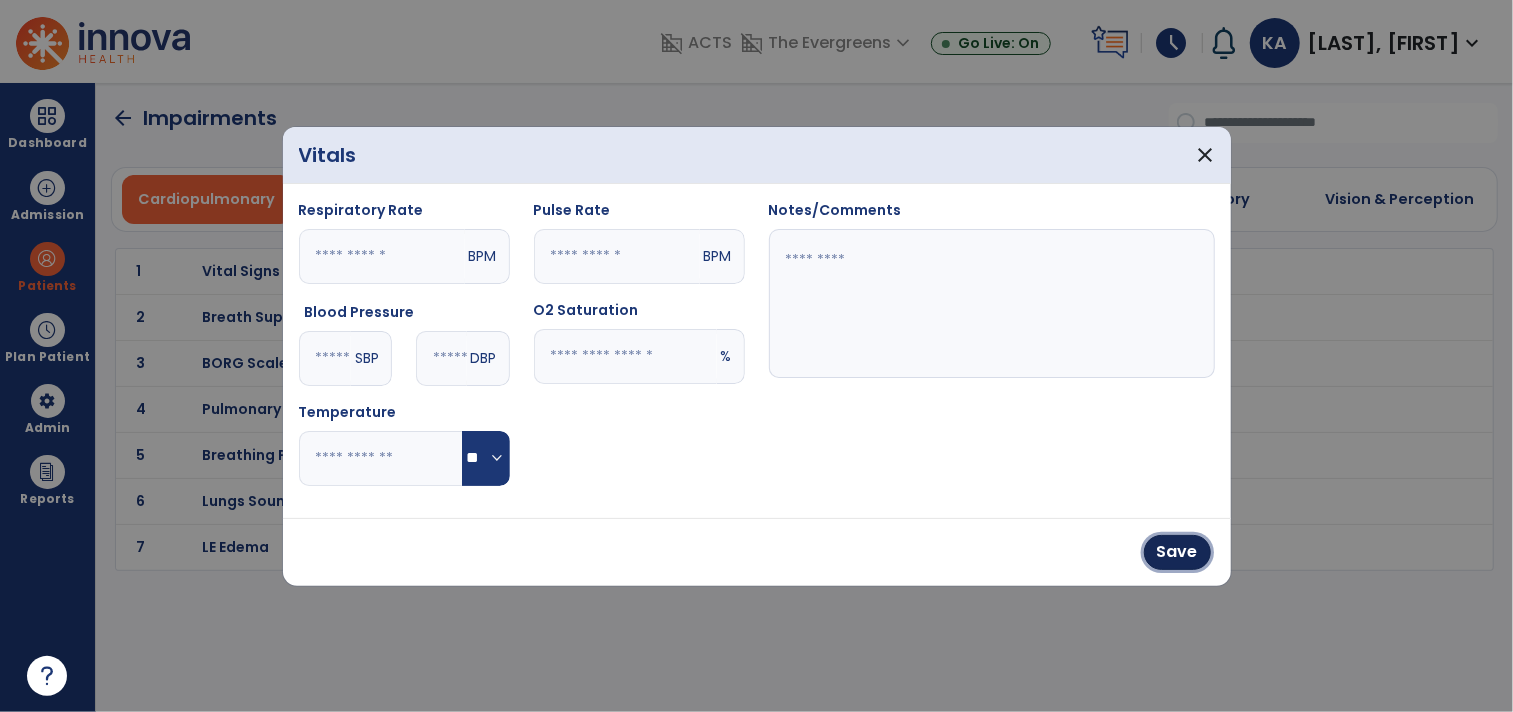 click on "Save" at bounding box center [1177, 552] 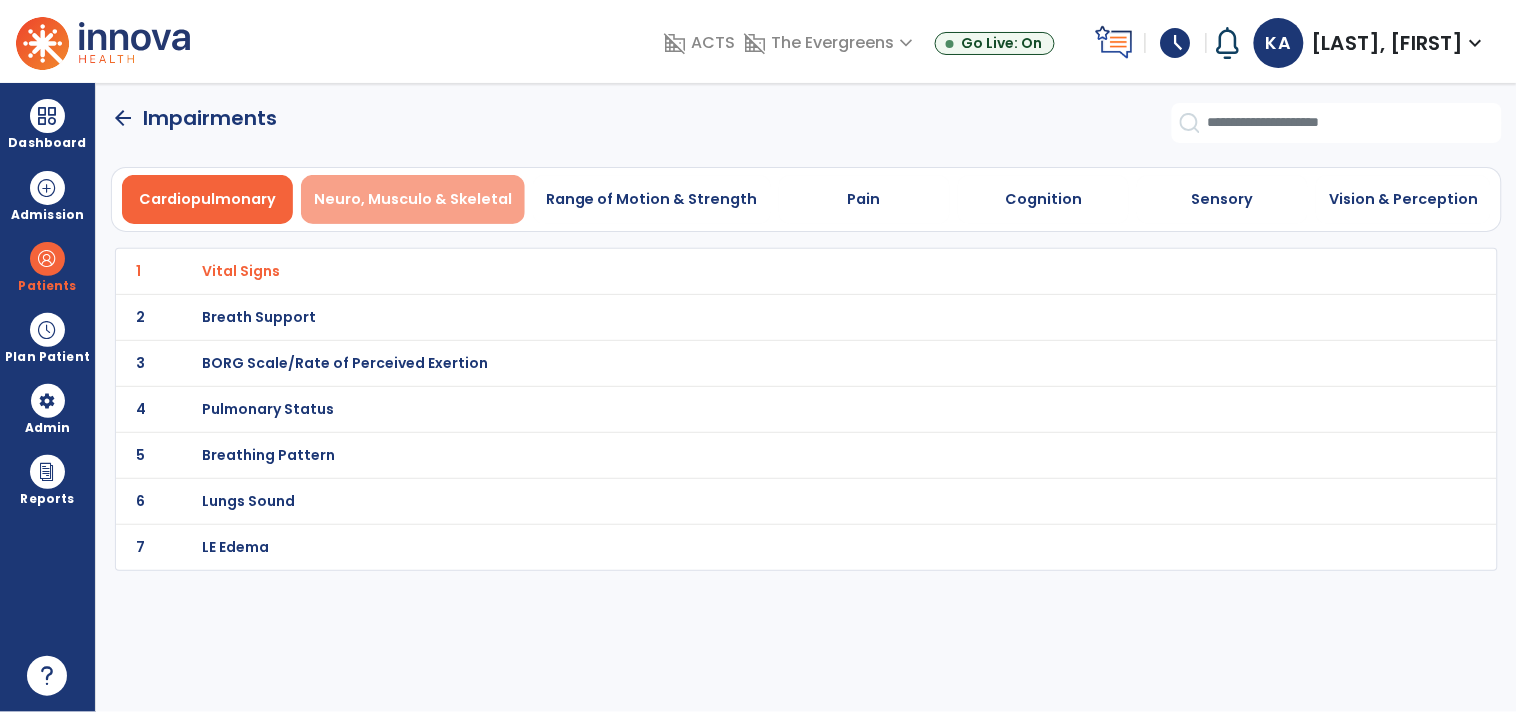 click on "Neuro, Musculo & Skeletal" at bounding box center [413, 199] 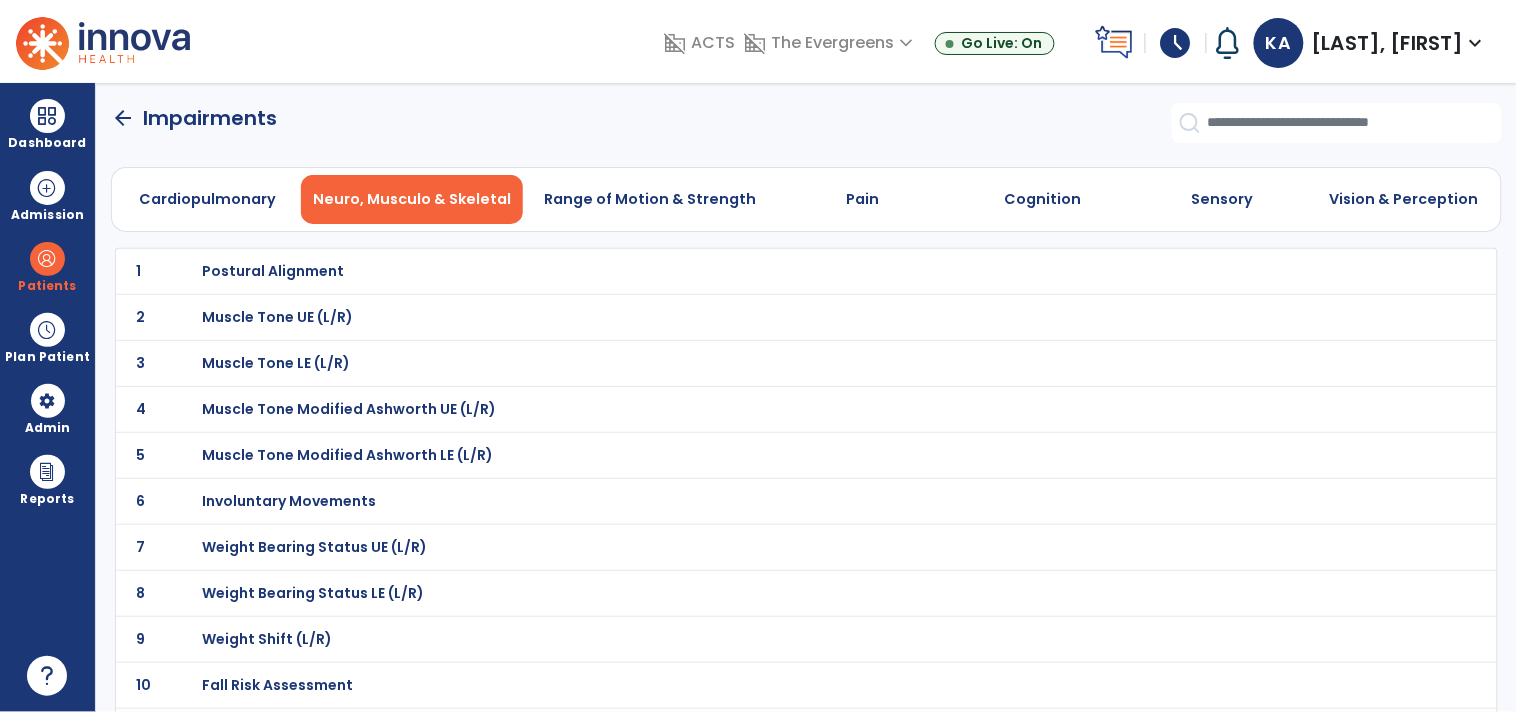click on "Postural Alignment" at bounding box center (273, 271) 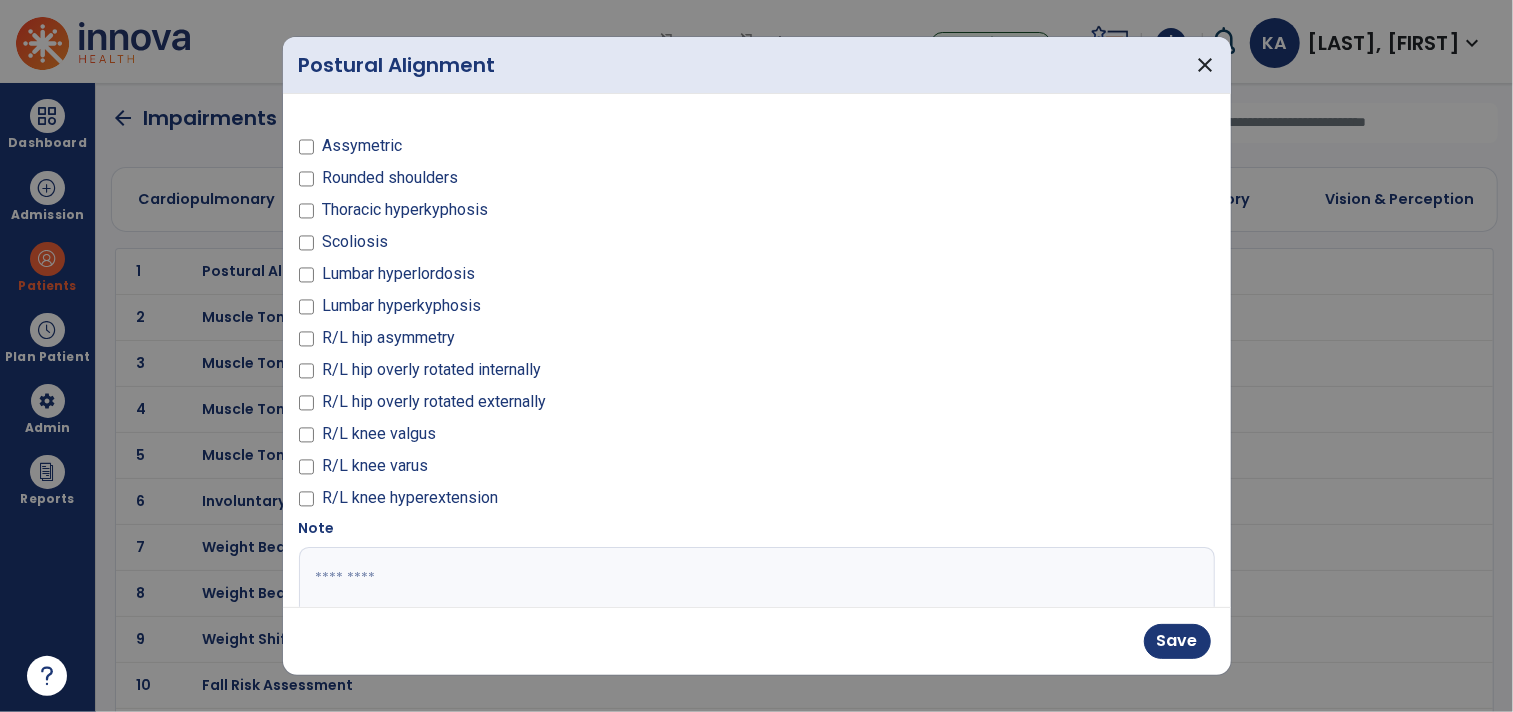 click at bounding box center [754, 622] 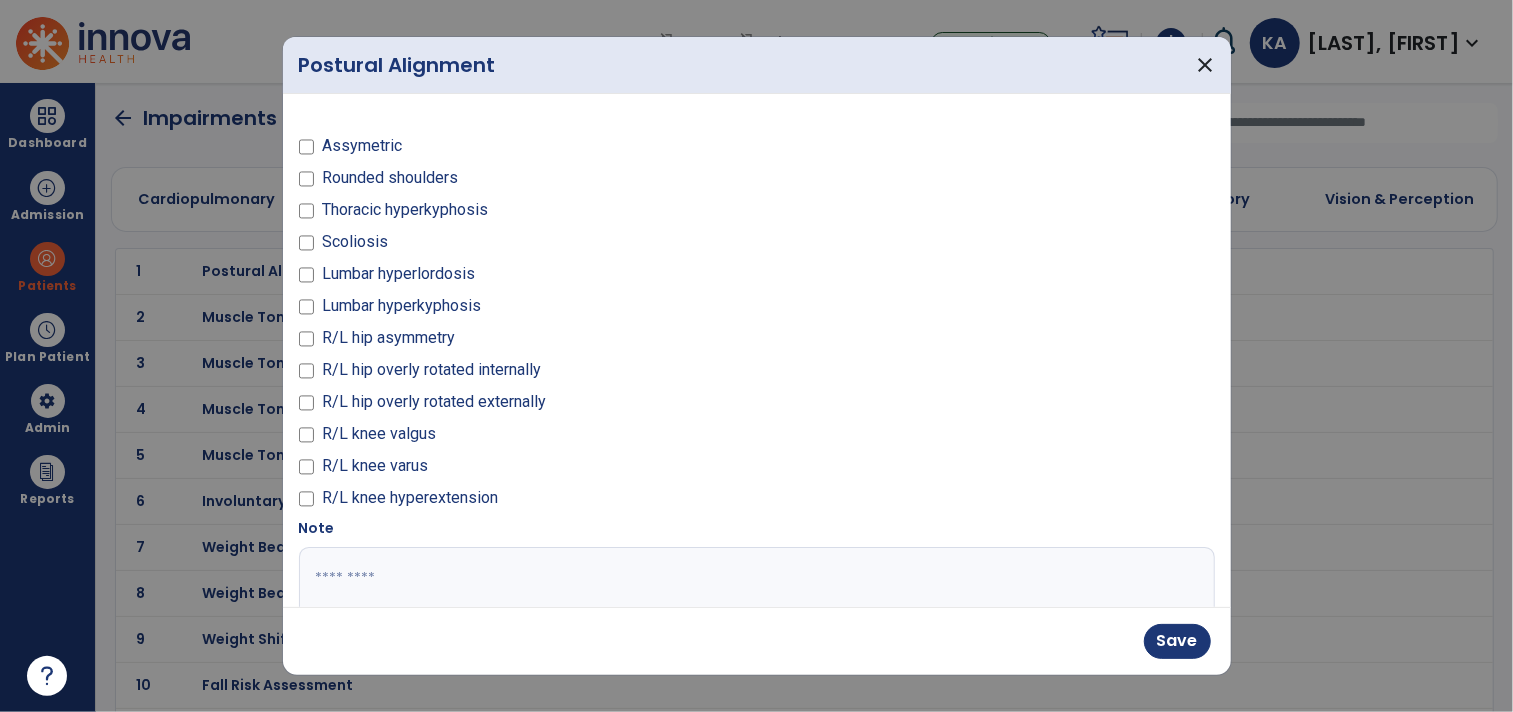 click at bounding box center [754, 622] 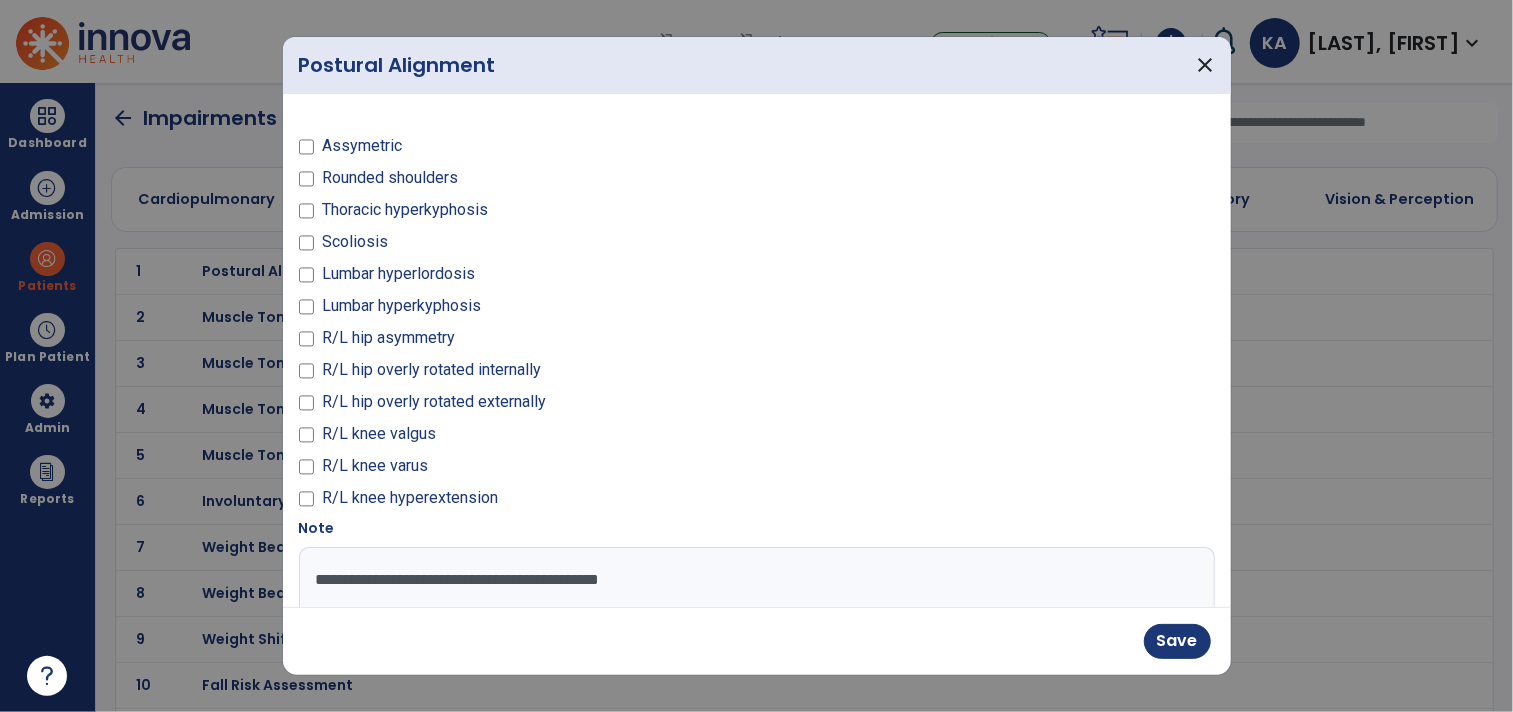 drag, startPoint x: 311, startPoint y: 576, endPoint x: 332, endPoint y: 568, distance: 22.472204 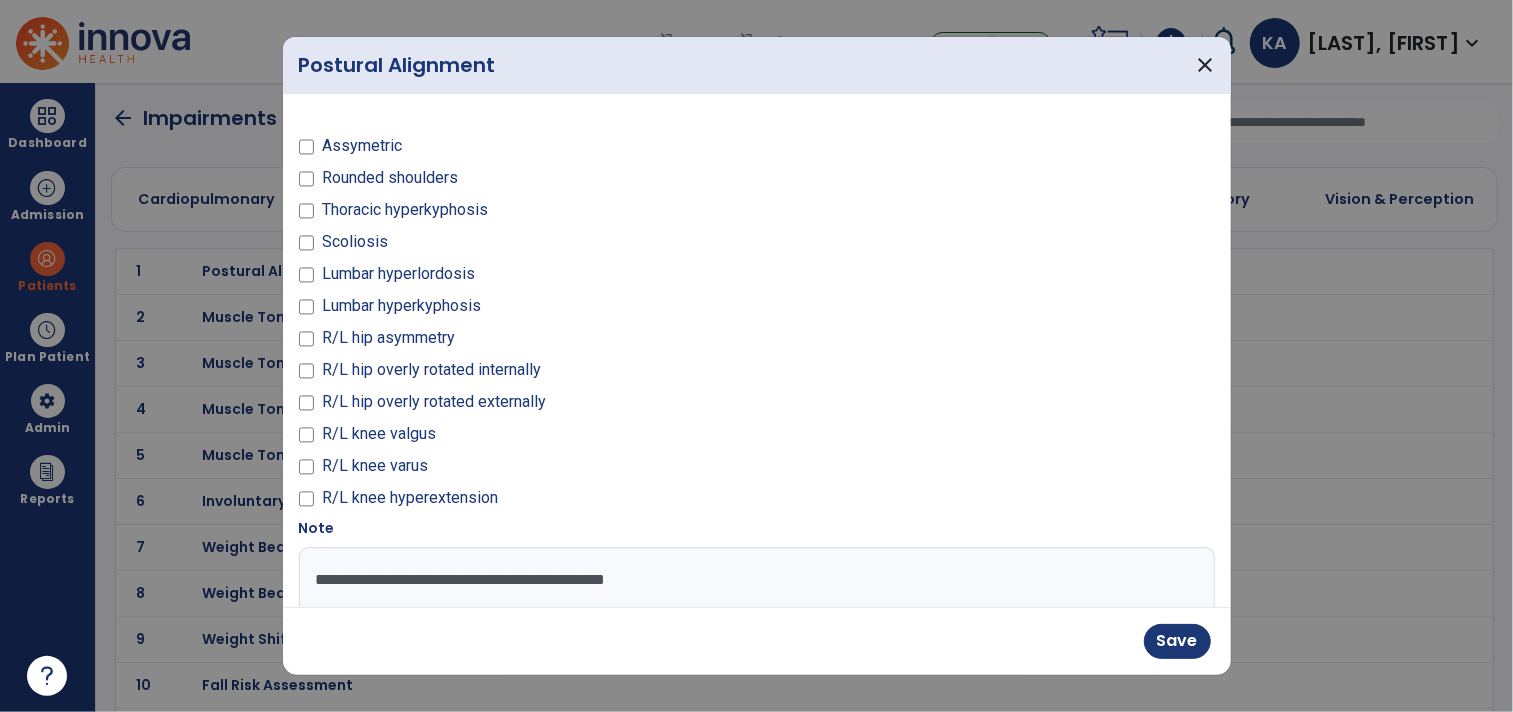 click on "**********" at bounding box center [754, 622] 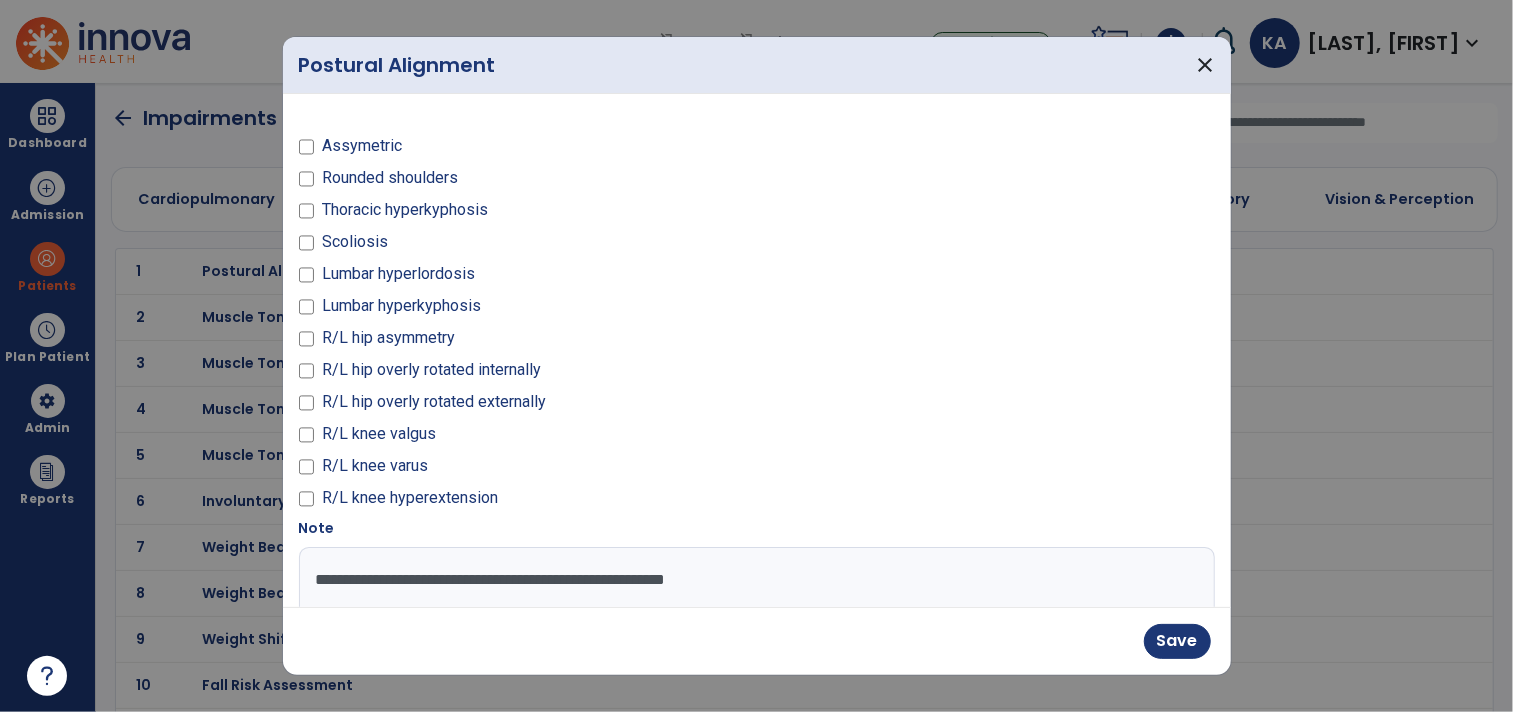 click on "**********" at bounding box center (754, 622) 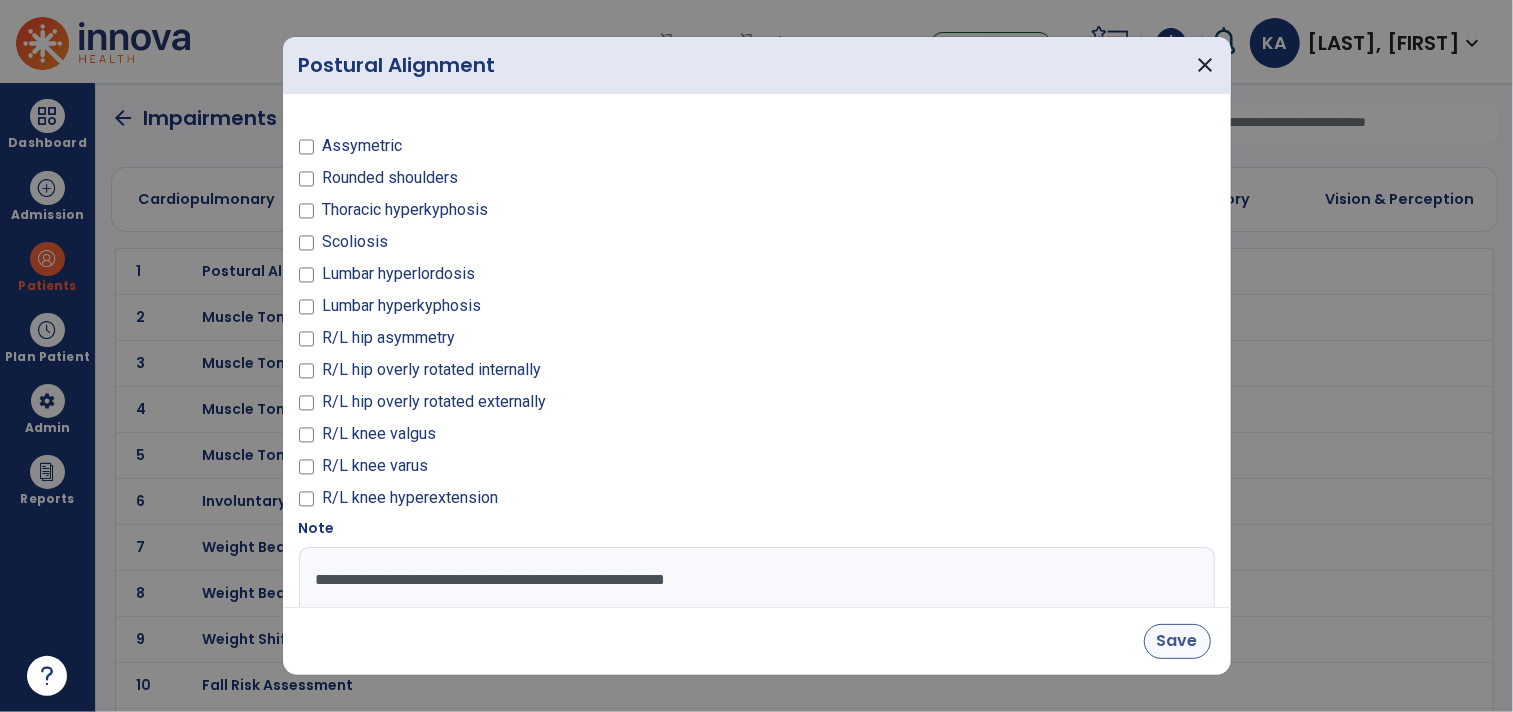 type on "**********" 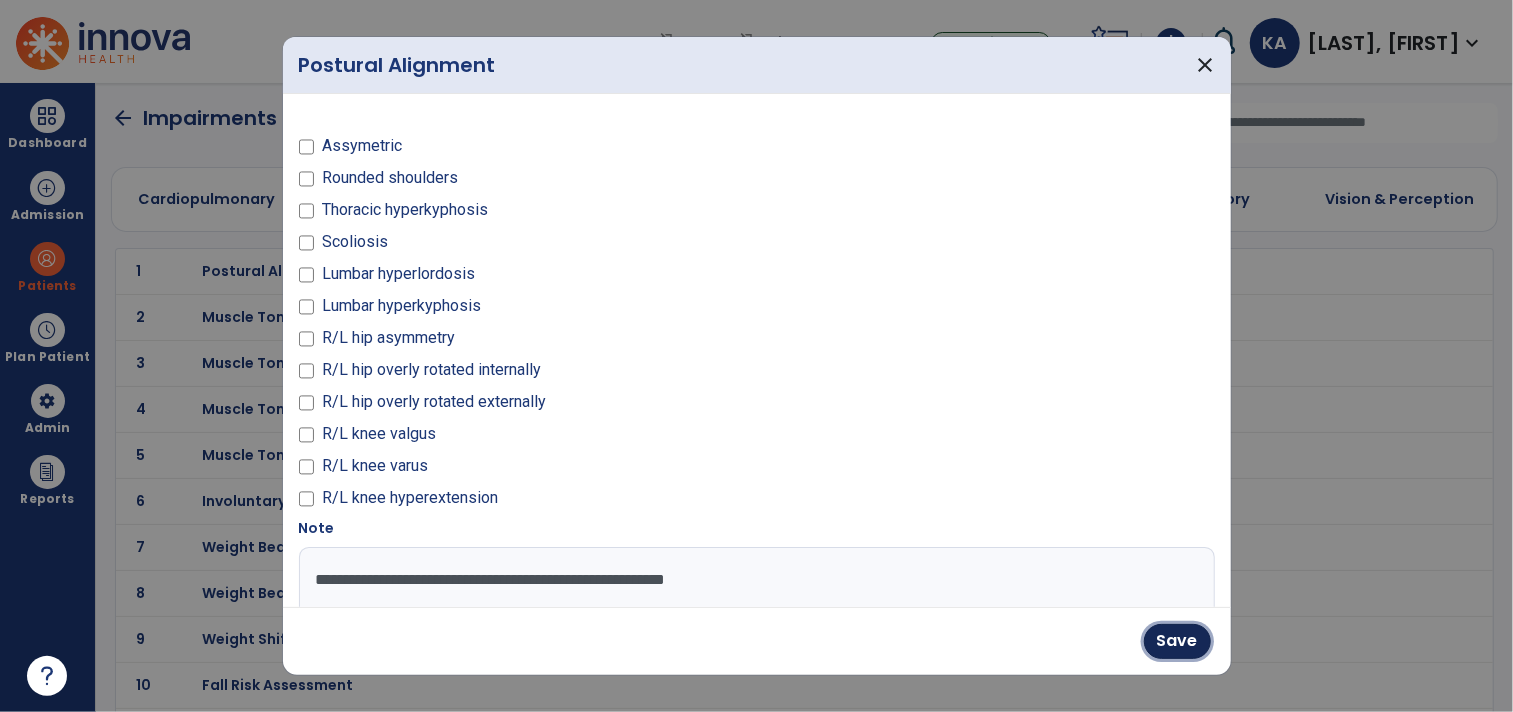 drag, startPoint x: 1183, startPoint y: 644, endPoint x: 1161, endPoint y: 625, distance: 29.068884 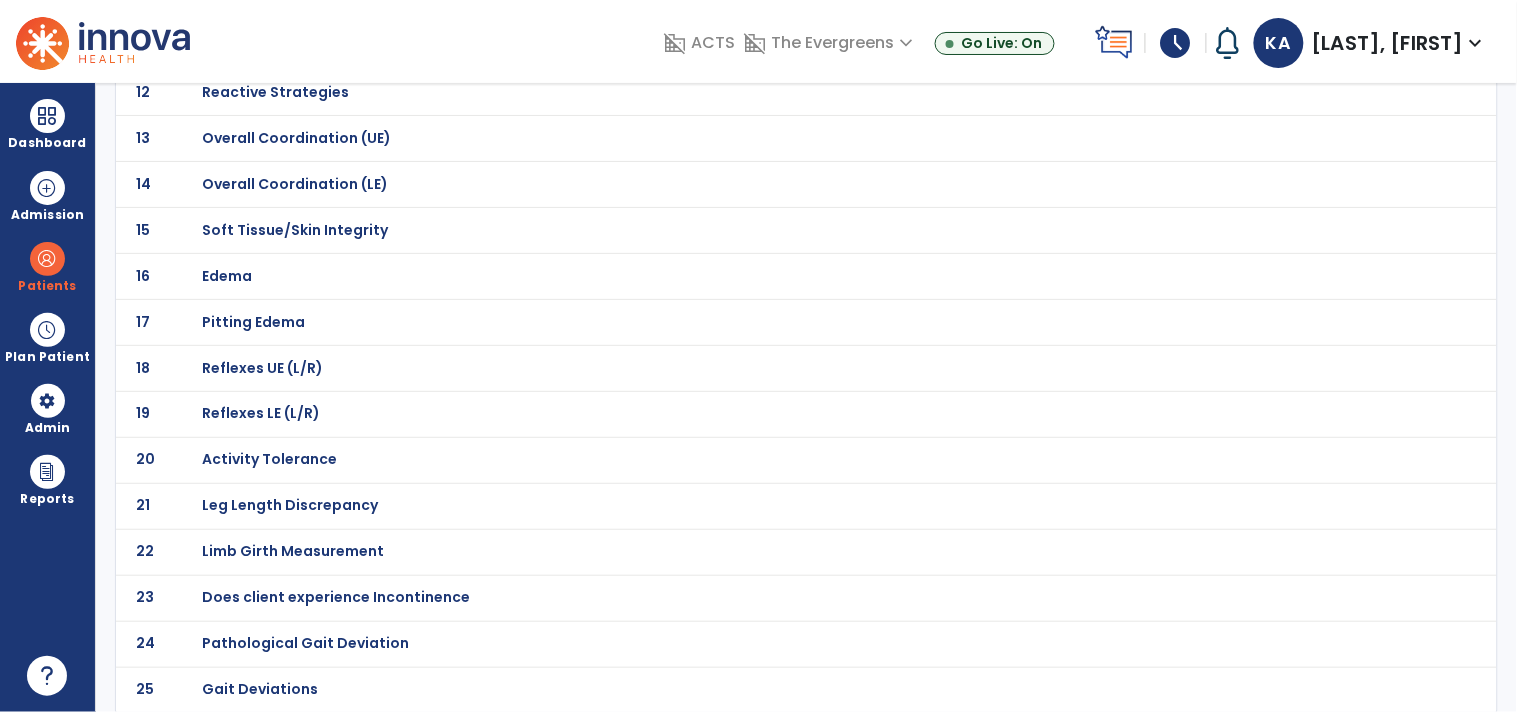 scroll, scrollTop: 690, scrollLeft: 0, axis: vertical 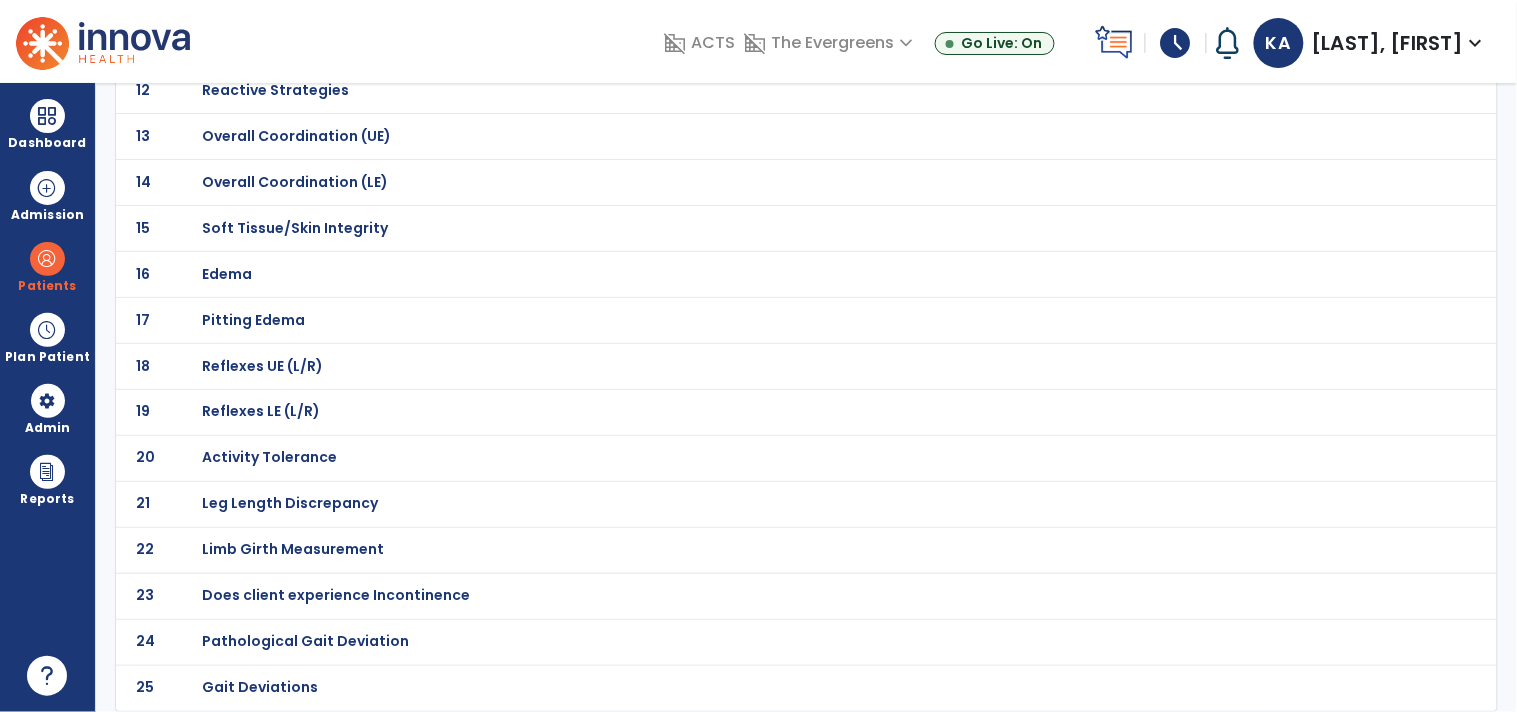 click on "Gait Deviations" at bounding box center [273, -416] 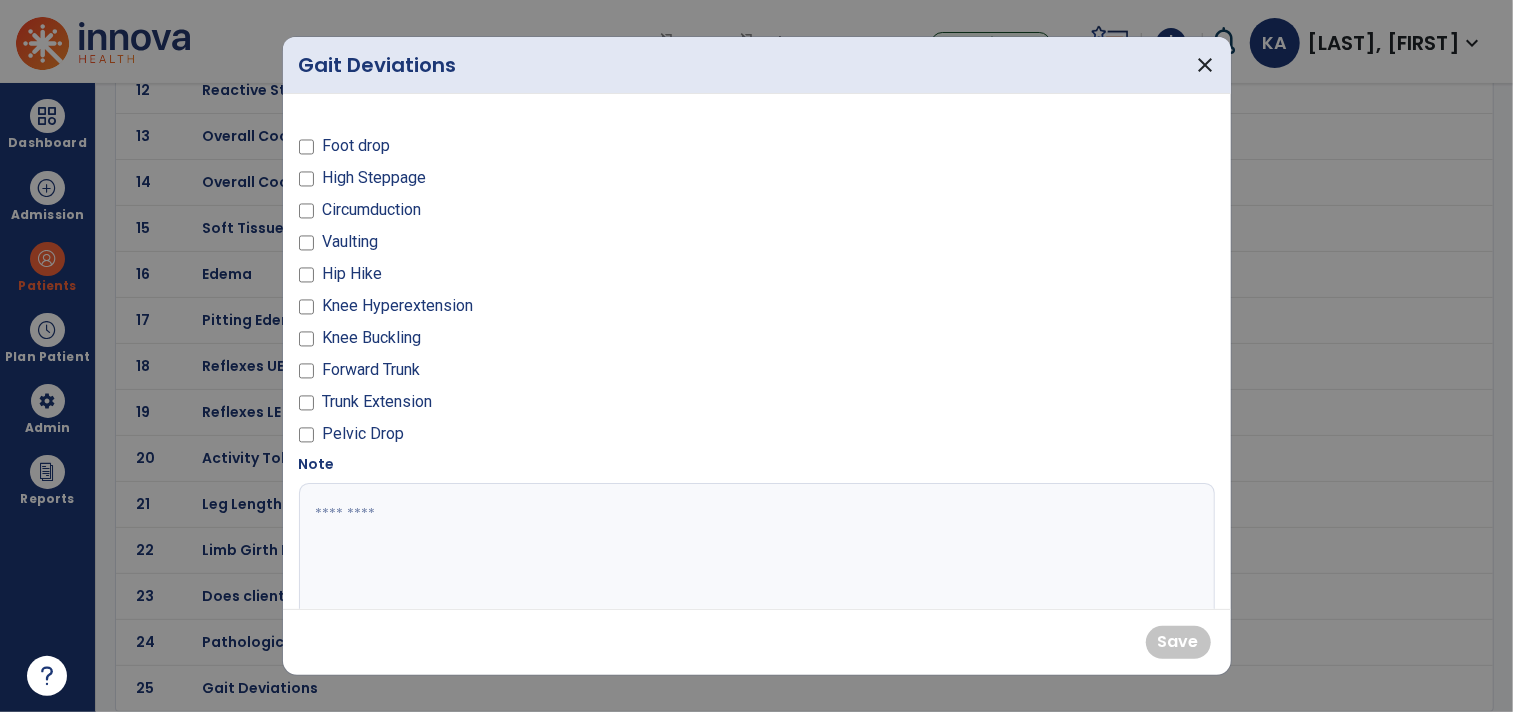 click at bounding box center [754, 558] 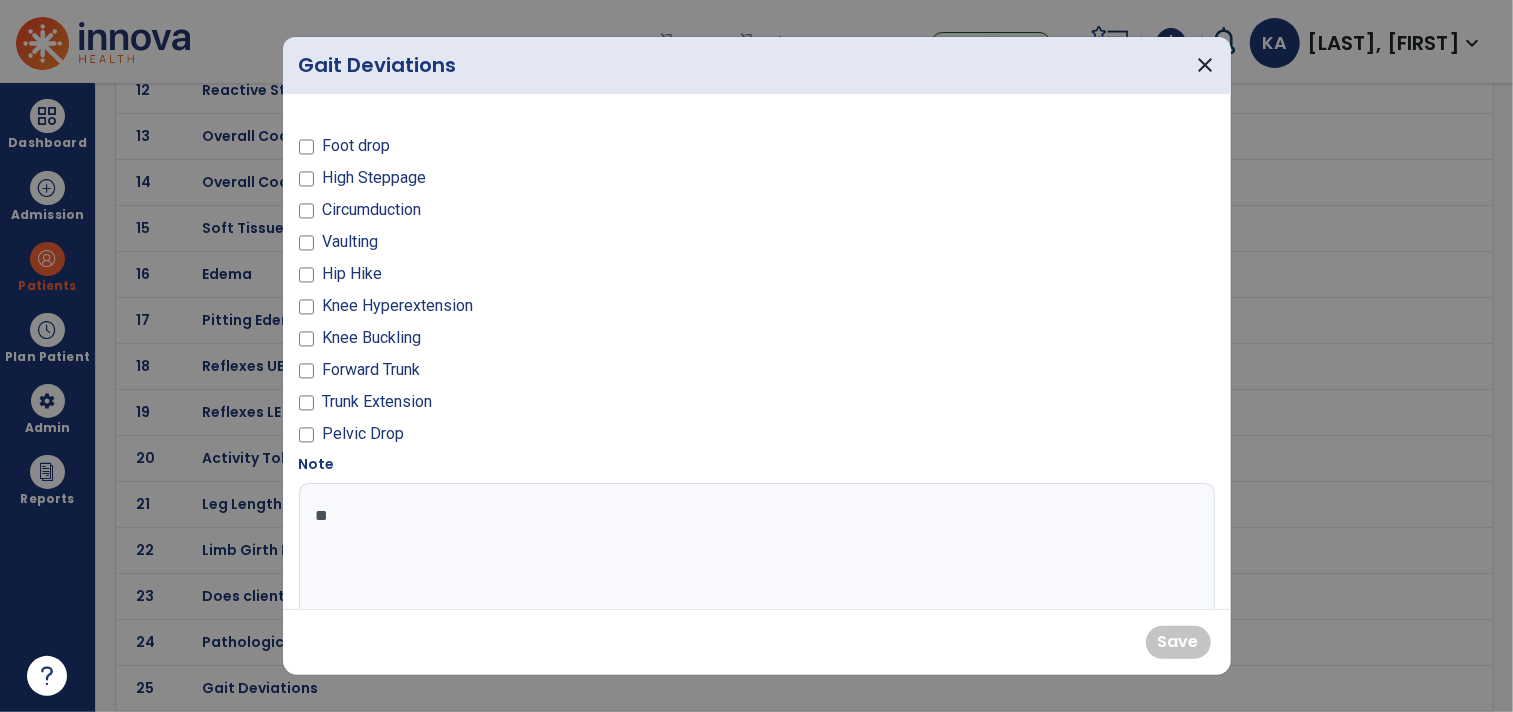 type on "*" 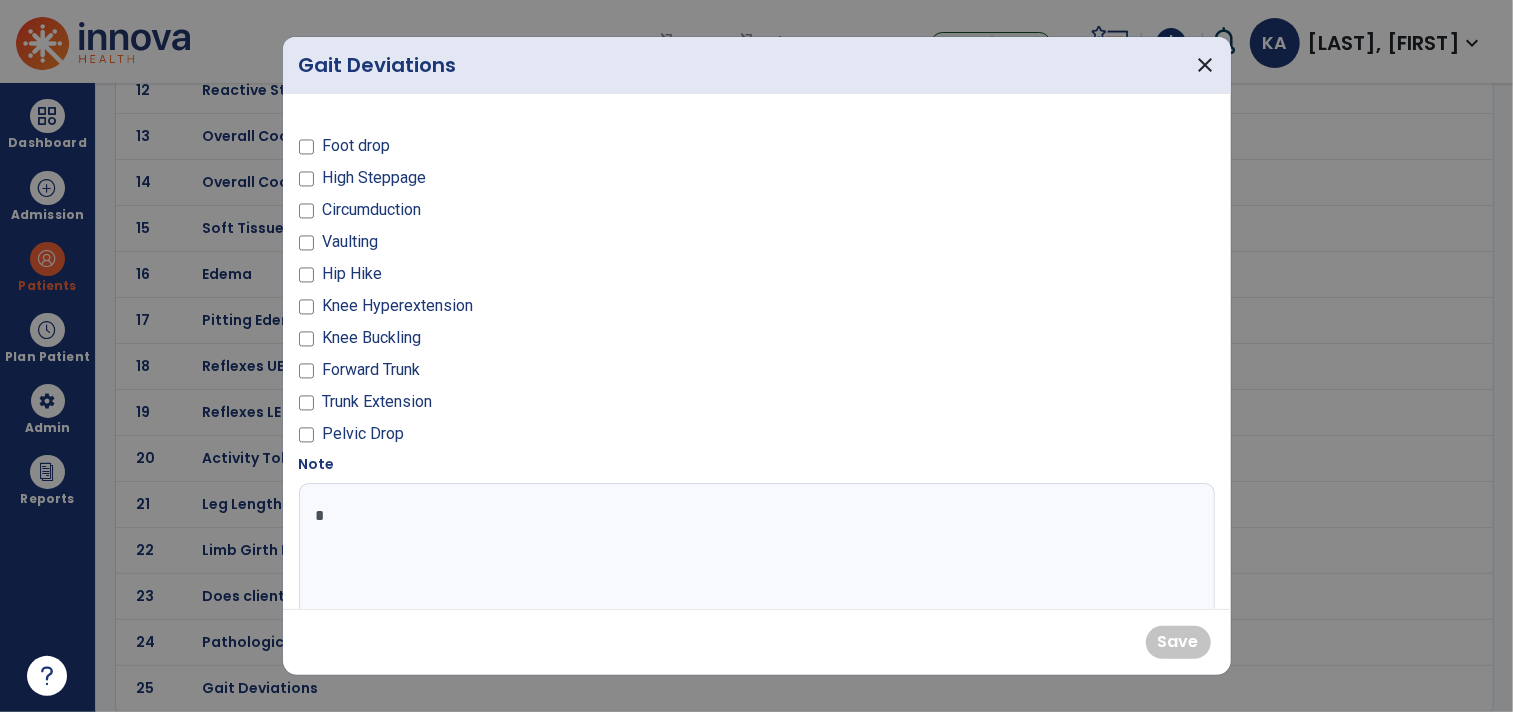 type 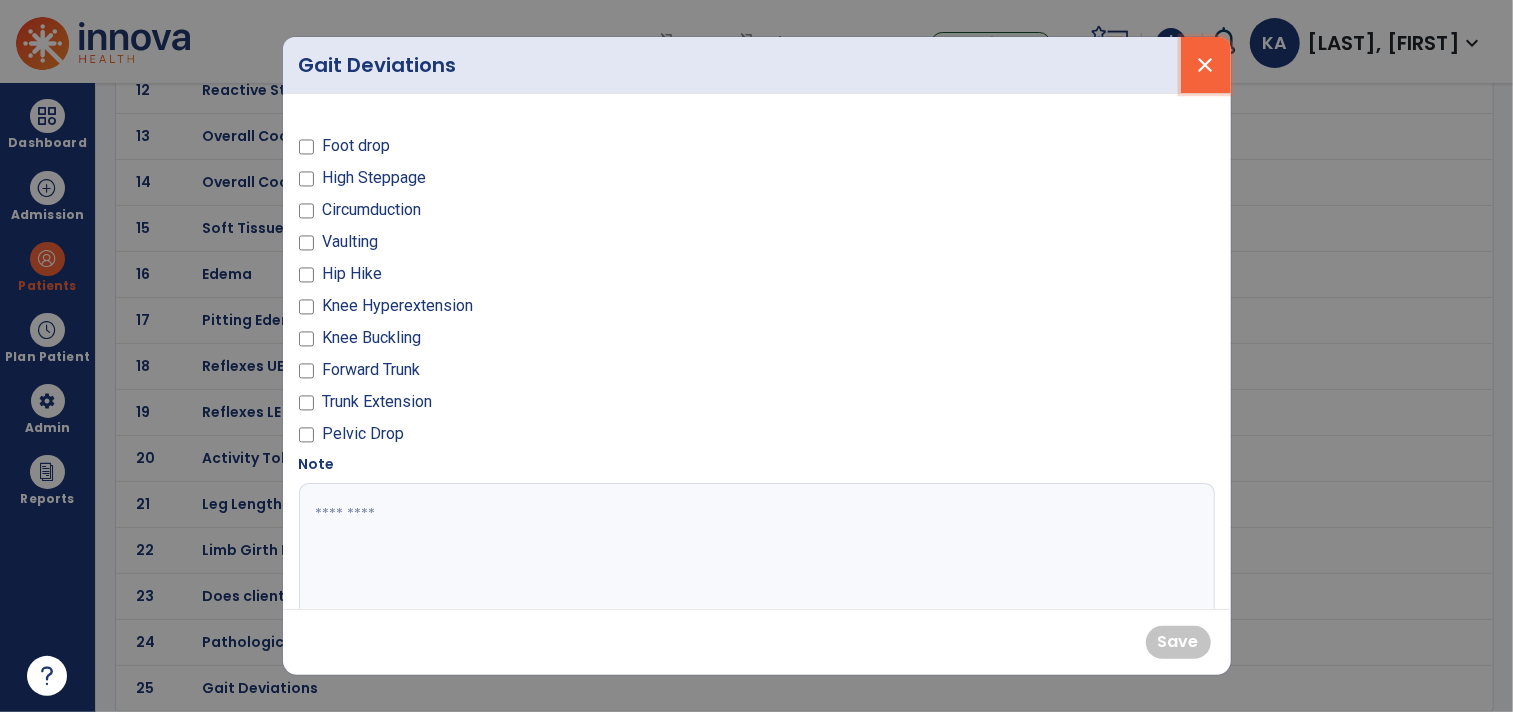 click on "close" at bounding box center (1206, 65) 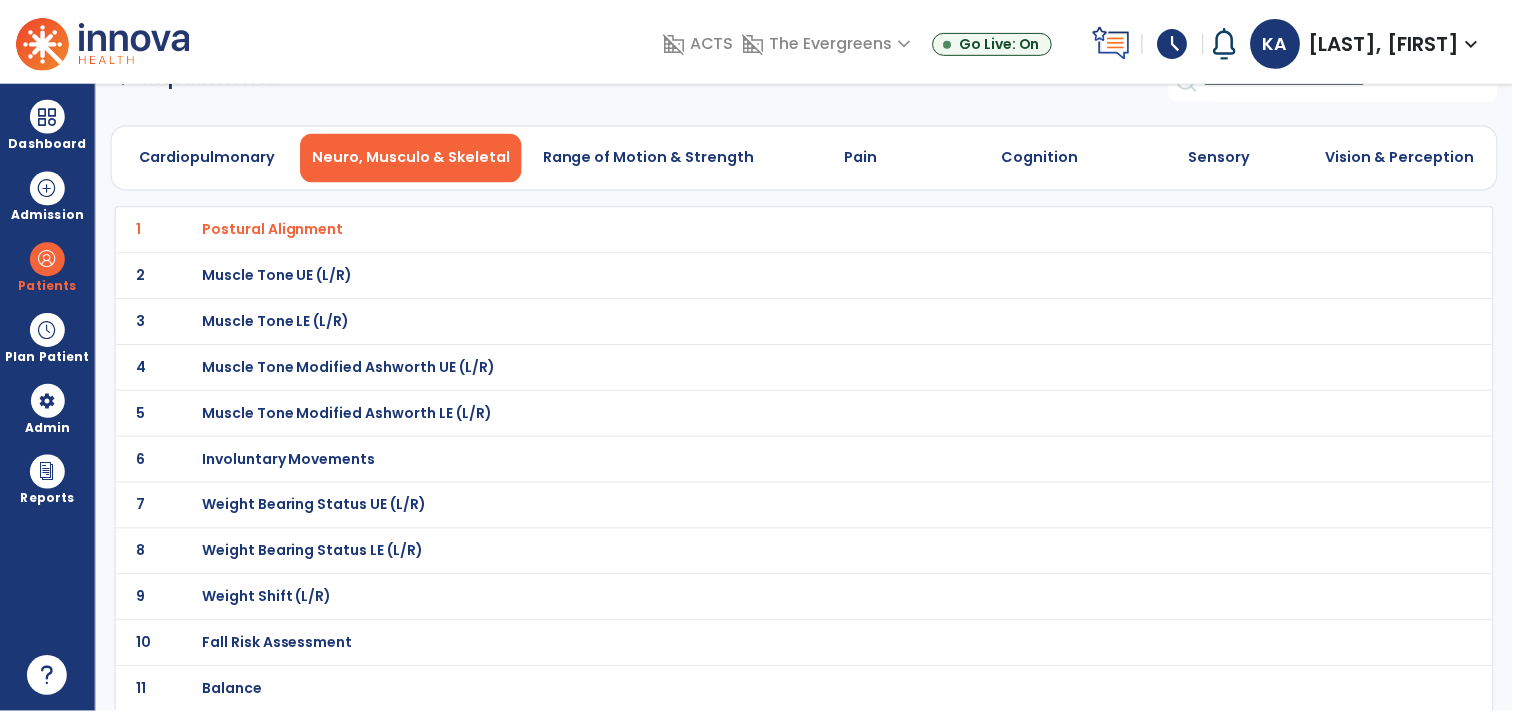 scroll, scrollTop: 0, scrollLeft: 0, axis: both 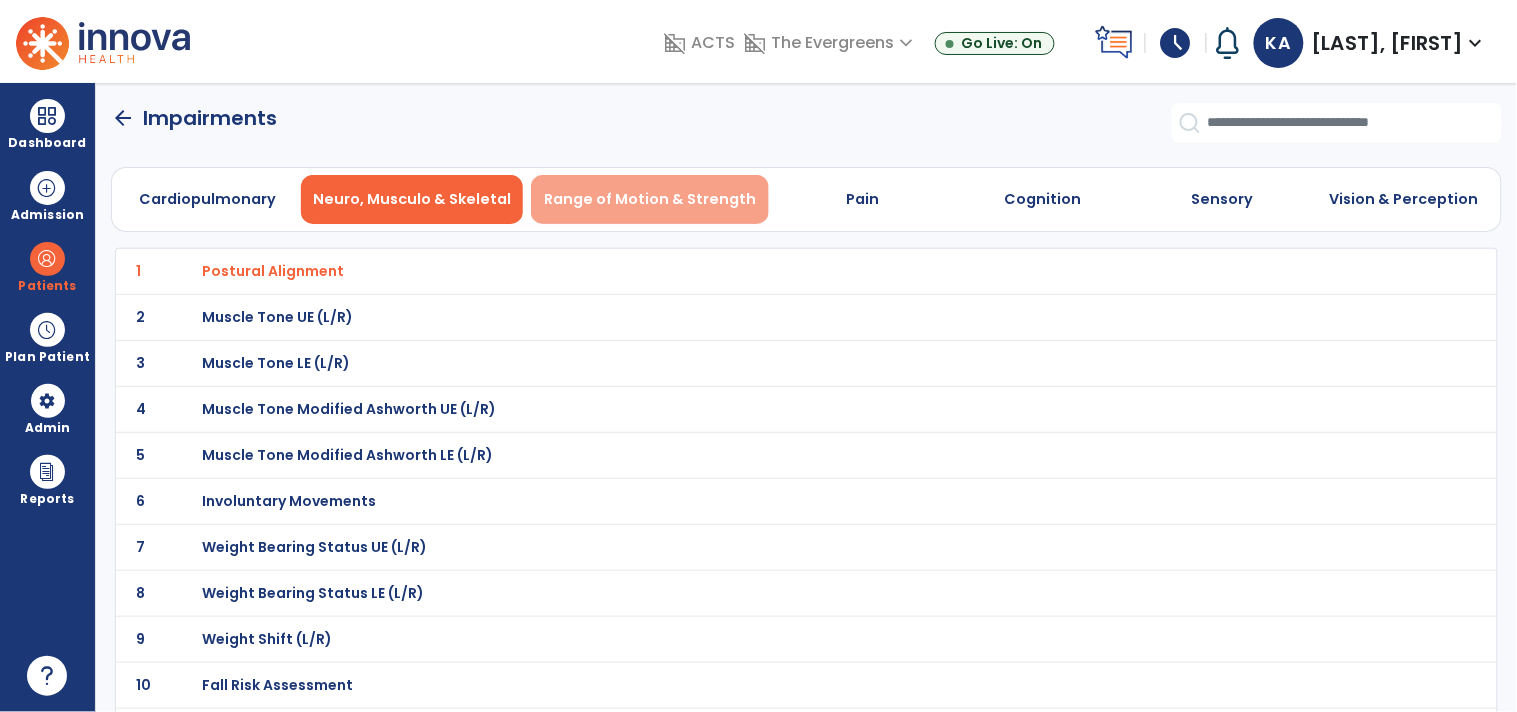 click on "Range of Motion & Strength" at bounding box center [650, 199] 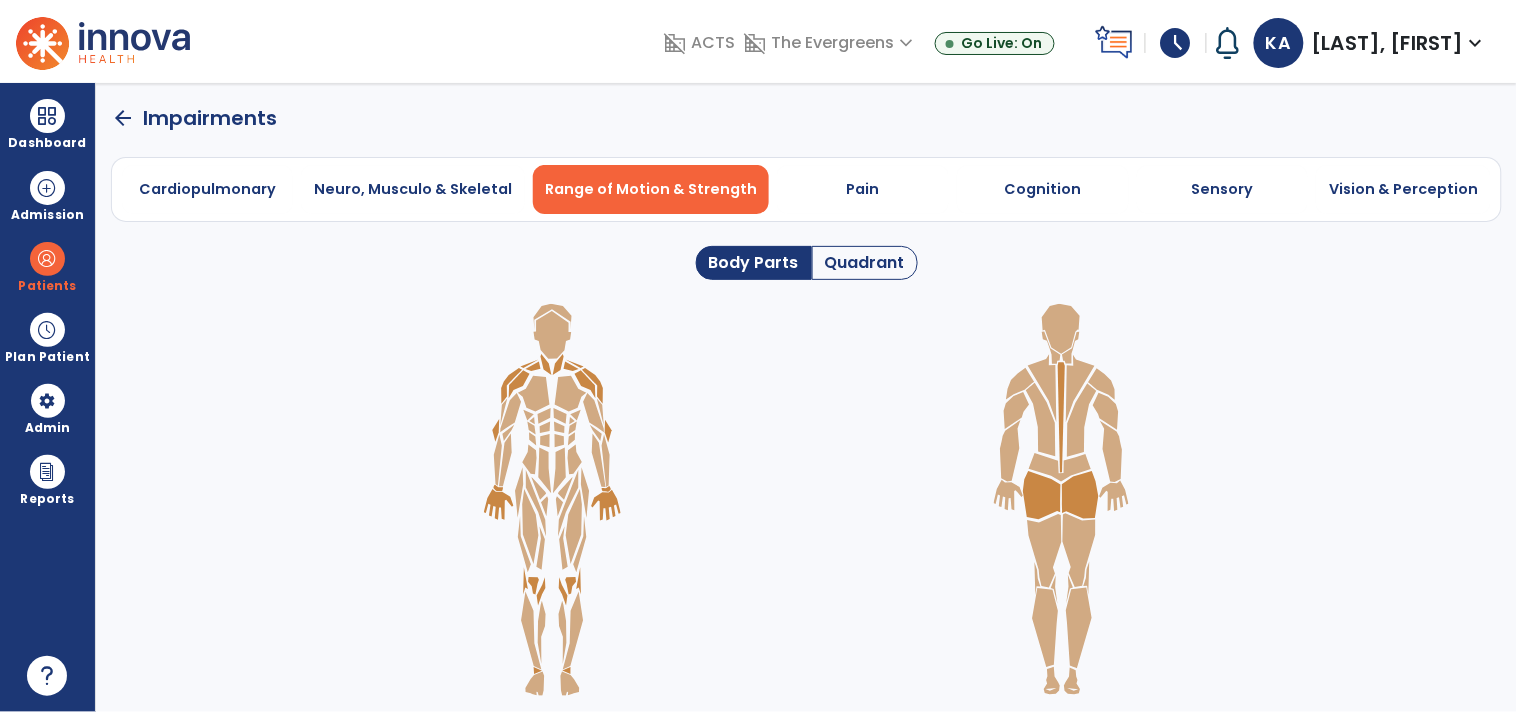 click on "Quadrant" 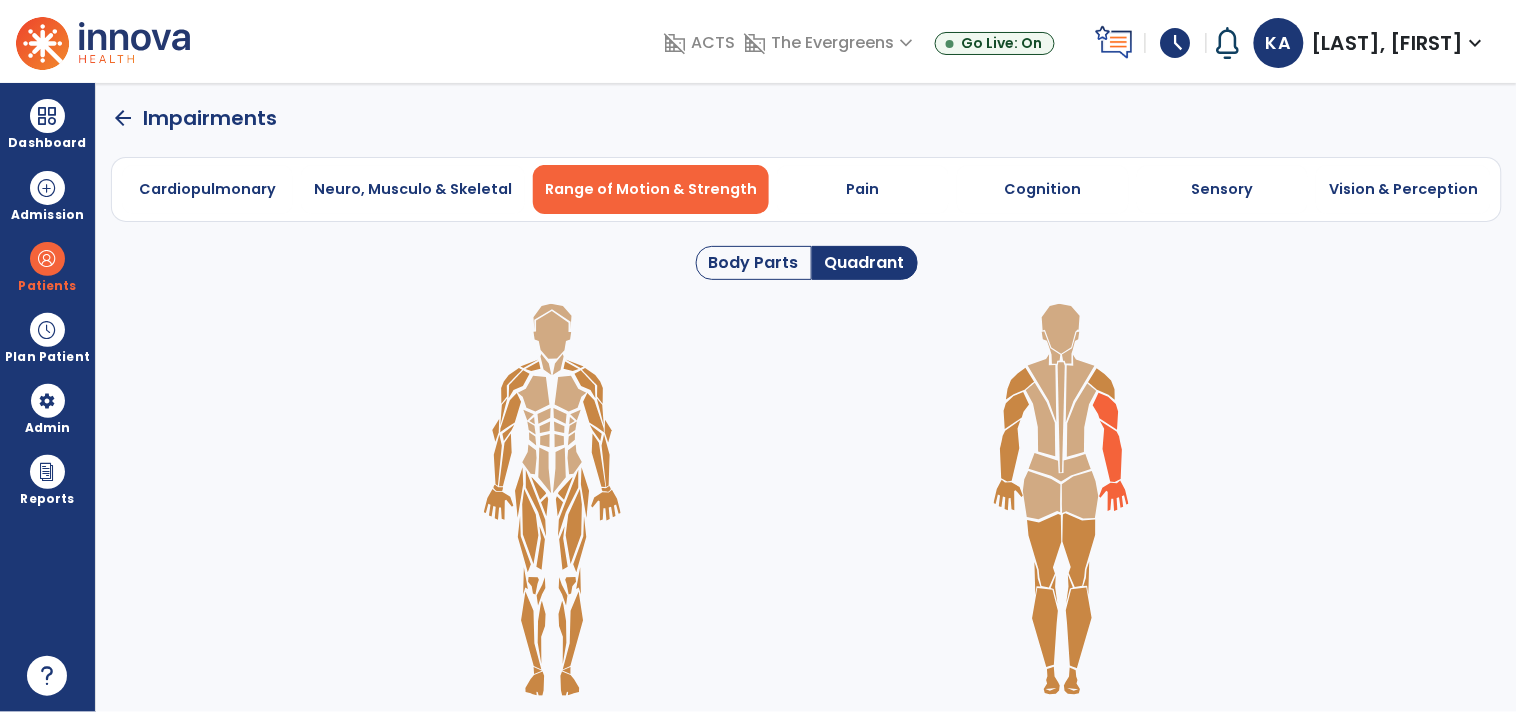 click 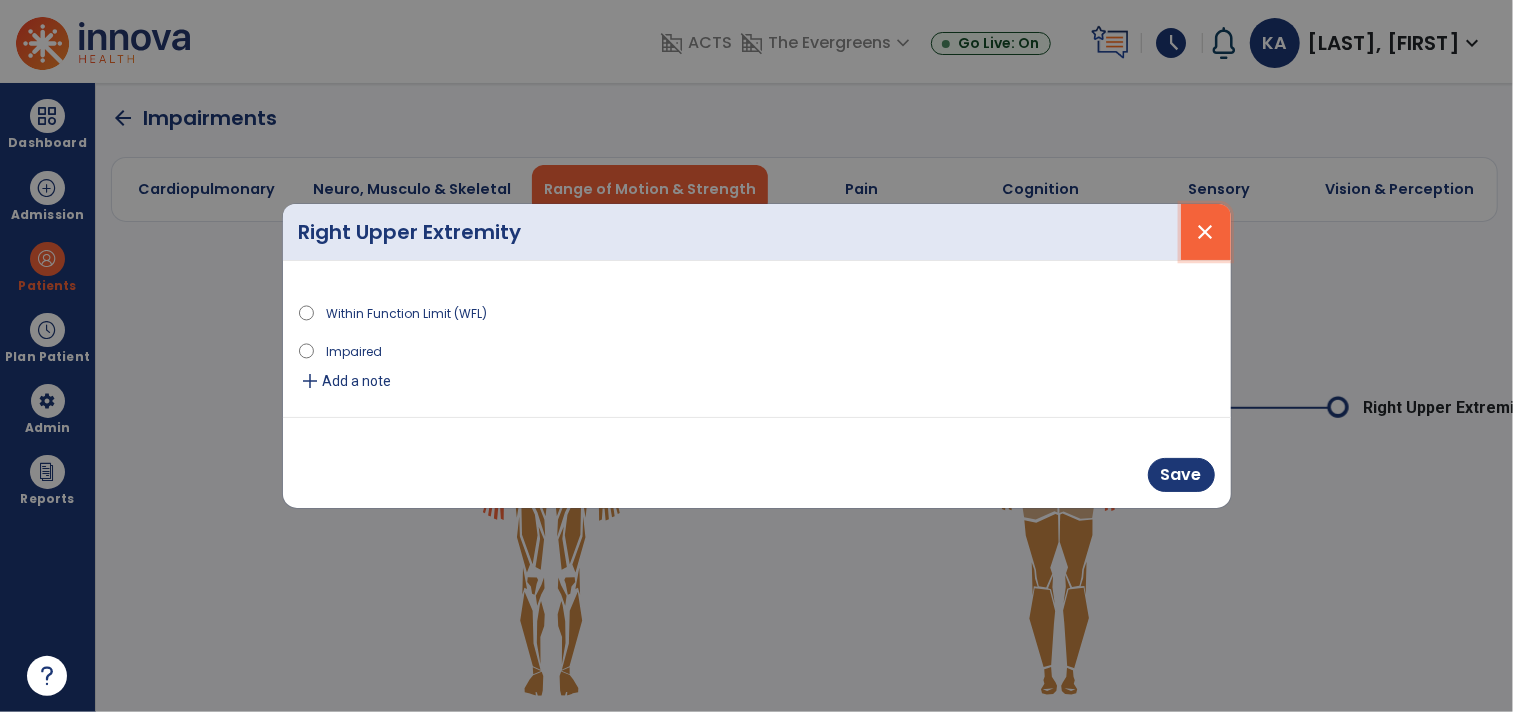 click on "close" at bounding box center (1206, 232) 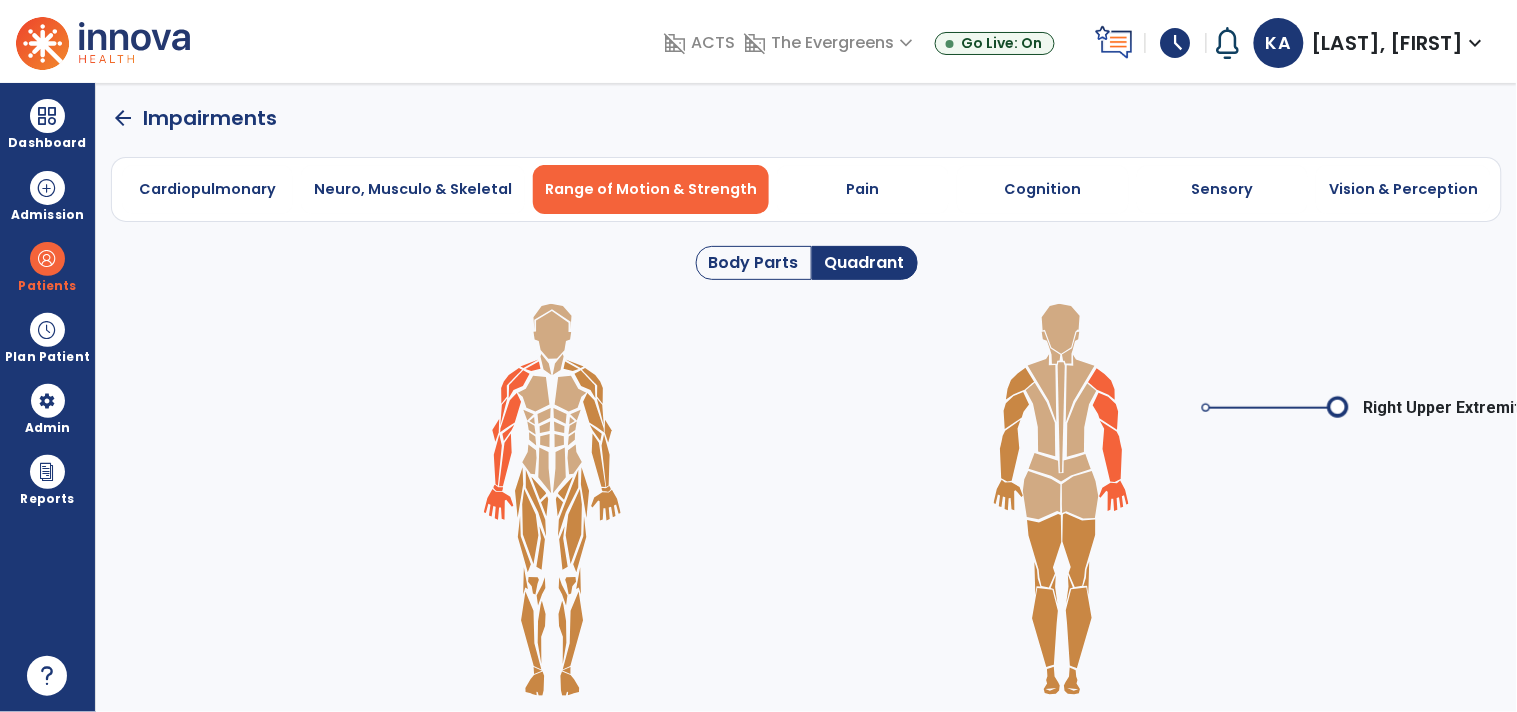 click on "Body Parts" 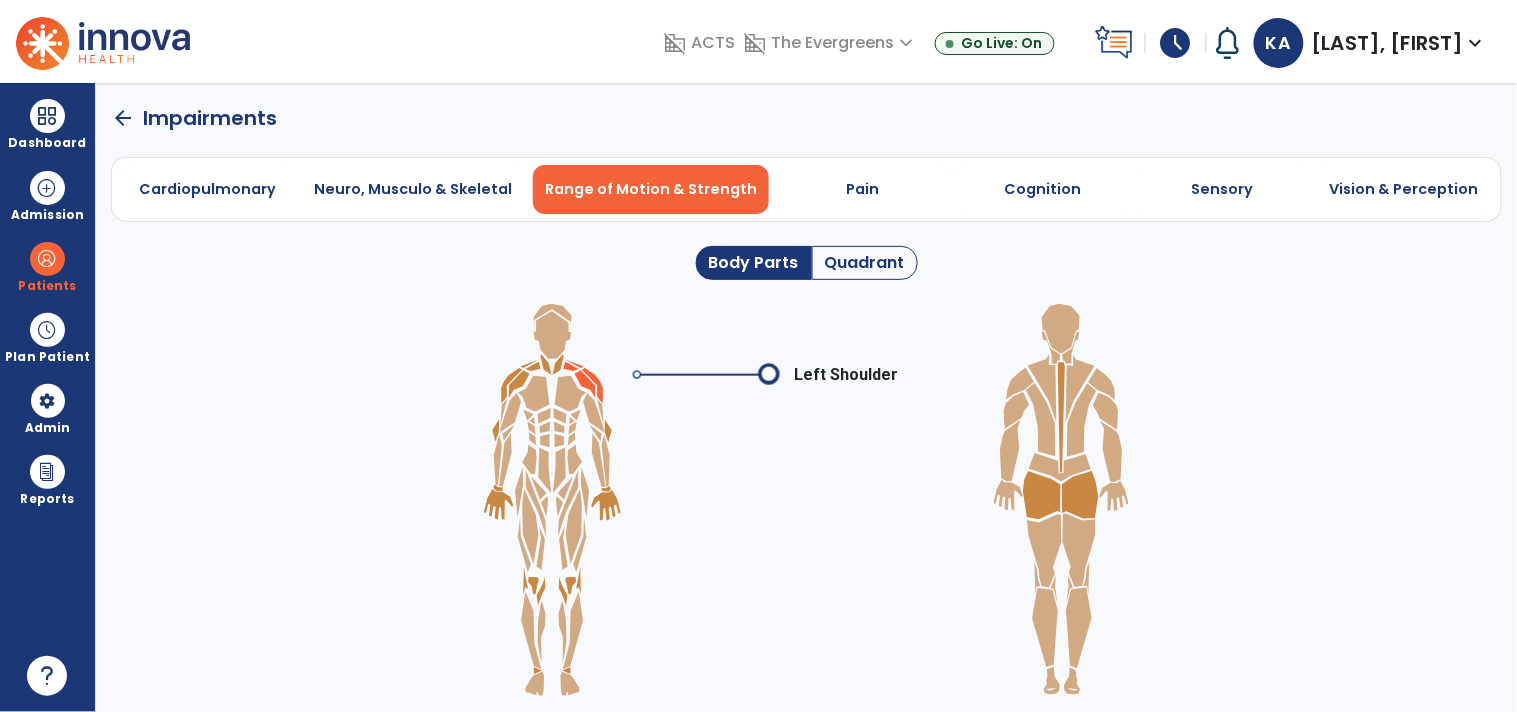click 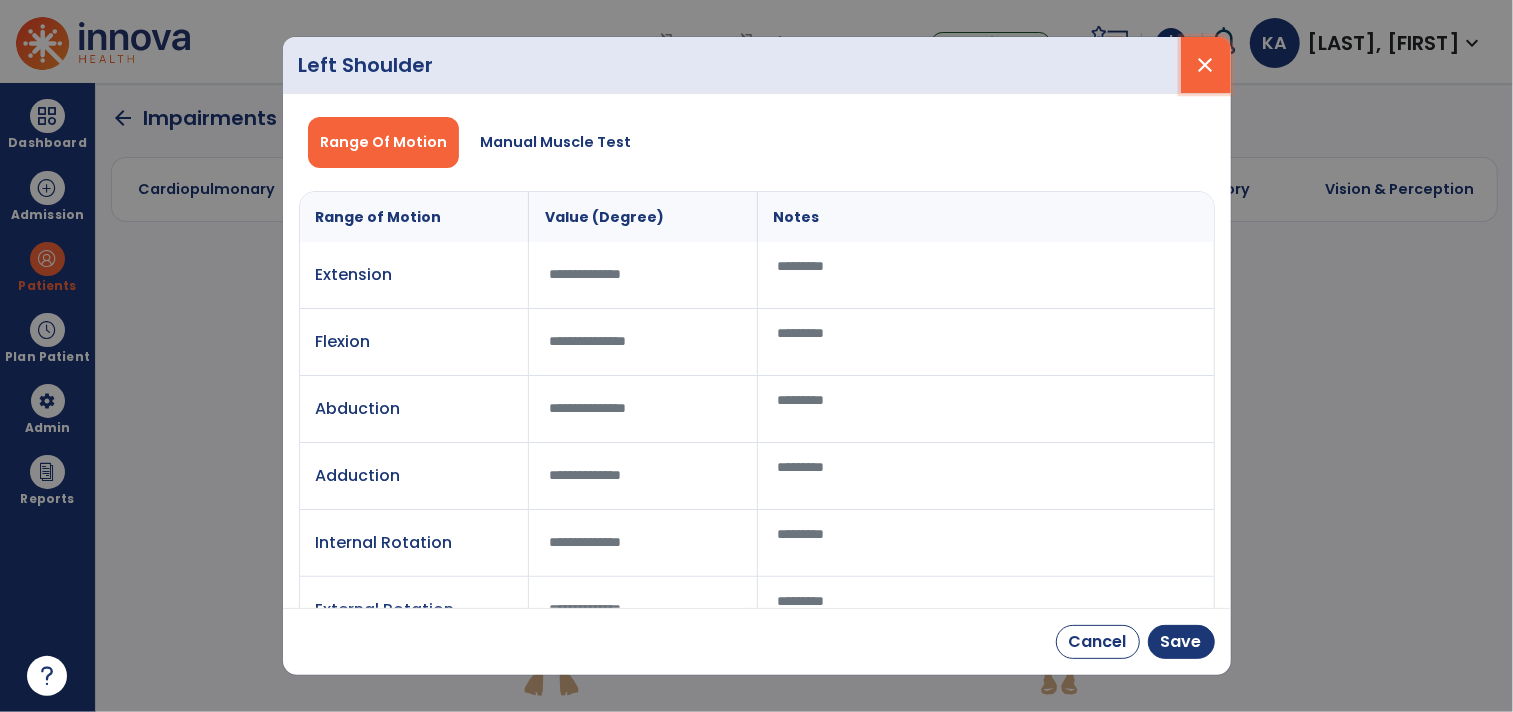 click on "close" at bounding box center [1206, 65] 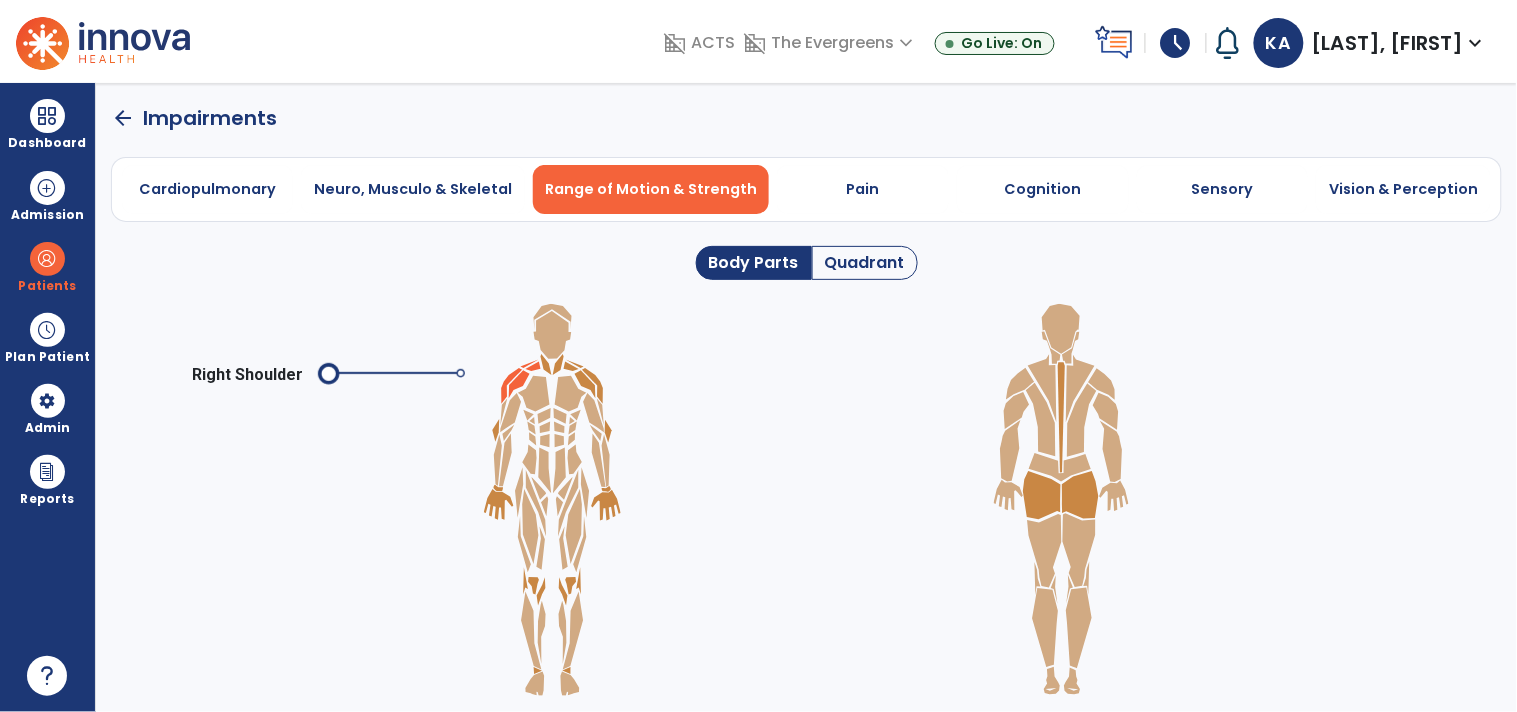 click 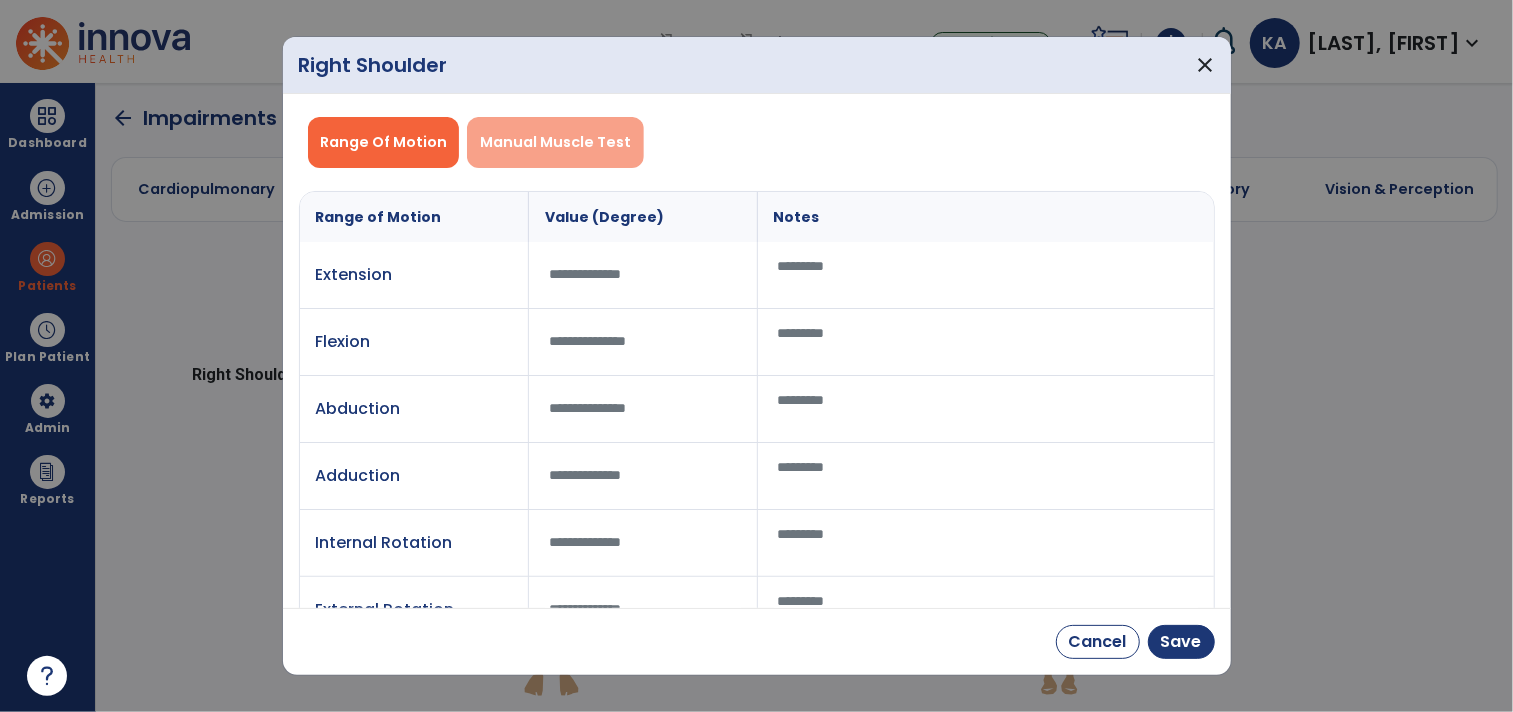 click on "Manual Muscle Test" at bounding box center (555, 142) 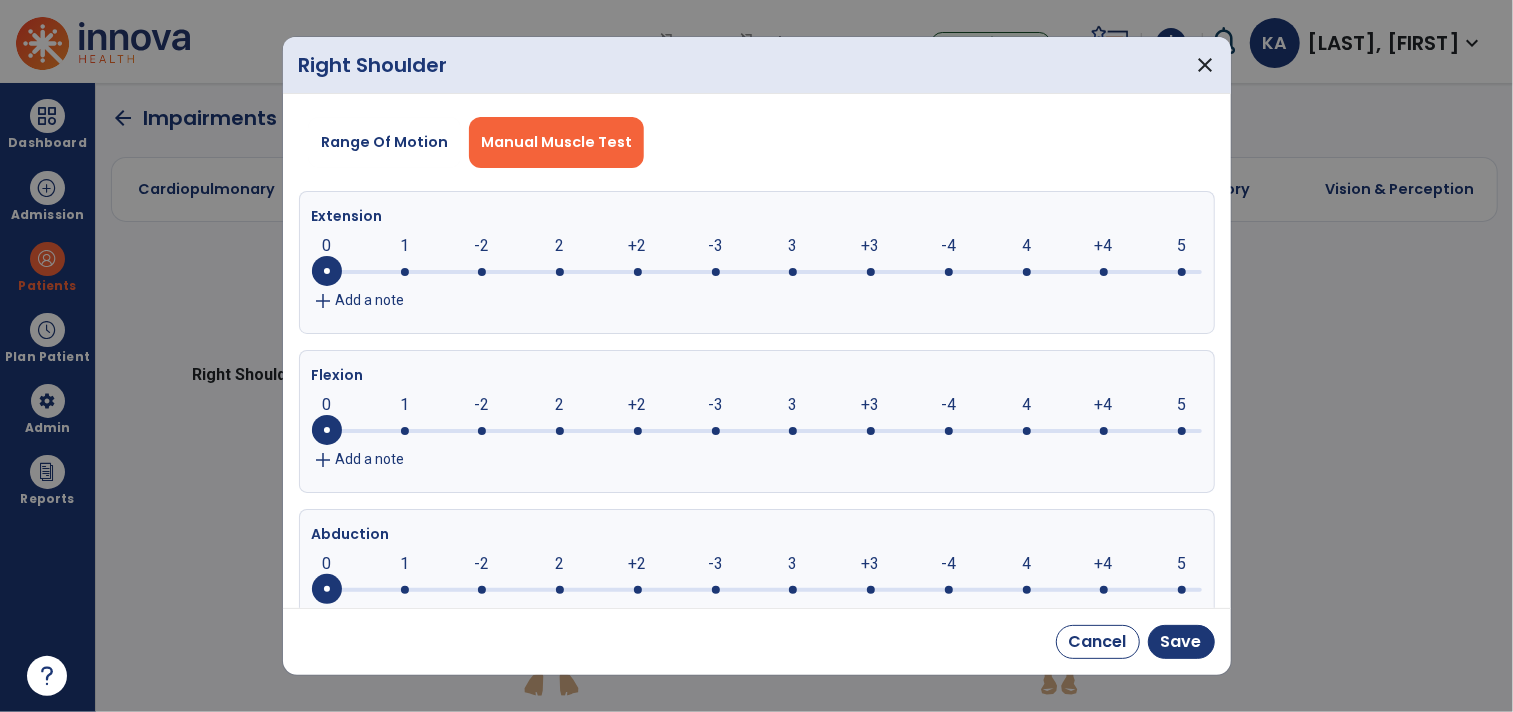 click 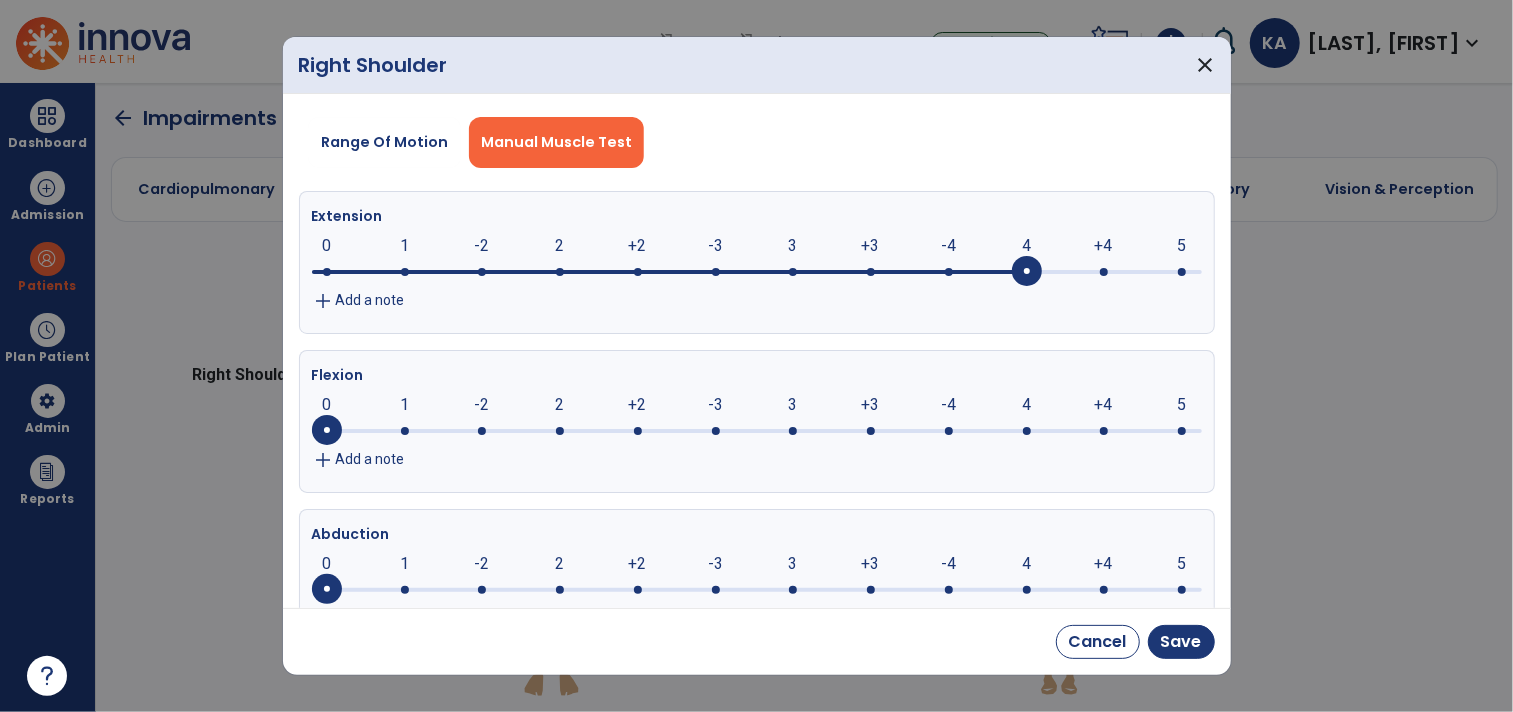 click on "0     0      1      -2      2      +2      -3      3      +3      -4      4      +4      5" 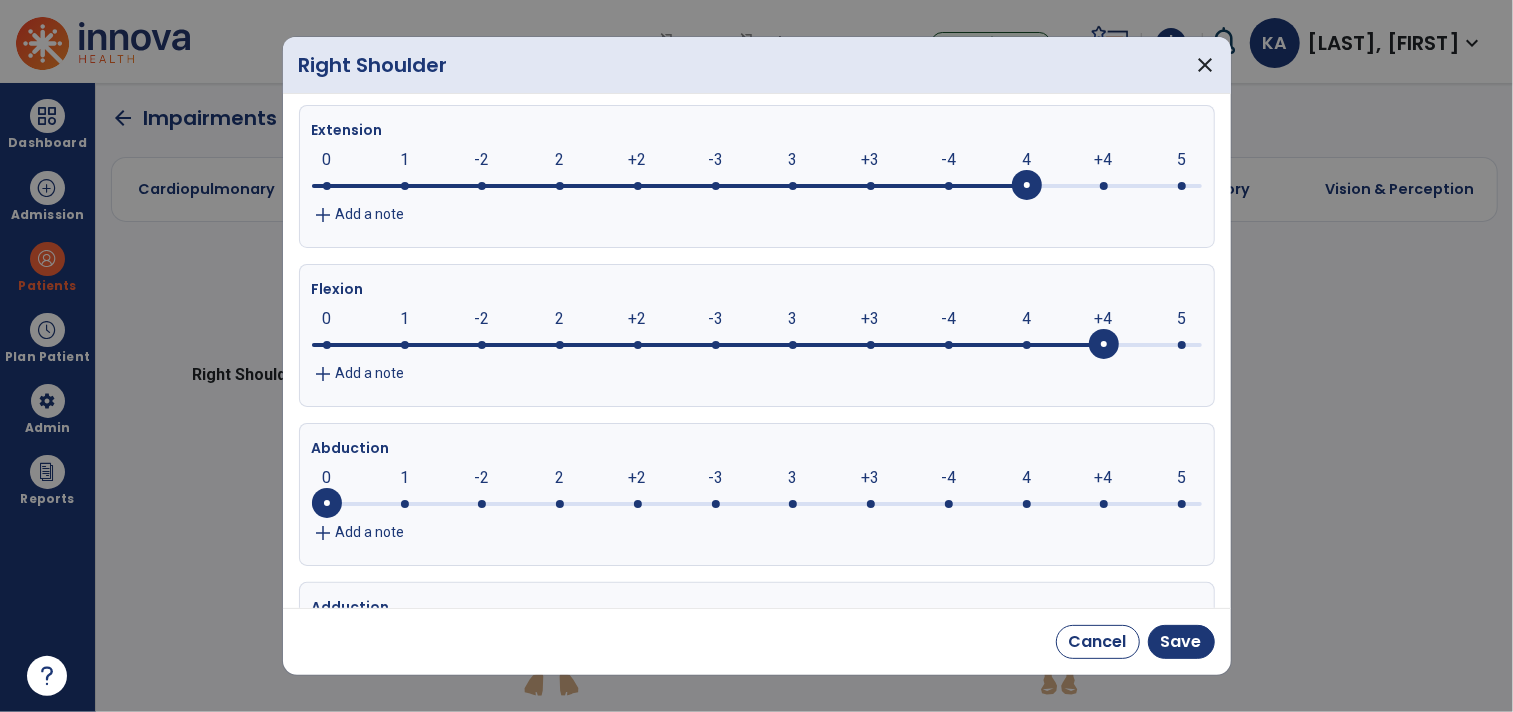 scroll, scrollTop: 111, scrollLeft: 0, axis: vertical 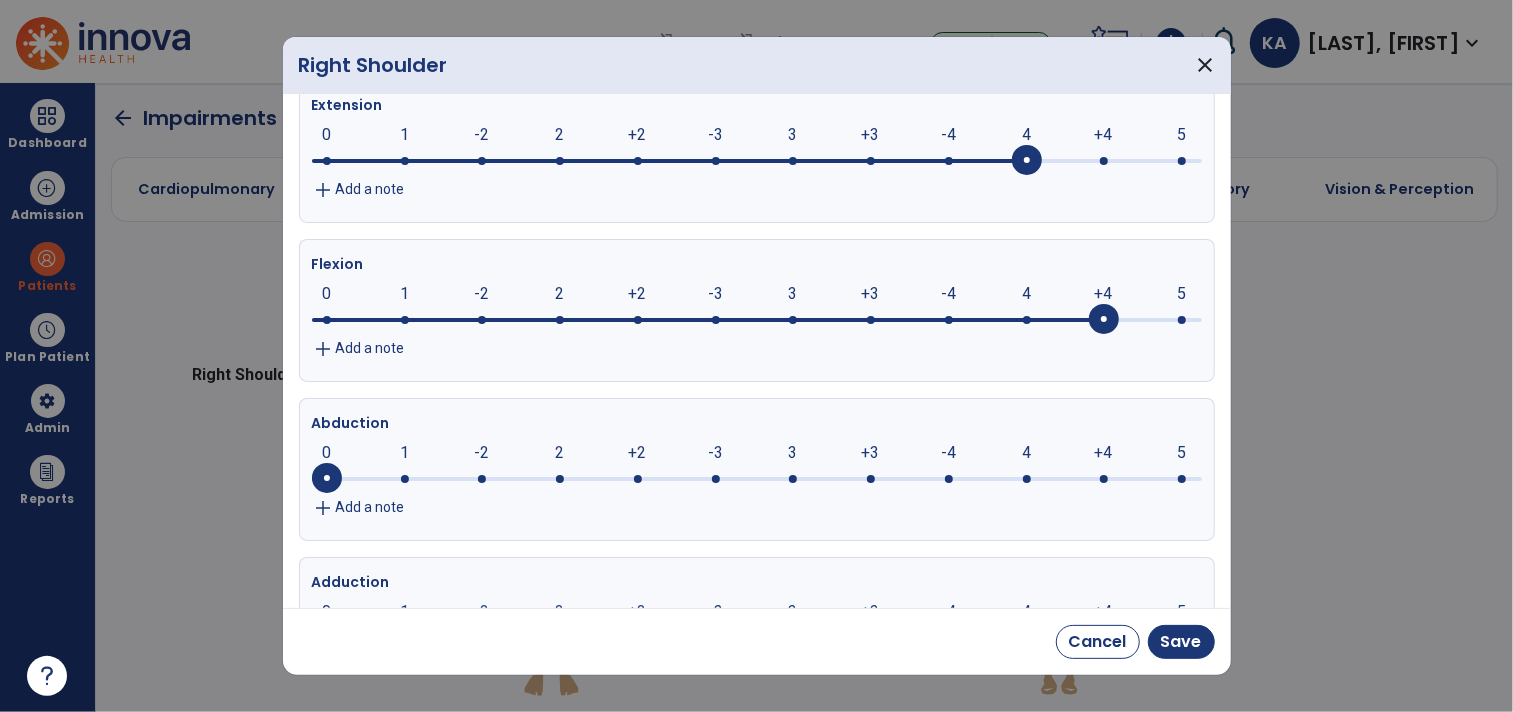 click on "0     0      1      -2      2      +2      -3      3      +3      -4      4      +4      5" 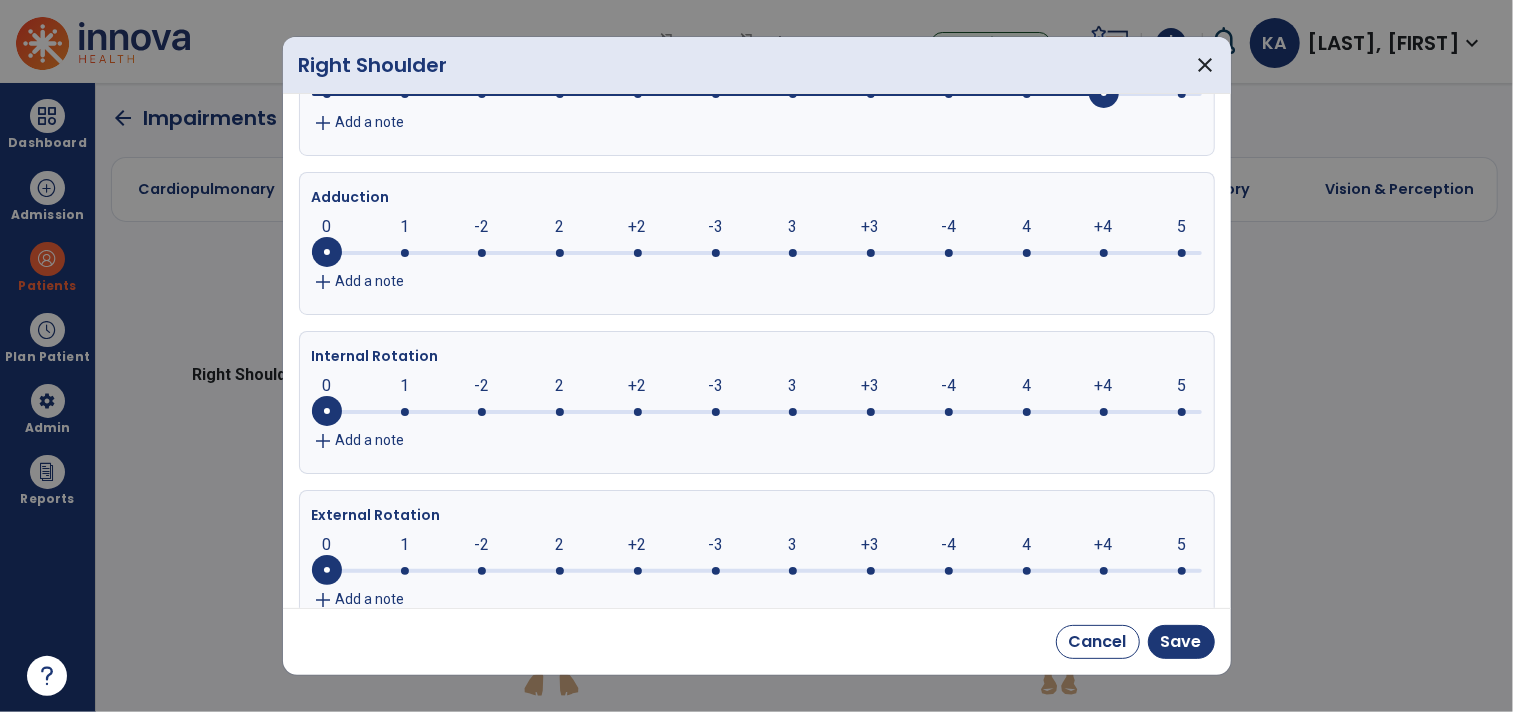 scroll, scrollTop: 545, scrollLeft: 0, axis: vertical 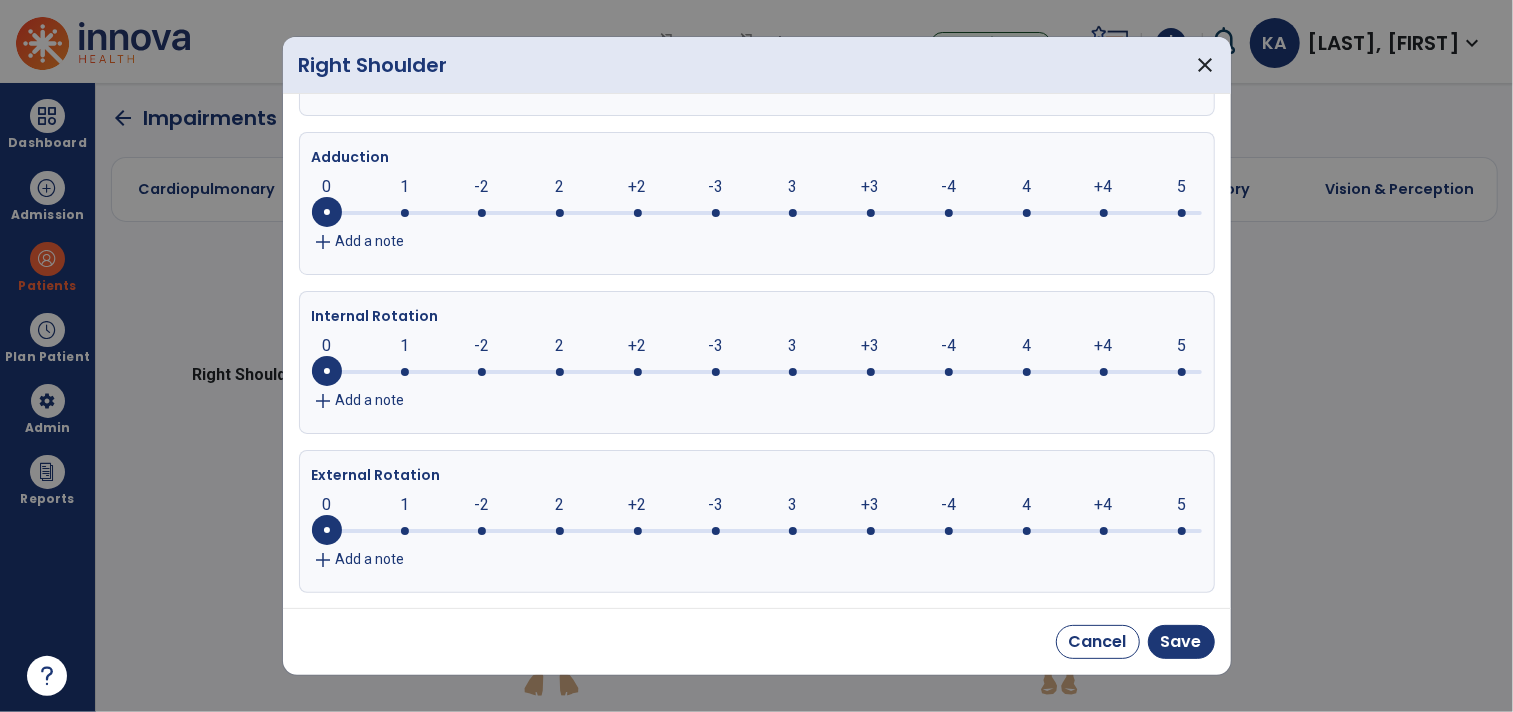 click on "+4" 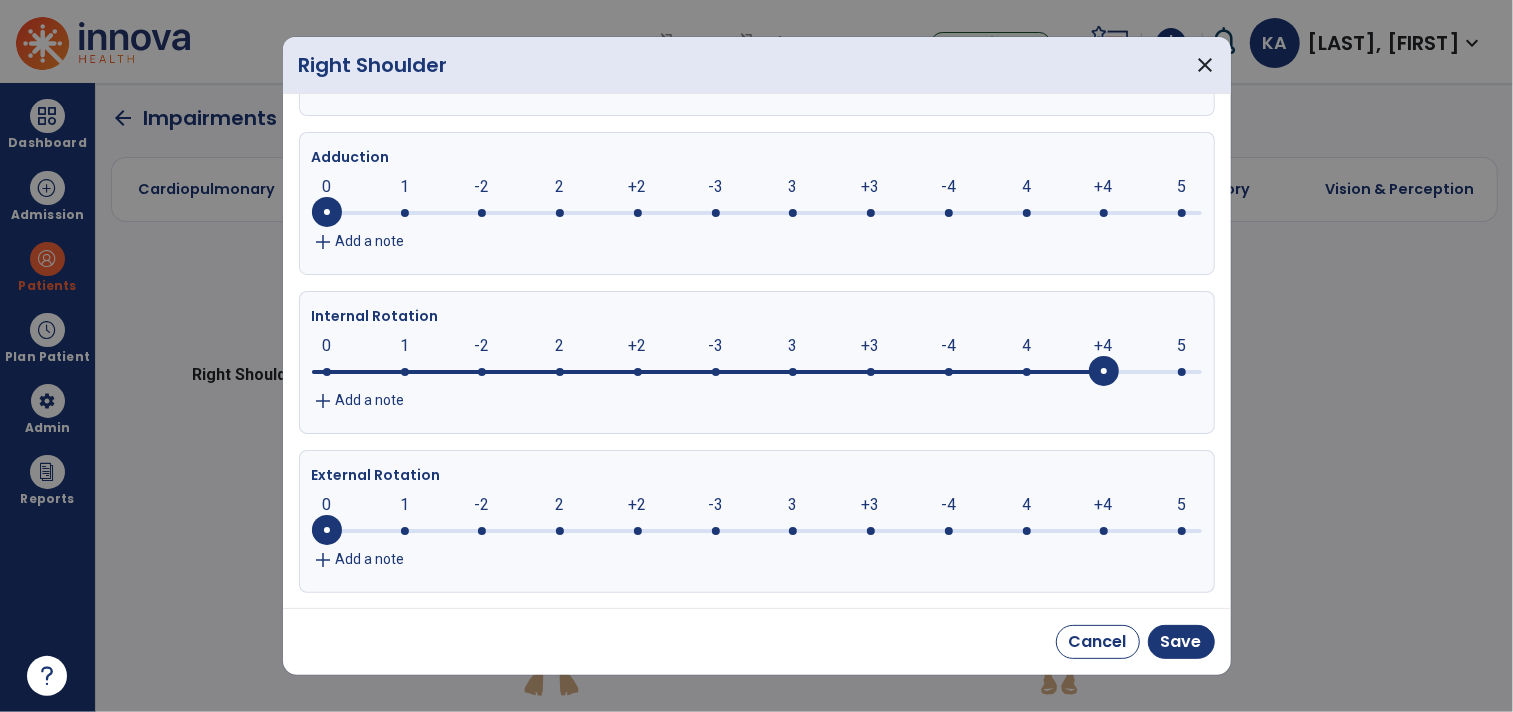 click 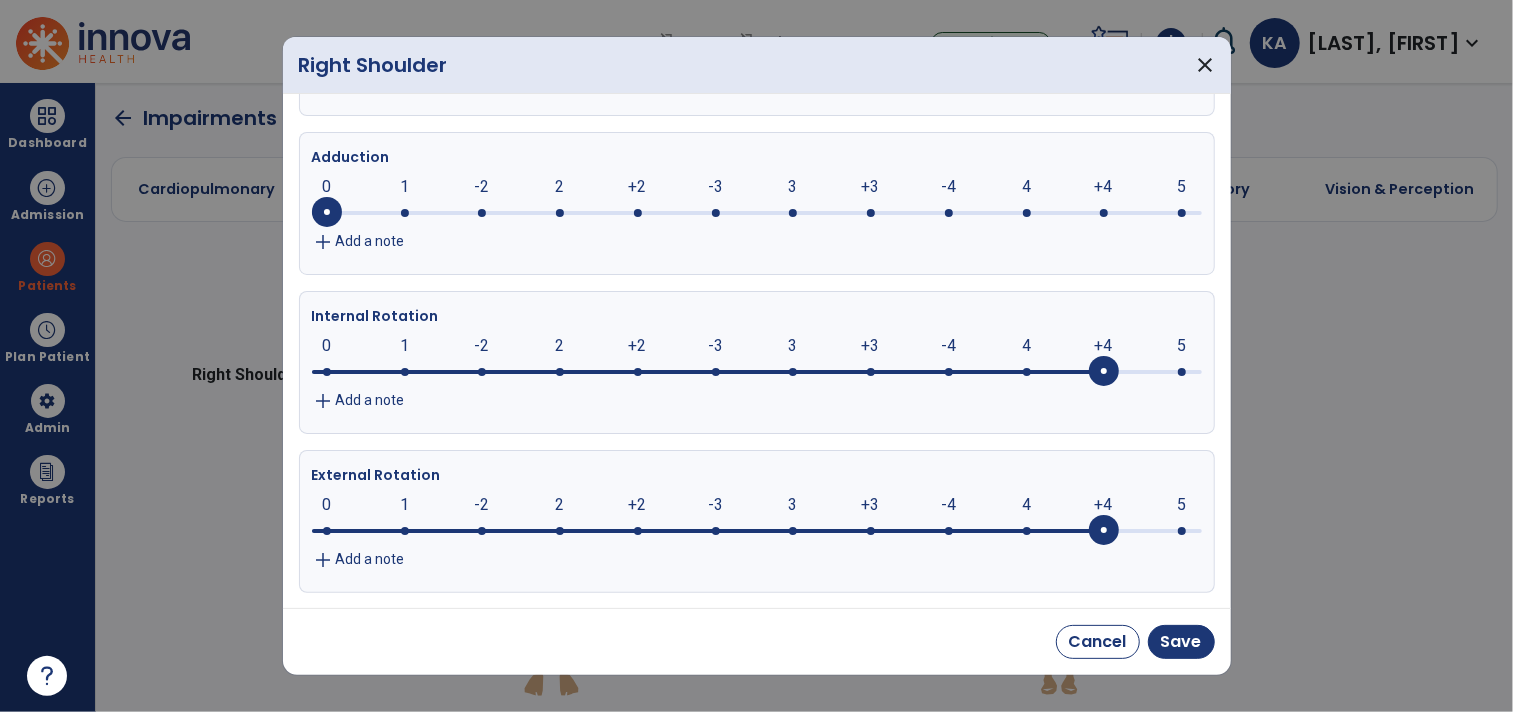scroll, scrollTop: 545, scrollLeft: 0, axis: vertical 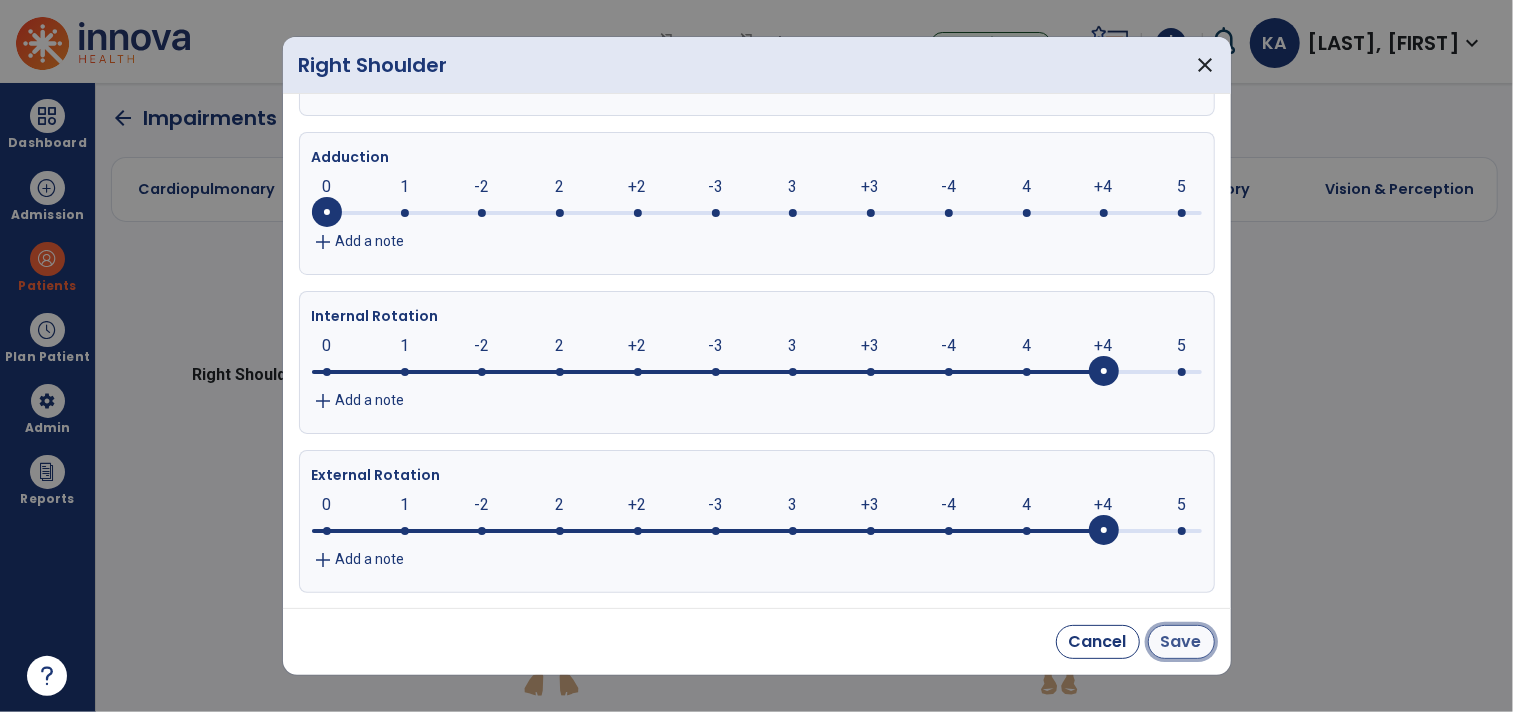 click on "Save" at bounding box center (1181, 642) 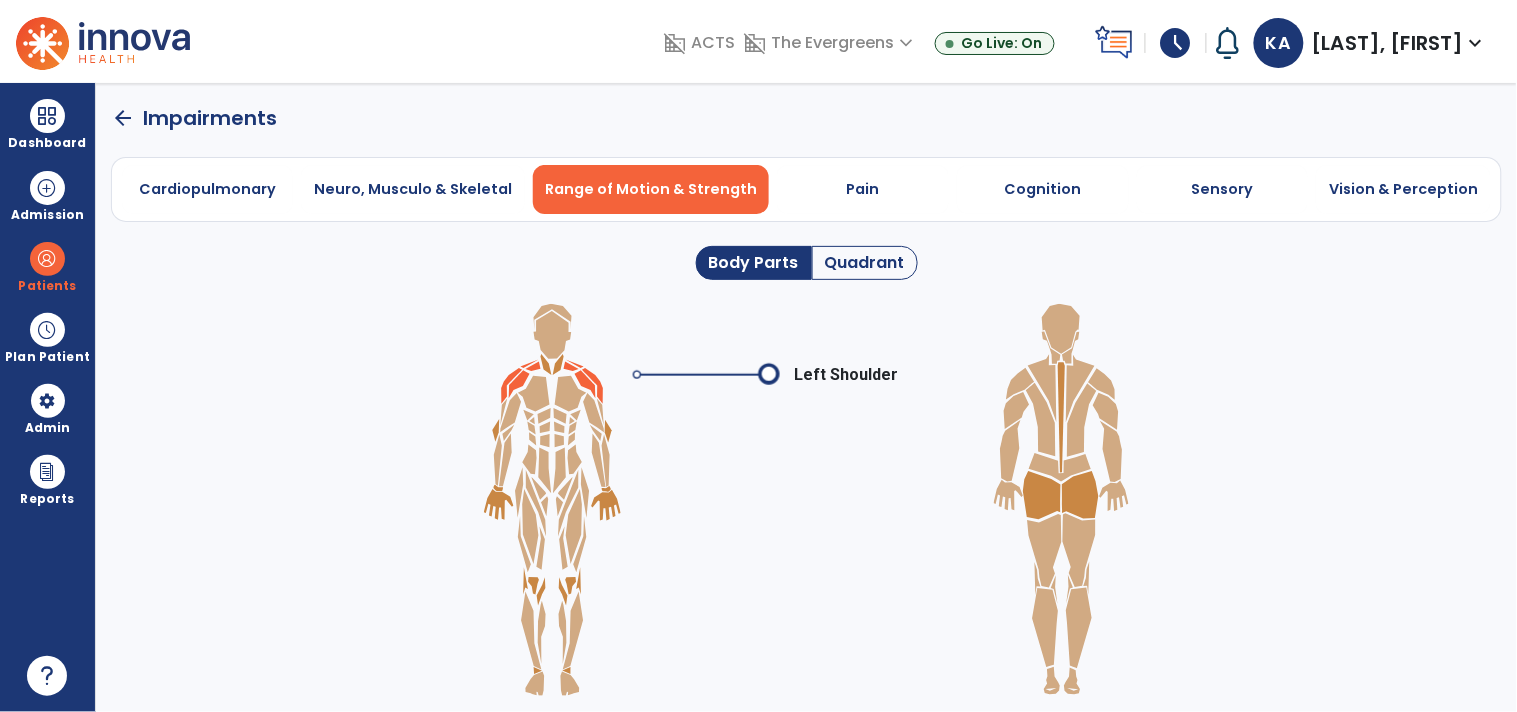 click 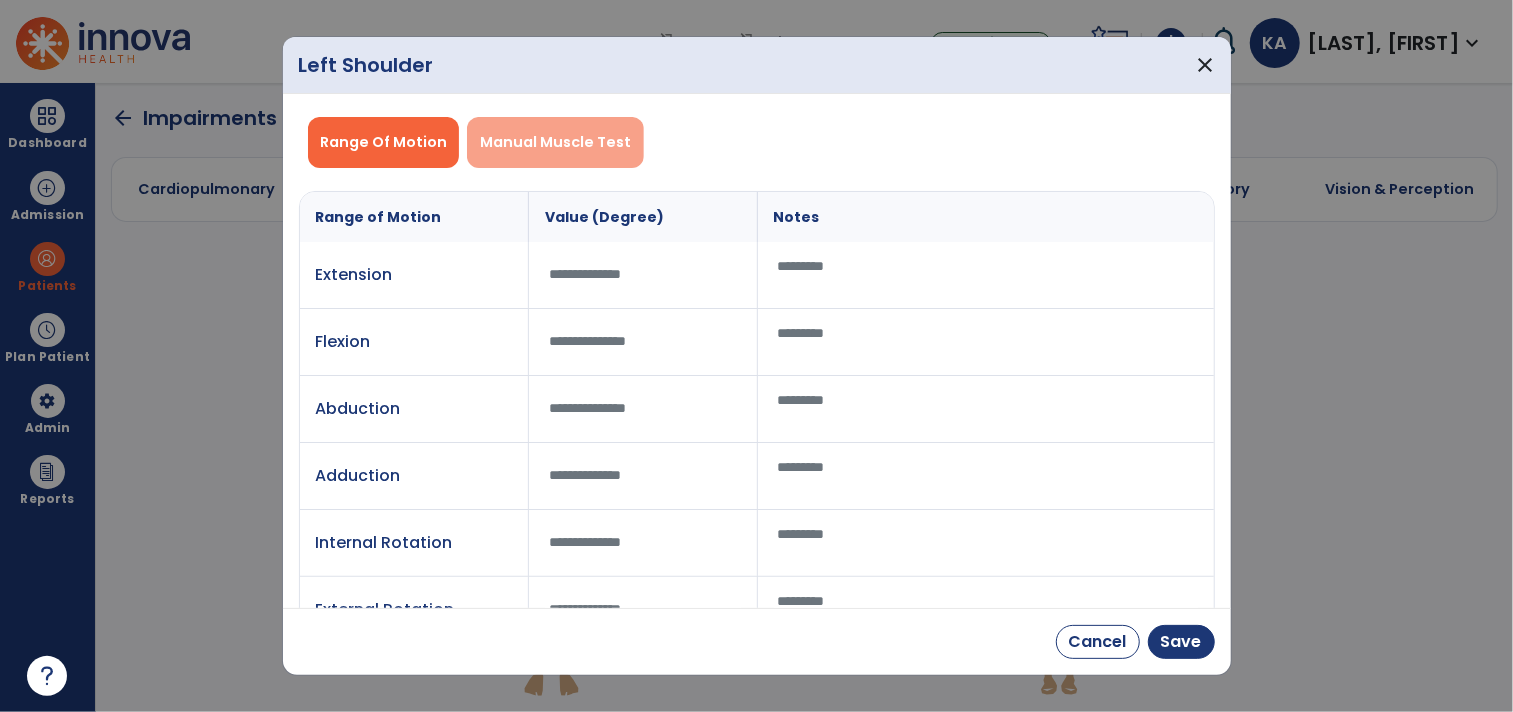 click on "Manual Muscle Test" at bounding box center [555, 142] 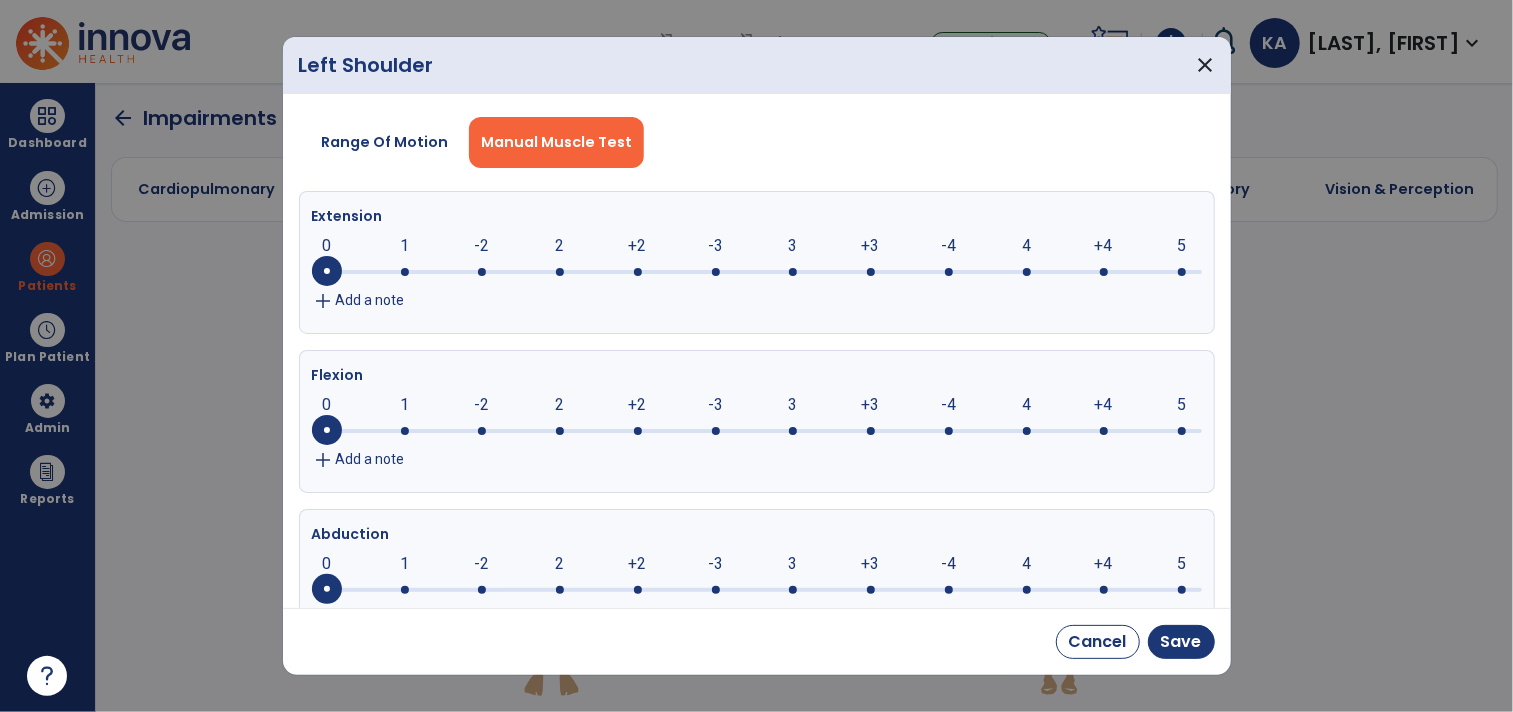 click on "0     0      1      -2      2      +2      -3      3      +3      -4      4      +4      5" 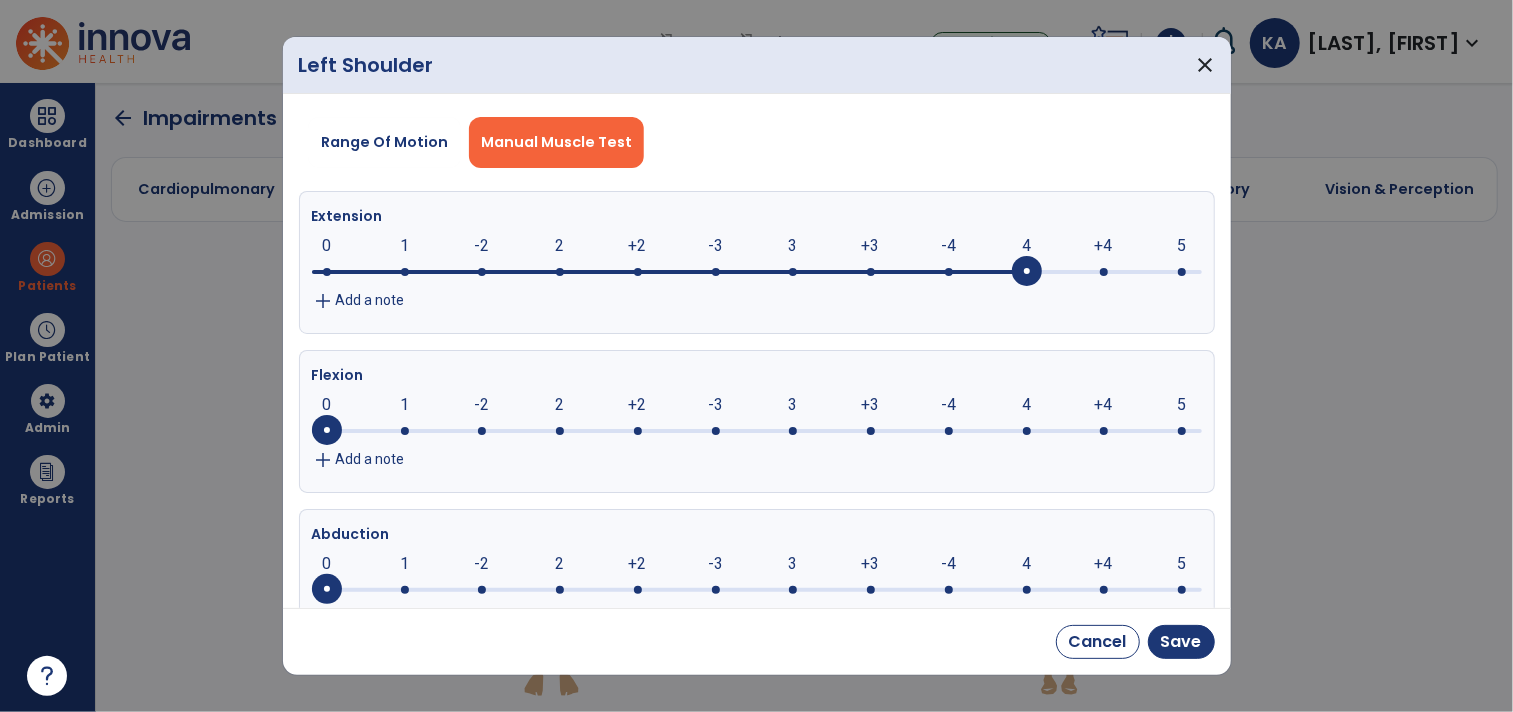 click on "0     0      1      -2      2      +2      -3      3      +3      -4      4      +4      5" 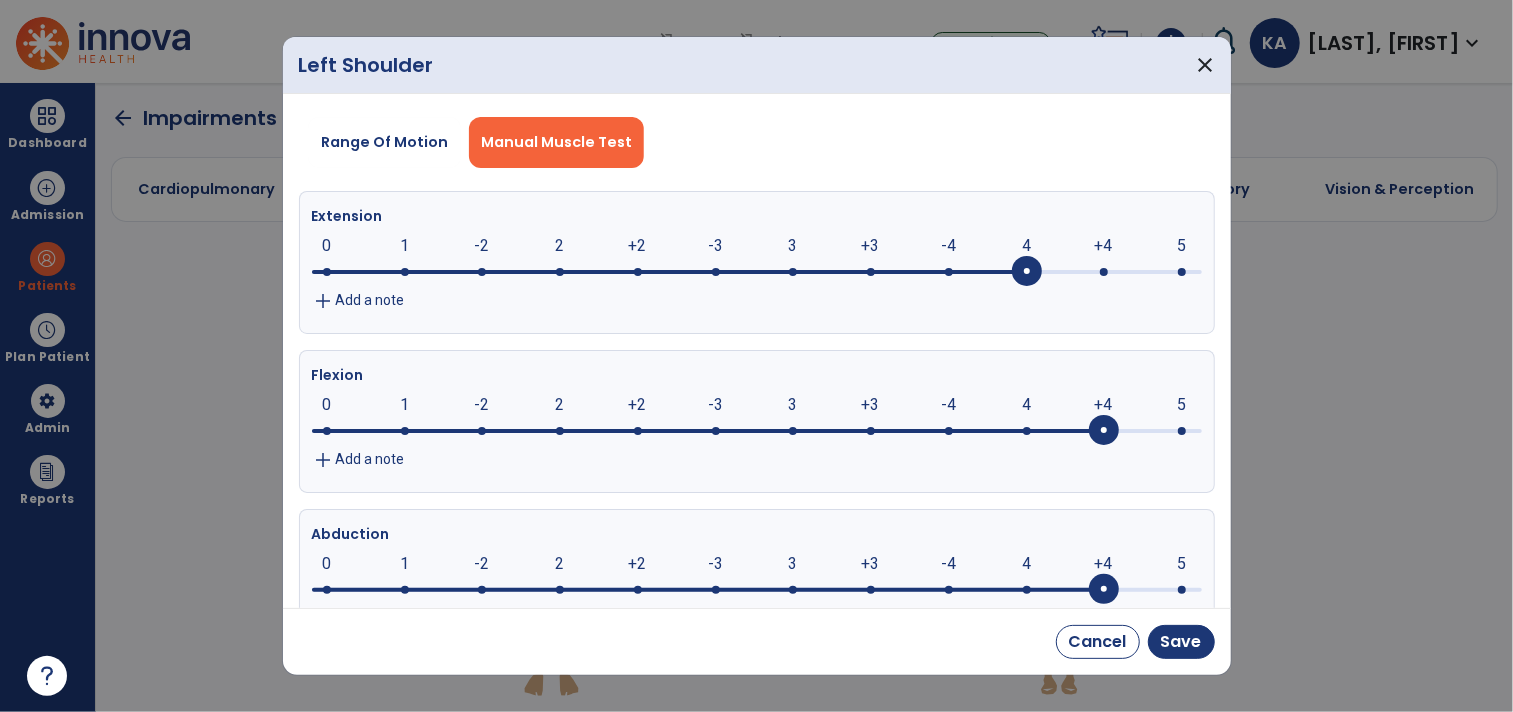 click 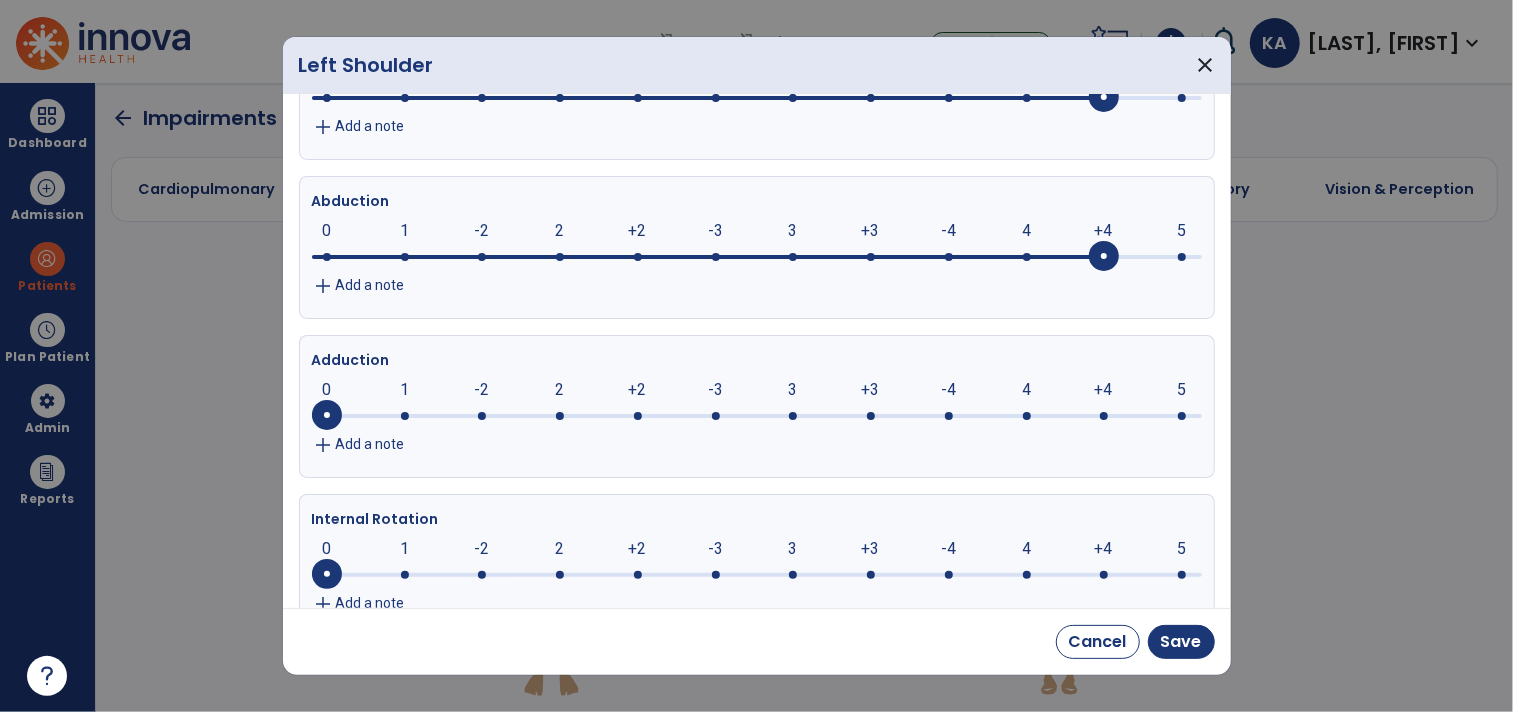 scroll, scrollTop: 444, scrollLeft: 0, axis: vertical 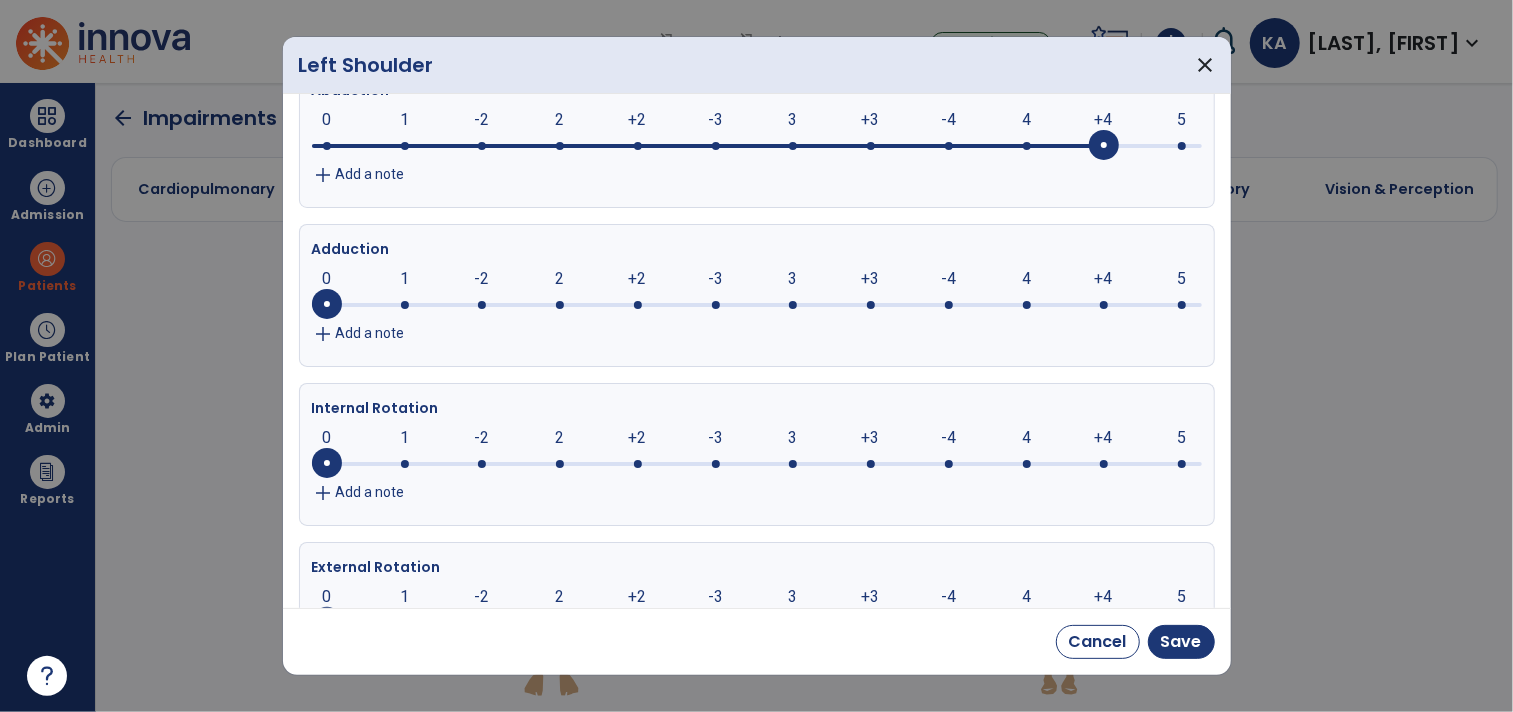 click 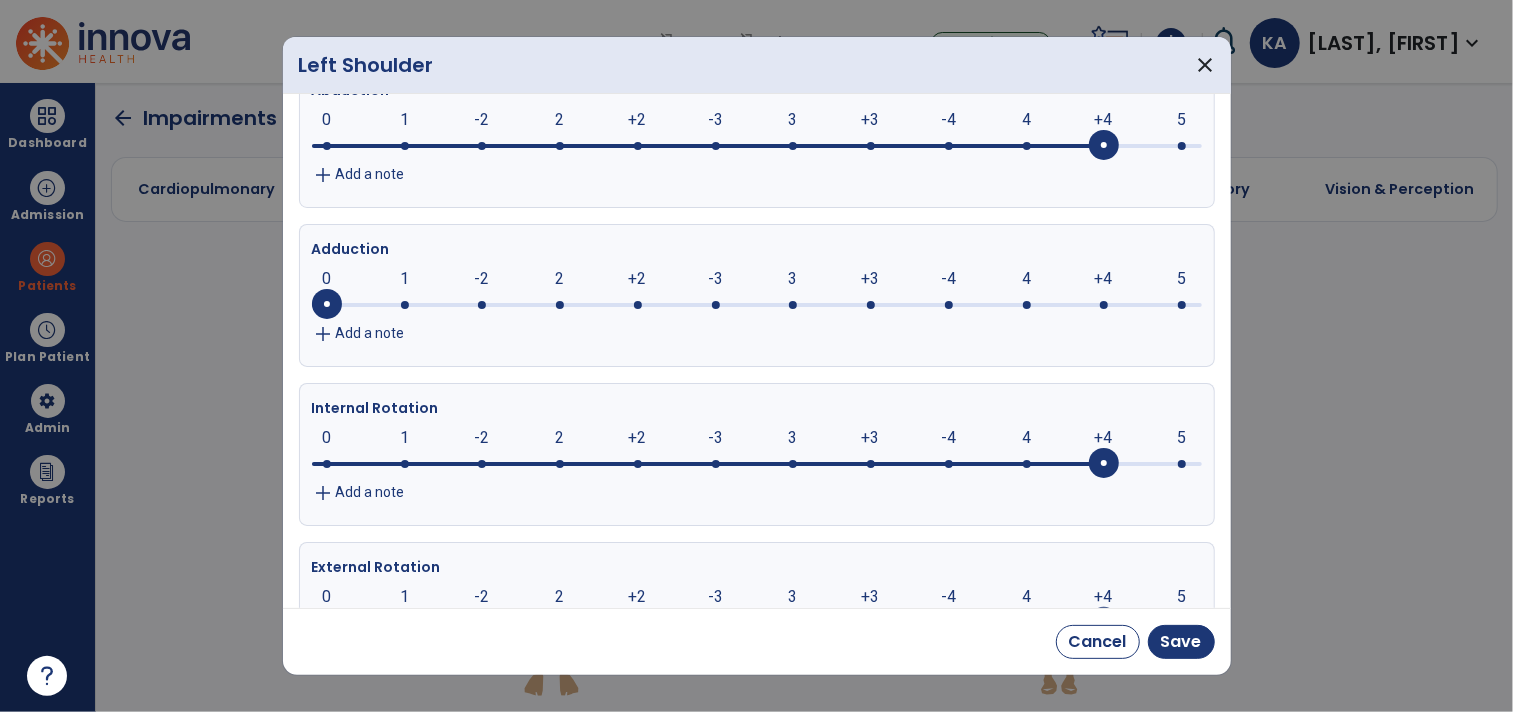 click on "Range Of Motion   Manual Muscle Test  Extension 4     0      1      -2      2      +2      -3      3      +3      -4      4      +4      5  add Add a note Flexion +4     0      1      -2      2      +2      -3      3      +3      -4      4      +4      5  add Add a note Abduction +4     0      1      -2      2      +2      -3      3      +3      -4      4      +4      5  add Add a note Adduction 0     0      1      -2      2      +2      -3      3      +3      -4      4      +4      5  add Add a note Internal Rotation +4     0      1      -2      2      +2      -3      3      +3      -4      4      +4      5  add Add a note External Rotation +4     0      1      -2      2      +2      -3      3      +3      -4      4      +4      5  add Add a note" at bounding box center (757, 351) 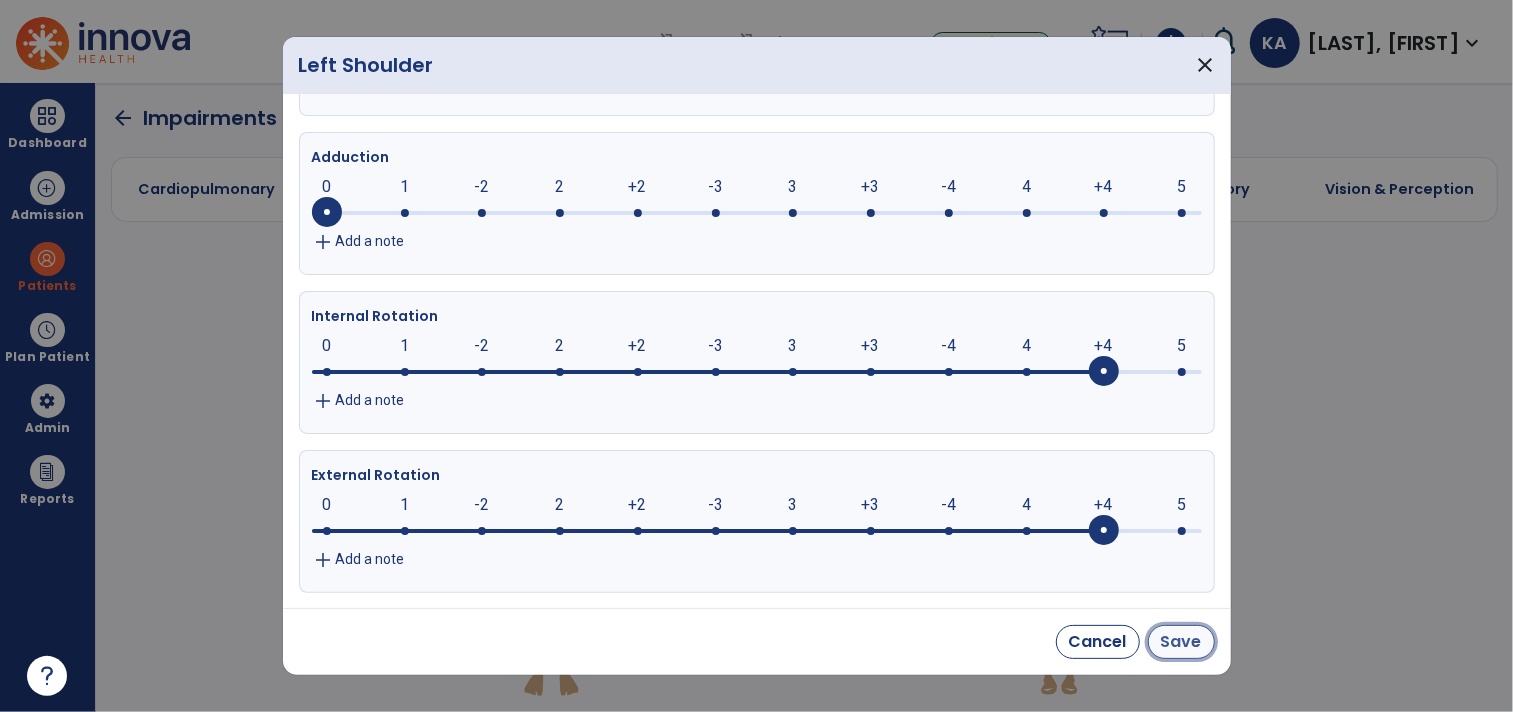 click on "Save" at bounding box center (1181, 642) 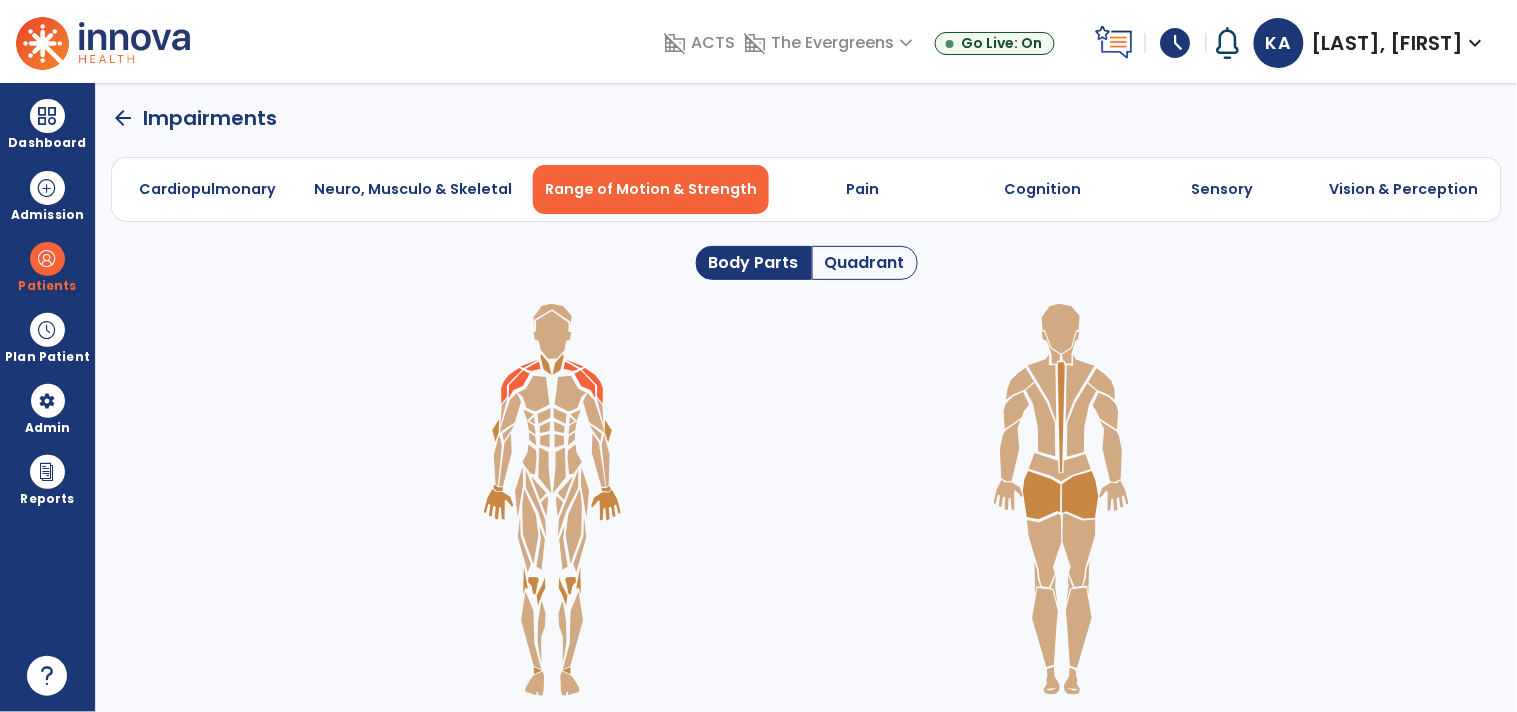 click 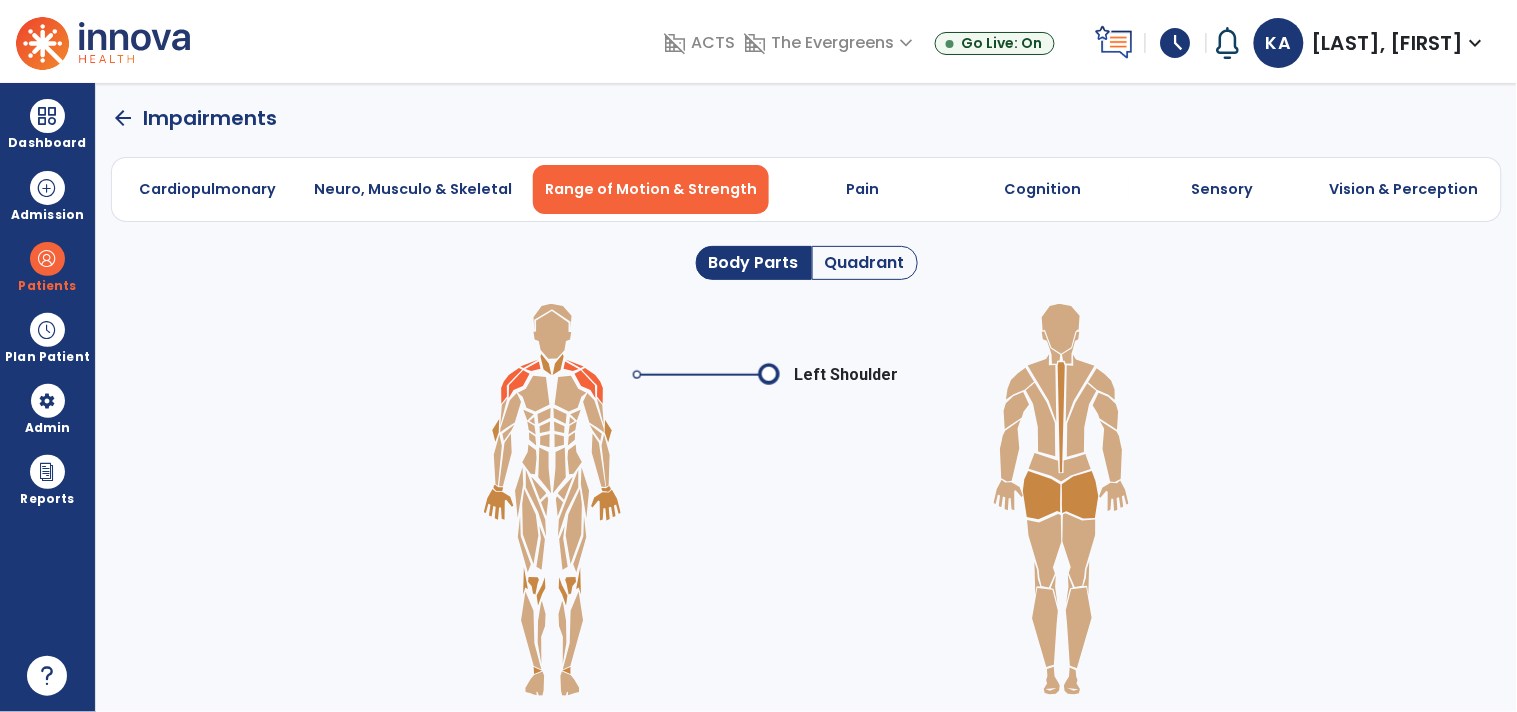 click 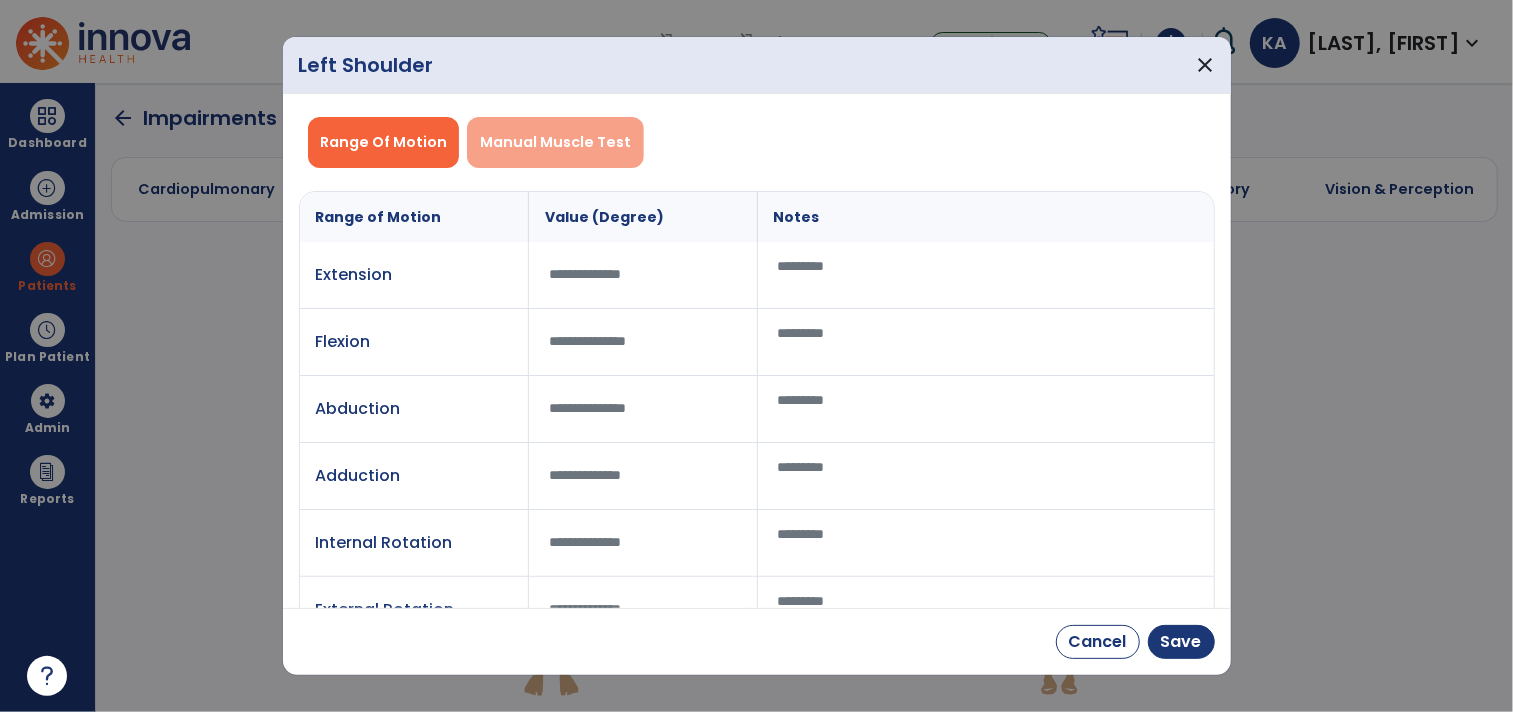 click on "Manual Muscle Test" at bounding box center [555, 142] 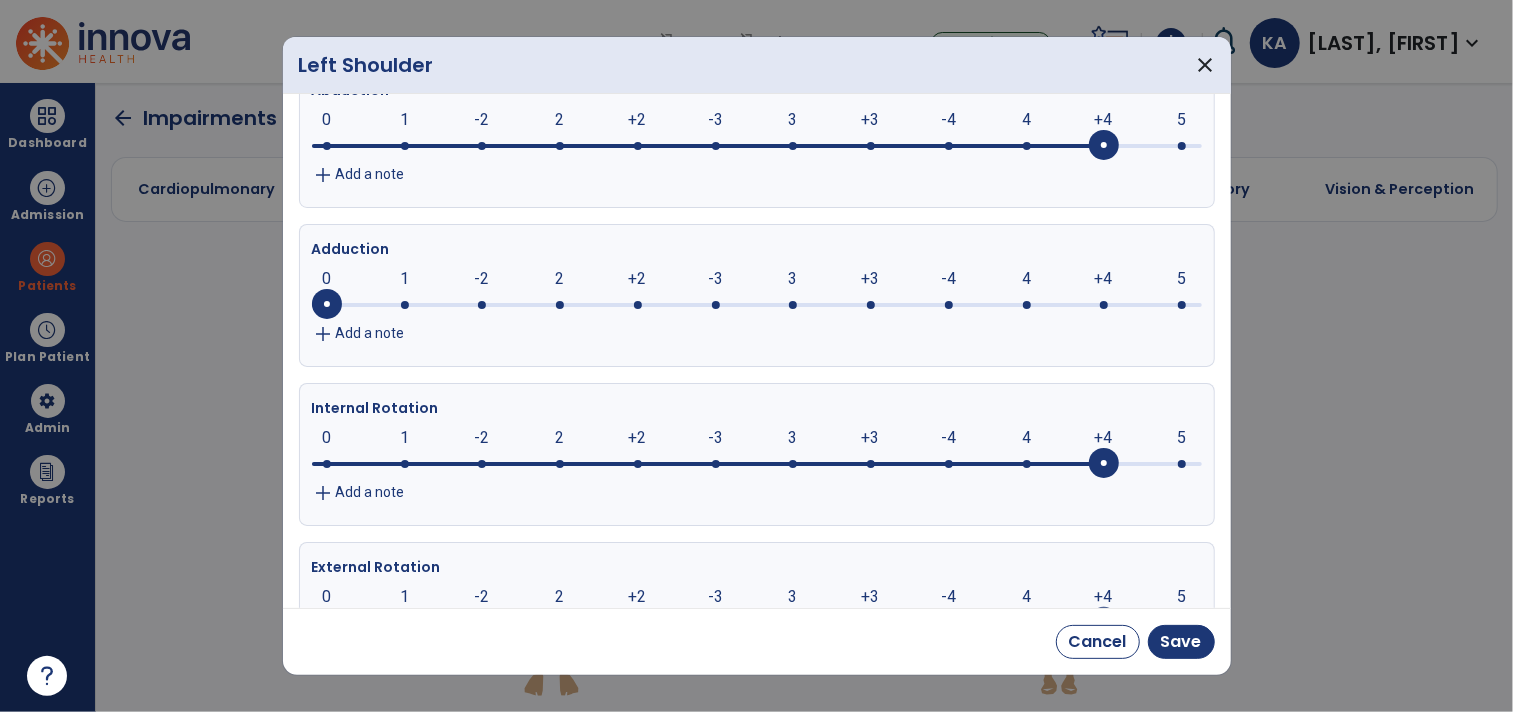 scroll, scrollTop: 545, scrollLeft: 0, axis: vertical 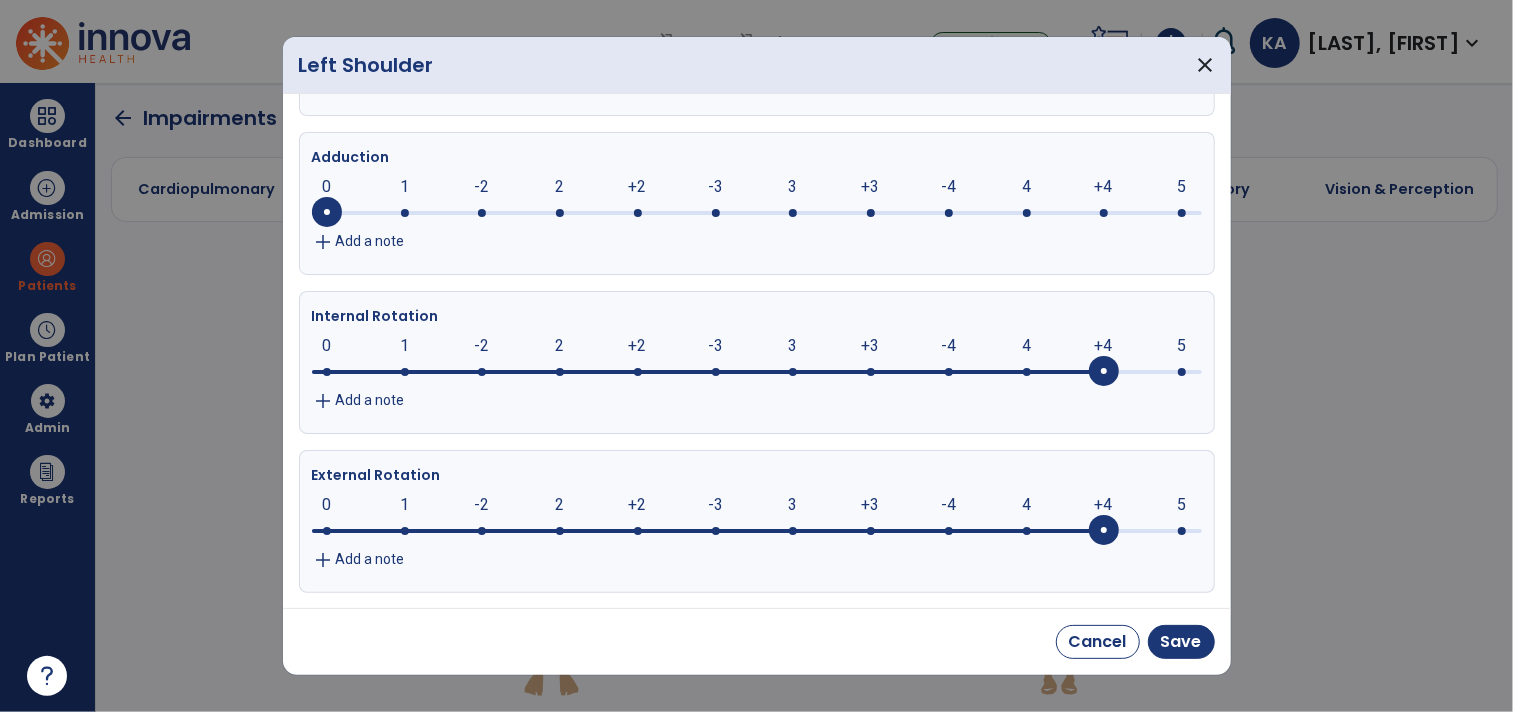 click on "Add a note" 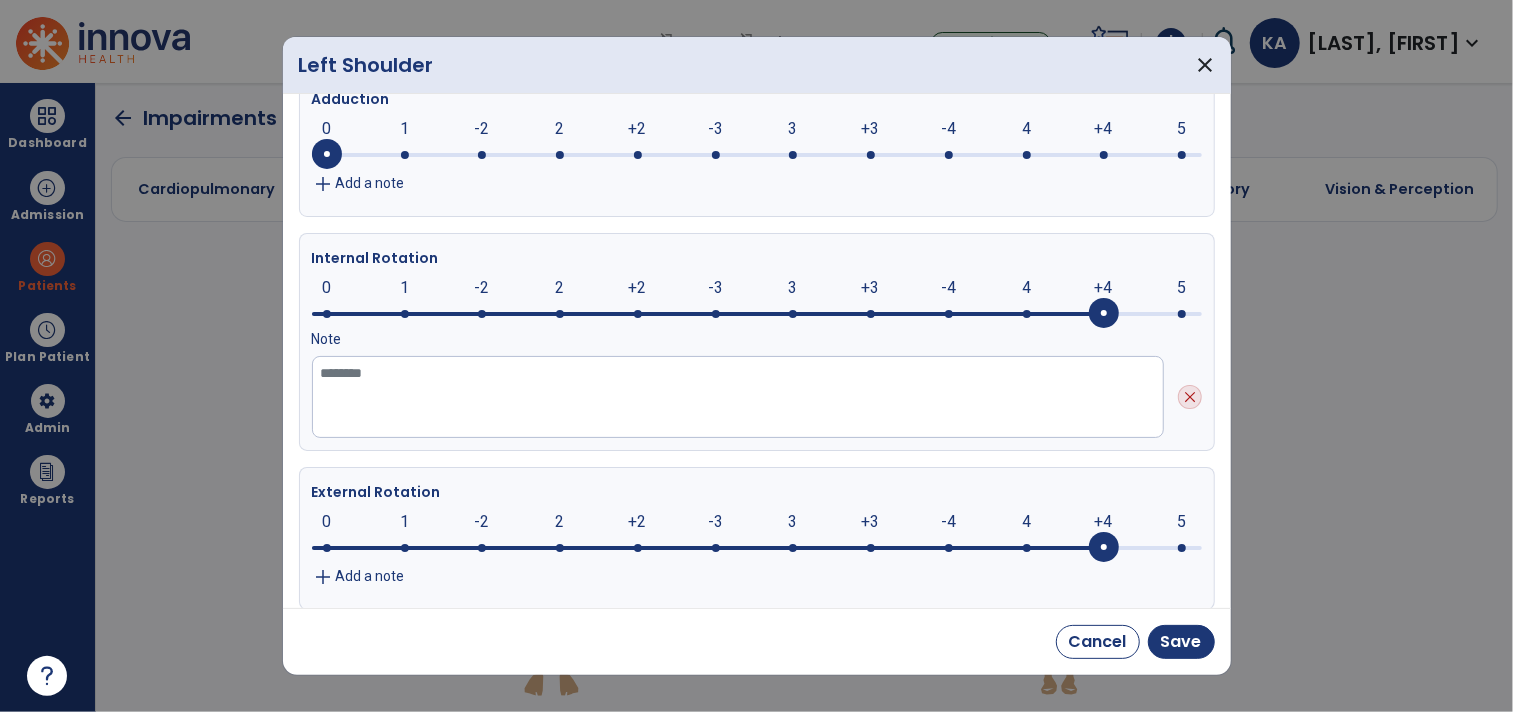 scroll, scrollTop: 621, scrollLeft: 0, axis: vertical 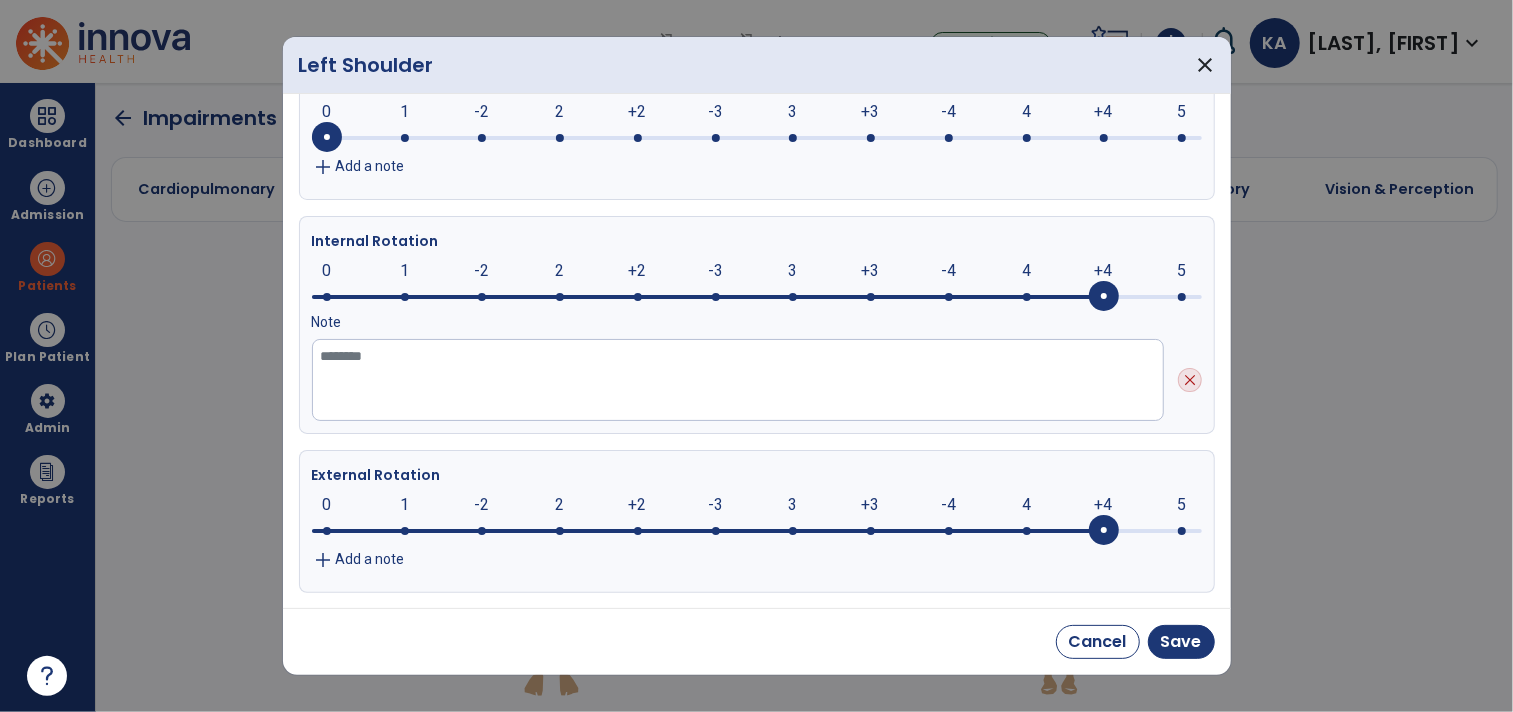 click on "close" 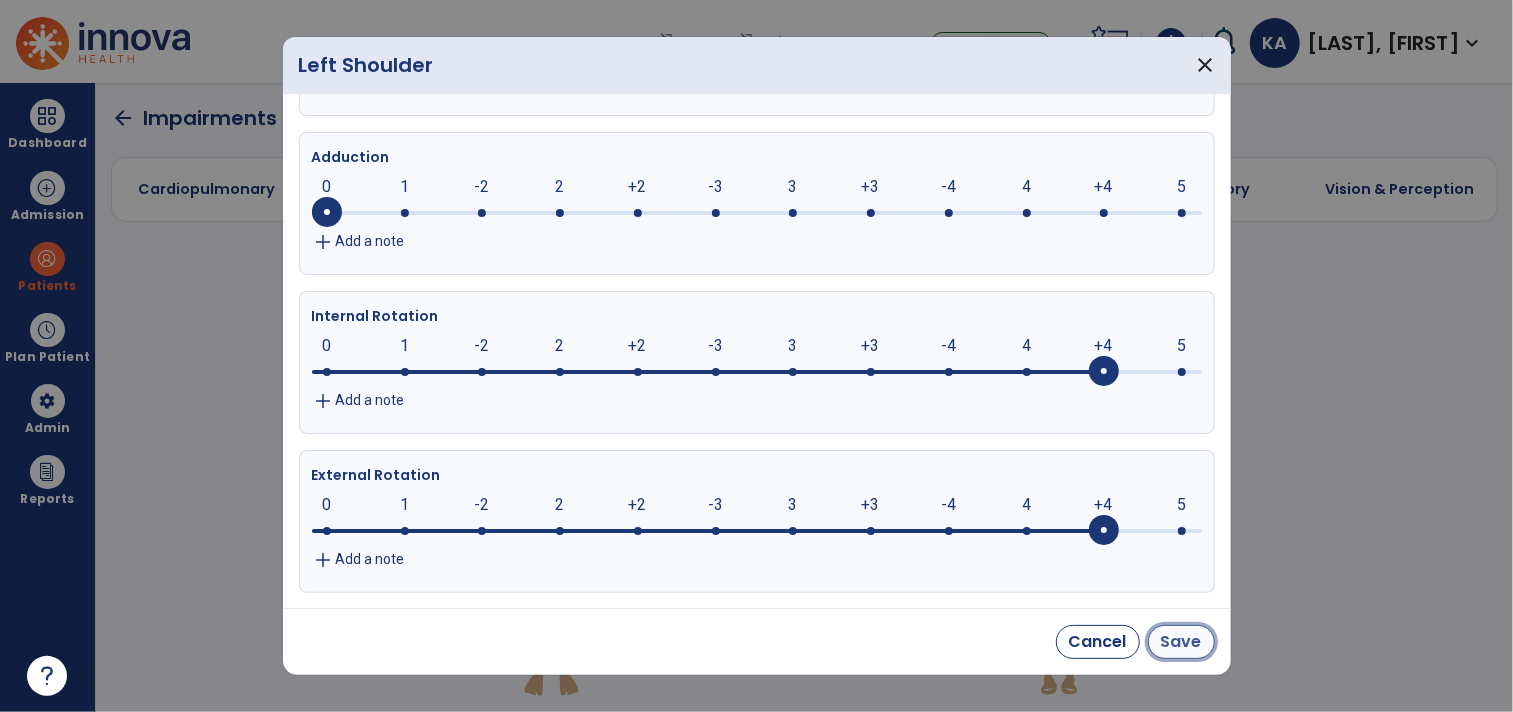 click on "Save" at bounding box center [1181, 642] 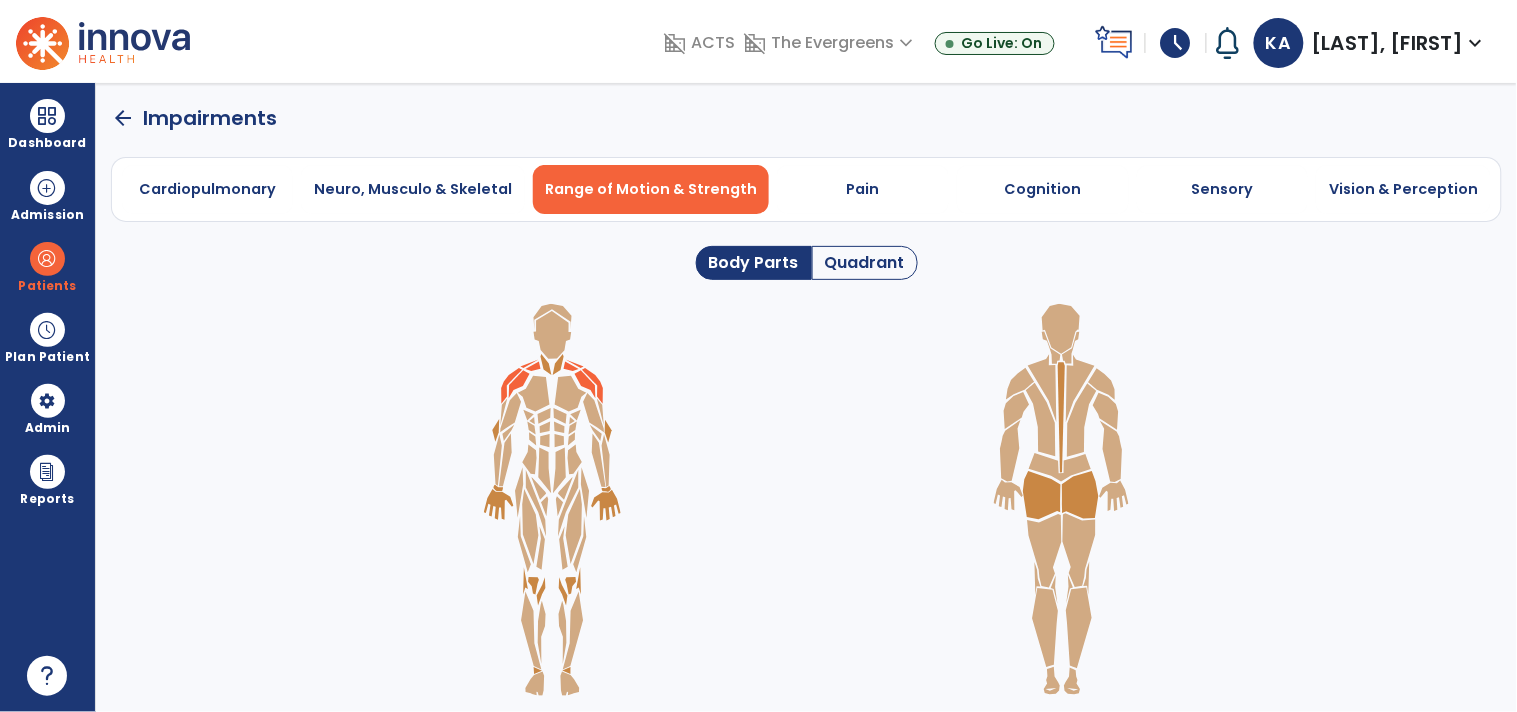 click on "Quadrant" 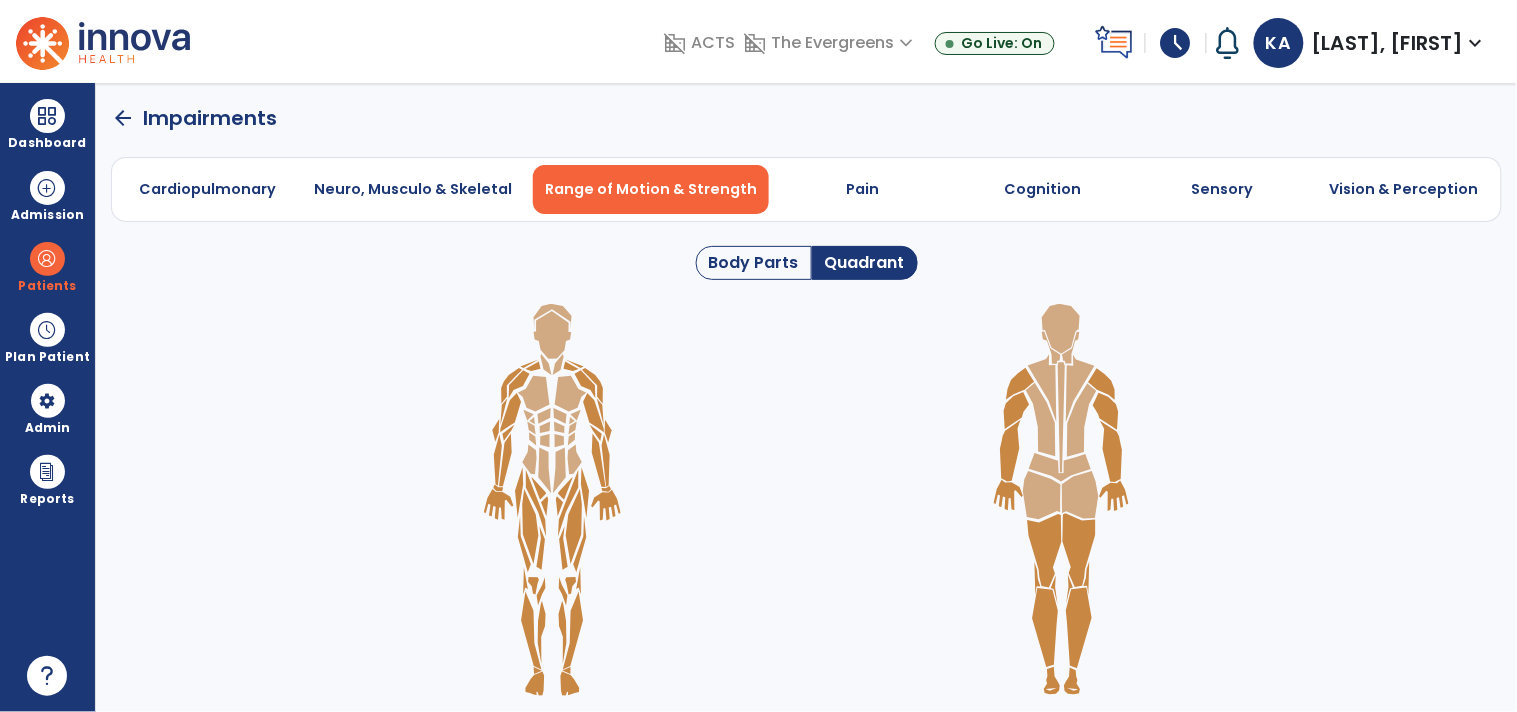 drag, startPoint x: 805, startPoint y: 266, endPoint x: 791, endPoint y: 270, distance: 14.56022 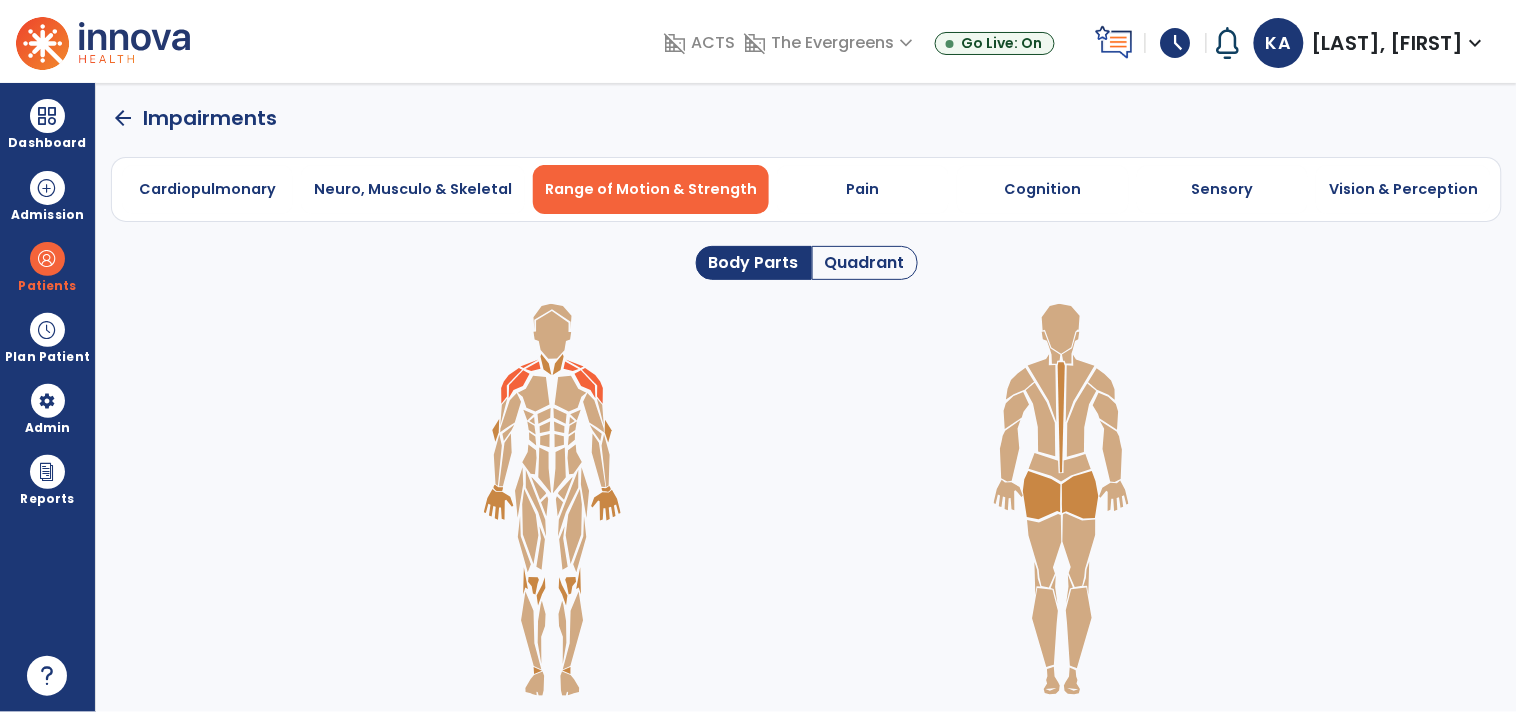 drag, startPoint x: 1044, startPoint y: 383, endPoint x: 1072, endPoint y: 396, distance: 30.870699 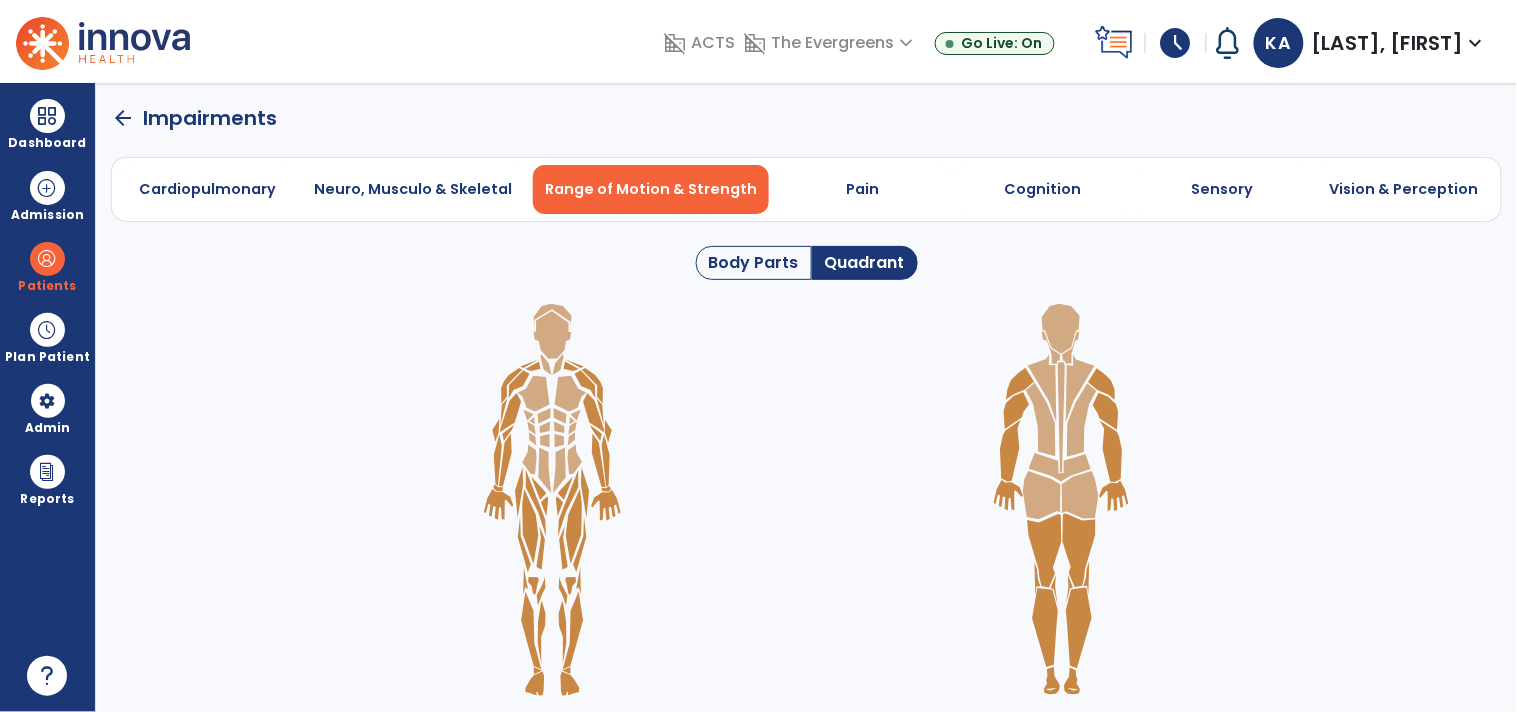 click 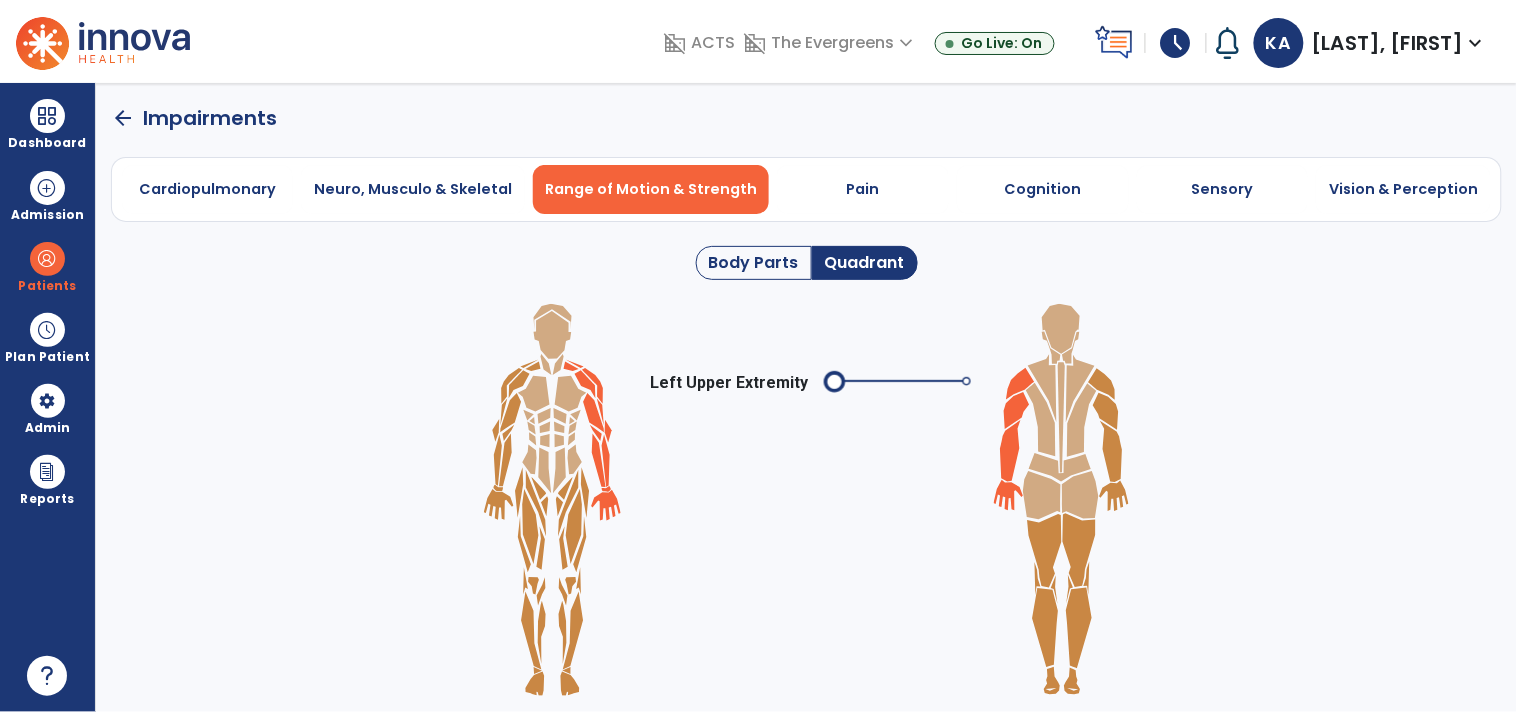 click 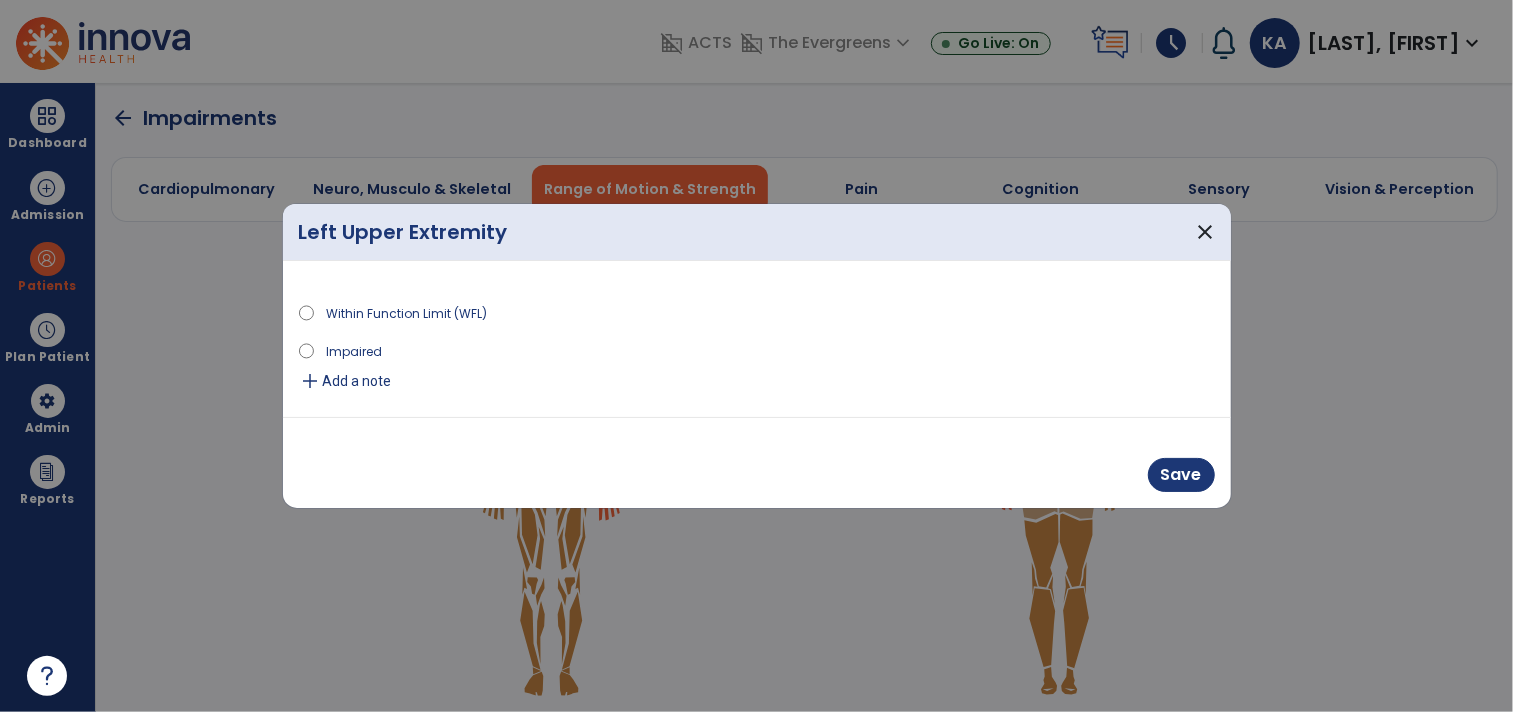 click on "Impaired" at bounding box center (354, 350) 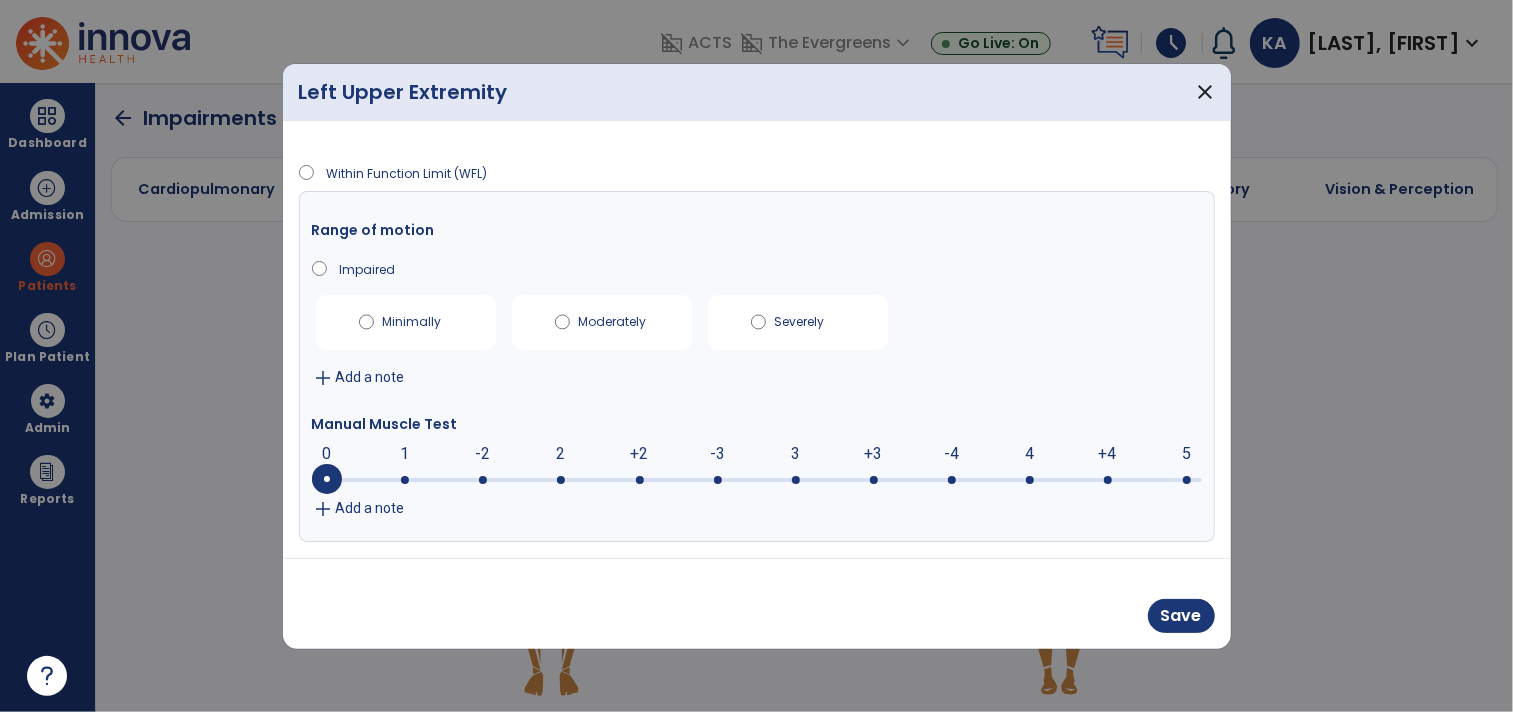 click on "add" at bounding box center (324, 509) 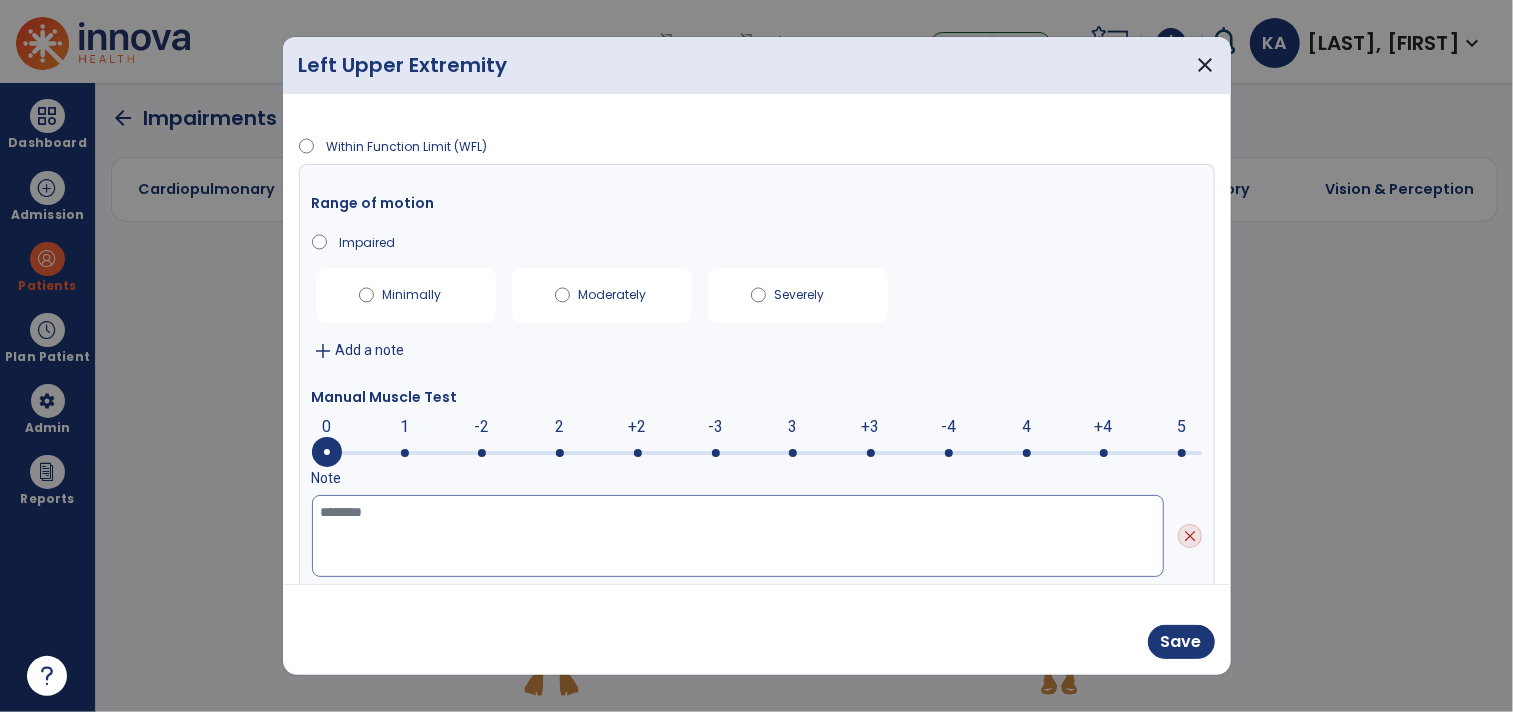 click at bounding box center [738, 536] 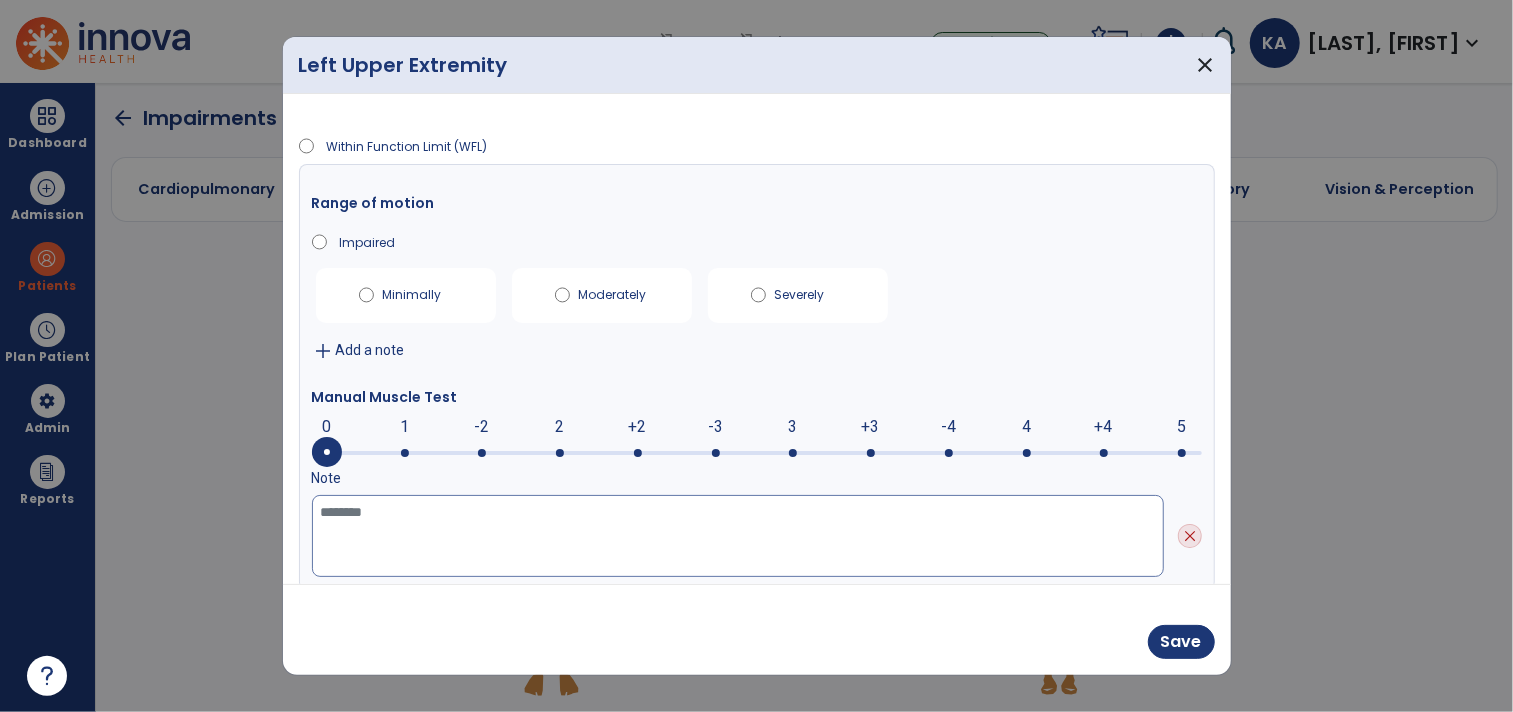 click at bounding box center [738, 536] 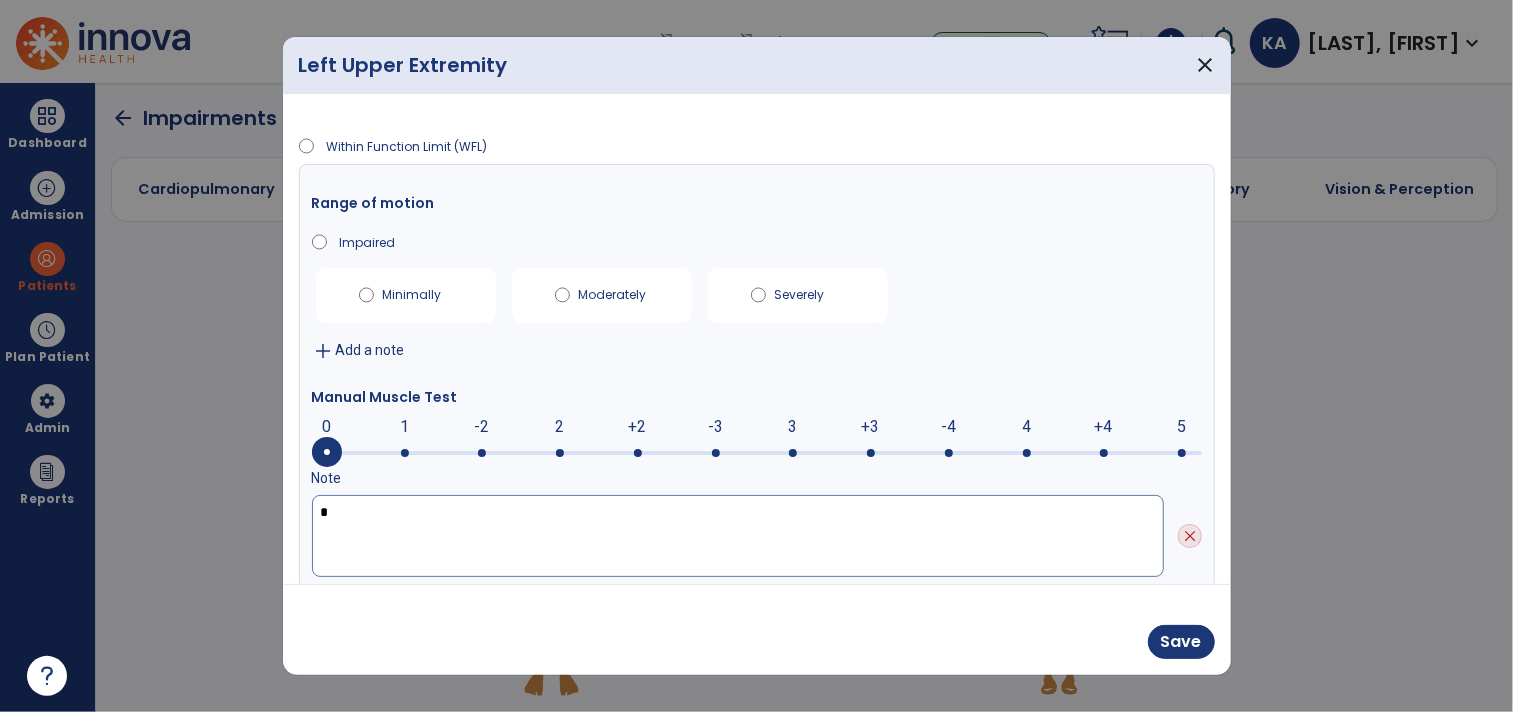 paste on "**********" 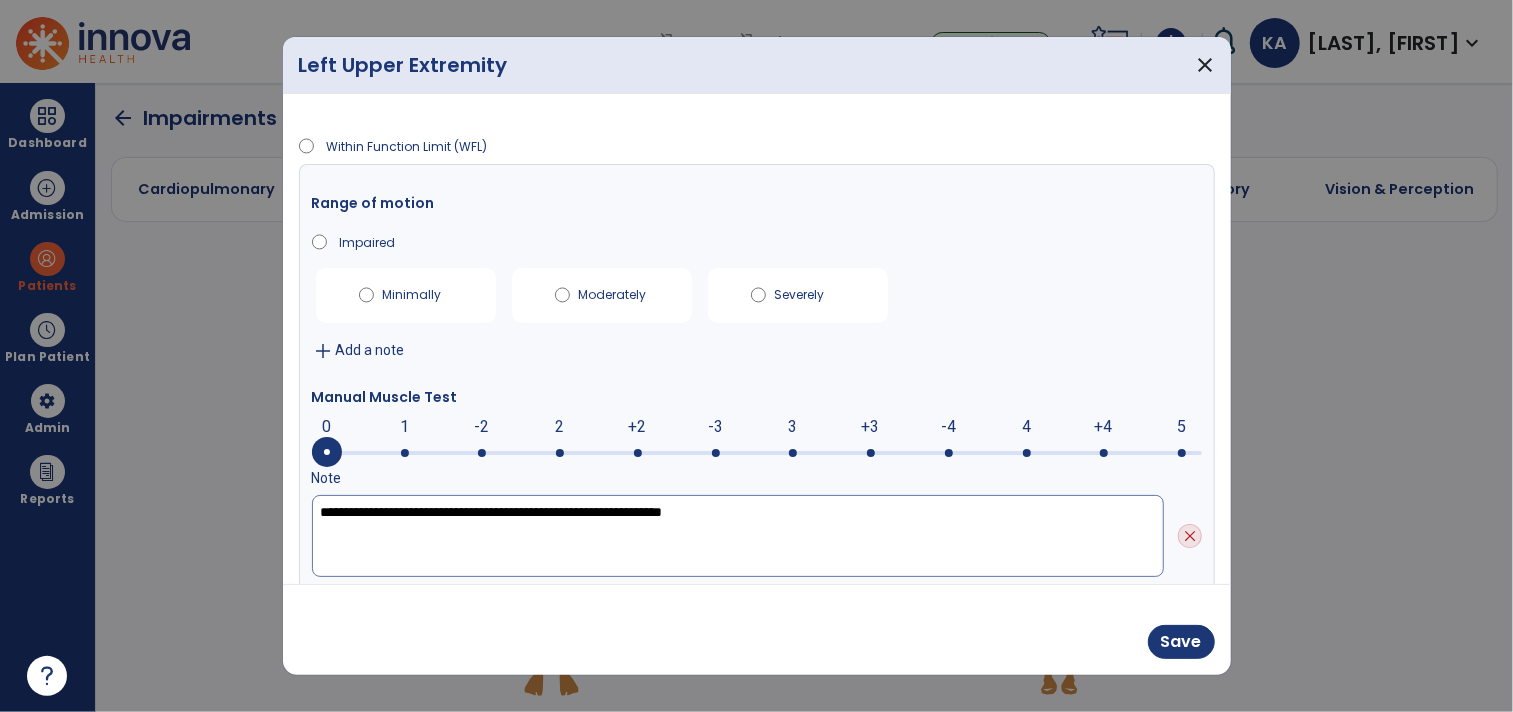 click on "**********" at bounding box center [738, 536] 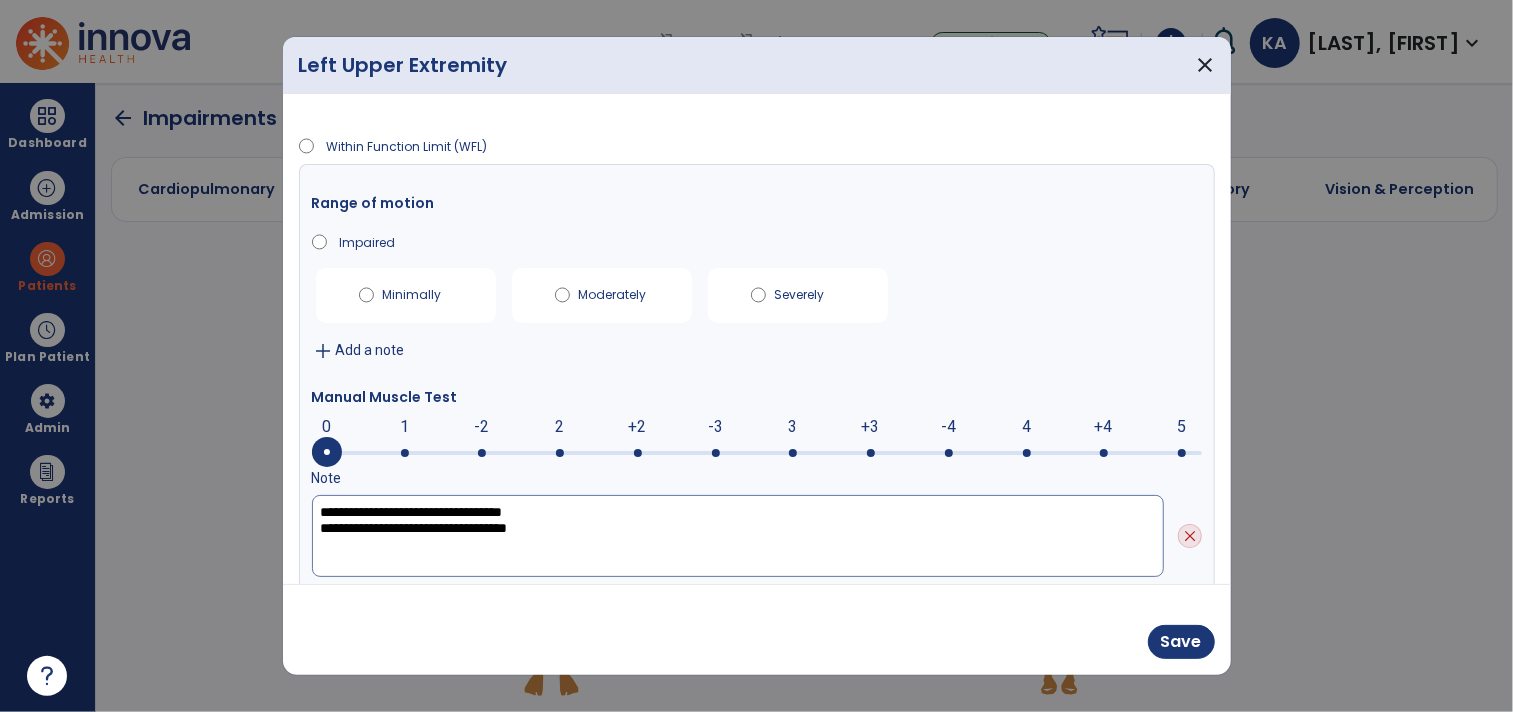 click on "**********" at bounding box center (738, 536) 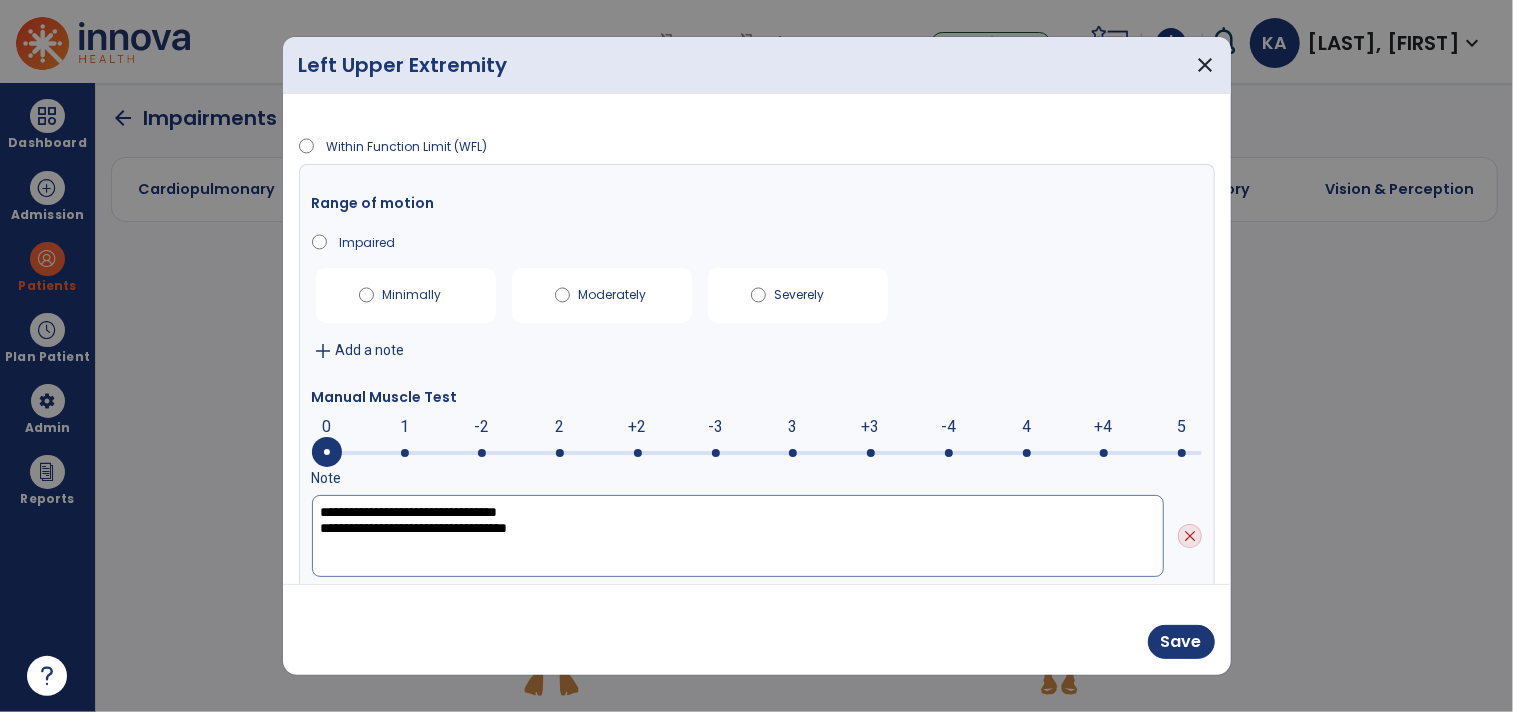 click on "**********" at bounding box center [738, 536] 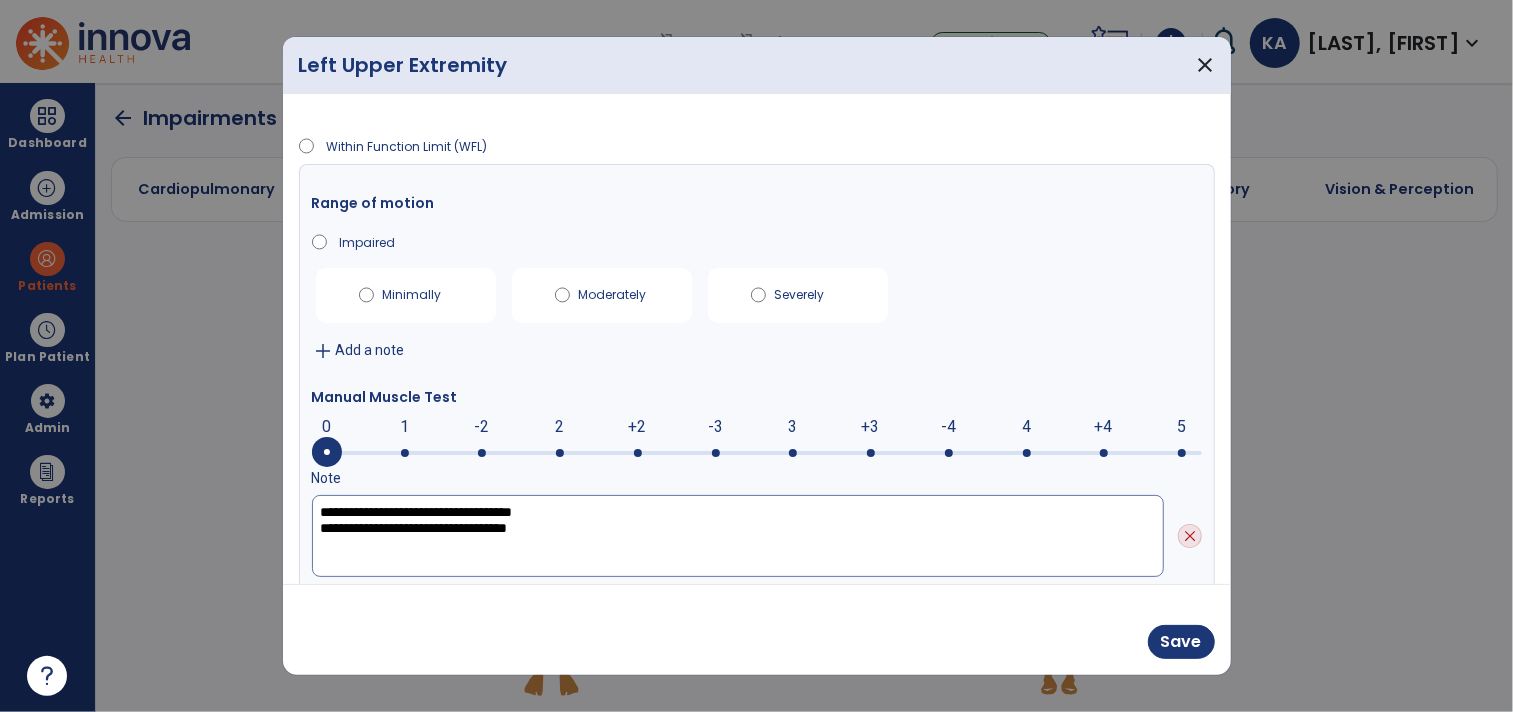 click on "**********" at bounding box center [738, 536] 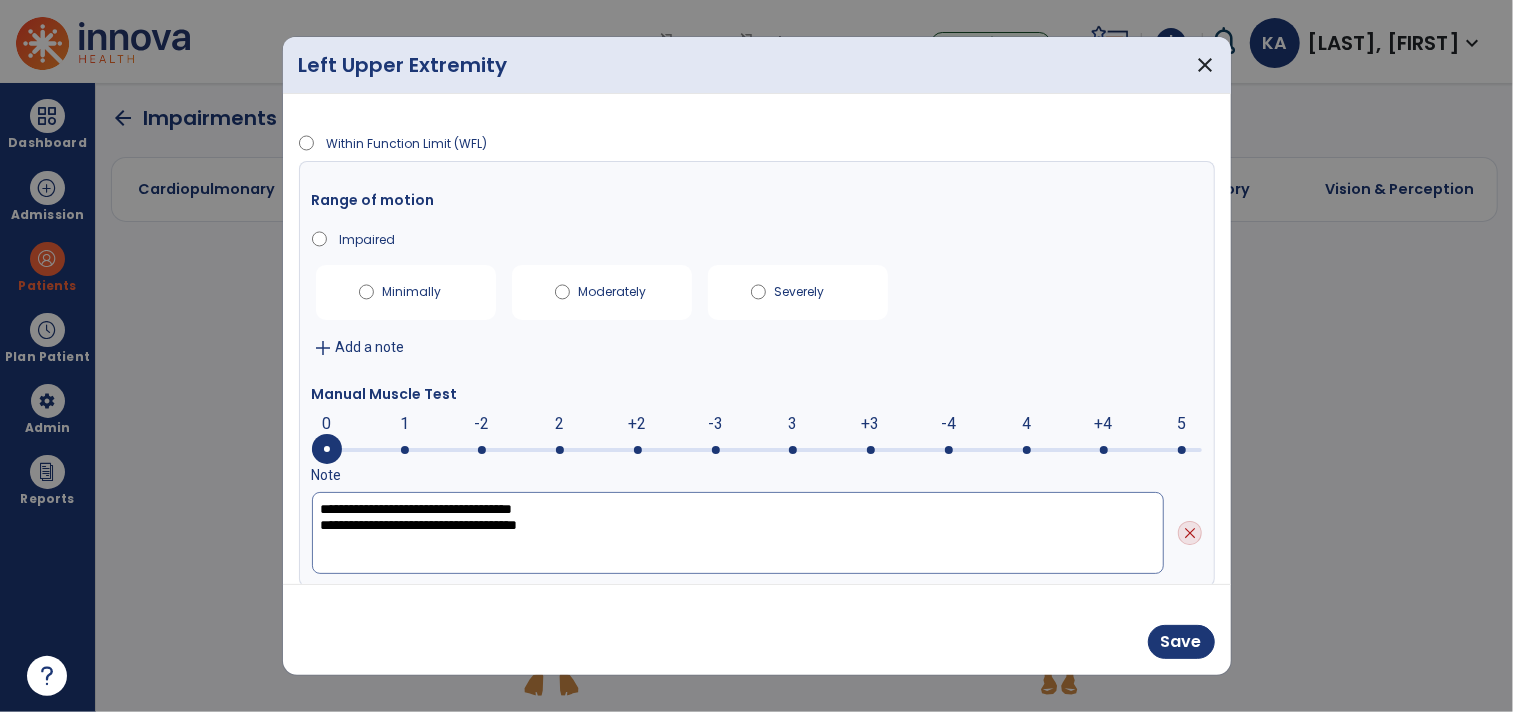 scroll, scrollTop: 0, scrollLeft: 0, axis: both 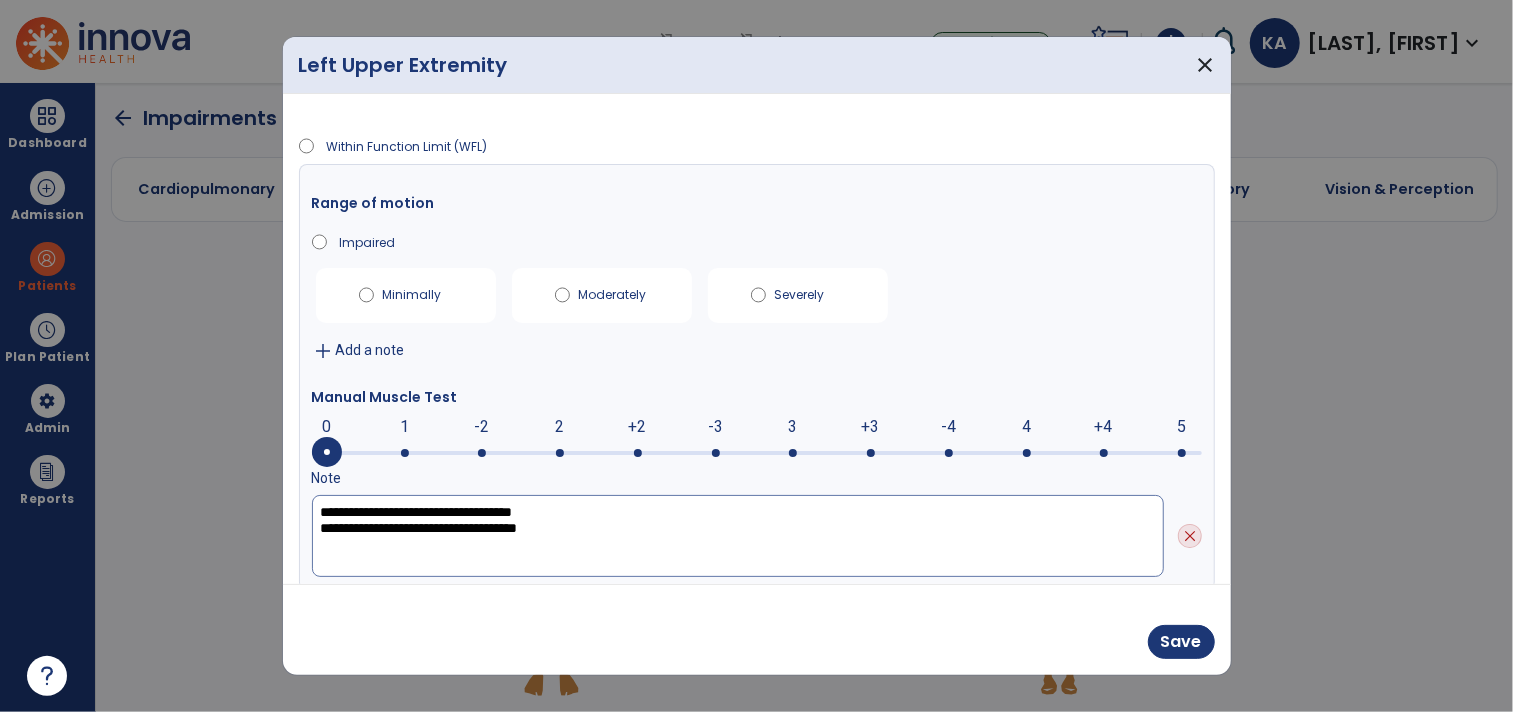 type on "**********" 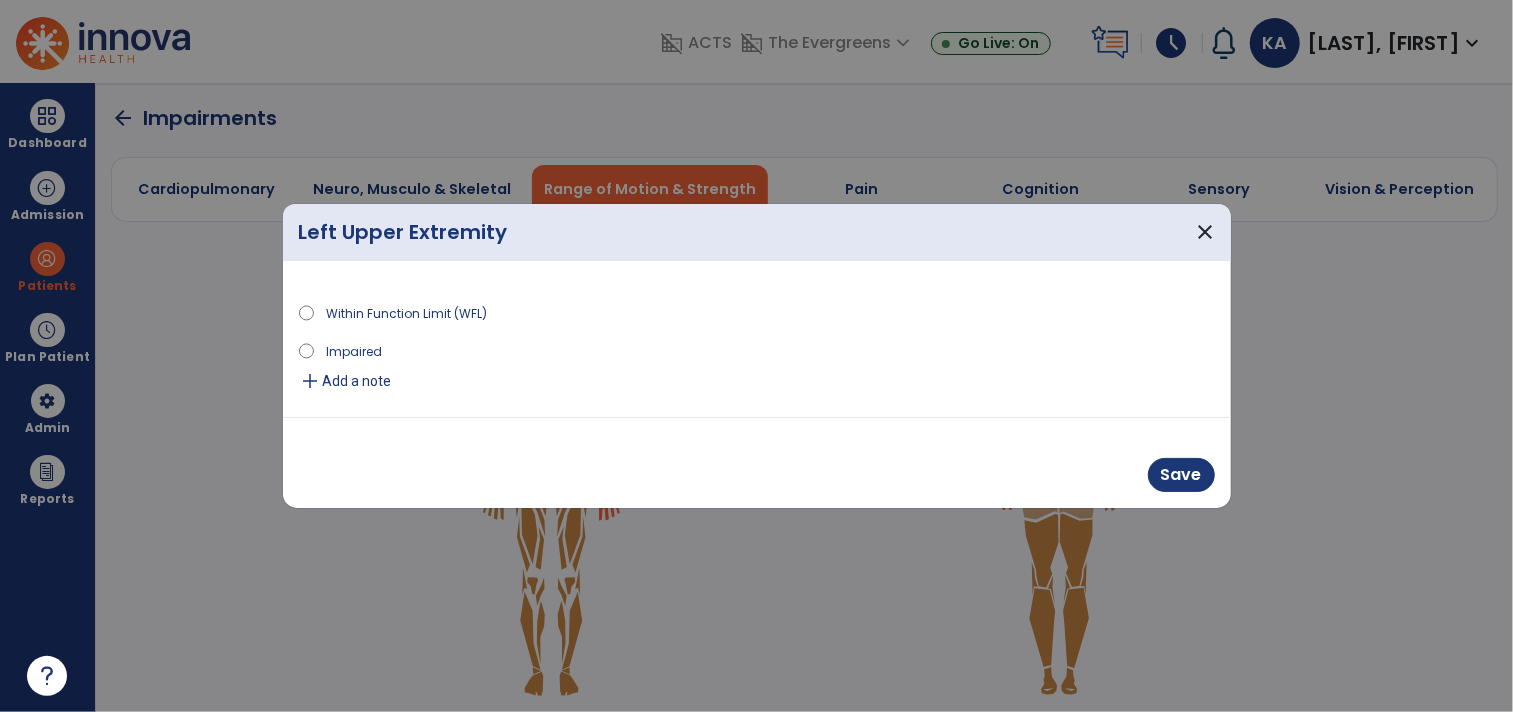click on "Add a note" at bounding box center [357, 381] 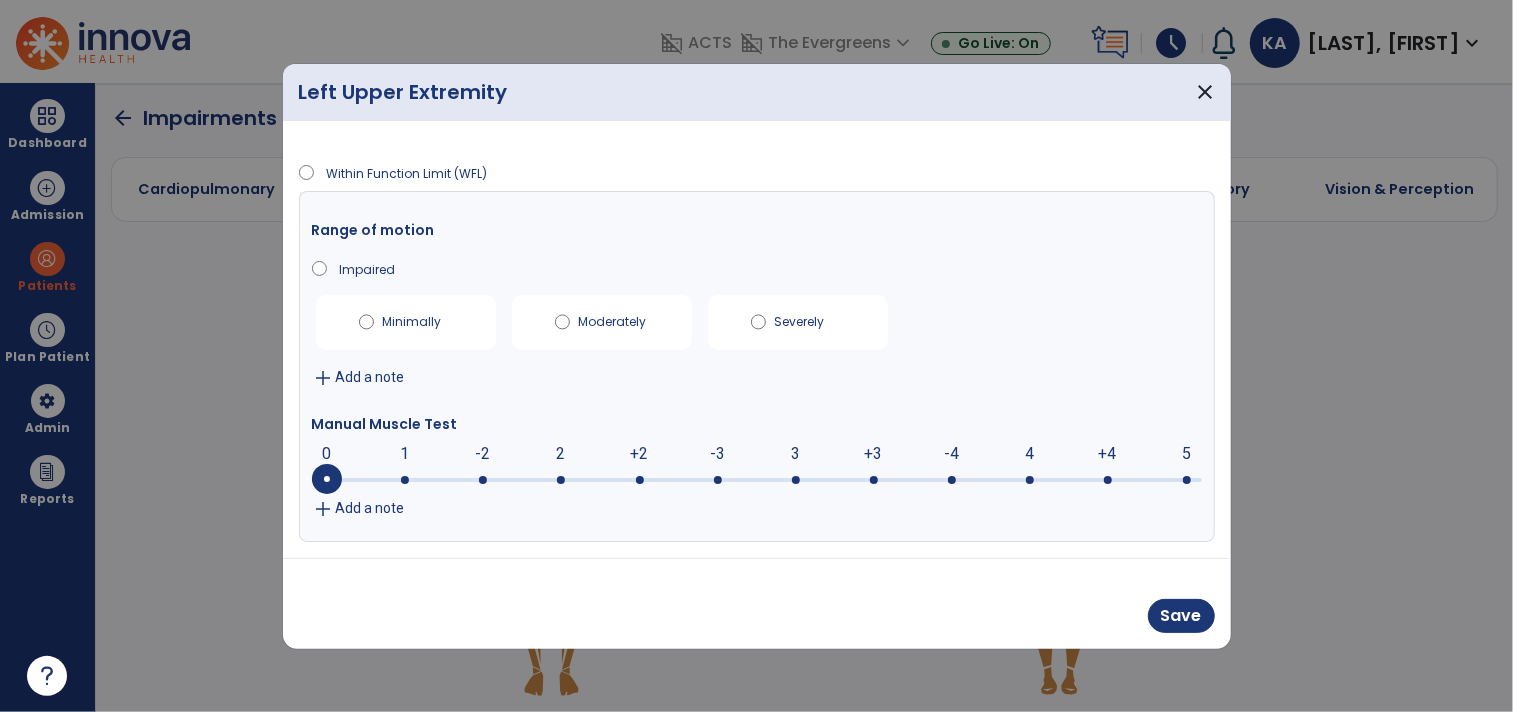 click on "Add a note" at bounding box center (370, 508) 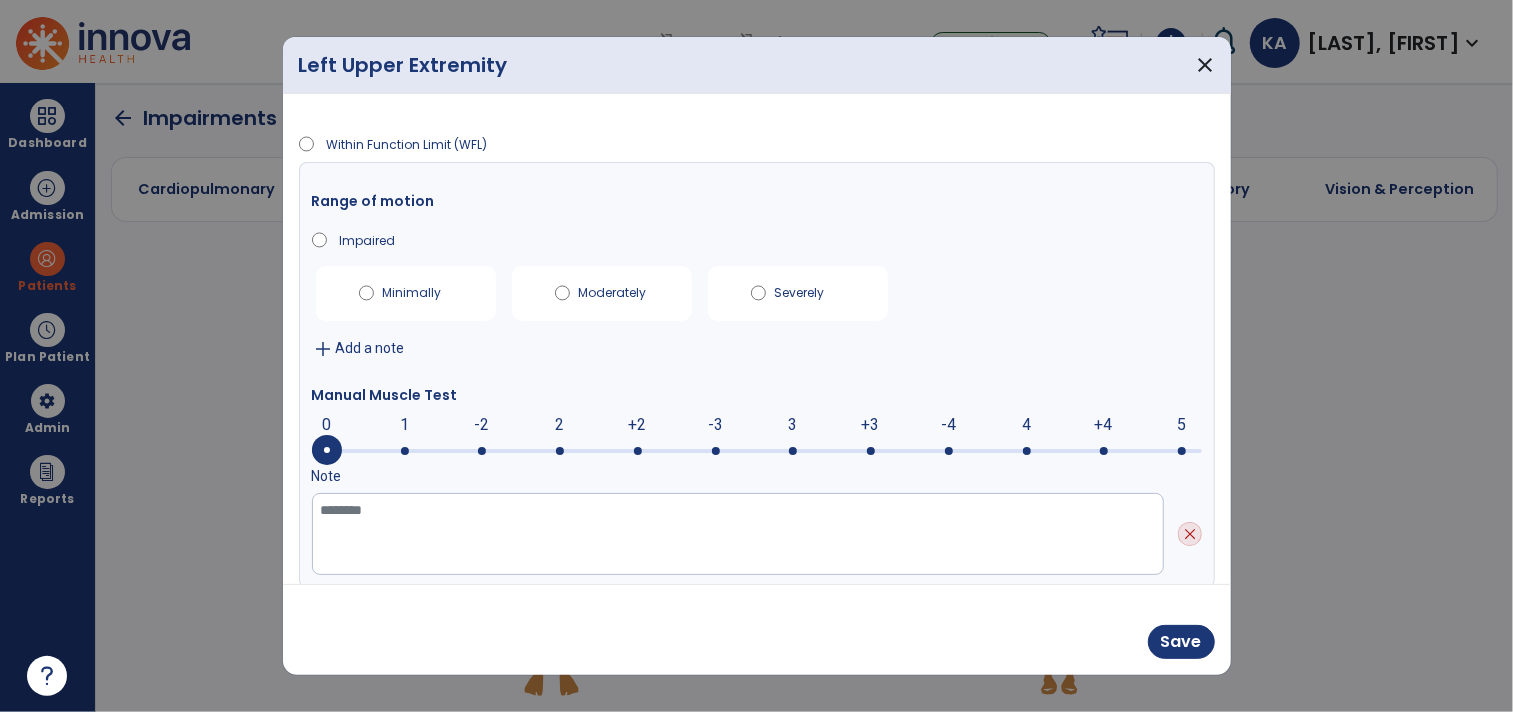 scroll, scrollTop: 0, scrollLeft: 0, axis: both 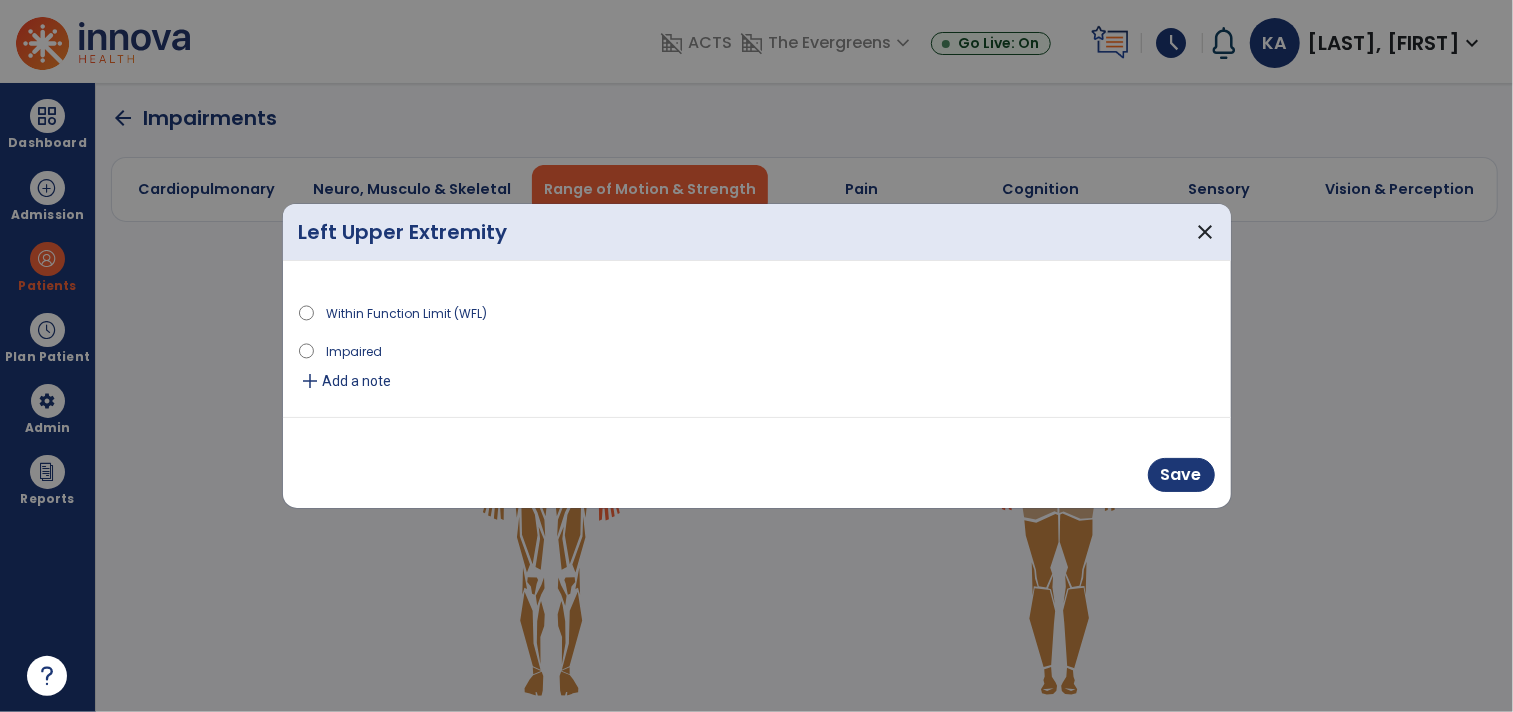 click on "add" at bounding box center [311, 381] 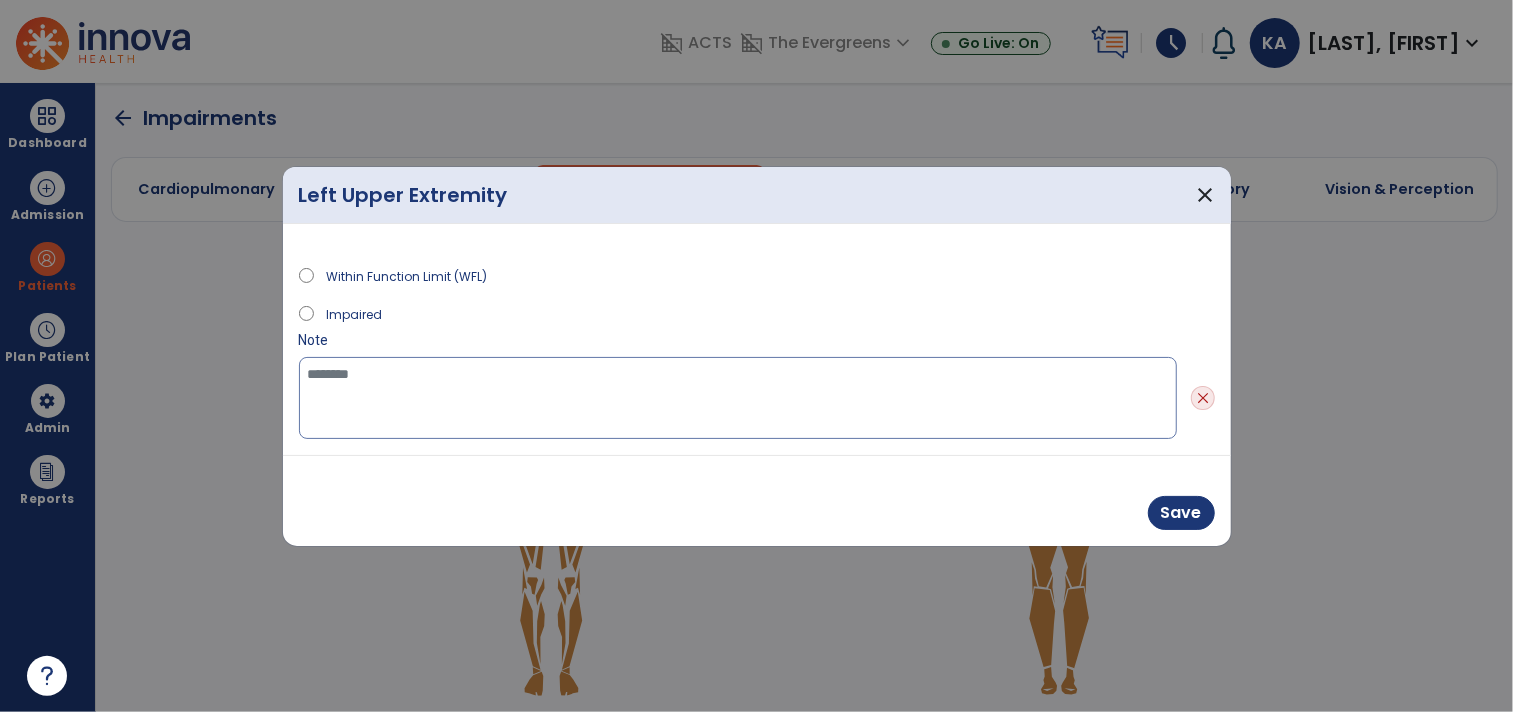 click at bounding box center [738, 398] 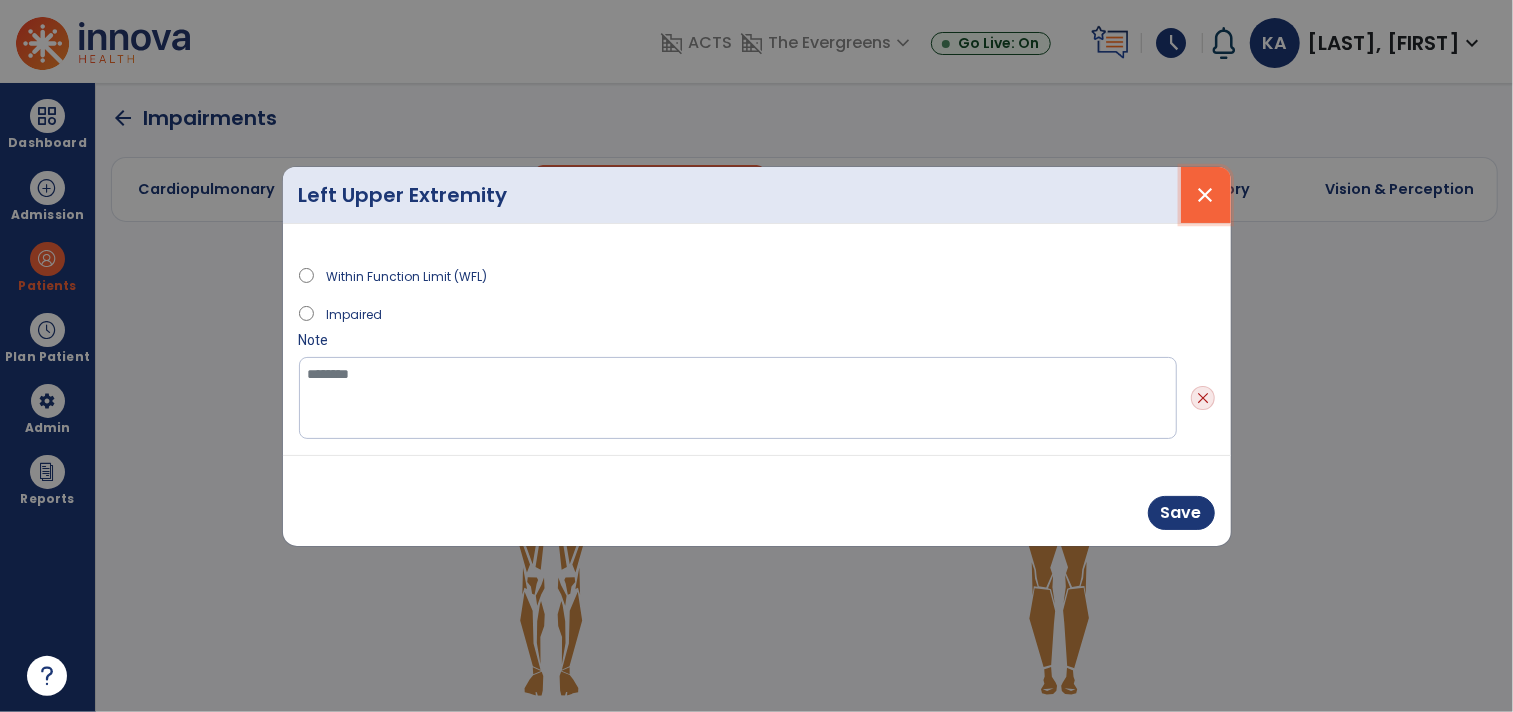 click on "close" at bounding box center [1206, 195] 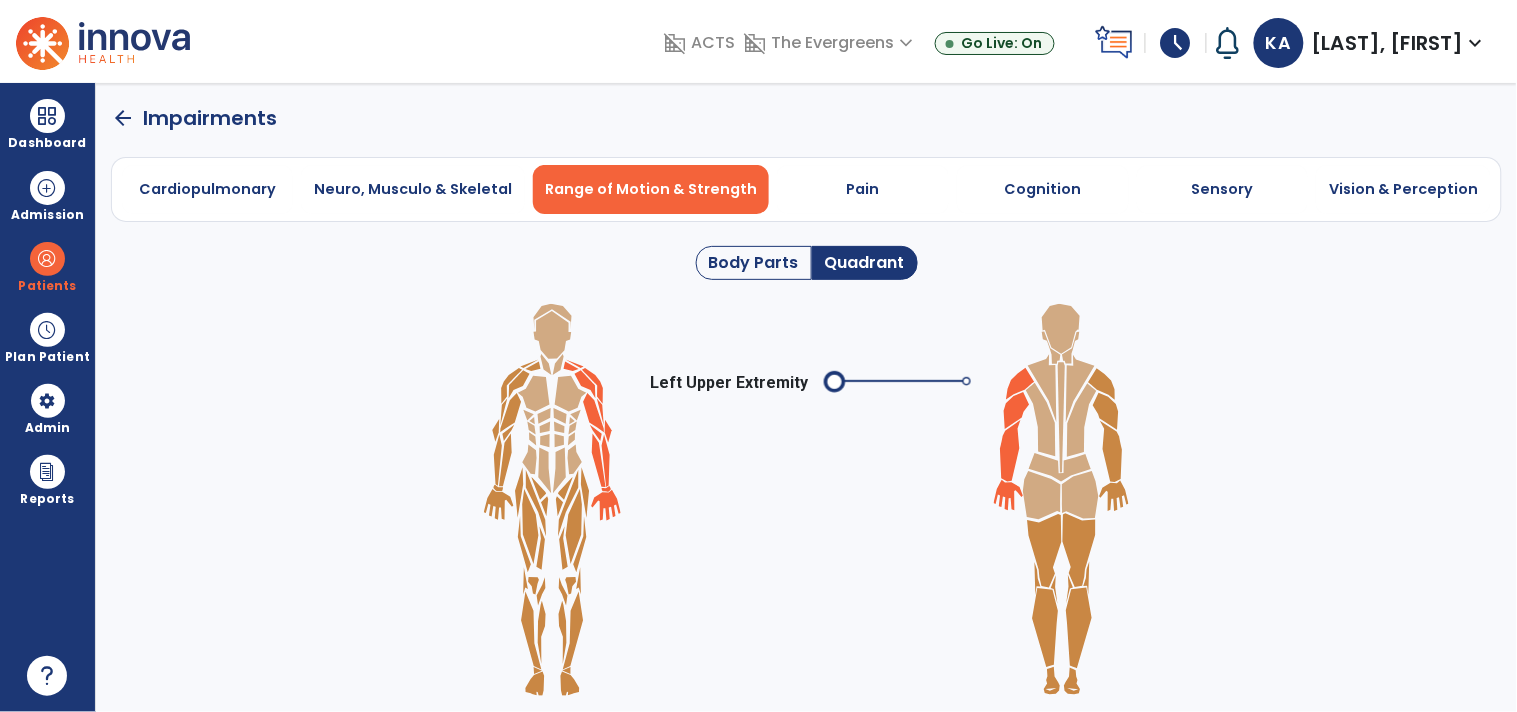 click 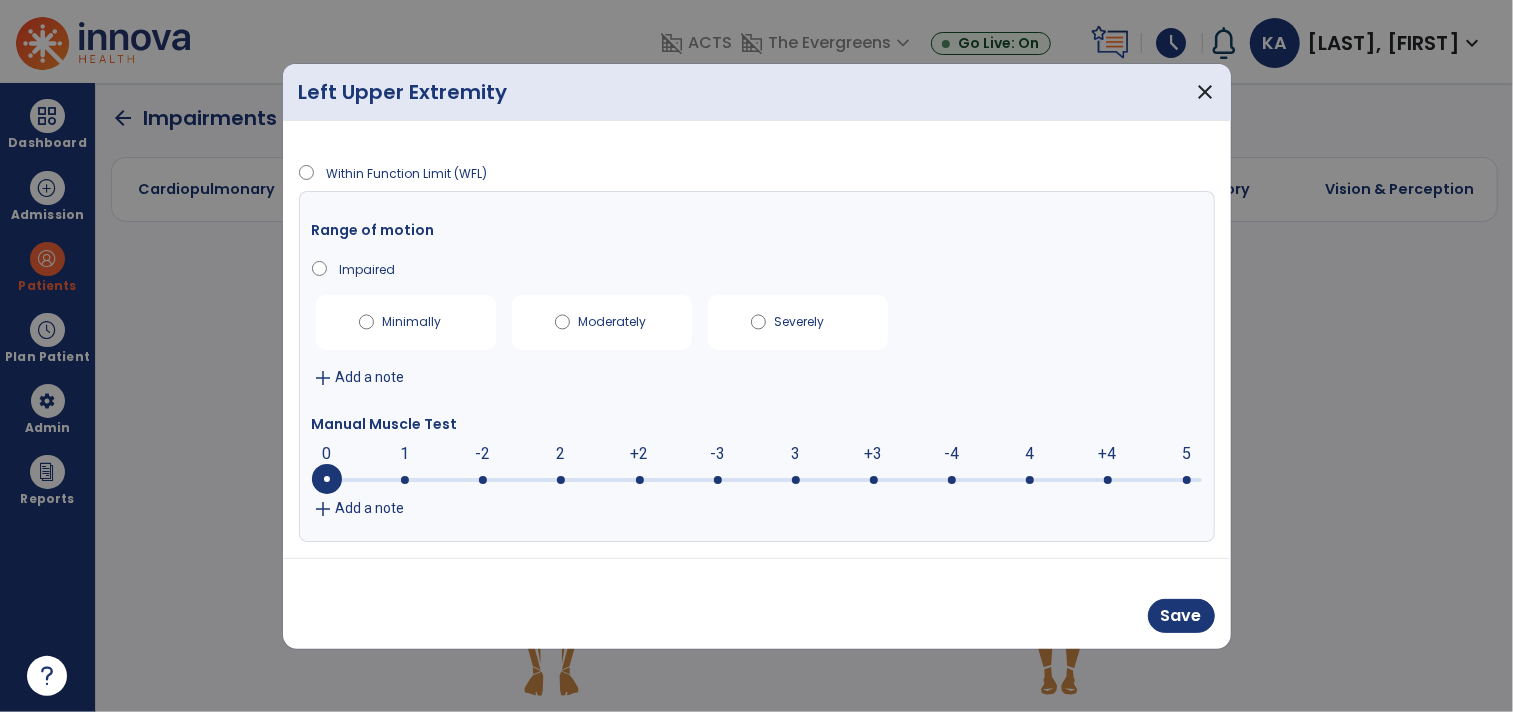click on "Add a note" at bounding box center [370, 508] 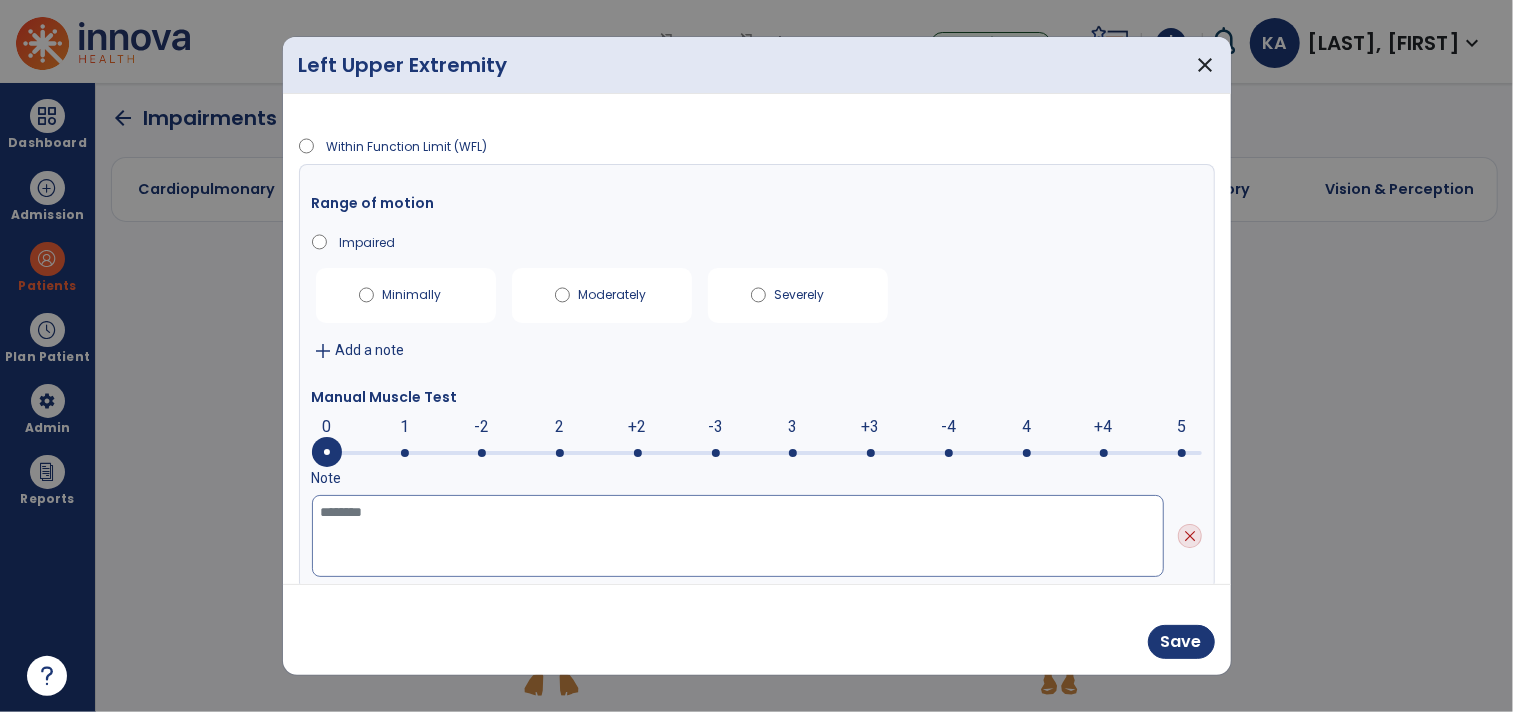 click at bounding box center [738, 536] 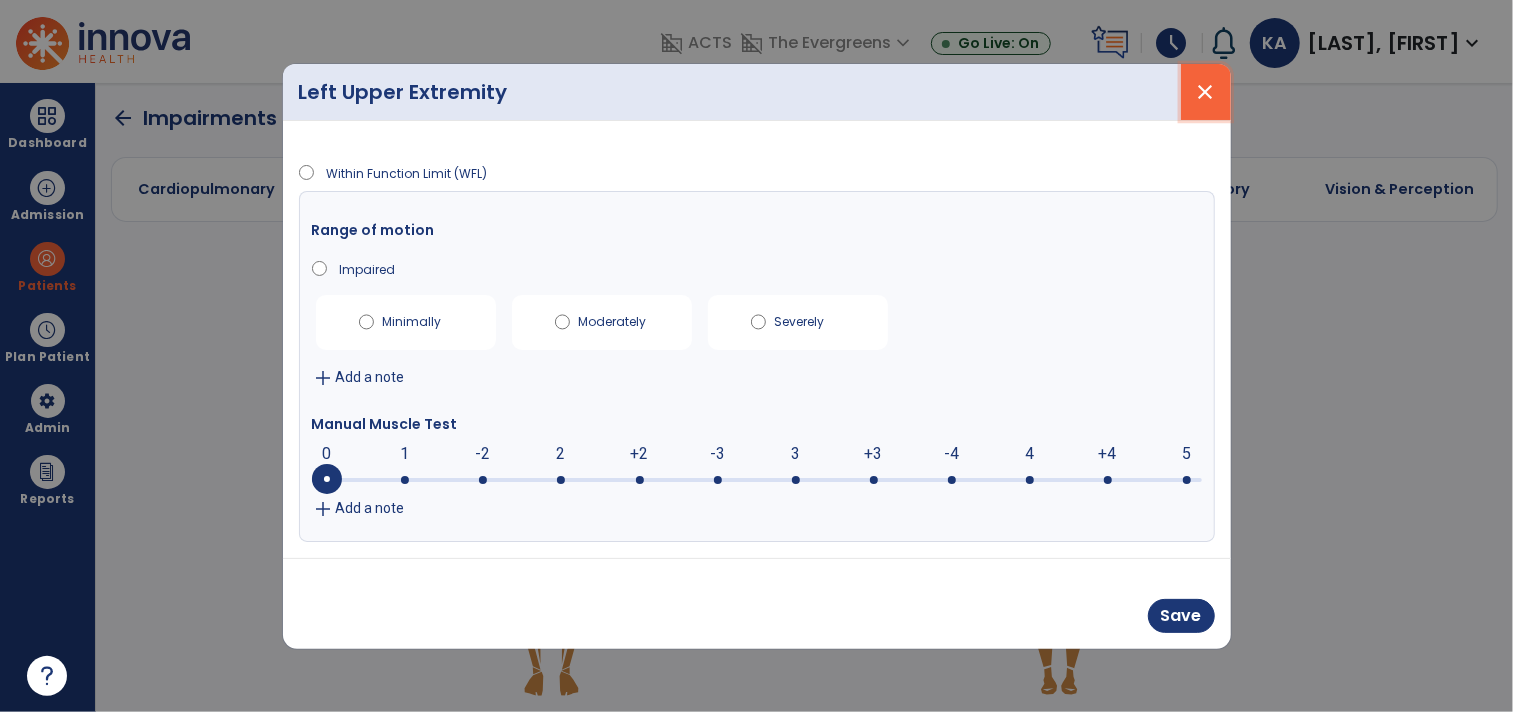 click on "close" at bounding box center [1206, 92] 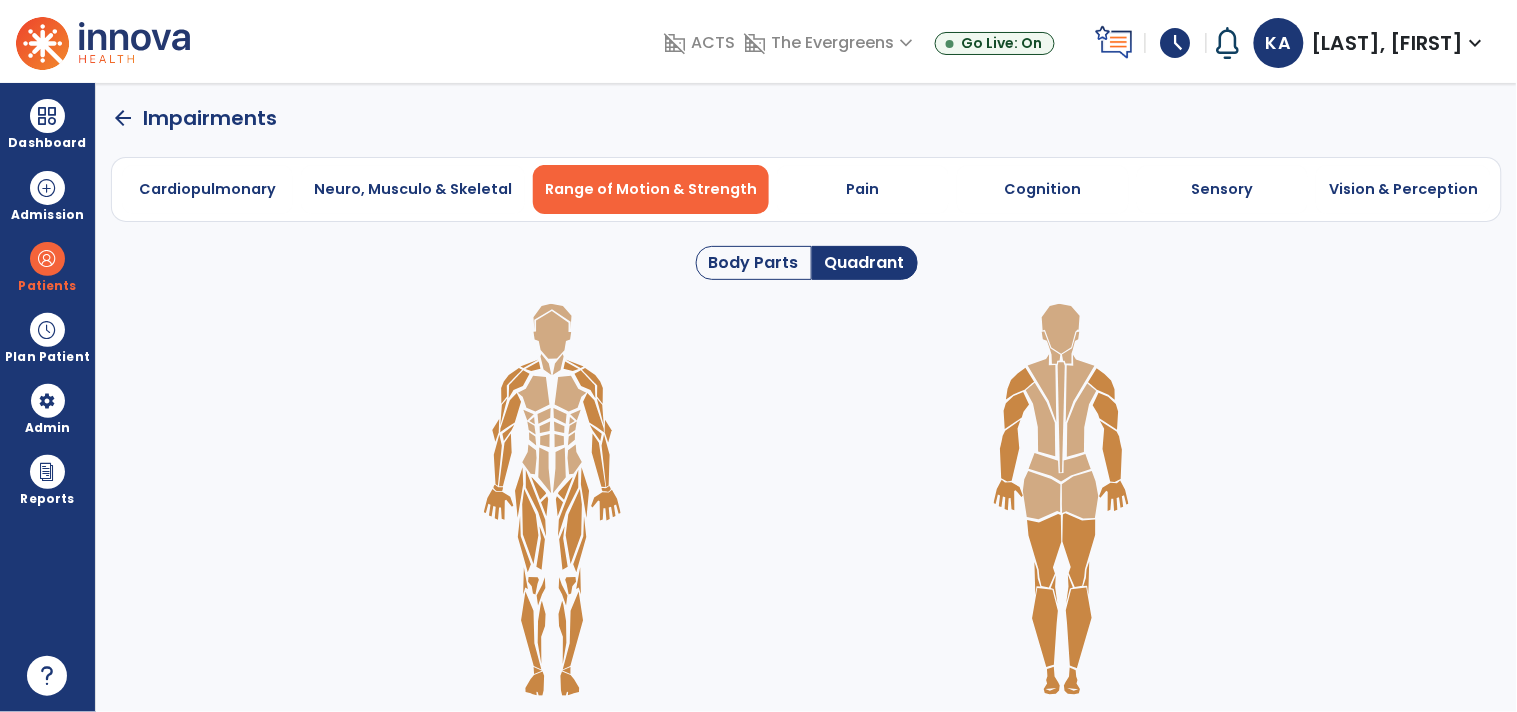 click 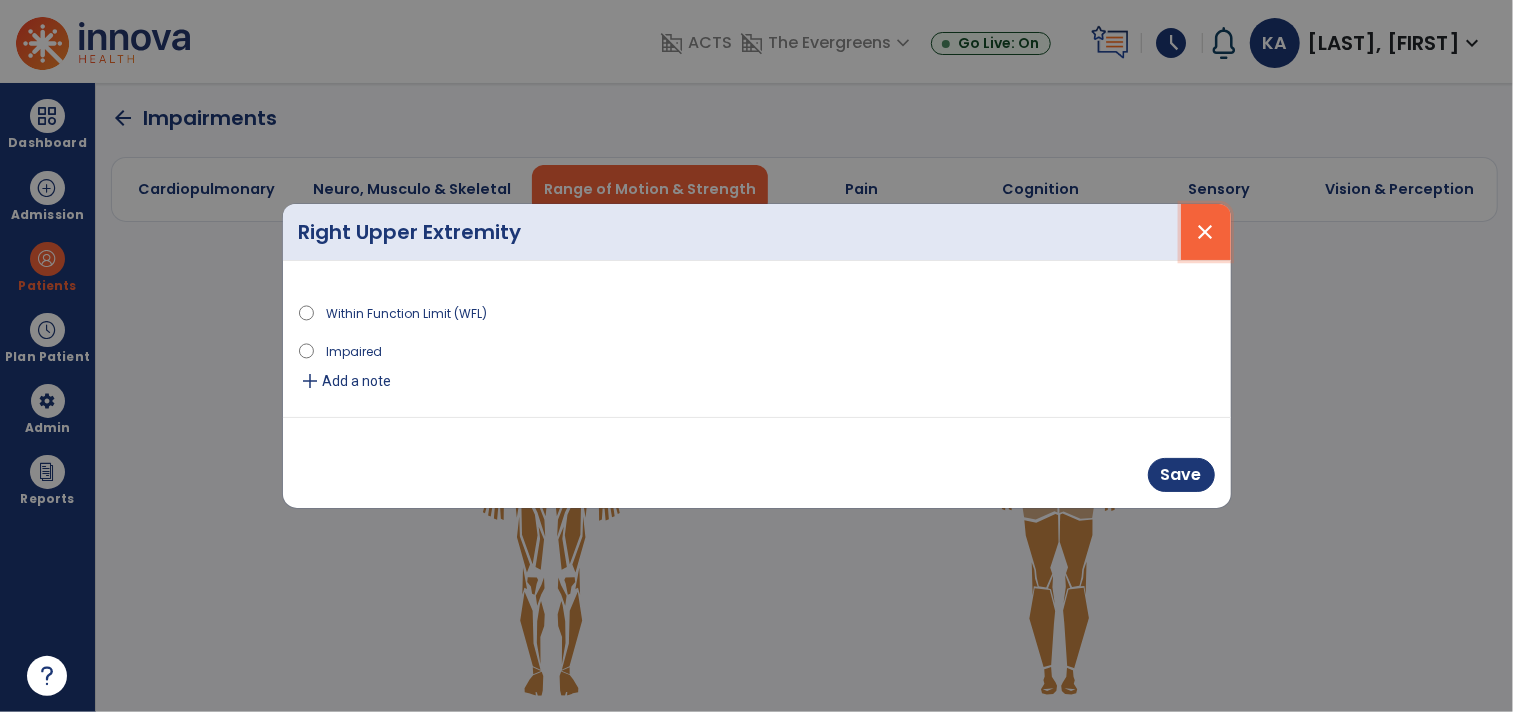 click on "close" at bounding box center [1206, 232] 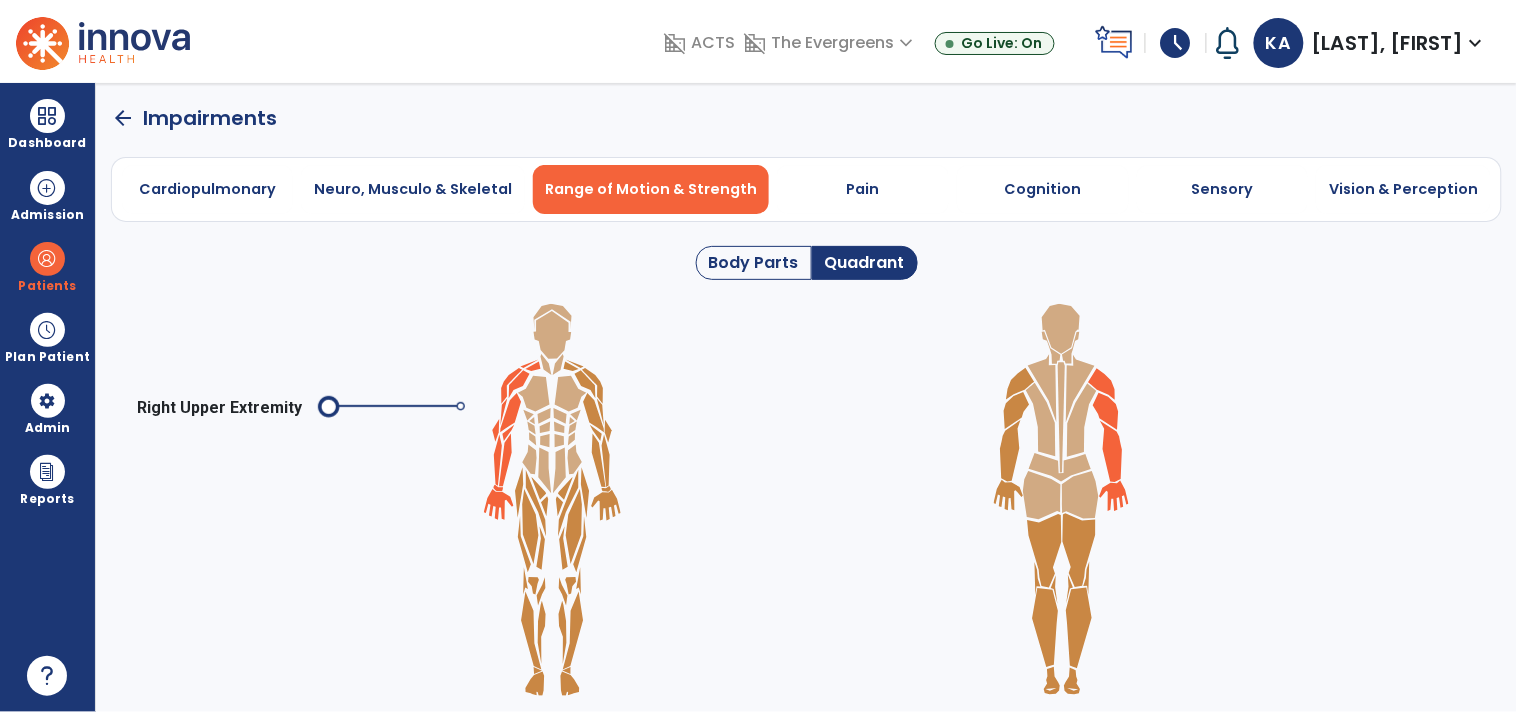 click 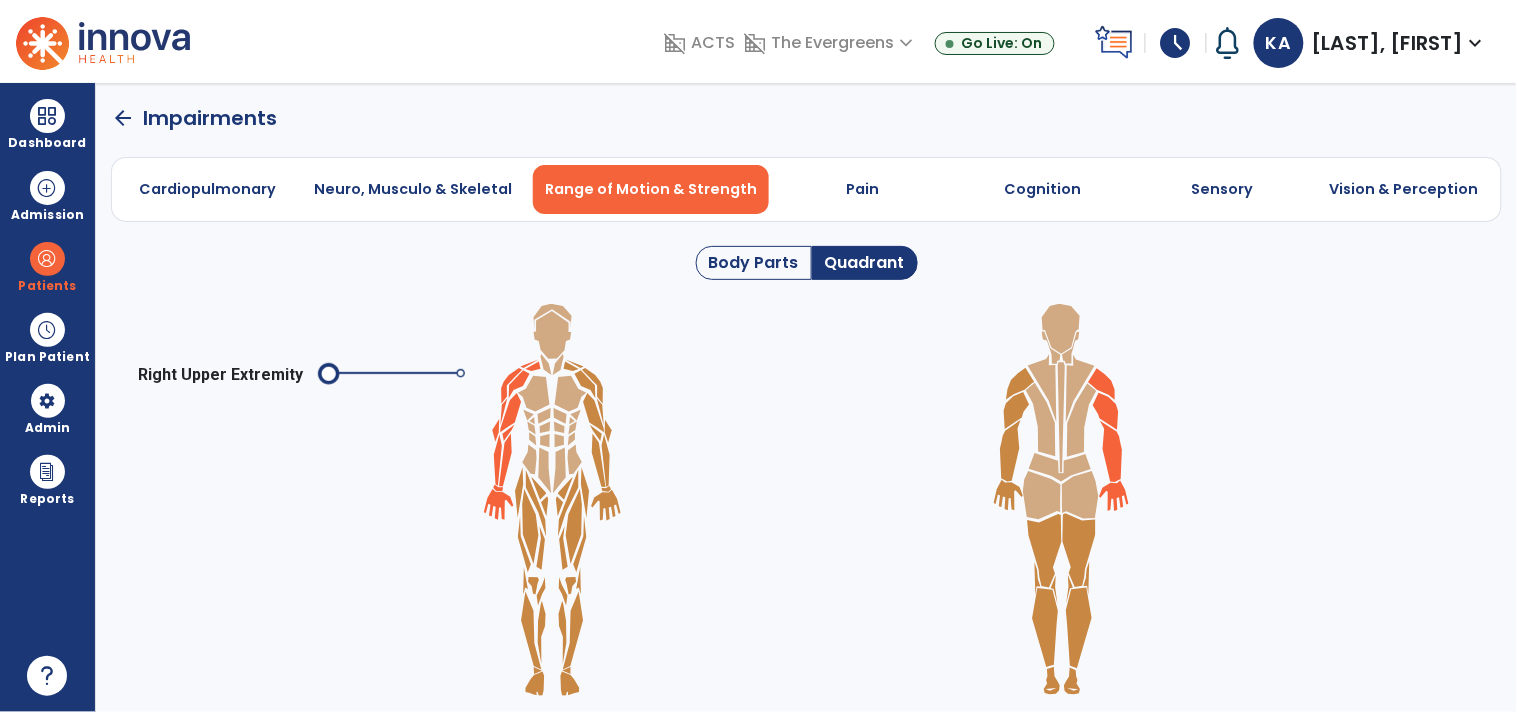 click 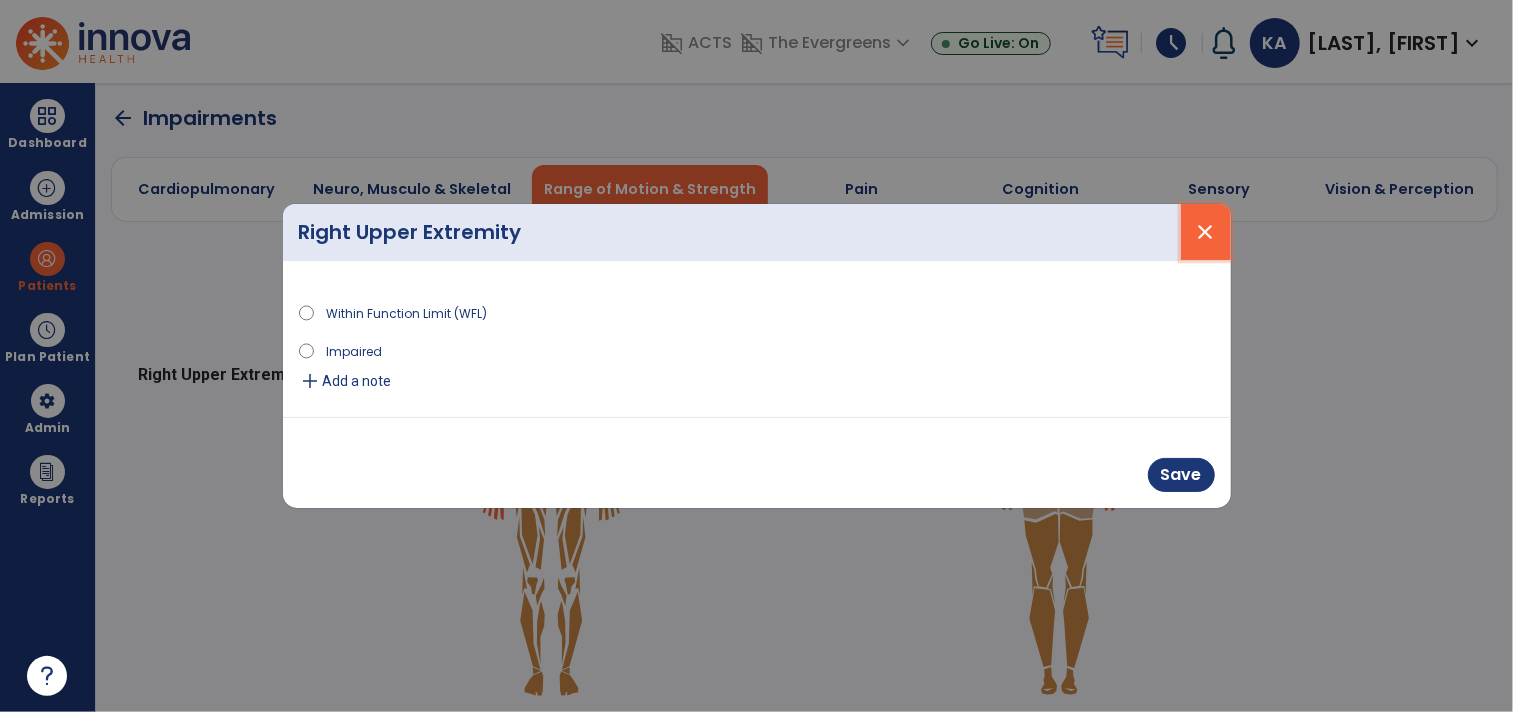 click on "close" at bounding box center [1206, 232] 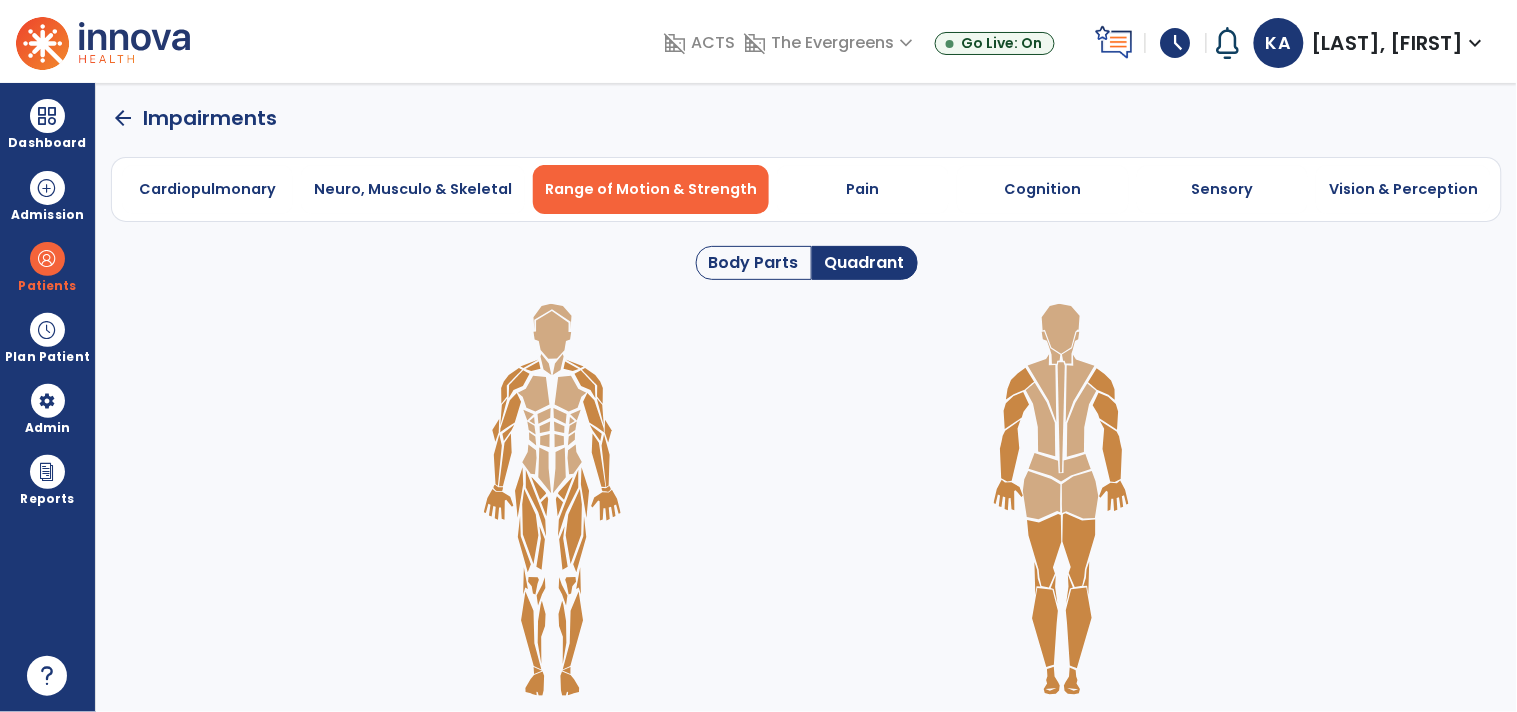 click 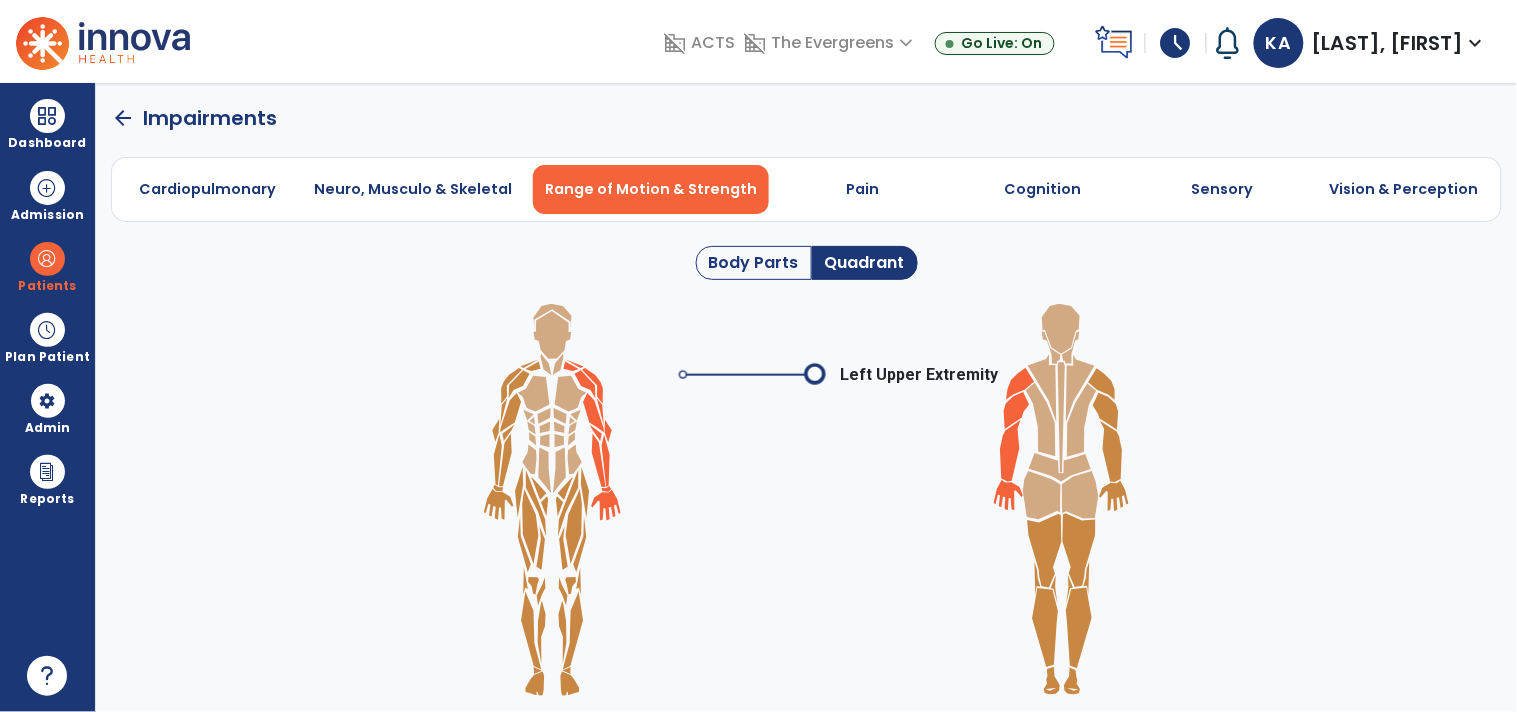 click 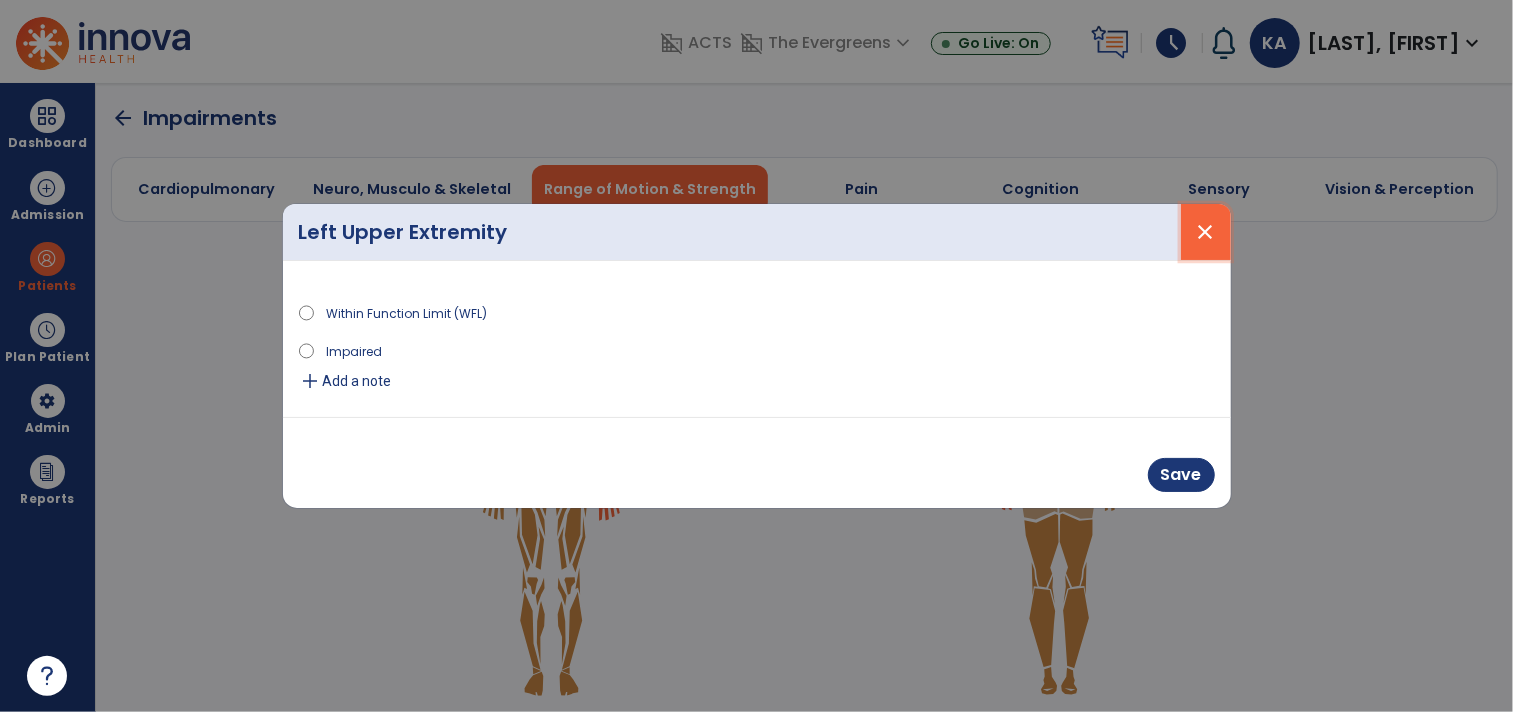 click on "close" at bounding box center [1206, 232] 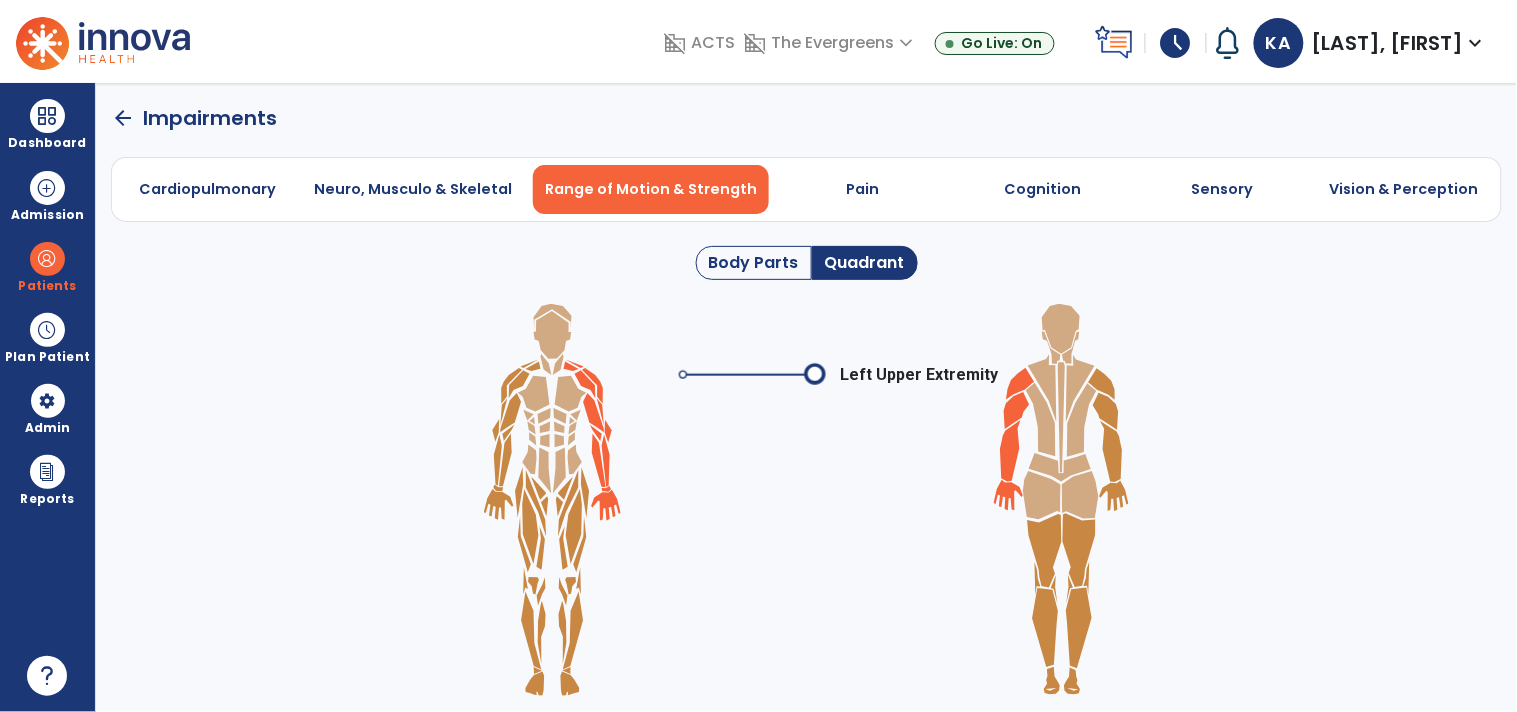 click on "Body Parts" 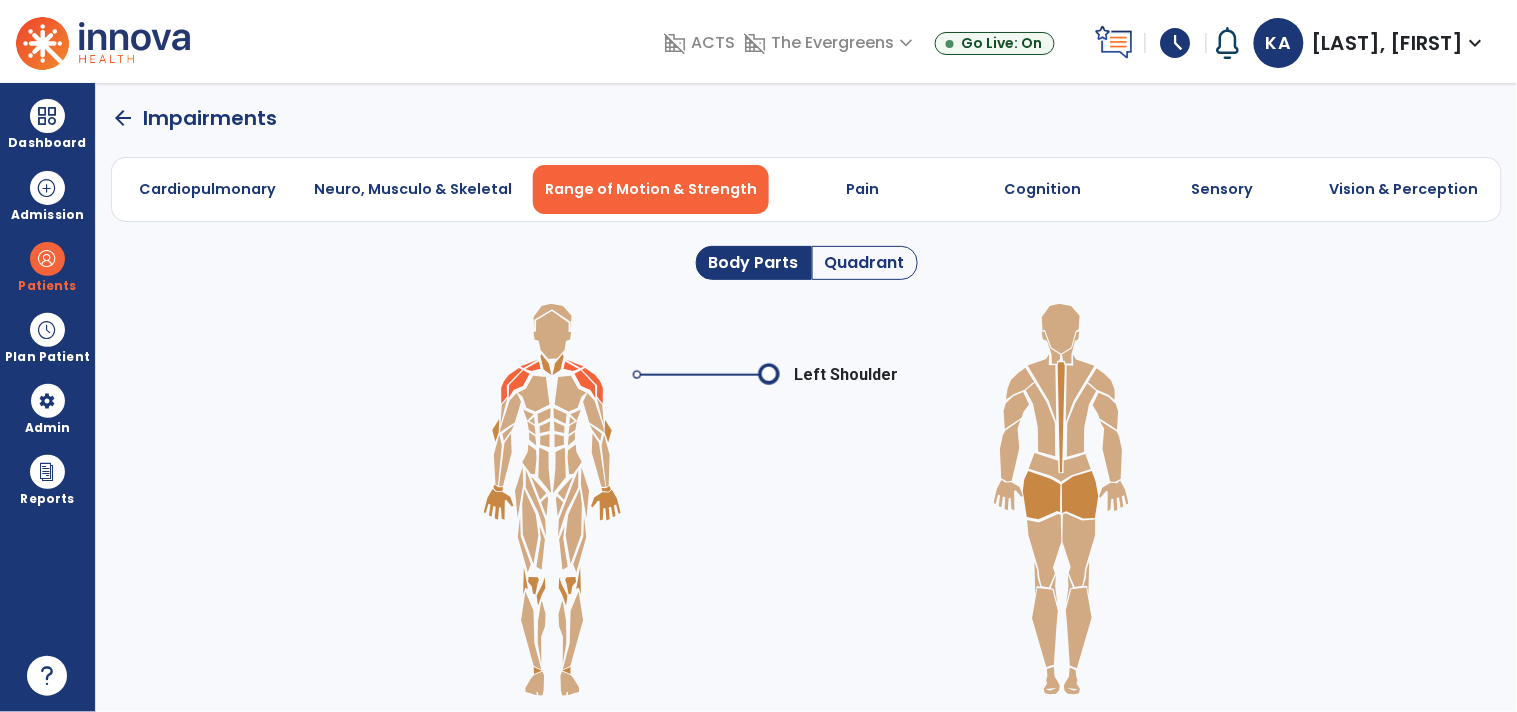 click 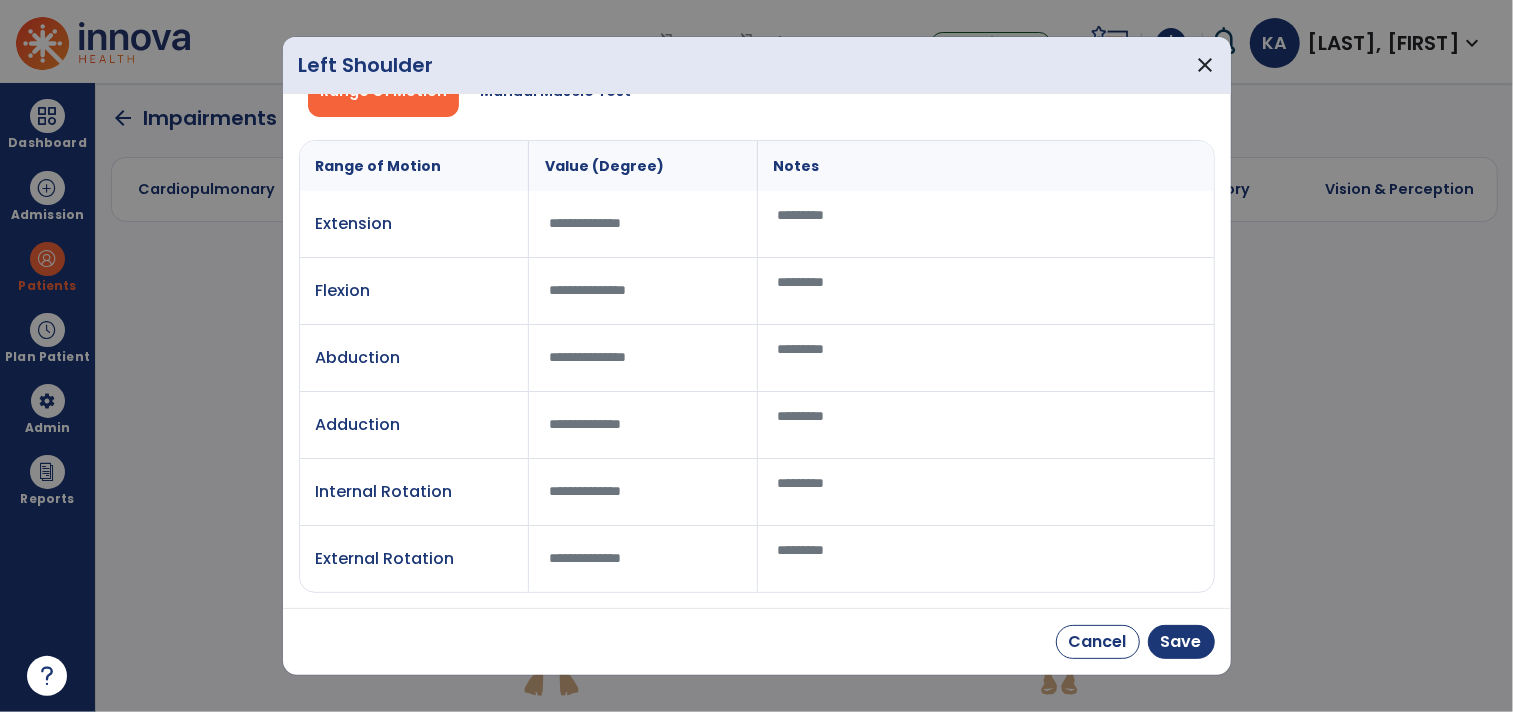 scroll, scrollTop: 0, scrollLeft: 0, axis: both 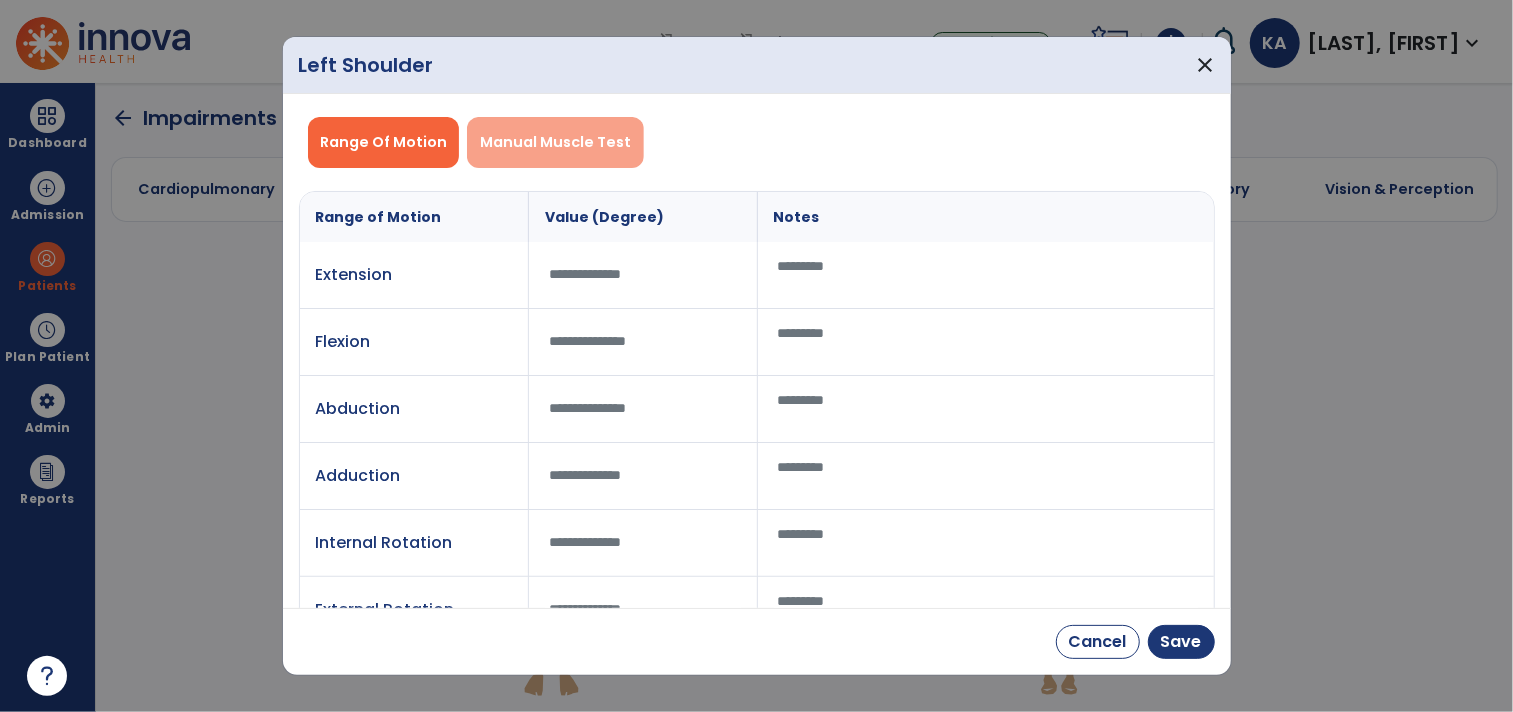 click on "Manual Muscle Test" at bounding box center [555, 142] 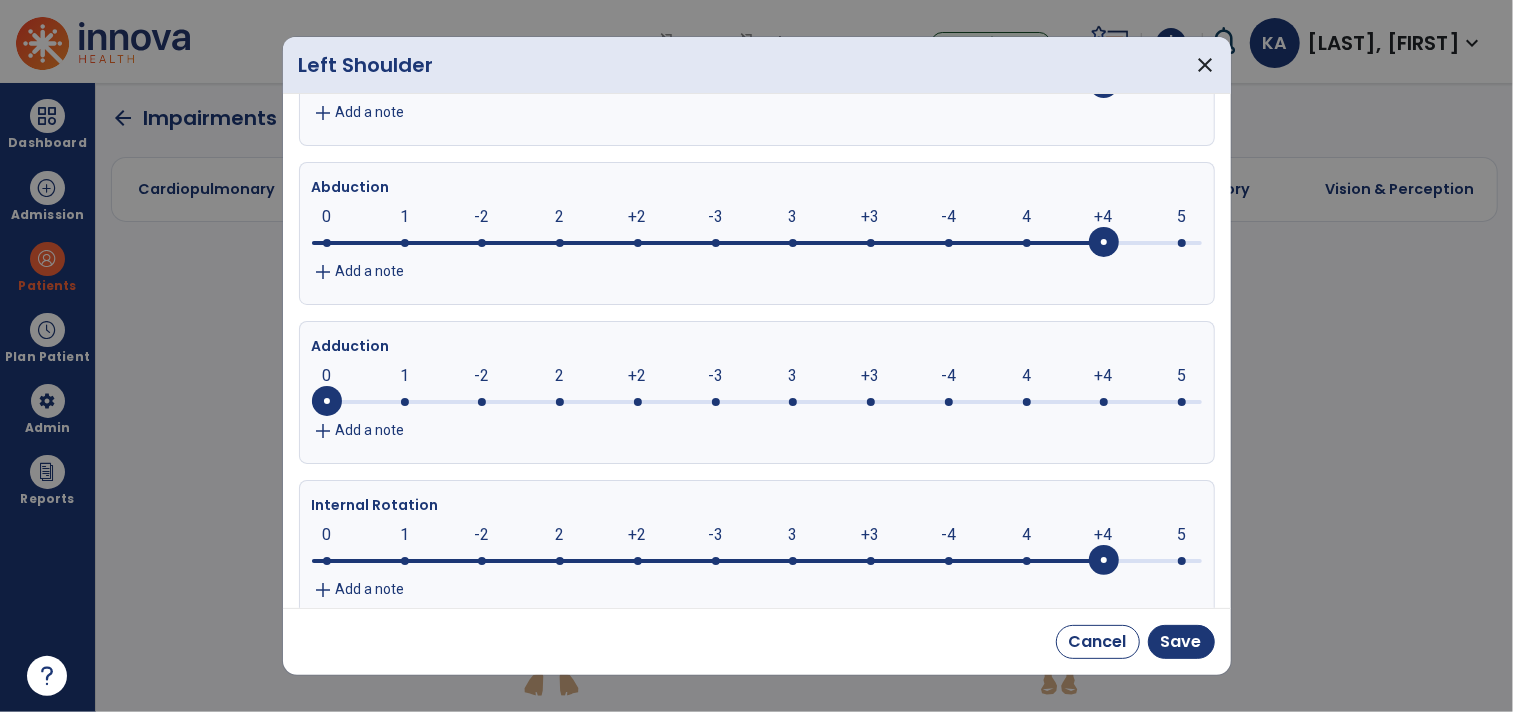 scroll, scrollTop: 0, scrollLeft: 0, axis: both 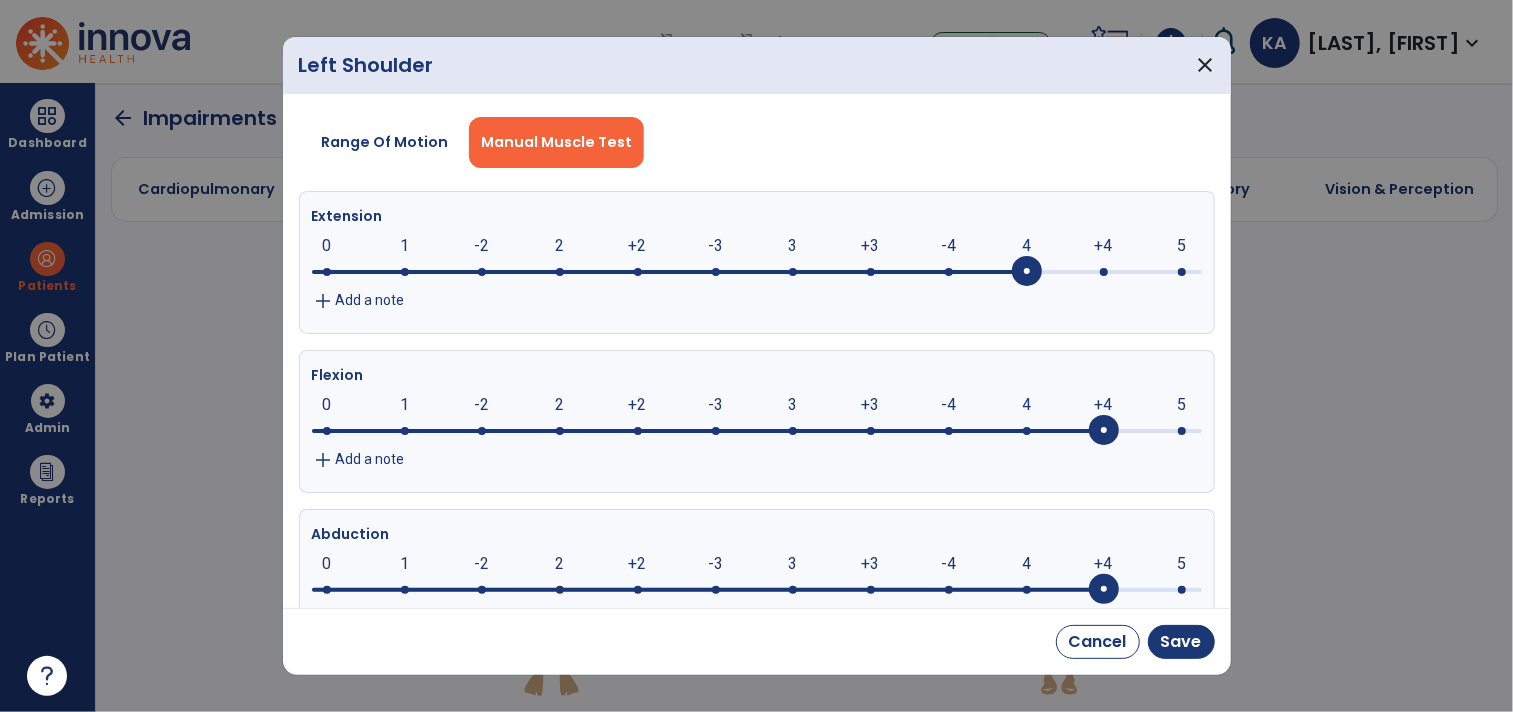 click on "Add a note" 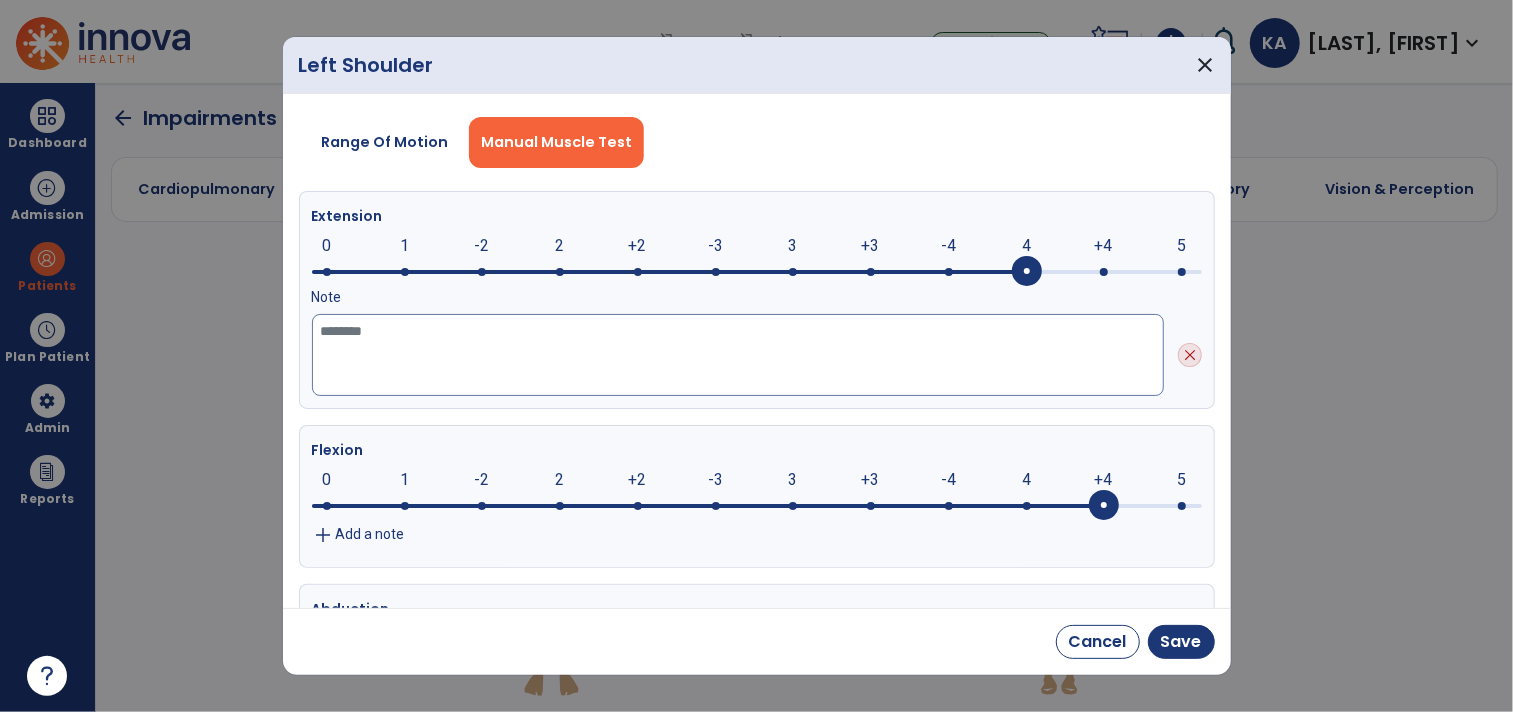 click 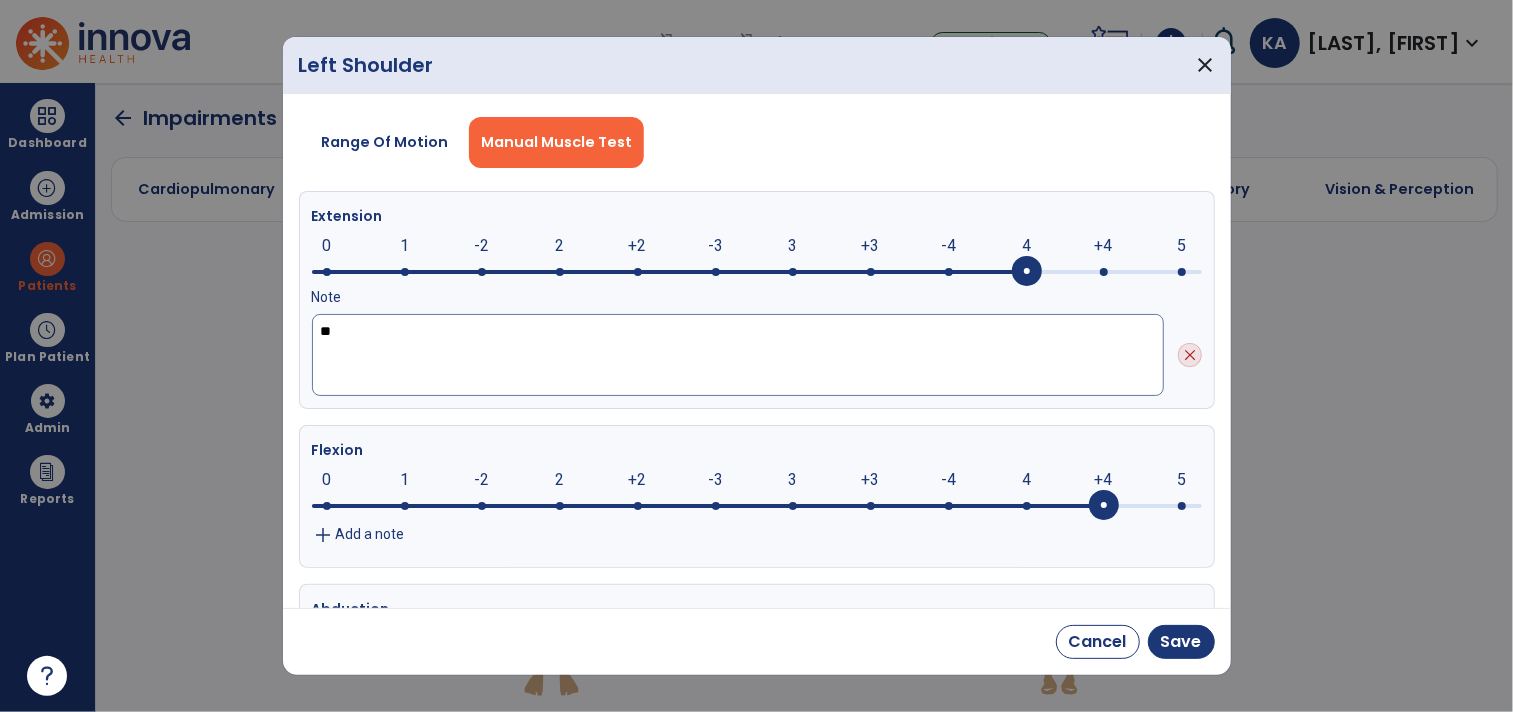 type on "*" 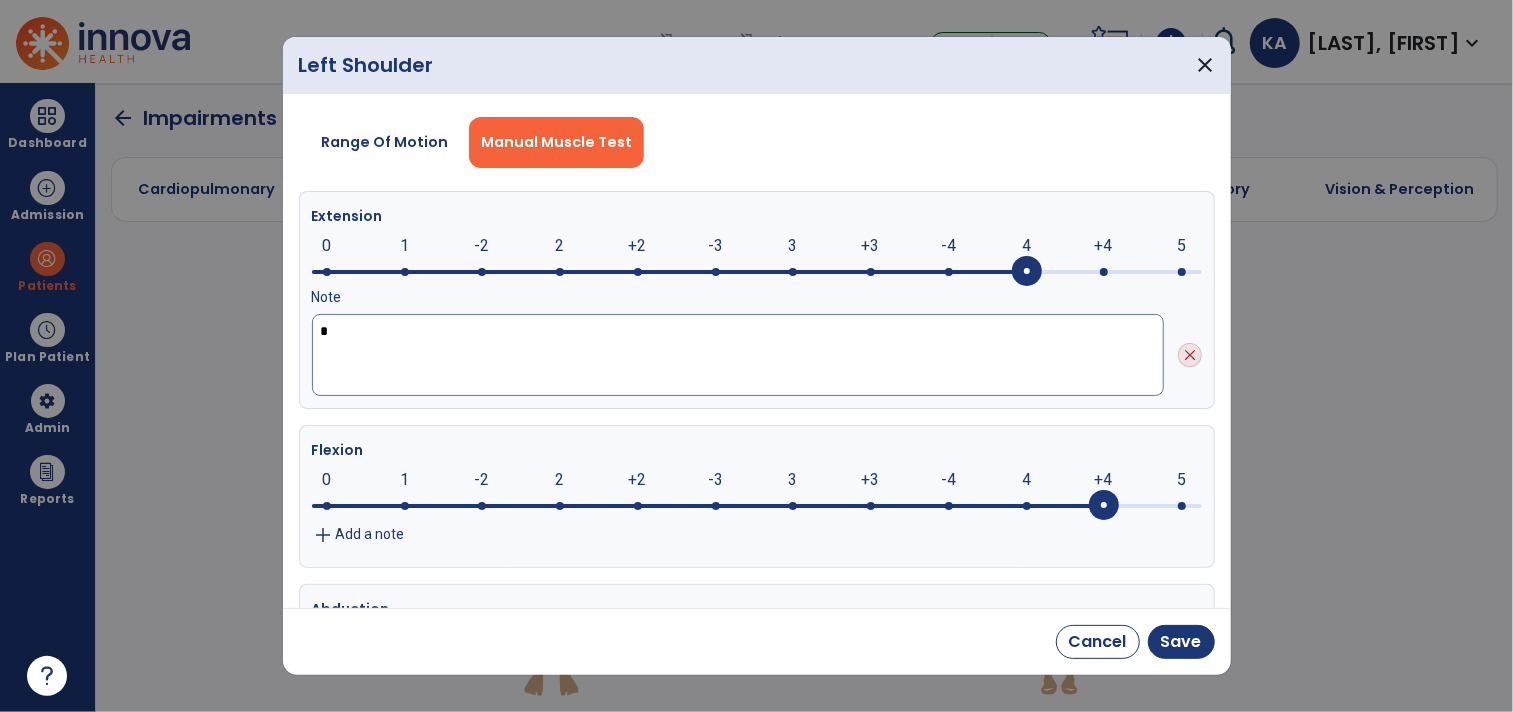 type 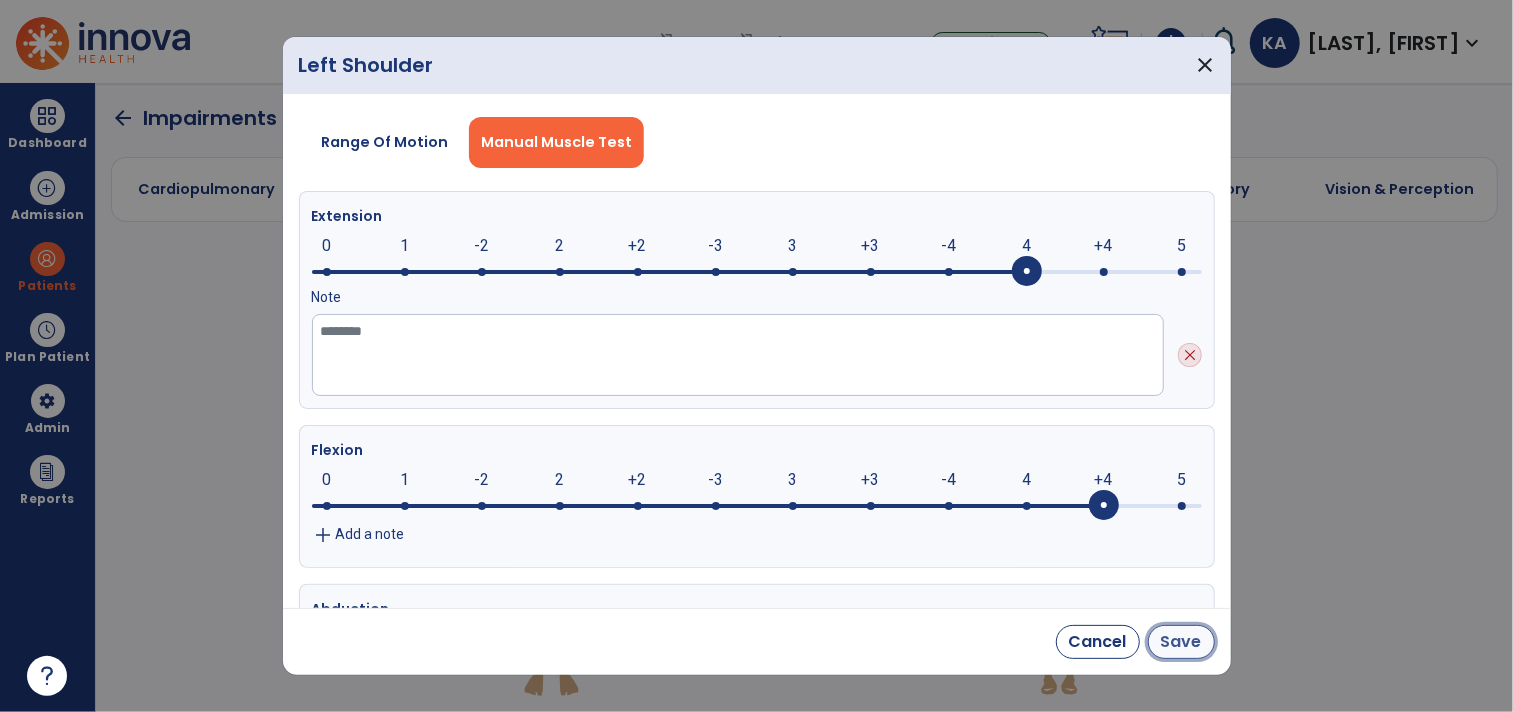 click on "Save" at bounding box center (1181, 642) 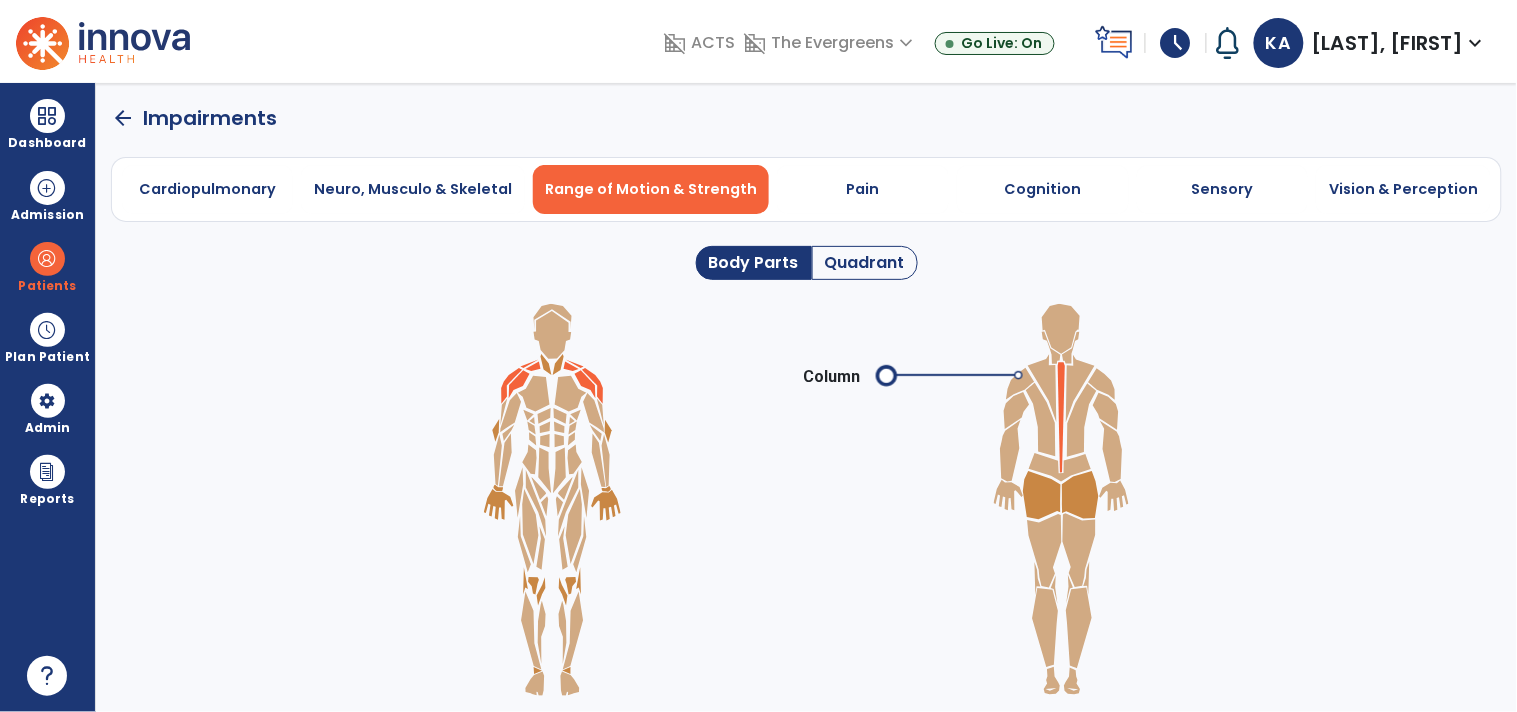 click 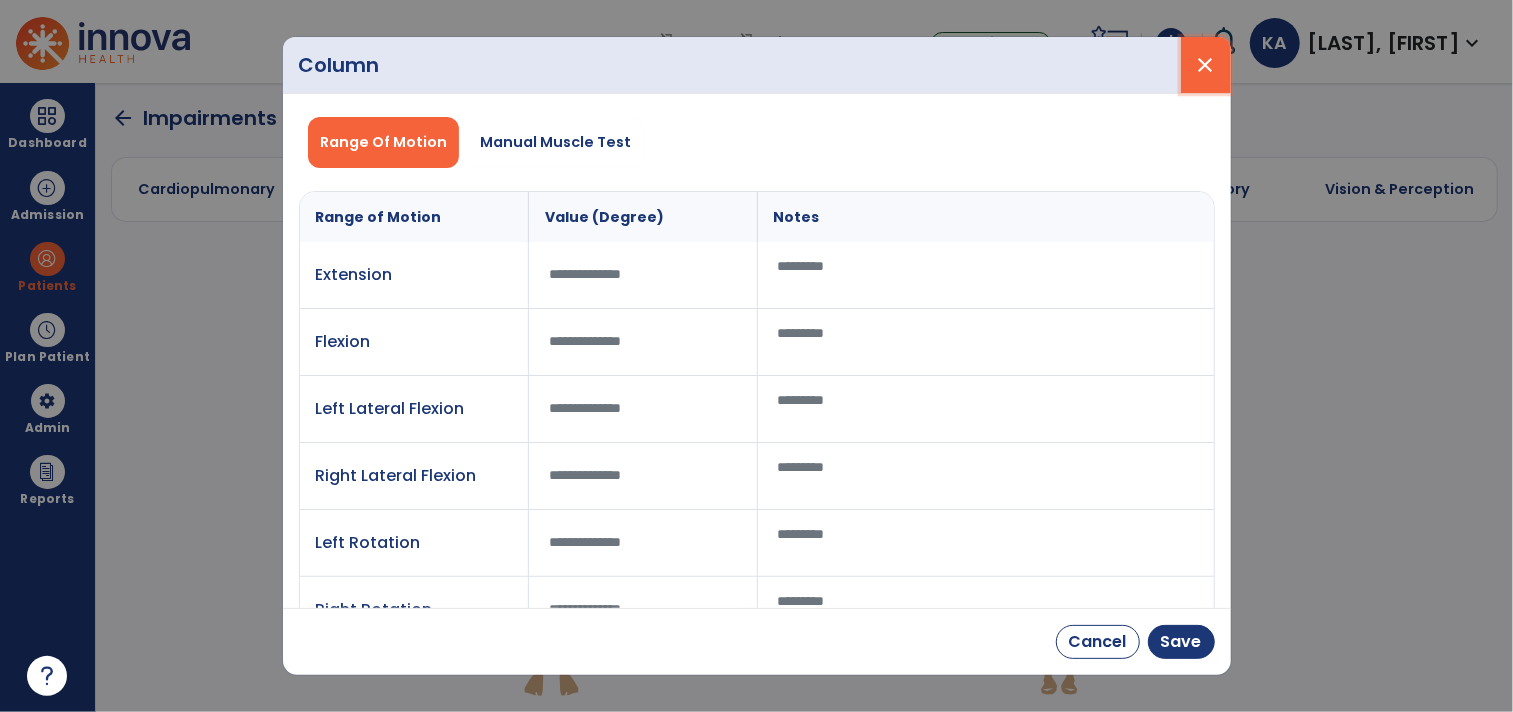 click on "close" at bounding box center [1206, 65] 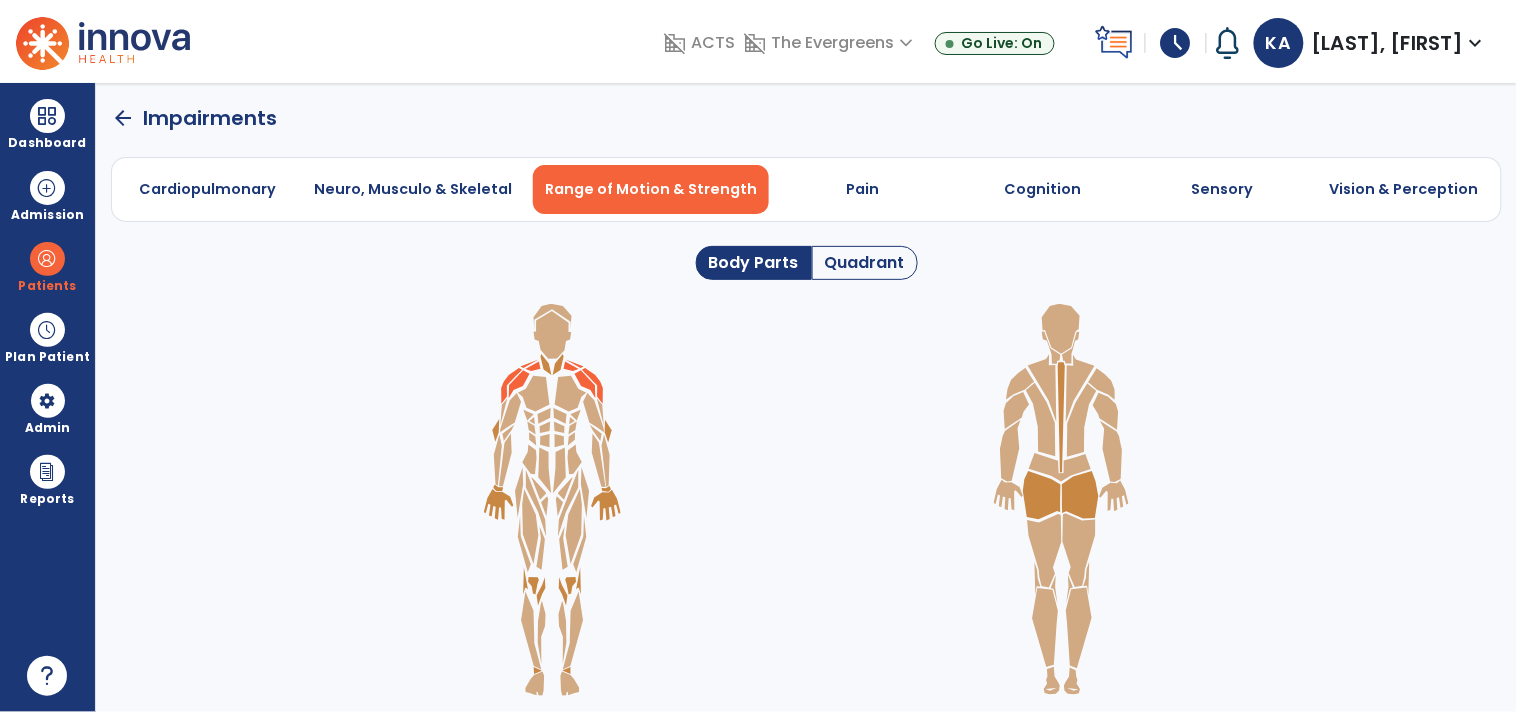 drag, startPoint x: 544, startPoint y: 400, endPoint x: 553, endPoint y: 411, distance: 14.21267 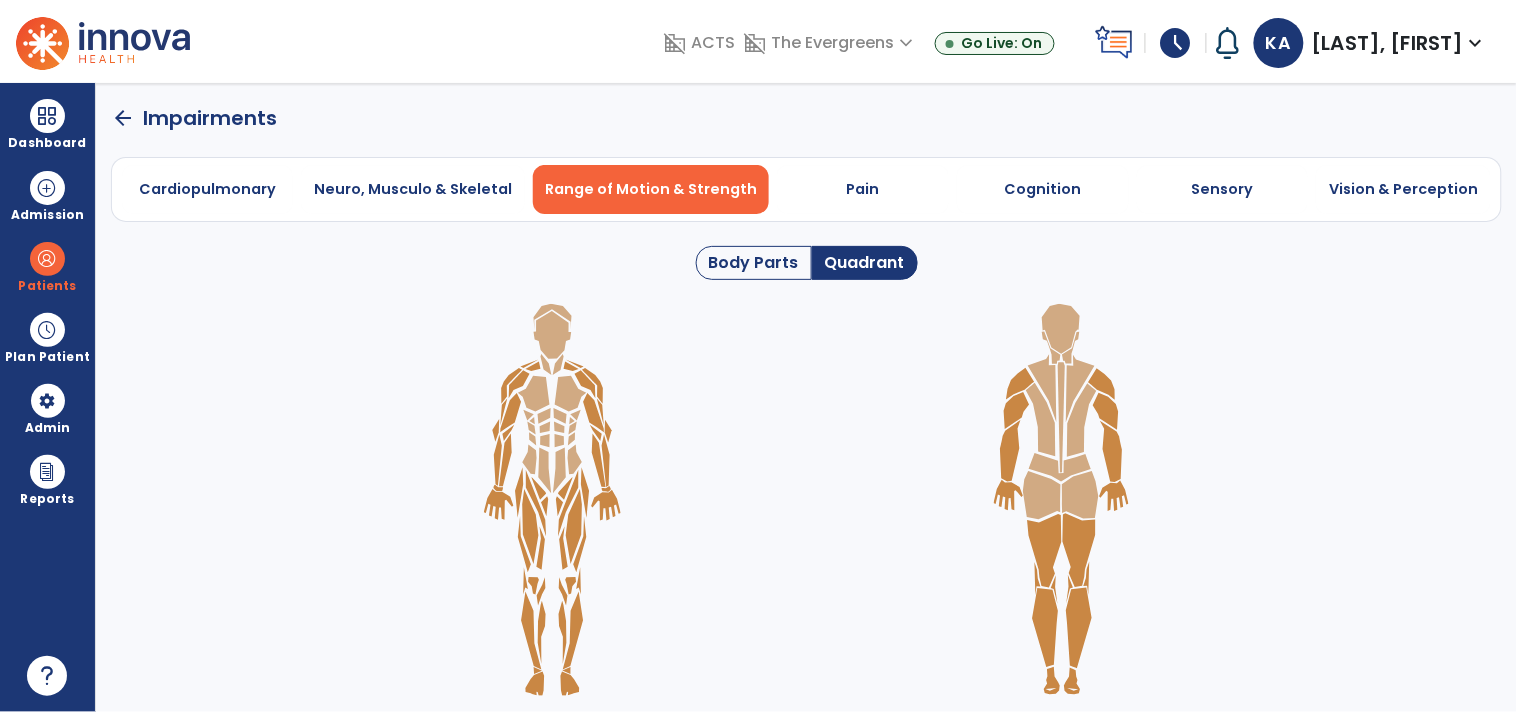 click on "Body Parts" 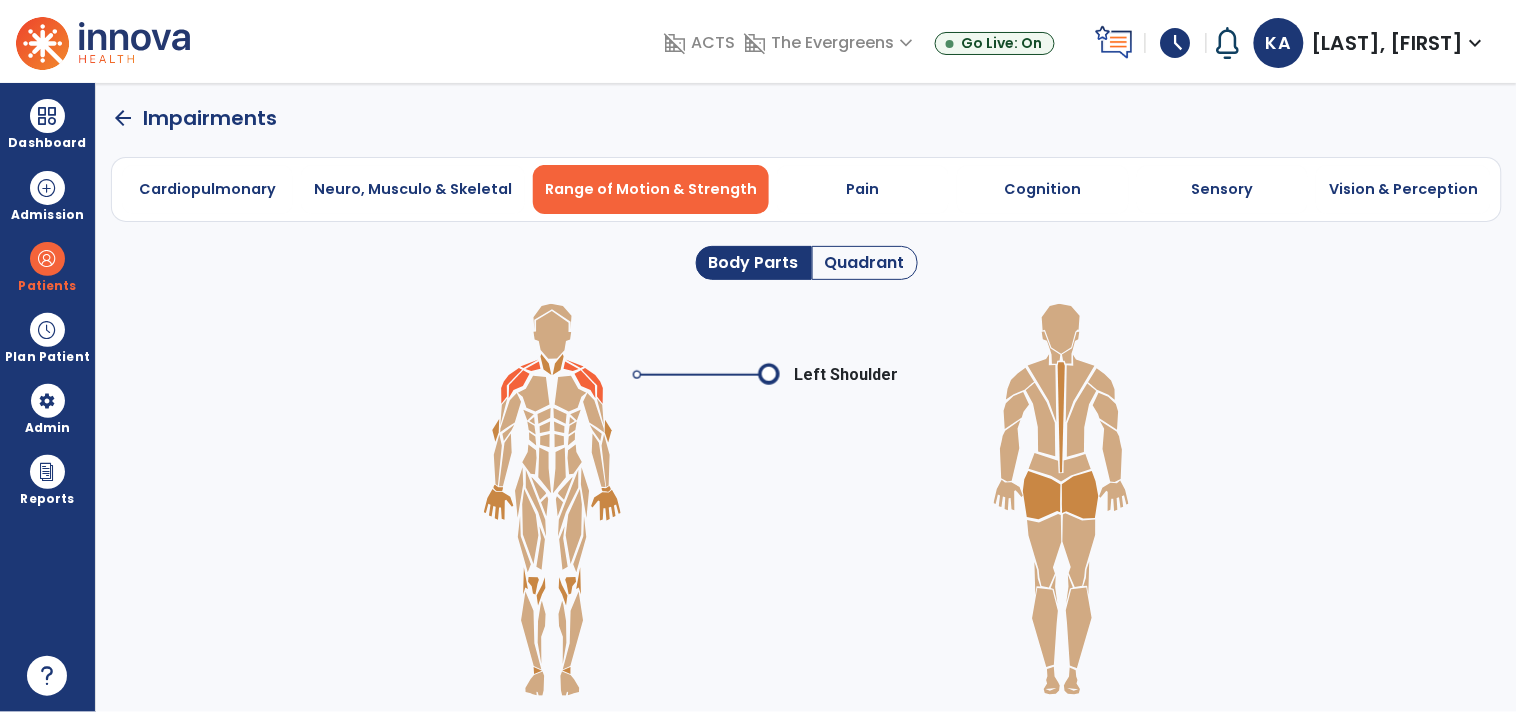 click 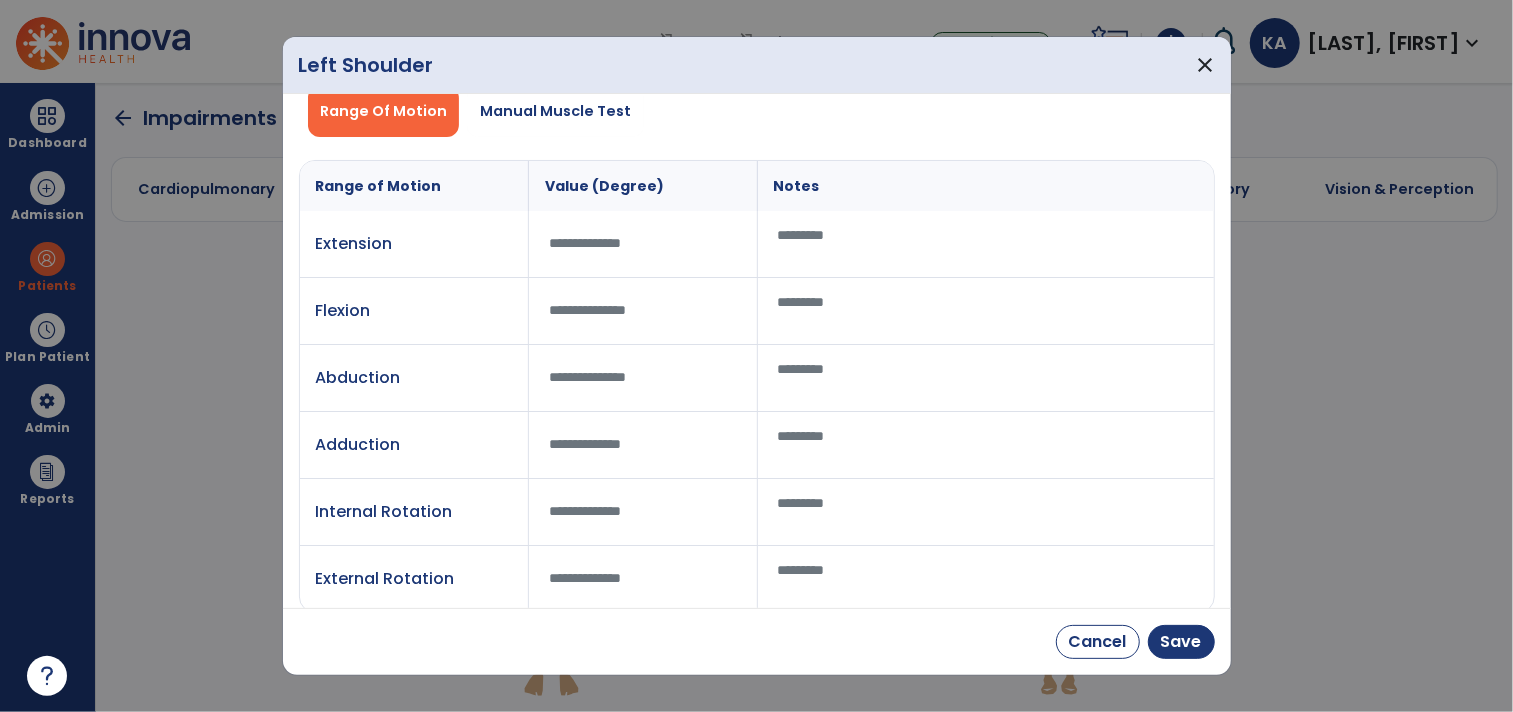 scroll, scrollTop: 0, scrollLeft: 0, axis: both 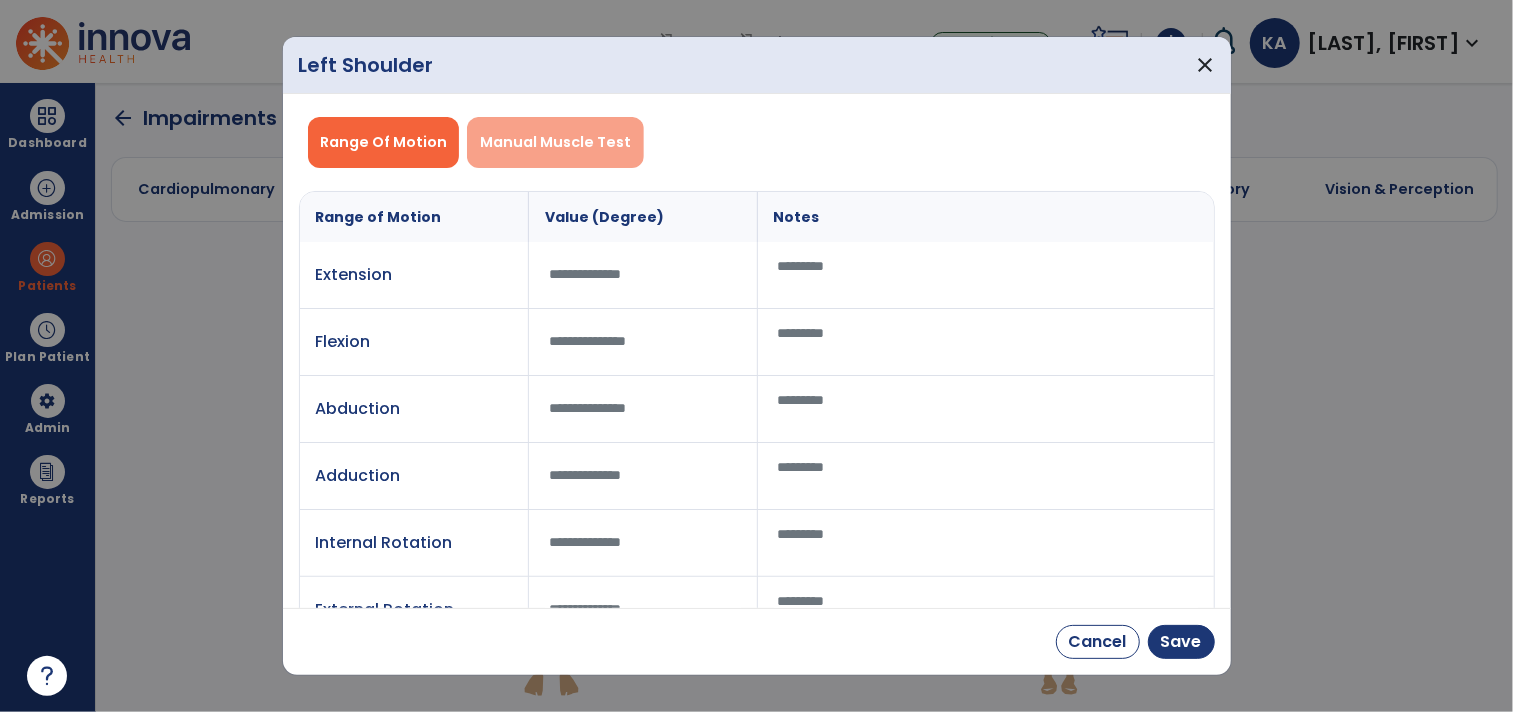 click on "Manual Muscle Test" at bounding box center [555, 142] 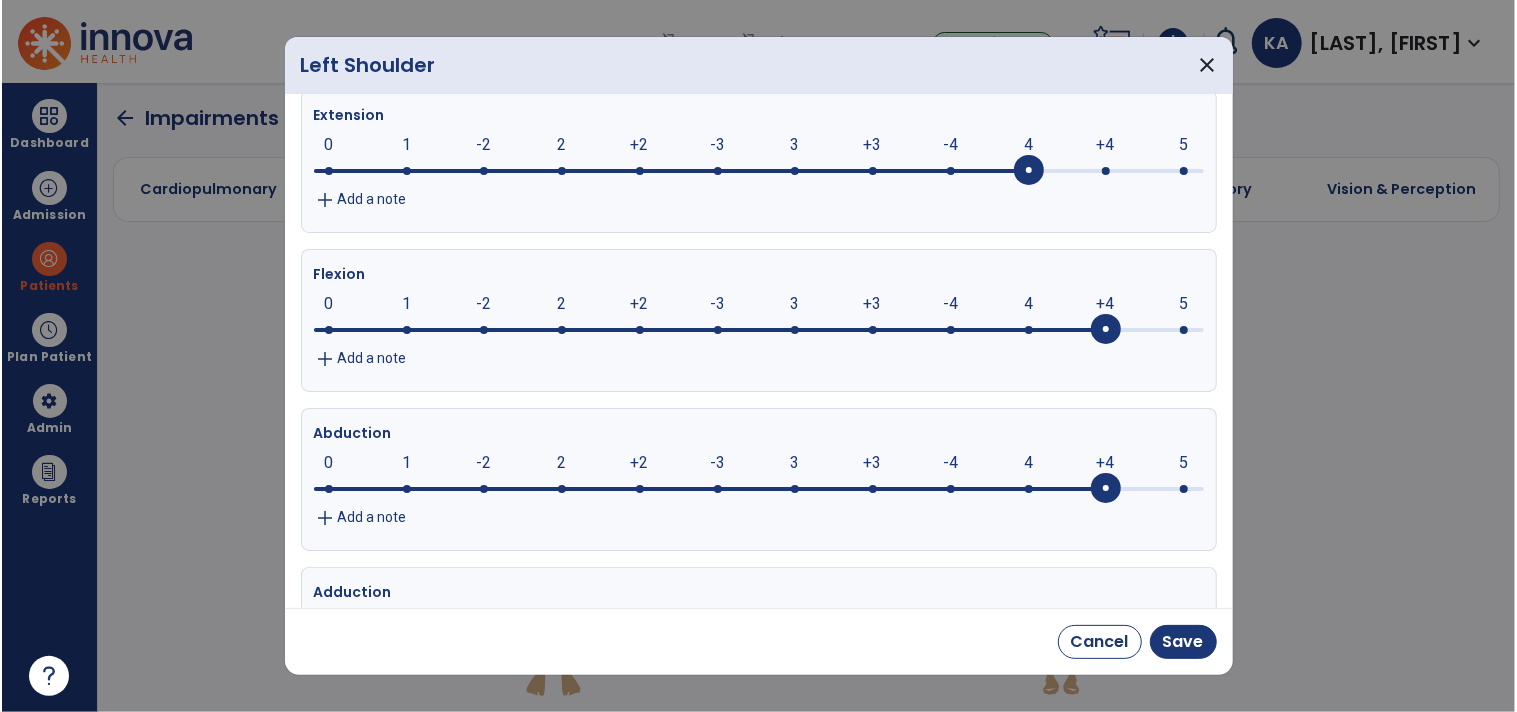 scroll, scrollTop: 0, scrollLeft: 0, axis: both 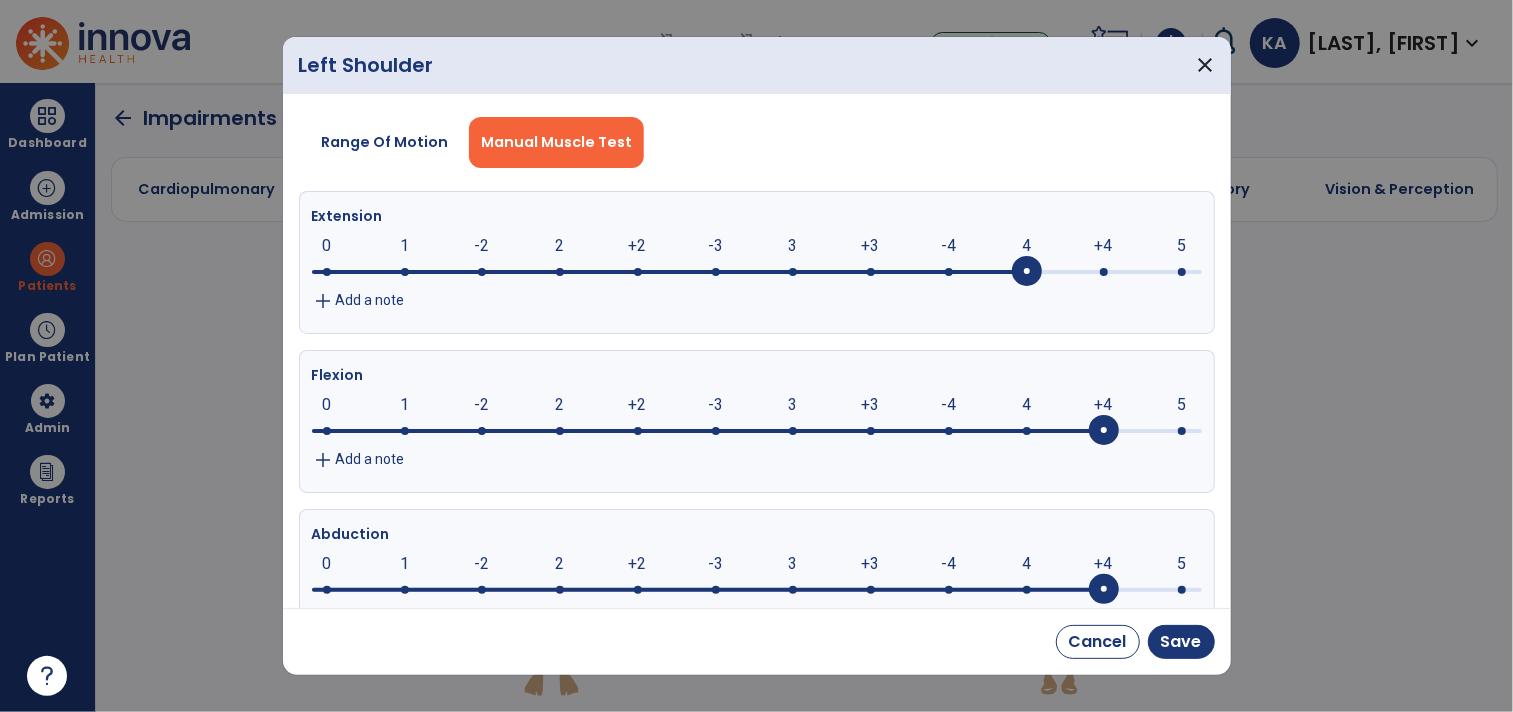 click on "Add a note" 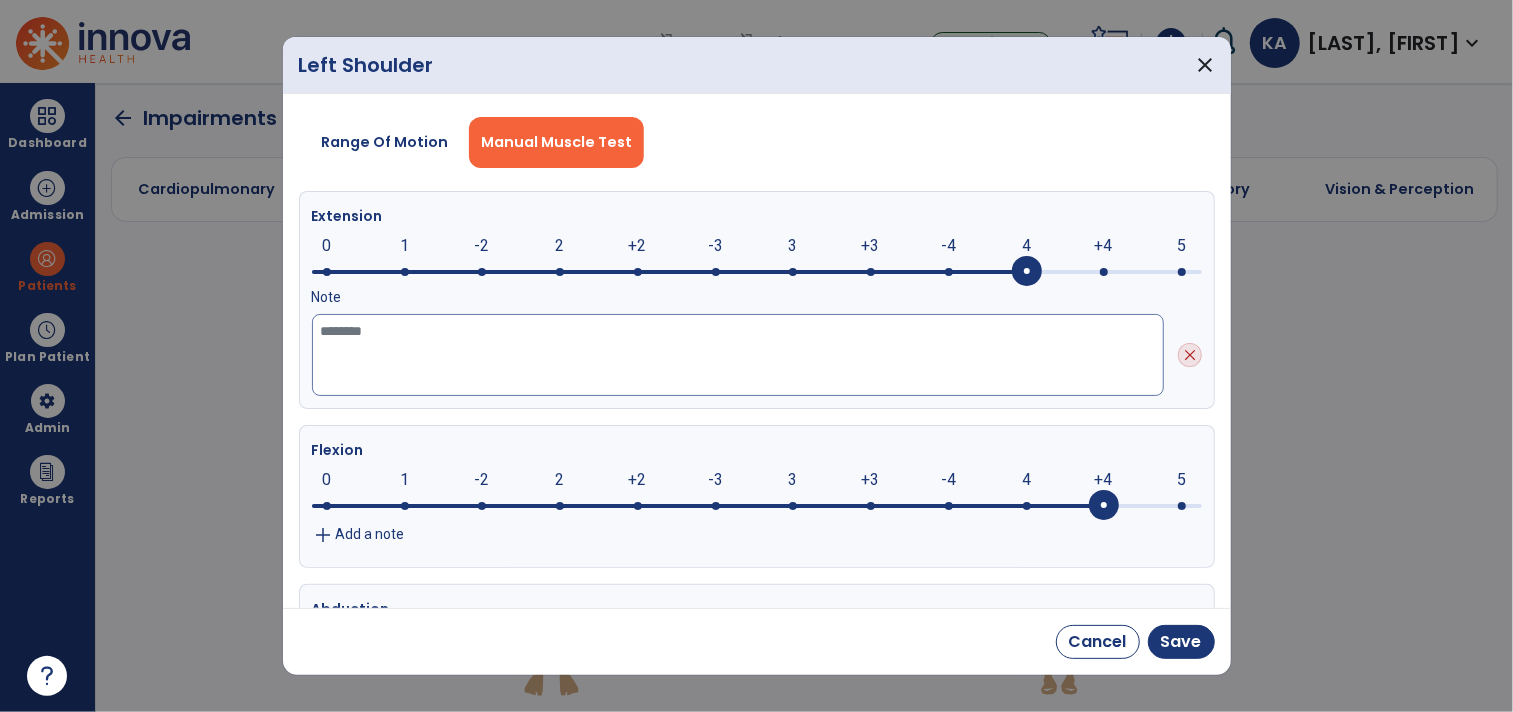 click 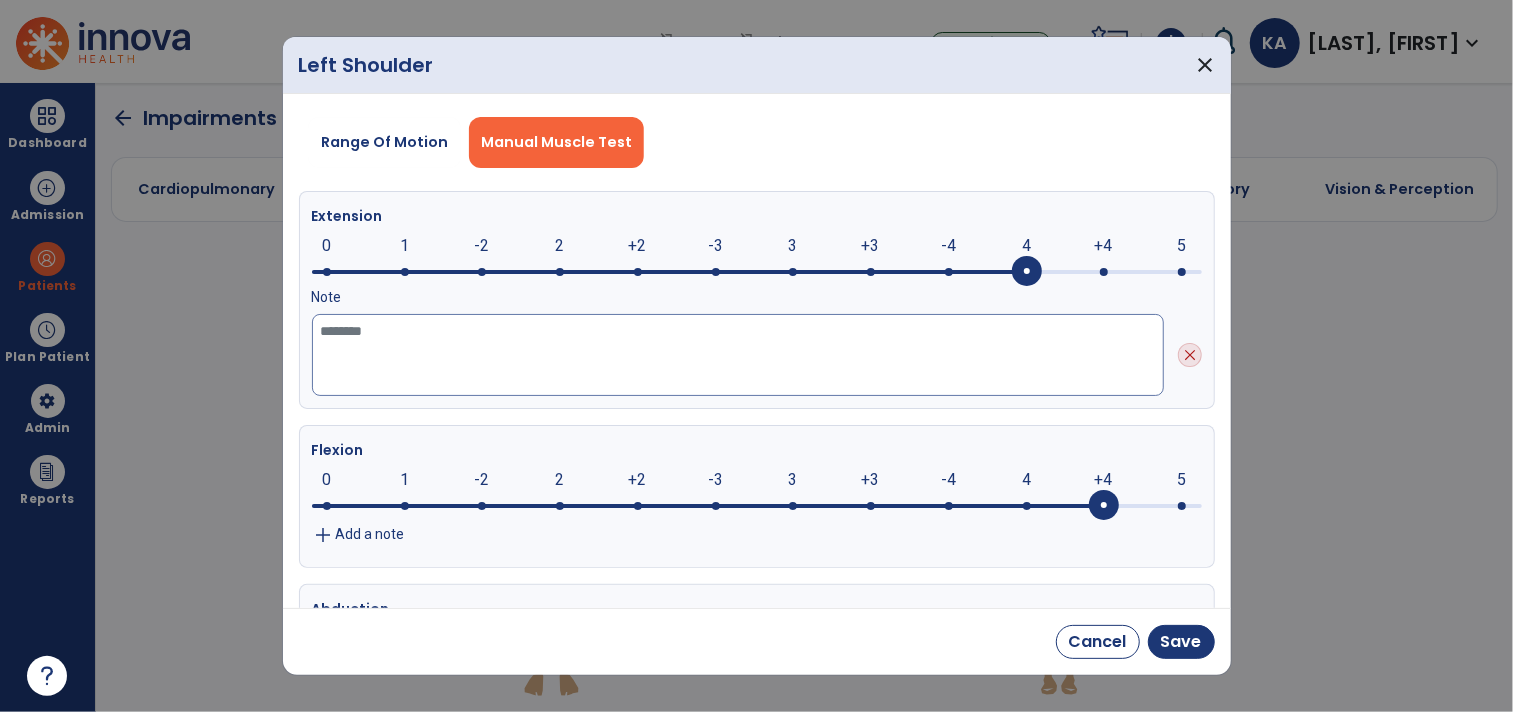 click 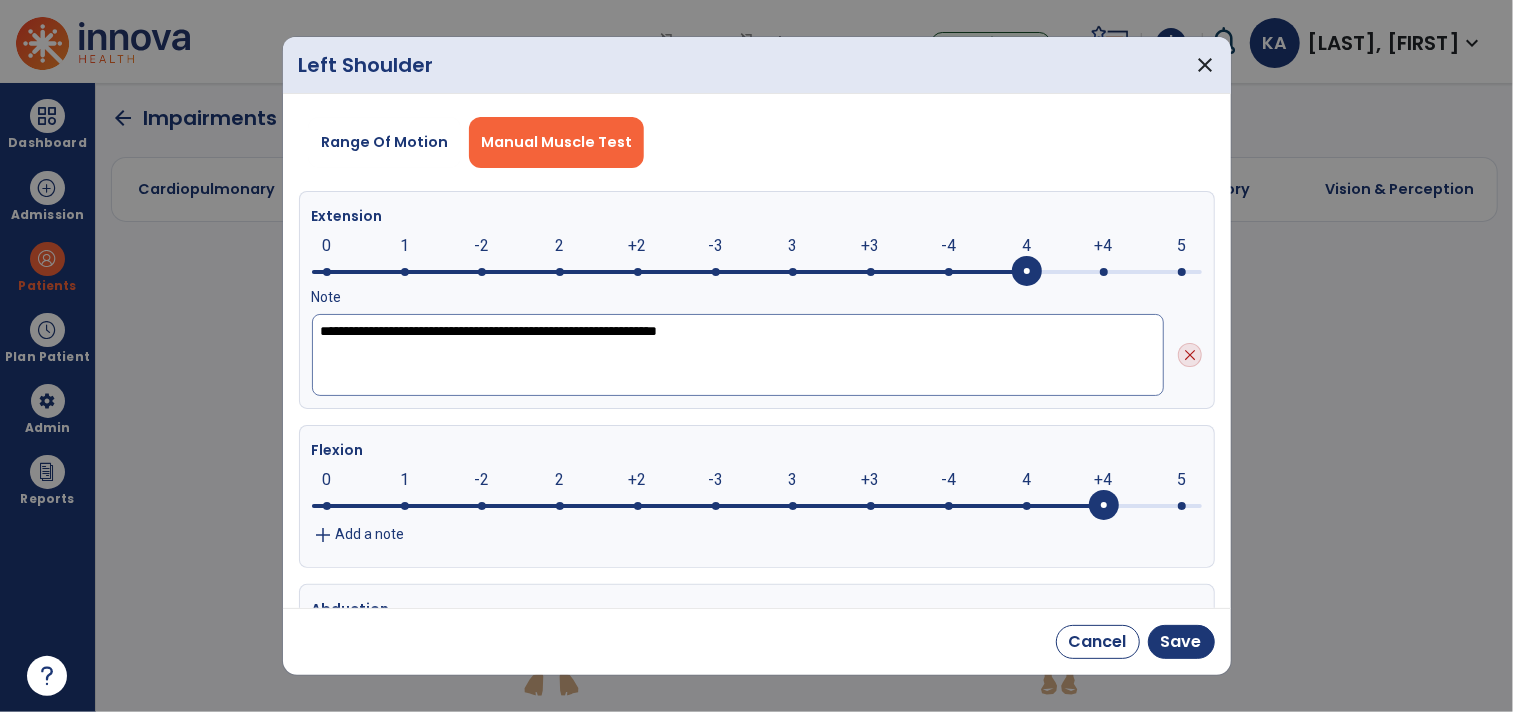 click on "**********" 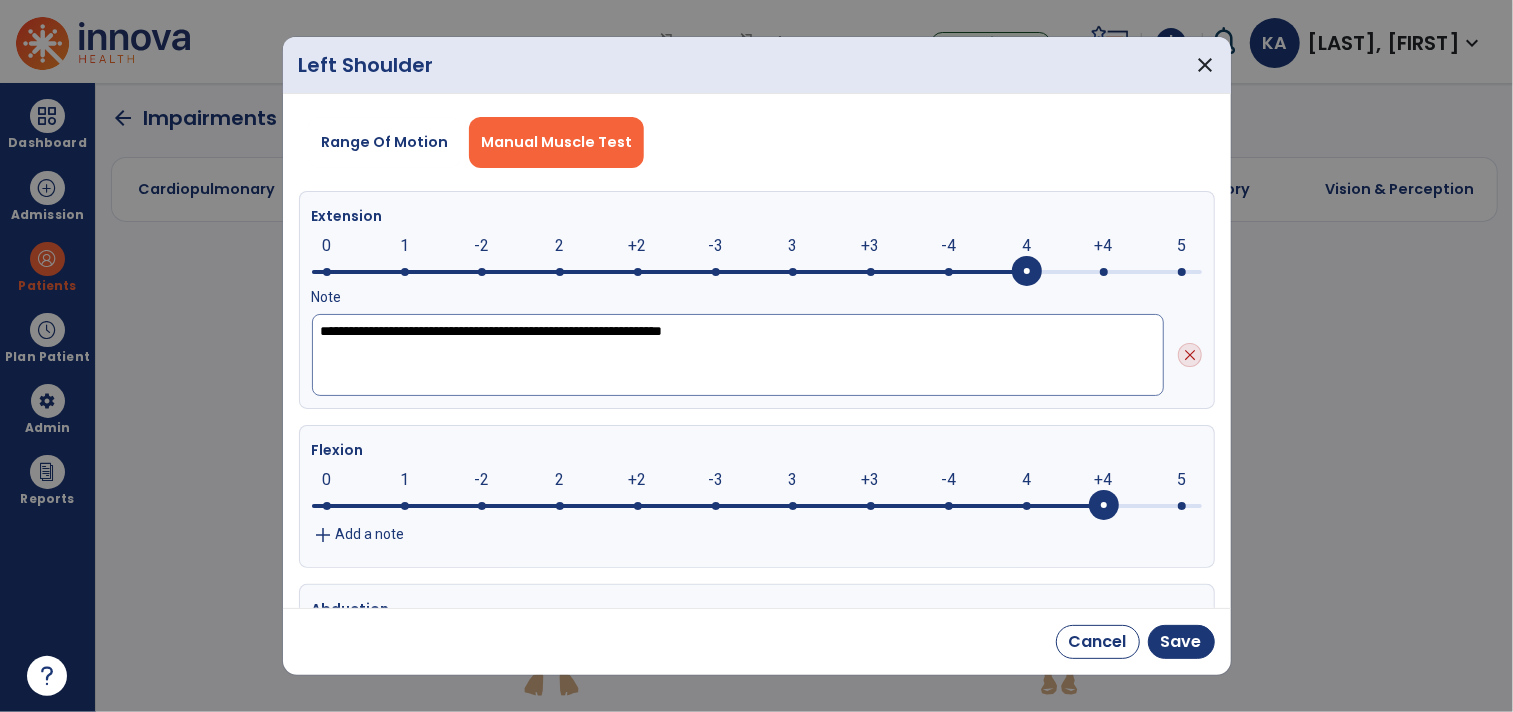 click on "**********" 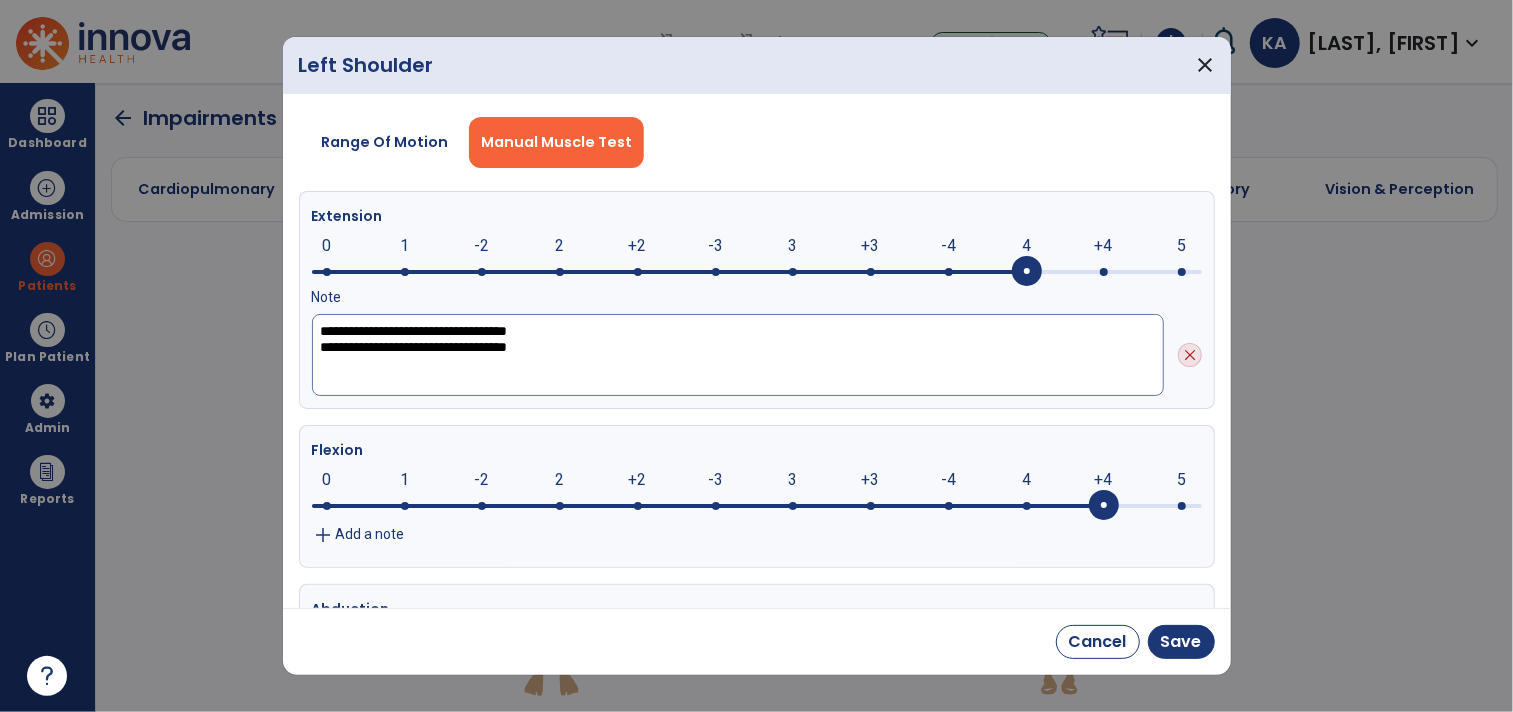 click on "**********" 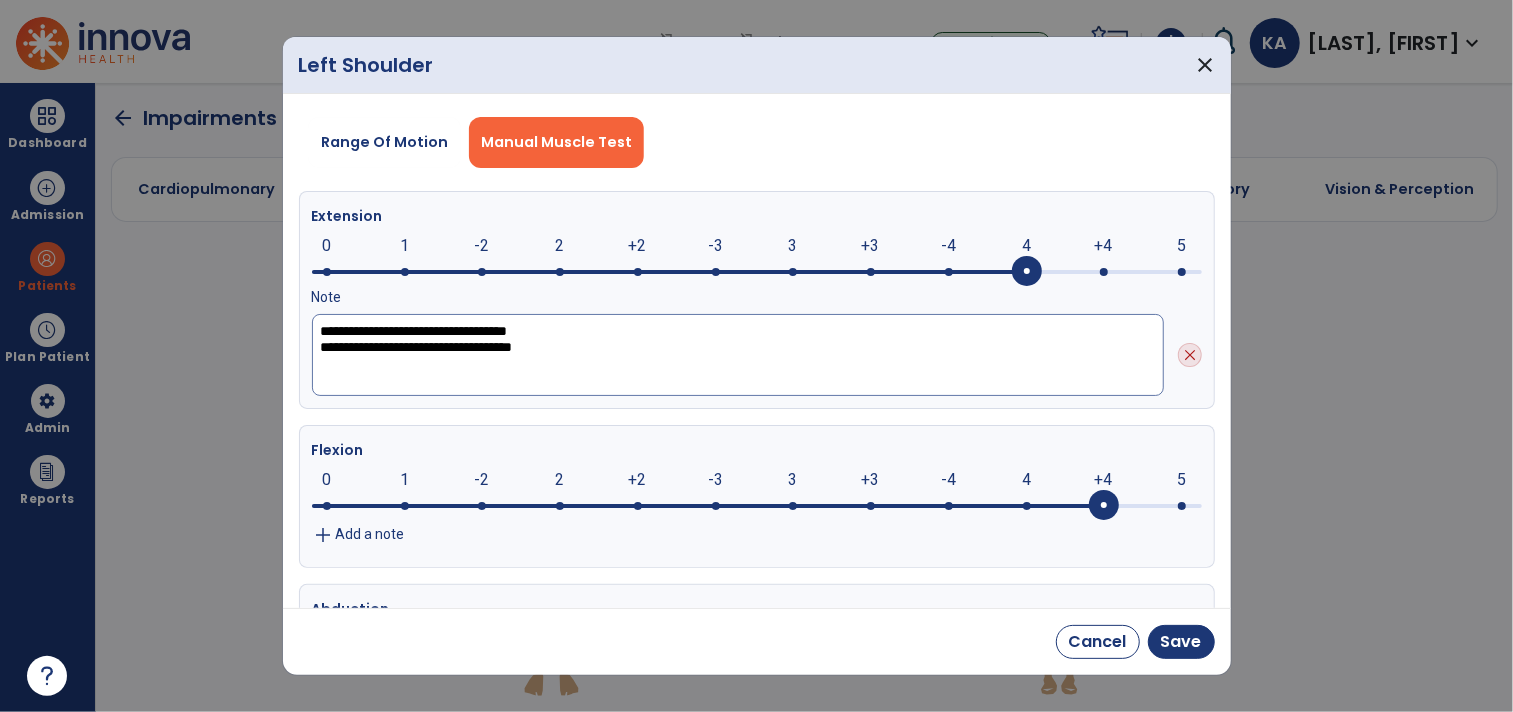 click on "**********" 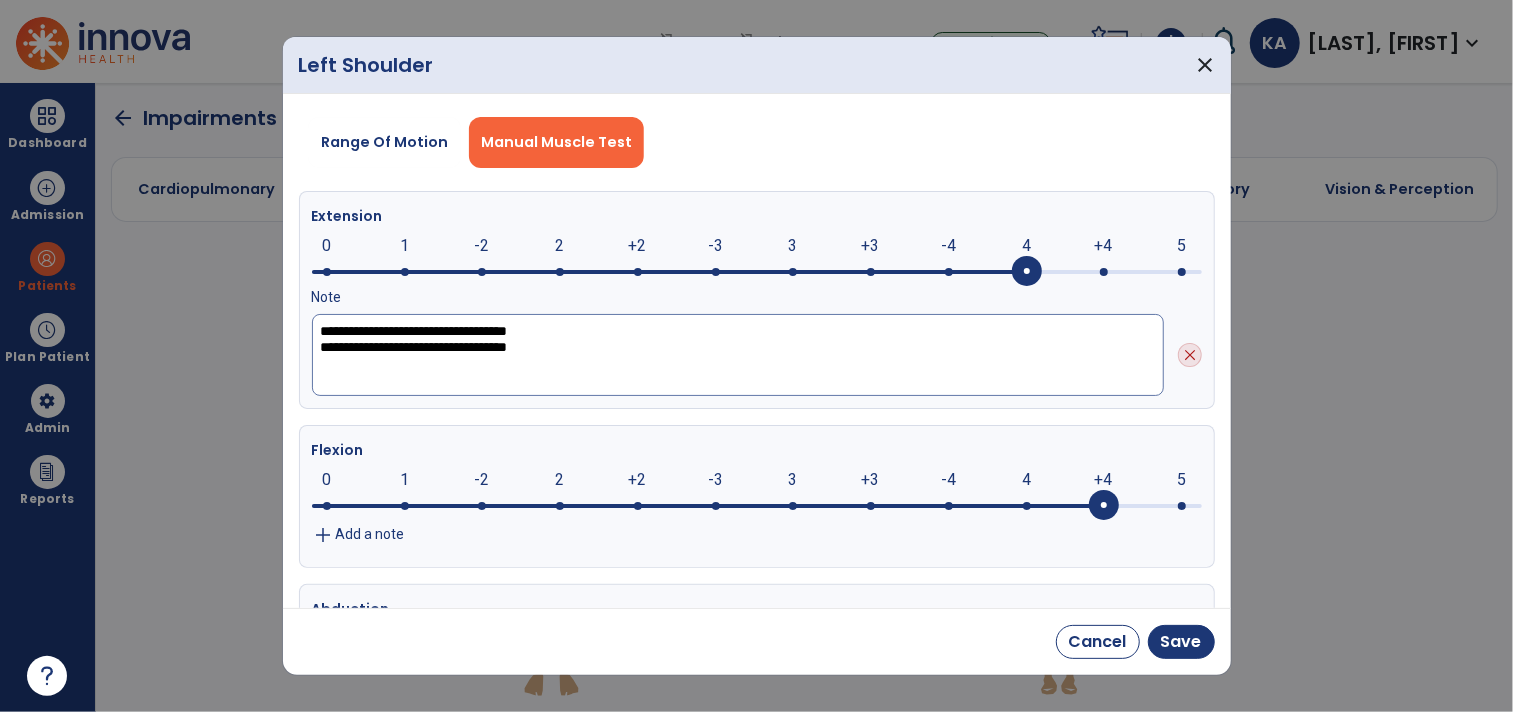 drag, startPoint x: 686, startPoint y: 345, endPoint x: 300, endPoint y: 321, distance: 386.7454 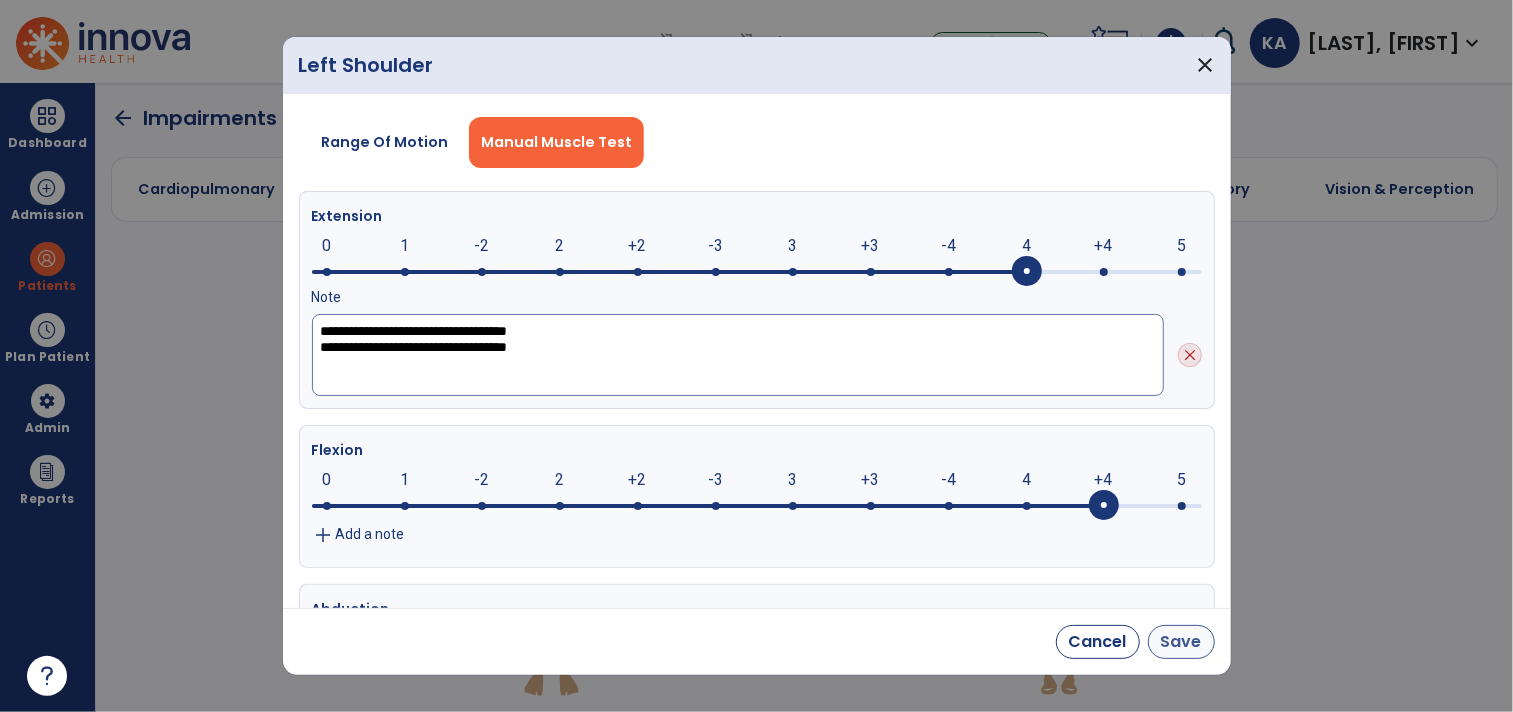 type on "**********" 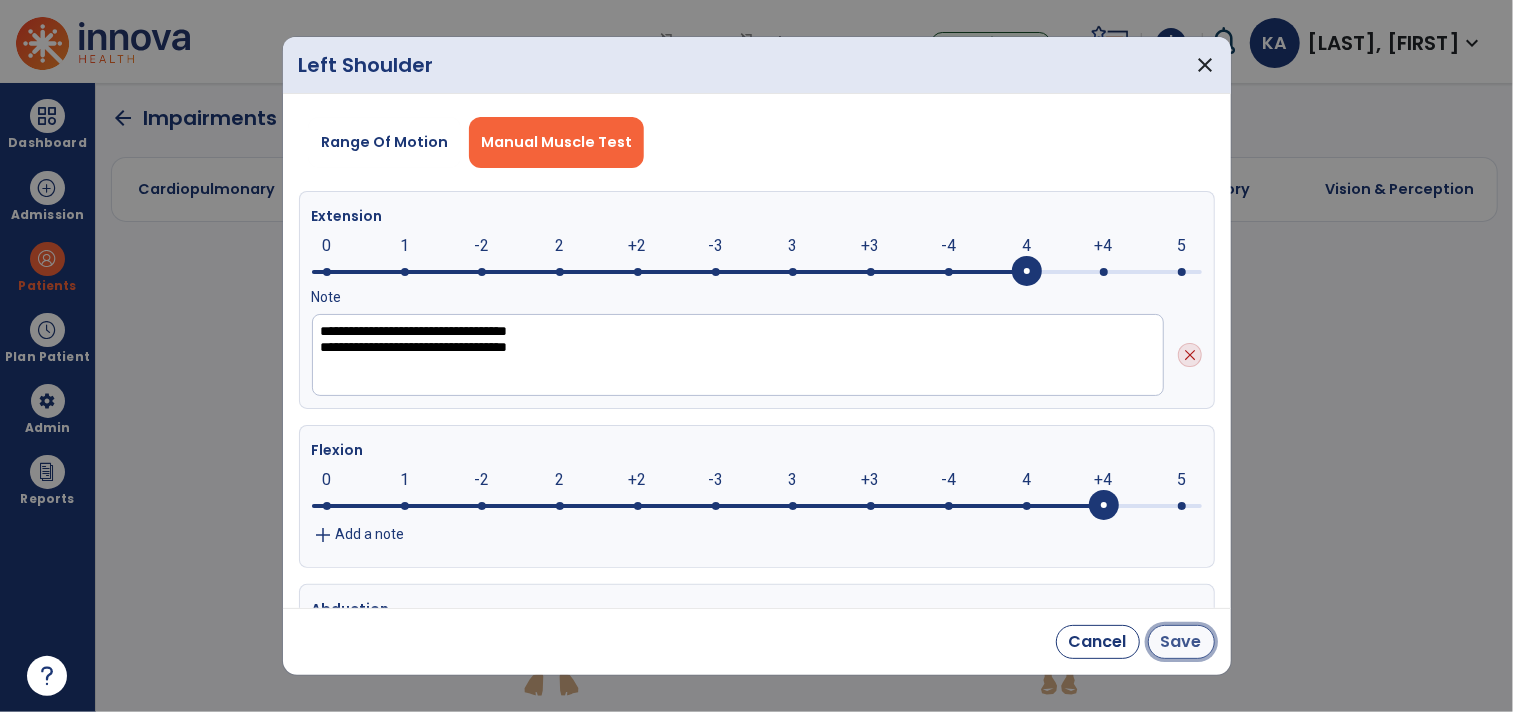 click on "Save" at bounding box center (1181, 642) 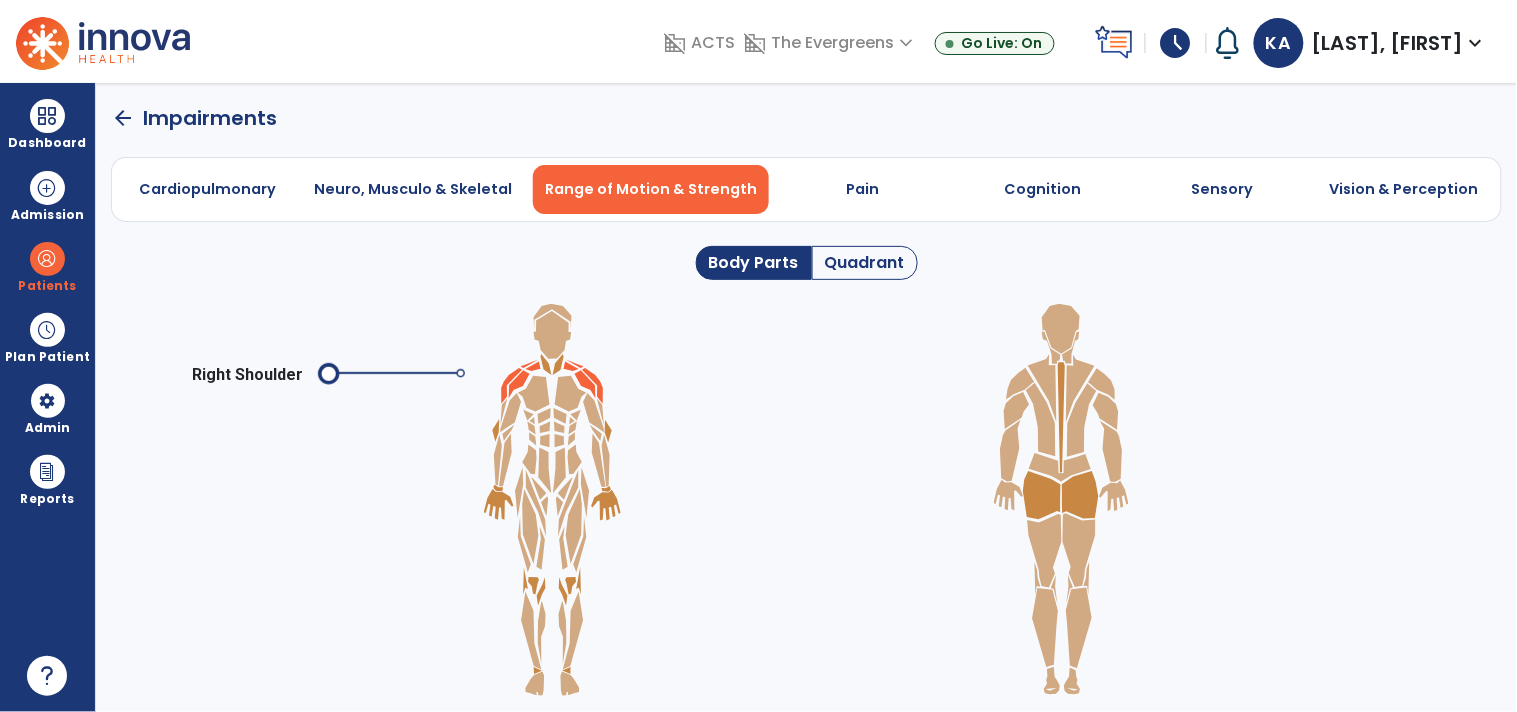 click 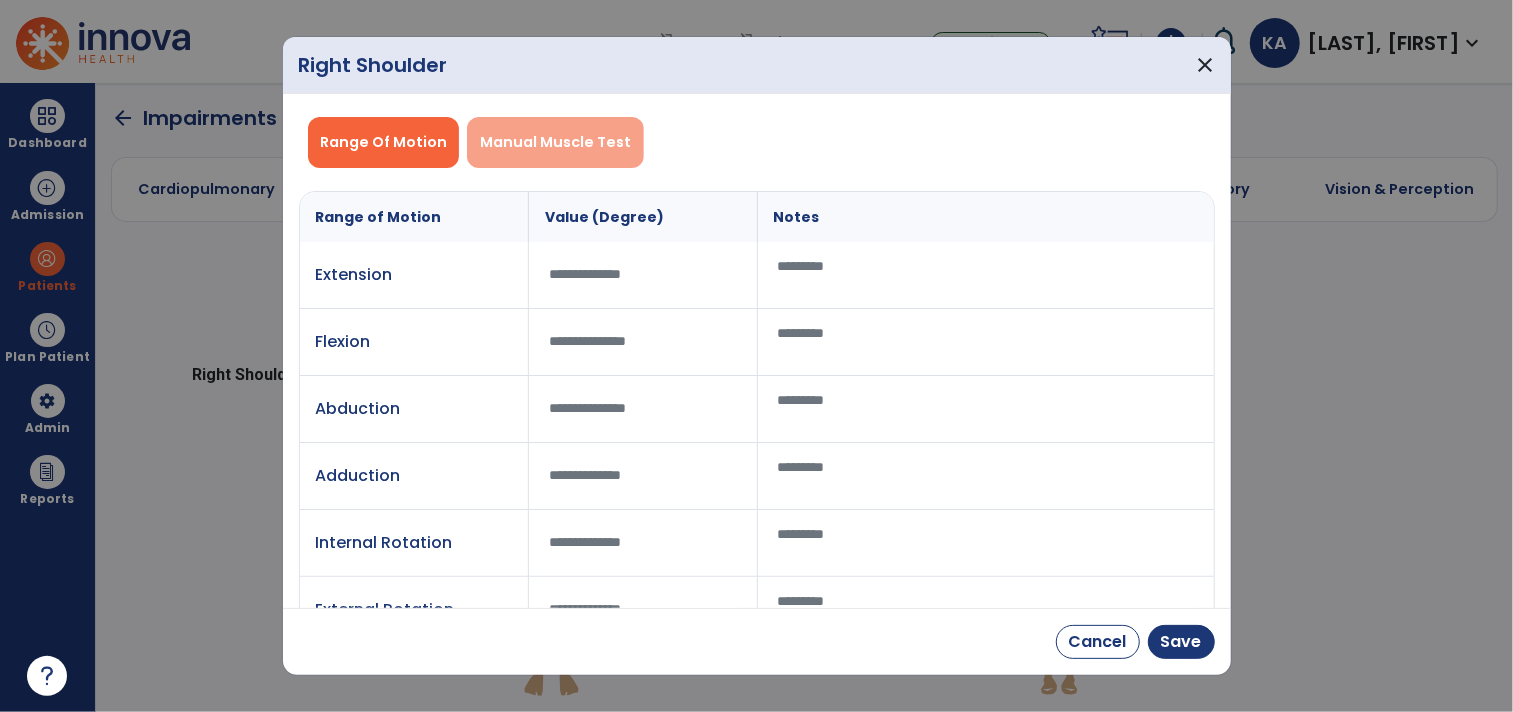 click on "Manual Muscle Test" at bounding box center [555, 142] 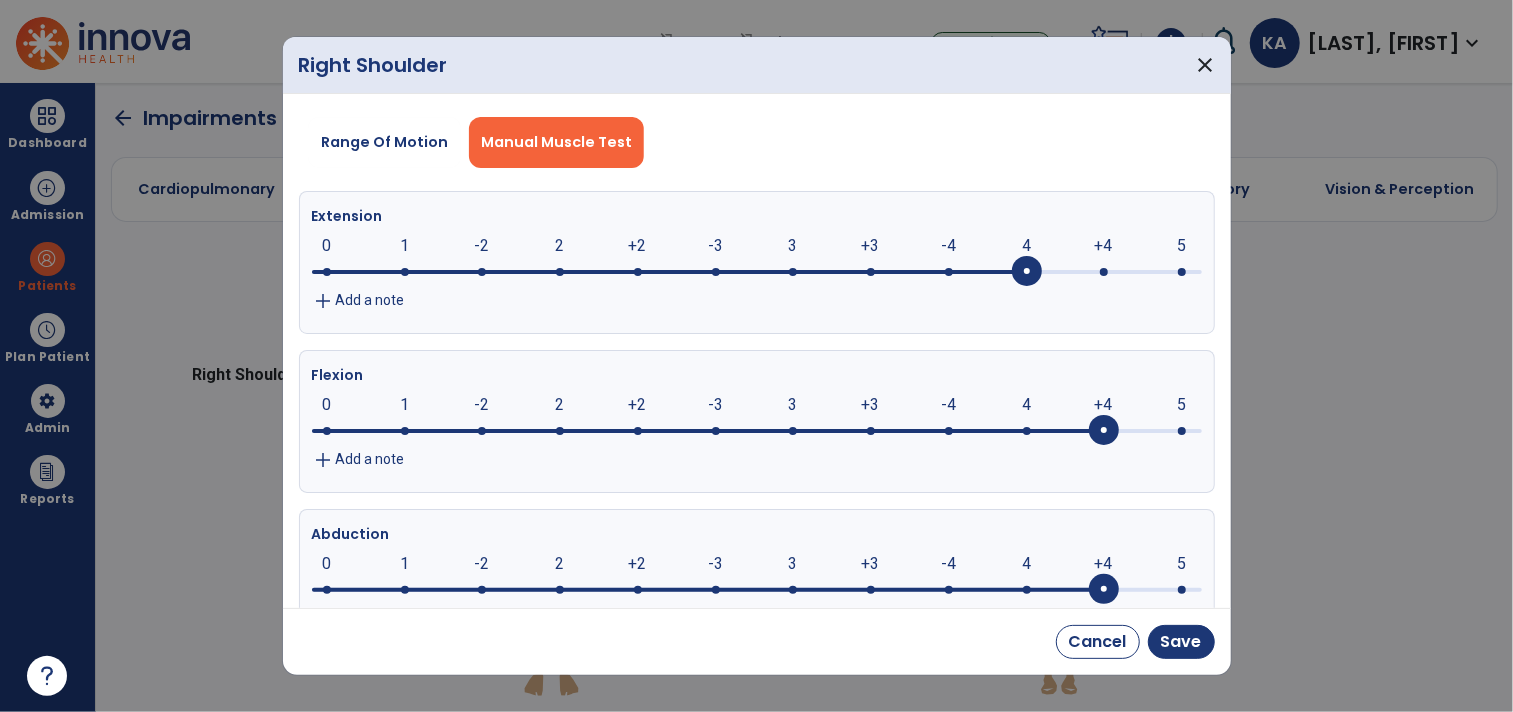 click on "add" 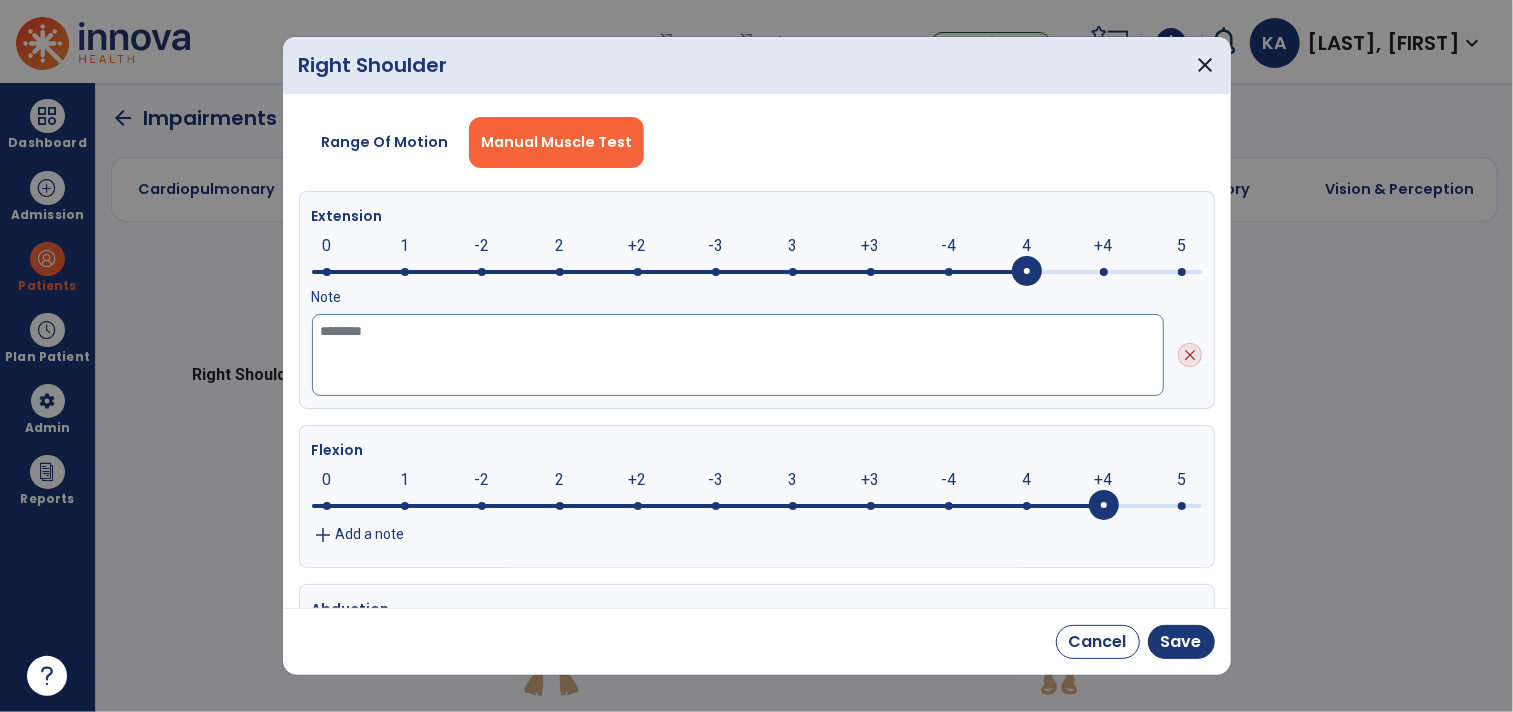 click 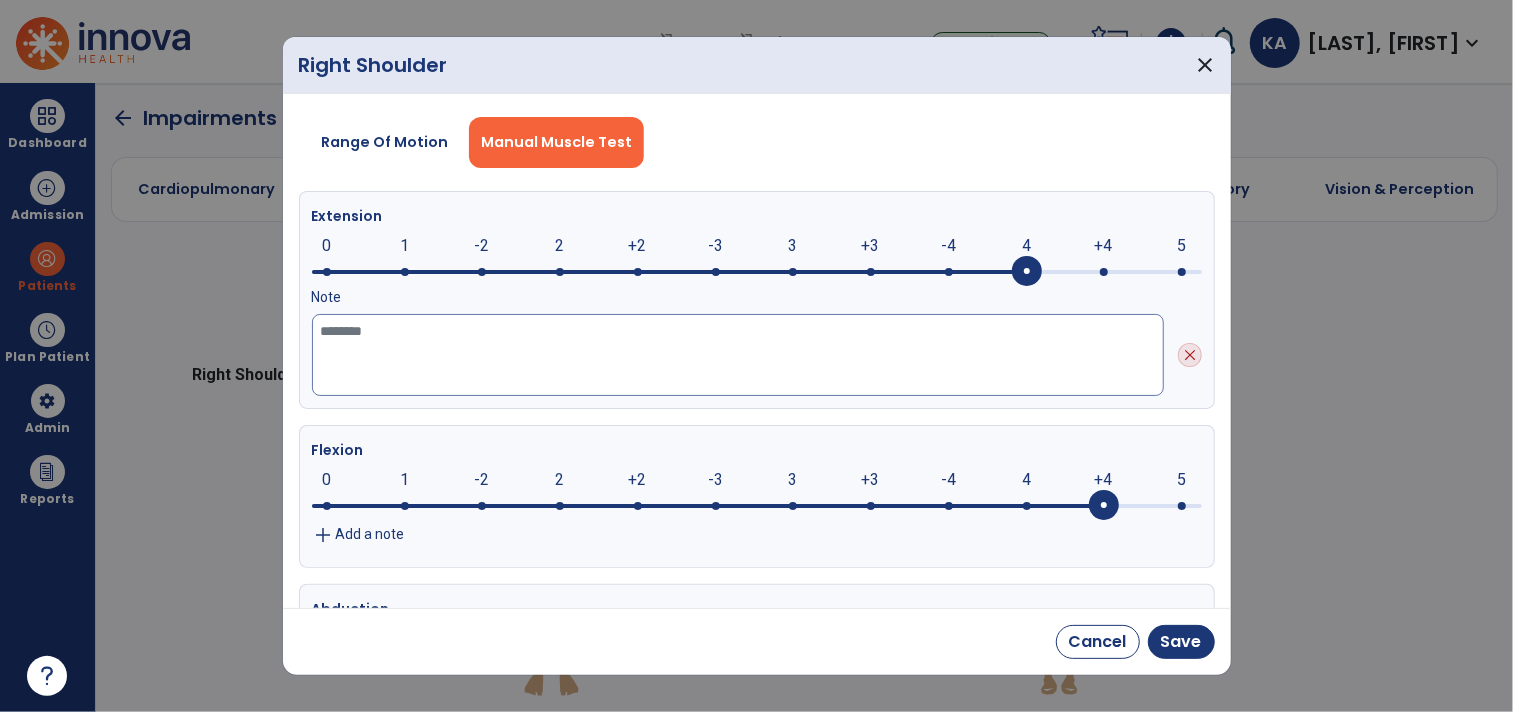 paste on "**********" 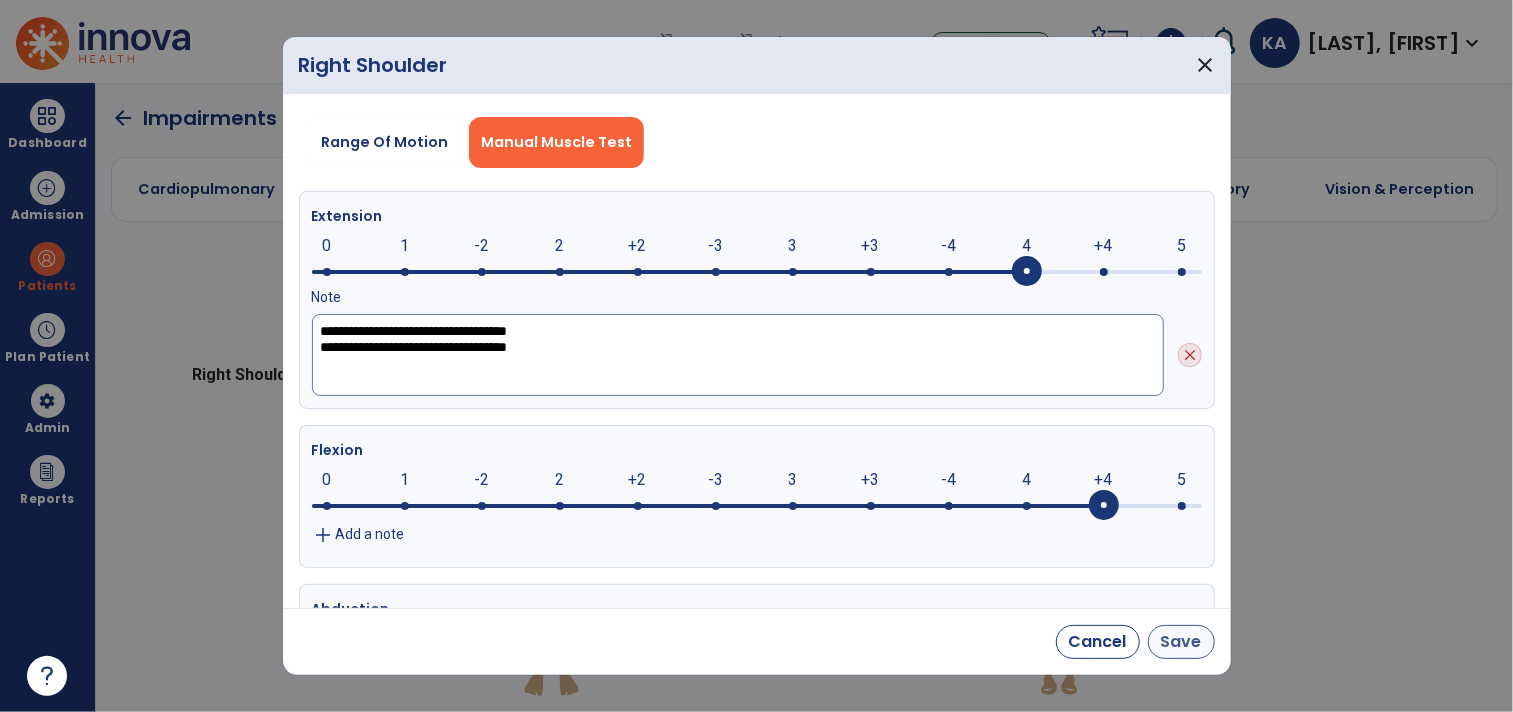 type on "**********" 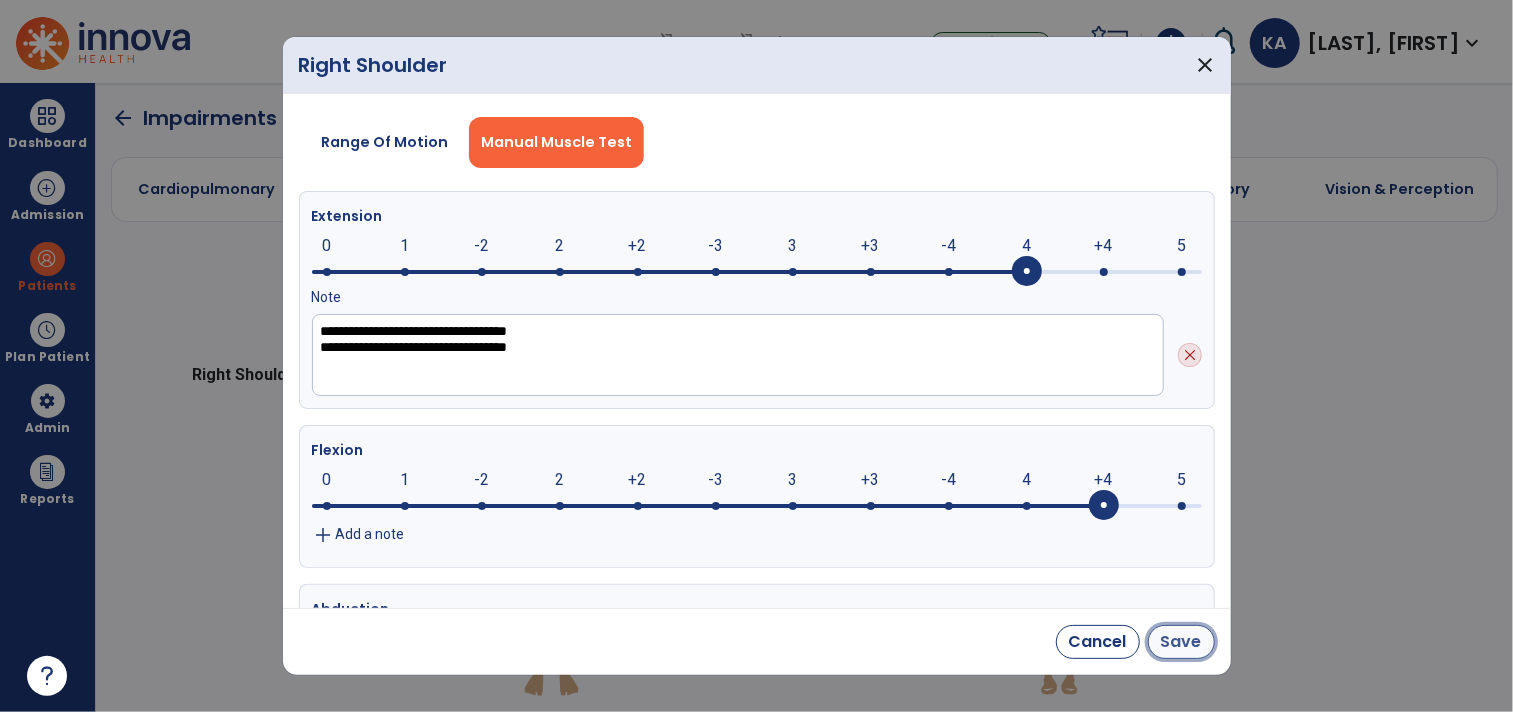 click on "Save" at bounding box center (1181, 642) 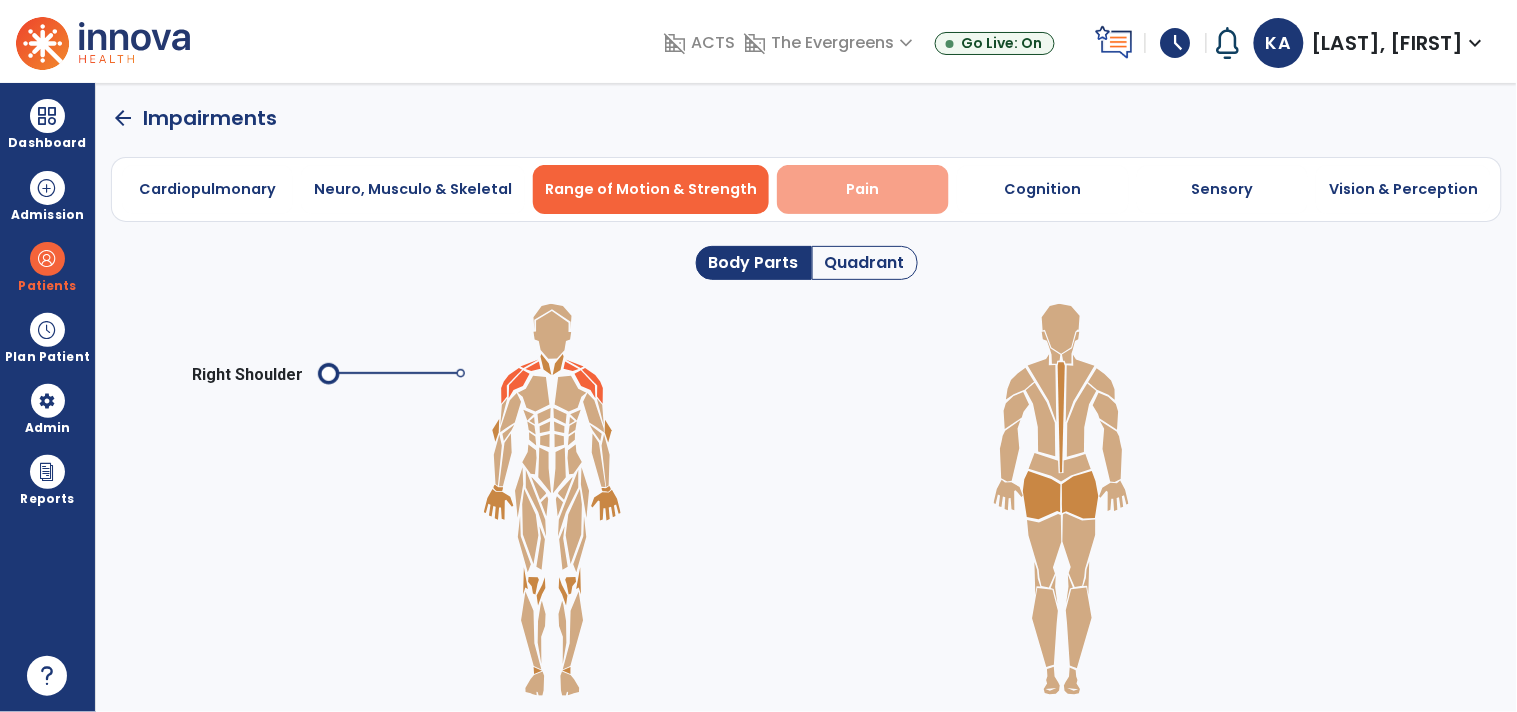 click on "Pain" at bounding box center [863, 189] 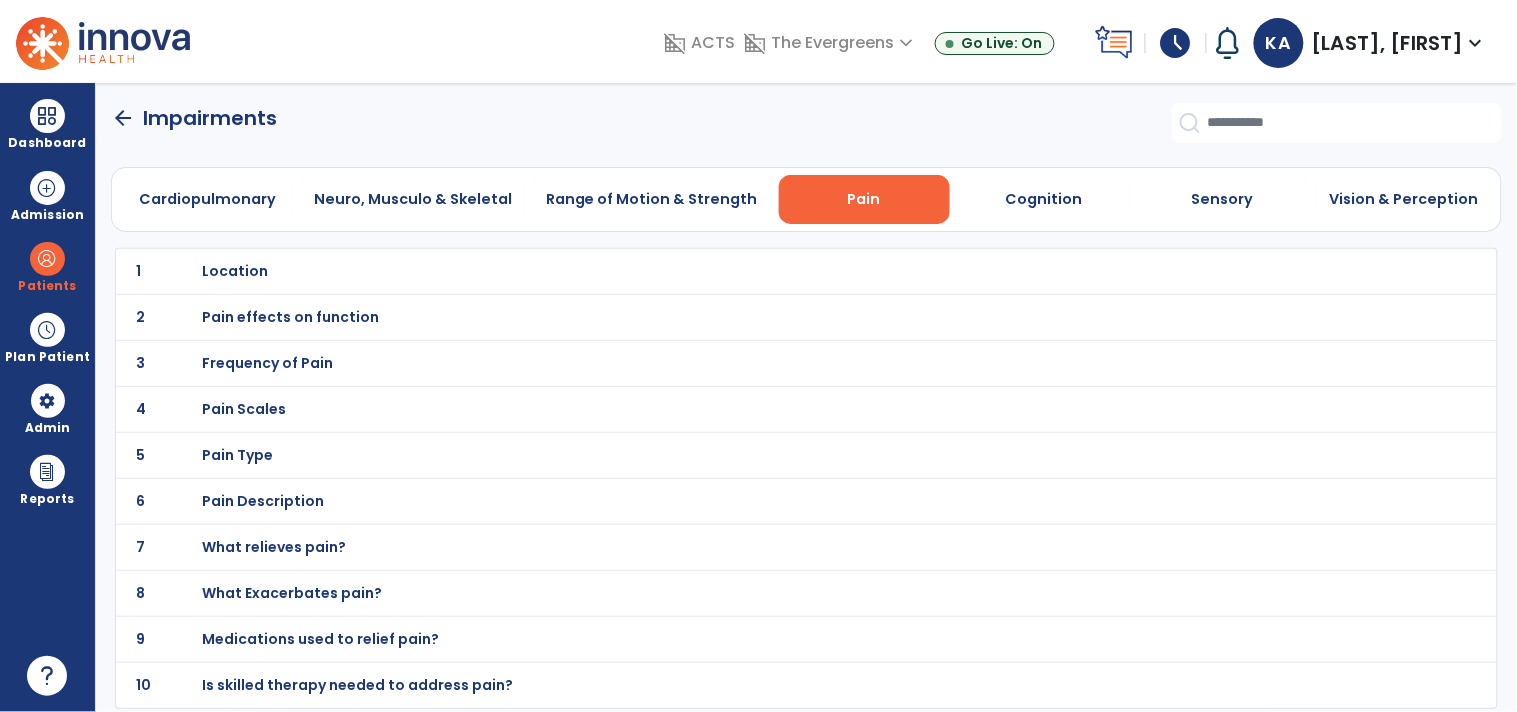 click on "Location" at bounding box center (235, 271) 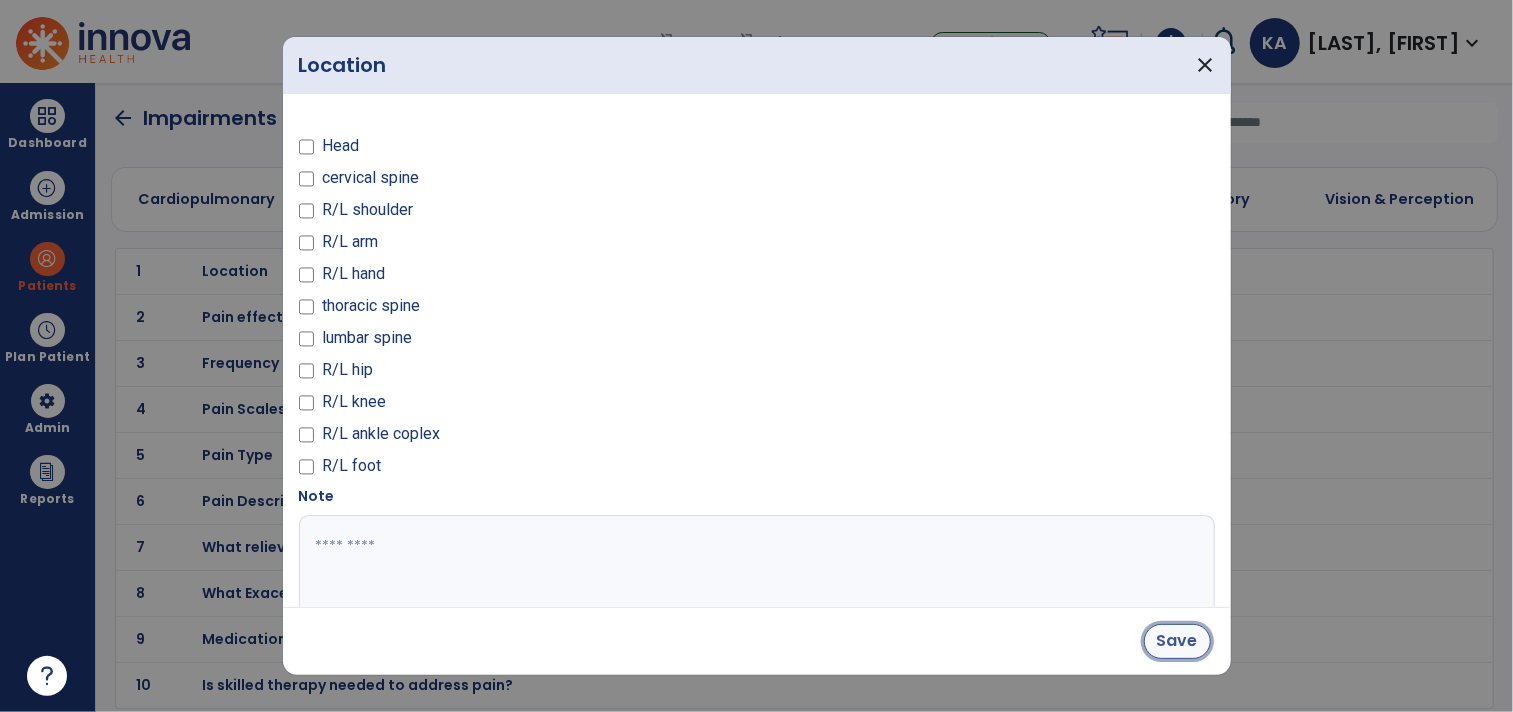 click on "Save" at bounding box center (1177, 641) 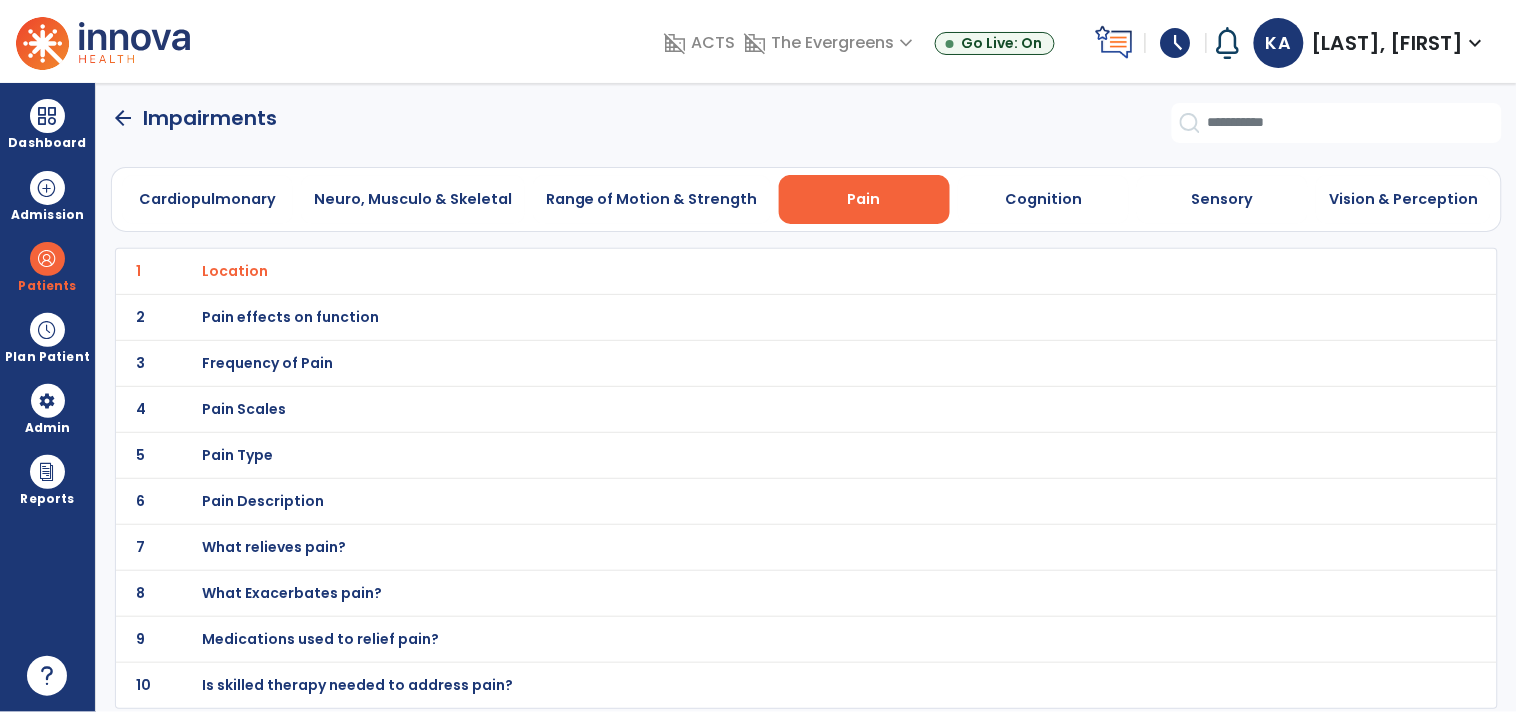 click on "Pain effects on function" at bounding box center (235, 271) 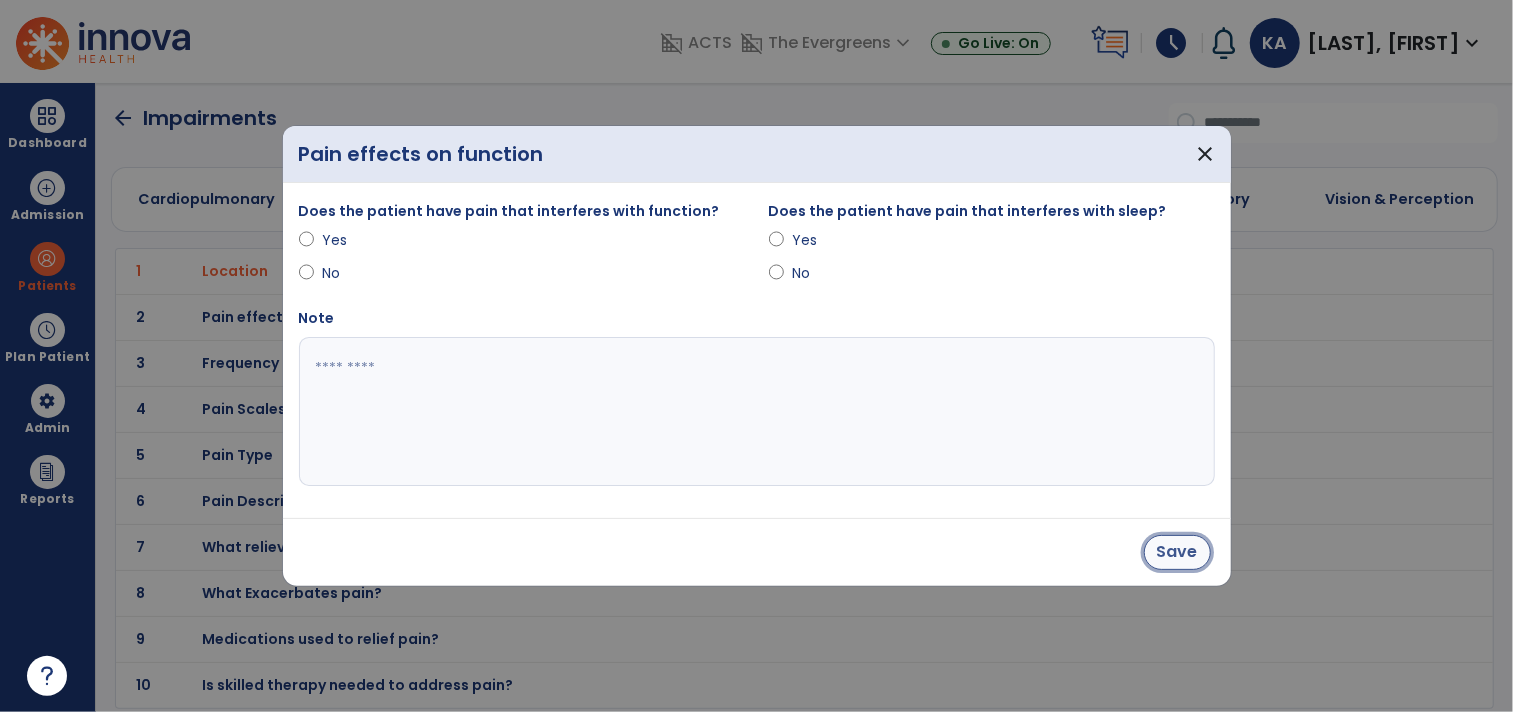 click on "Save" at bounding box center (1177, 552) 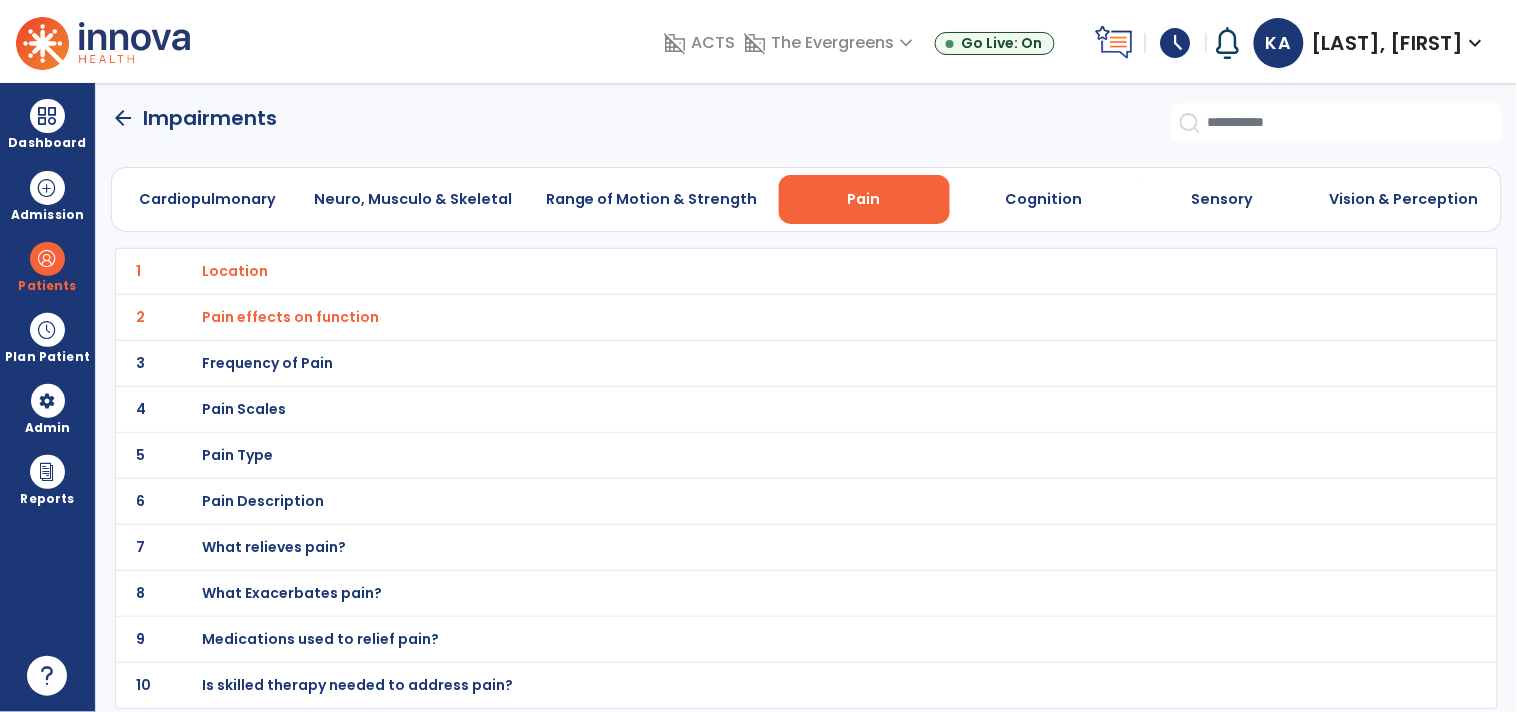 click on "Frequency of Pain" at bounding box center [235, 271] 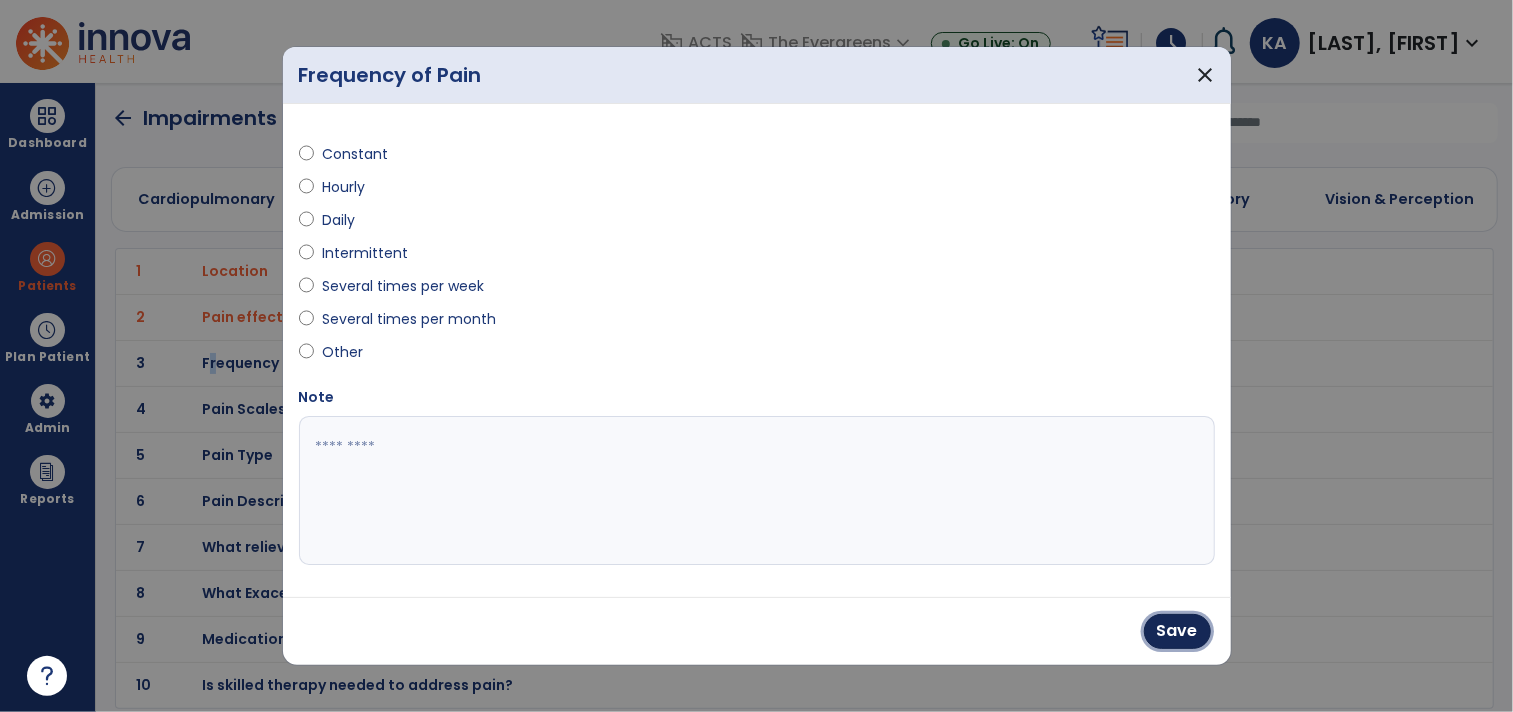 drag, startPoint x: 1182, startPoint y: 633, endPoint x: 1112, endPoint y: 613, distance: 72.8011 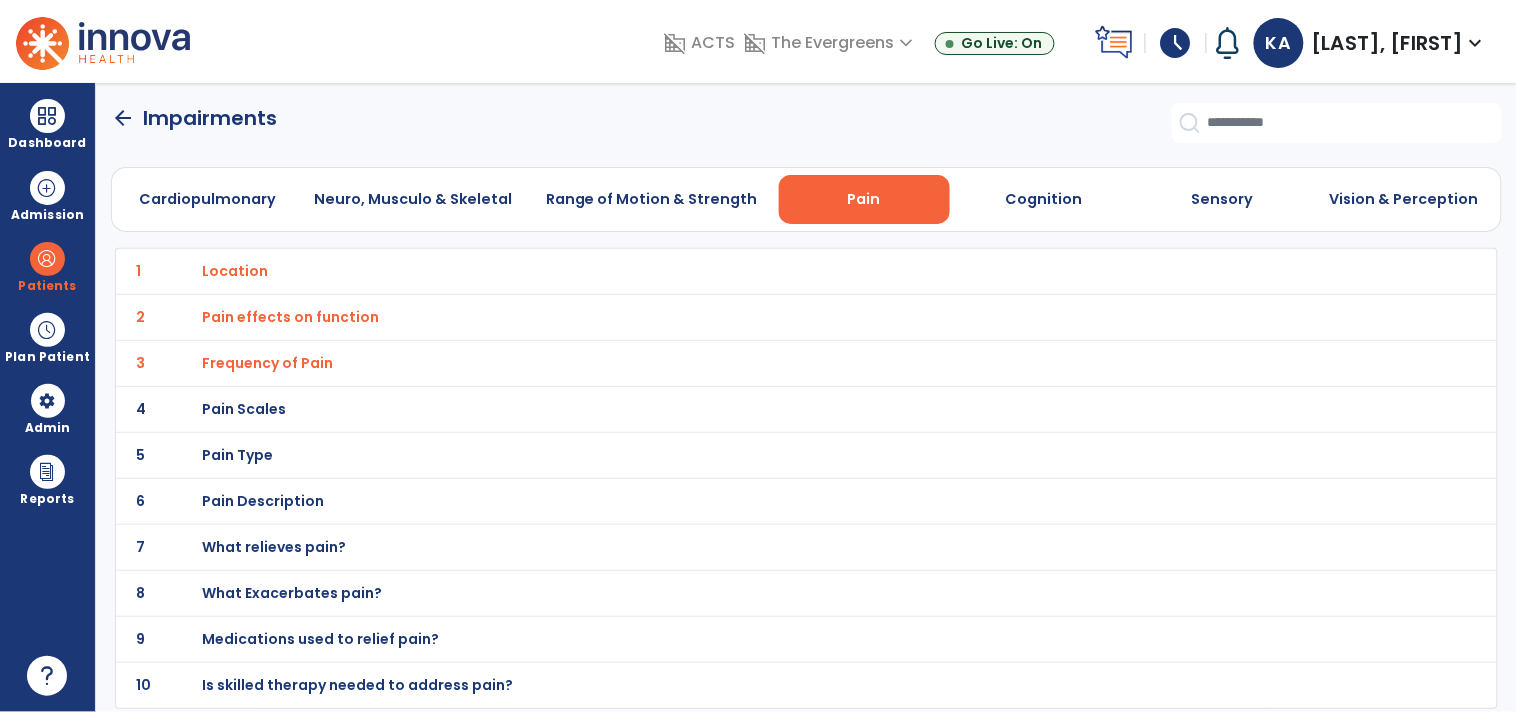 click on "Pain Scales" at bounding box center [235, 271] 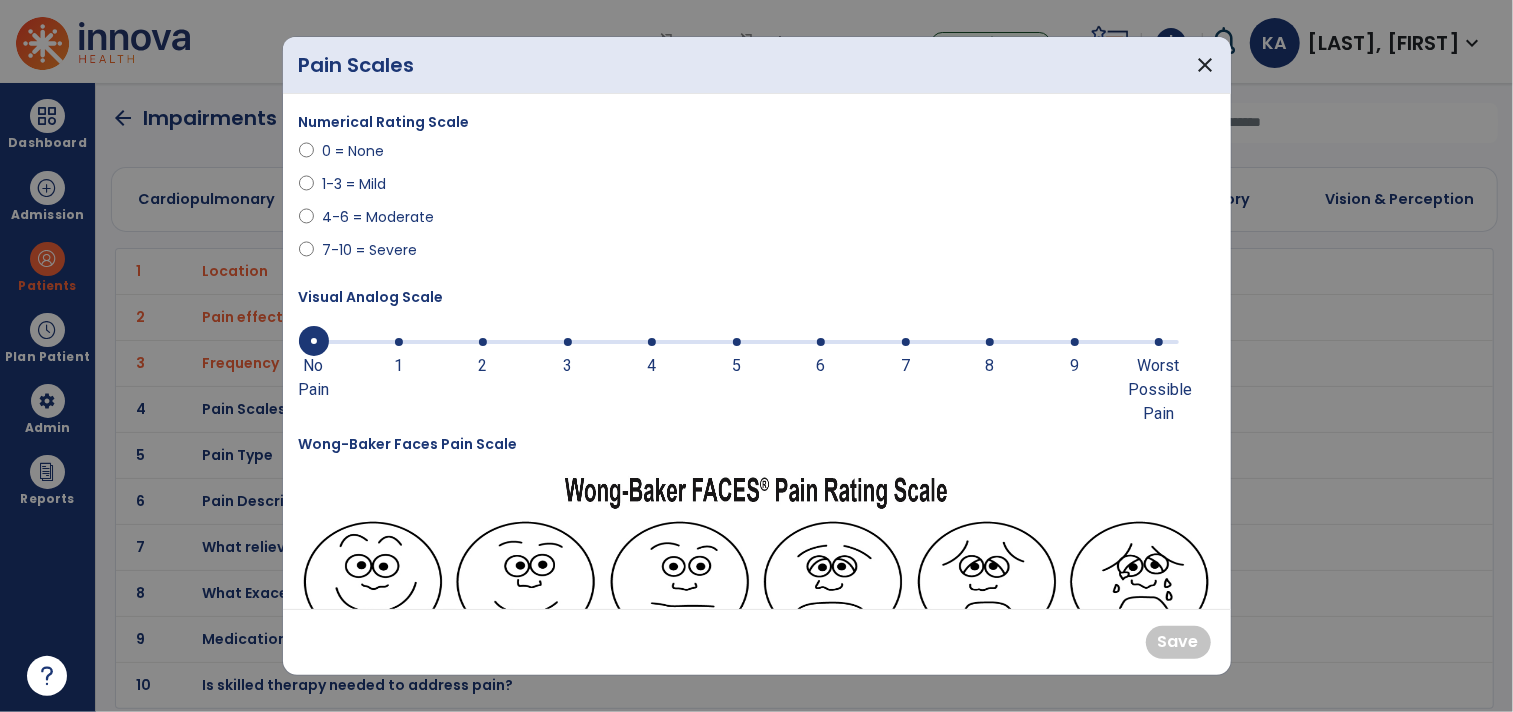 click at bounding box center [906, 342] 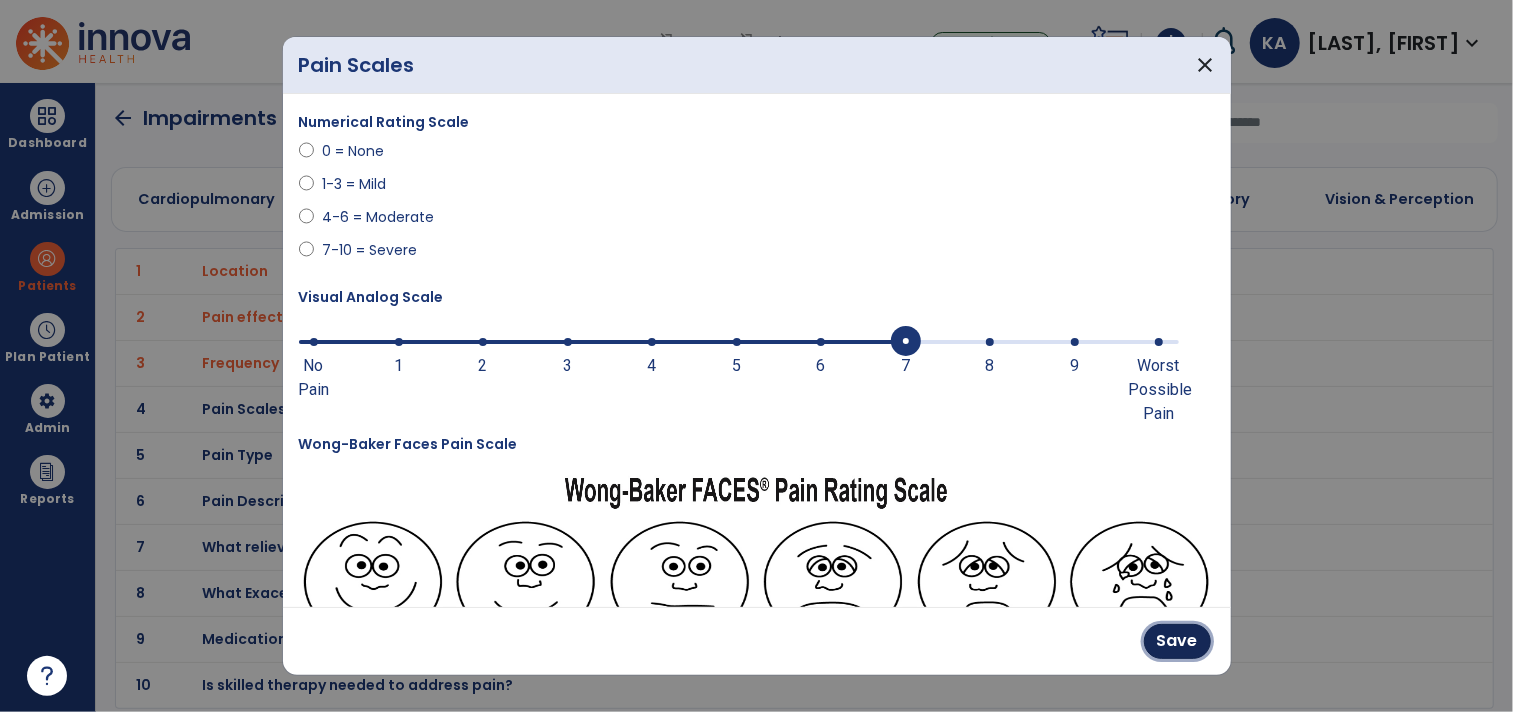 drag, startPoint x: 1185, startPoint y: 637, endPoint x: 1045, endPoint y: 556, distance: 161.74362 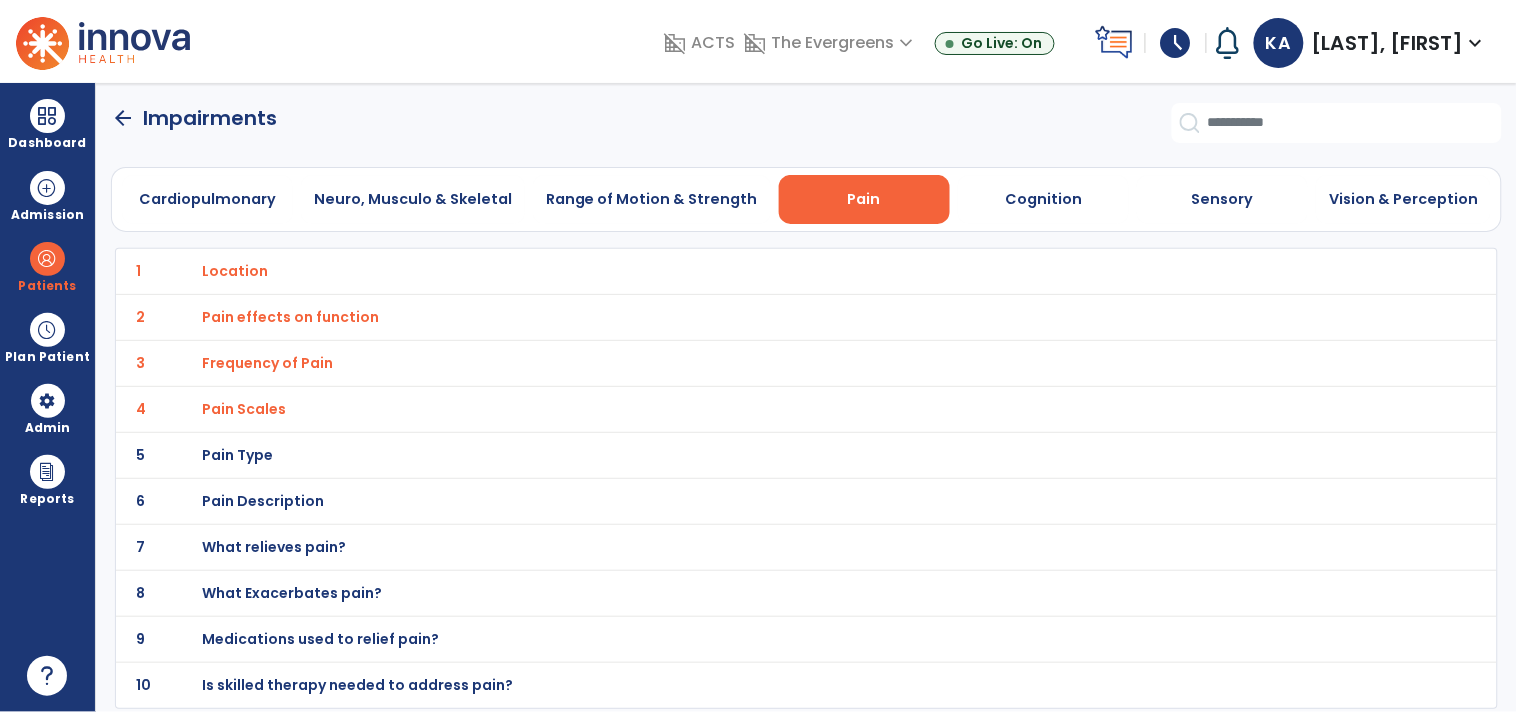 click on "Pain Type" at bounding box center [235, 271] 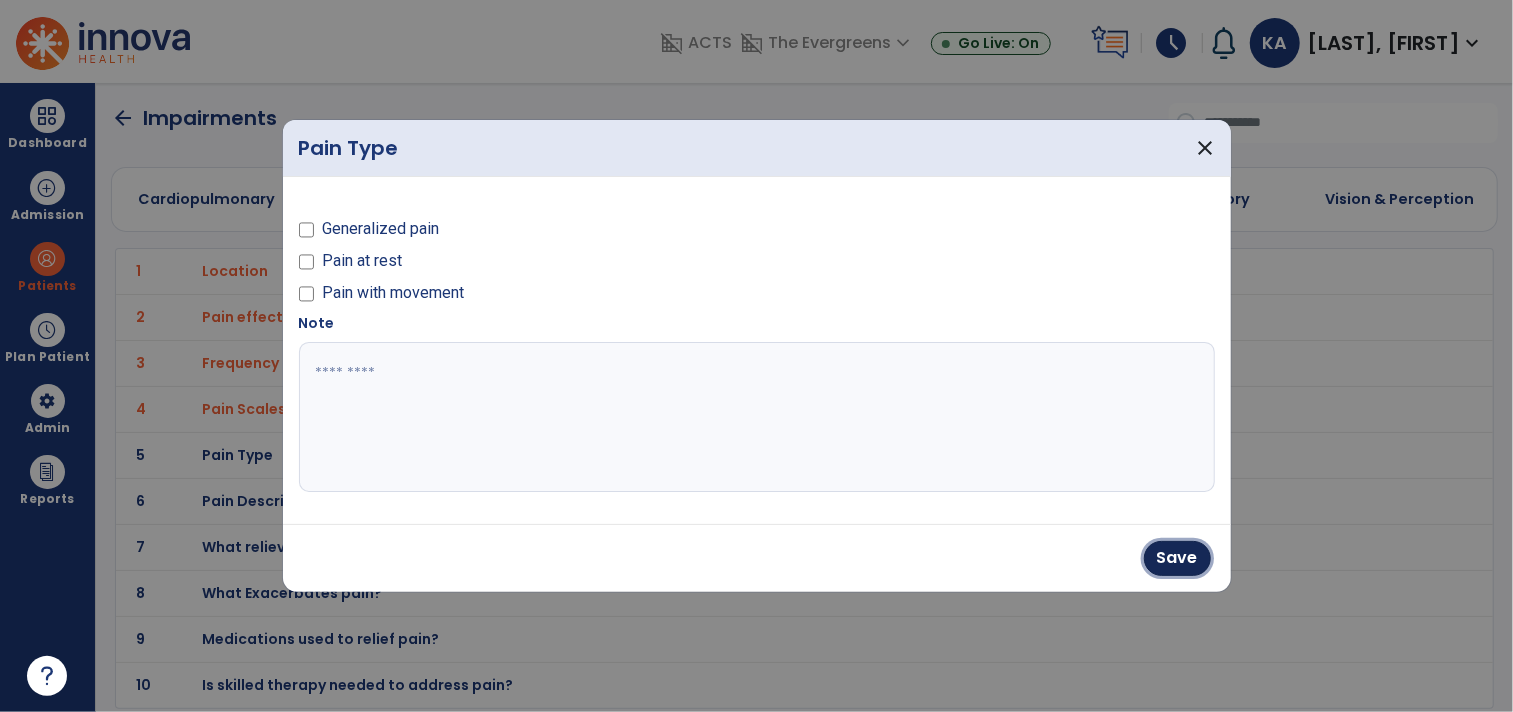 drag, startPoint x: 1188, startPoint y: 554, endPoint x: 1161, endPoint y: 554, distance: 27 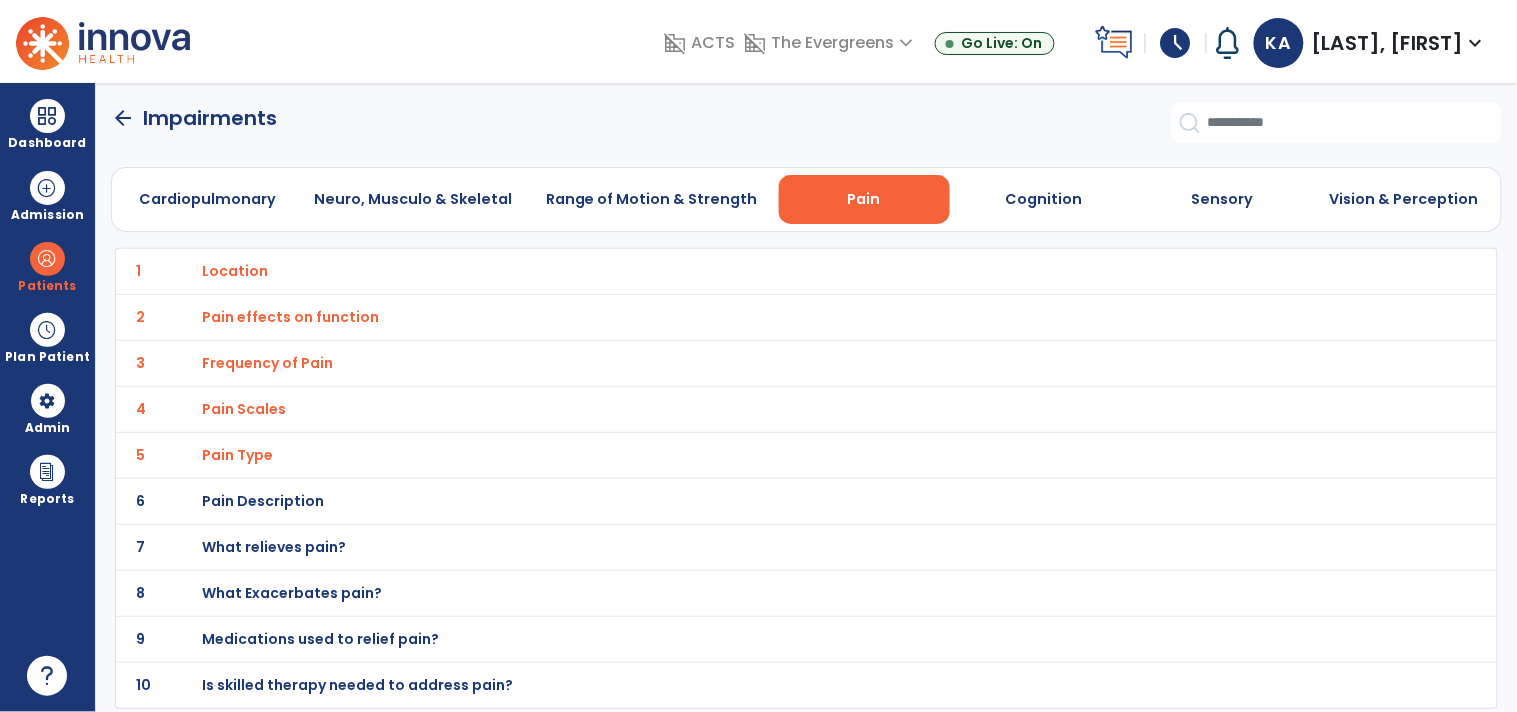 click on "Pain Description" at bounding box center [235, 271] 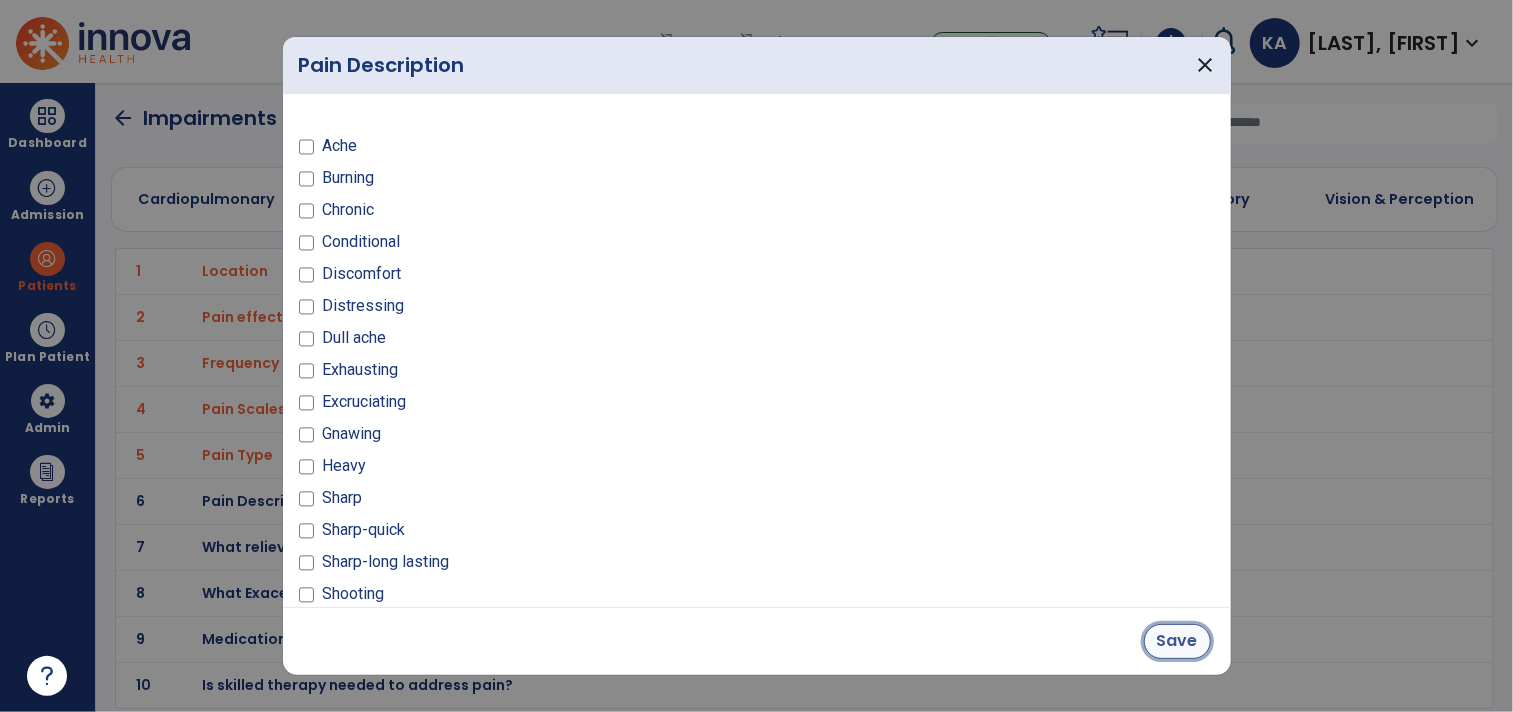 click on "Save" at bounding box center (1177, 641) 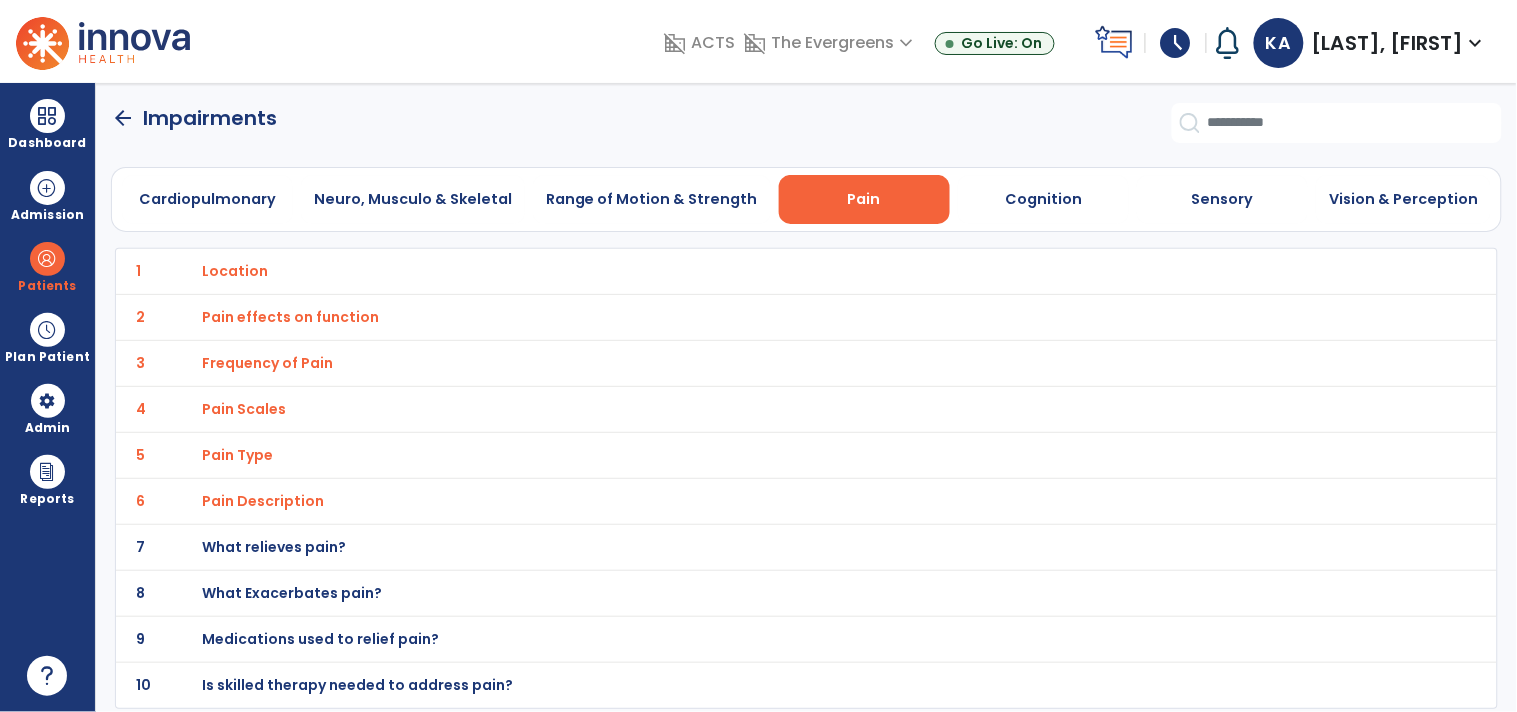 click on "What relieves pain?" at bounding box center [235, 271] 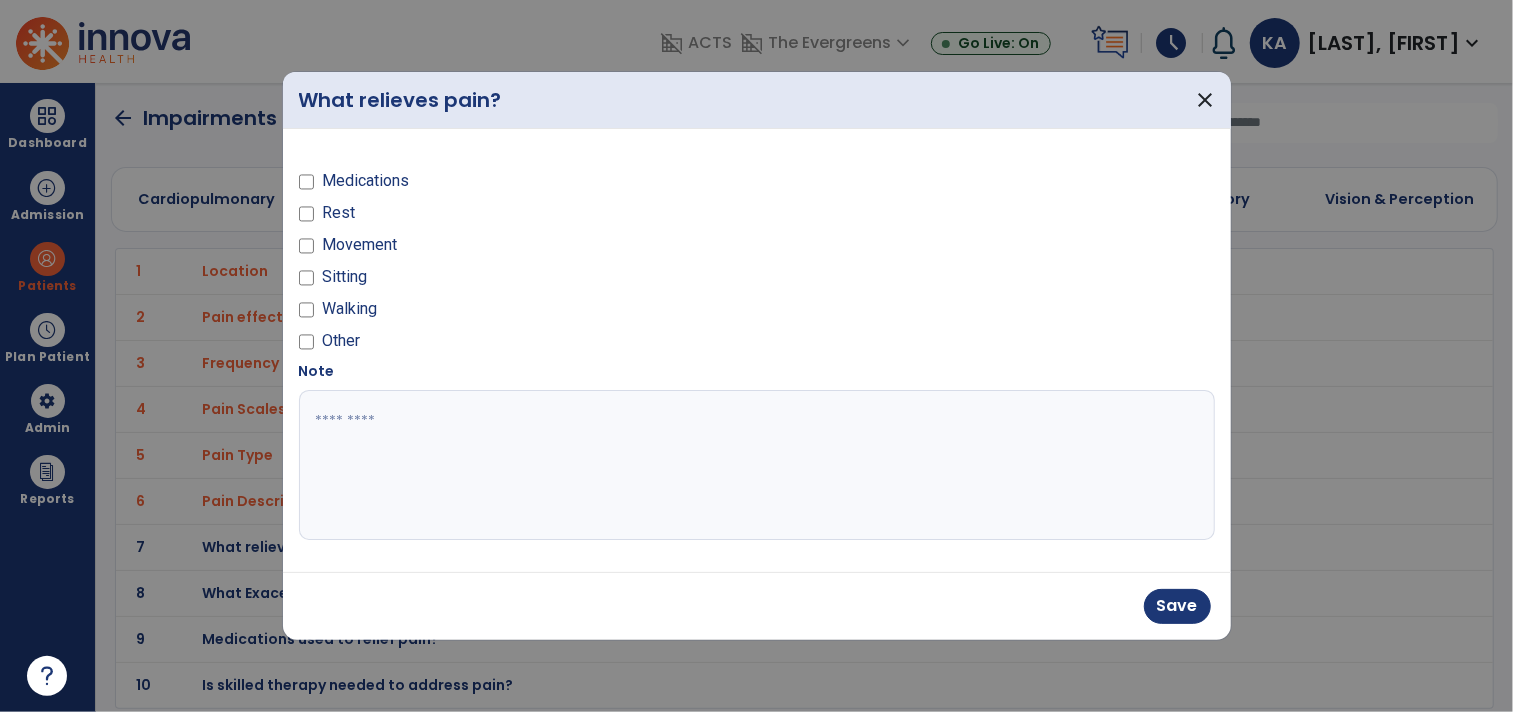 click at bounding box center (757, 465) 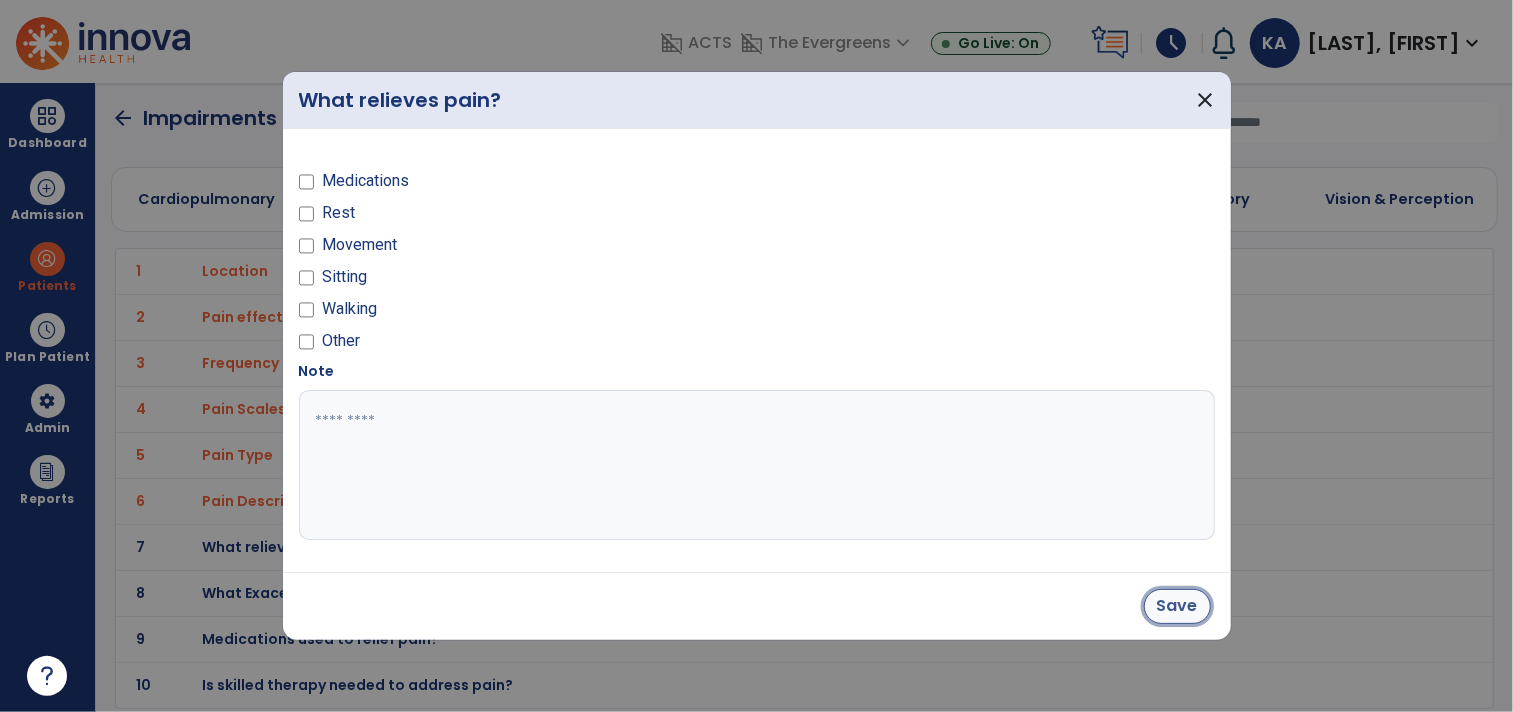 click on "Save" at bounding box center [1177, 606] 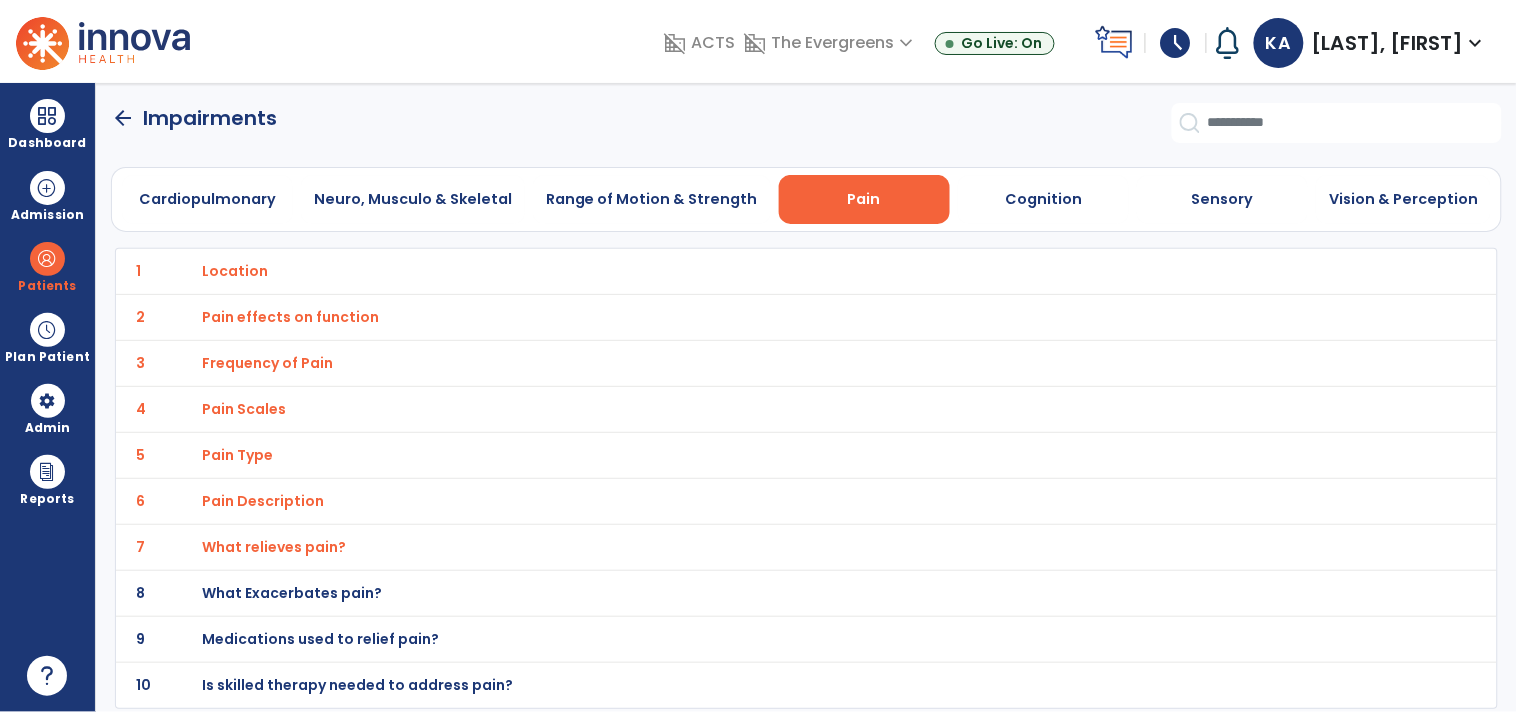 click on "What Exacerbates pain?" at bounding box center [235, 271] 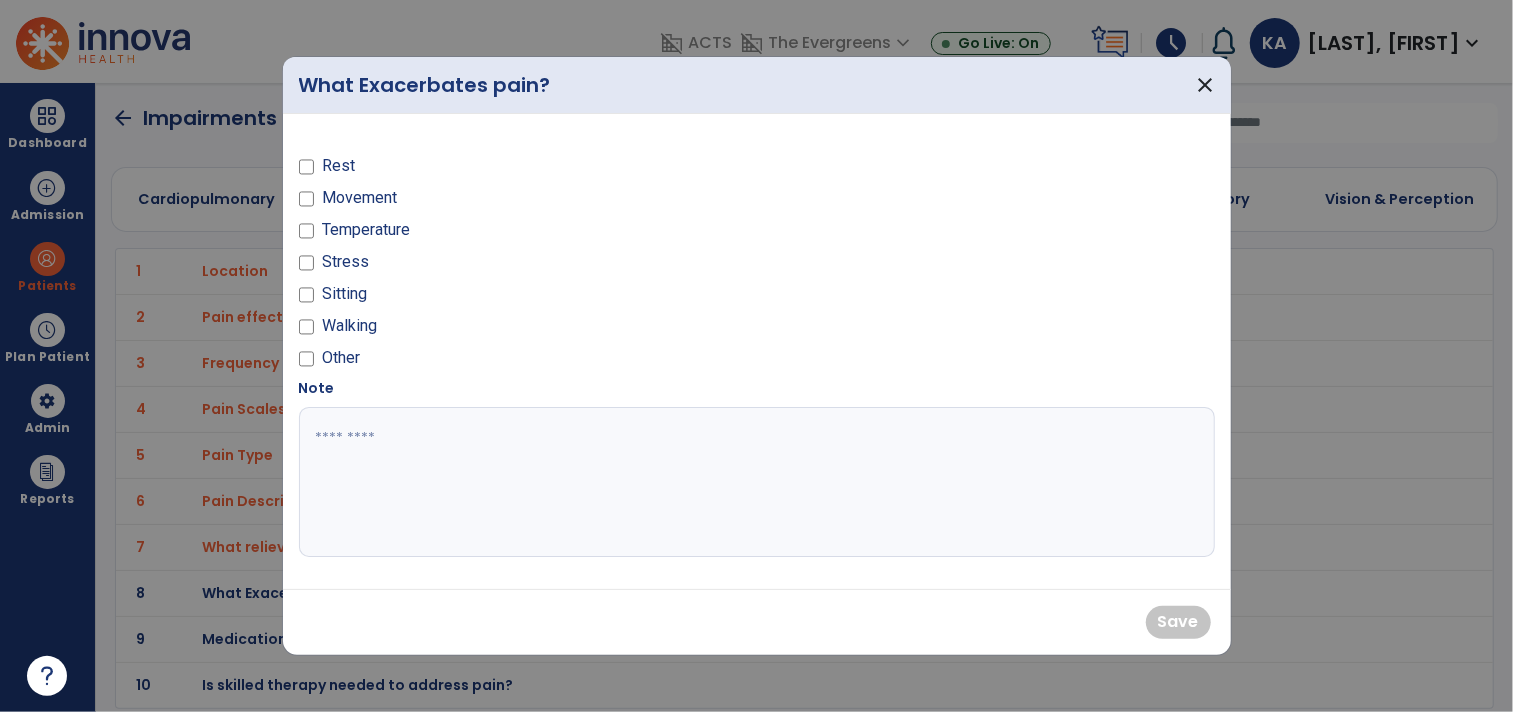 click on "Rest      Movement      Temperature      Stress      Sitting      Walking      Other" at bounding box center (522, 254) 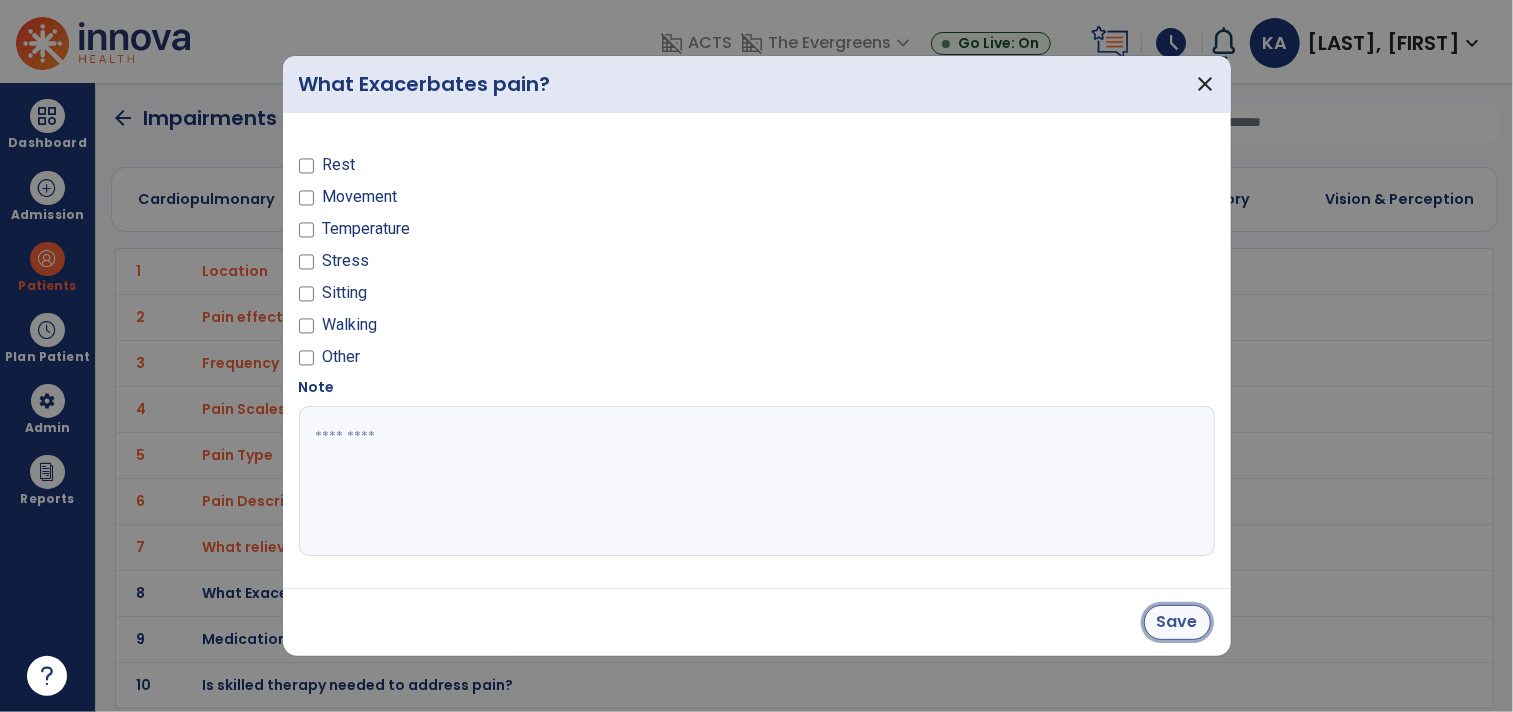 click on "Save" at bounding box center [1177, 622] 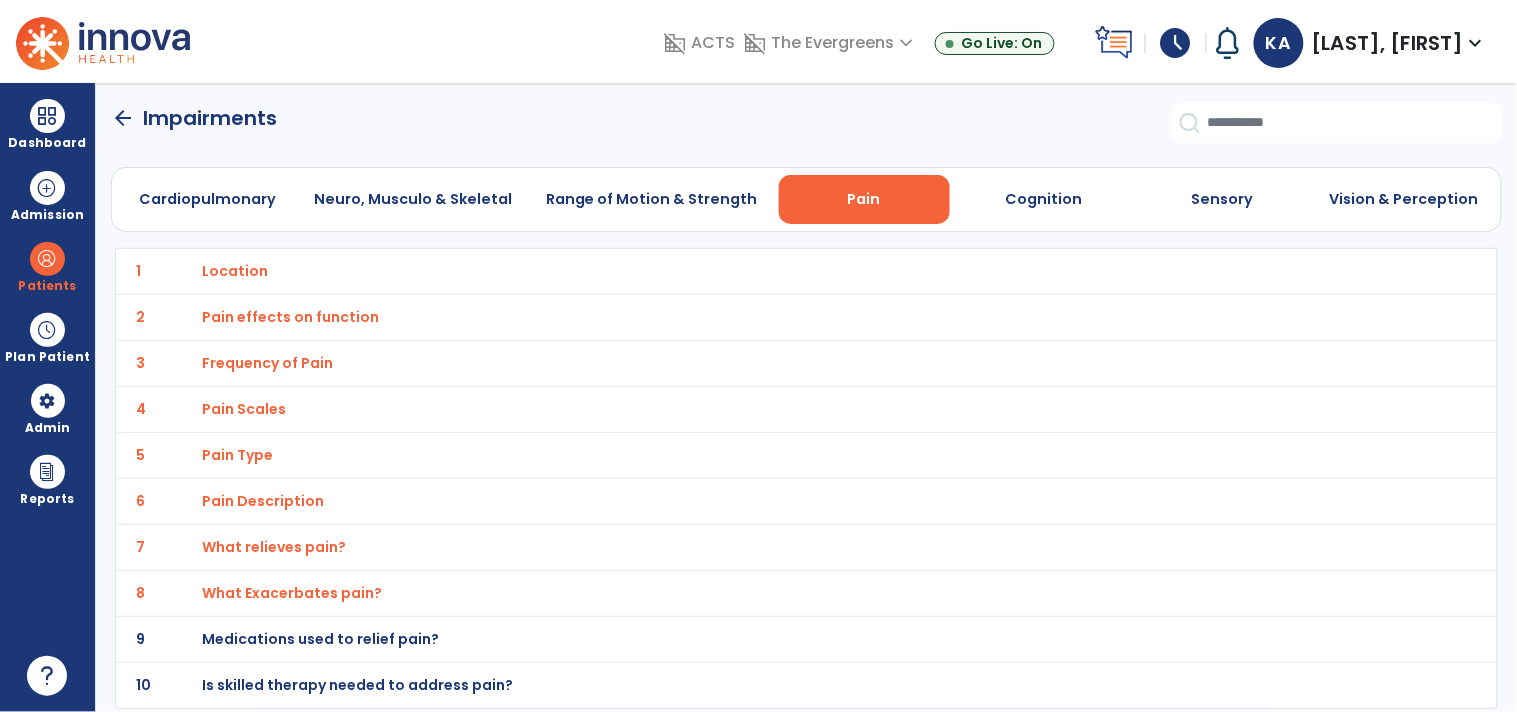 click on "Is skilled therapy needed to address pain?" at bounding box center [235, 271] 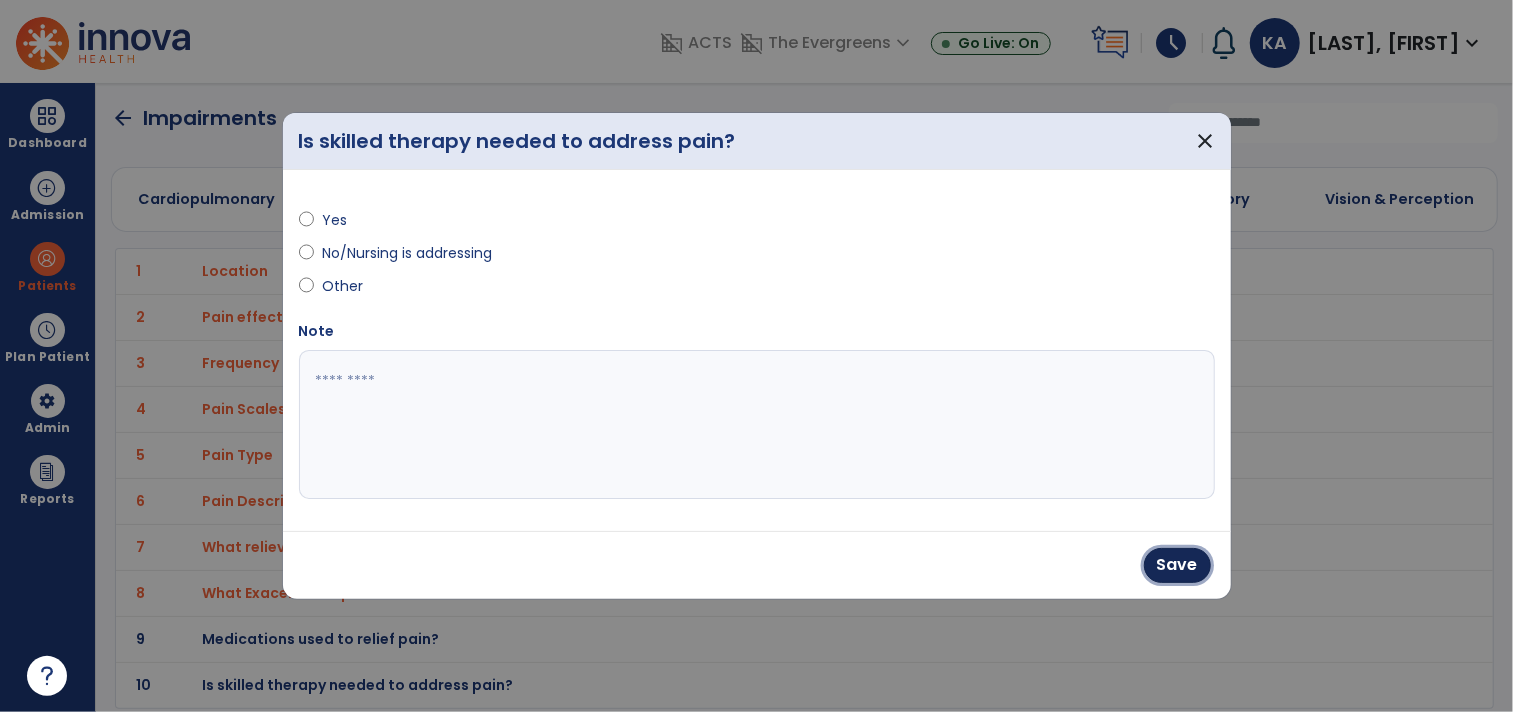 drag, startPoint x: 1180, startPoint y: 563, endPoint x: 757, endPoint y: 355, distance: 471.37354 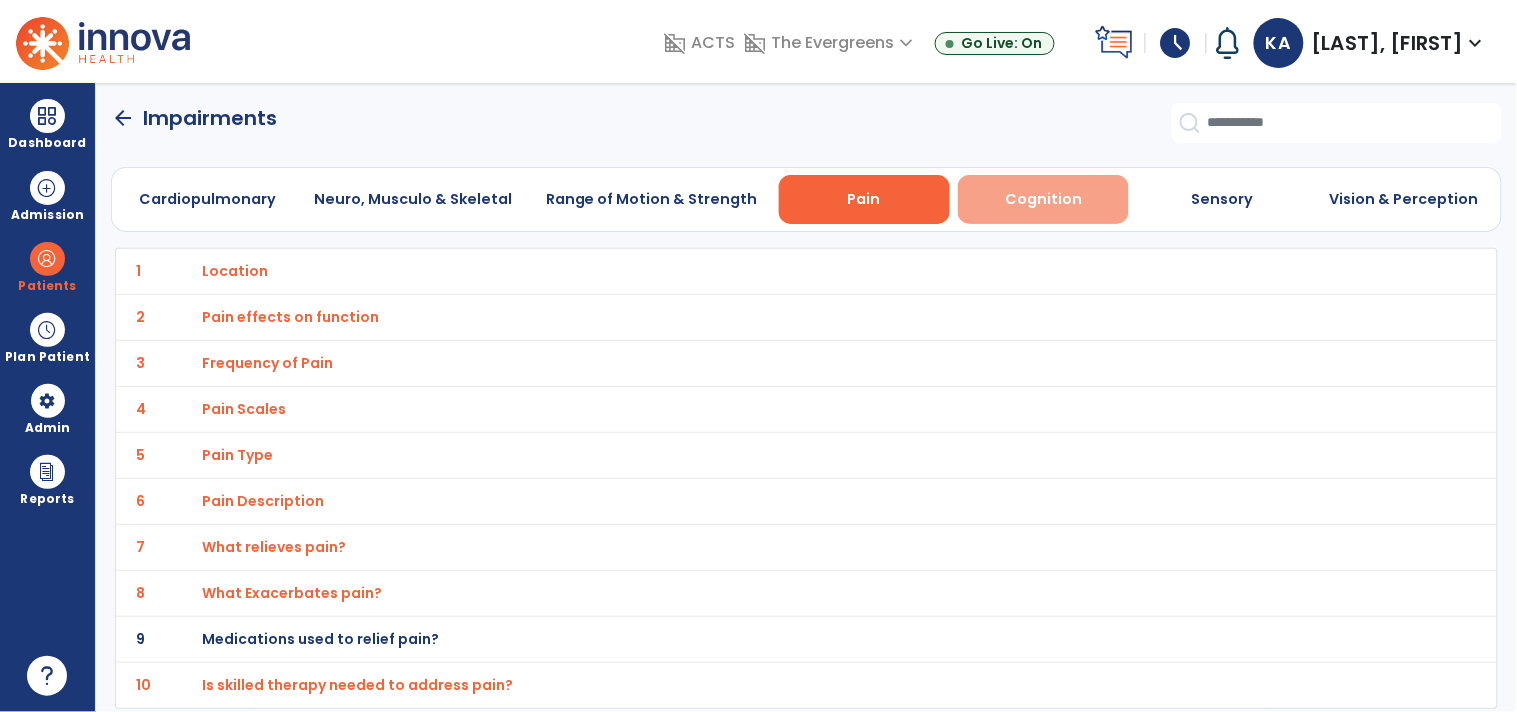 click on "Cognition" at bounding box center [1043, 199] 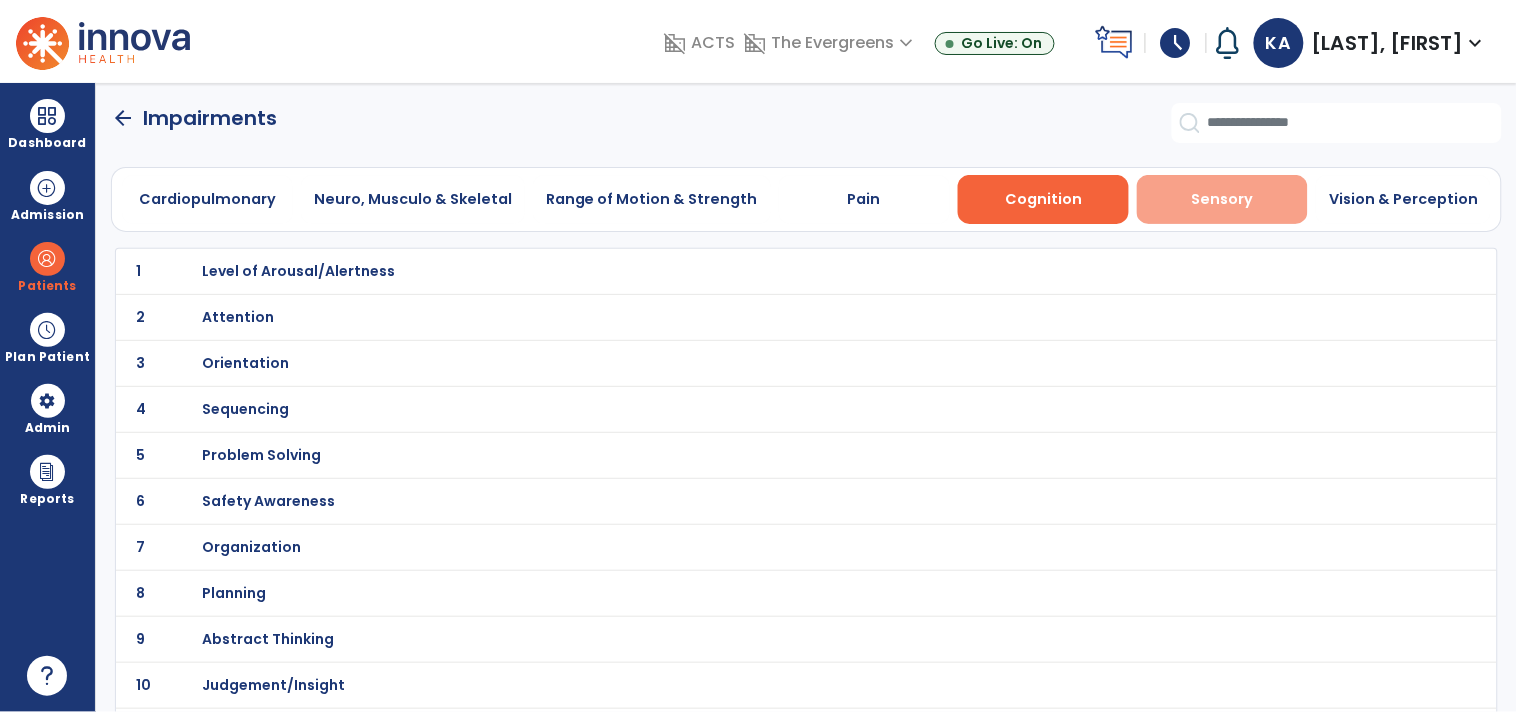 click on "Sensory" at bounding box center (1223, 199) 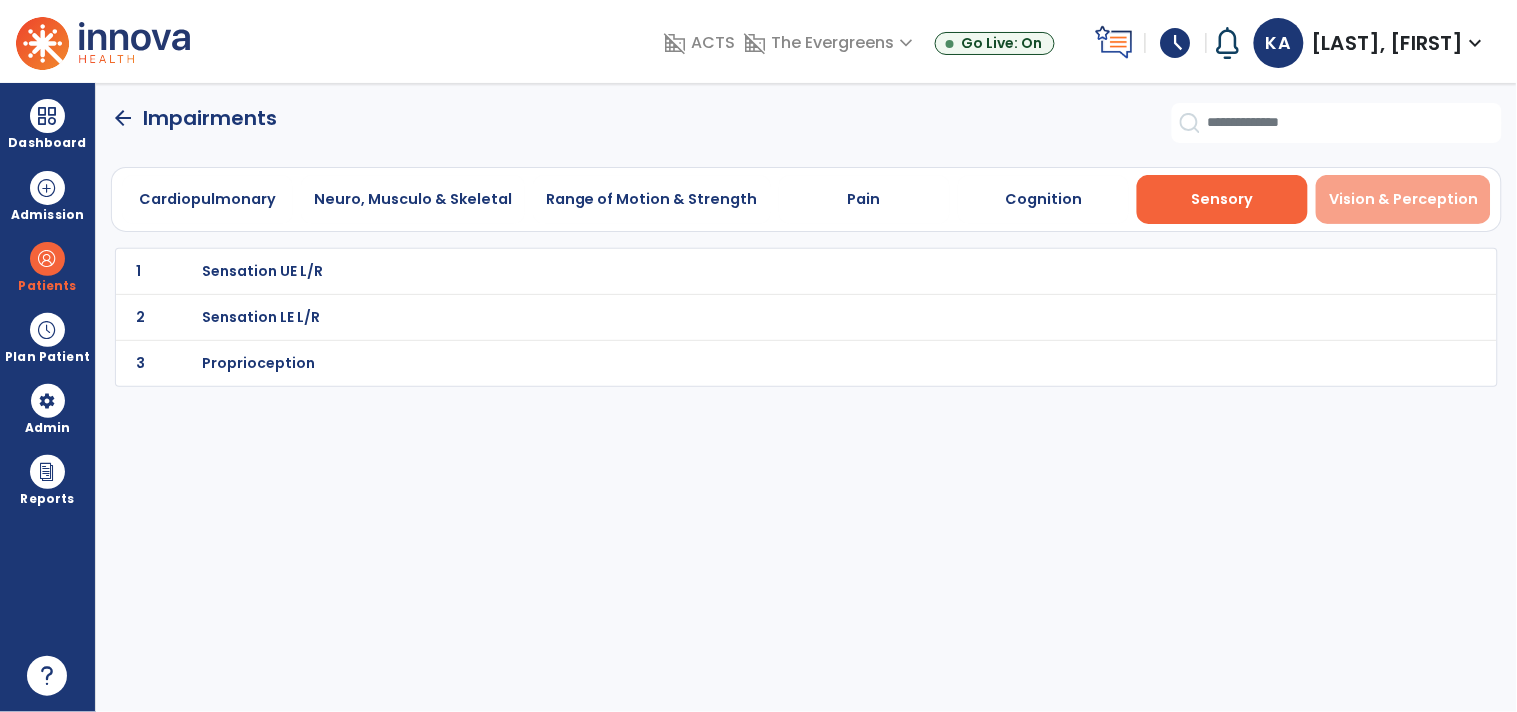 click on "Vision & Perception" at bounding box center (1403, 199) 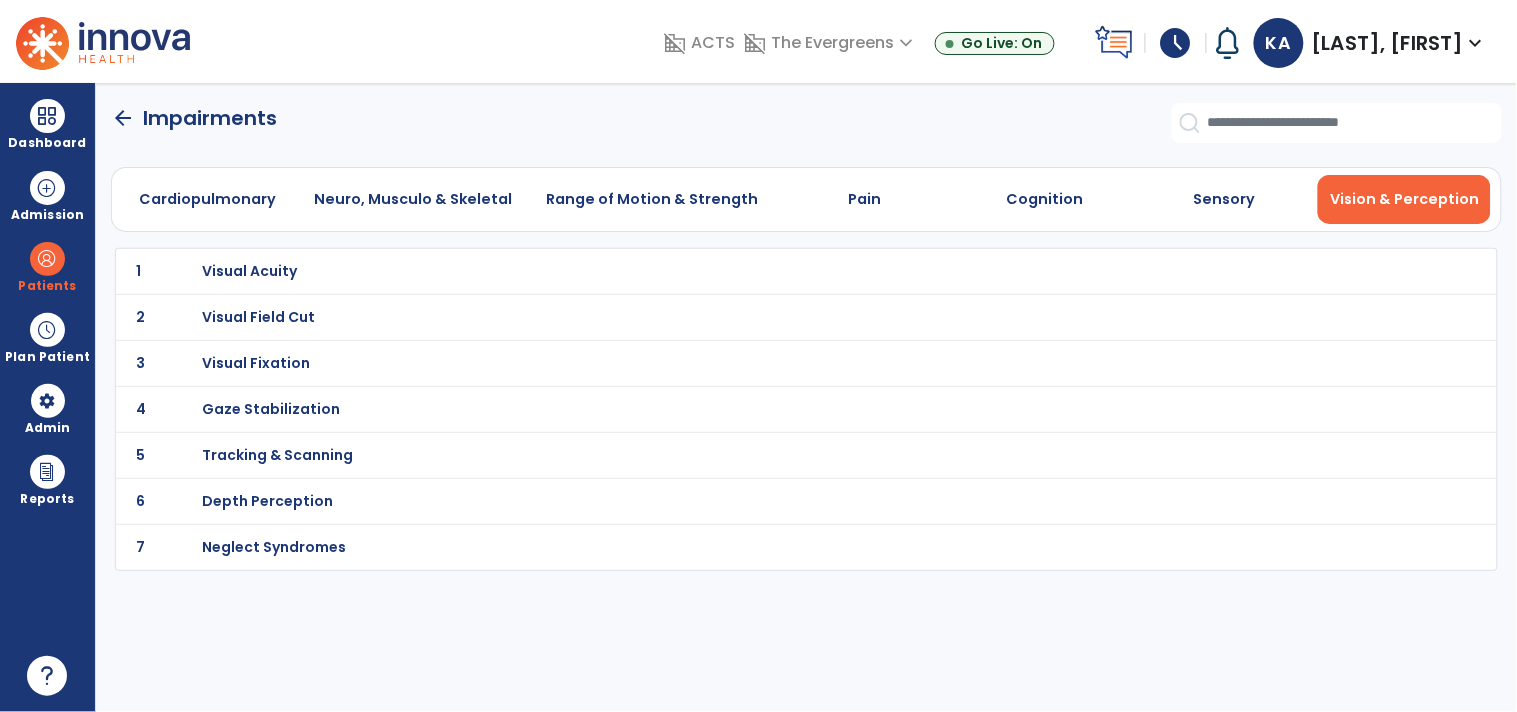 click on "arrow_back" 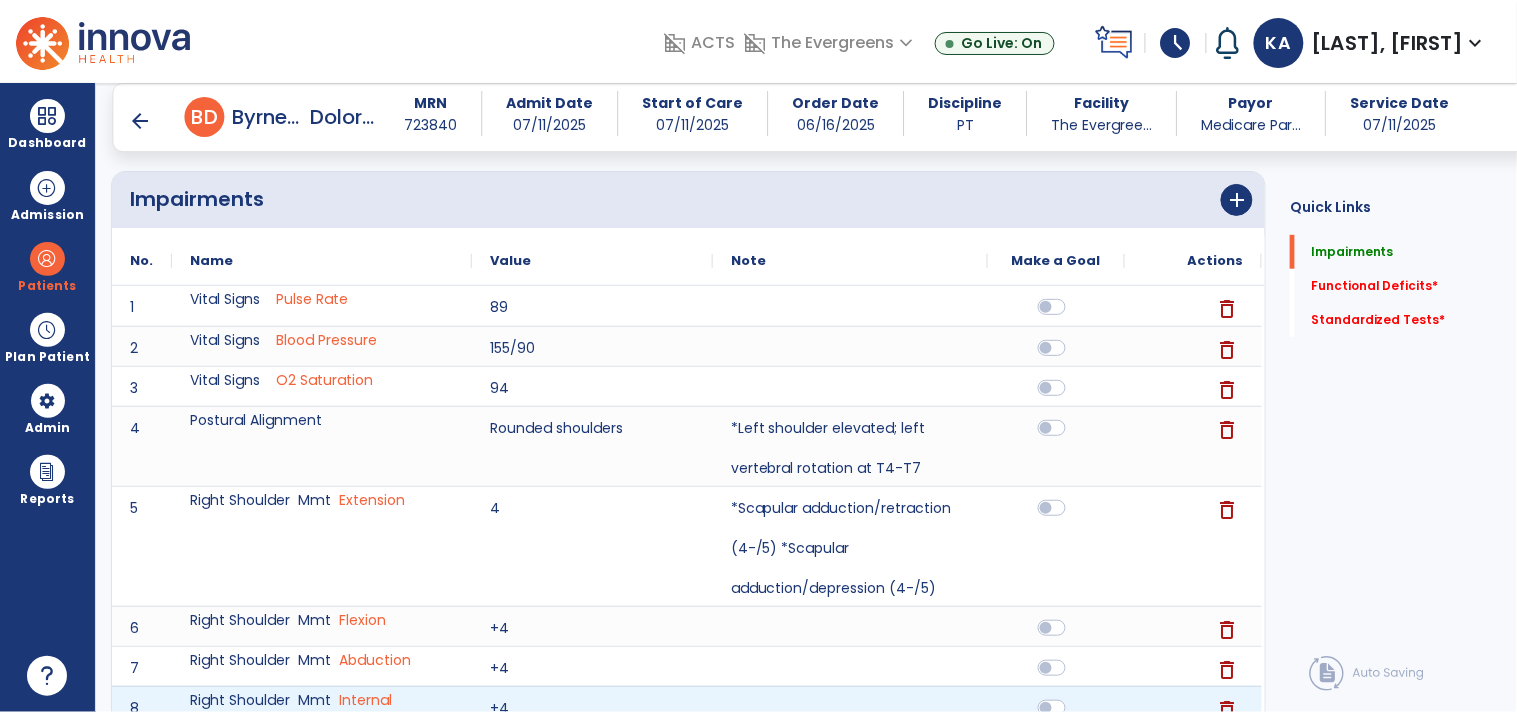 scroll, scrollTop: 0, scrollLeft: 0, axis: both 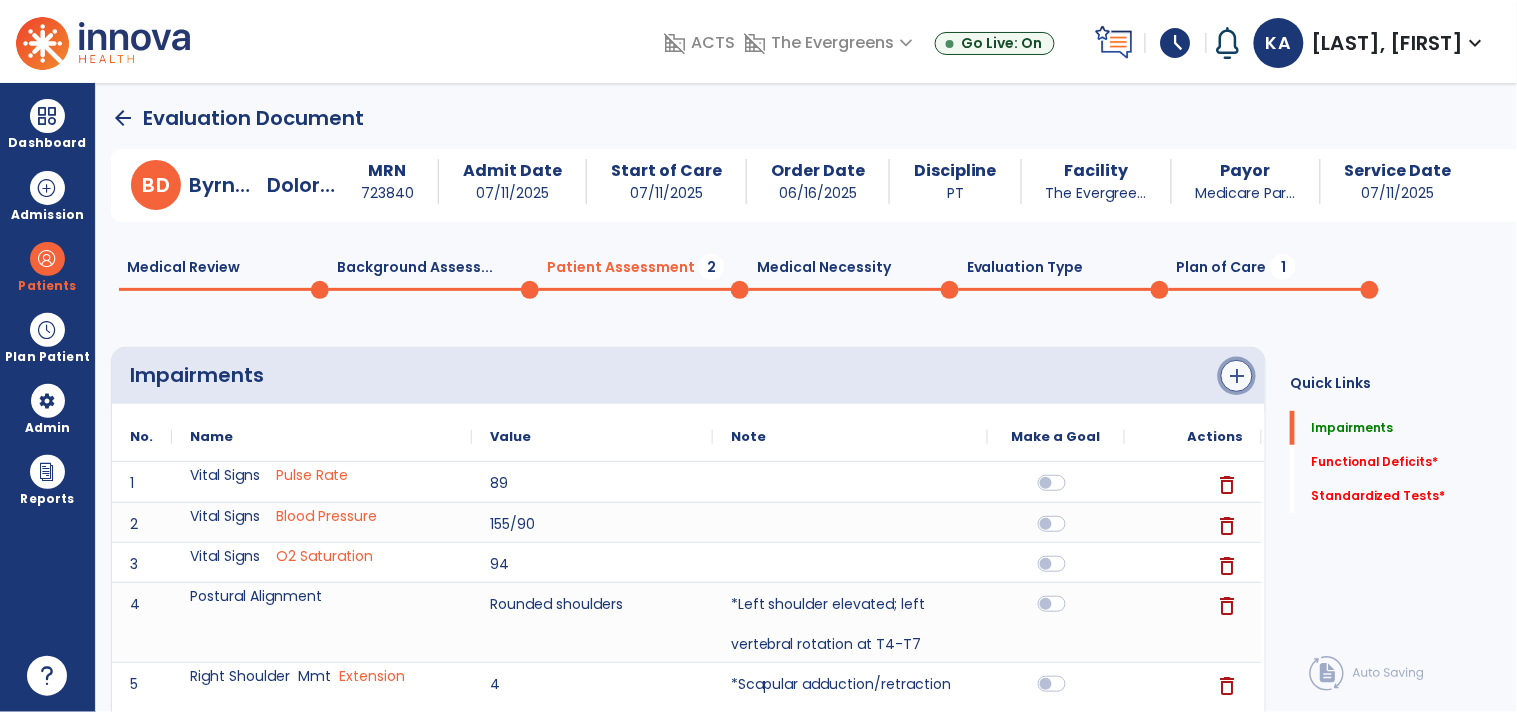 click on "add" 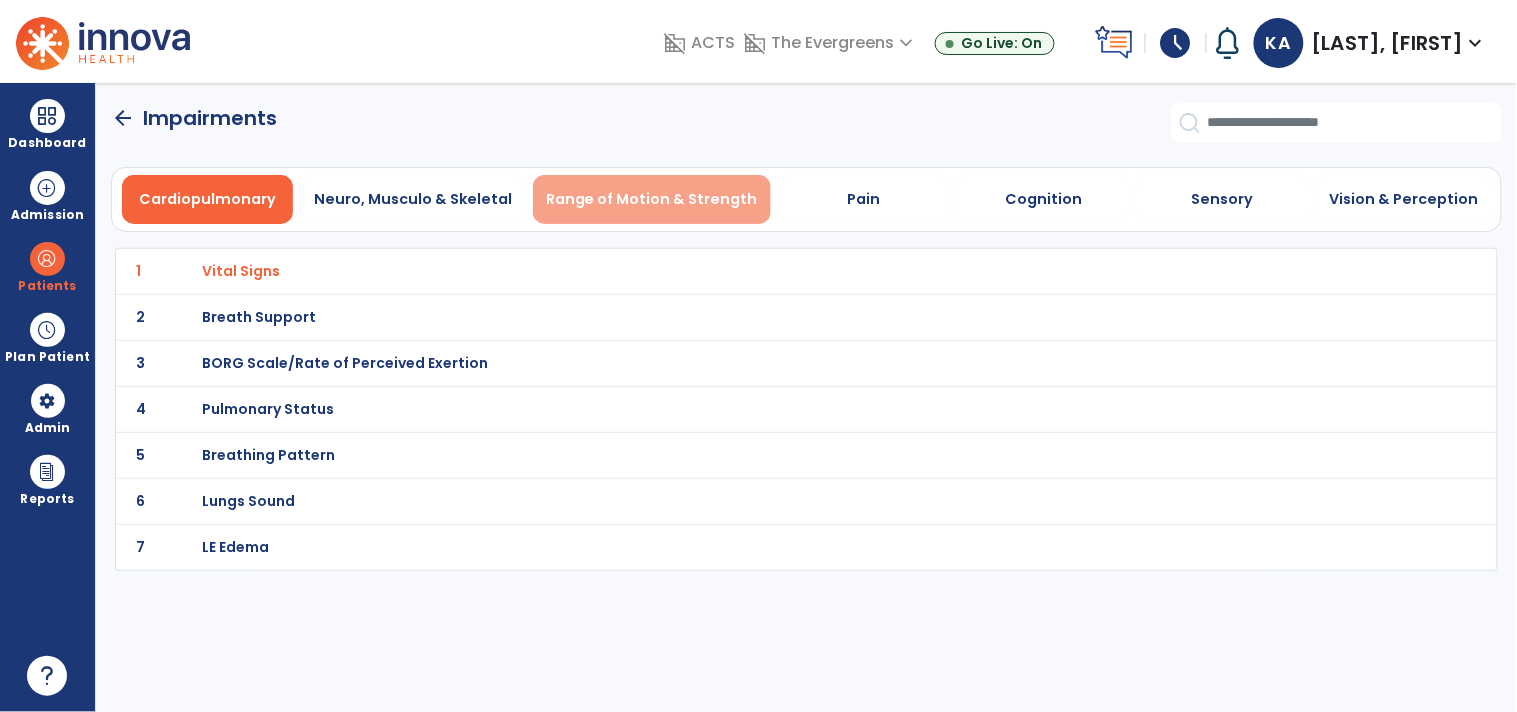 click on "Range of Motion & Strength" at bounding box center [652, 199] 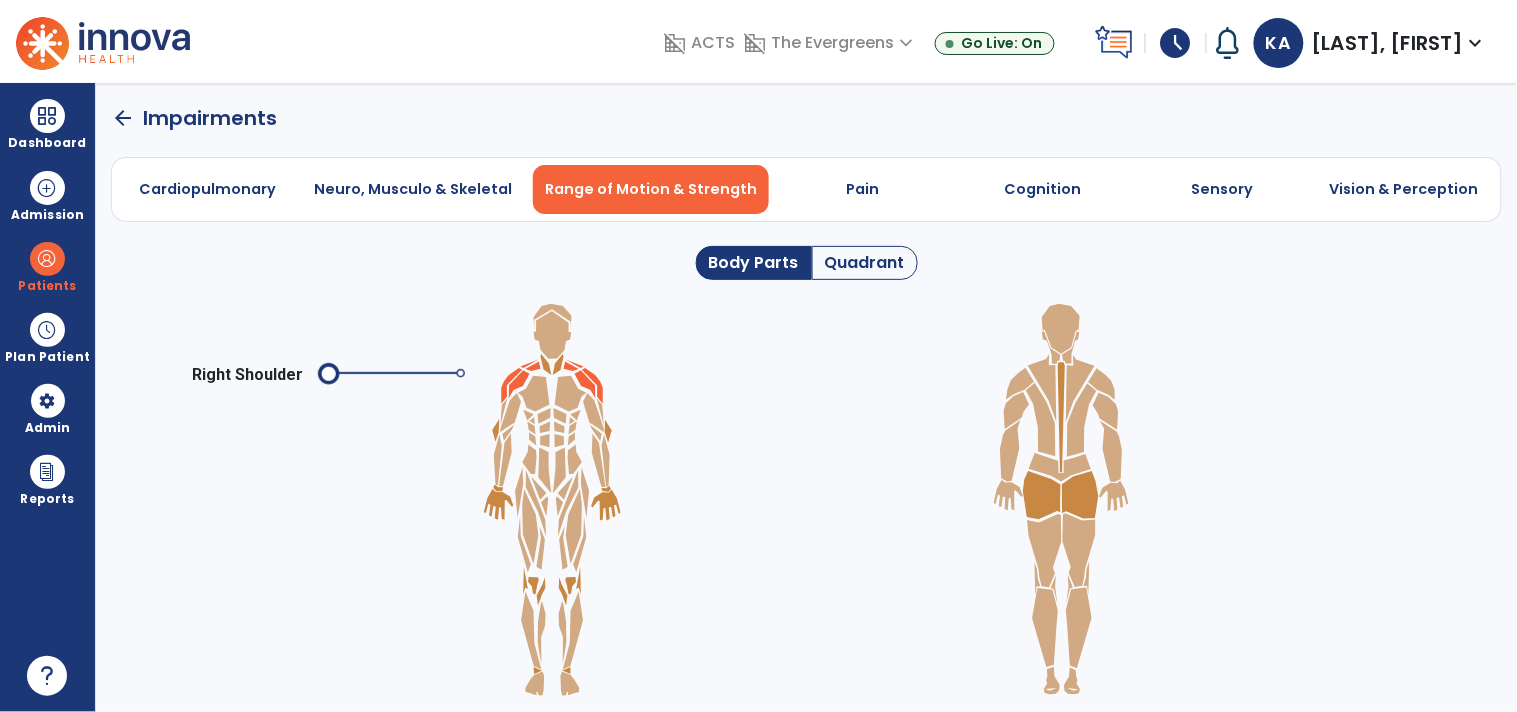 click 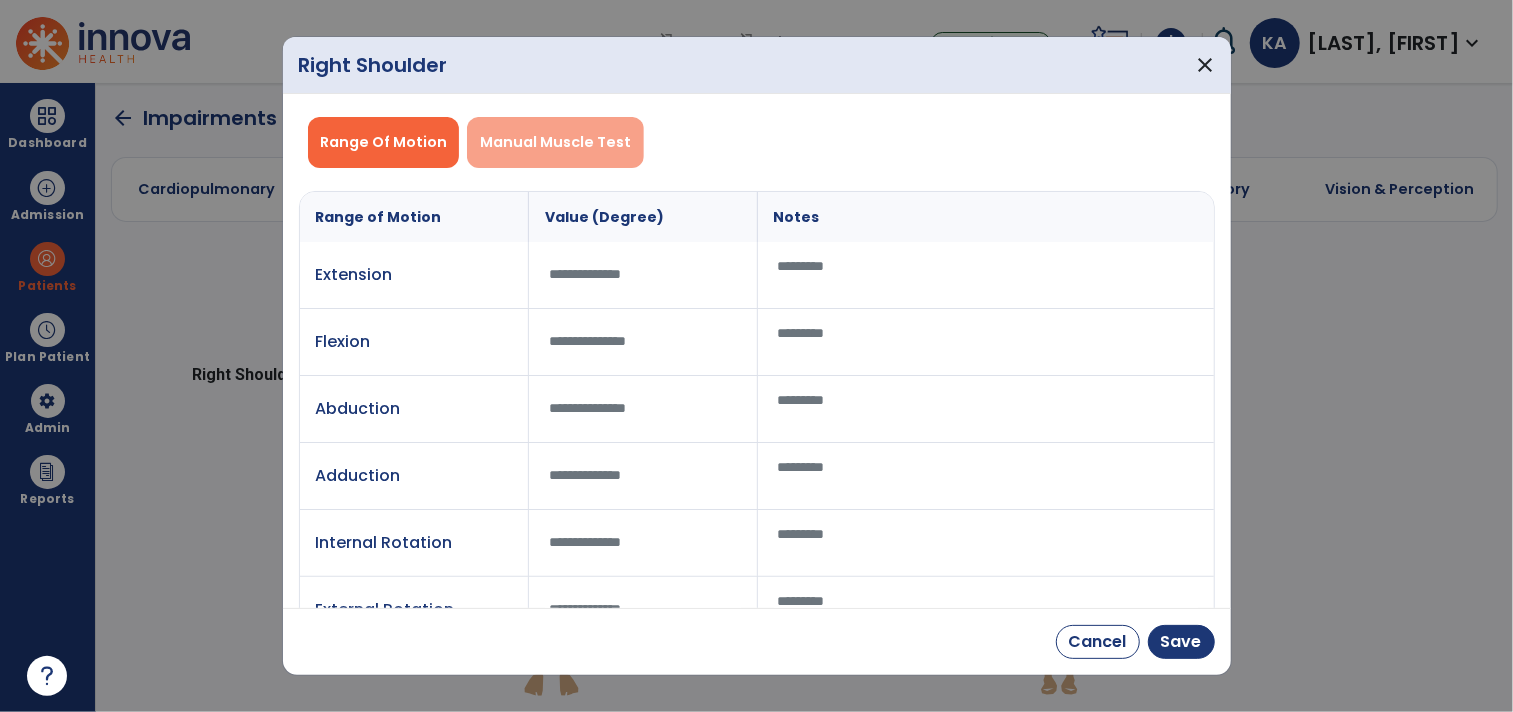 click on "Manual Muscle Test" at bounding box center [555, 142] 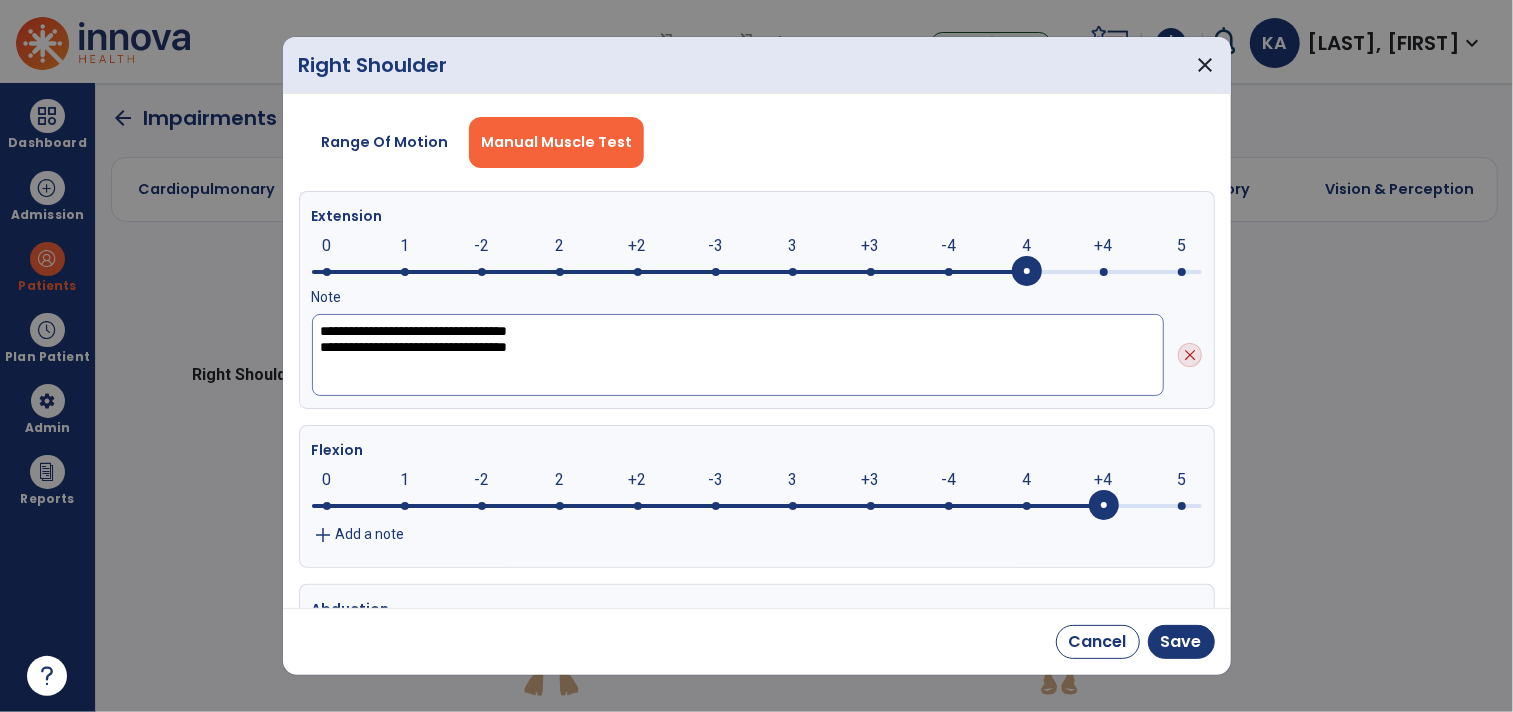 click on "**********" 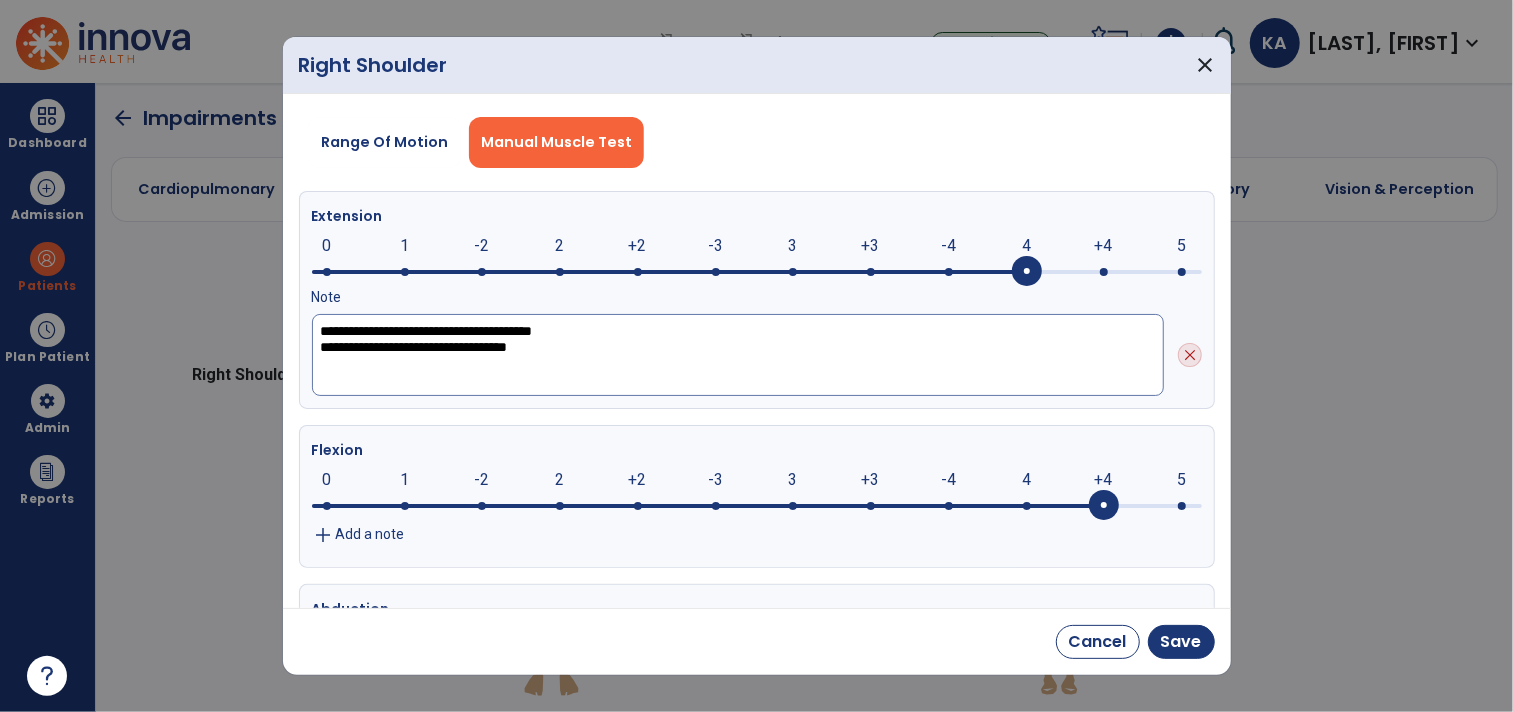 click on "**********" 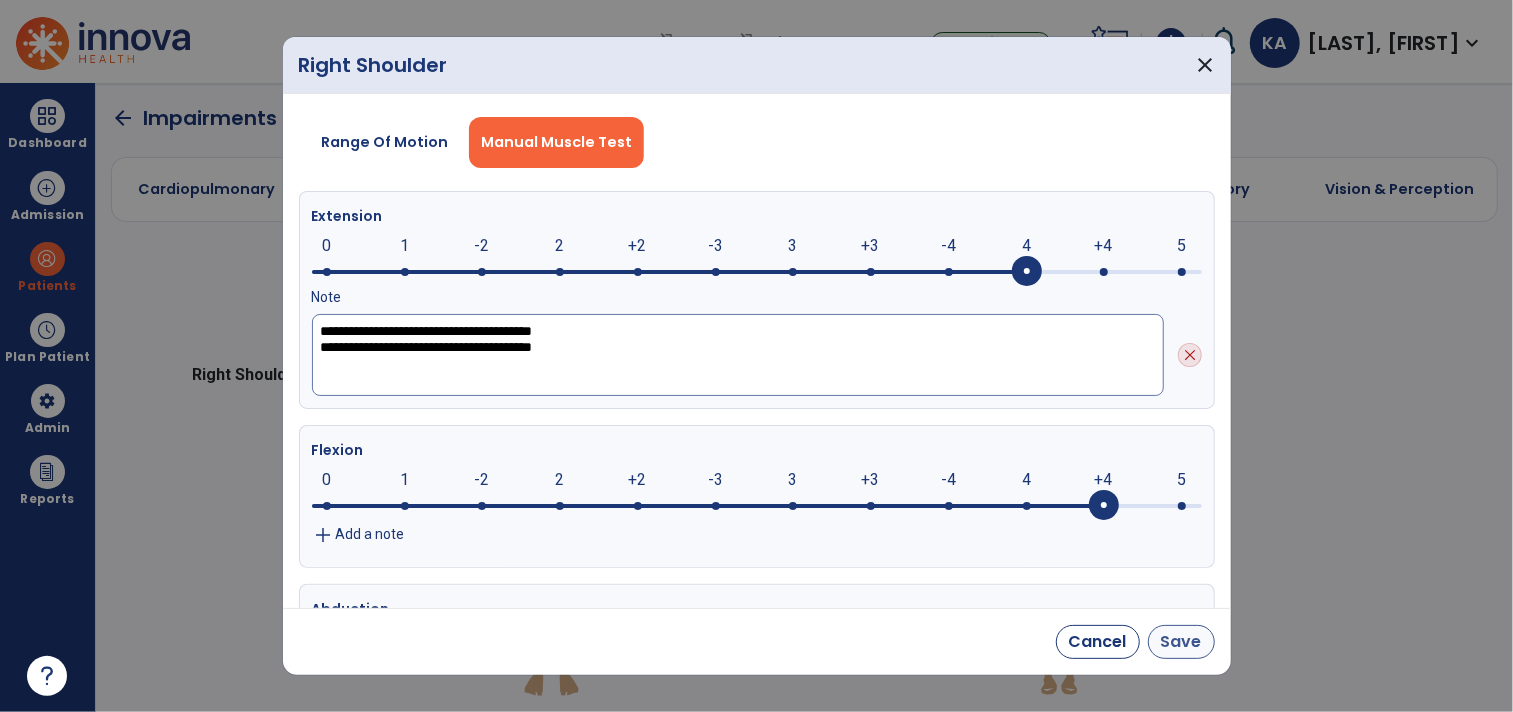 type on "**********" 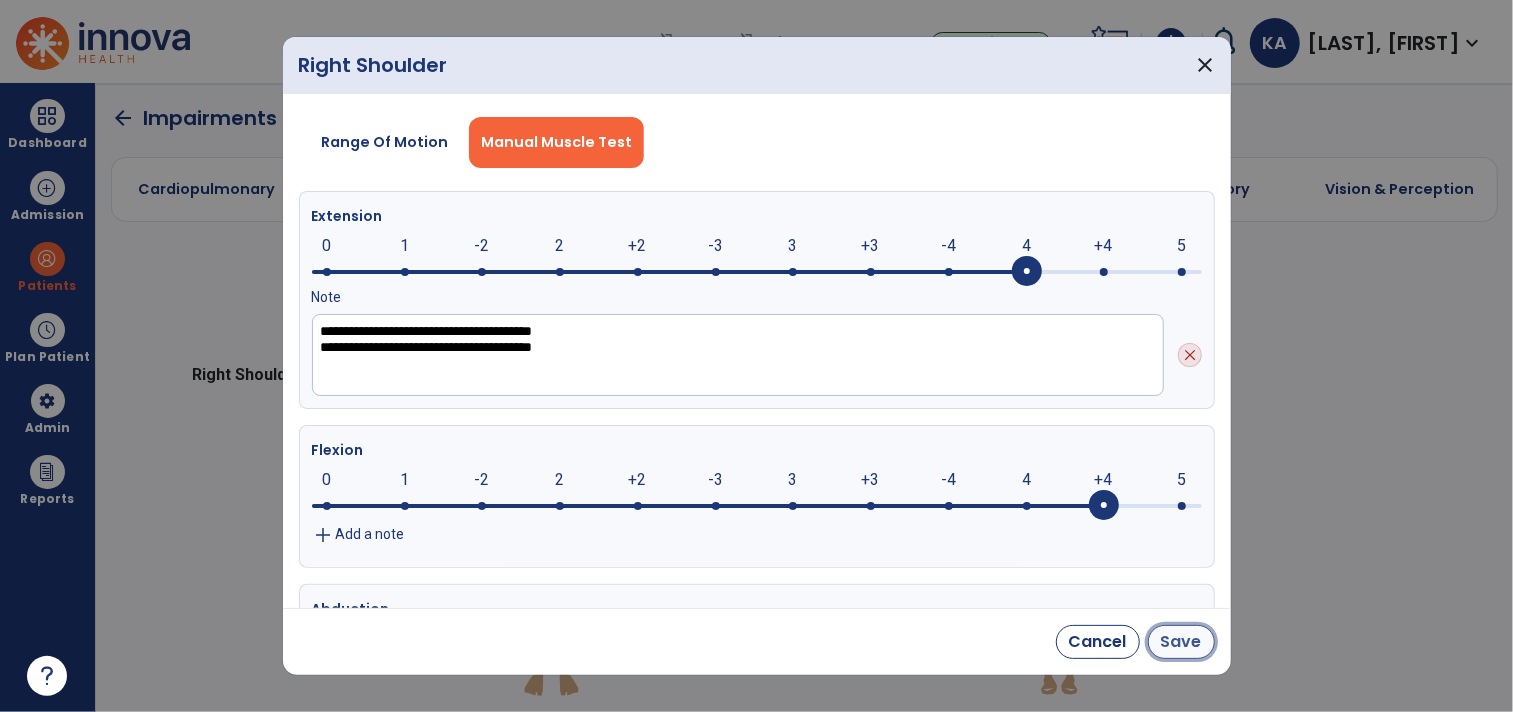 click on "Save" at bounding box center [1181, 642] 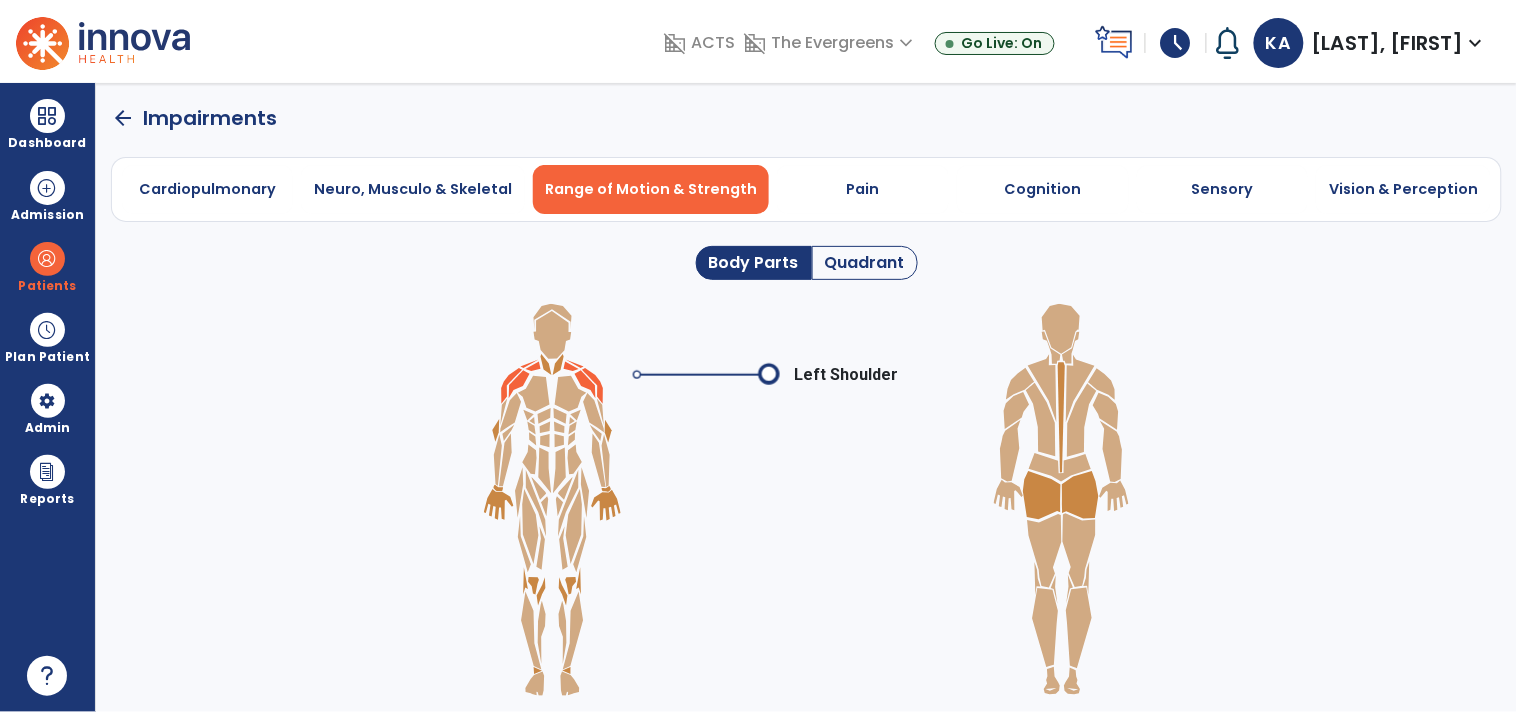click 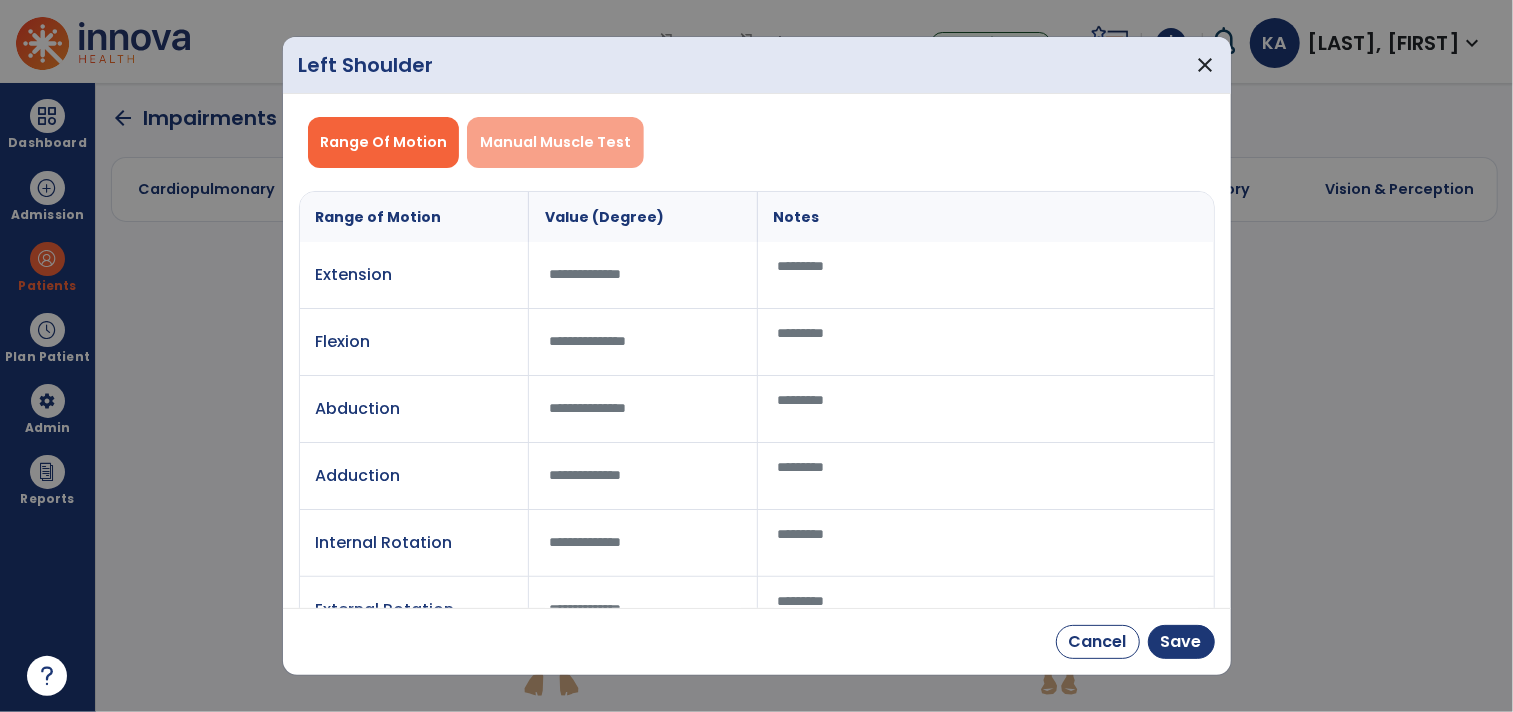 click on "Manual Muscle Test" at bounding box center (555, 142) 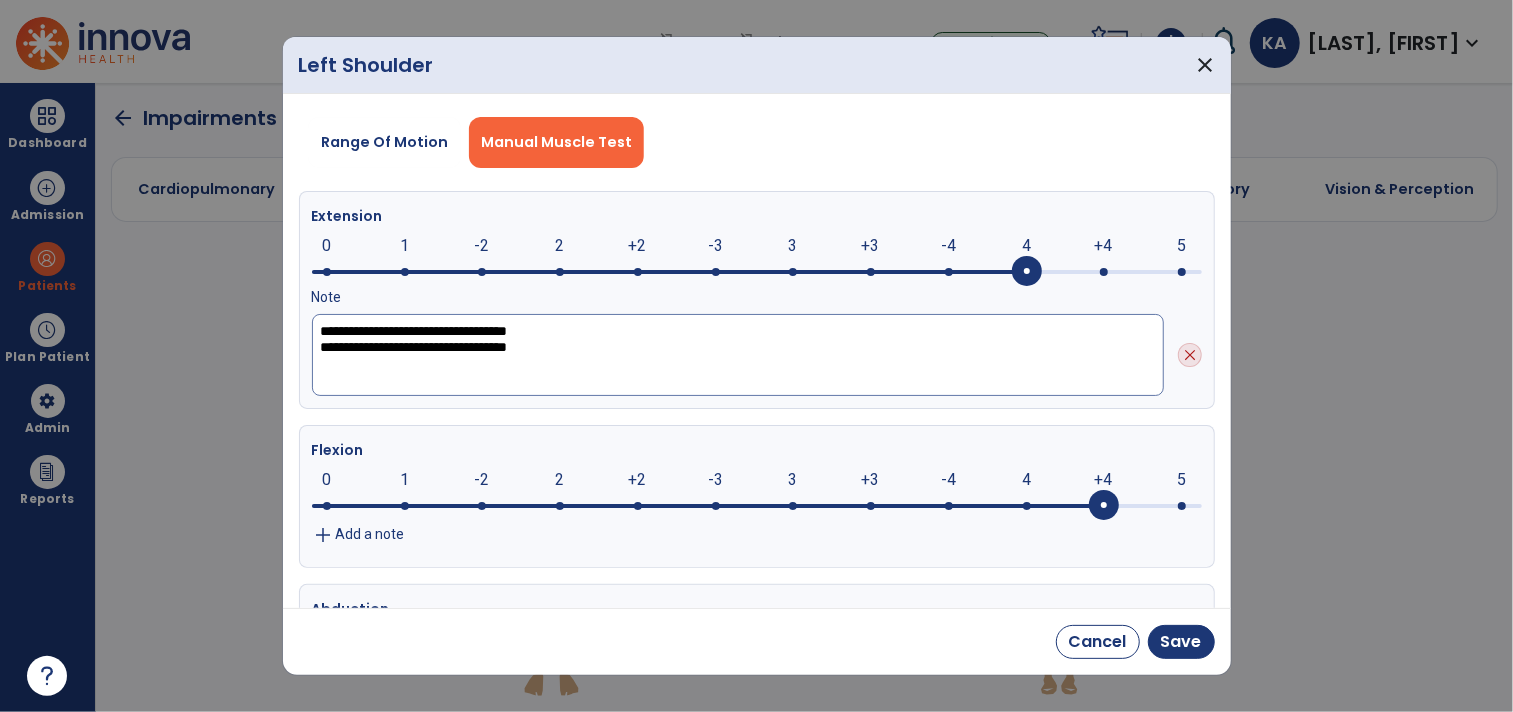 click on "**********" 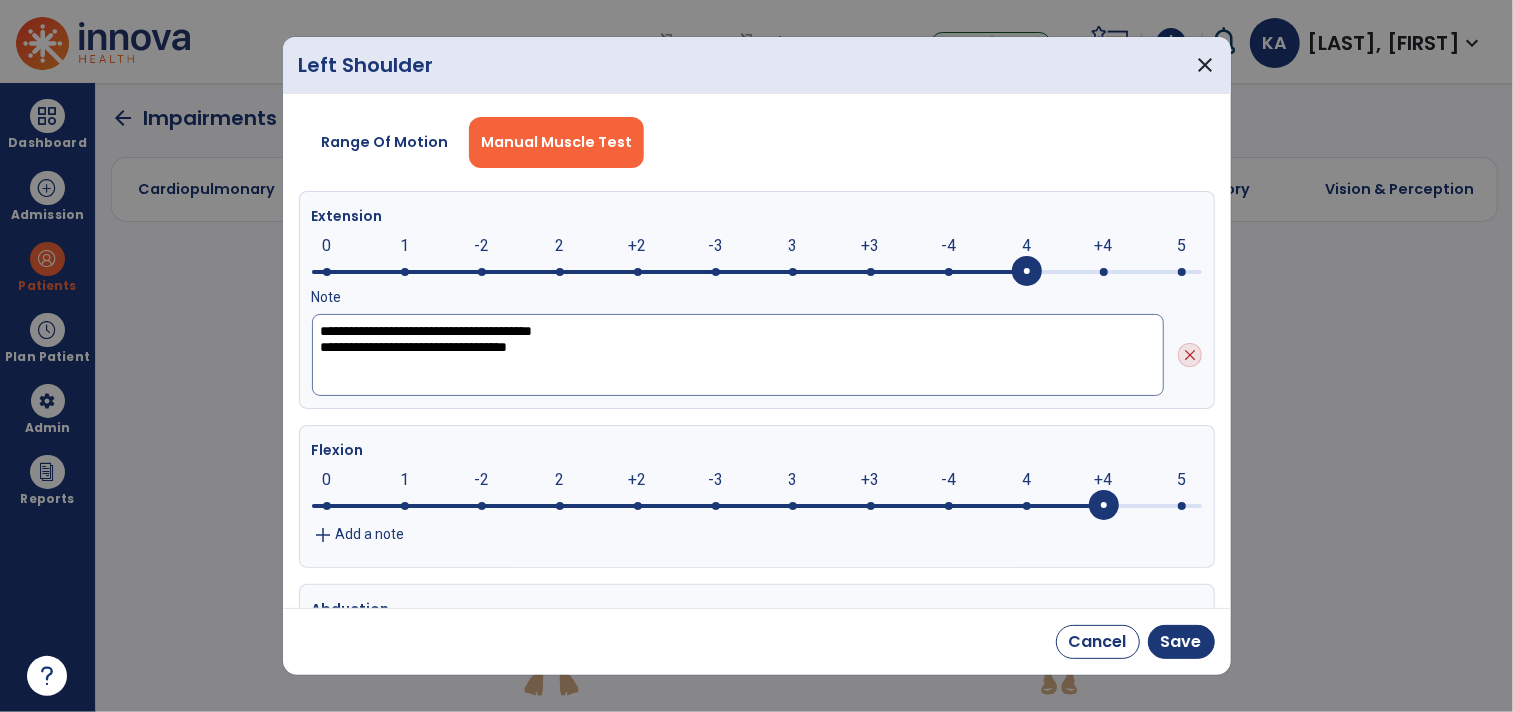 click on "**********" 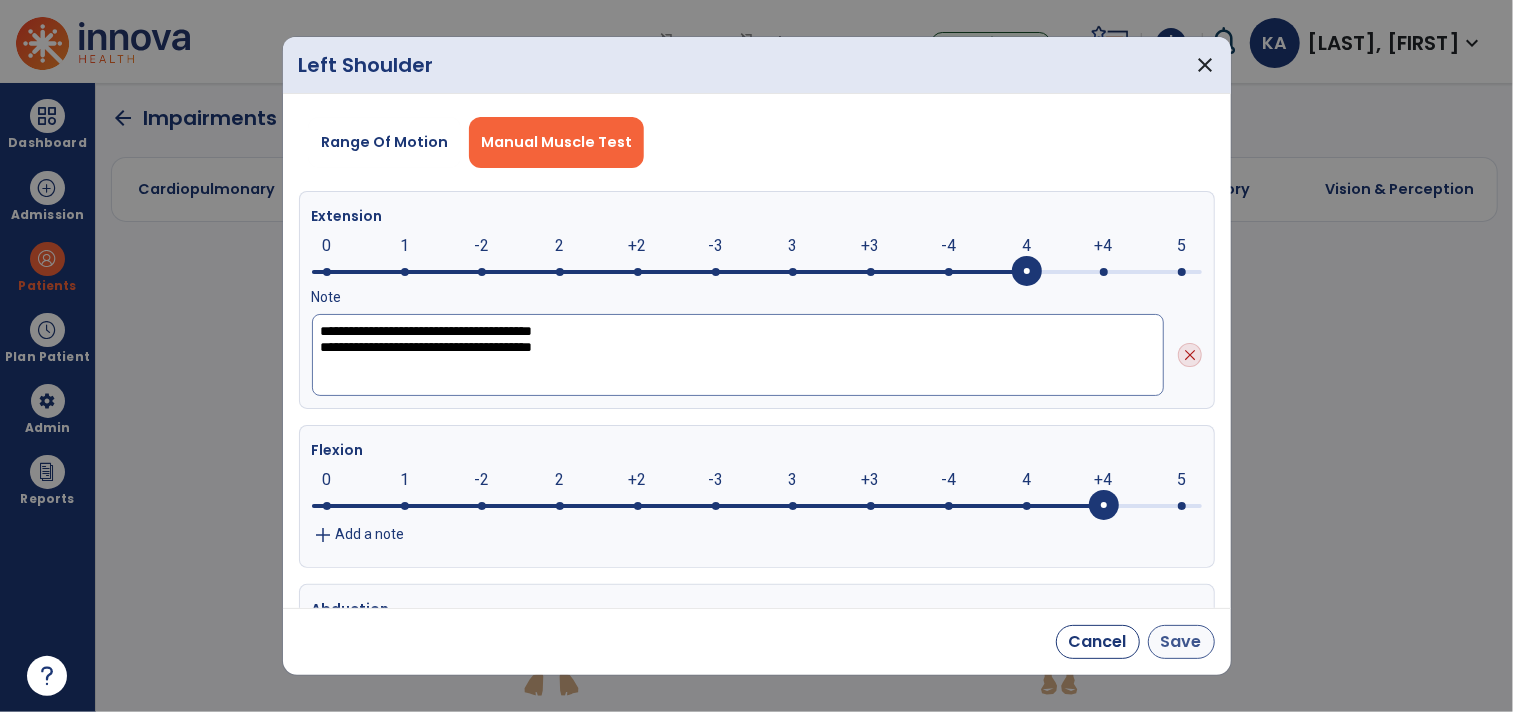 type on "**********" 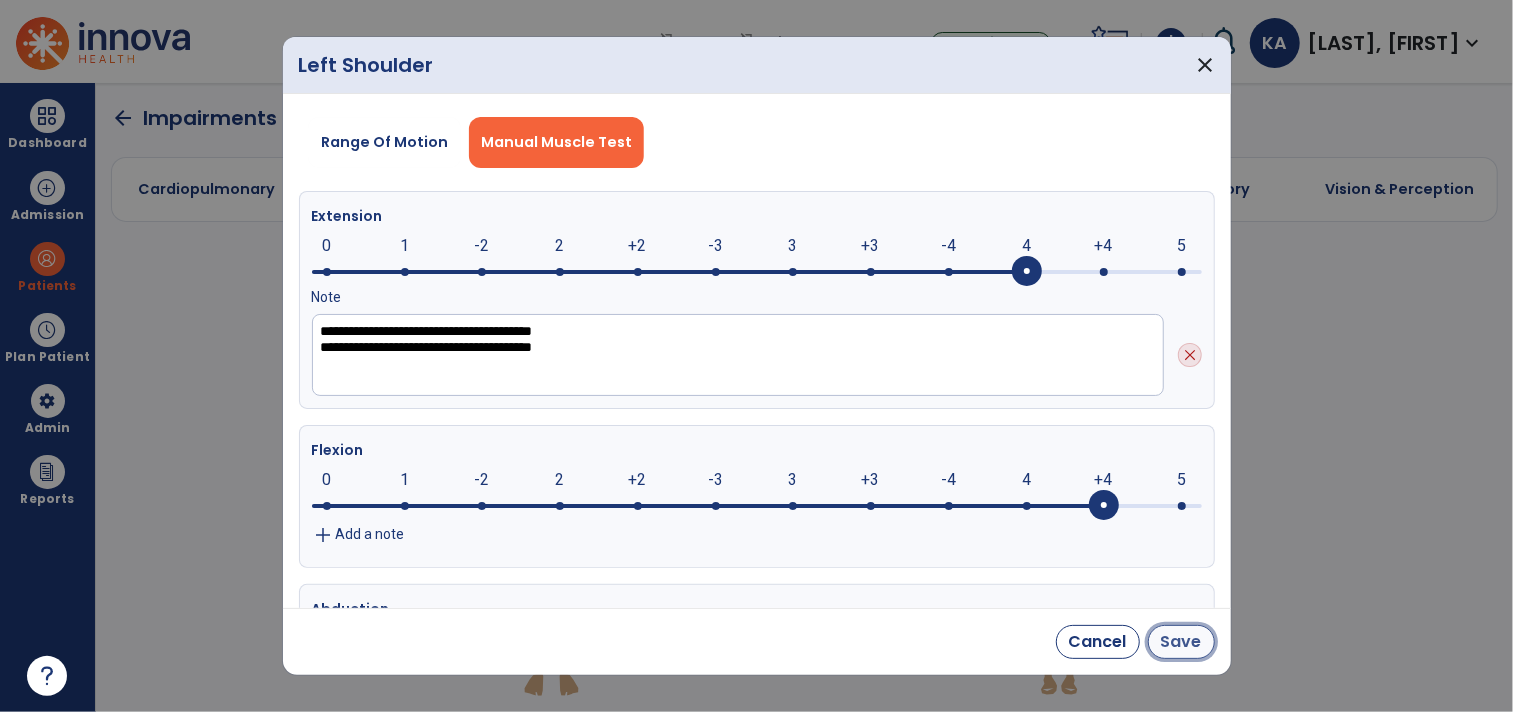 click on "Save" at bounding box center (1181, 642) 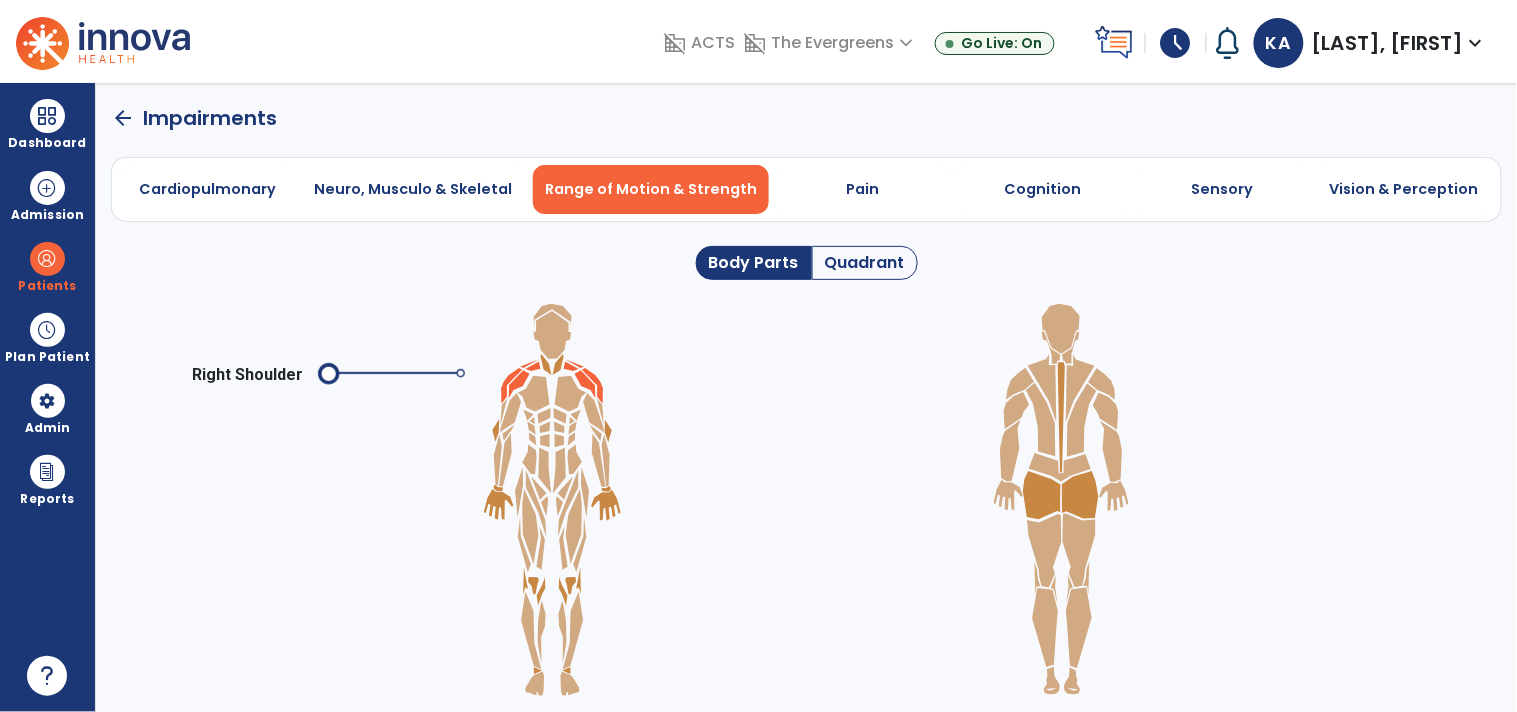 click 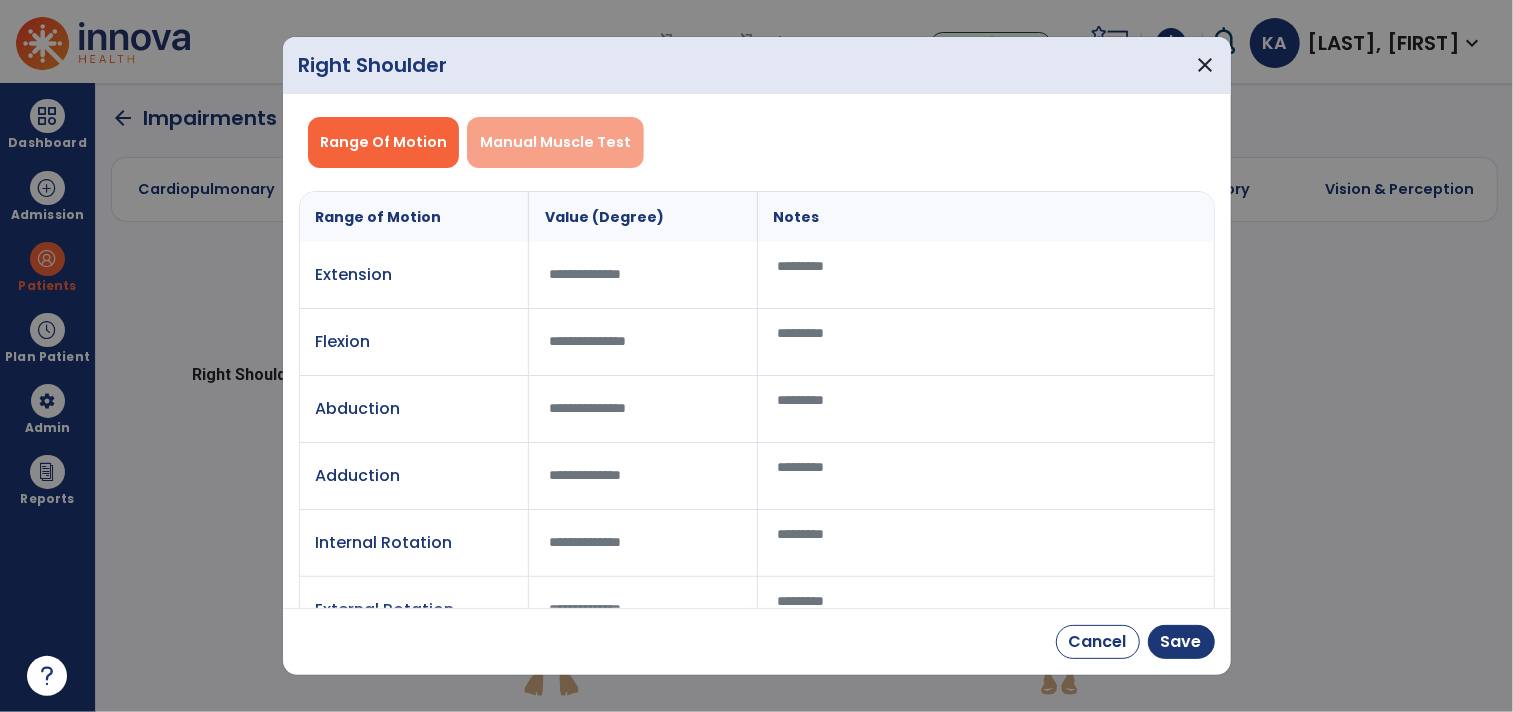 click on "Manual Muscle Test" at bounding box center (555, 142) 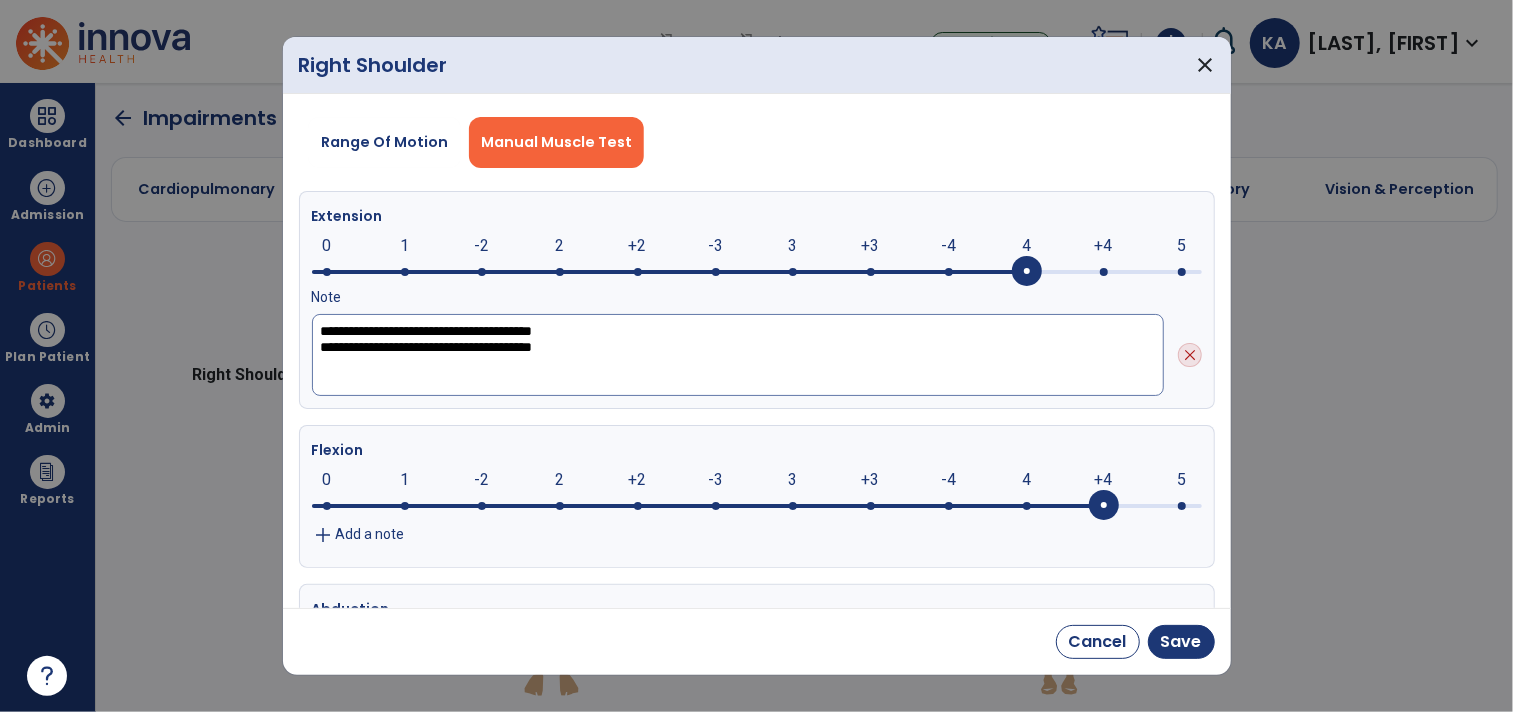 click on "**********" 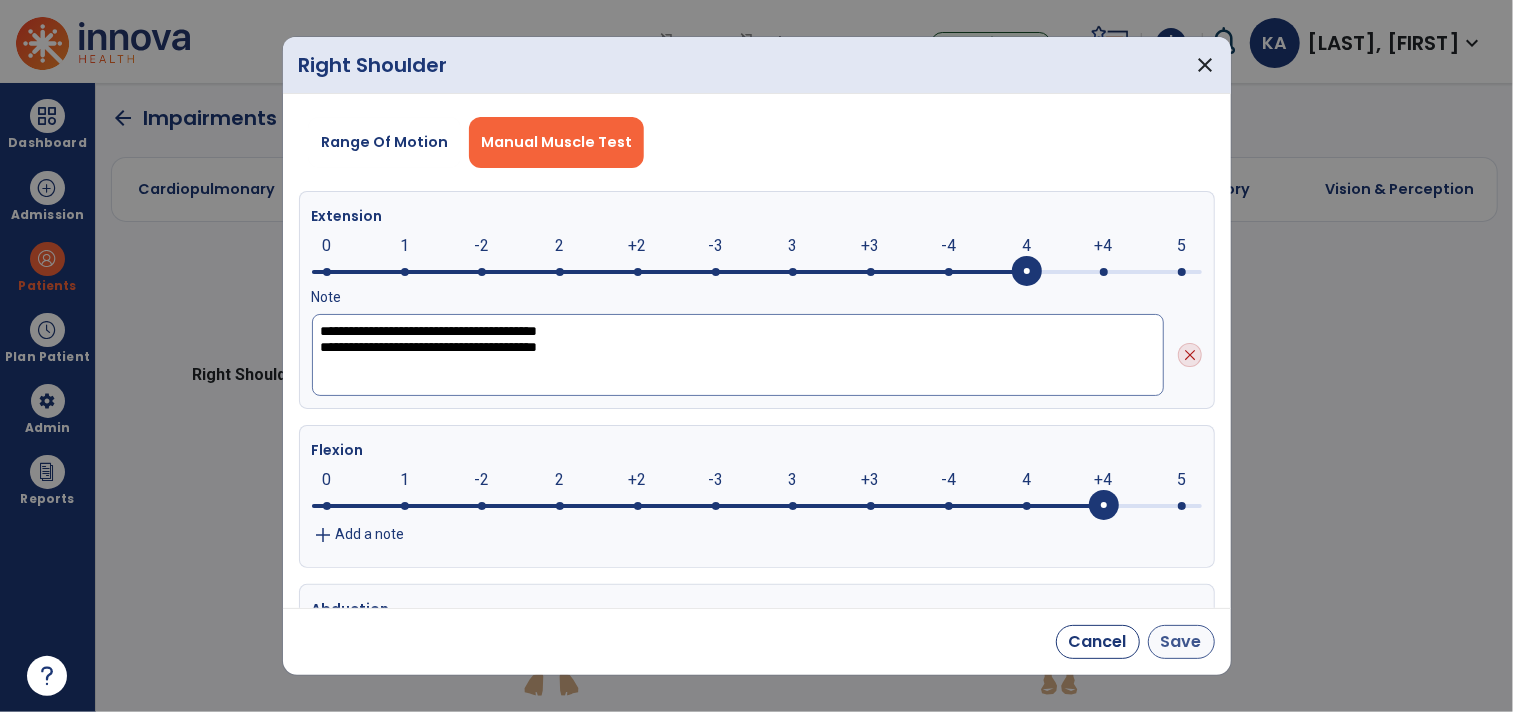 type on "**********" 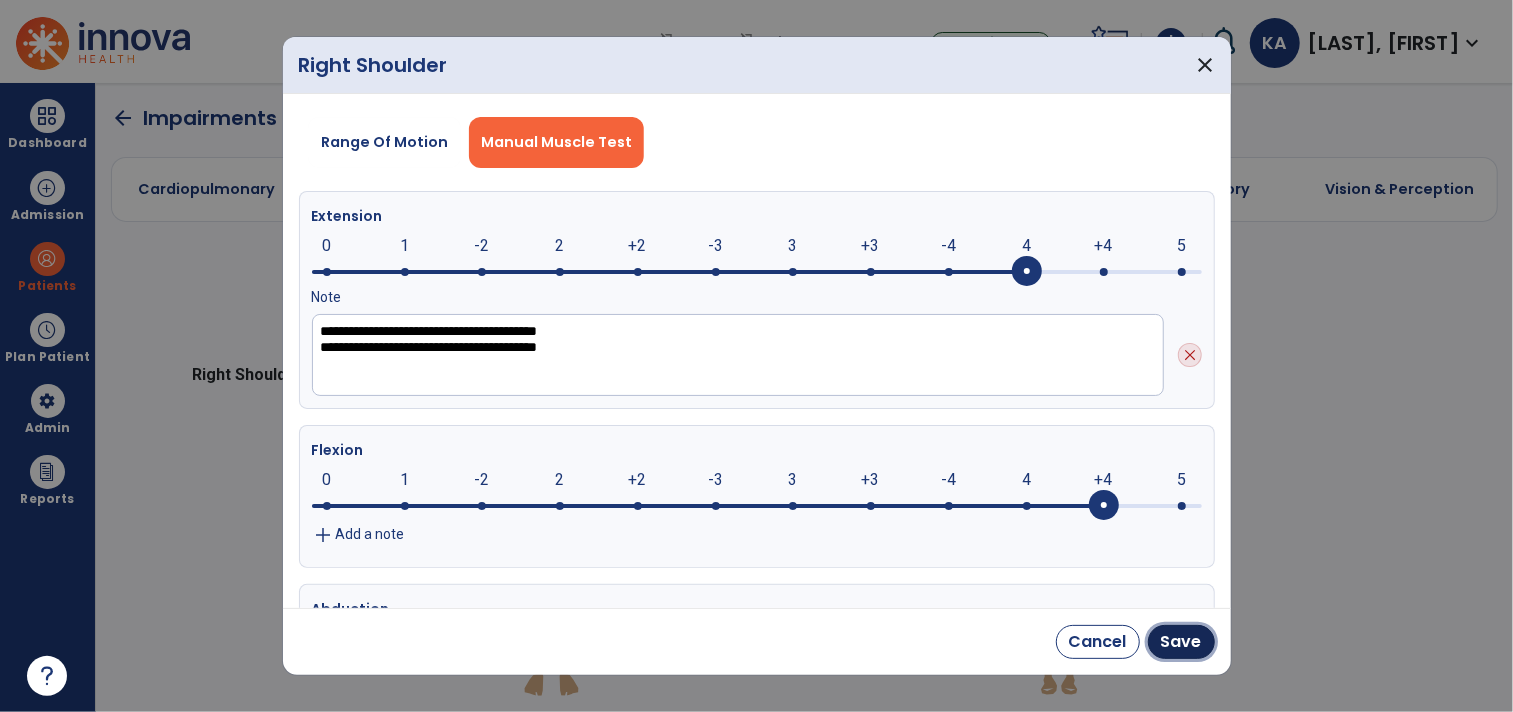 click on "Save" at bounding box center [1181, 642] 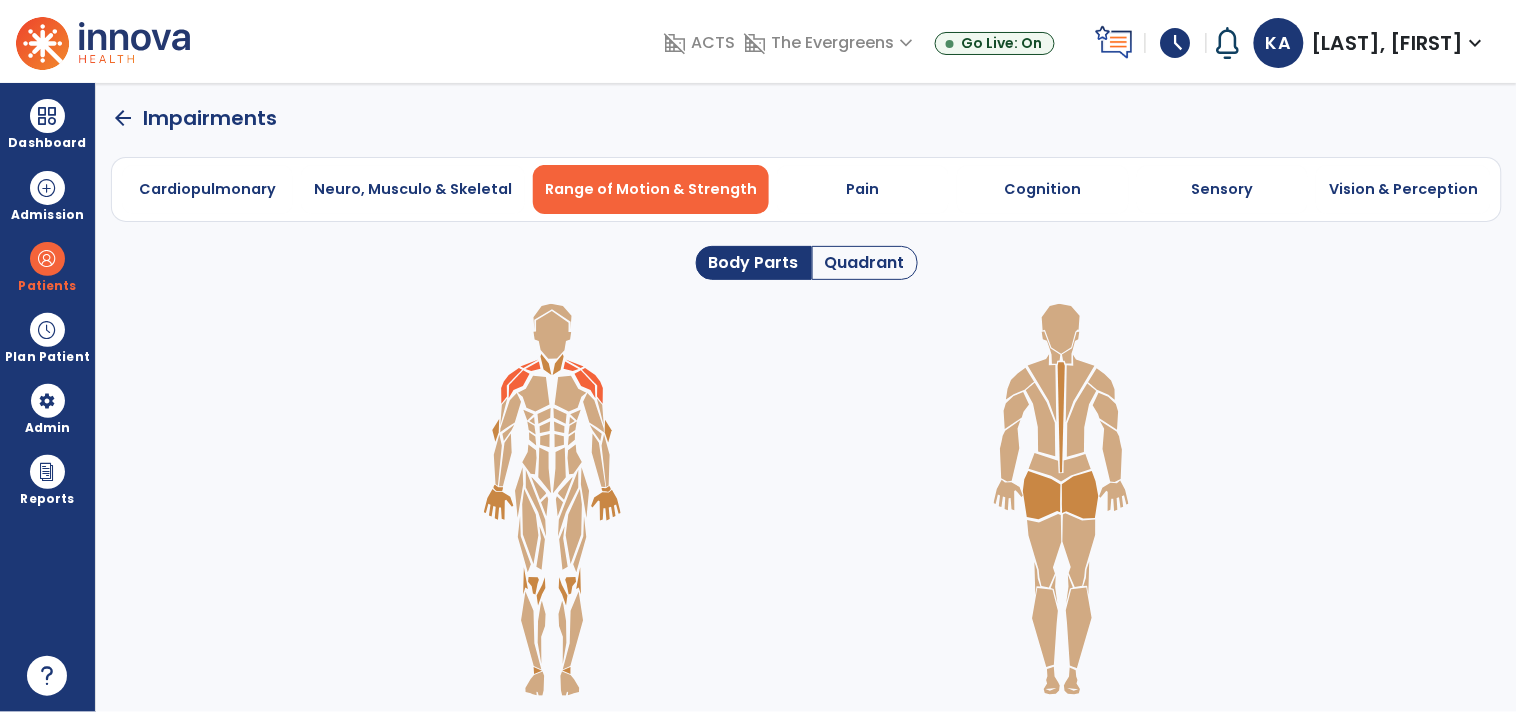 click on "arrow_back" 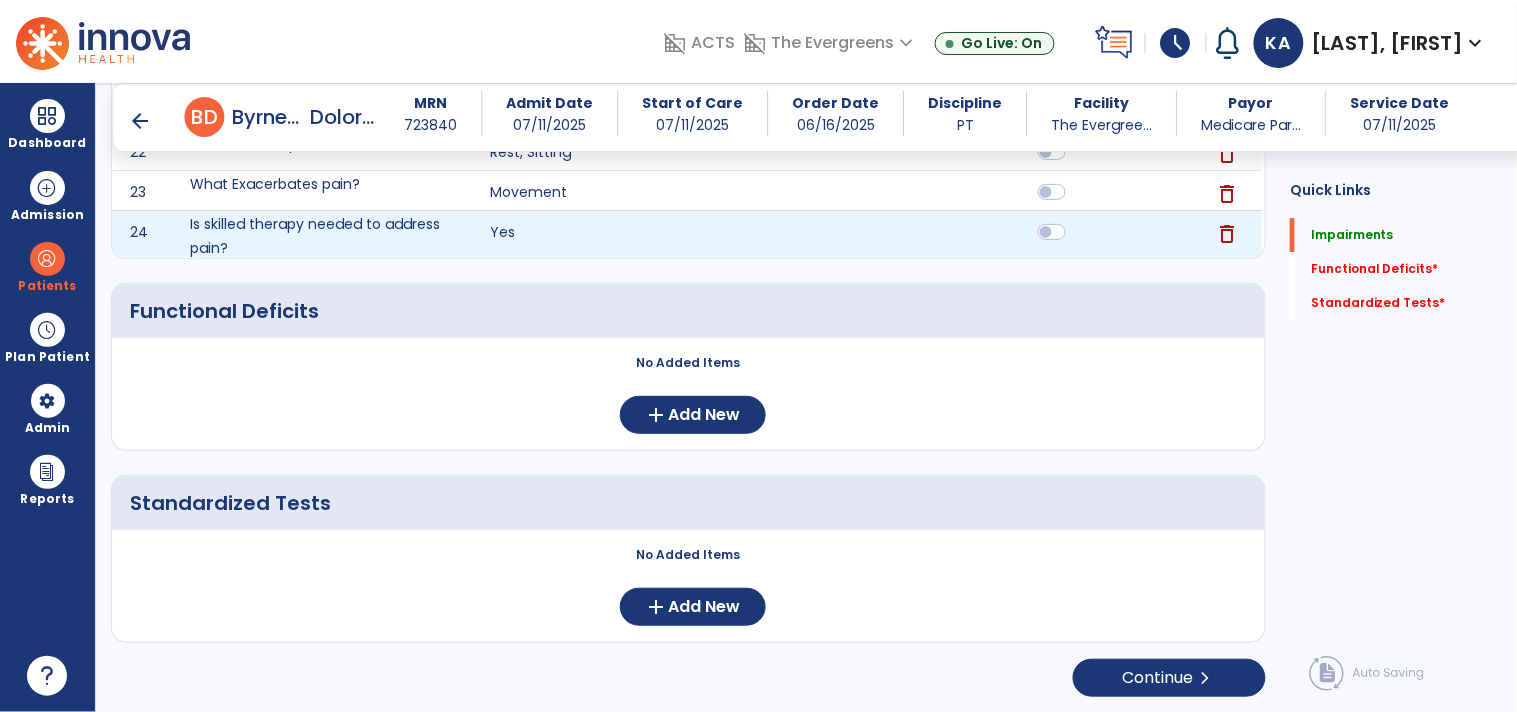 scroll, scrollTop: 1506, scrollLeft: 0, axis: vertical 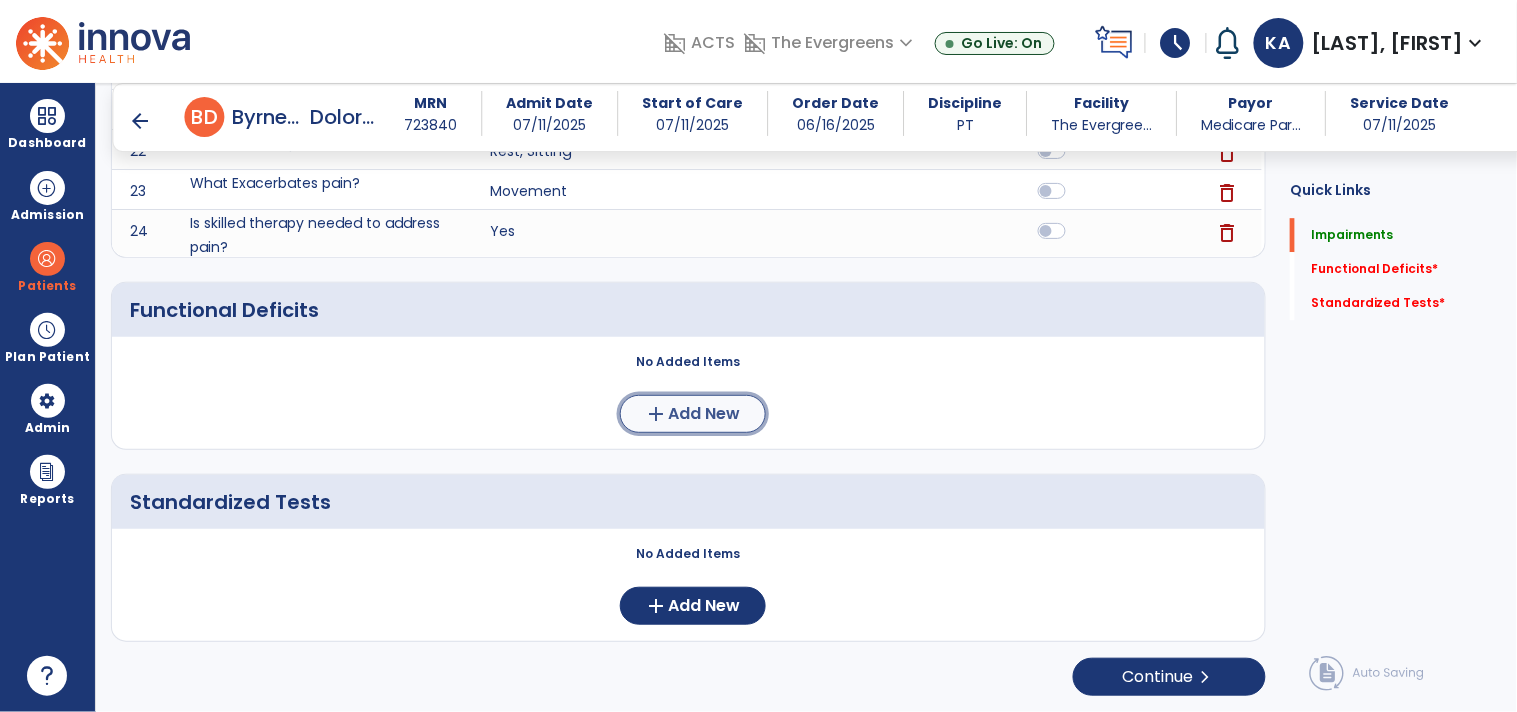click on "Add New" 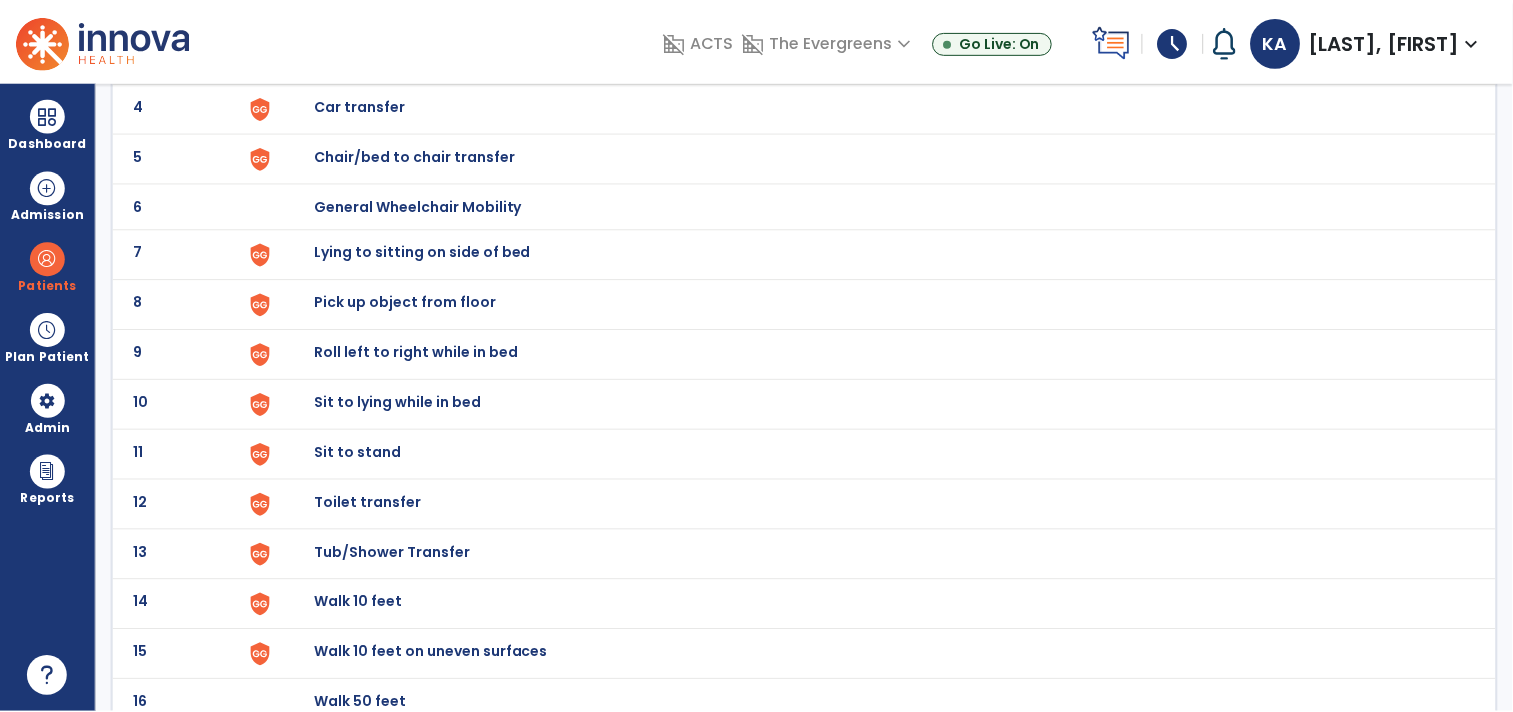 scroll, scrollTop: 555, scrollLeft: 0, axis: vertical 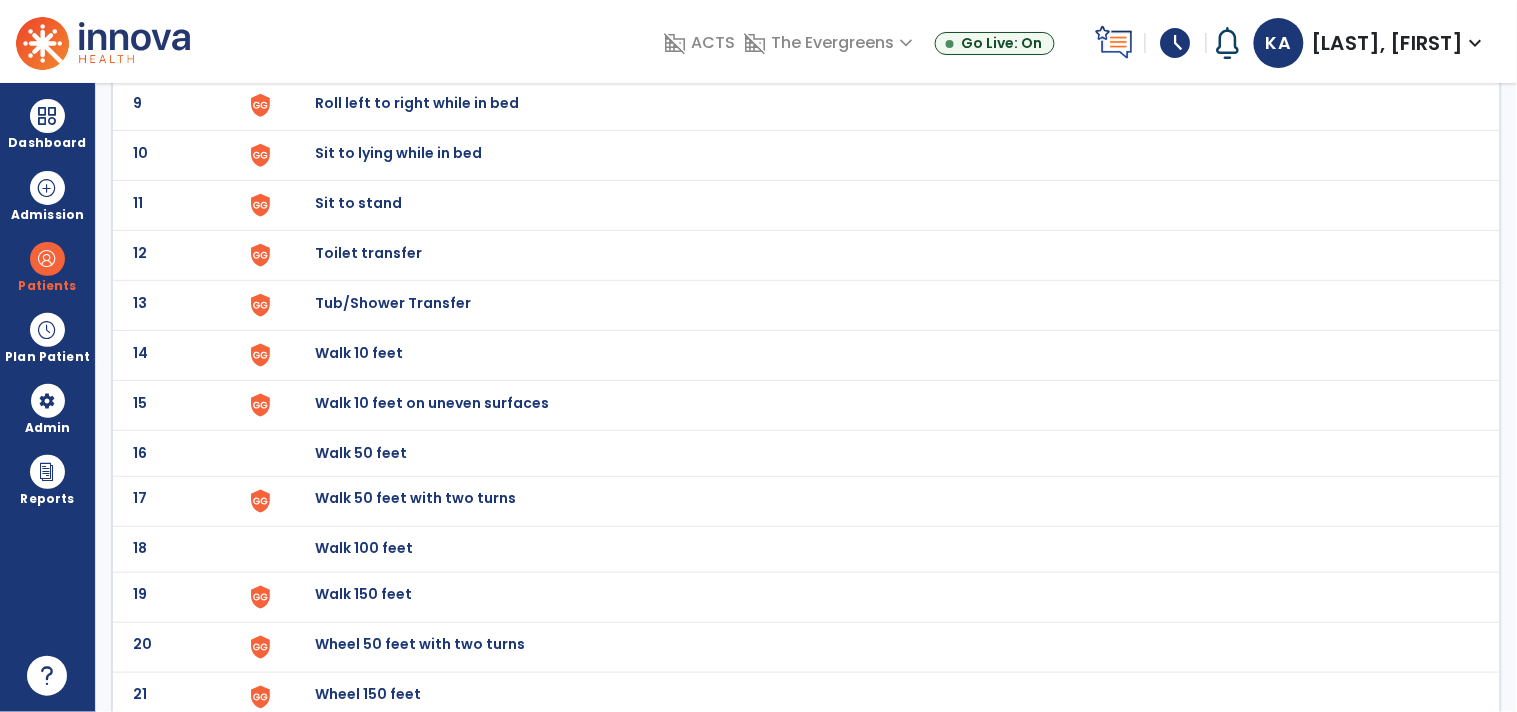 click on "Sit to stand" at bounding box center [361, -293] 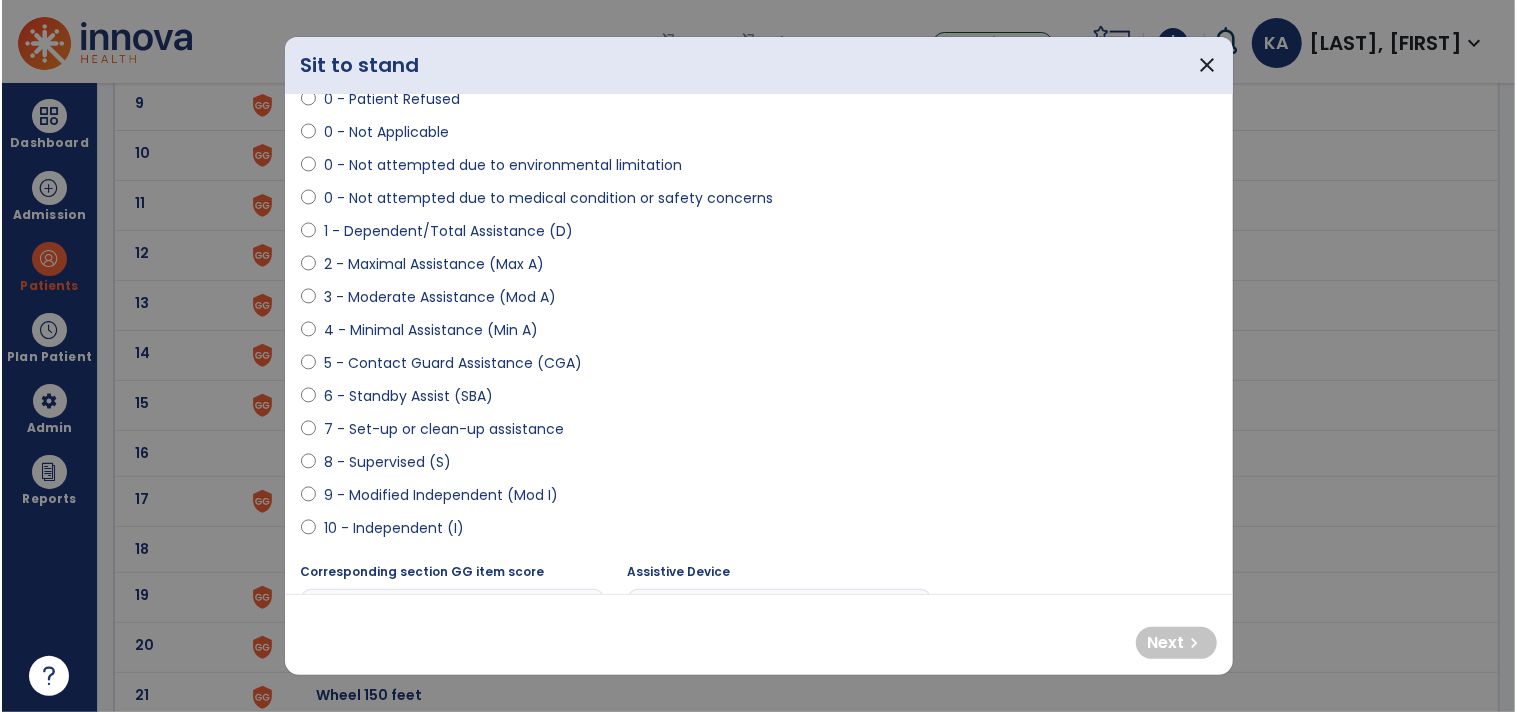 scroll, scrollTop: 333, scrollLeft: 0, axis: vertical 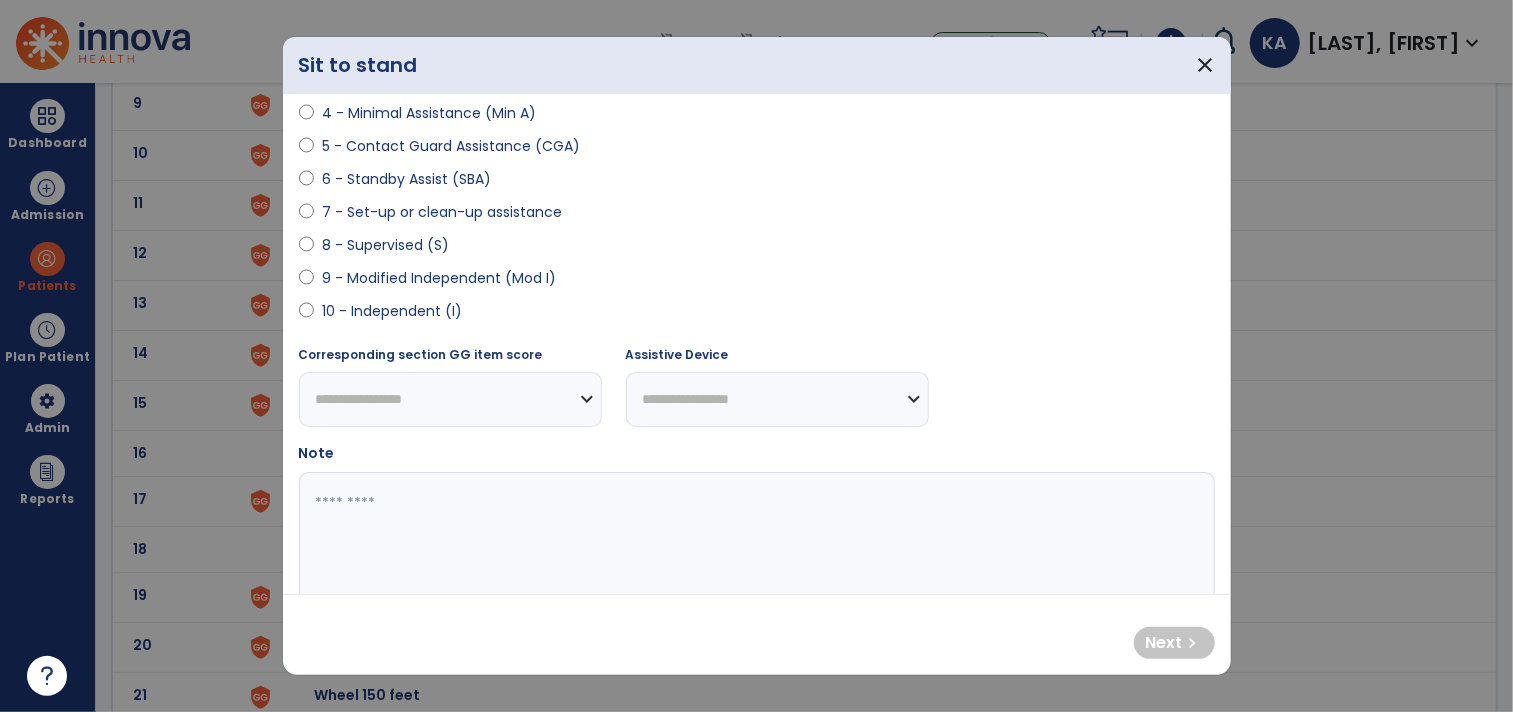 select on "**********" 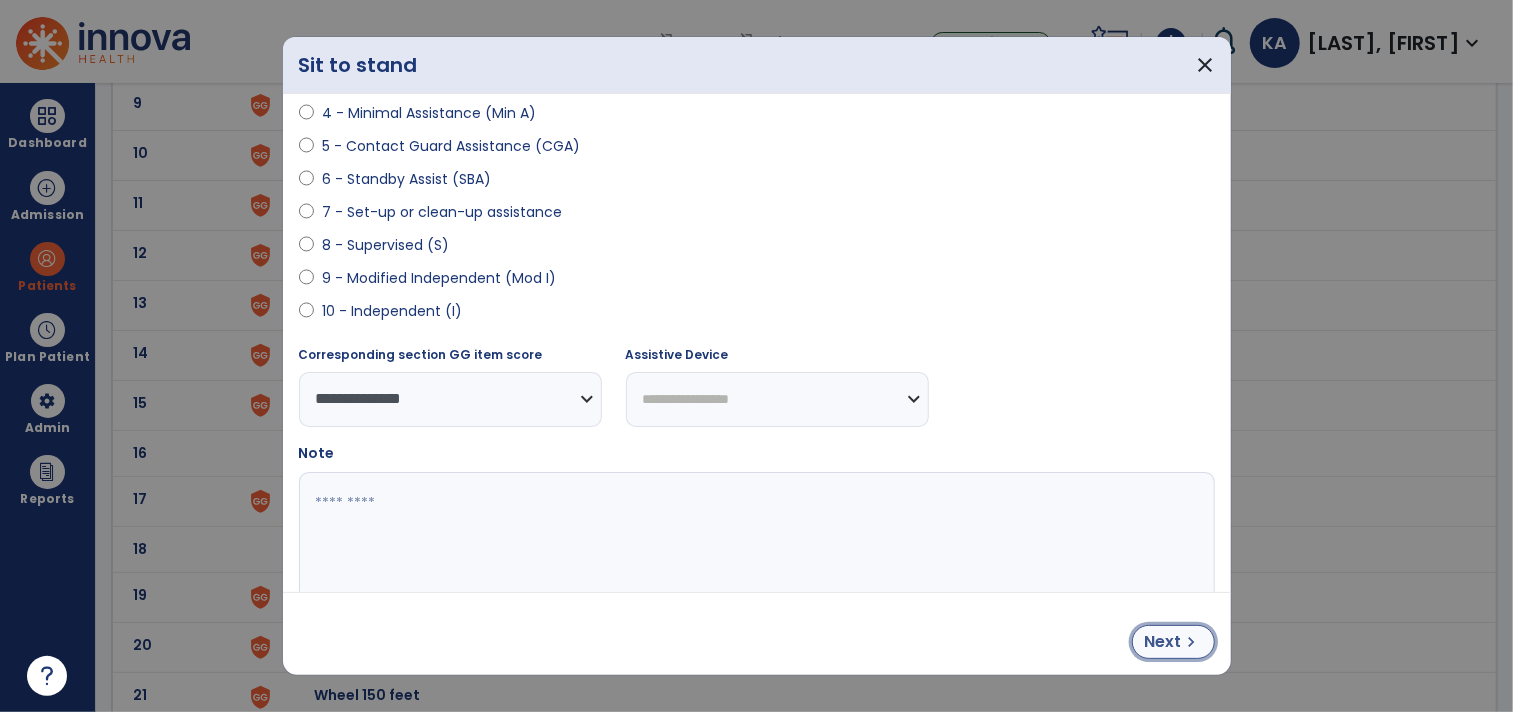 click on "Next" at bounding box center (1163, 642) 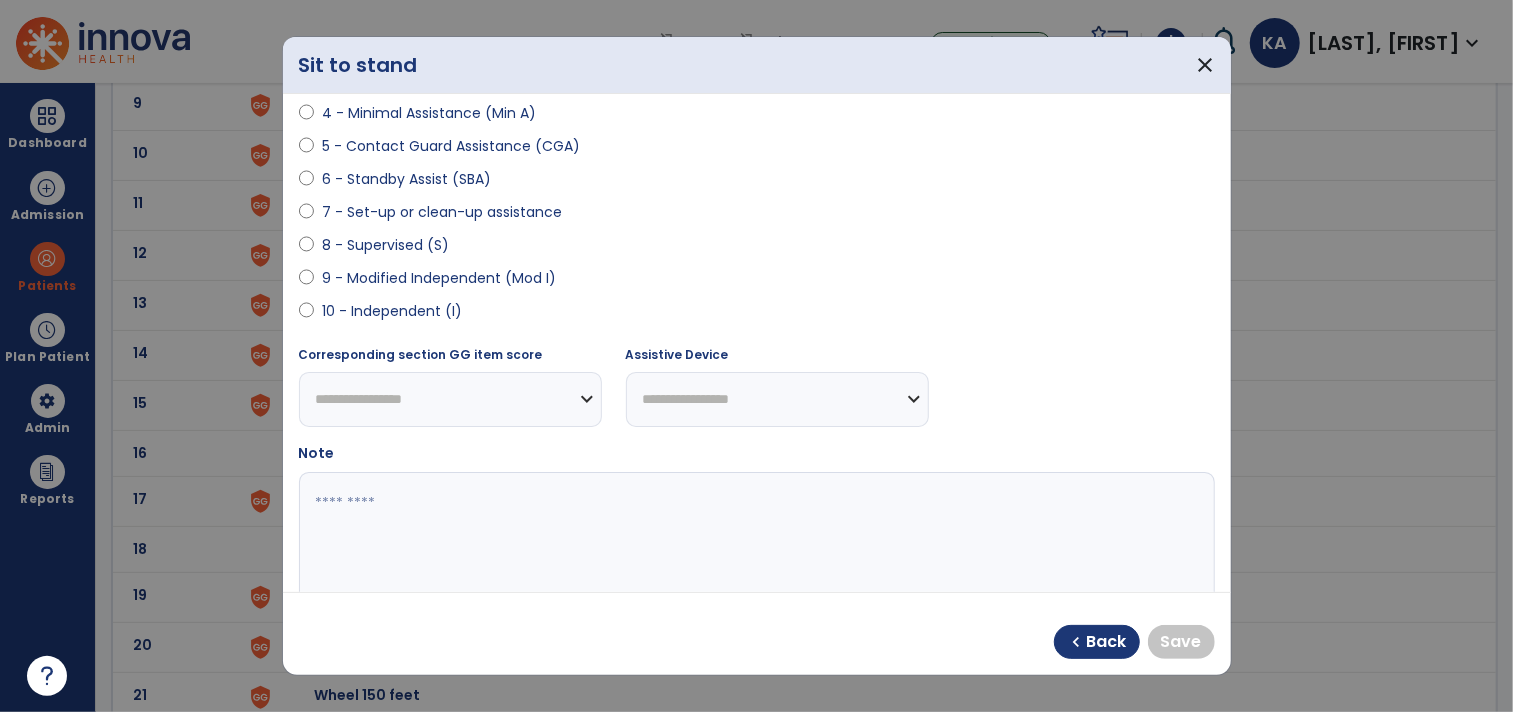 select on "**********" 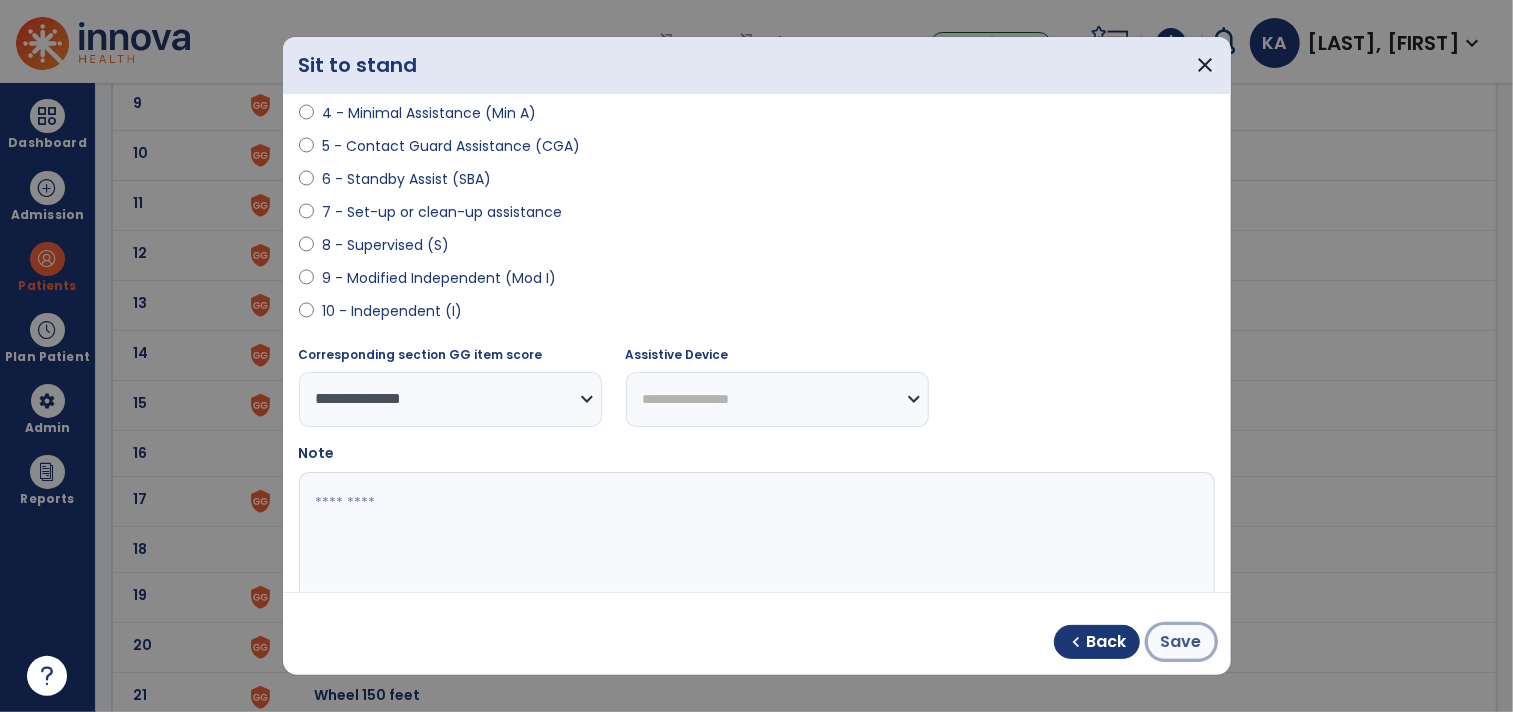 click on "Save" at bounding box center [1181, 642] 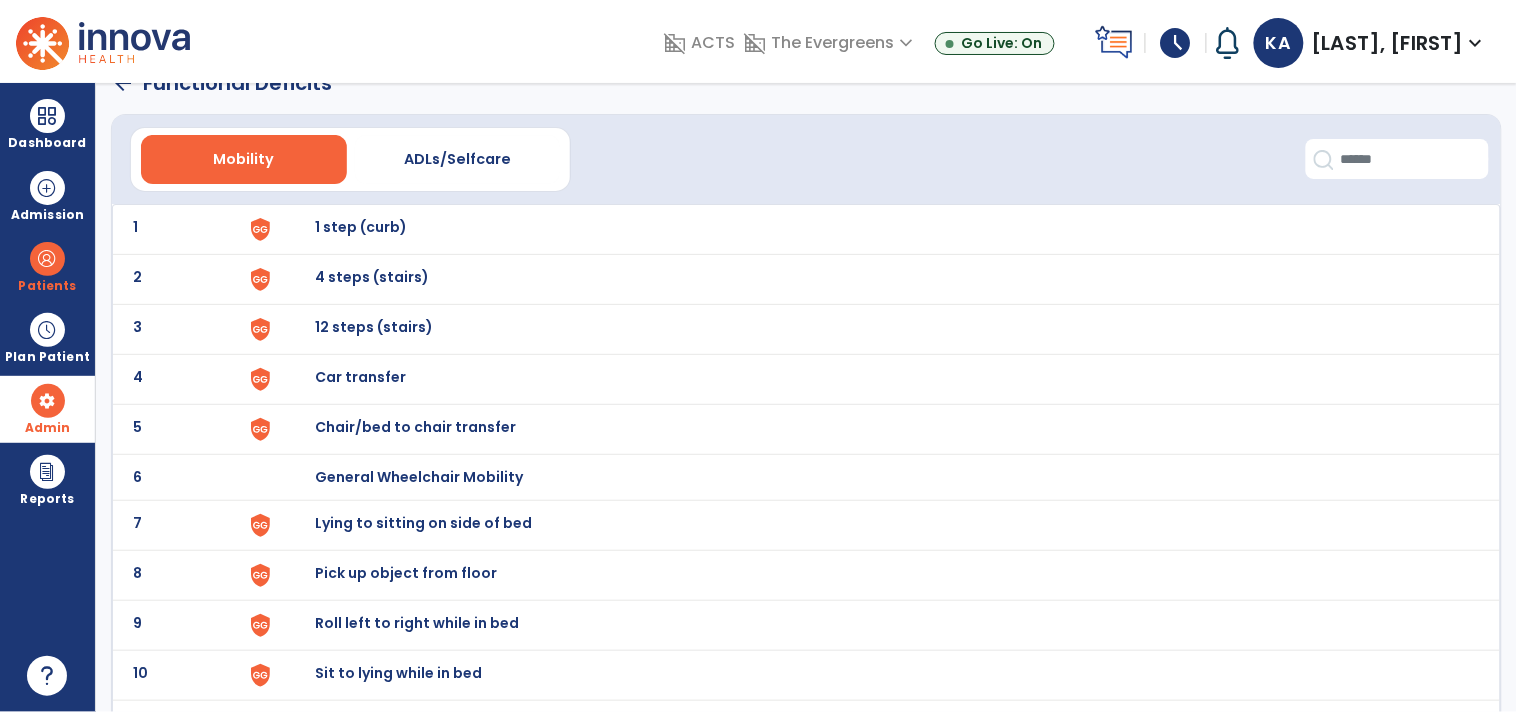 scroll, scrollTop: 0, scrollLeft: 0, axis: both 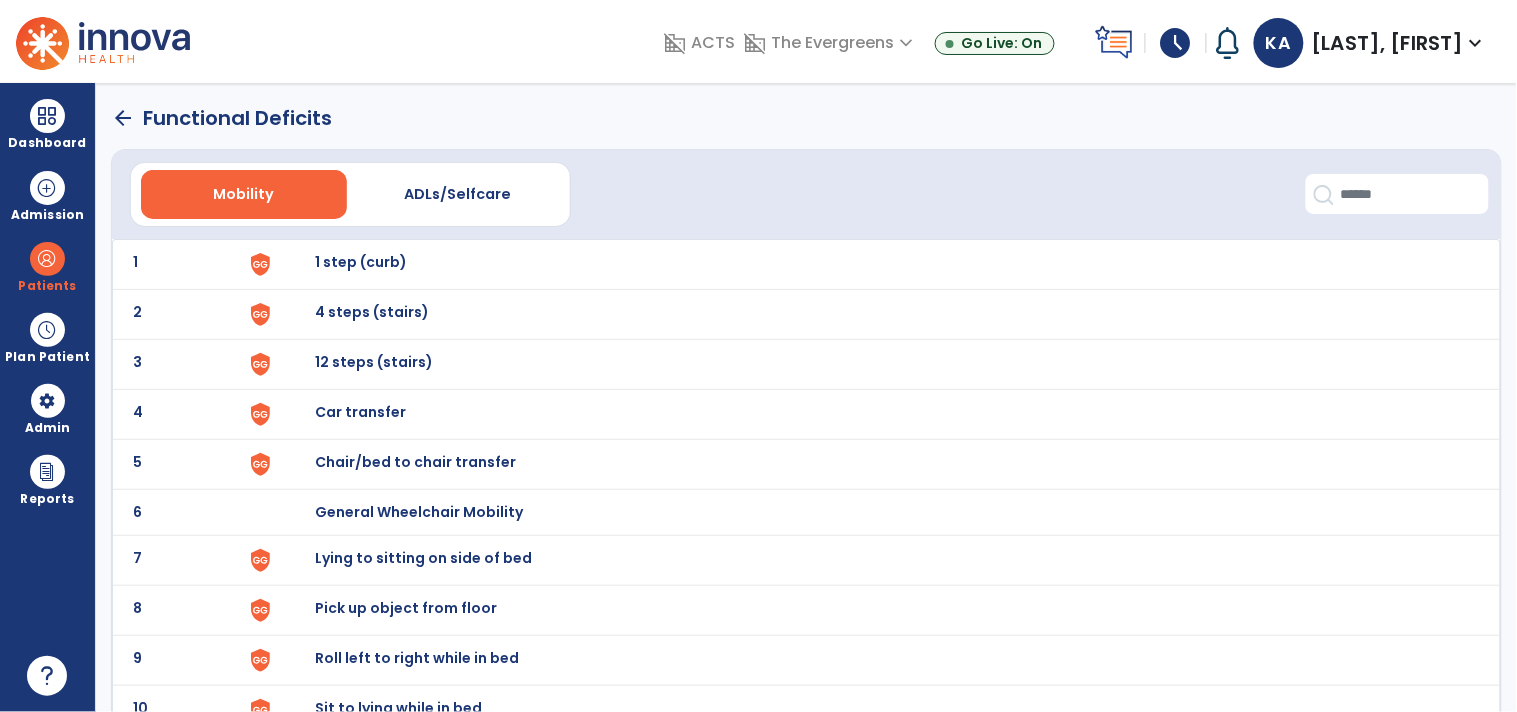 click on "arrow_back   Functional Deficits" 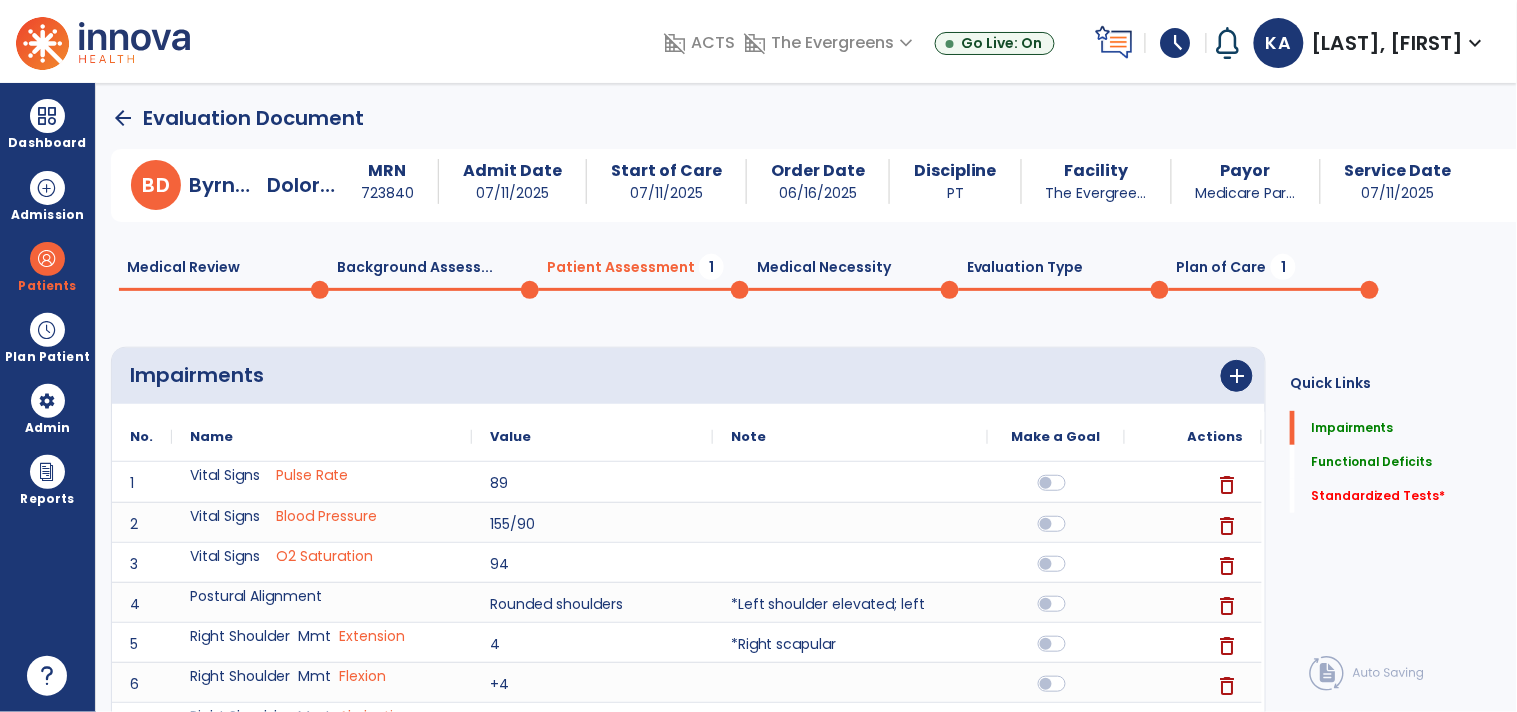 scroll, scrollTop: 5, scrollLeft: 0, axis: vertical 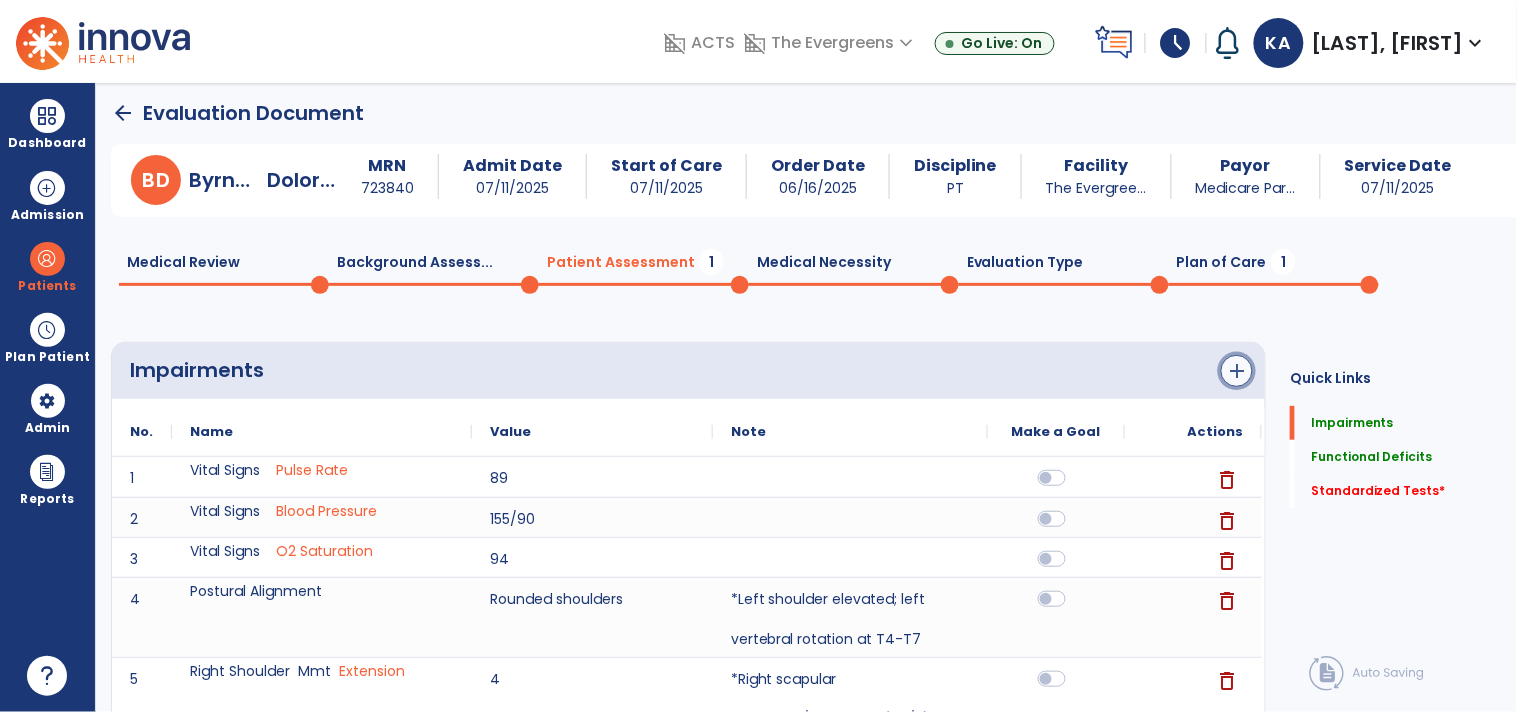 click on "add" 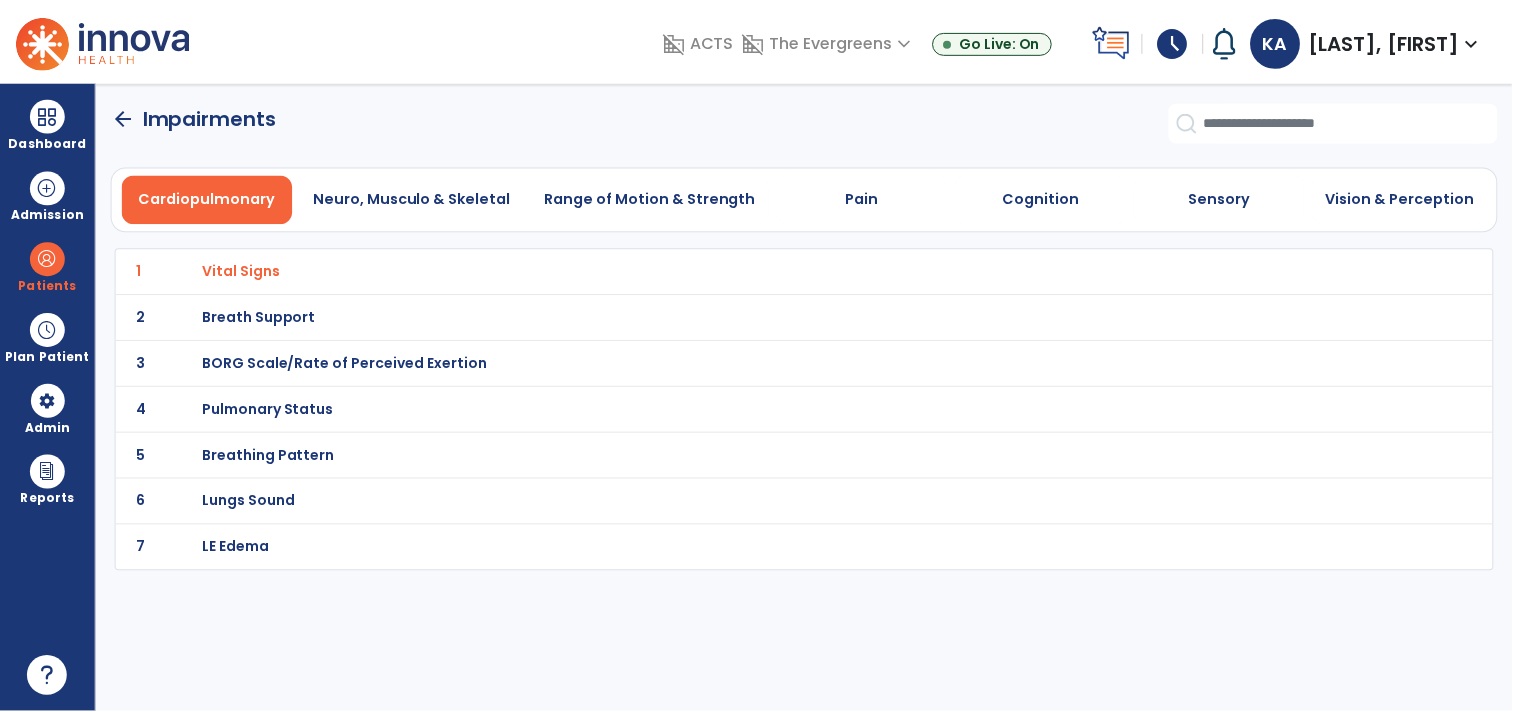 scroll, scrollTop: 0, scrollLeft: 0, axis: both 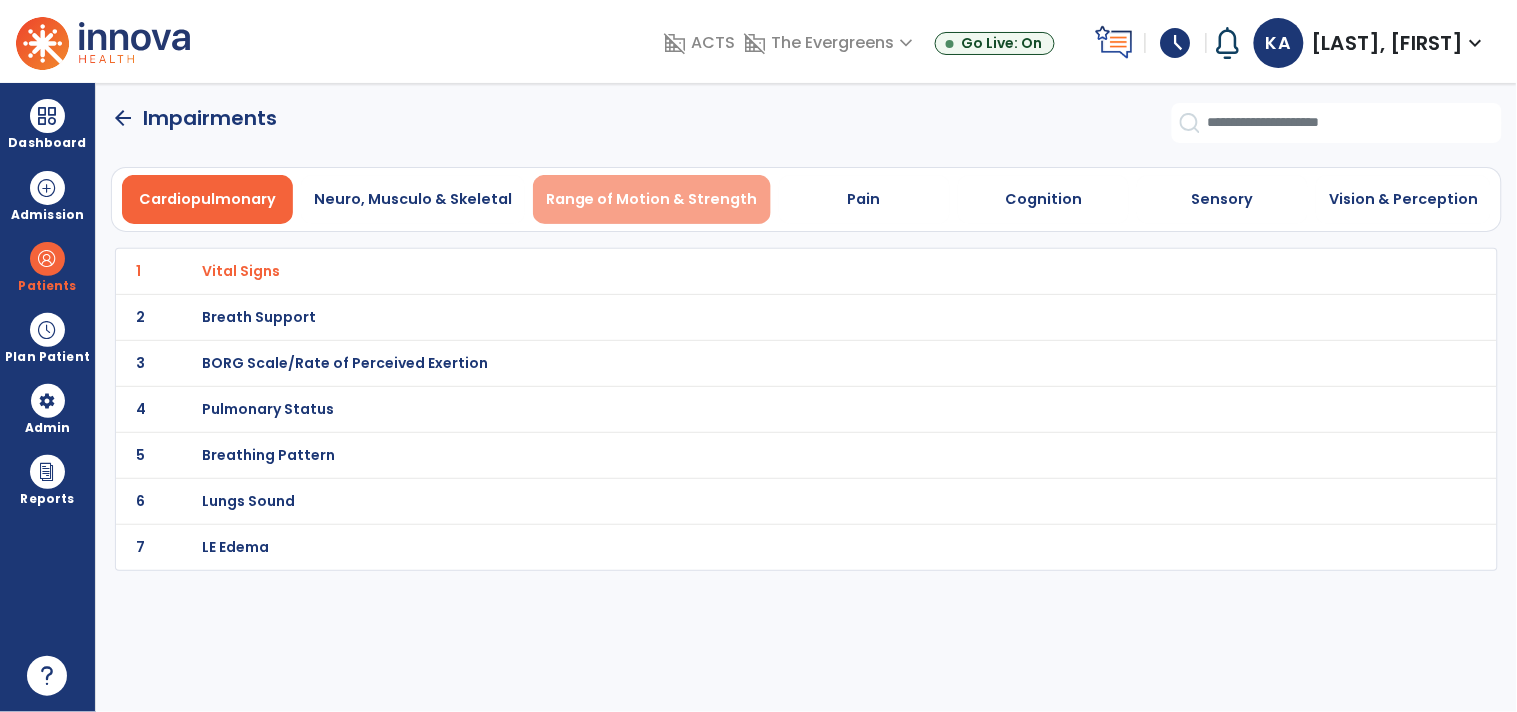 click on "Cardiopulmonary   Neuro, Musculo & Skeletal   Range of Motion & Strength   Pain   Cognition   Sensory   Vision & Perception" 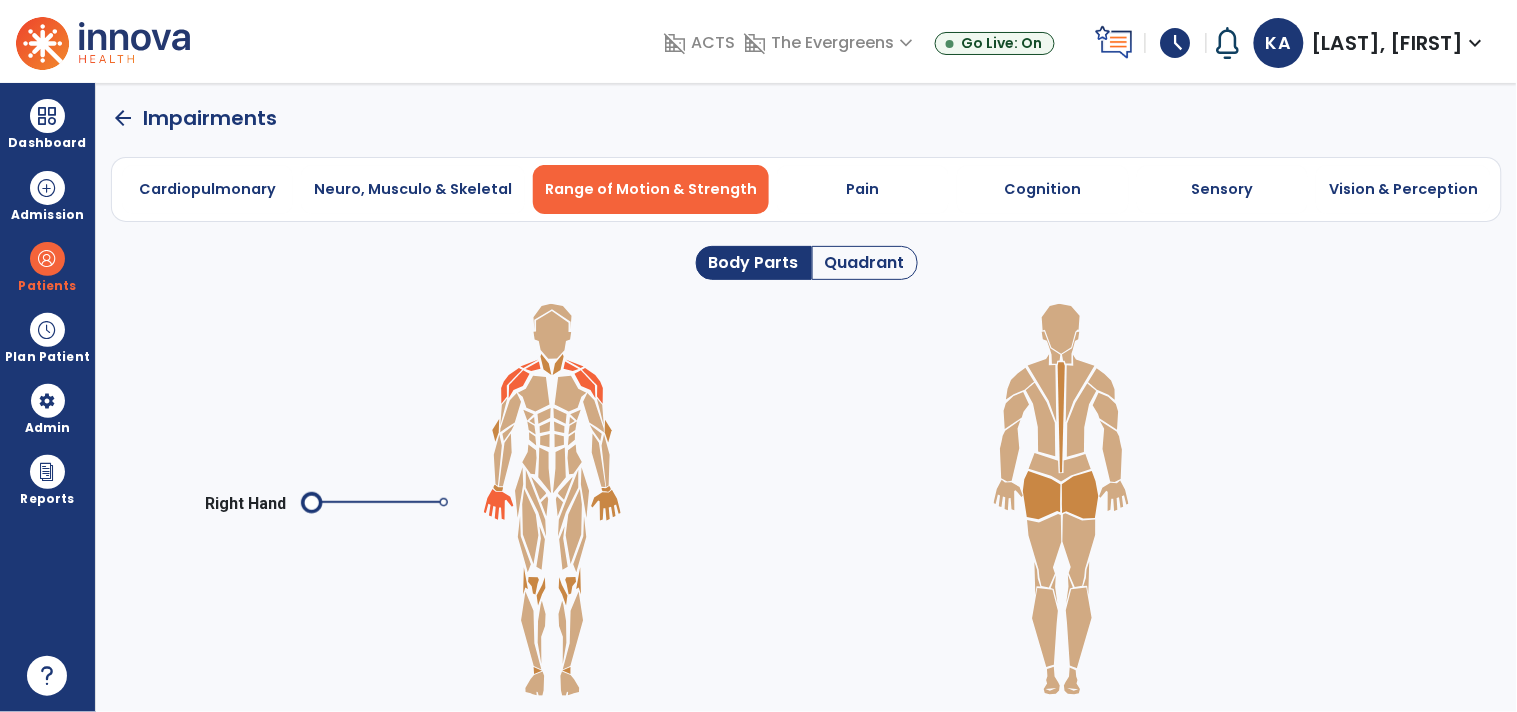 click 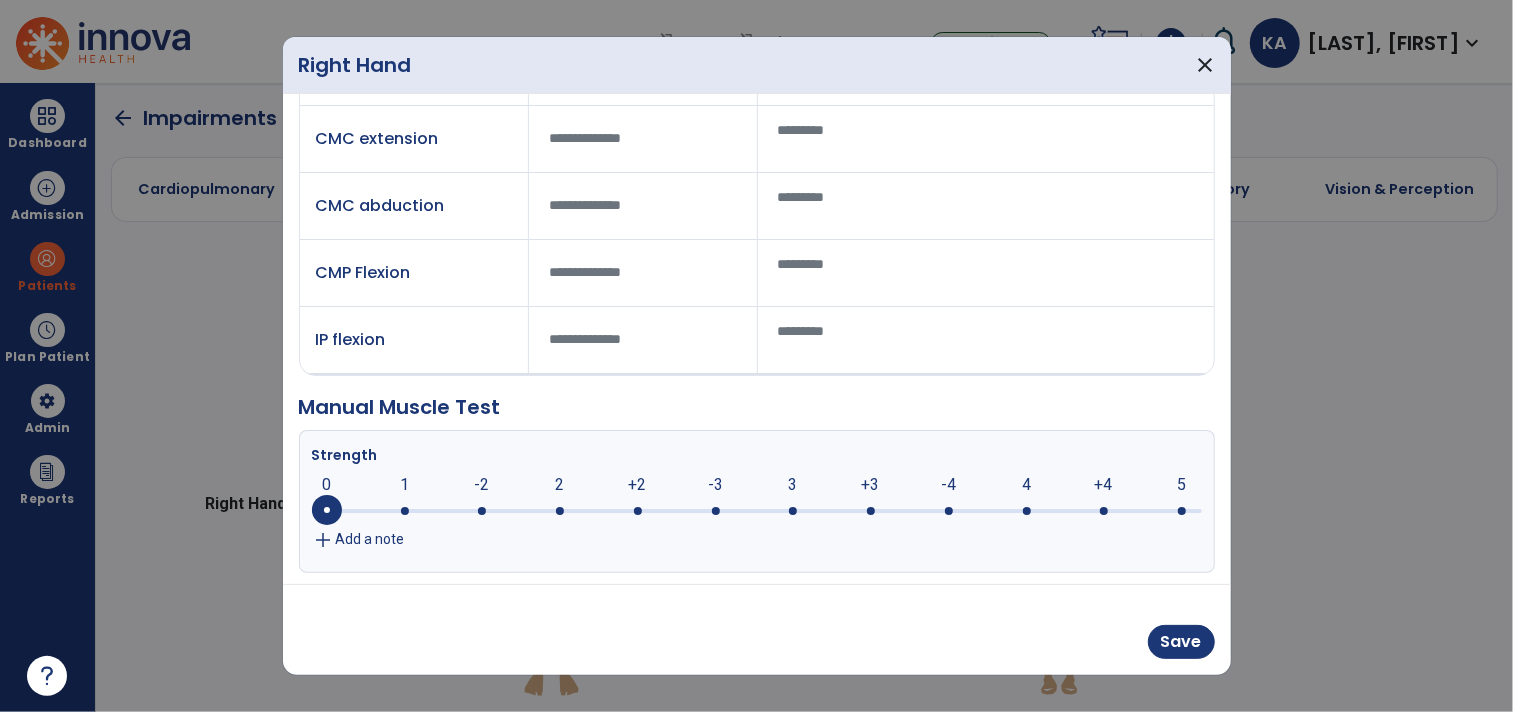 scroll, scrollTop: 178, scrollLeft: 0, axis: vertical 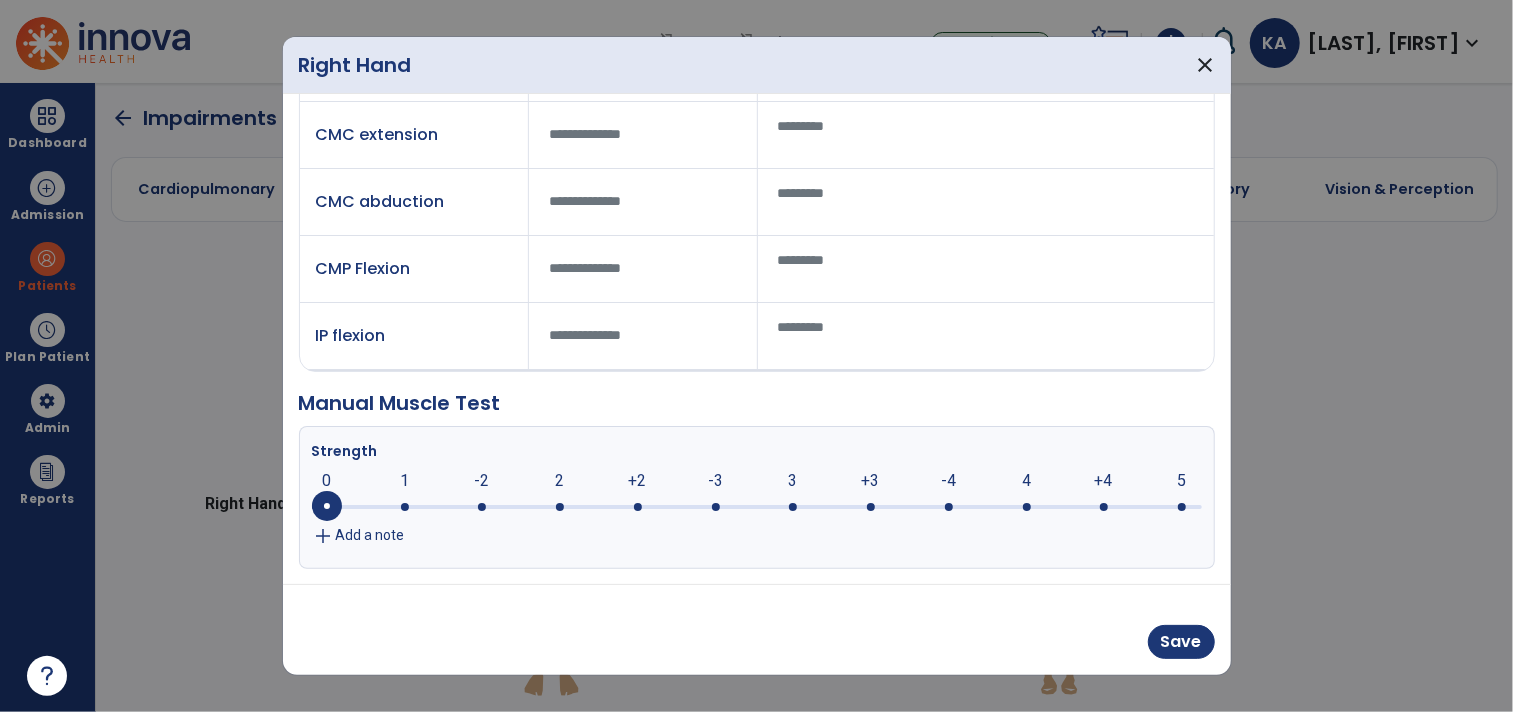 click on "add" at bounding box center [324, 536] 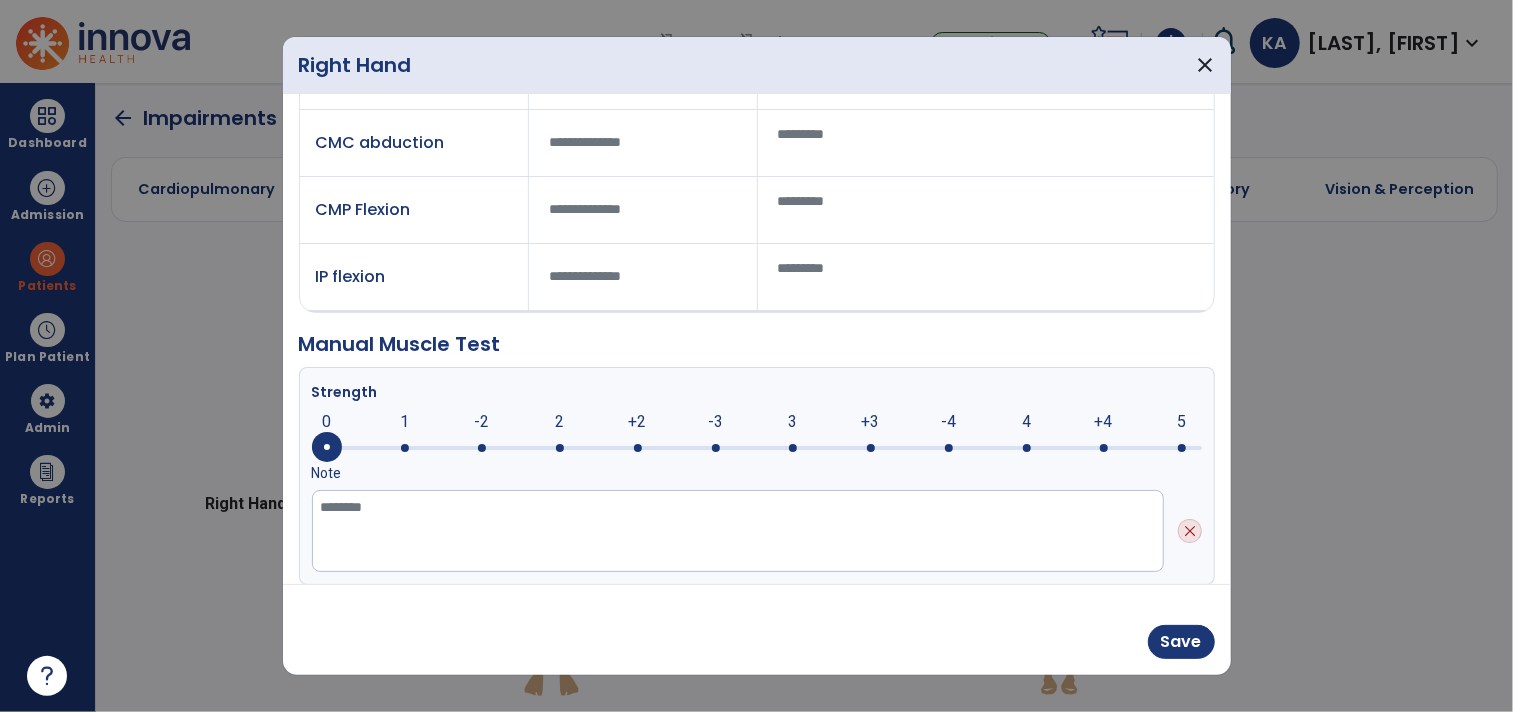 scroll, scrollTop: 253, scrollLeft: 0, axis: vertical 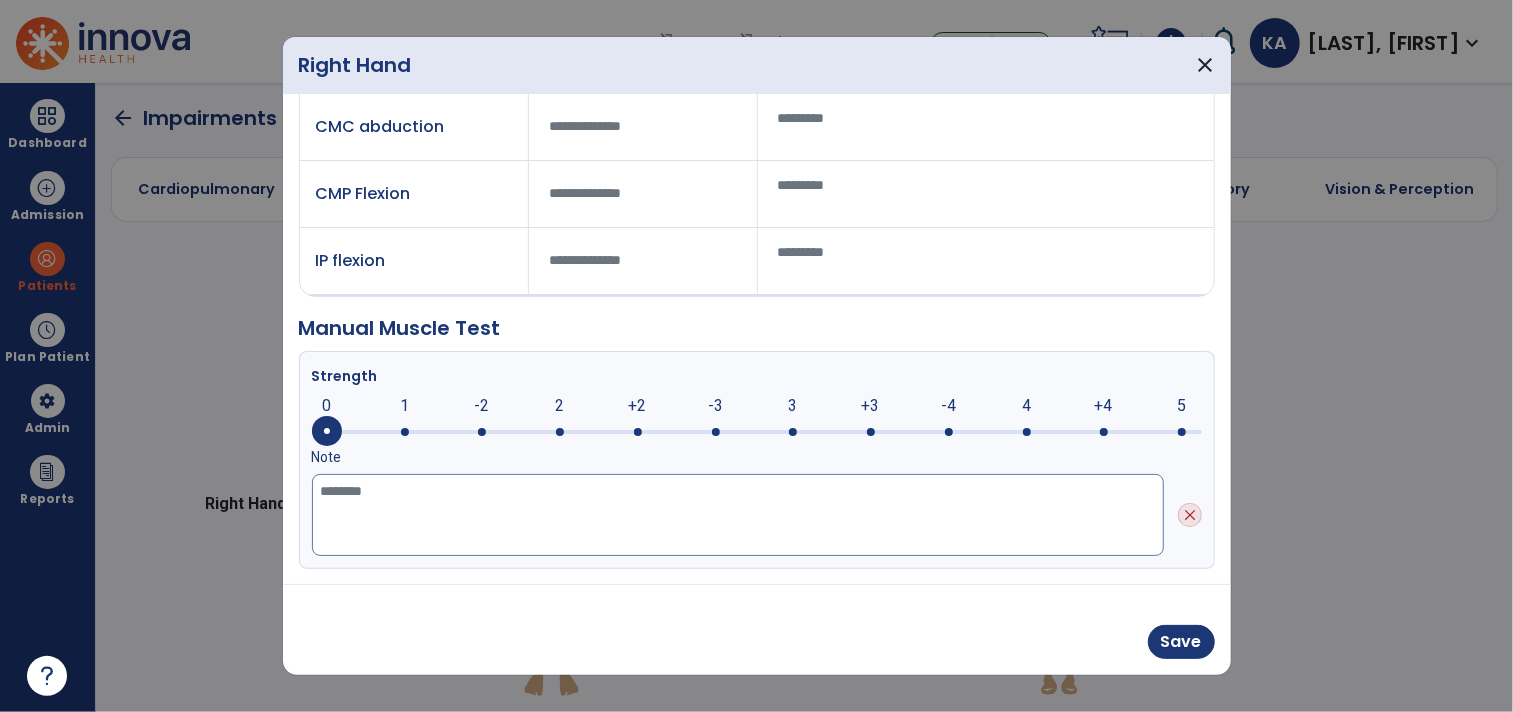 click at bounding box center (738, 515) 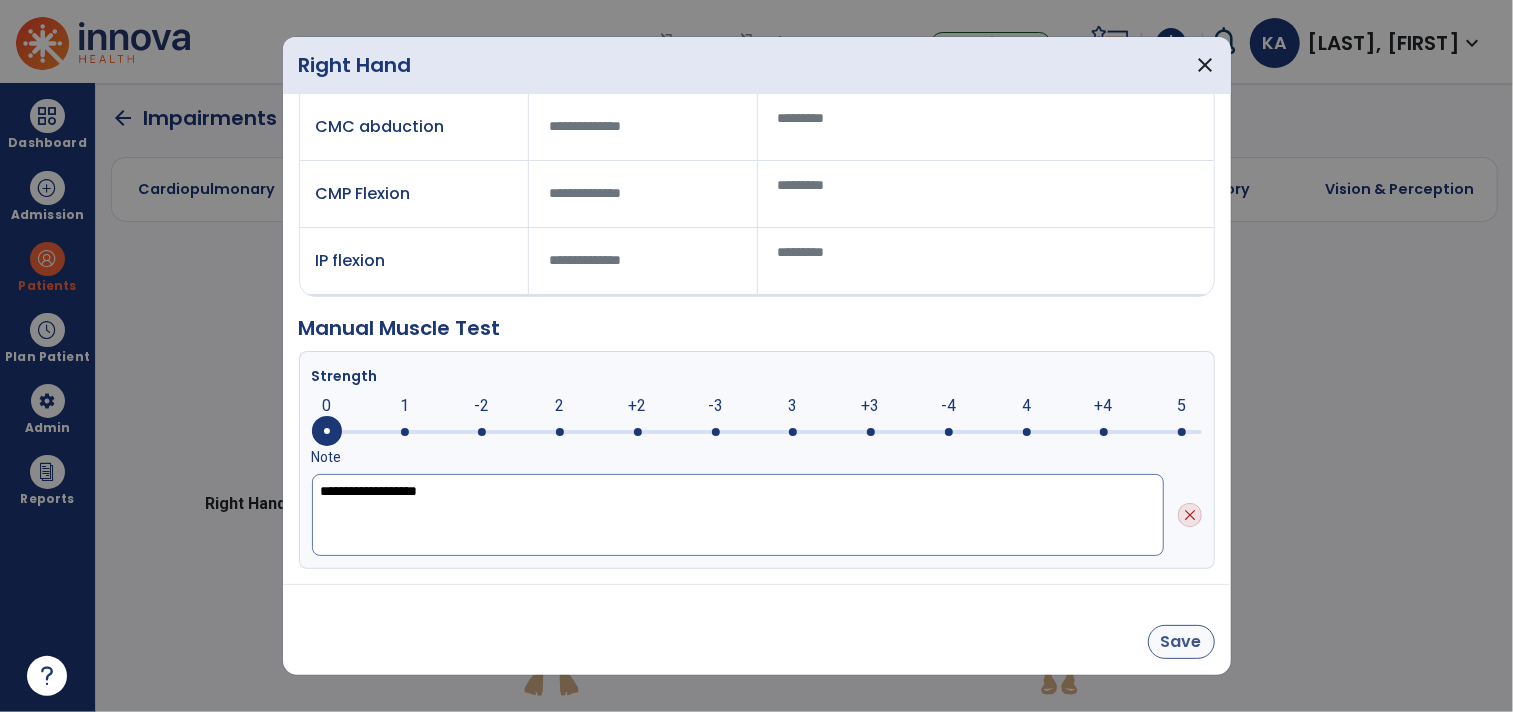 type on "**********" 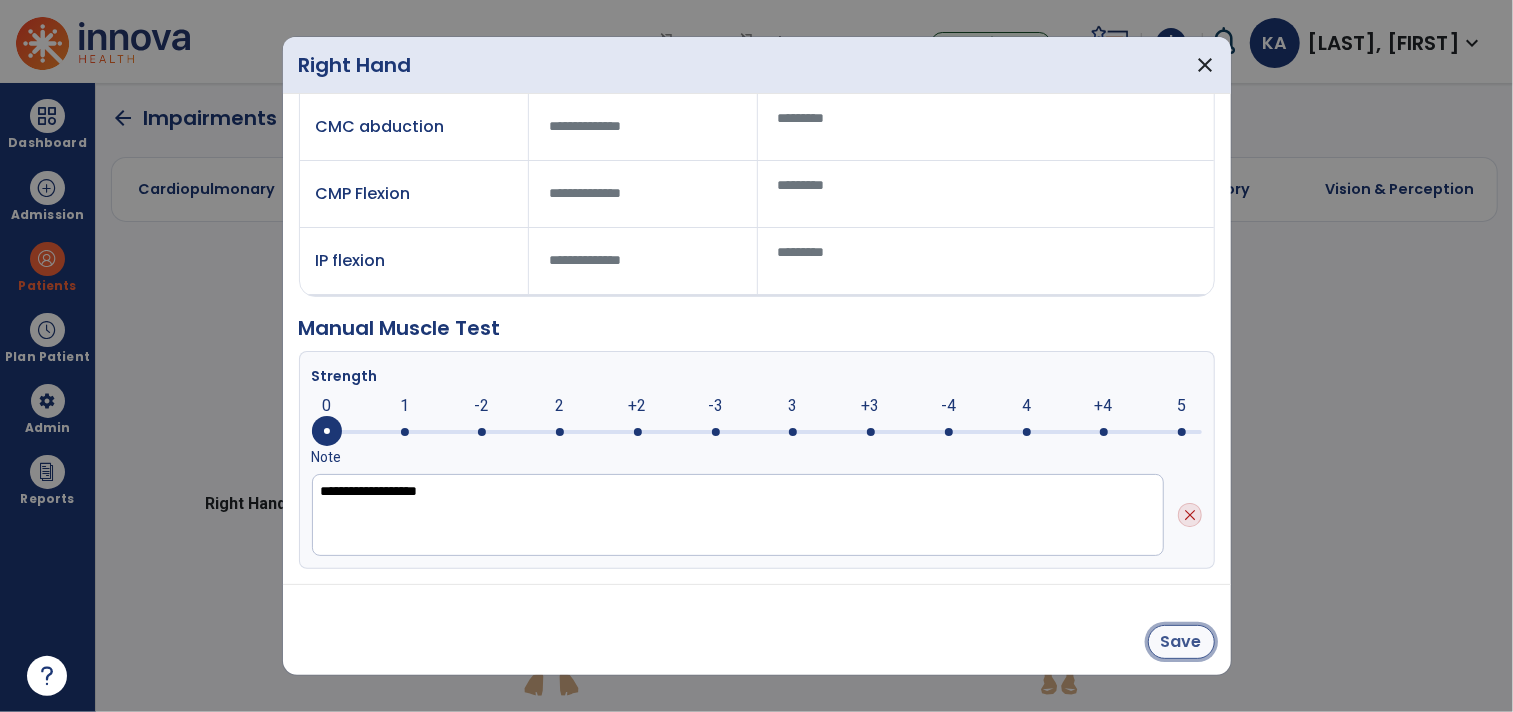 click on "Save" at bounding box center [1181, 642] 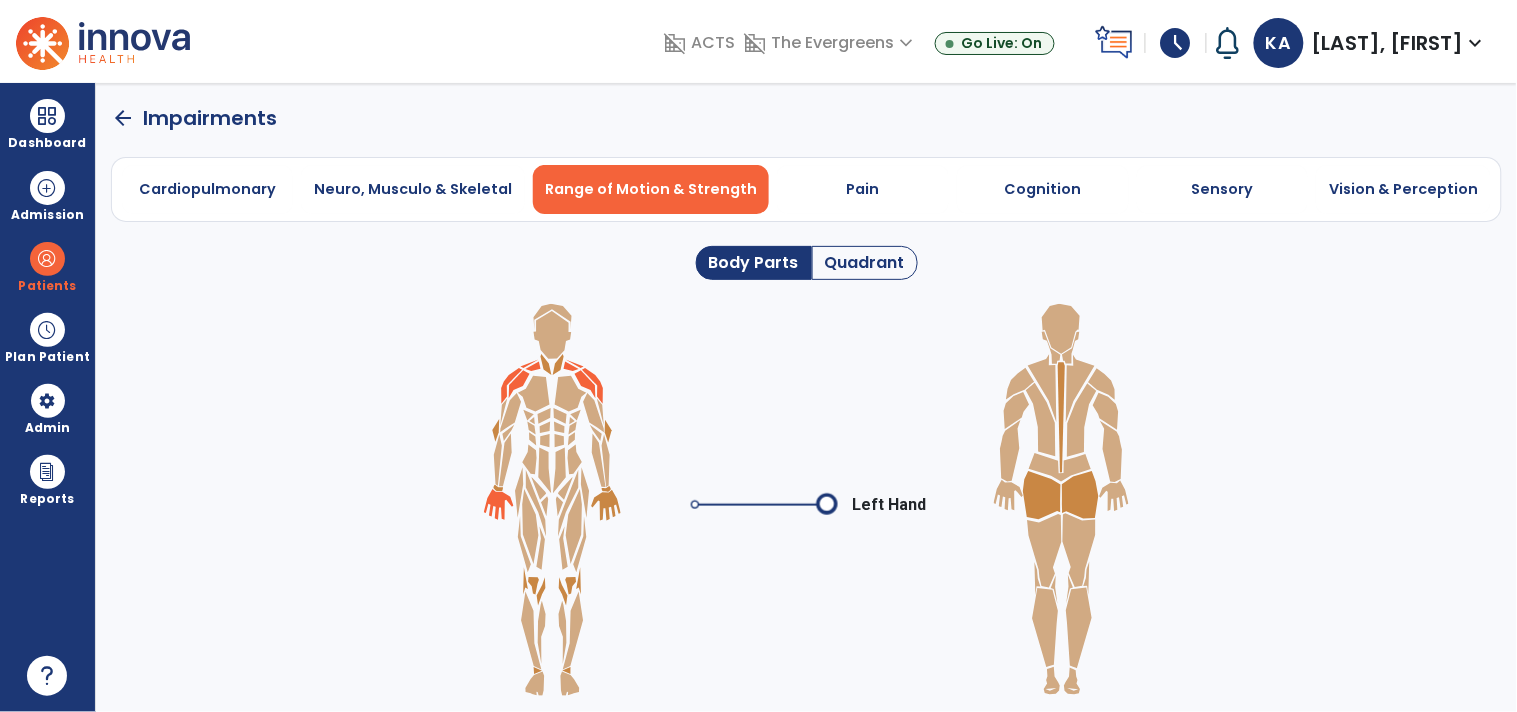 drag, startPoint x: 600, startPoint y: 498, endPoint x: 754, endPoint y: 323, distance: 233.11156 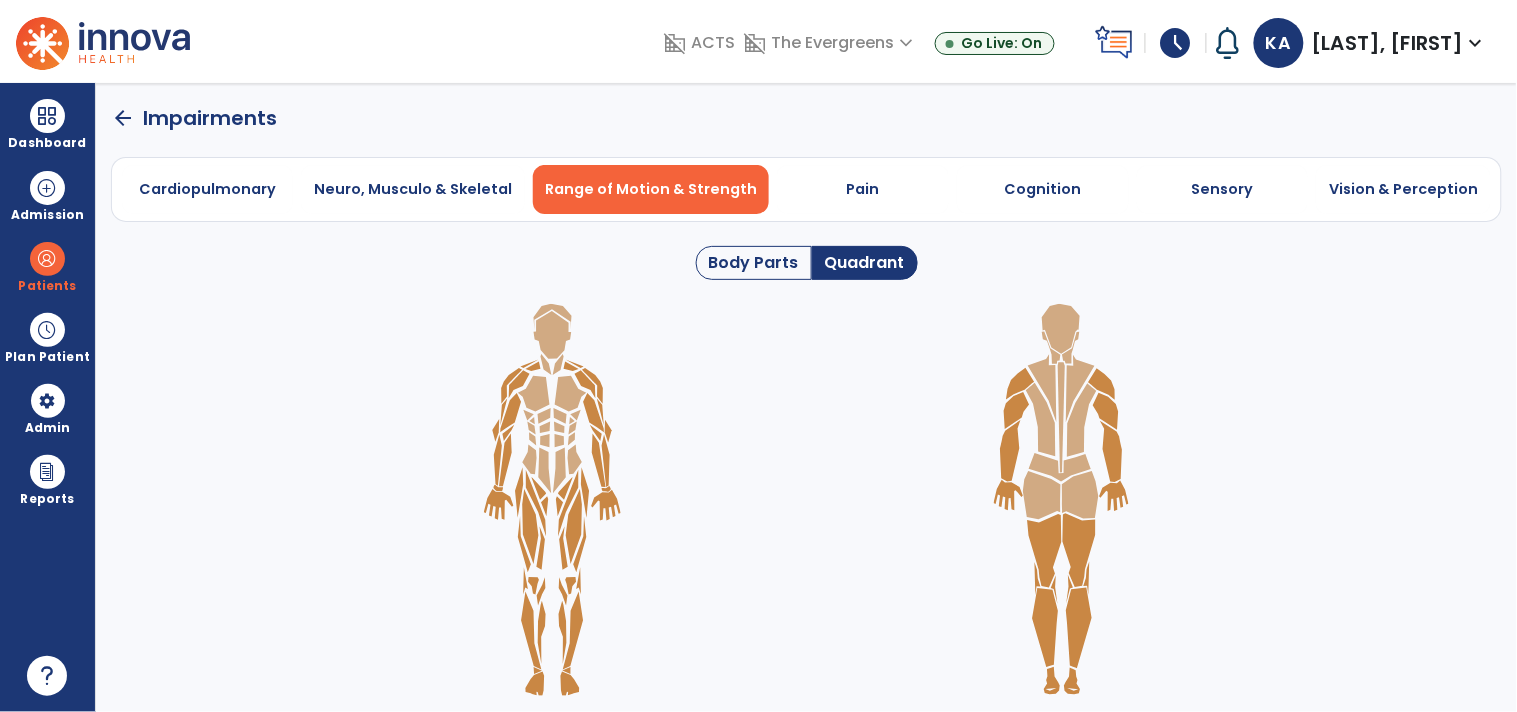 click on "Body Parts" 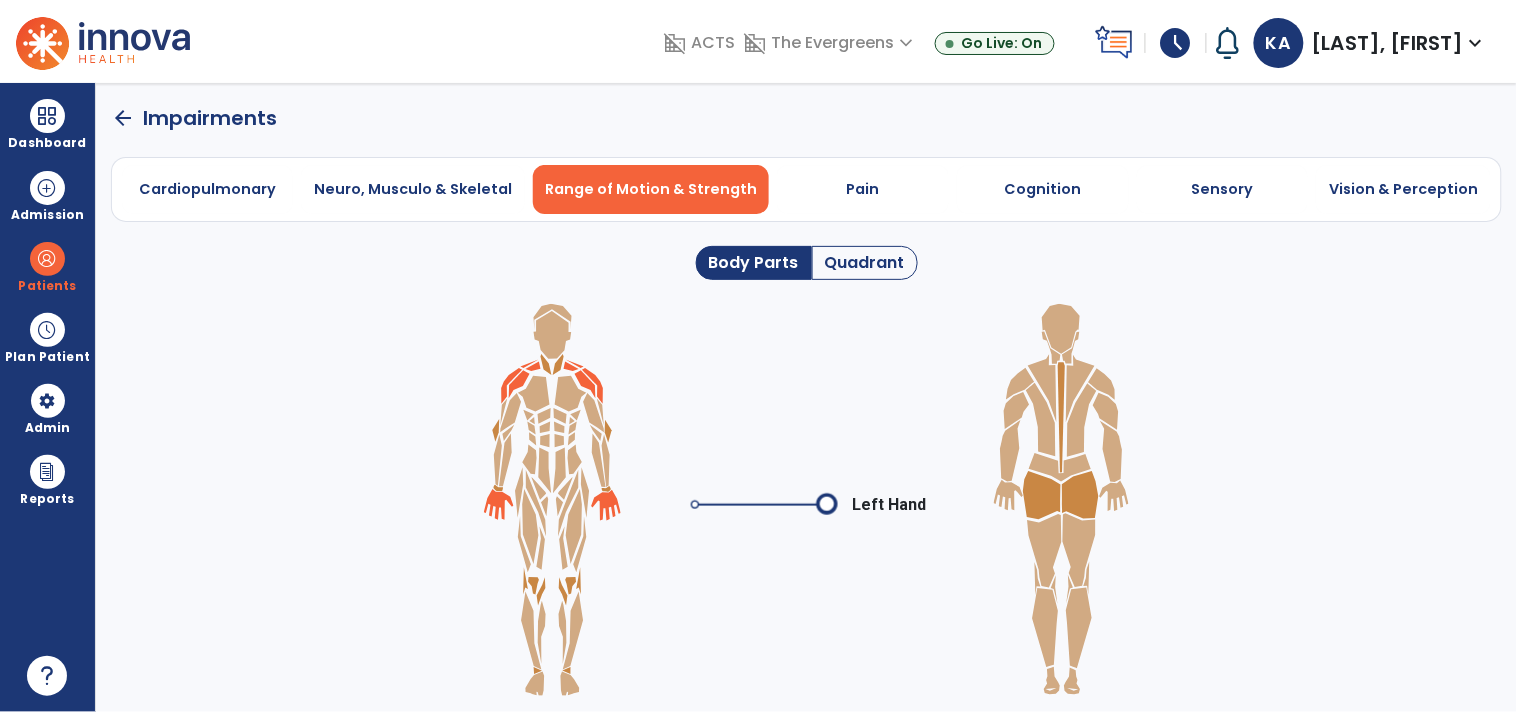 click 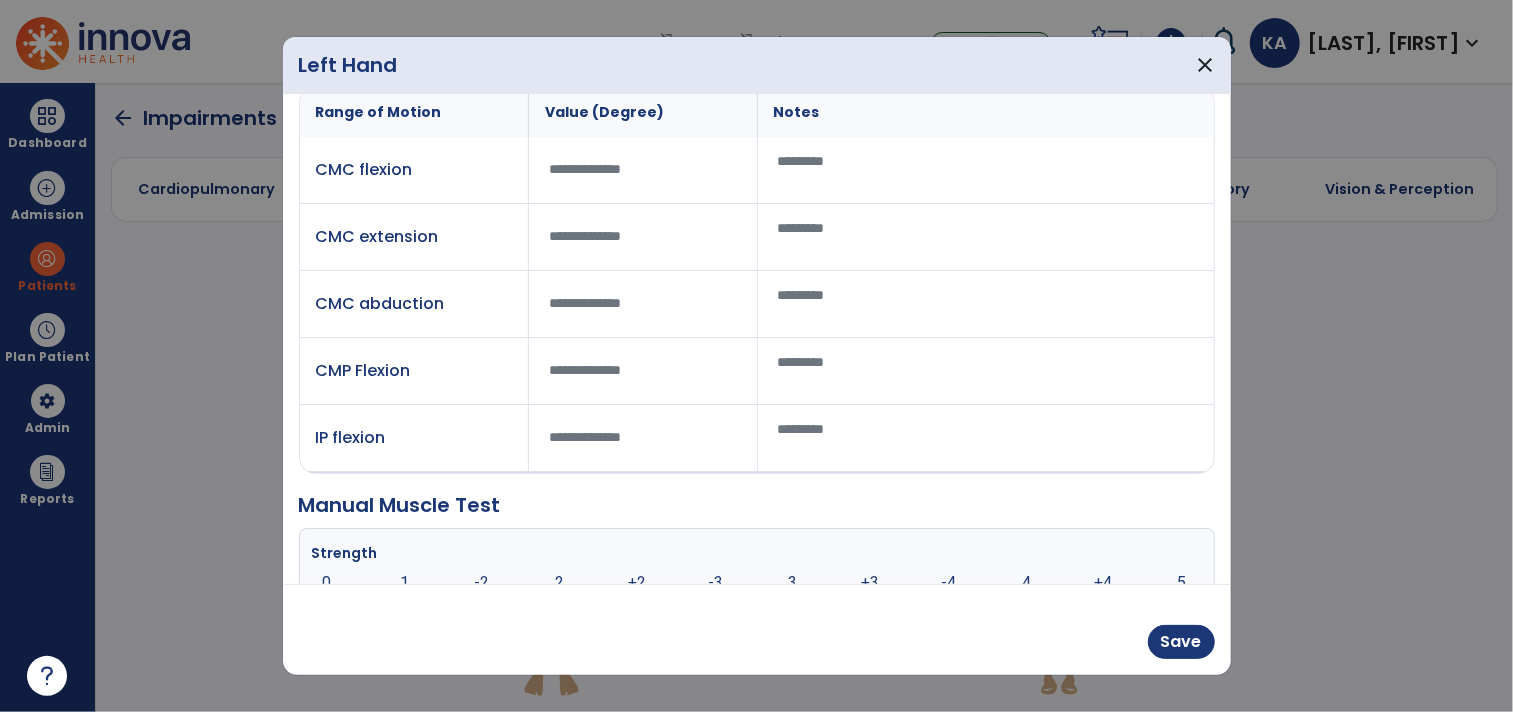 scroll, scrollTop: 178, scrollLeft: 0, axis: vertical 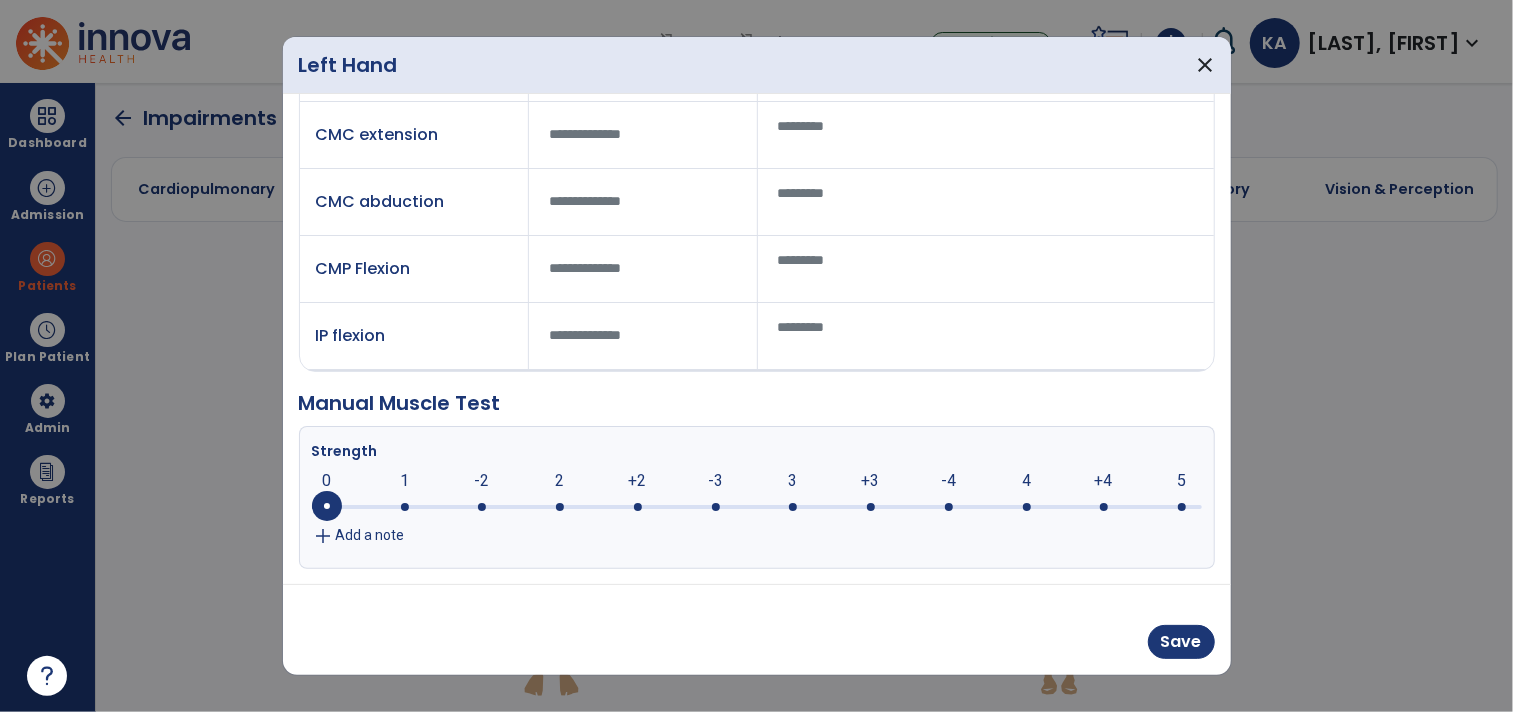 click on "Add a note" at bounding box center [370, 535] 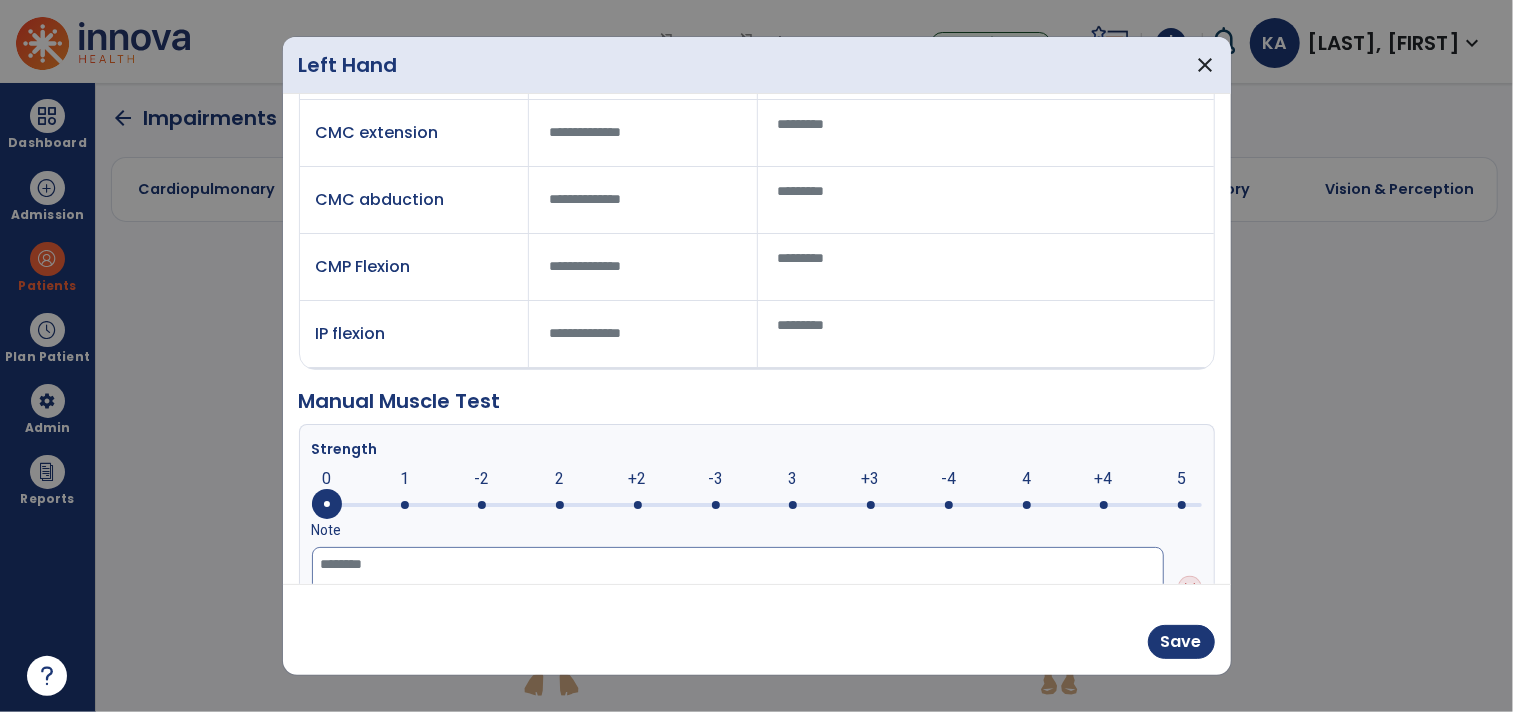 click at bounding box center [738, 588] 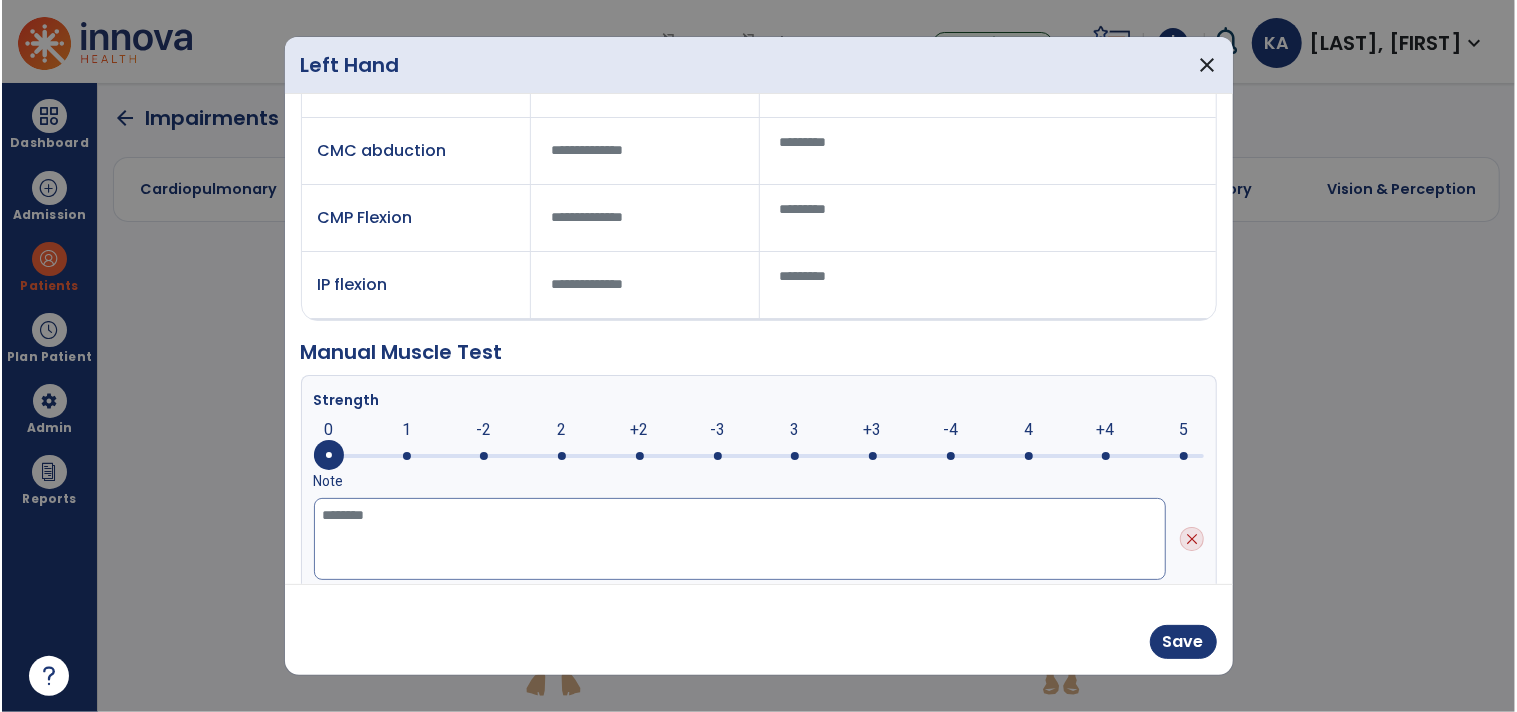 scroll, scrollTop: 253, scrollLeft: 0, axis: vertical 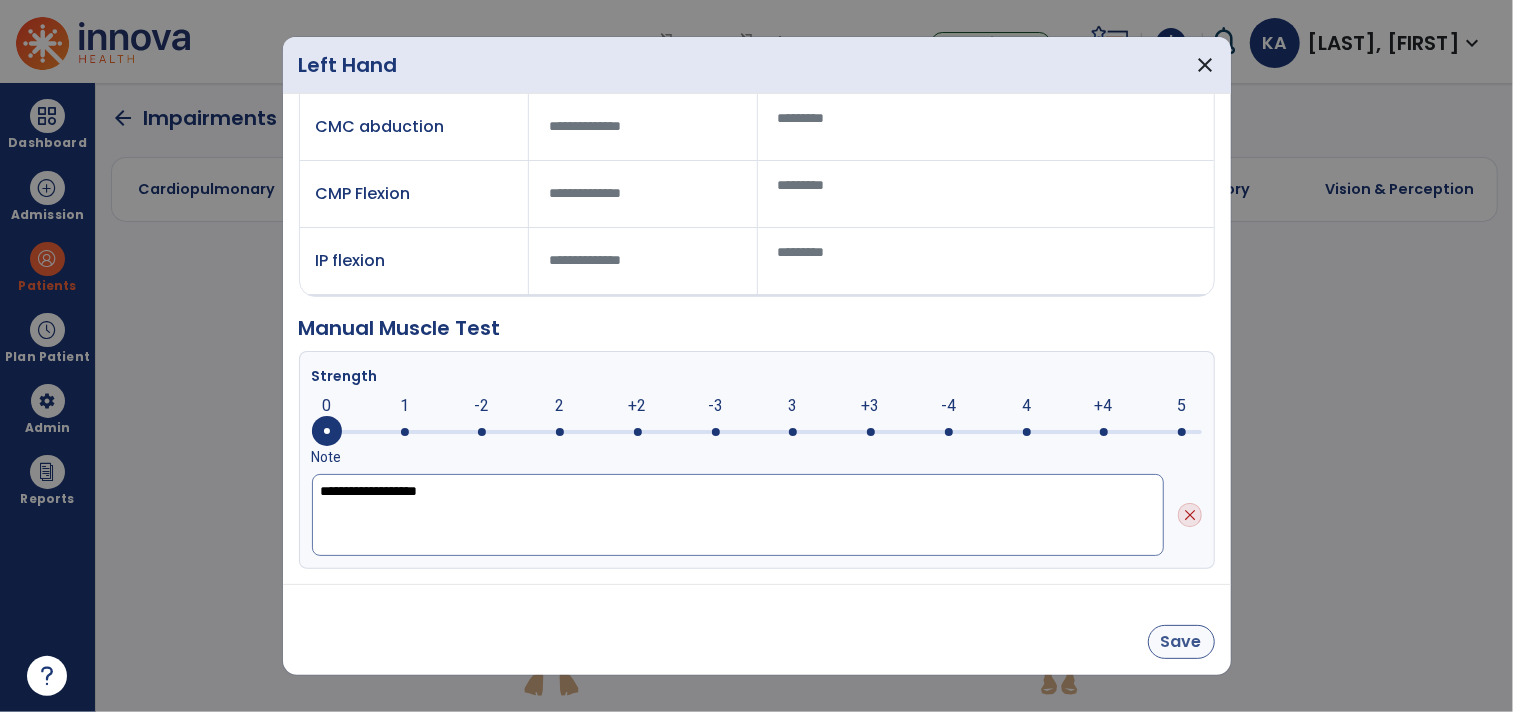type on "**********" 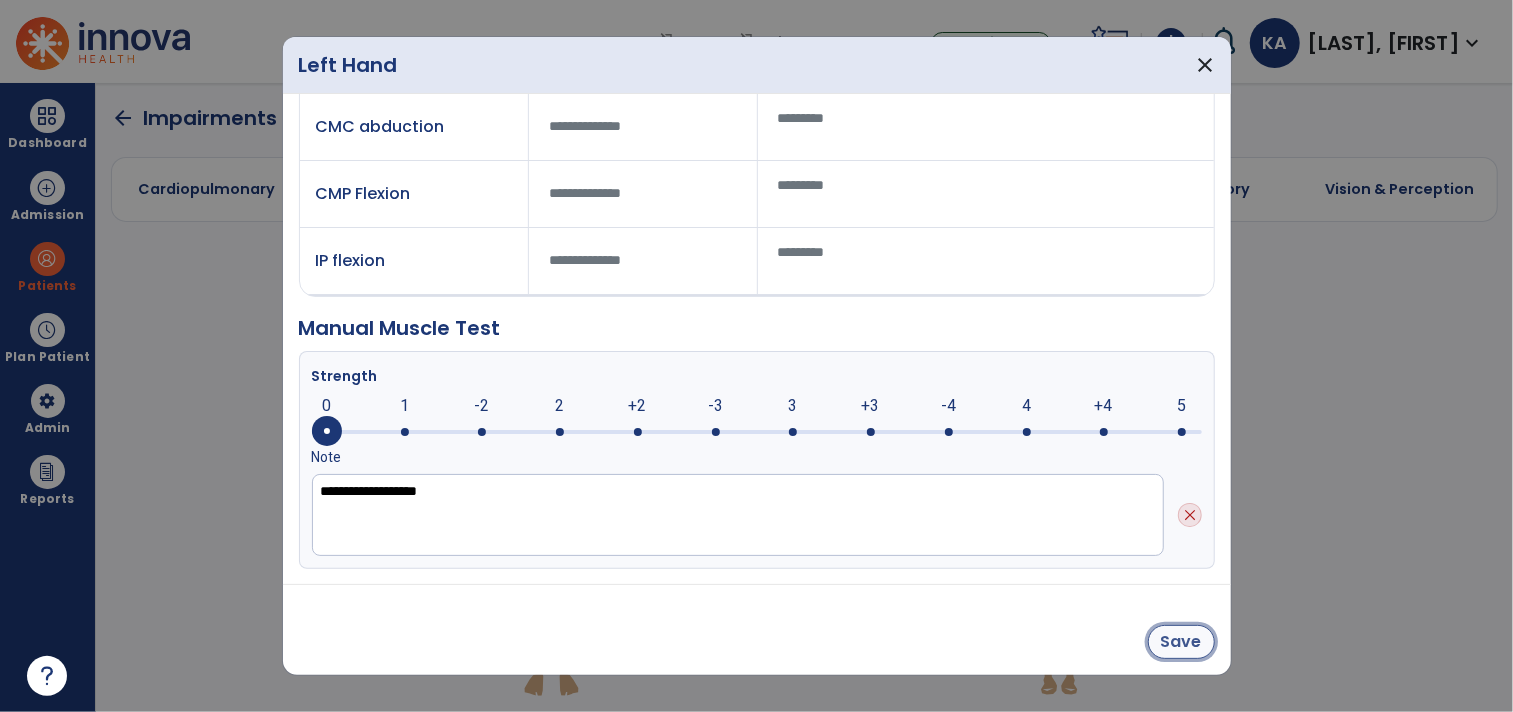 click on "Save" at bounding box center [1181, 642] 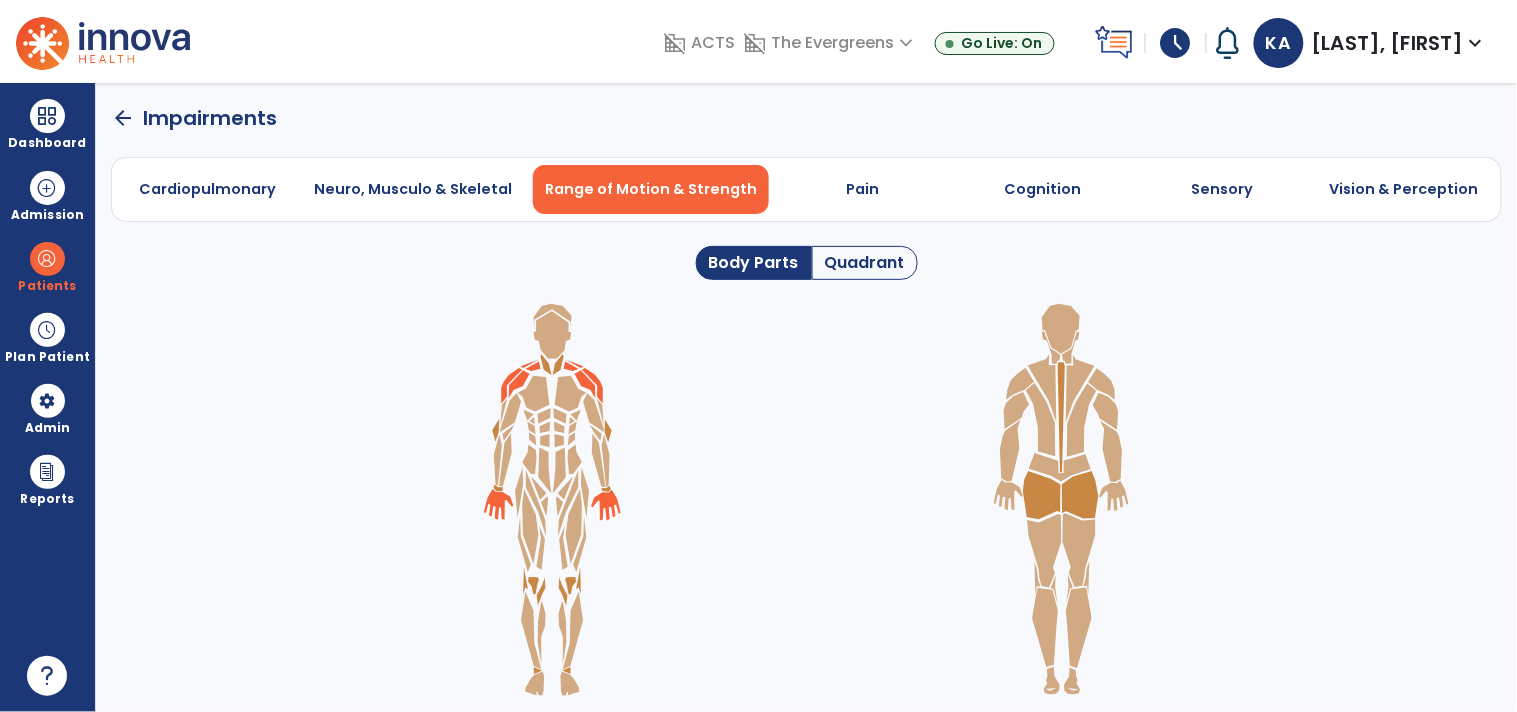 click on "arrow_back" 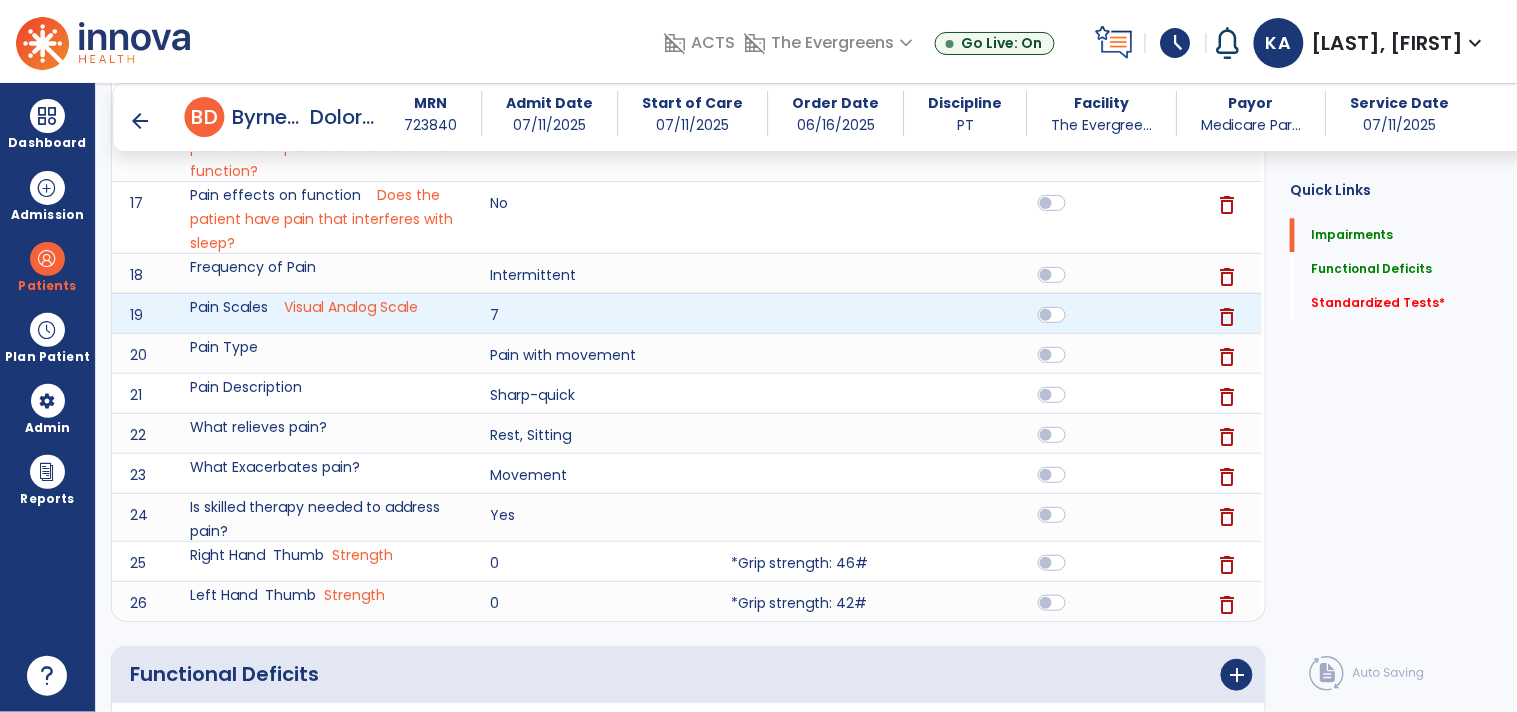 scroll, scrollTop: 1444, scrollLeft: 0, axis: vertical 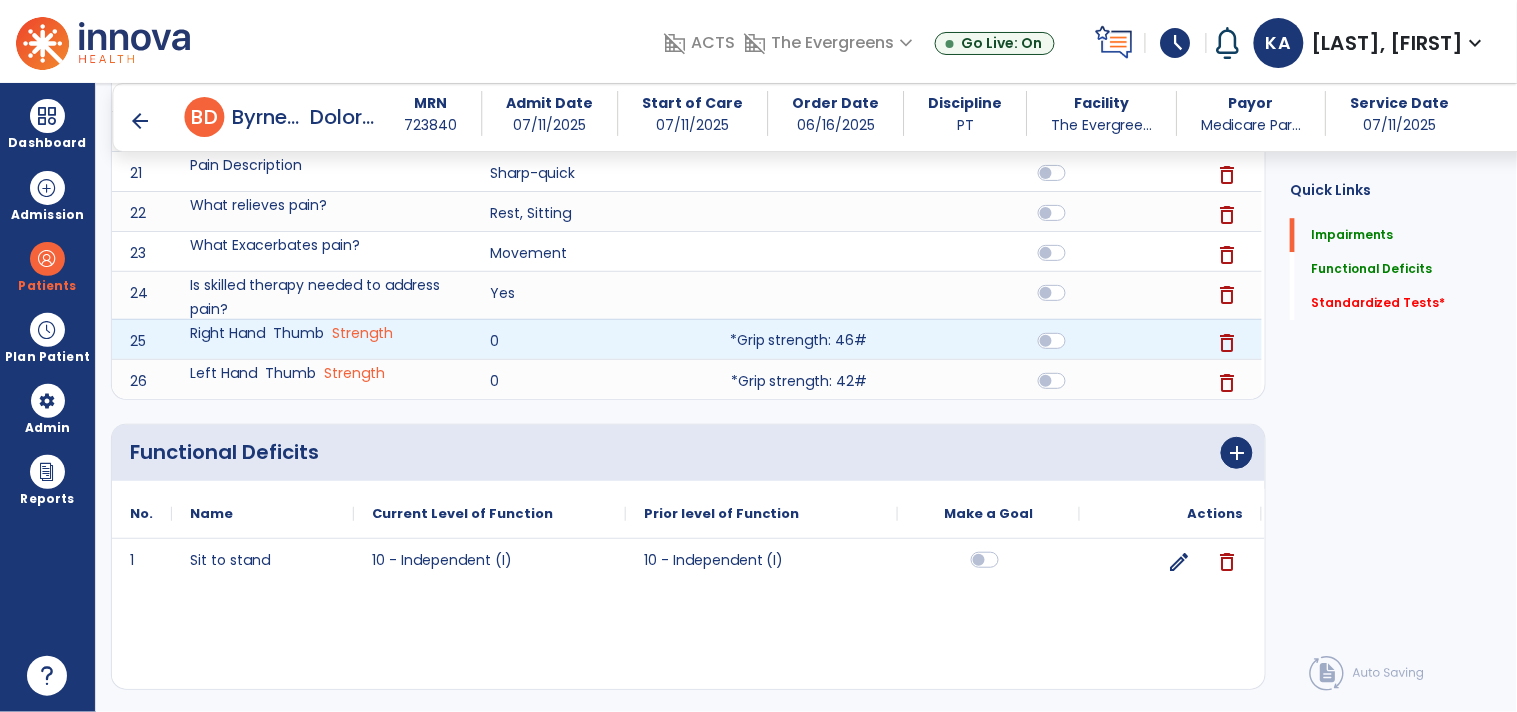 click on "*Grip strength: 46#" 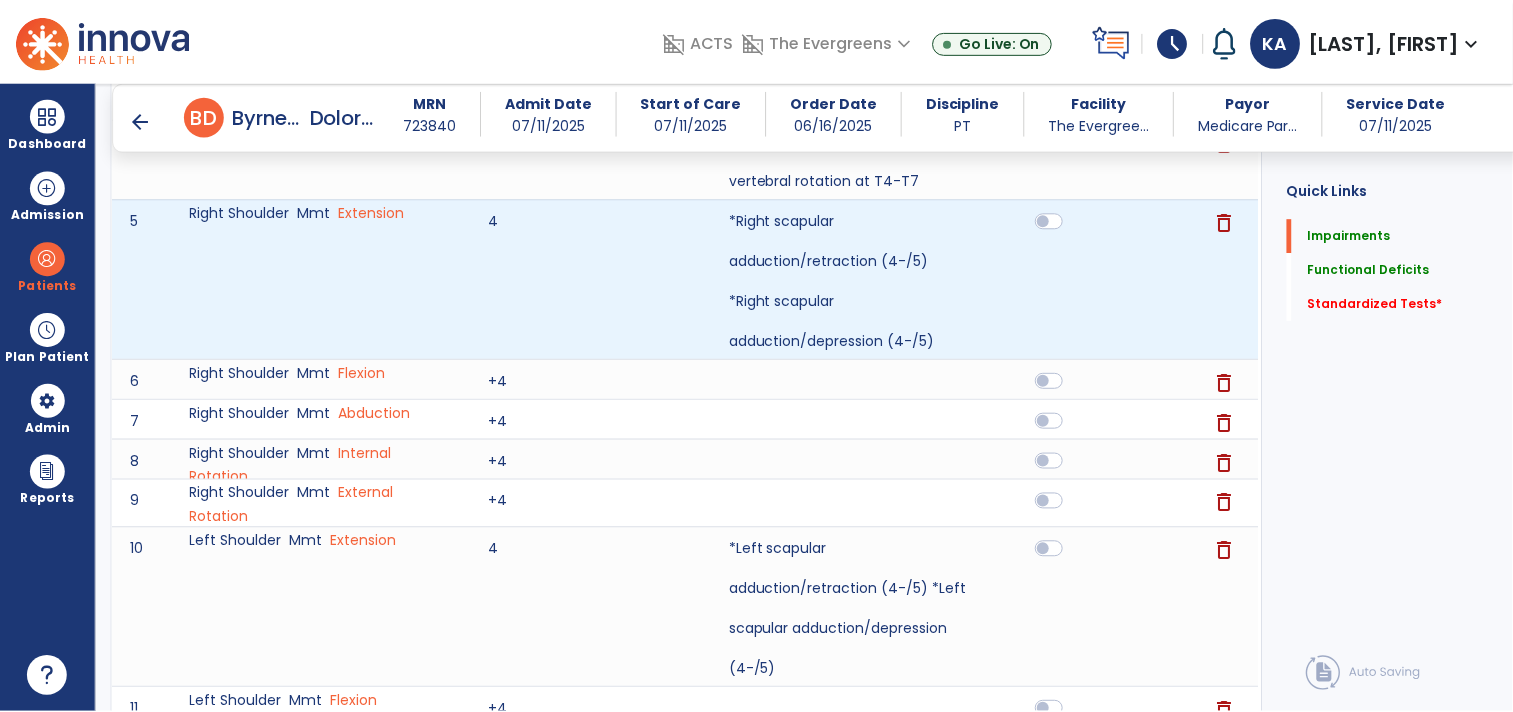 scroll, scrollTop: 0, scrollLeft: 0, axis: both 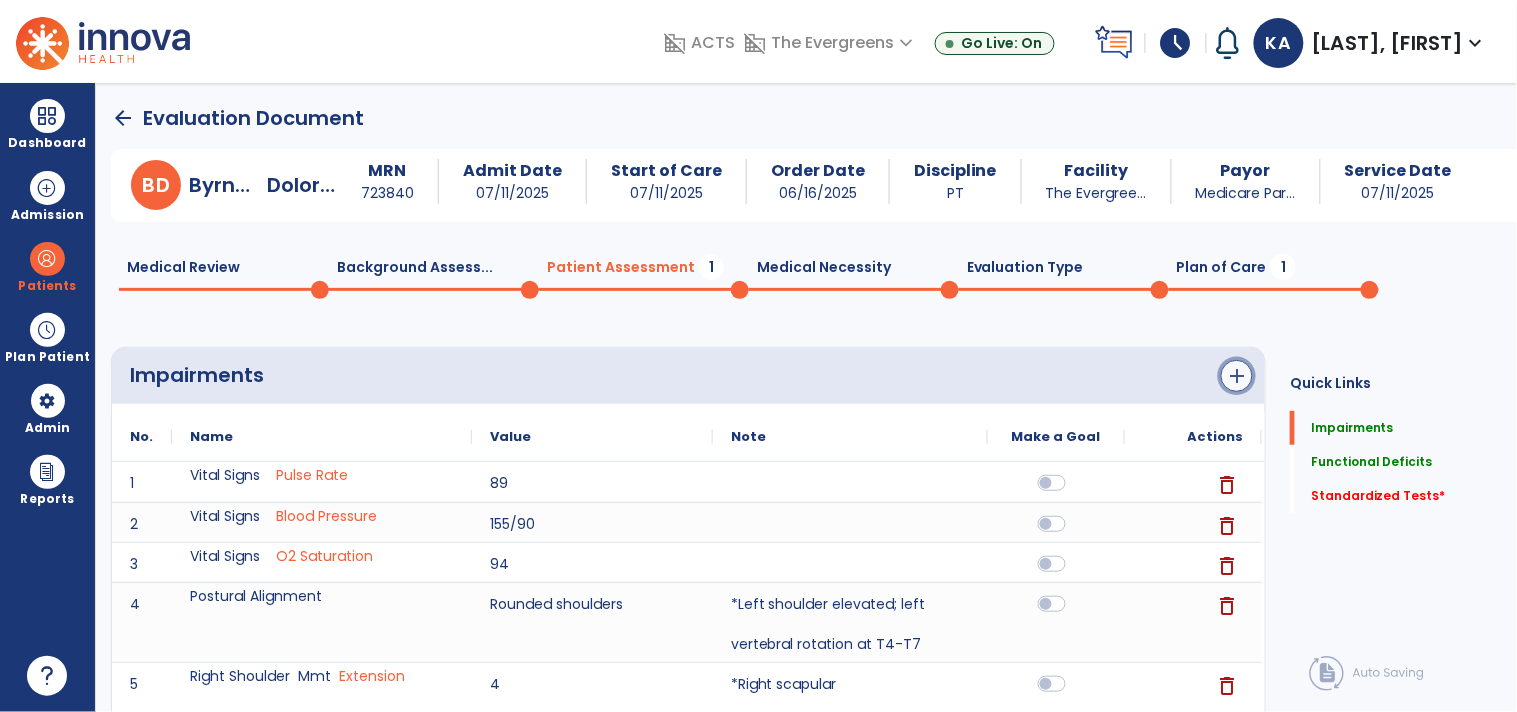 click on "add" 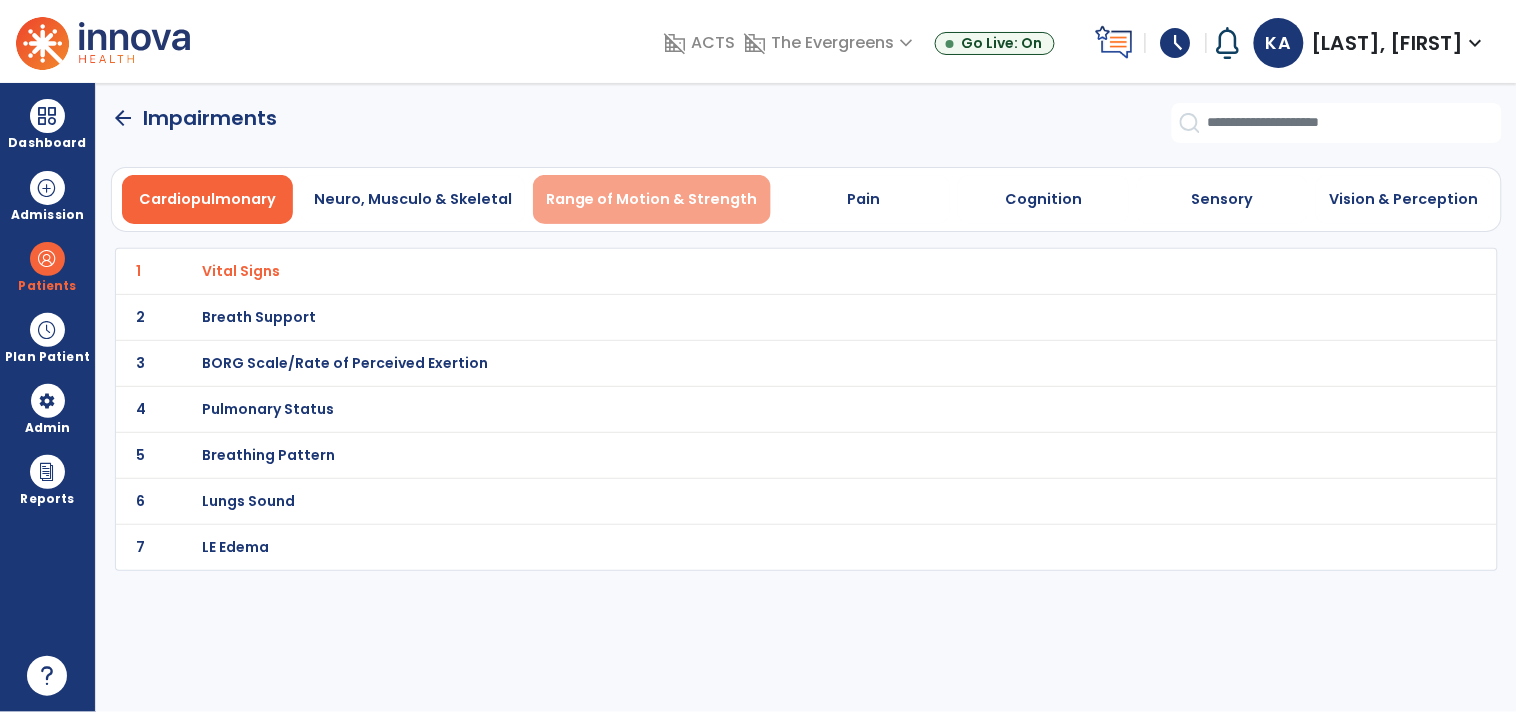 click on "Range of Motion & Strength" at bounding box center [652, 199] 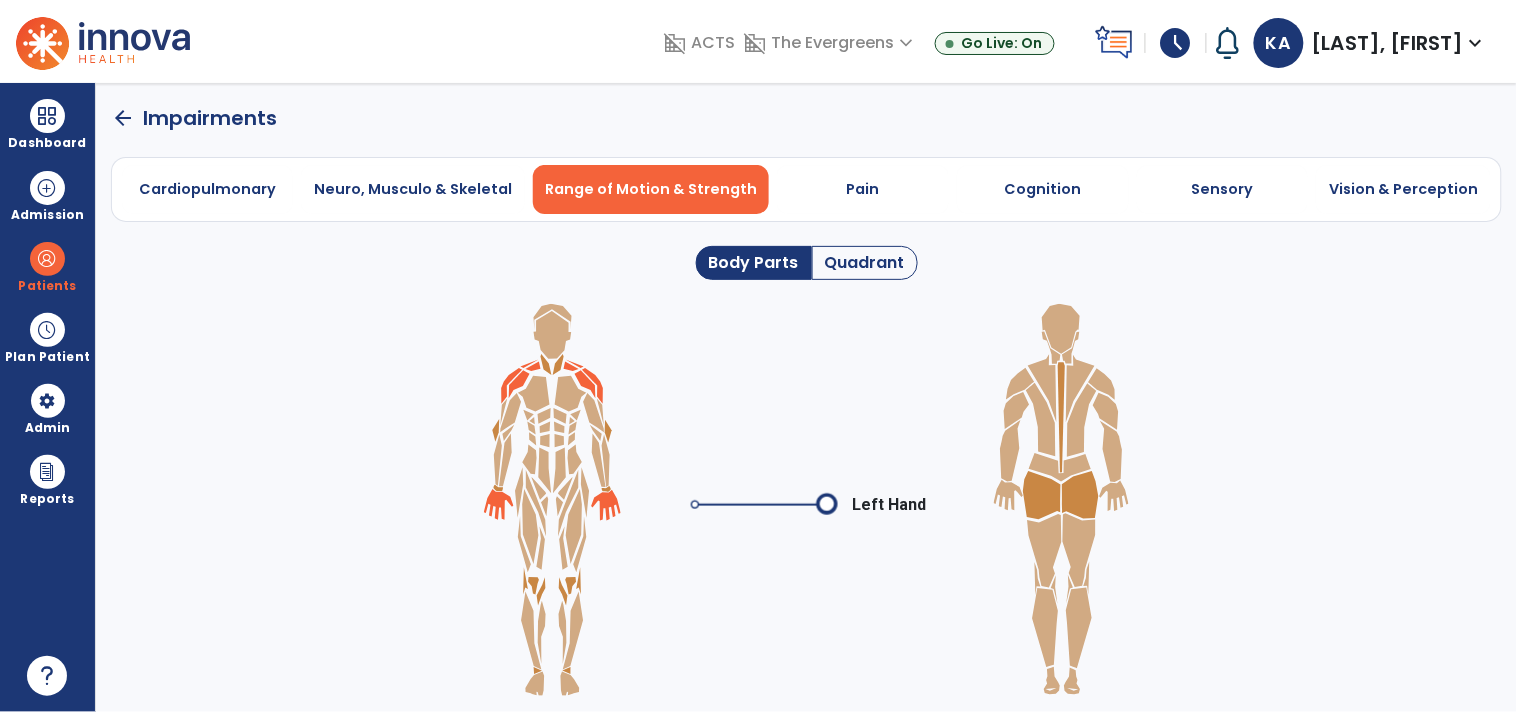 click 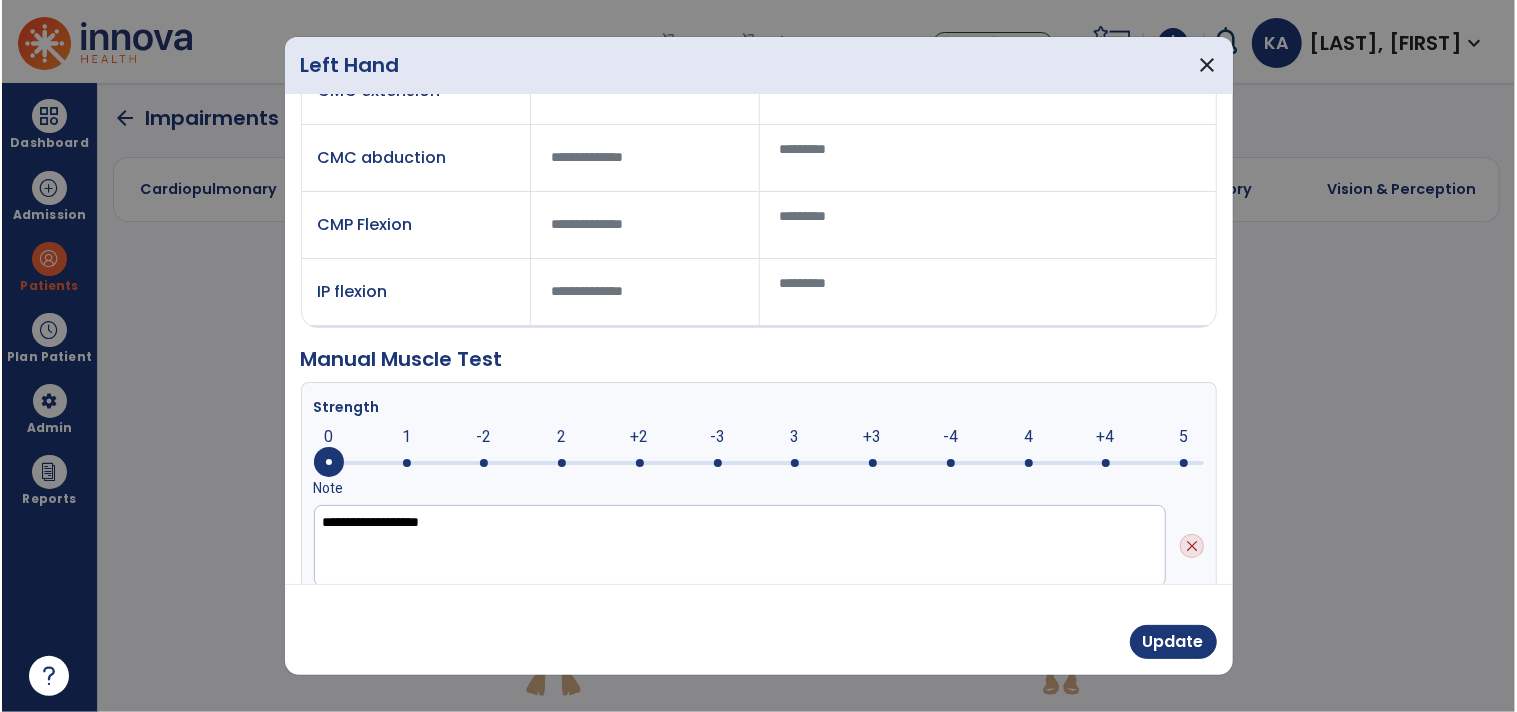 scroll, scrollTop: 253, scrollLeft: 0, axis: vertical 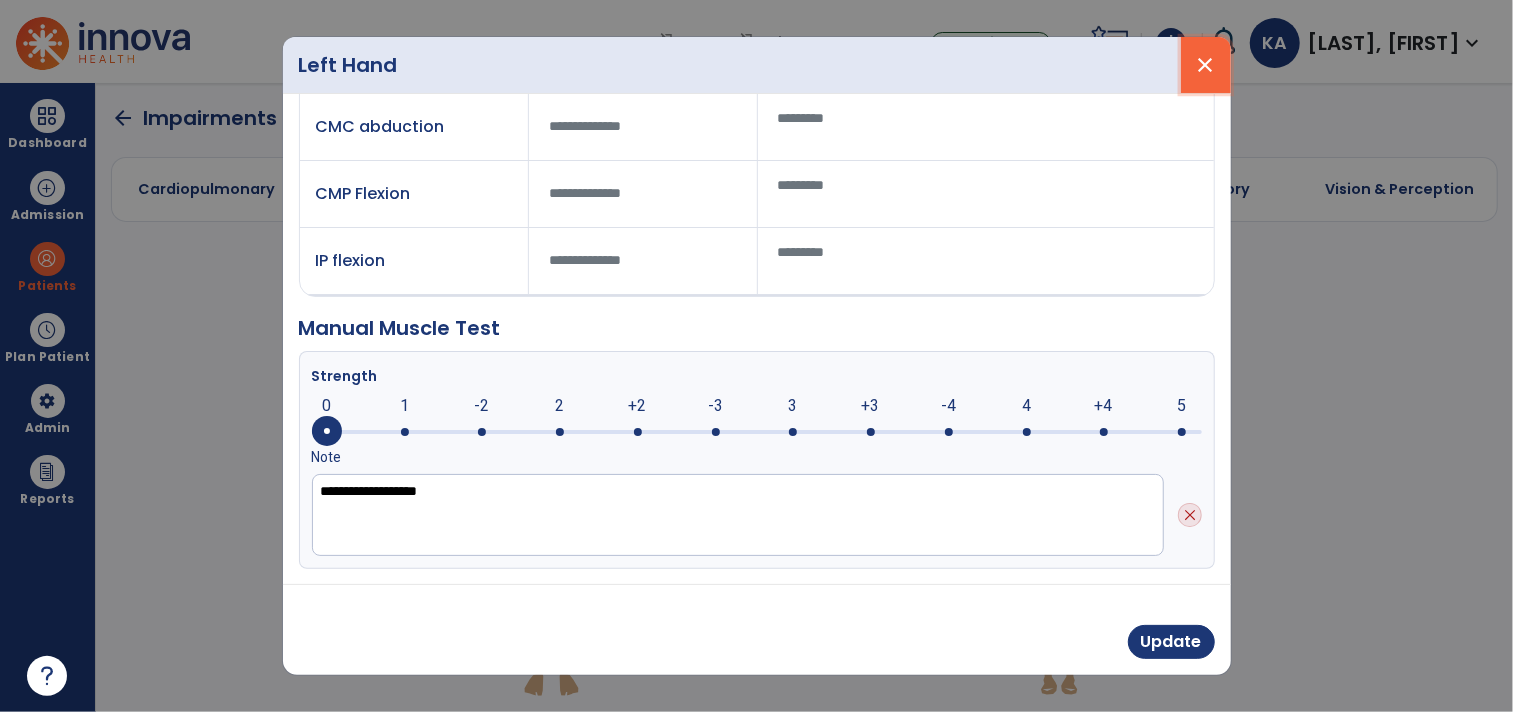 click on "close" at bounding box center [1206, 65] 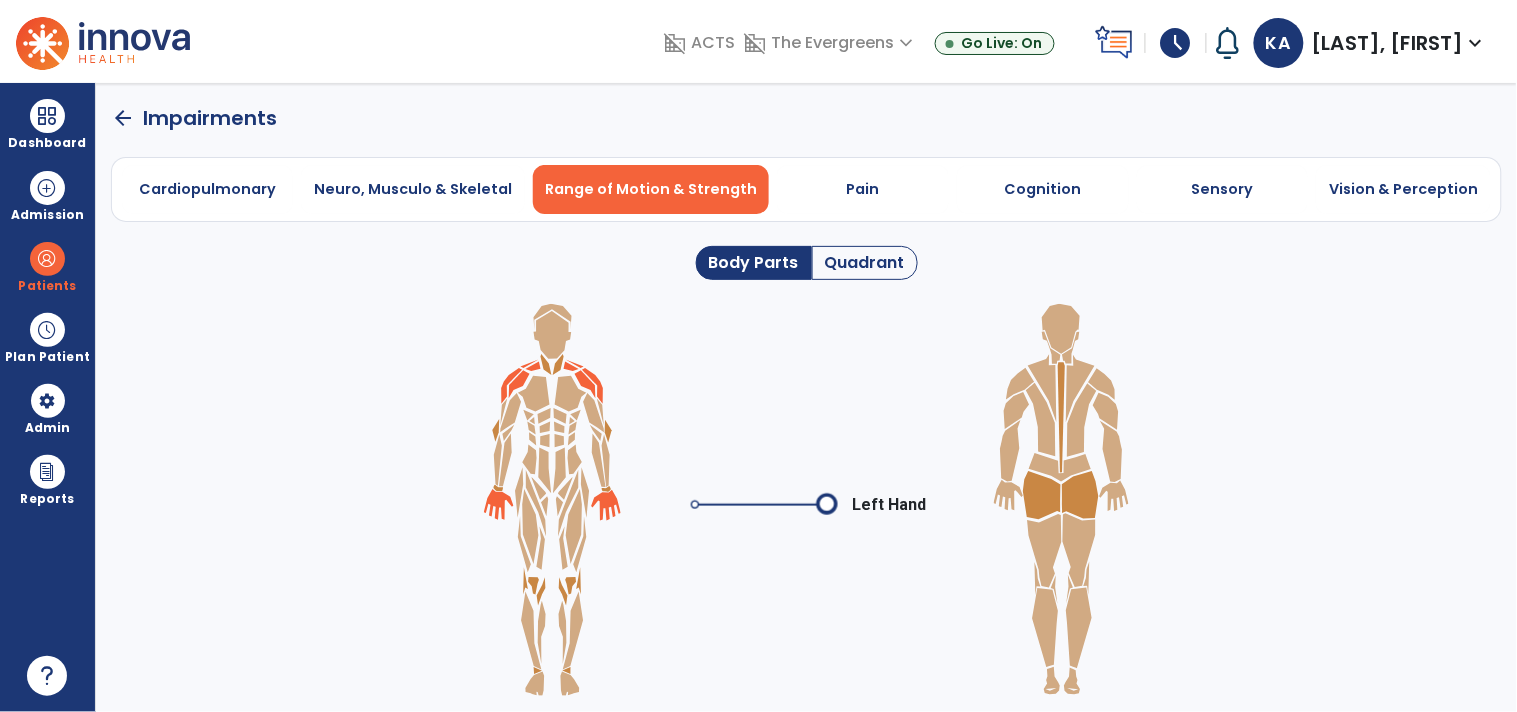 click on "arrow_back" 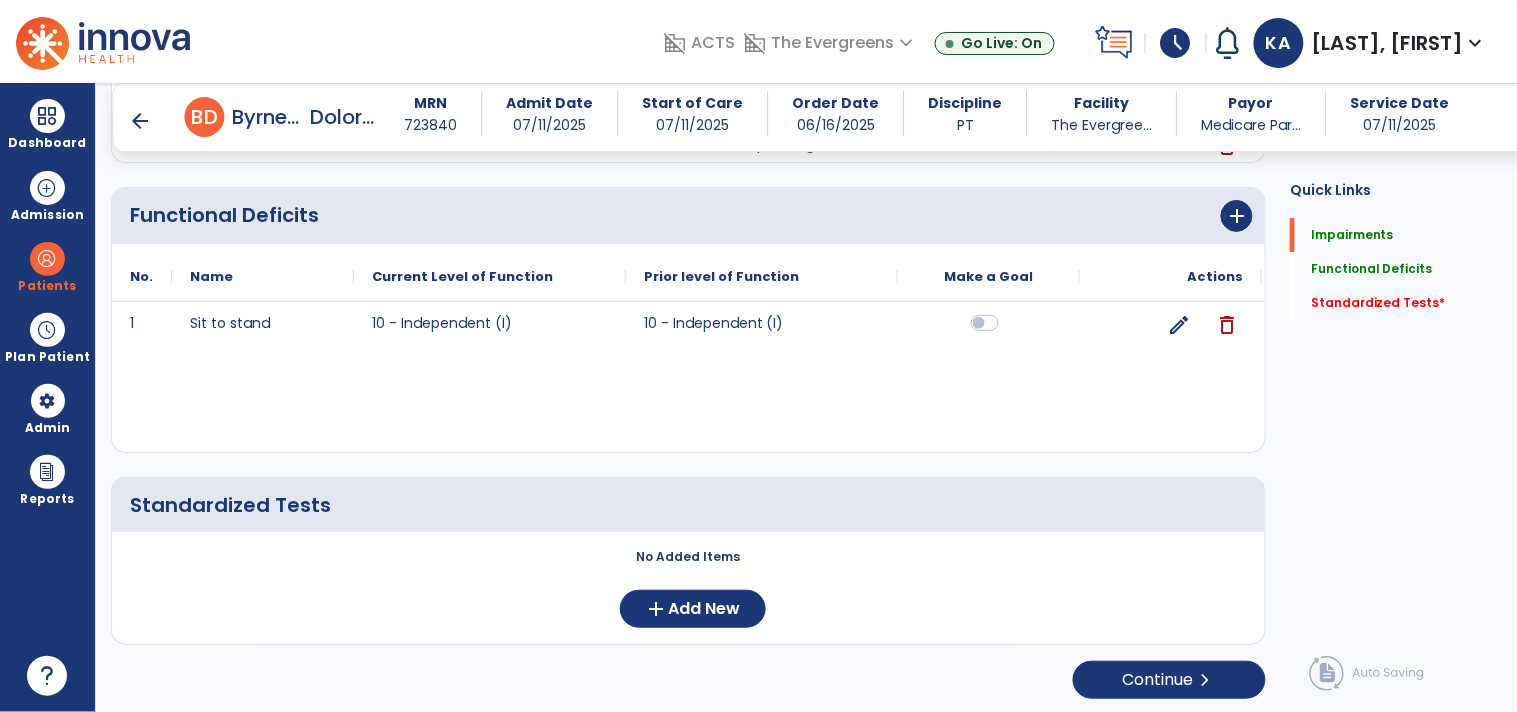 scroll, scrollTop: 1685, scrollLeft: 0, axis: vertical 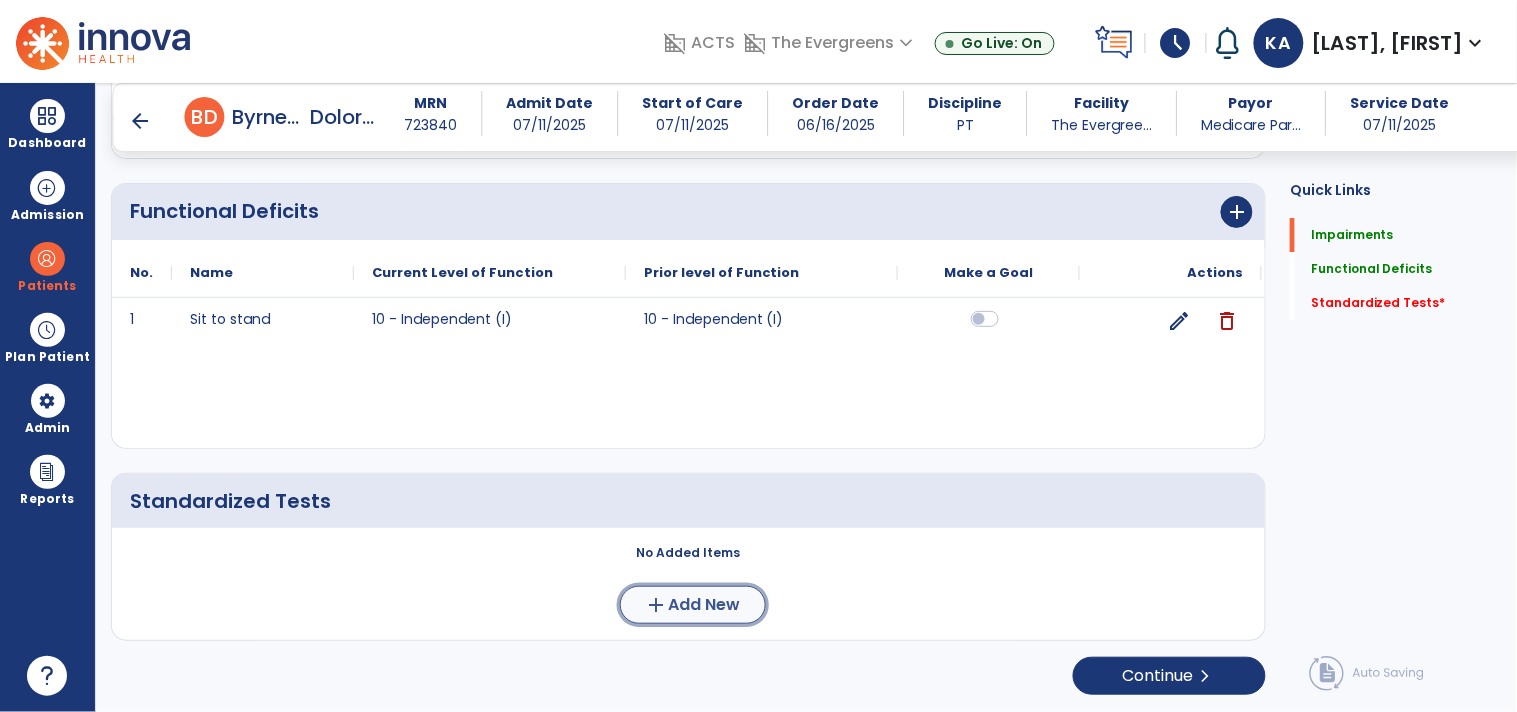 click on "add  Add New" 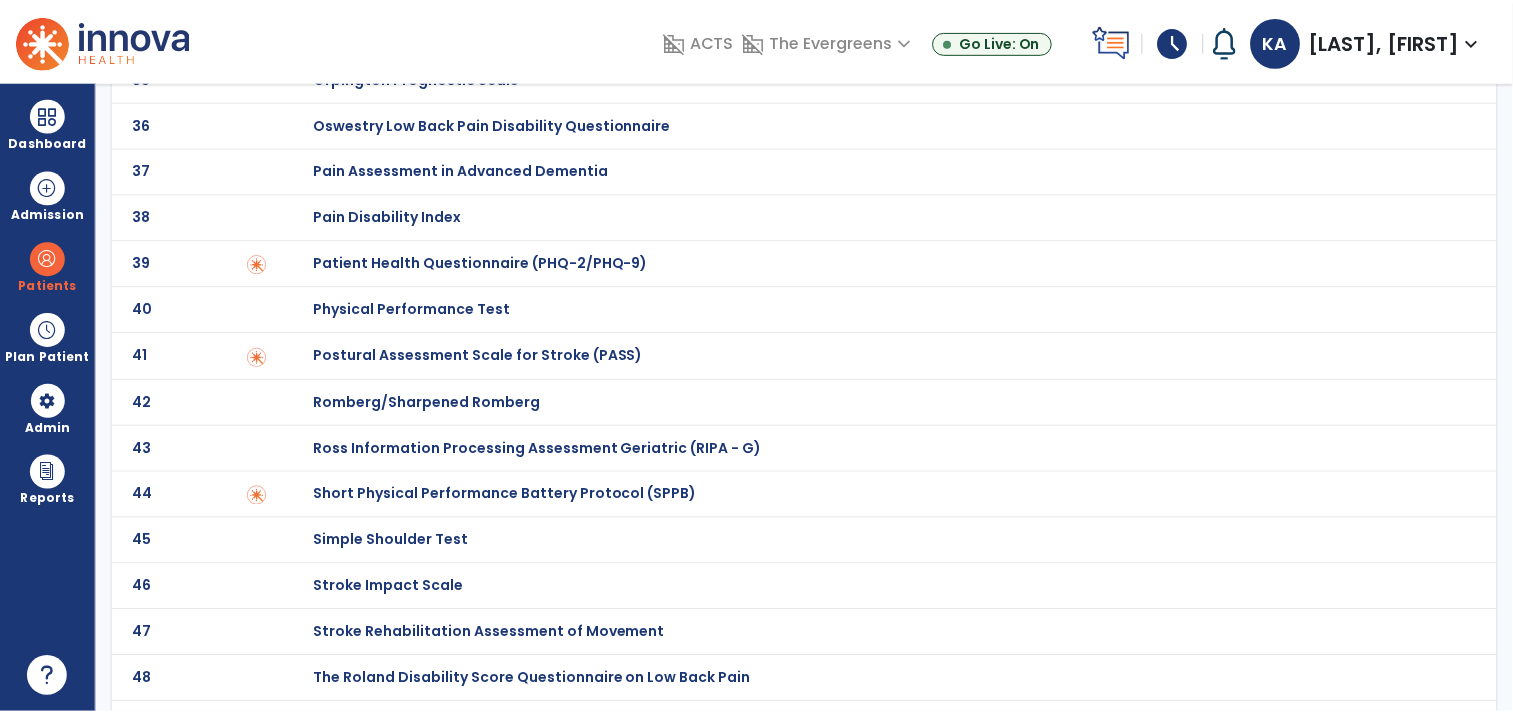 scroll, scrollTop: 0, scrollLeft: 0, axis: both 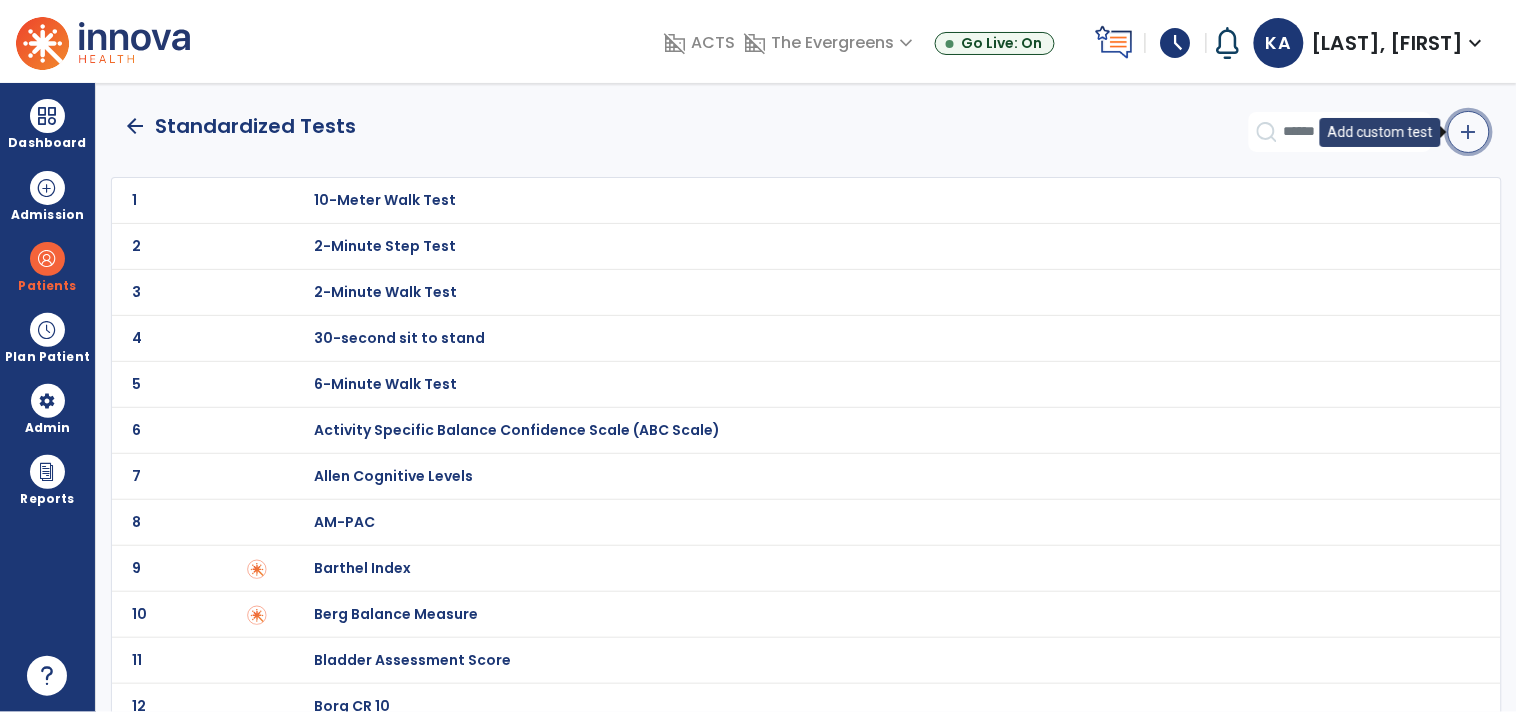 click on "add" 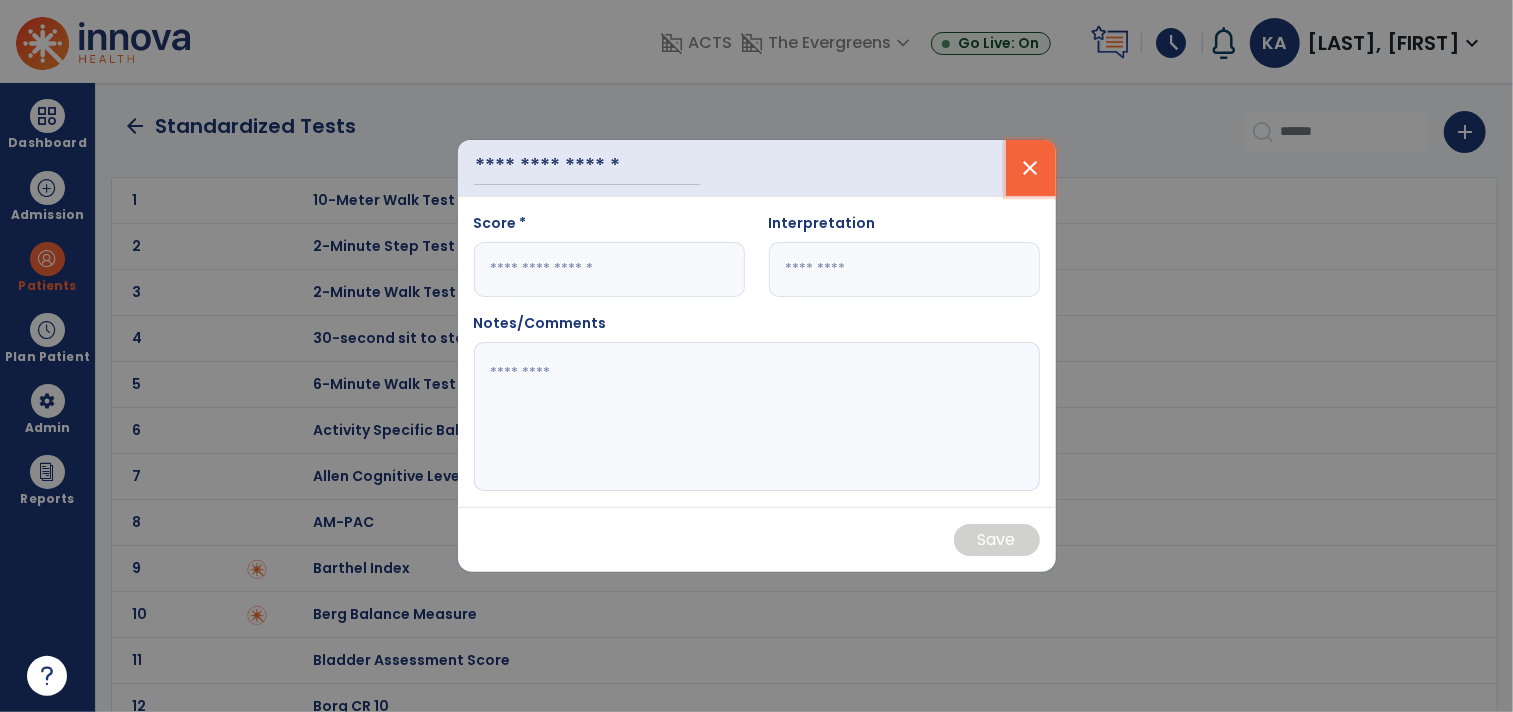 click on "close" at bounding box center (1031, 168) 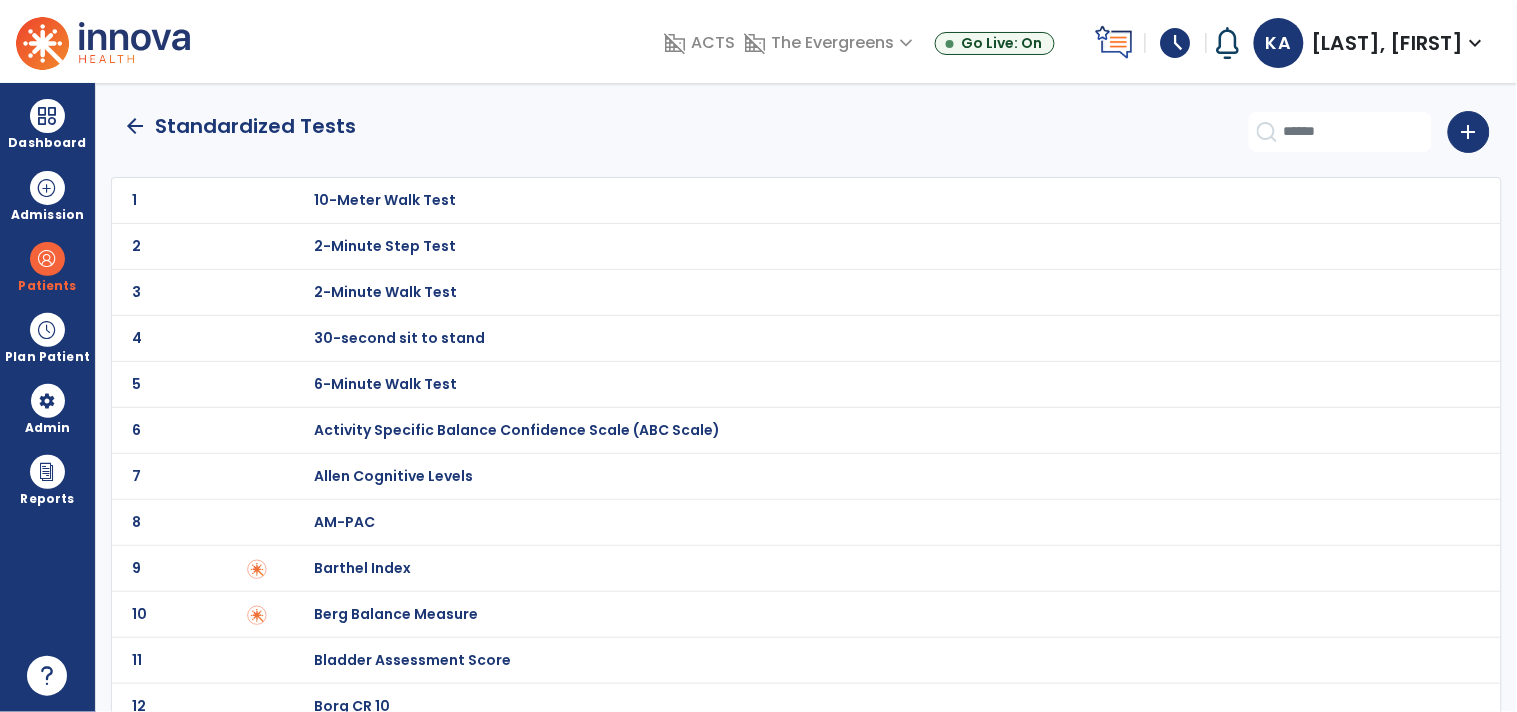 click on "Dashboard  dashboard  Therapist Dashboard  view_quilt  Operations Dashboard Admission Patients  format_list_bulleted  Patient List  space_dashboard  Patient Board  insert_chart  PDPM Board Plan Patient  event_note  Planner  content_paste_go  Scheduler  content_paste_go  Whiteboard Admin  manage_accounts  Users Reports  export_notes  Billing Exports  note_alt  EOM Report  event_note  Minutes By Payor  inbox_customize  Service Log  playlist_add_check  Triple Check Report" at bounding box center (48, 397) 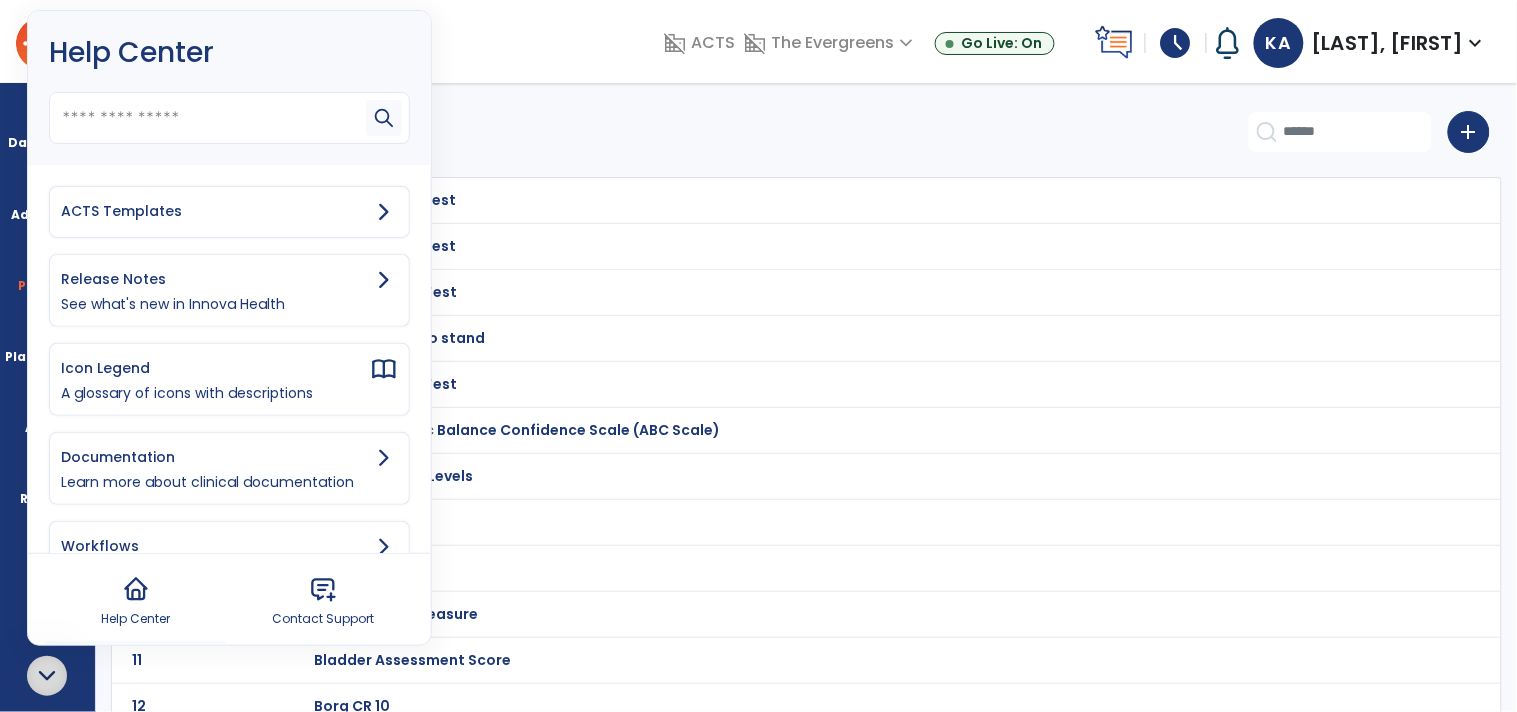 click on "ACTS Templates" at bounding box center [229, 212] 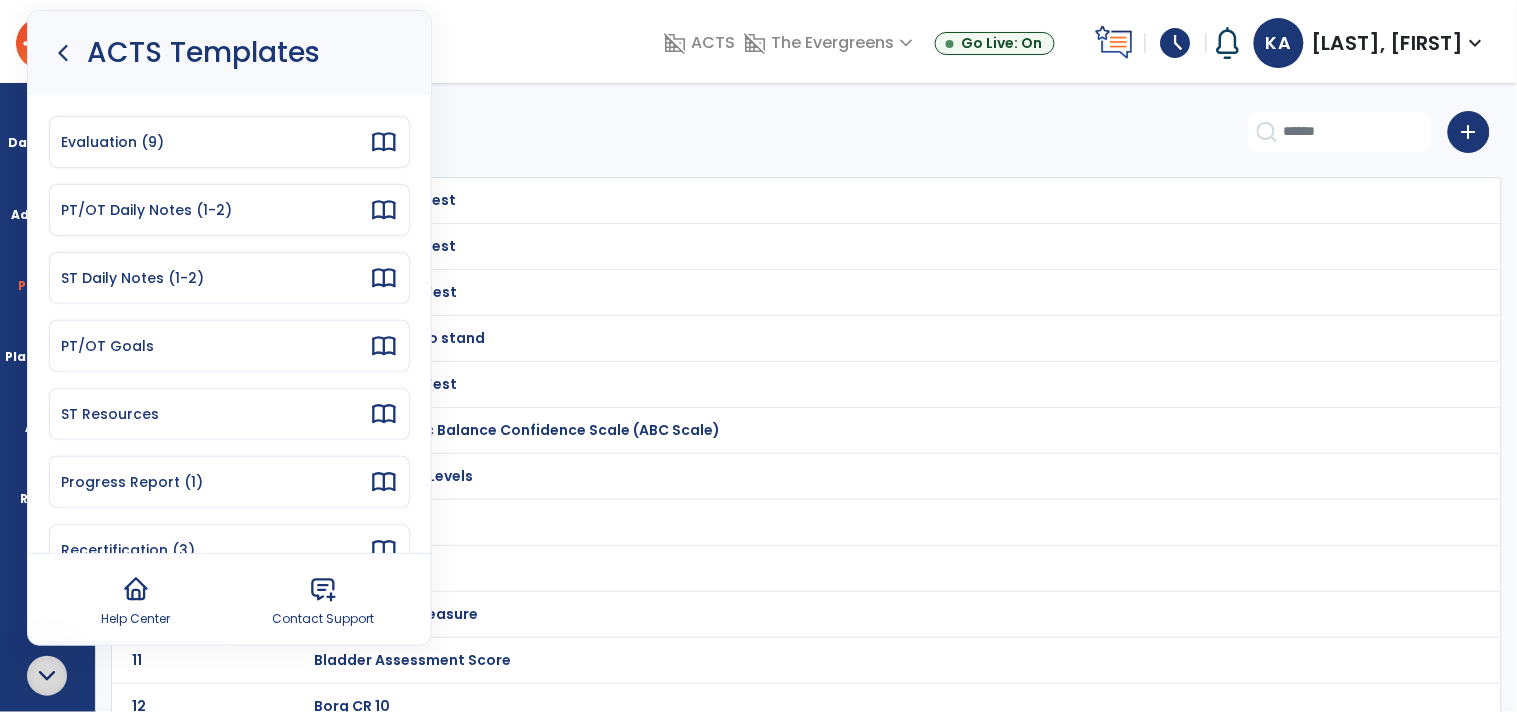 click on "PT/OT Goals" at bounding box center [215, 346] 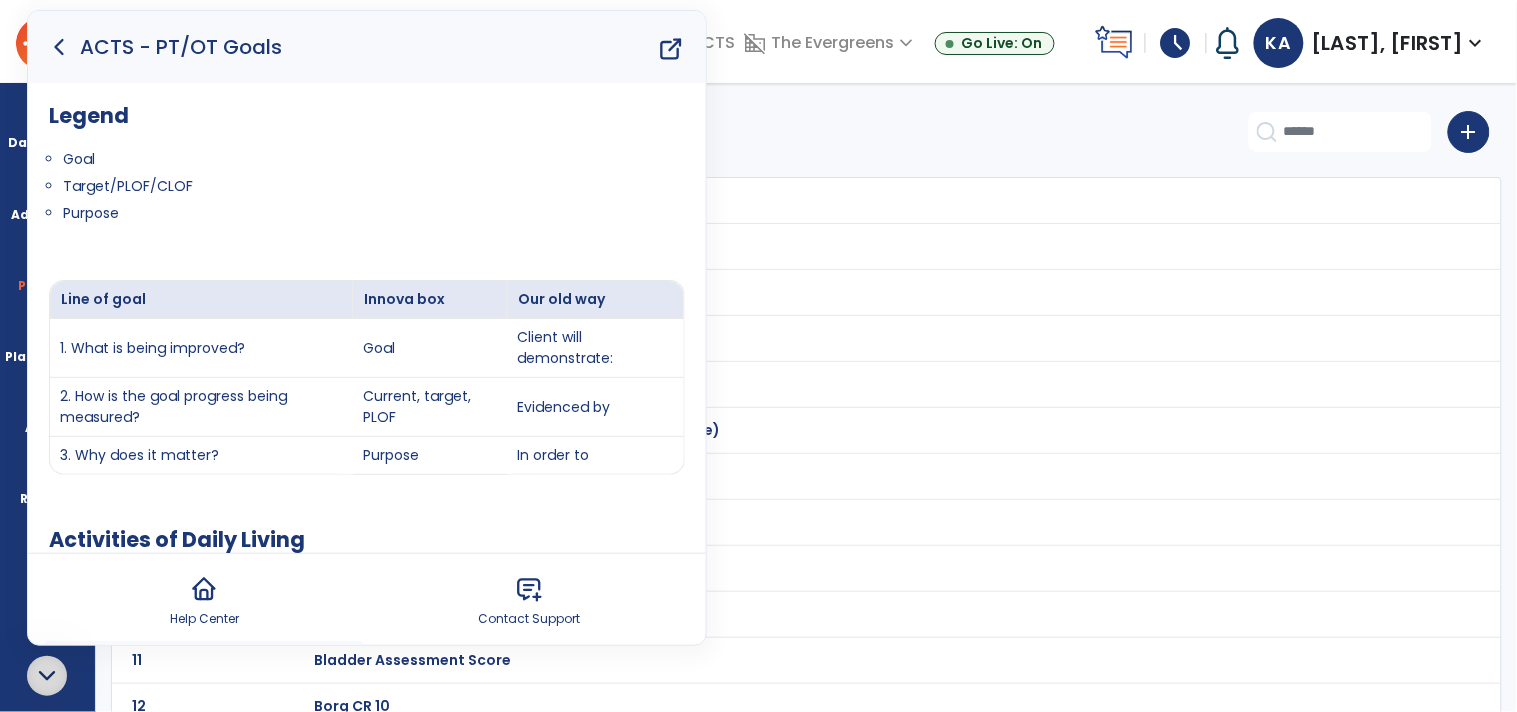 click 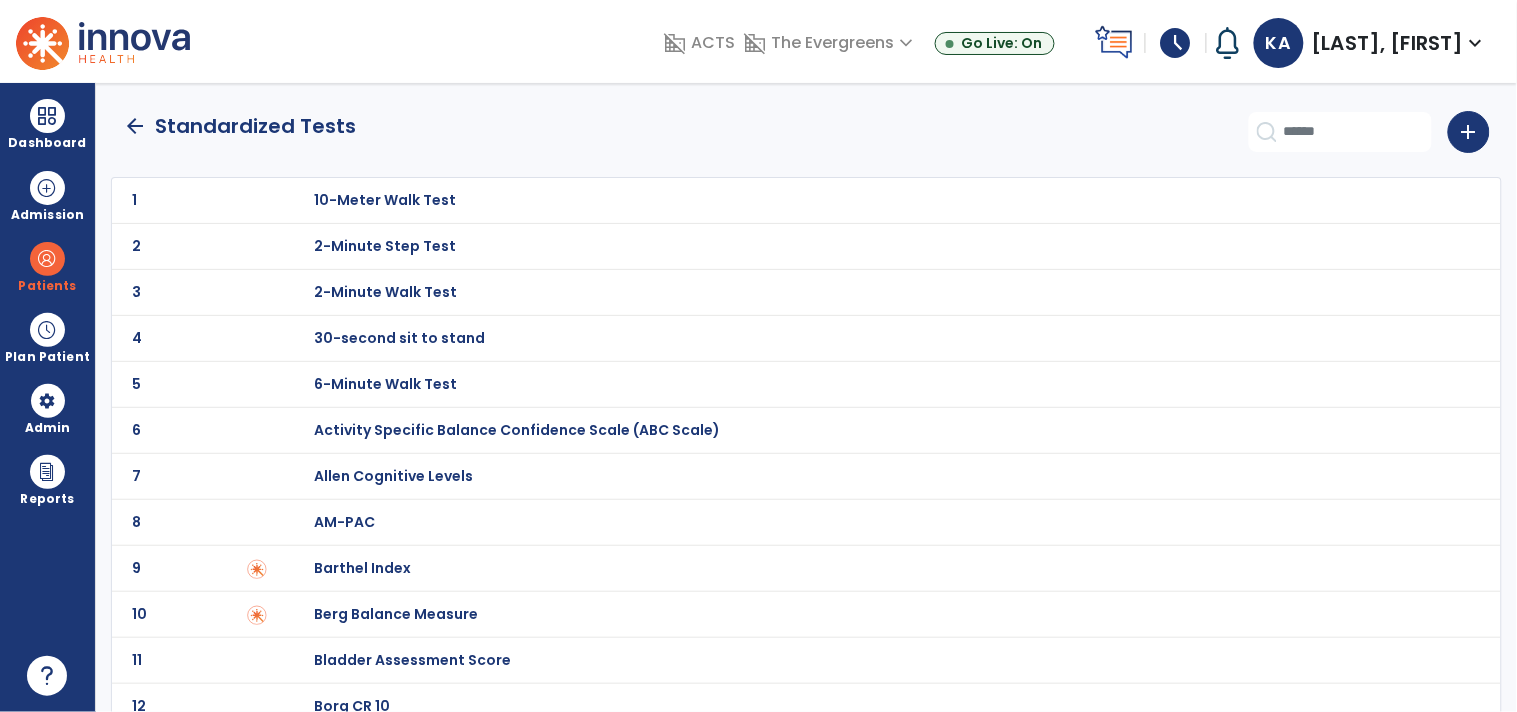 click 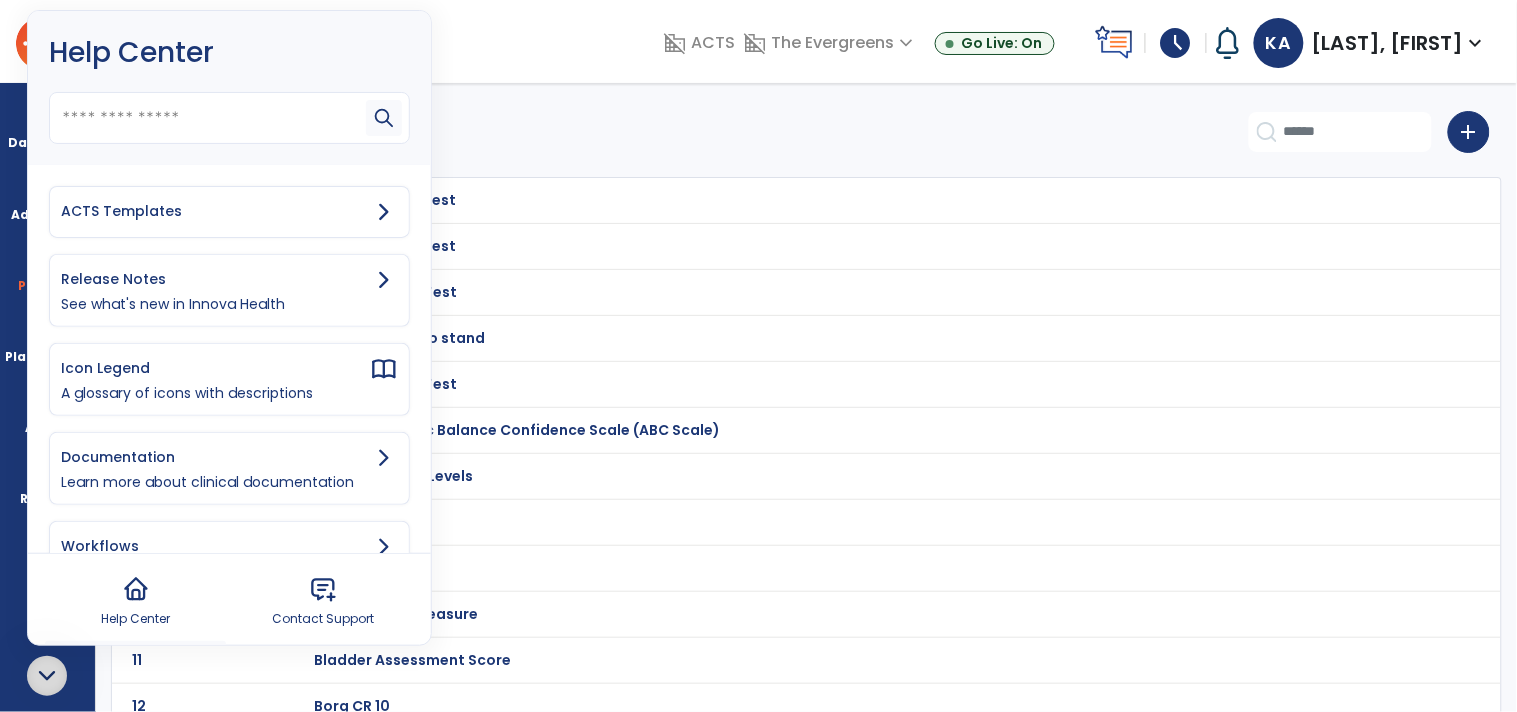 click on "ACTS Templates" at bounding box center [215, 211] 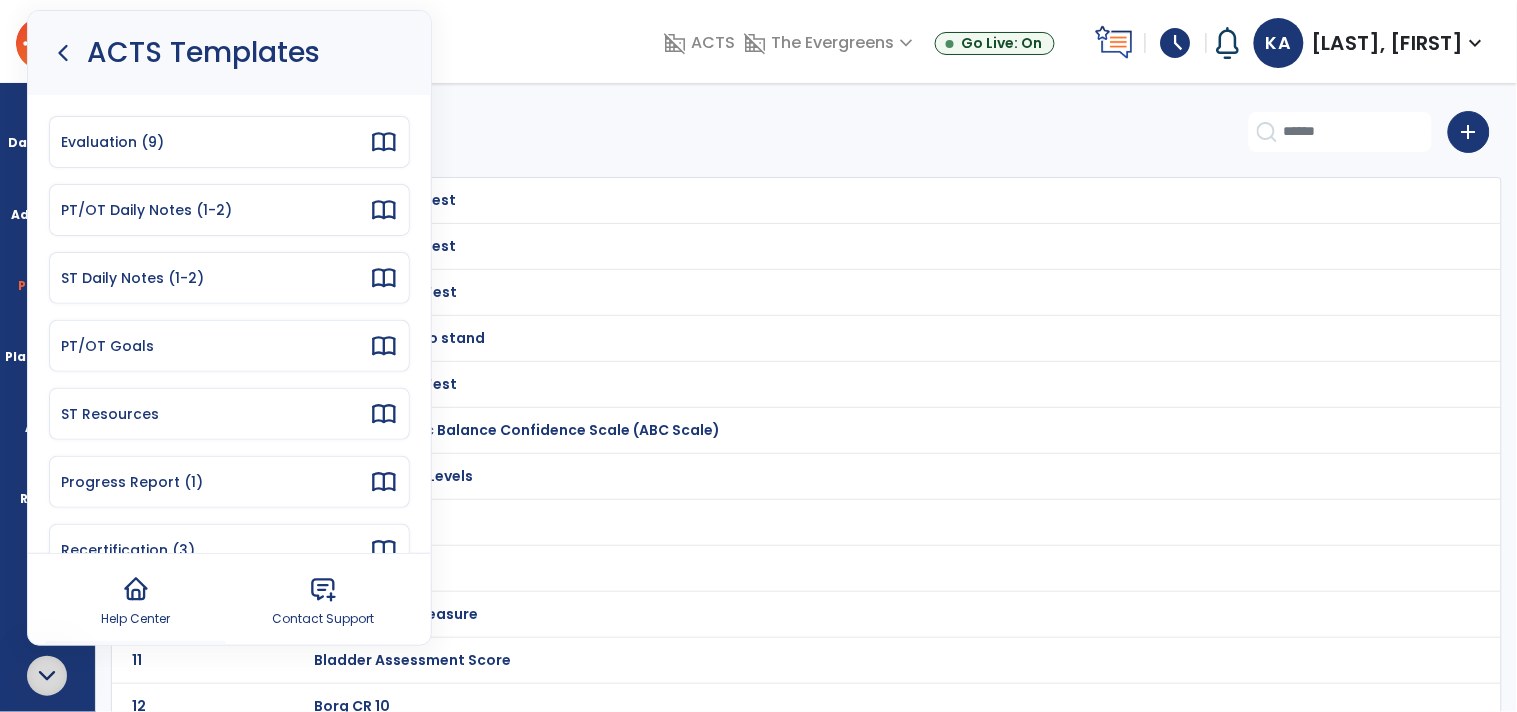 click on "Evaluation (9)" at bounding box center [229, 142] 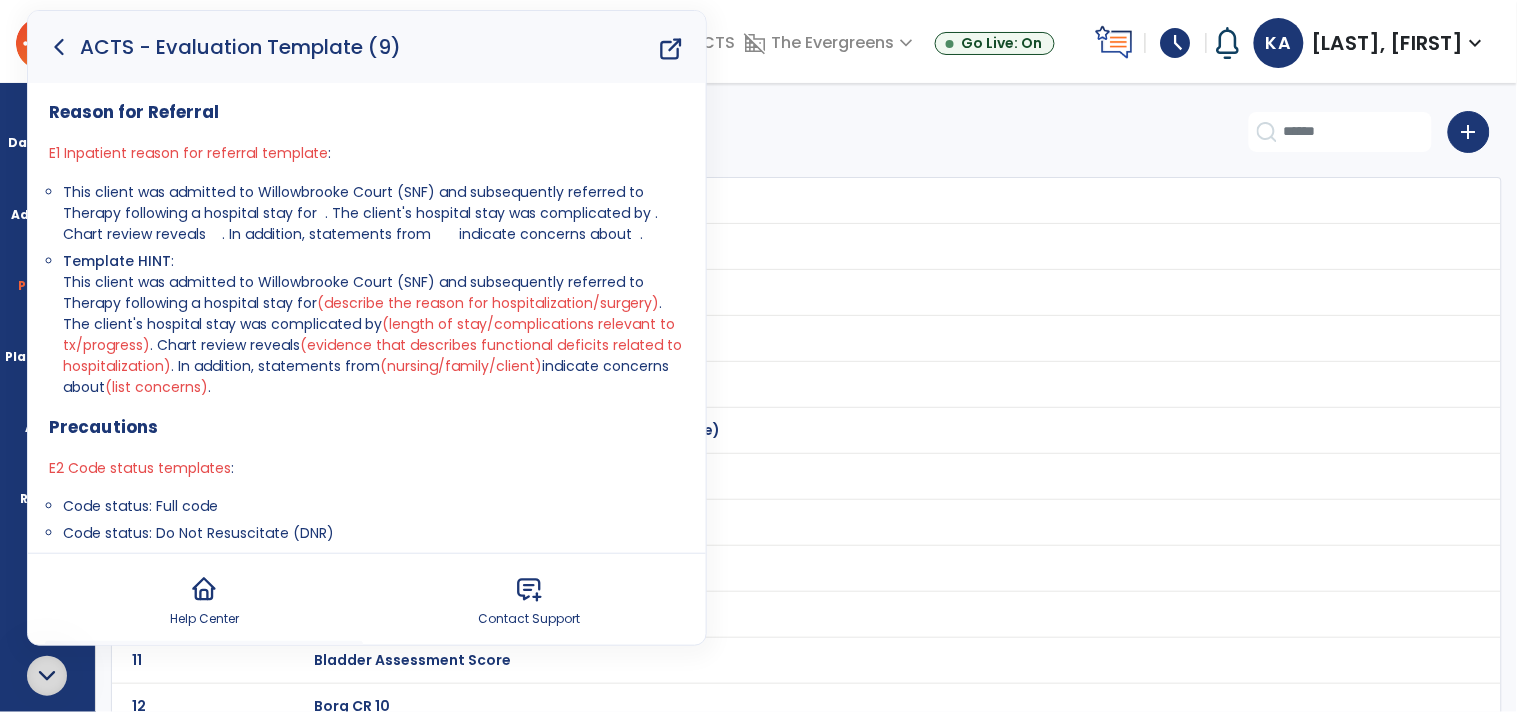click on "ACTS - Evaluation Template (9)" at bounding box center (367, 47) 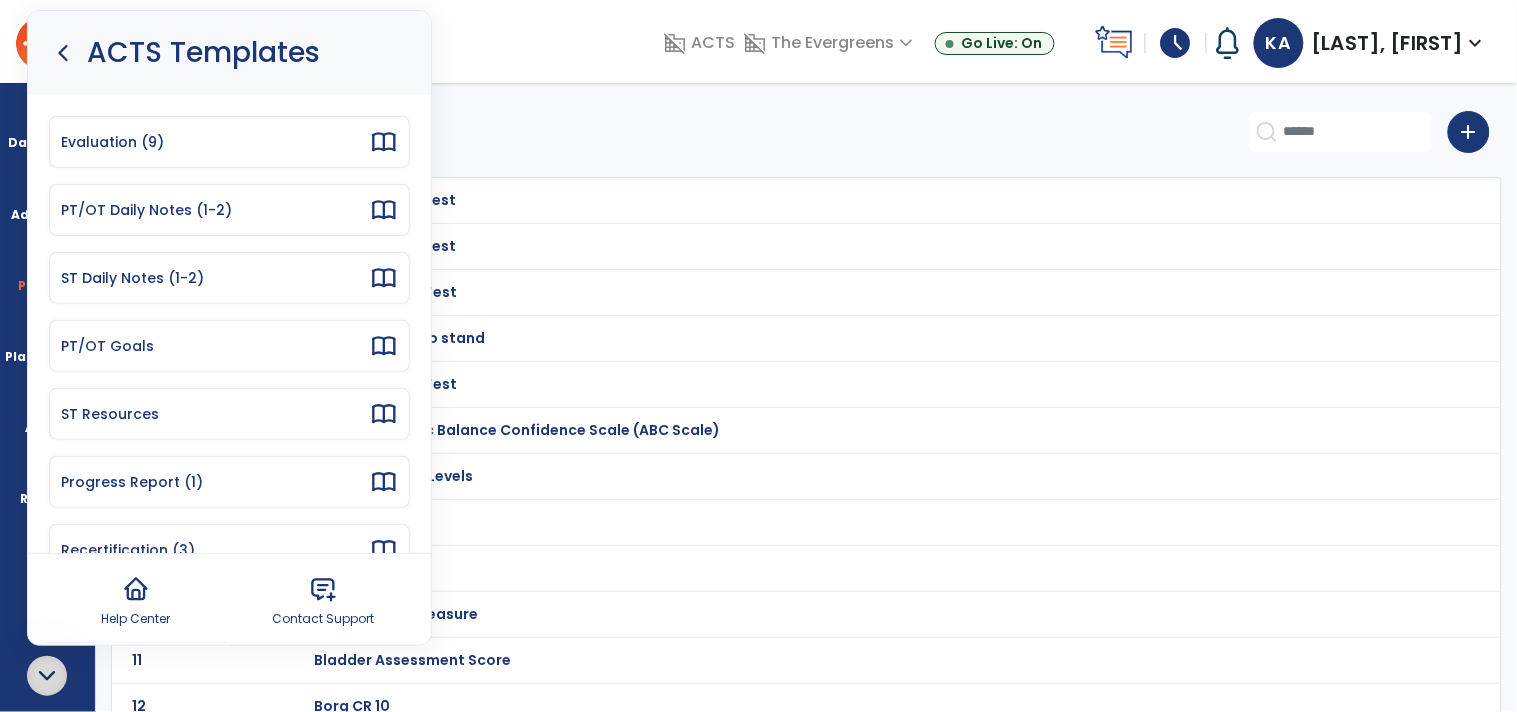 click at bounding box center [47, 676] 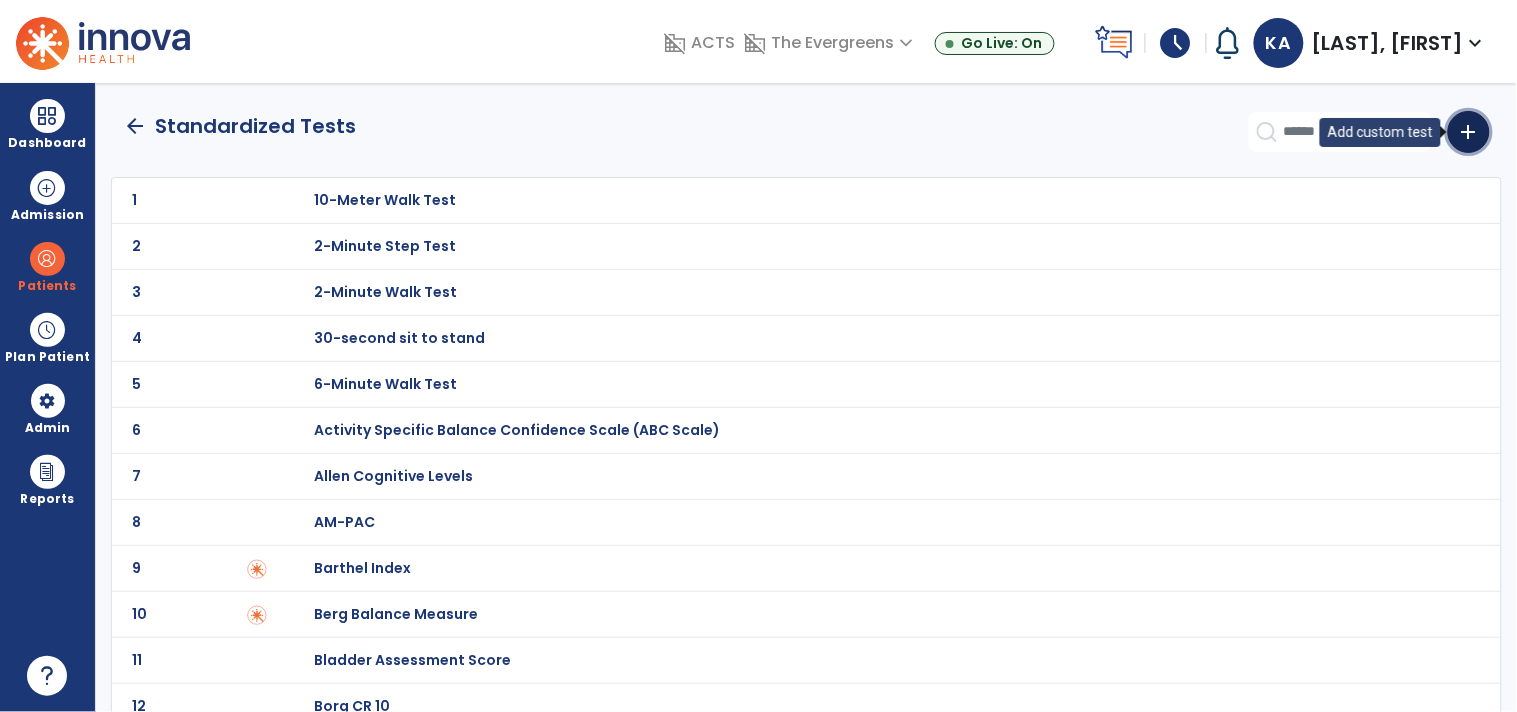 drag, startPoint x: 1476, startPoint y: 120, endPoint x: 1360, endPoint y: 133, distance: 116.72617 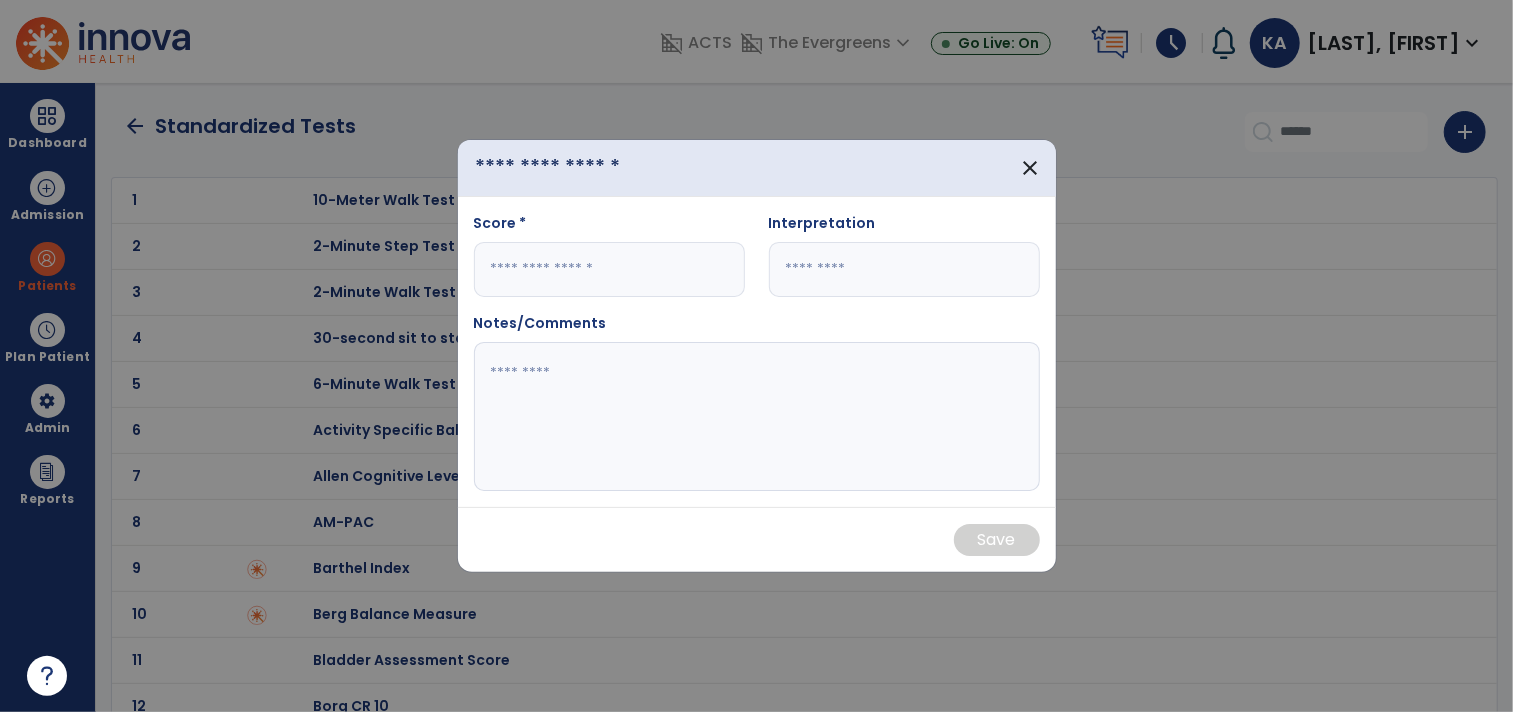 drag, startPoint x: 571, startPoint y: 166, endPoint x: 574, endPoint y: 177, distance: 11.401754 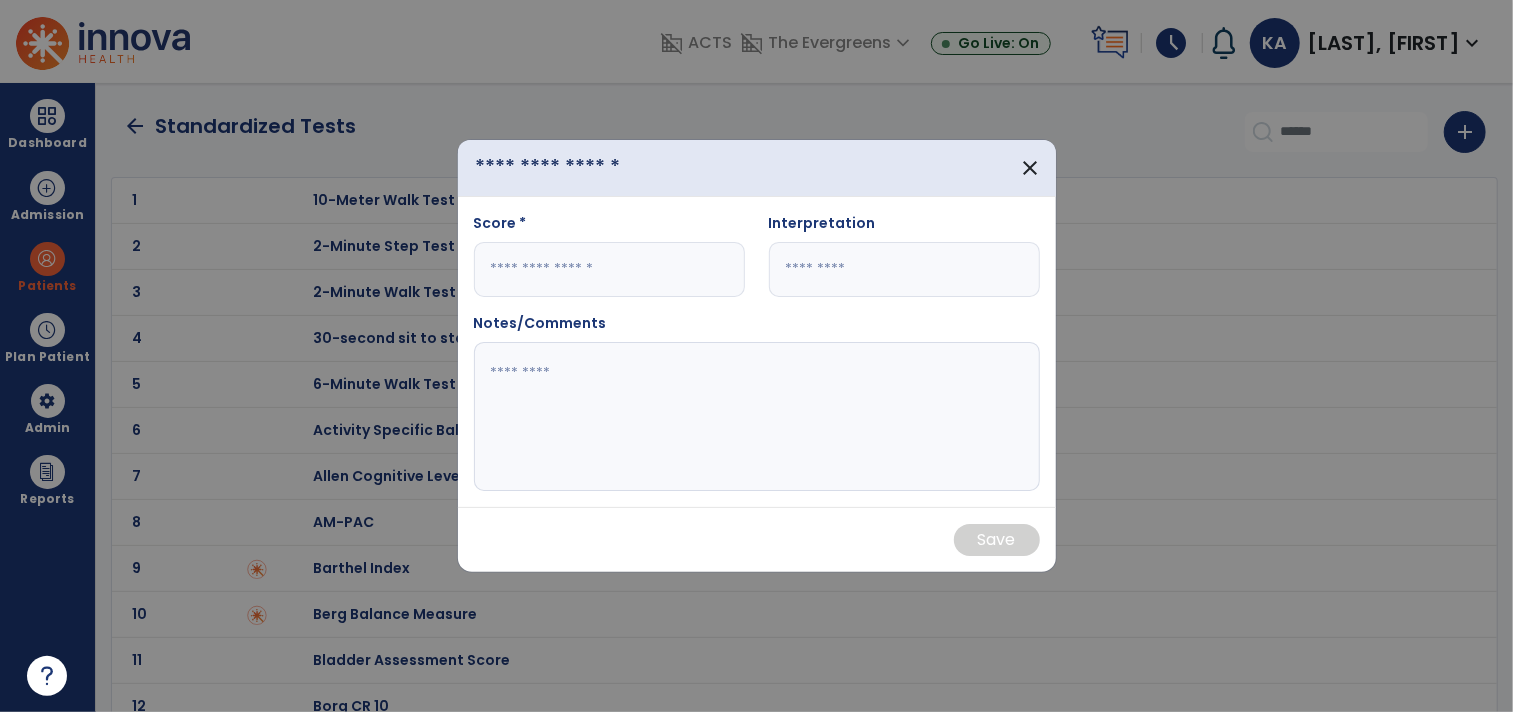 click at bounding box center (587, 168) 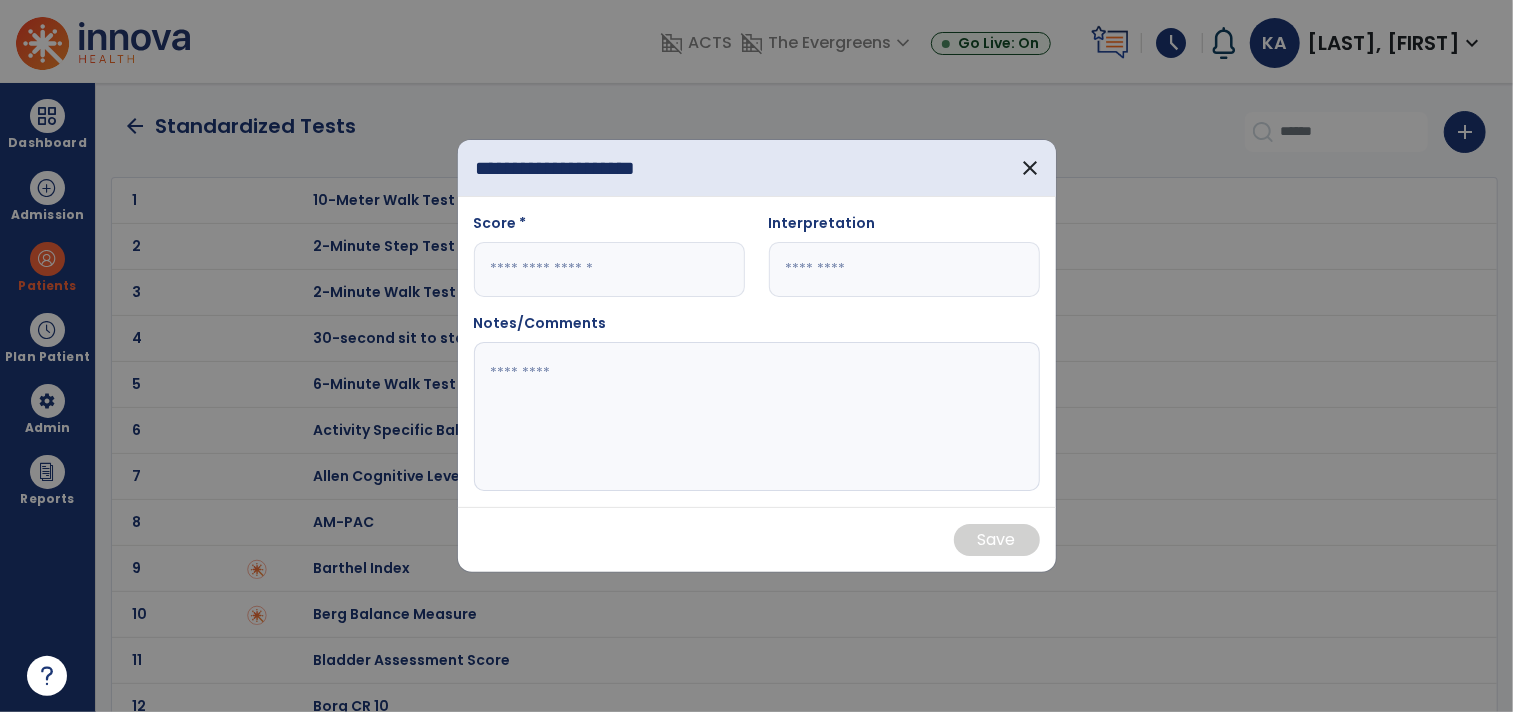 type on "**********" 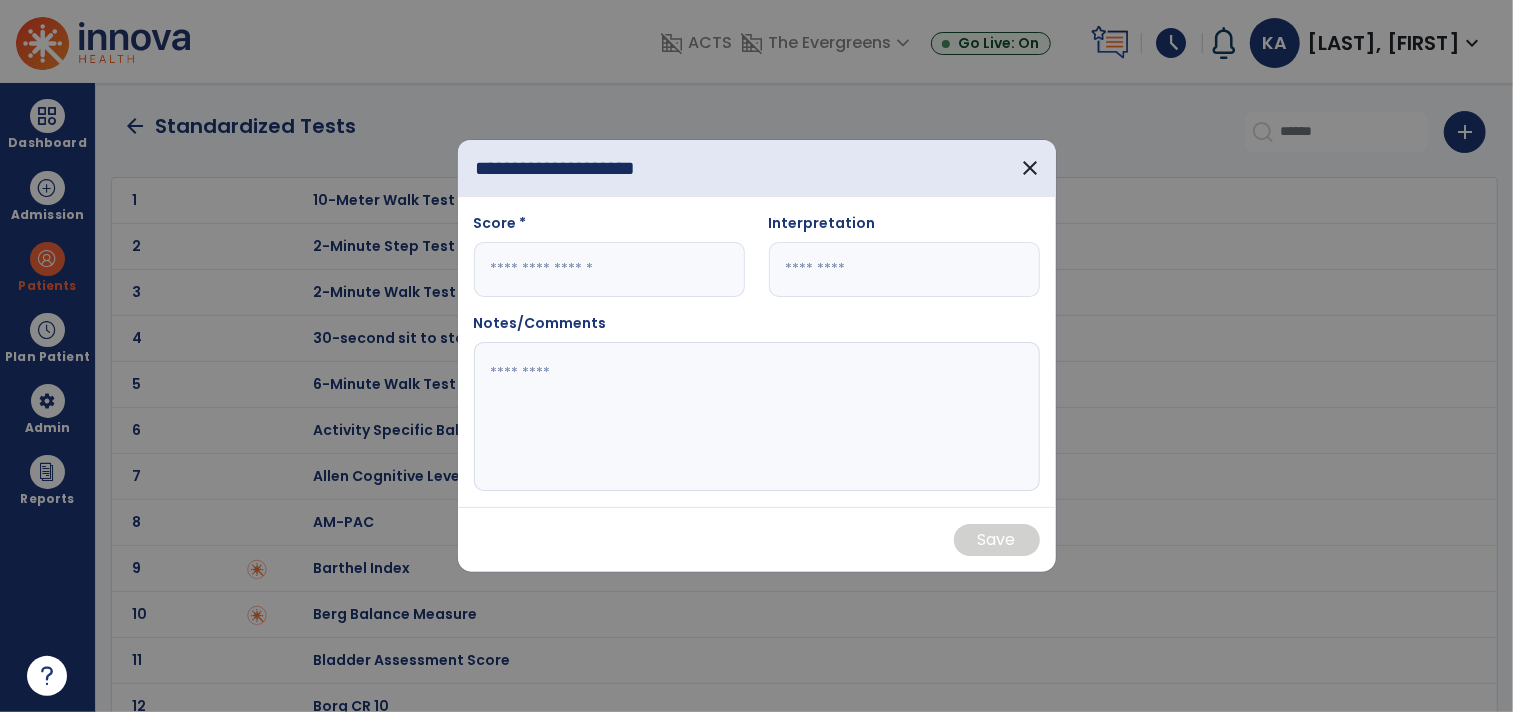 drag, startPoint x: 595, startPoint y: 257, endPoint x: 596, endPoint y: 164, distance: 93.00538 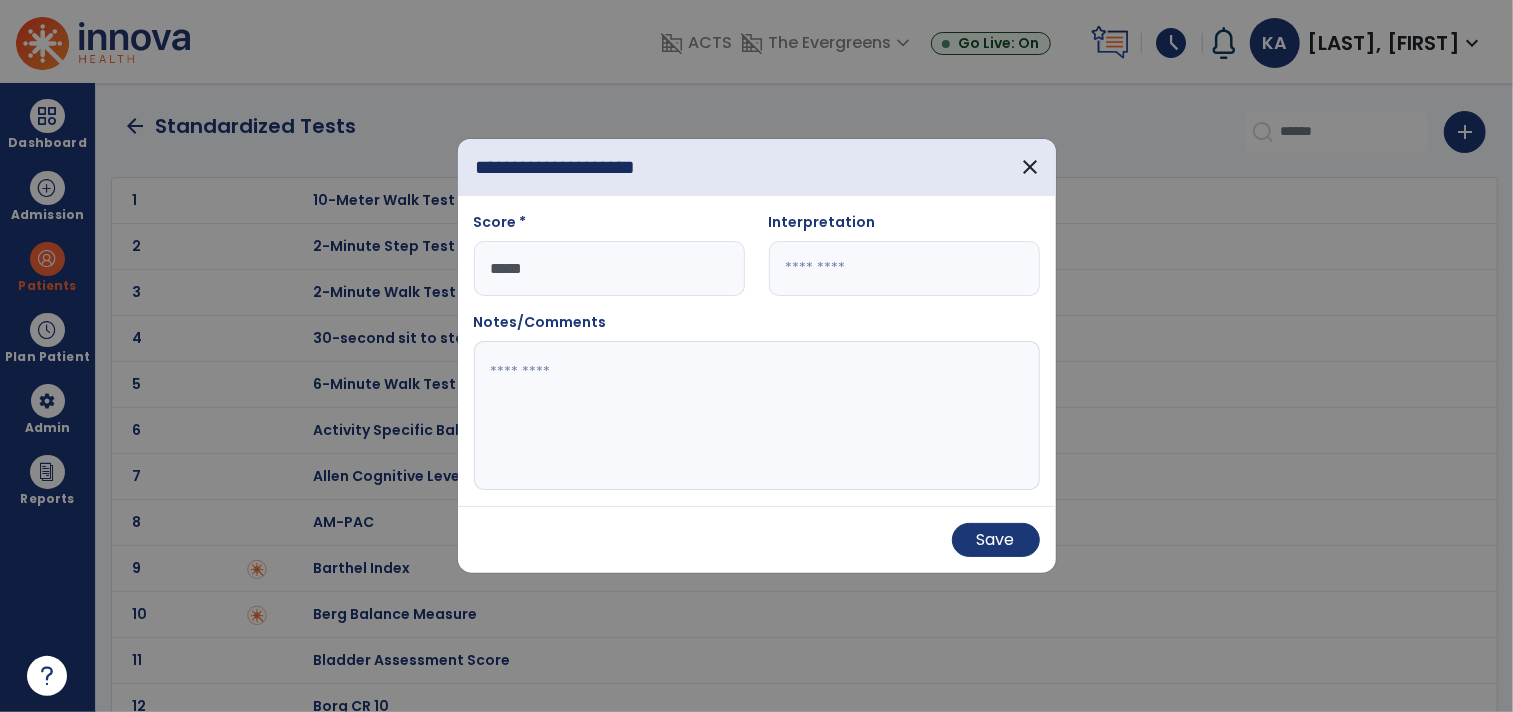 type on "****" 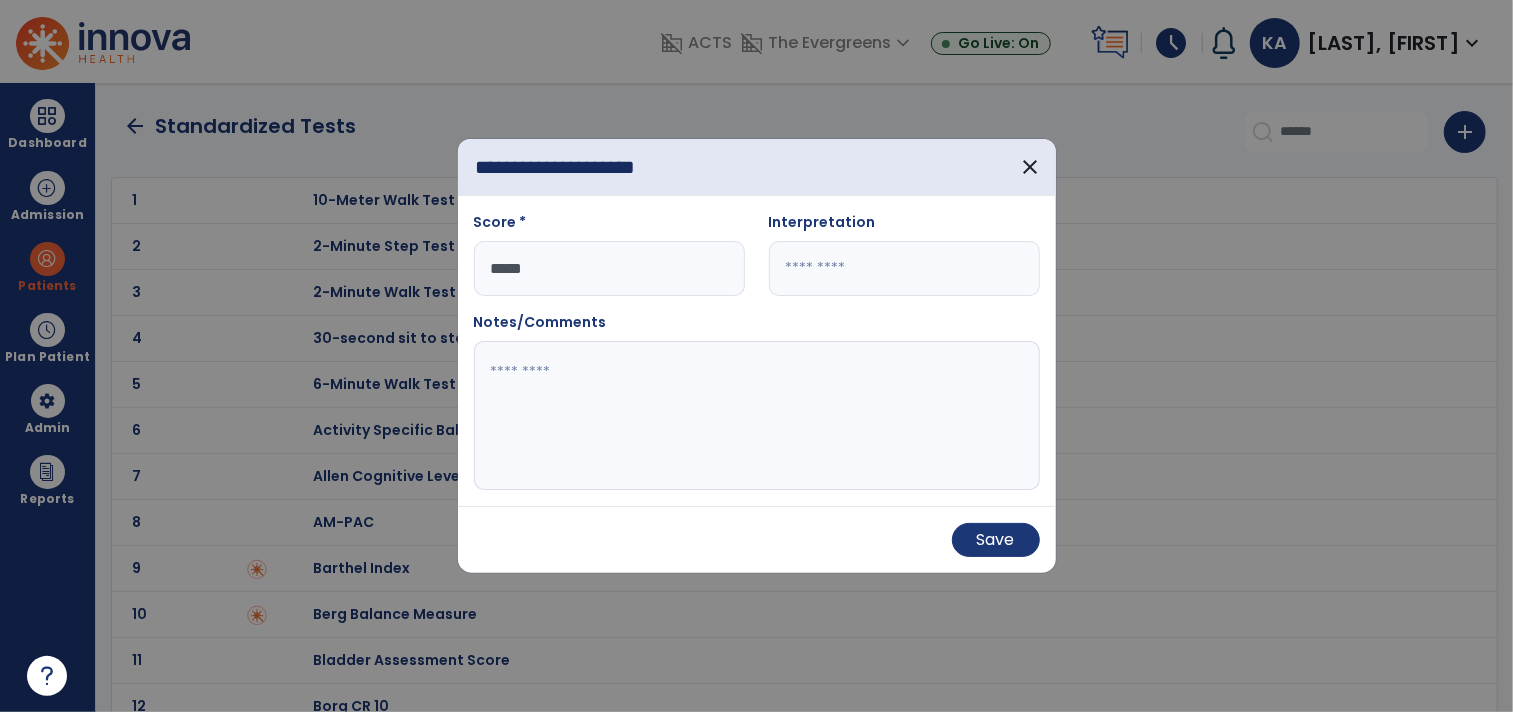 drag, startPoint x: 714, startPoint y: 382, endPoint x: 701, endPoint y: 383, distance: 13.038404 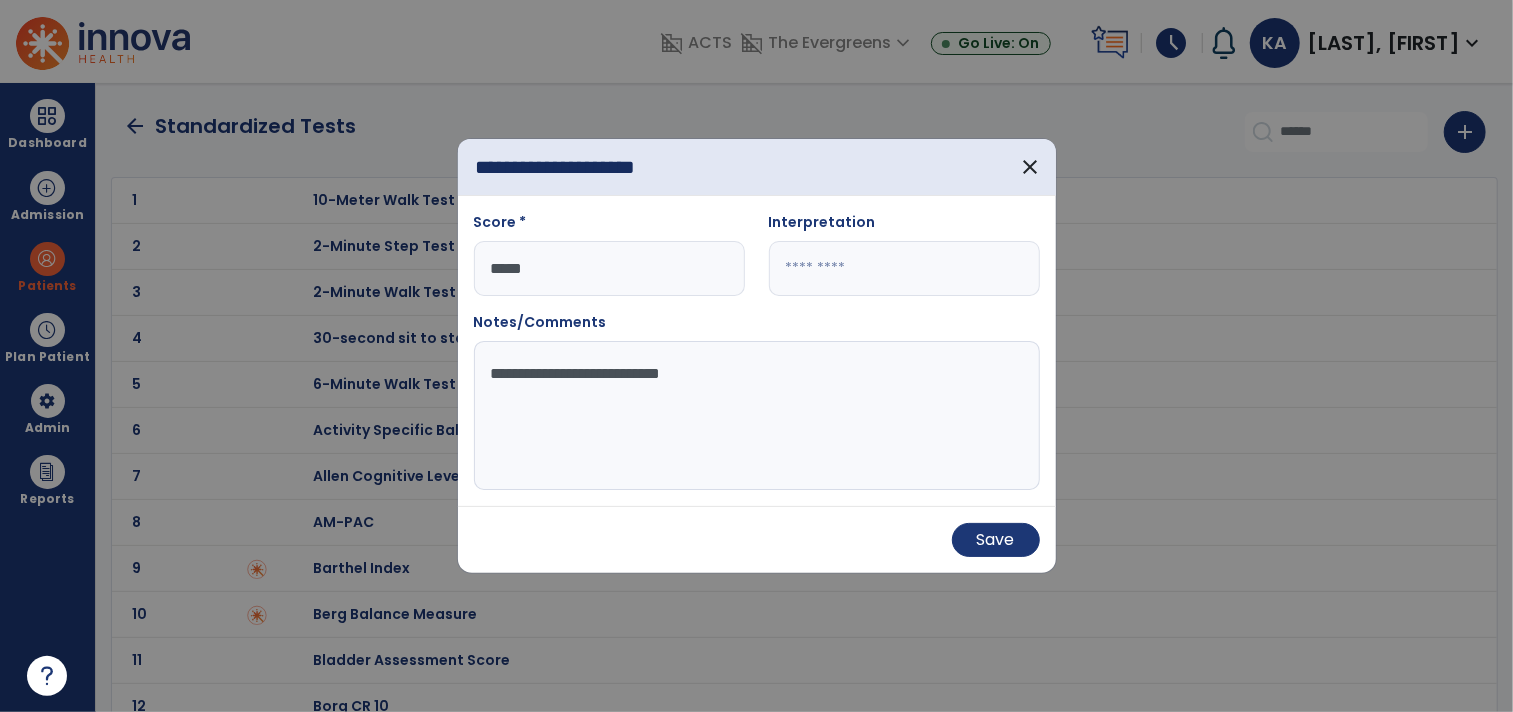 type on "**********" 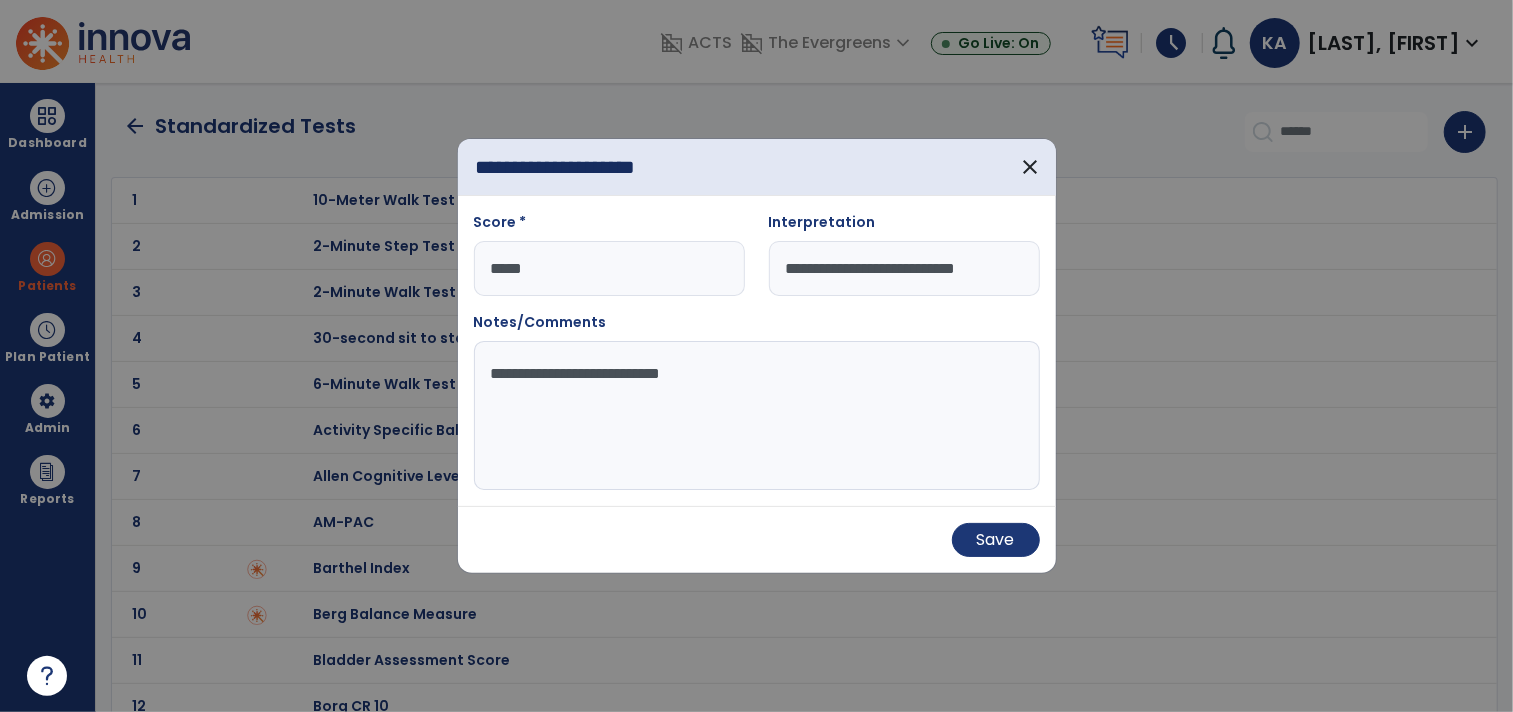 type on "**********" 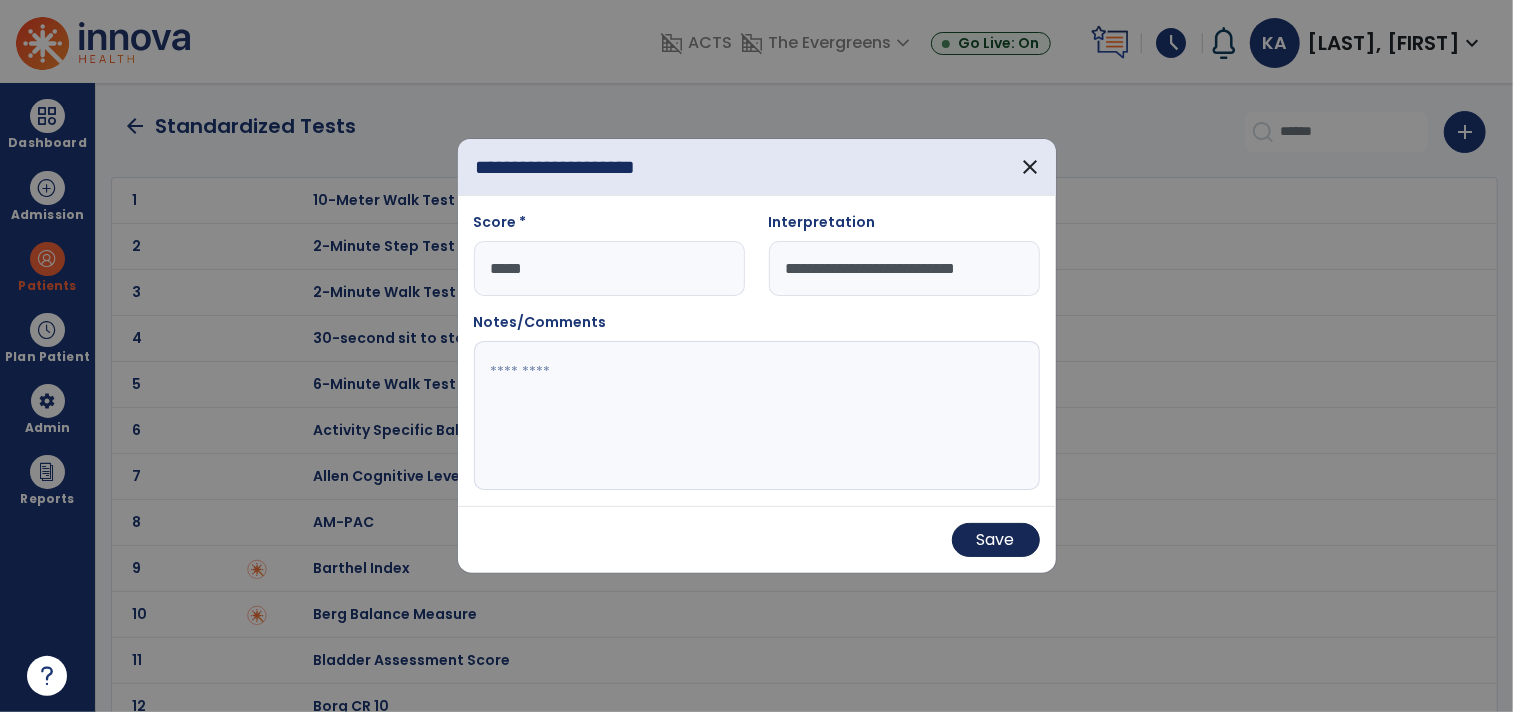 type 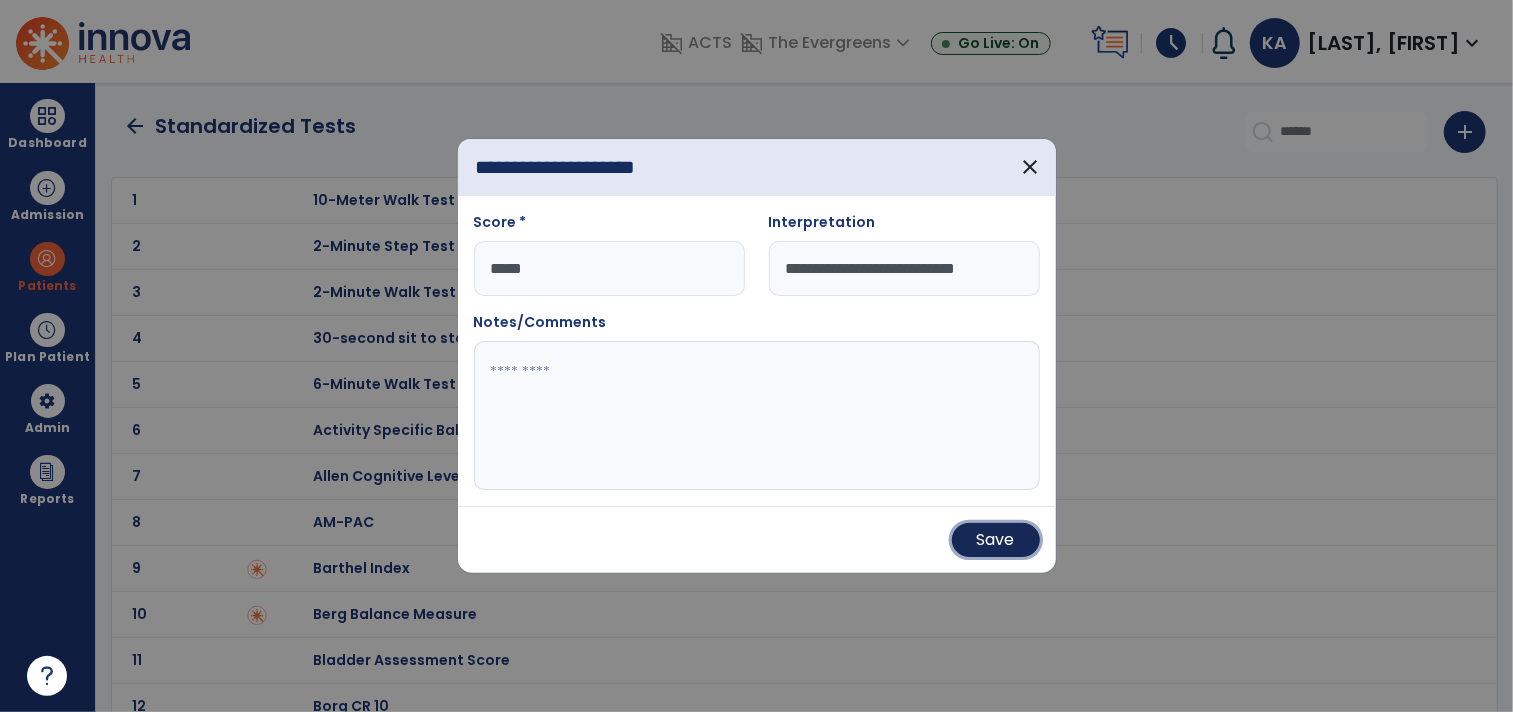 click on "Save" at bounding box center [996, 540] 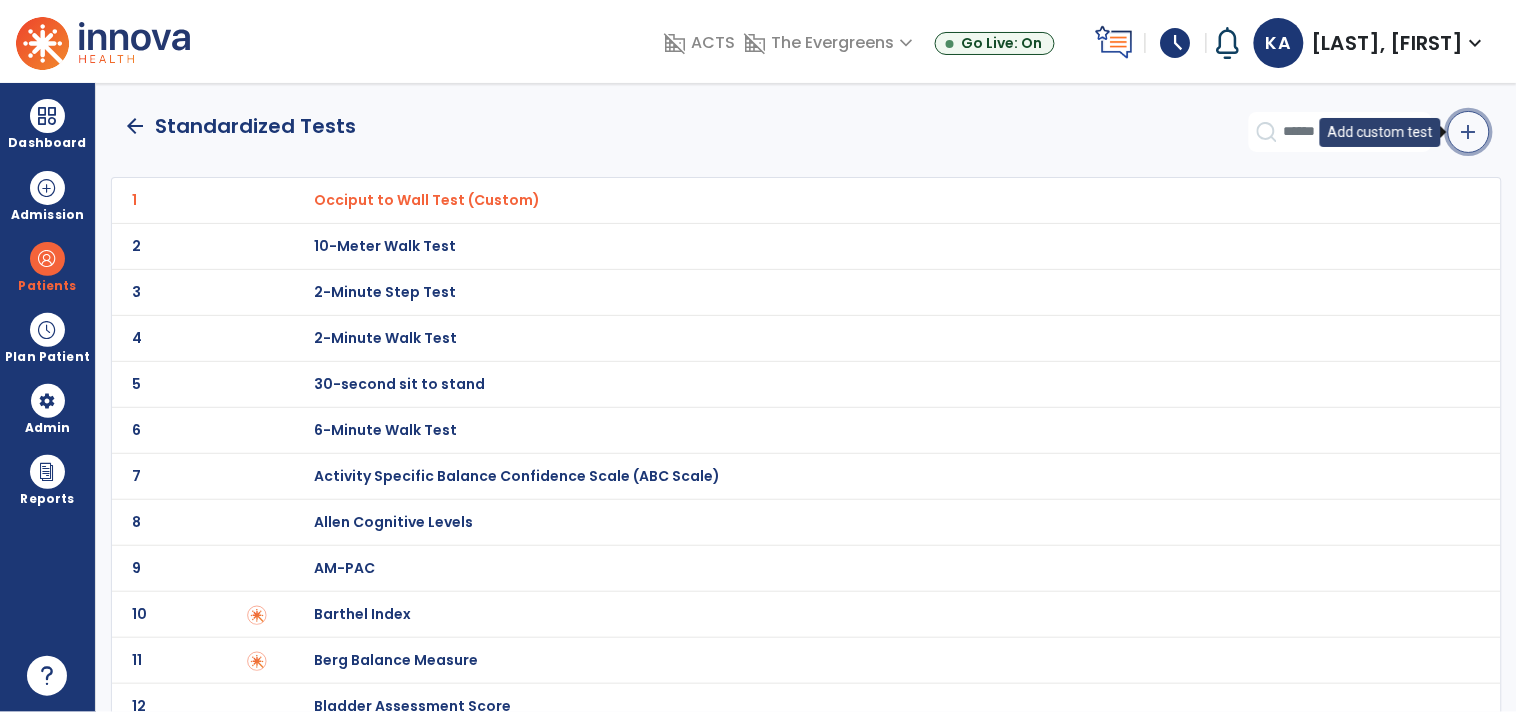 click on "add" 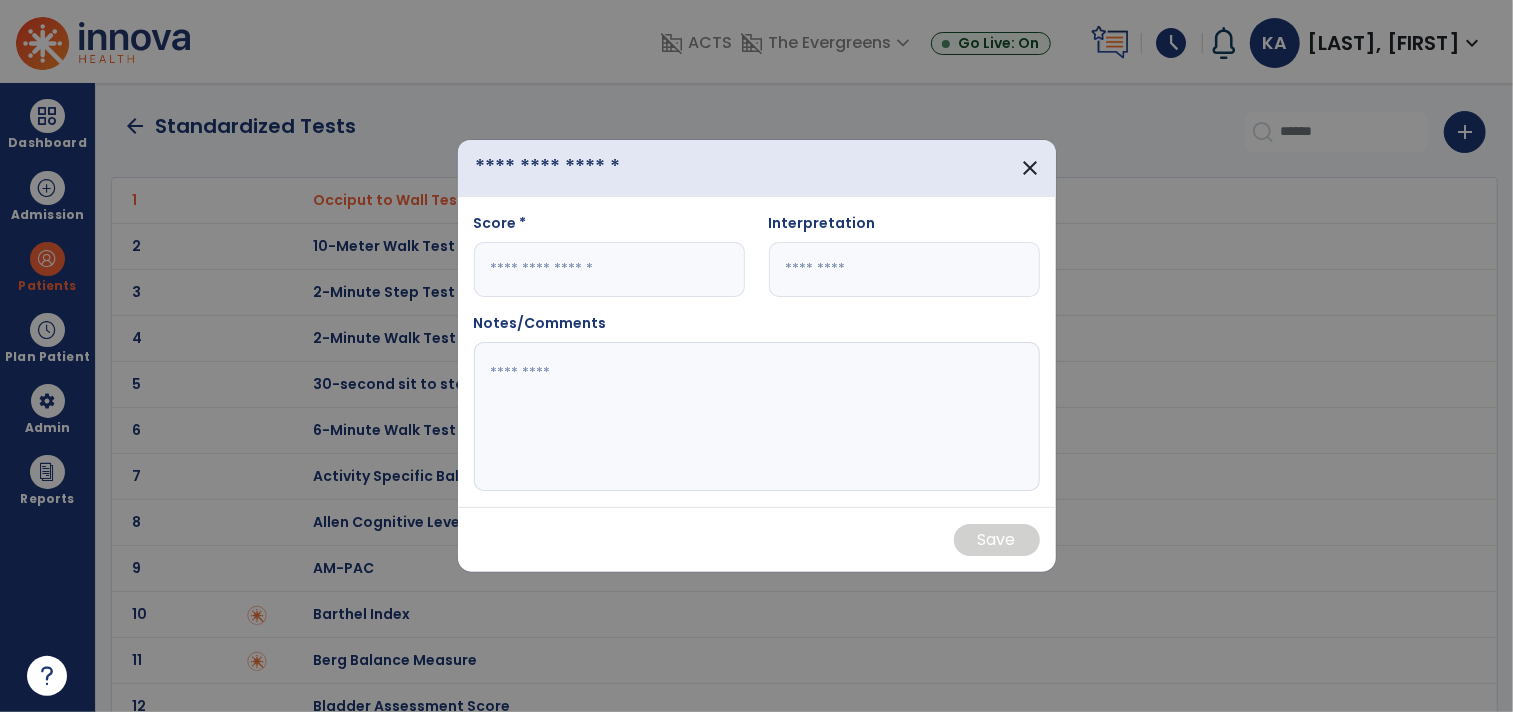 drag, startPoint x: 604, startPoint y: 151, endPoint x: 635, endPoint y: 163, distance: 33.24154 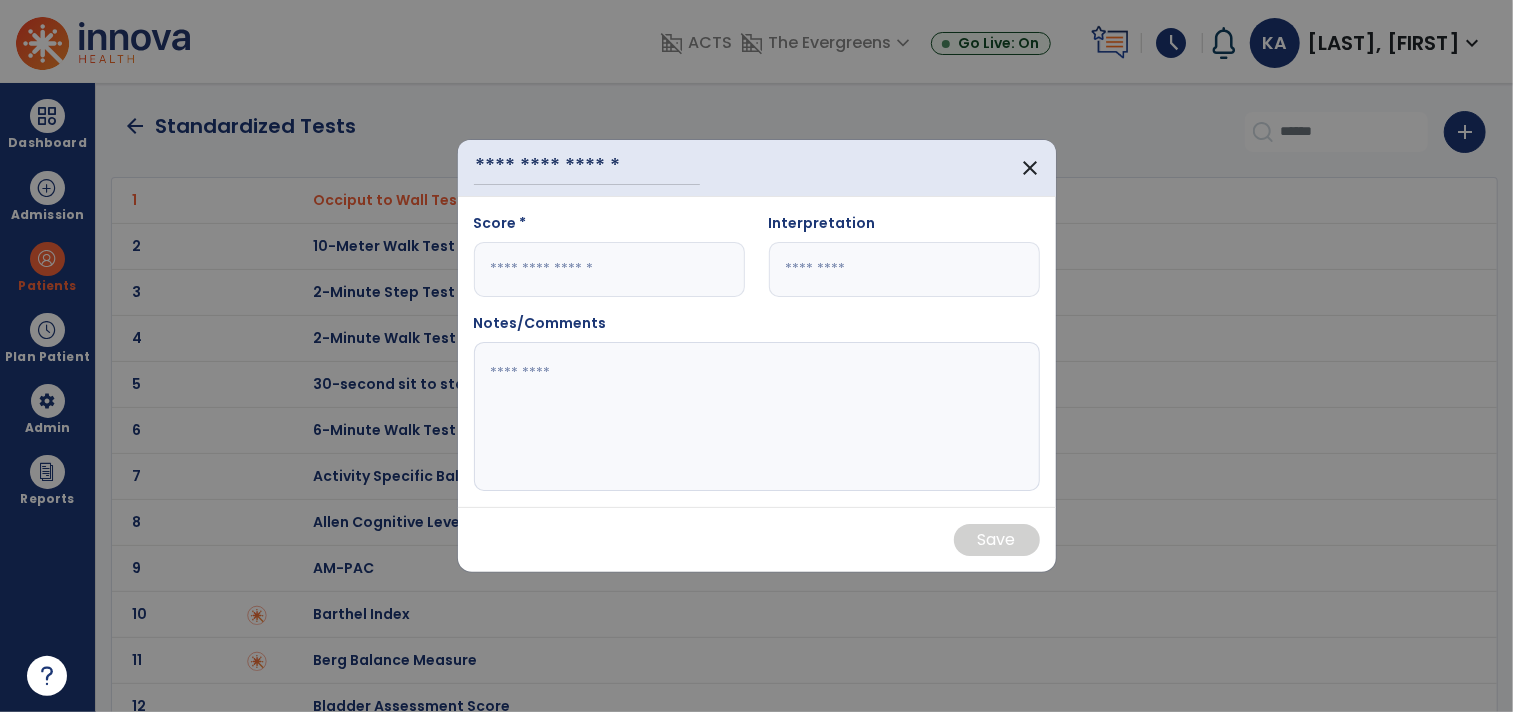 click on "close" at bounding box center (757, 168) 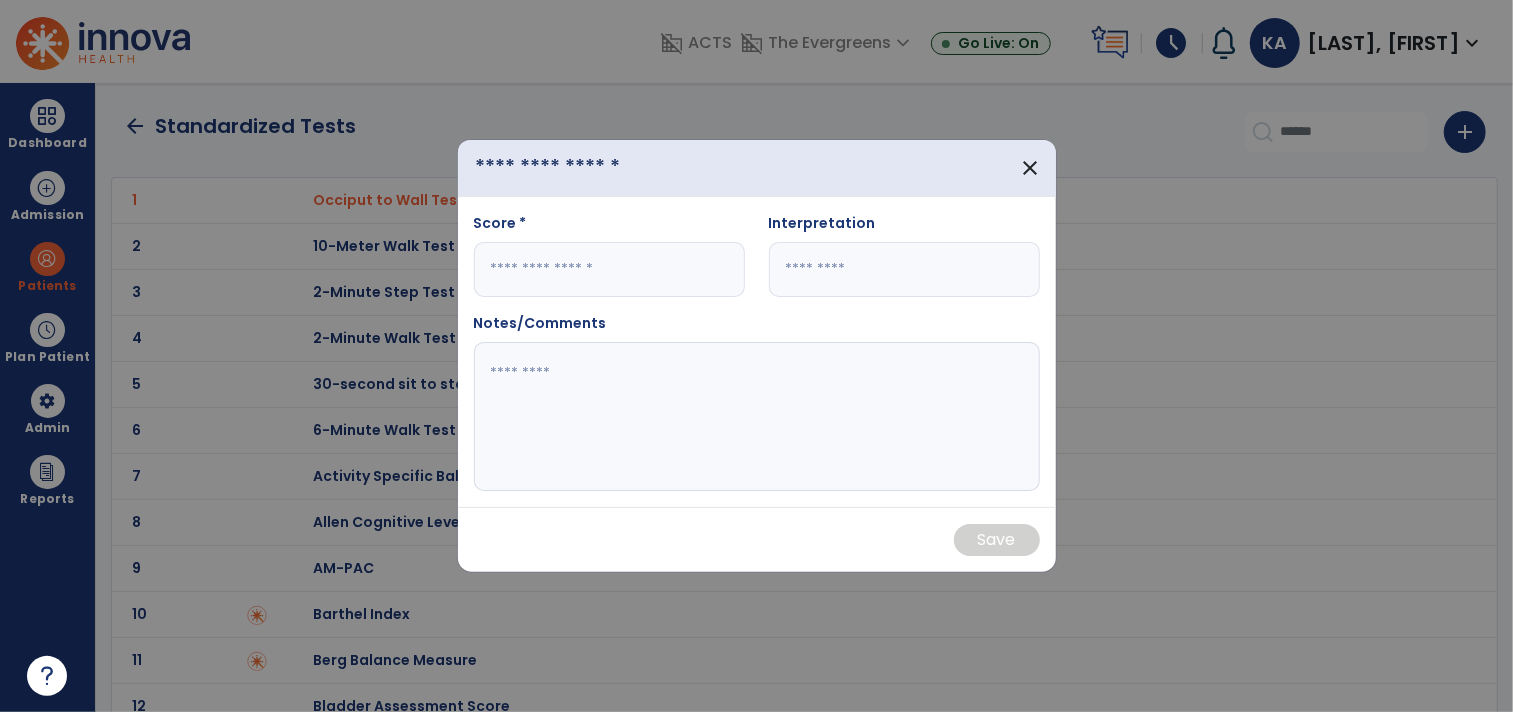 click at bounding box center [587, 168] 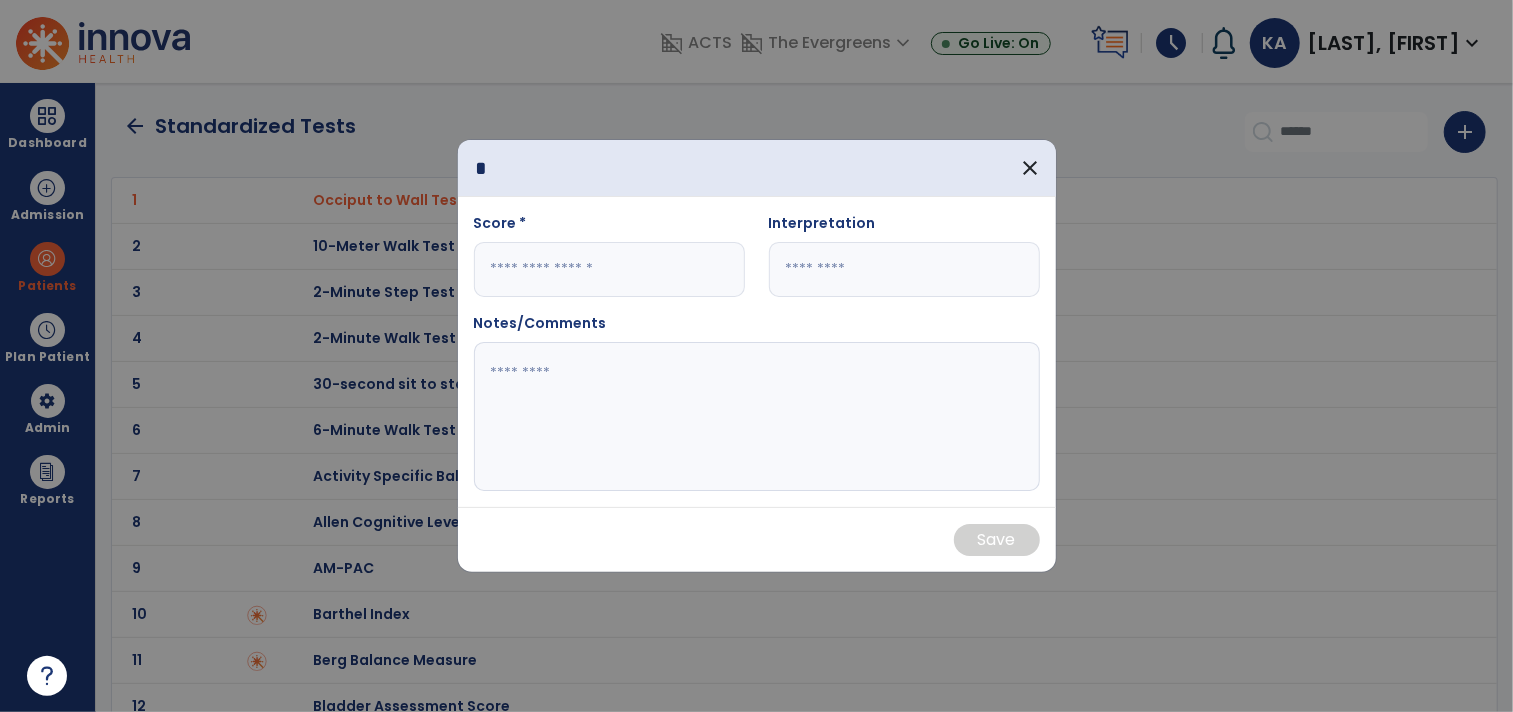 click on "*" at bounding box center (587, 168) 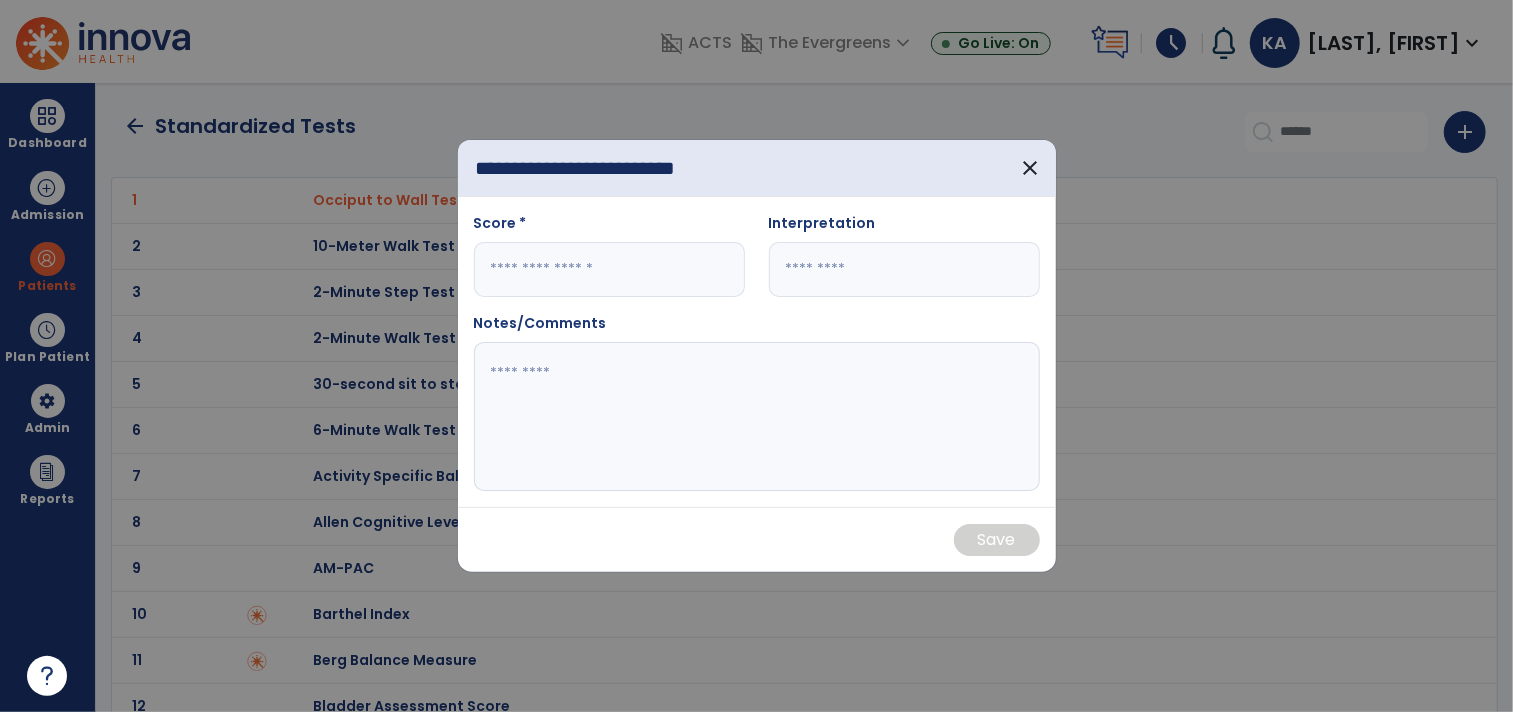scroll, scrollTop: 0, scrollLeft: 5, axis: horizontal 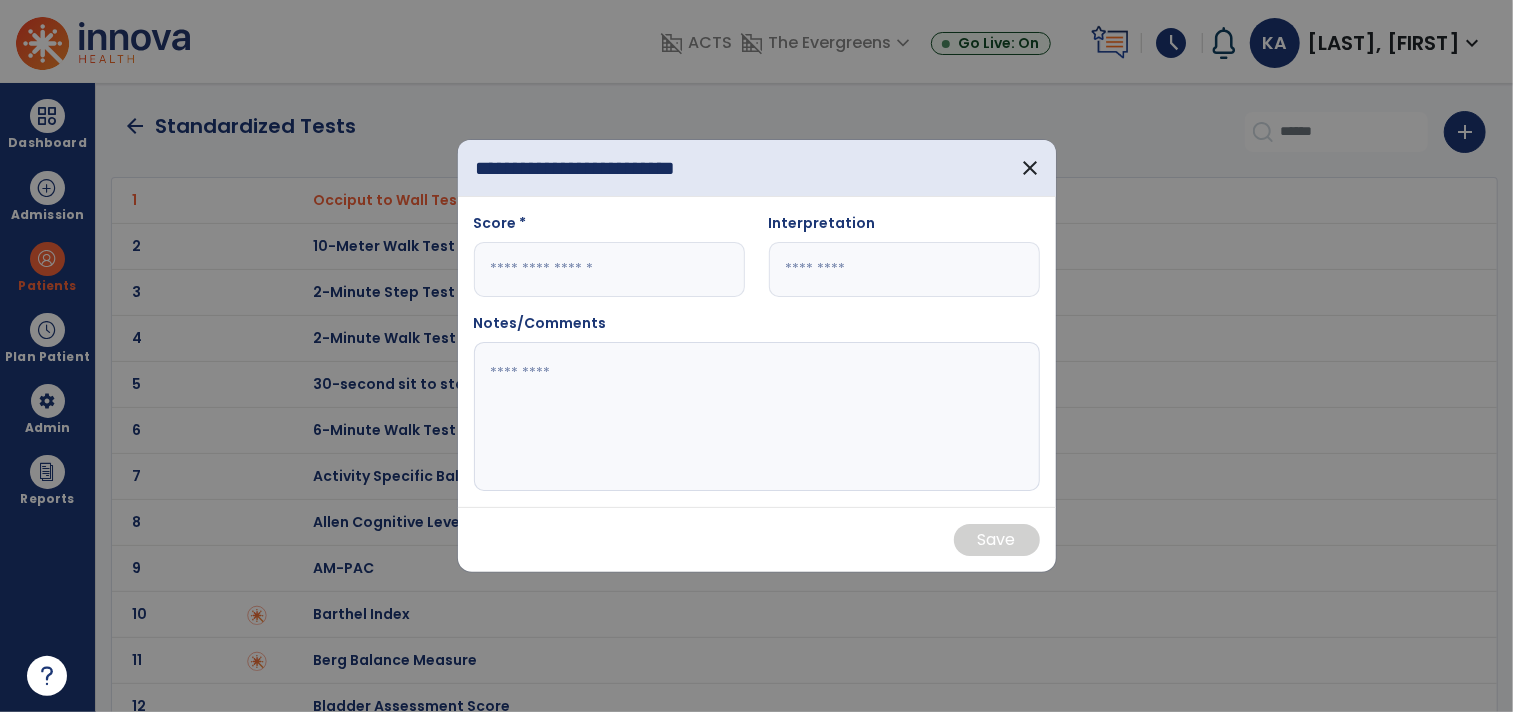 click on "**********" at bounding box center [588, 168] 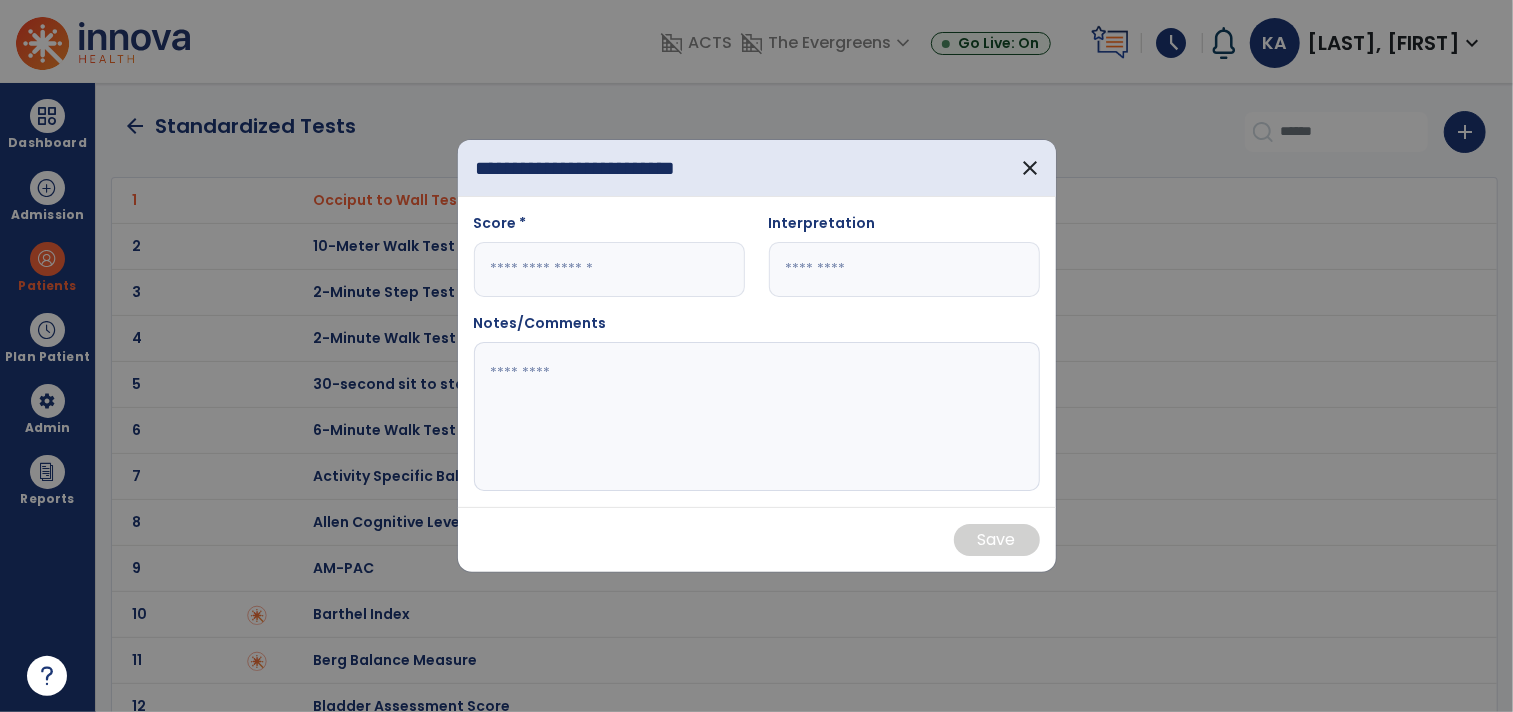 drag, startPoint x: 518, startPoint y: 168, endPoint x: 507, endPoint y: 172, distance: 11.7046995 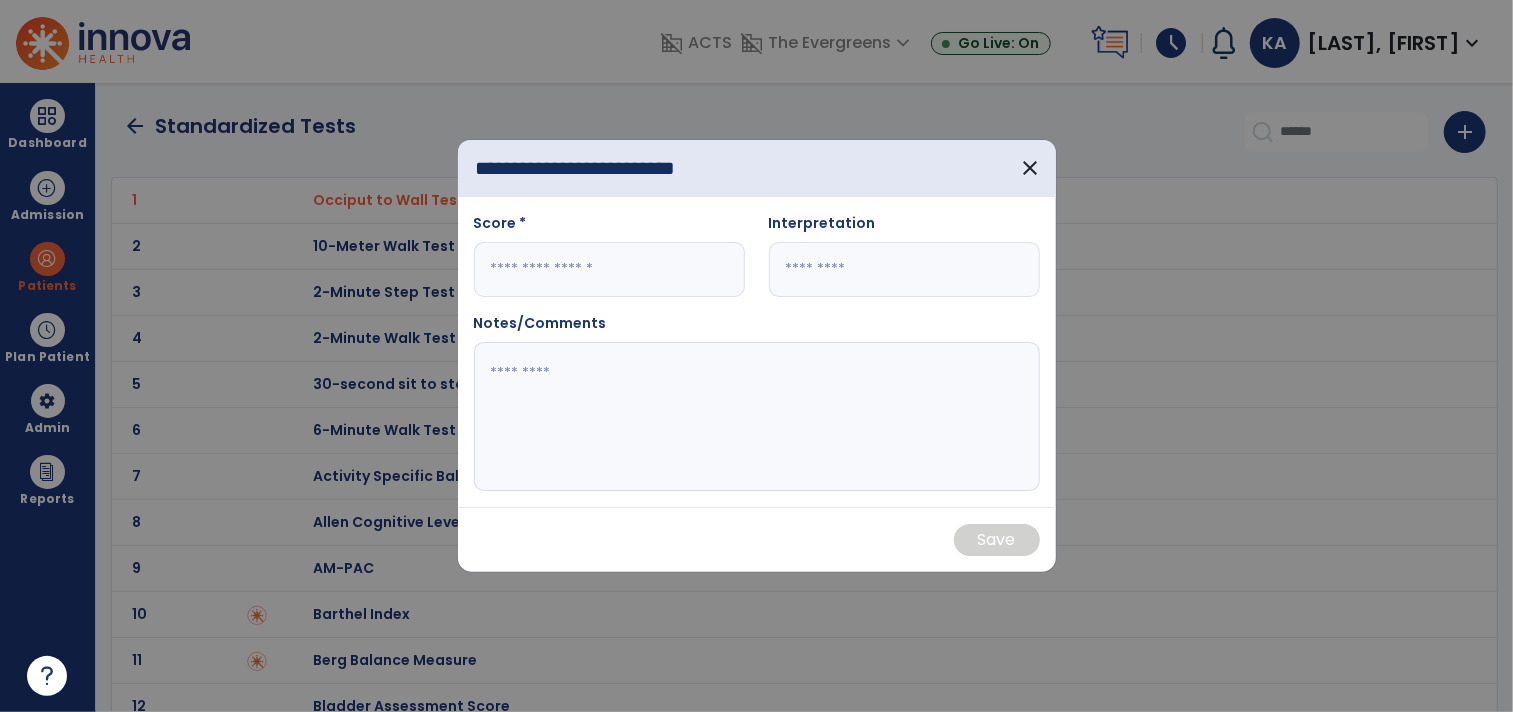 click on "**********" at bounding box center (588, 168) 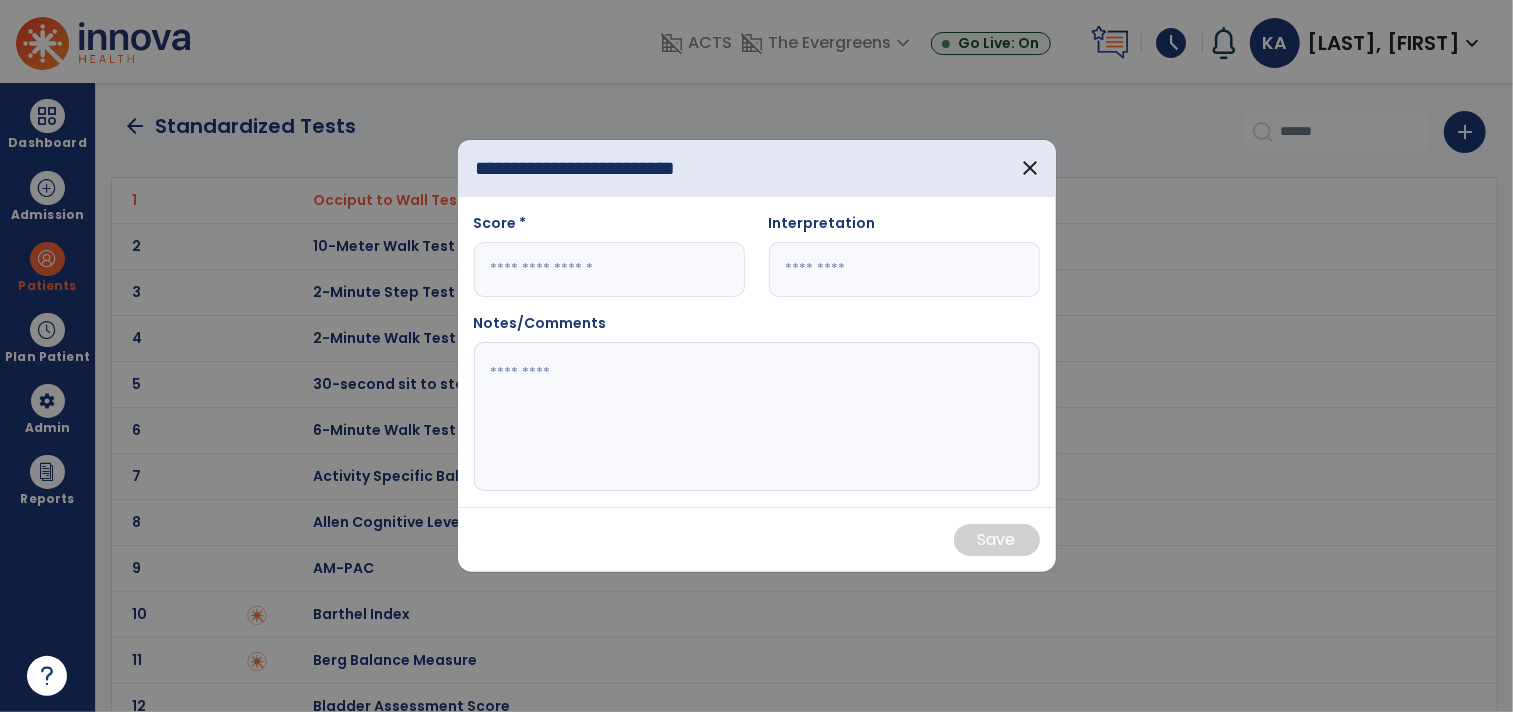 type on "**********" 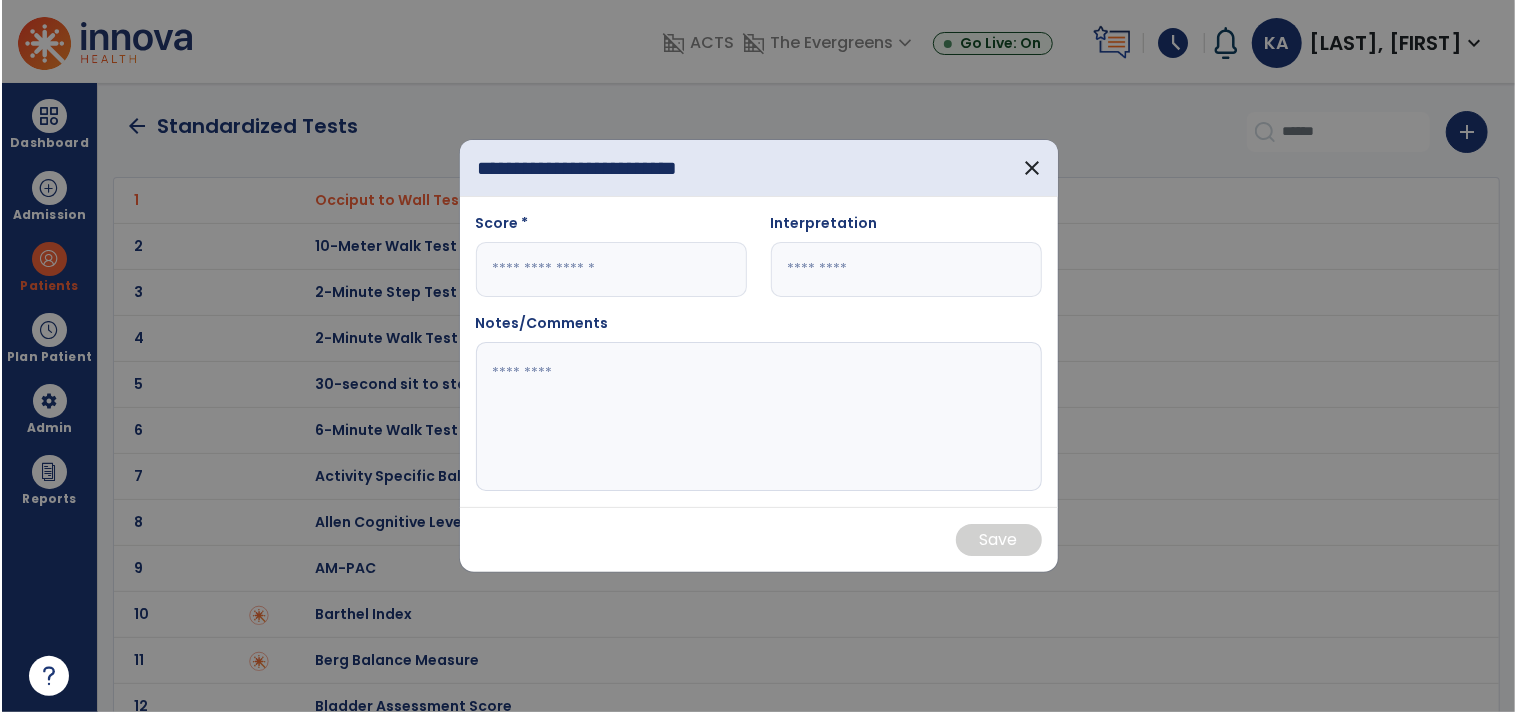 scroll, scrollTop: 0, scrollLeft: 0, axis: both 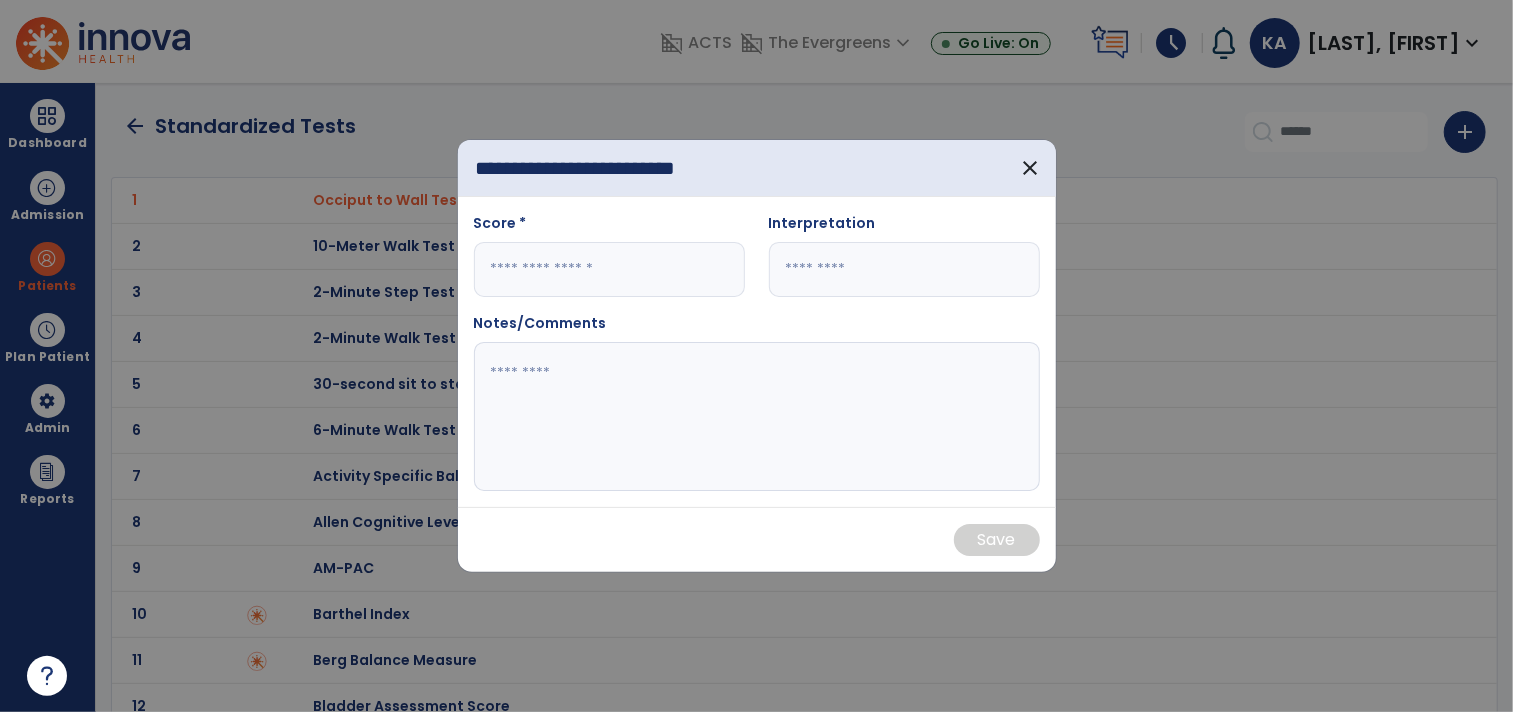 click at bounding box center (609, 269) 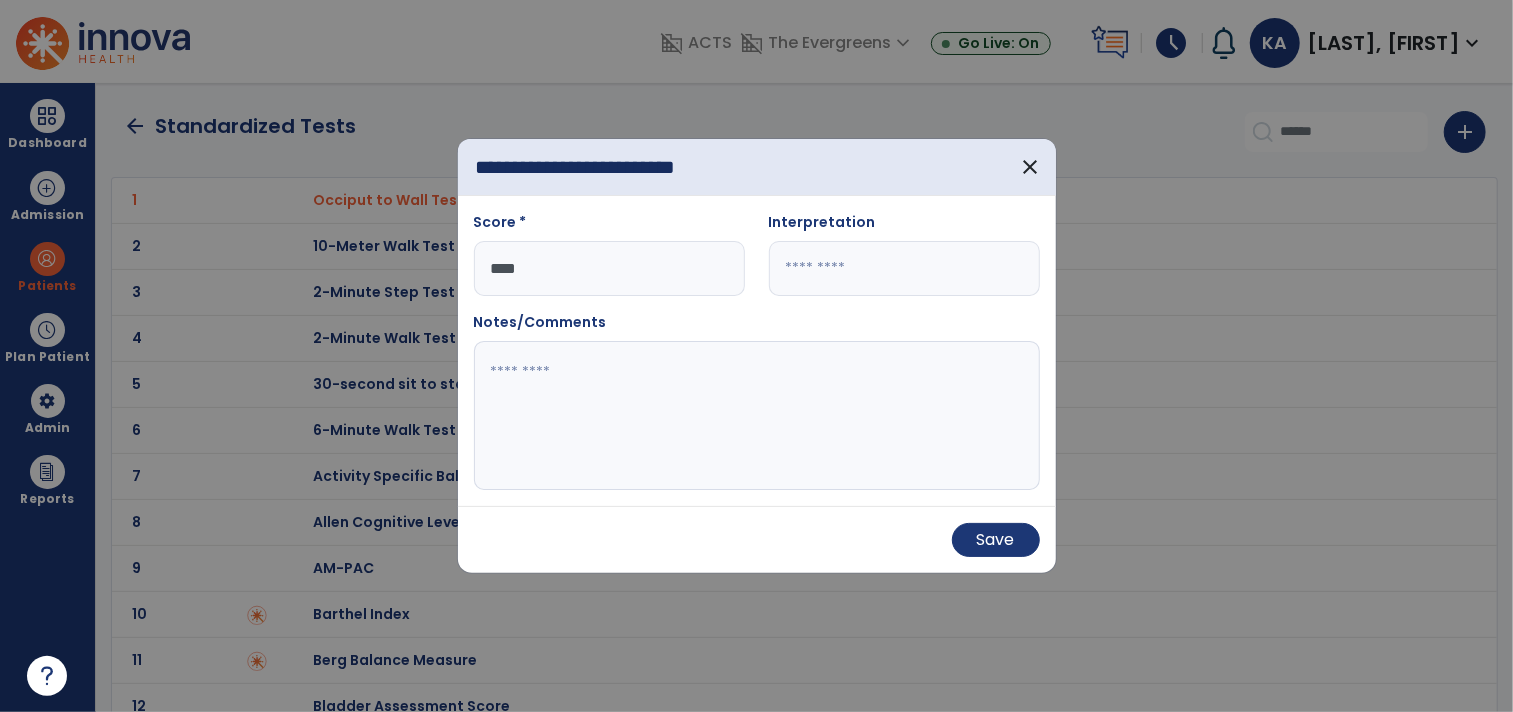 type on "****" 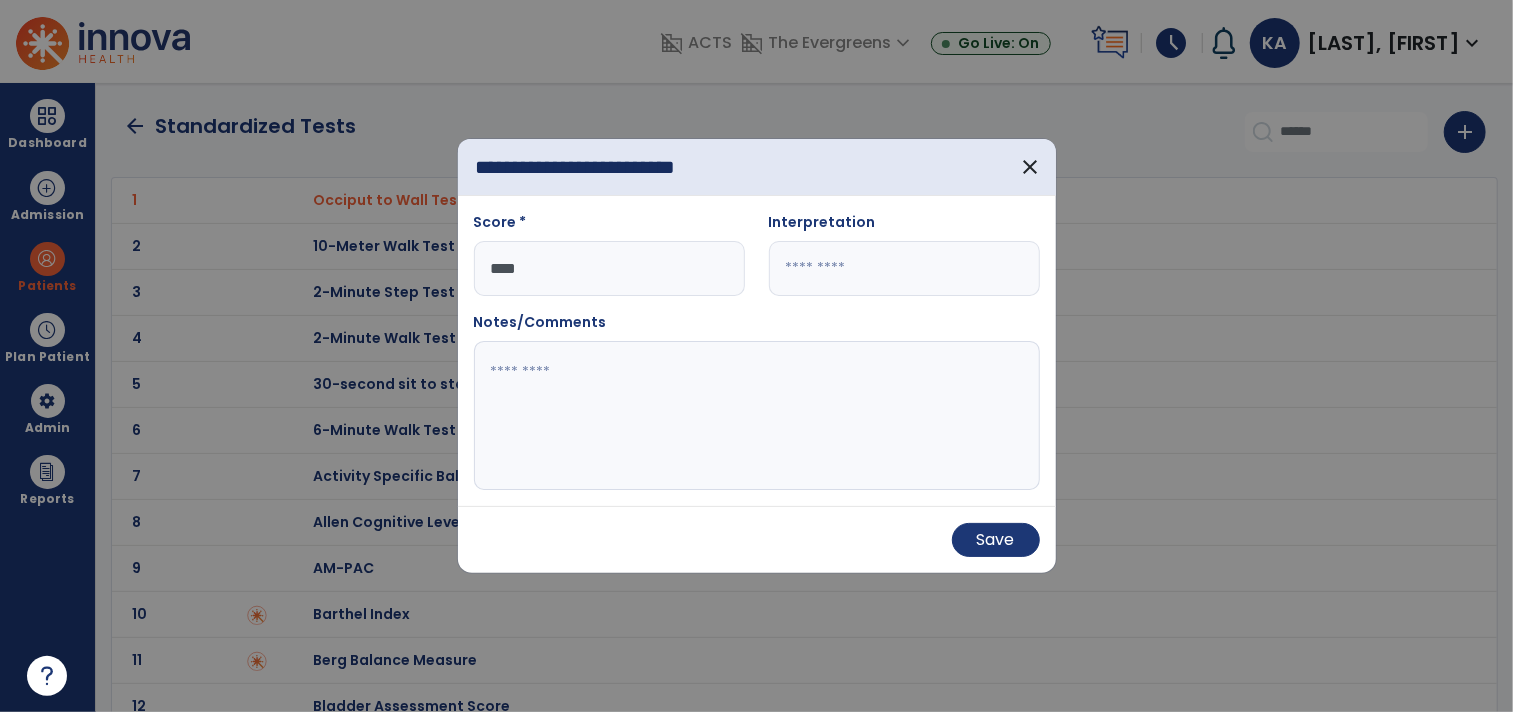 click at bounding box center (904, 268) 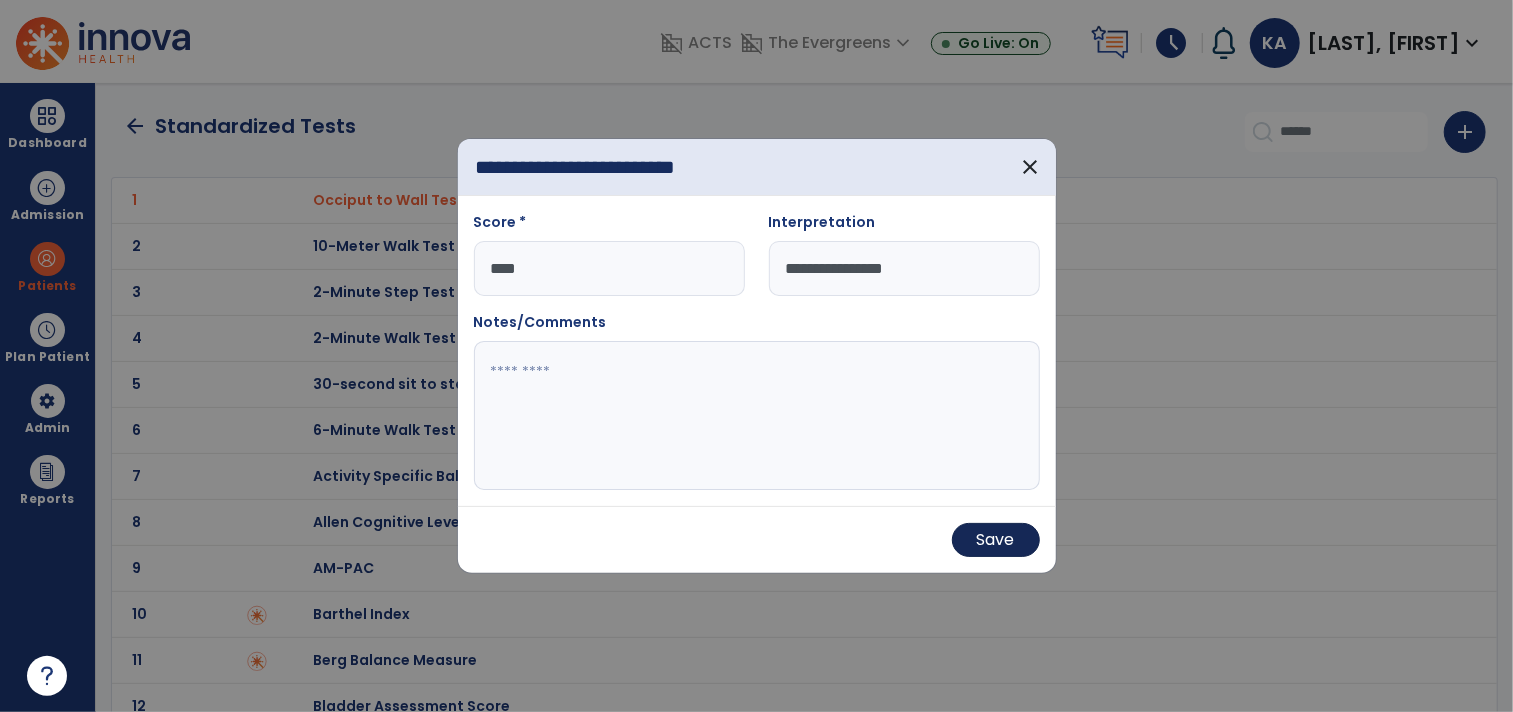 type on "**********" 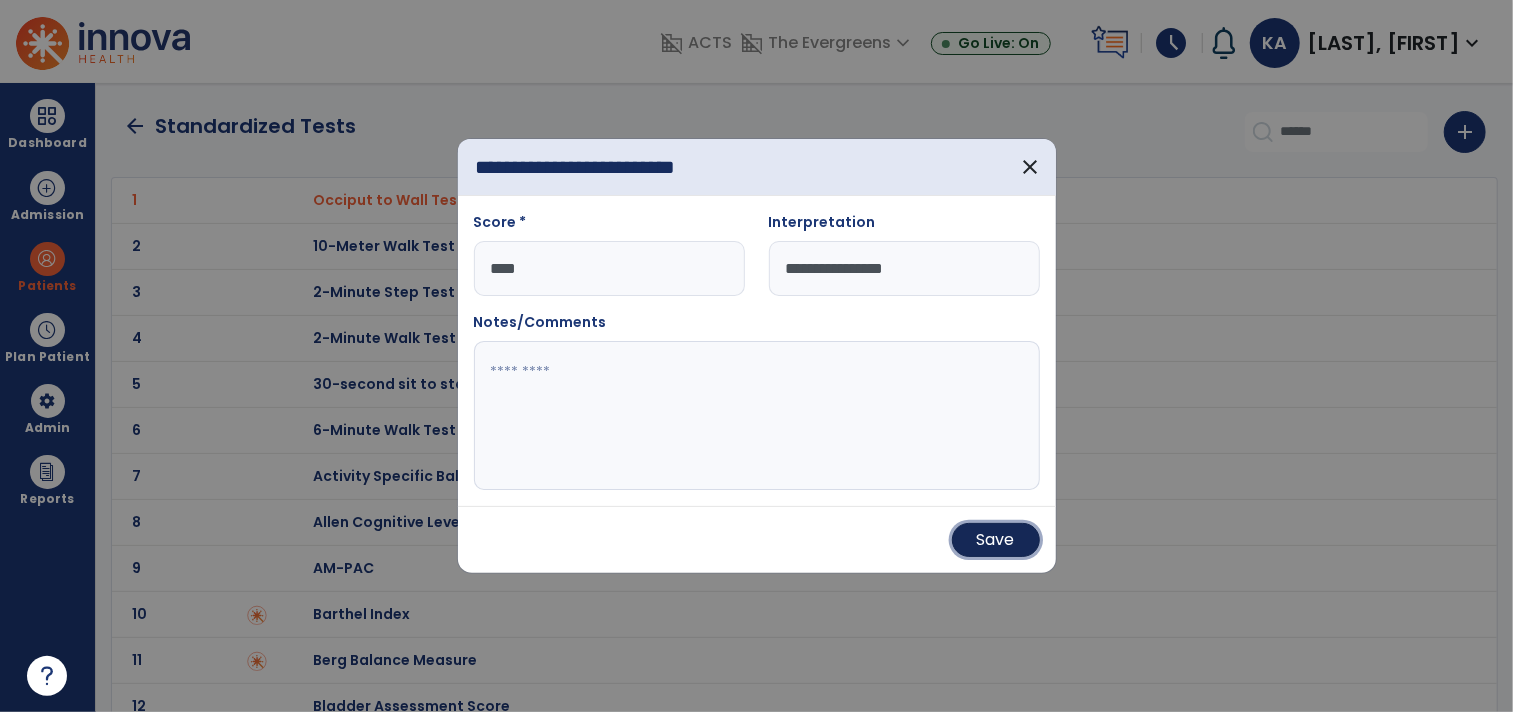 click on "Save" at bounding box center (996, 540) 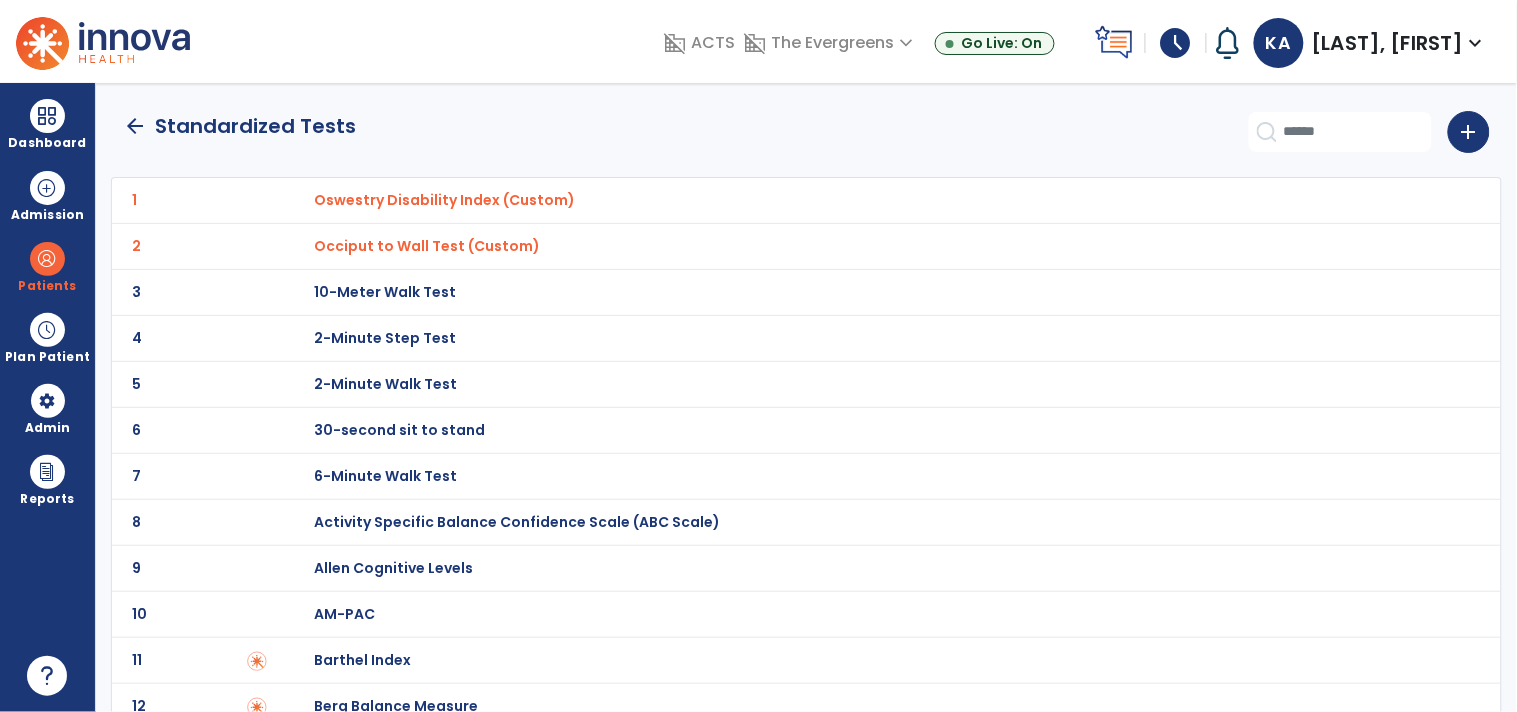 click on "arrow_back" 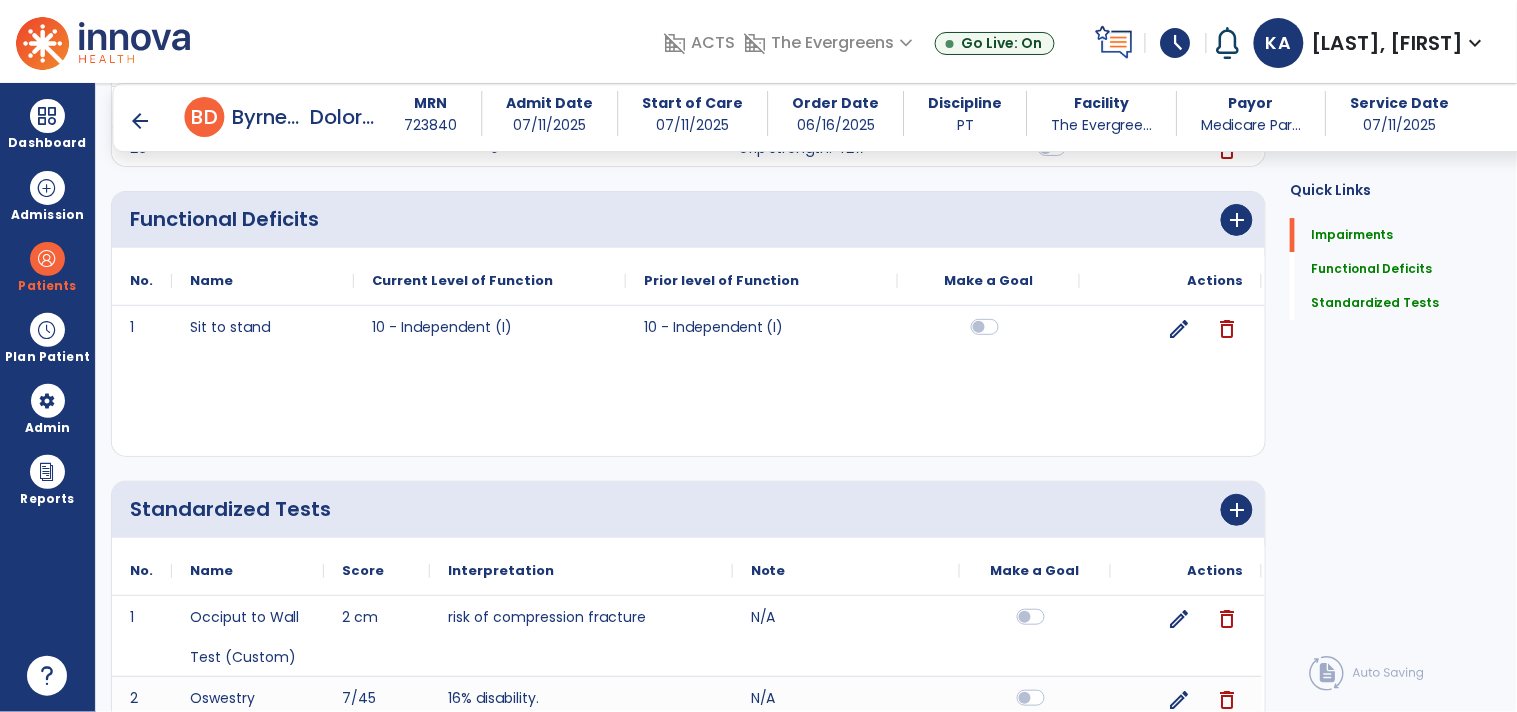 scroll, scrollTop: 1833, scrollLeft: 0, axis: vertical 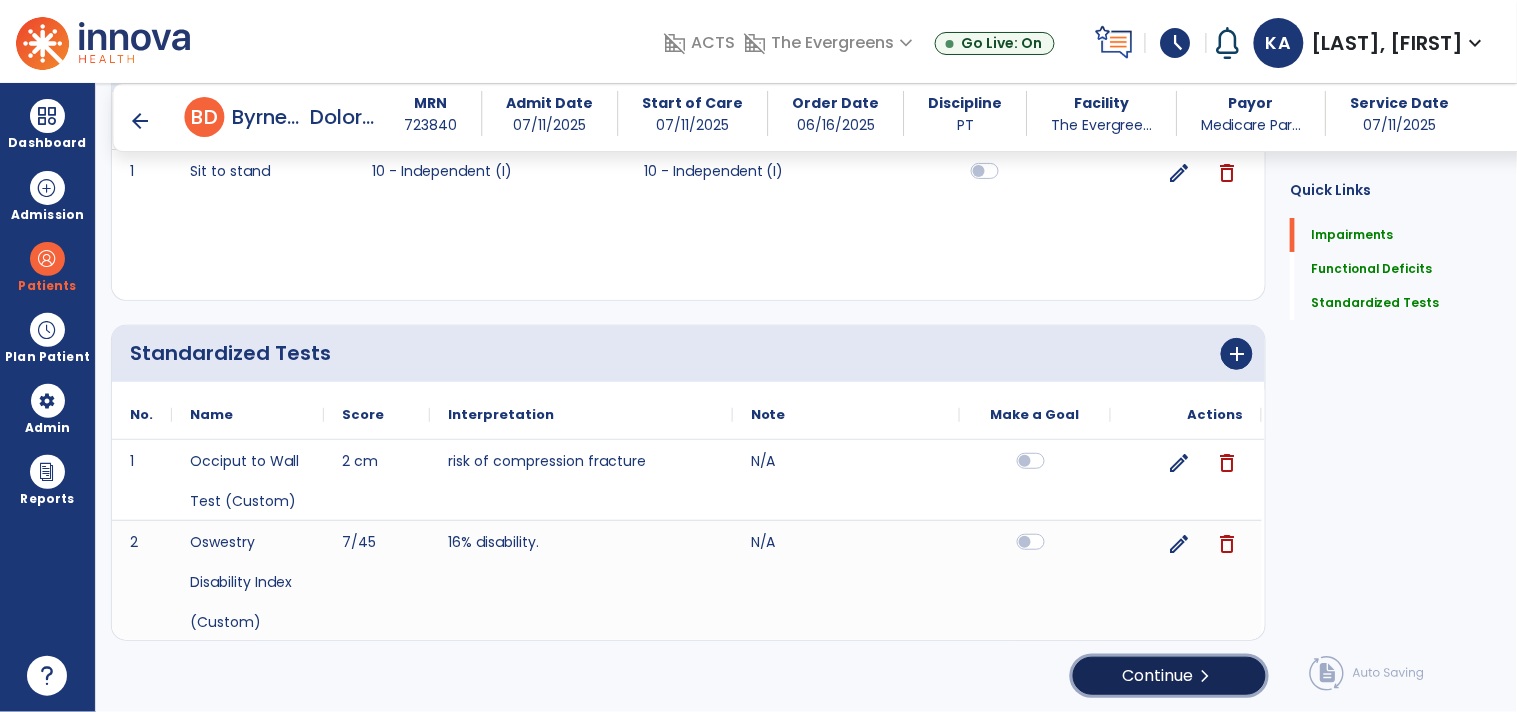 click on "Continue  chevron_right" 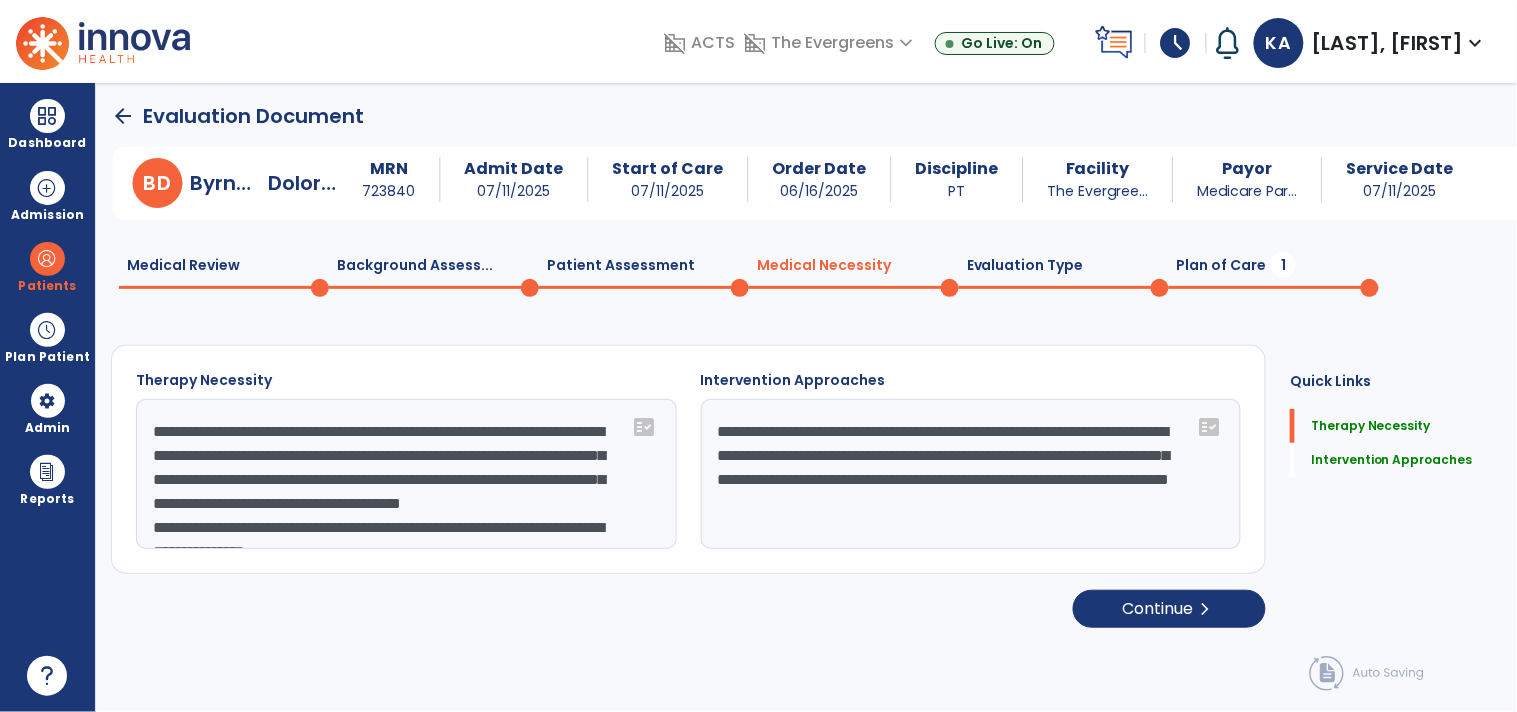 scroll, scrollTop: 0, scrollLeft: 0, axis: both 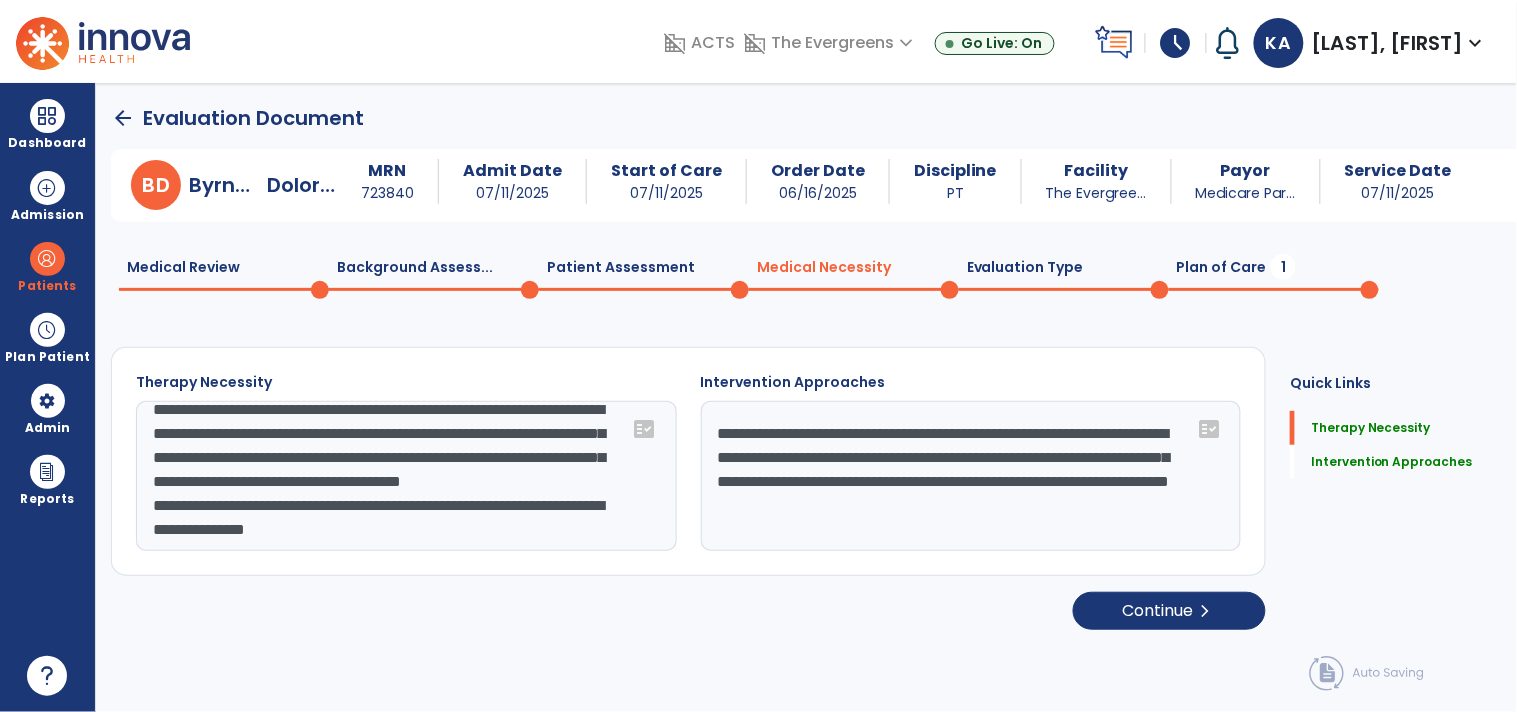 click on "**********" 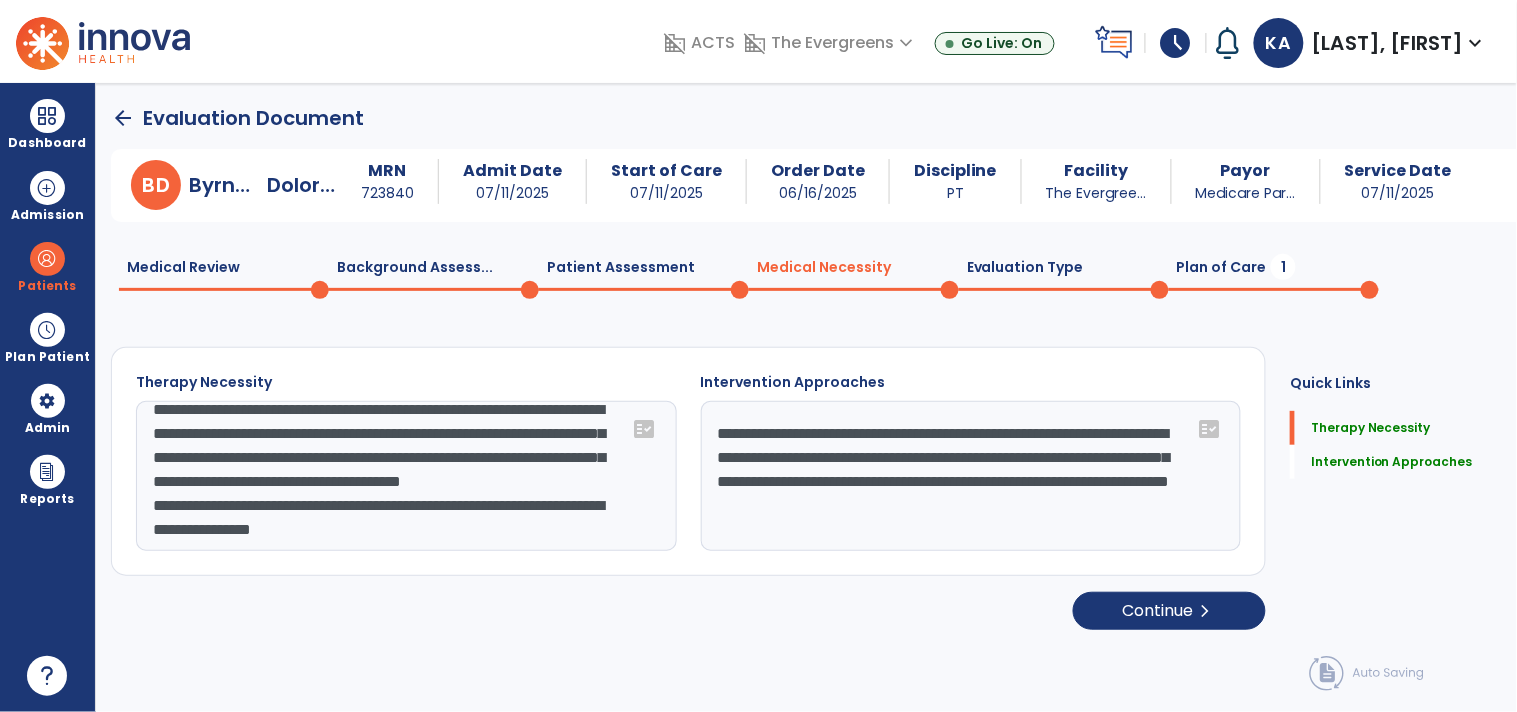 scroll, scrollTop: 8, scrollLeft: 0, axis: vertical 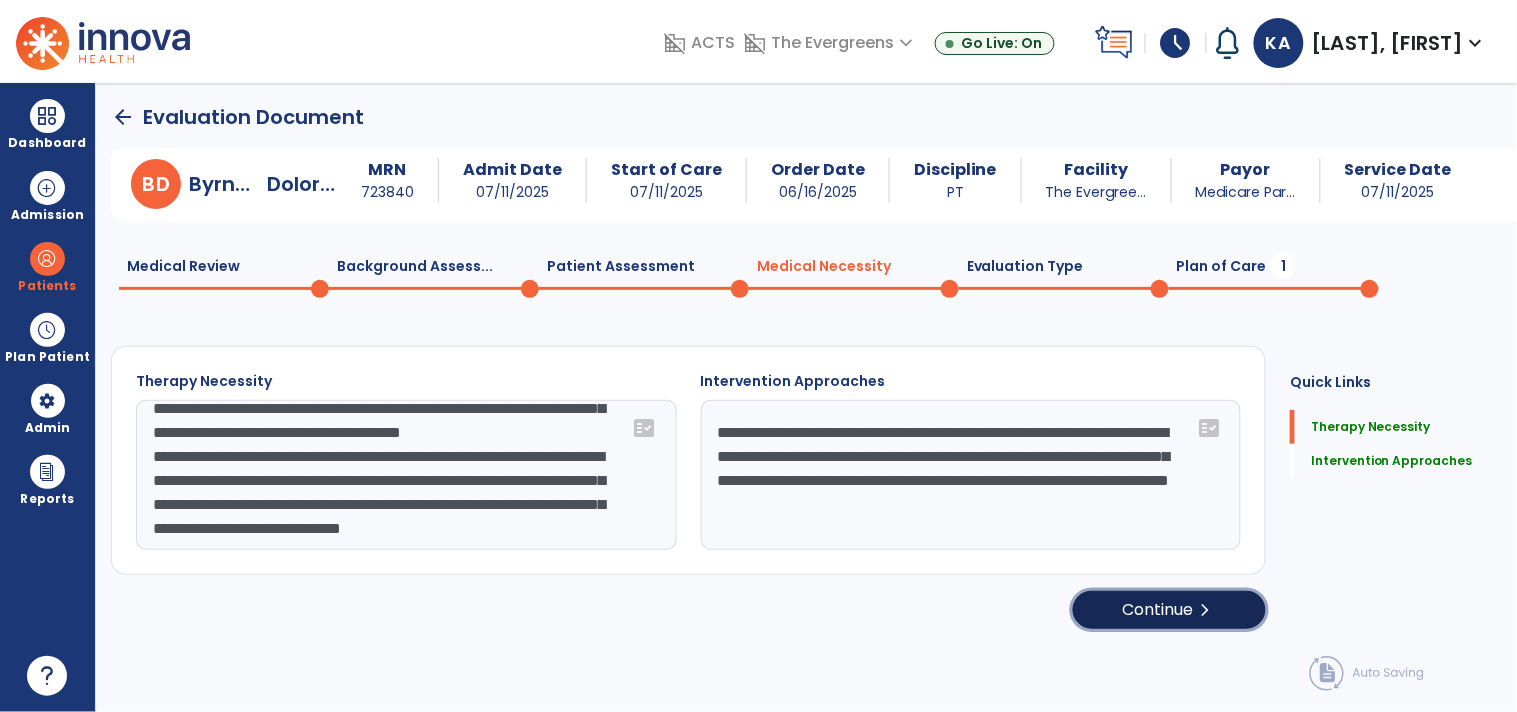 drag, startPoint x: 1154, startPoint y: 610, endPoint x: 557, endPoint y: 538, distance: 601.32605 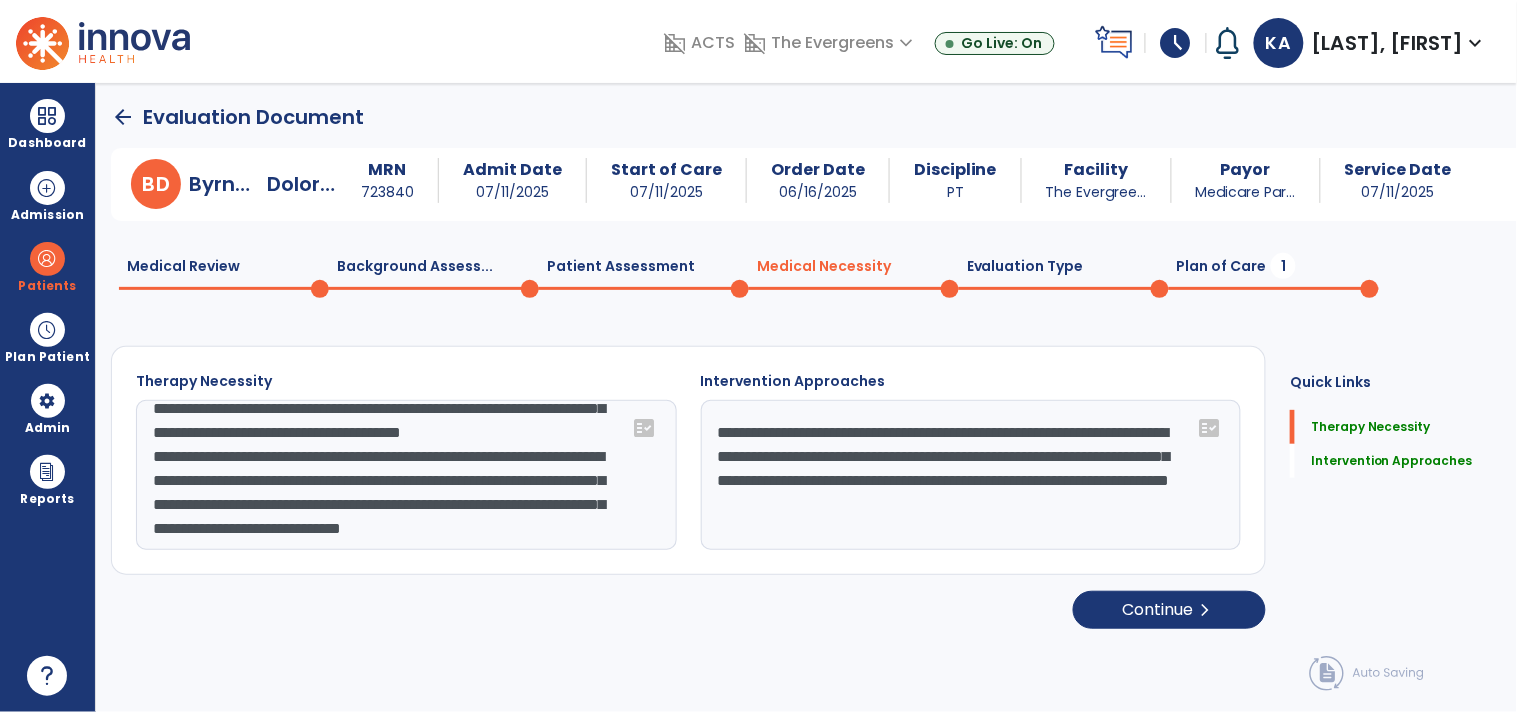 click on "**********" 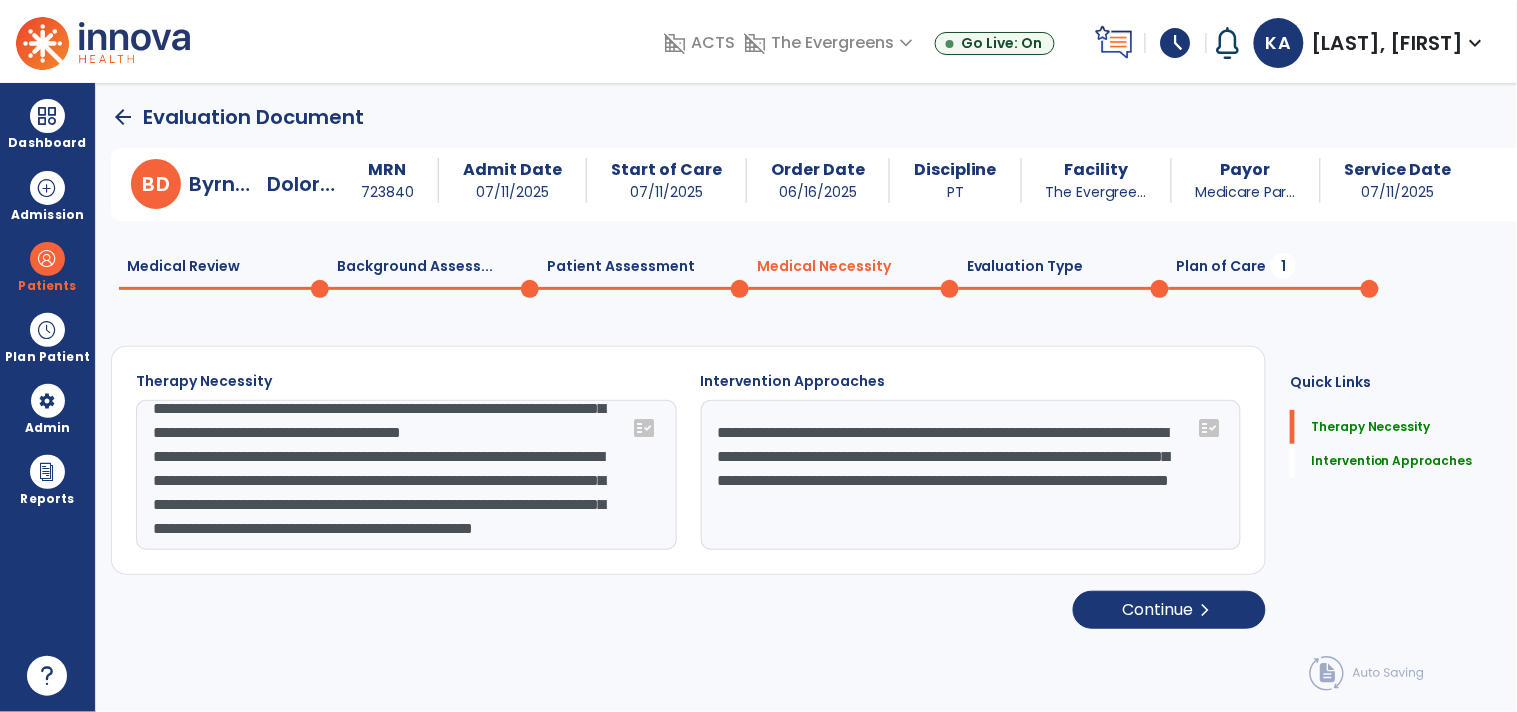 scroll, scrollTop: 135, scrollLeft: 0, axis: vertical 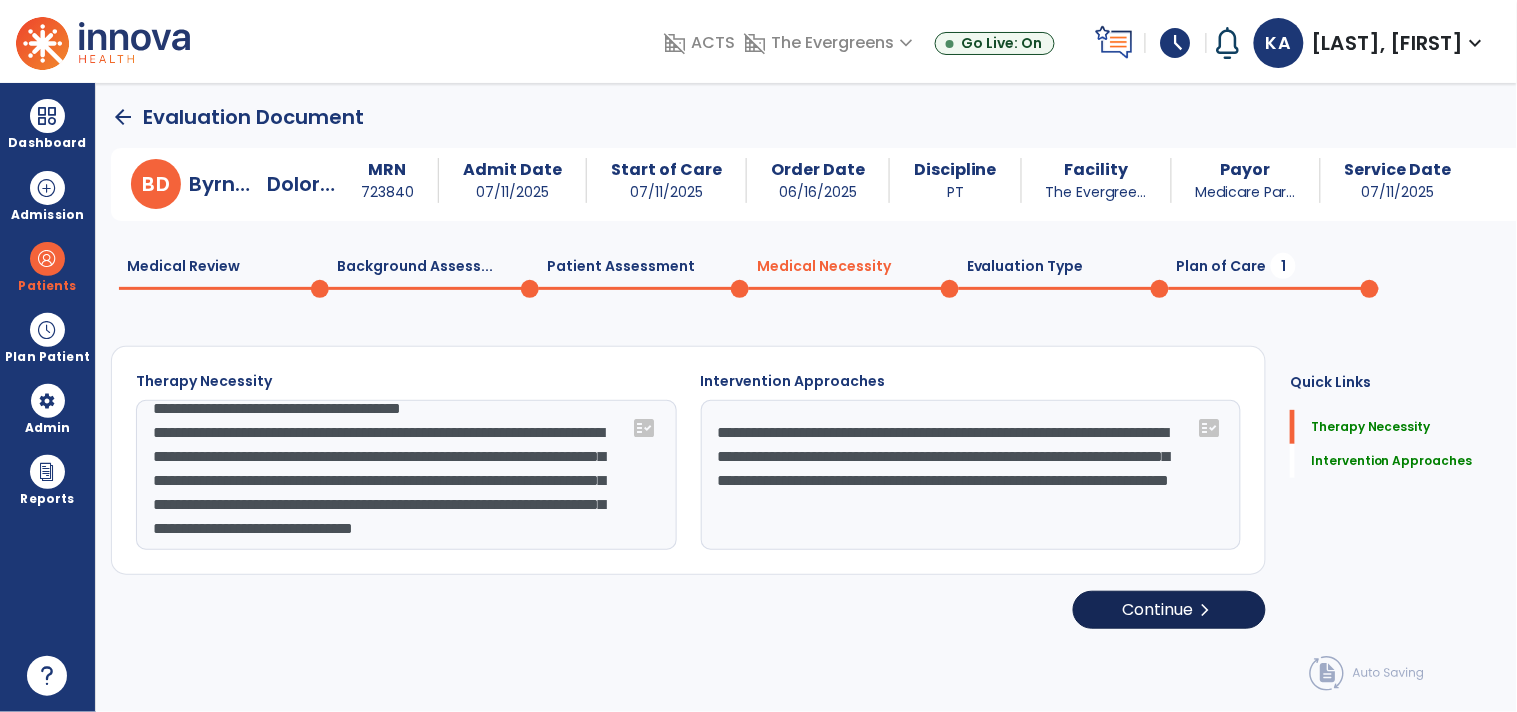 type on "**********" 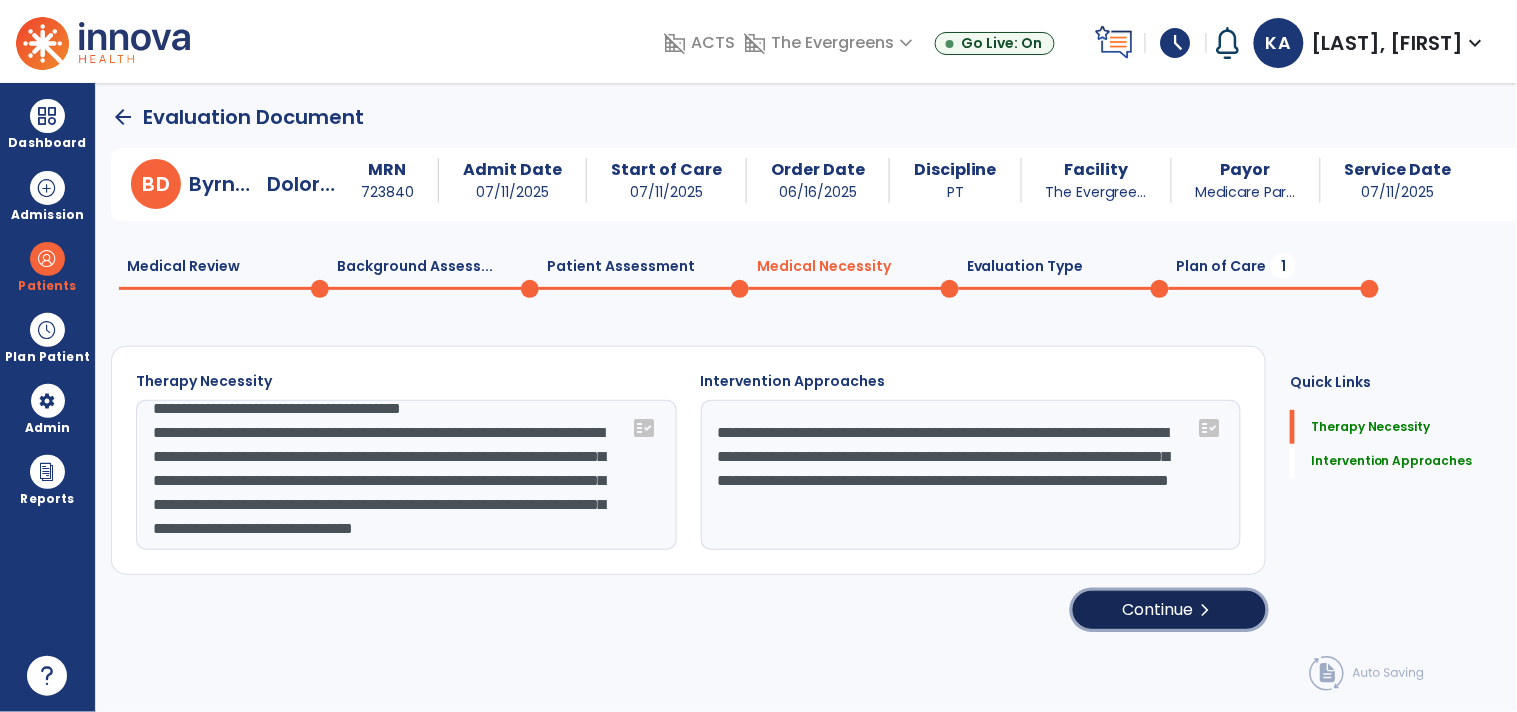 click on "chevron_right" 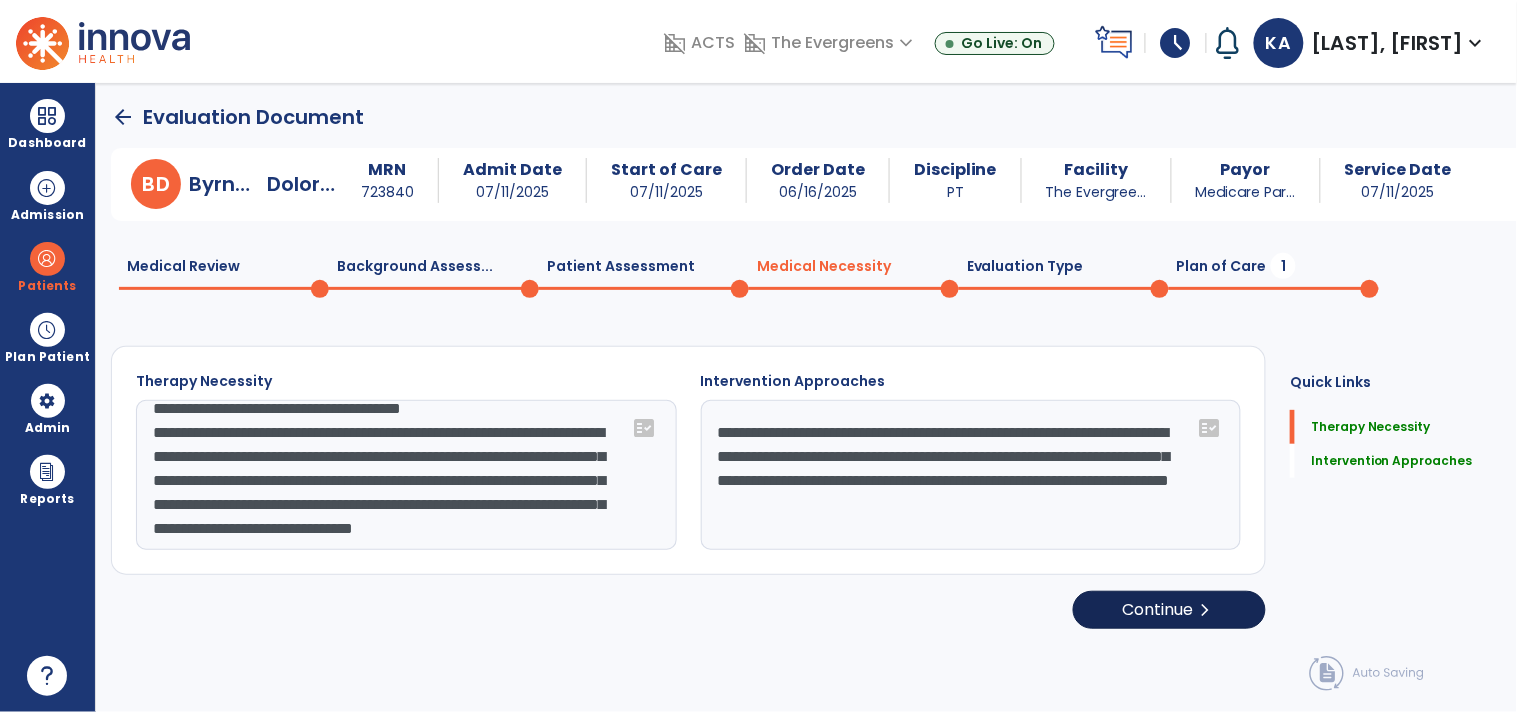 select on "**********" 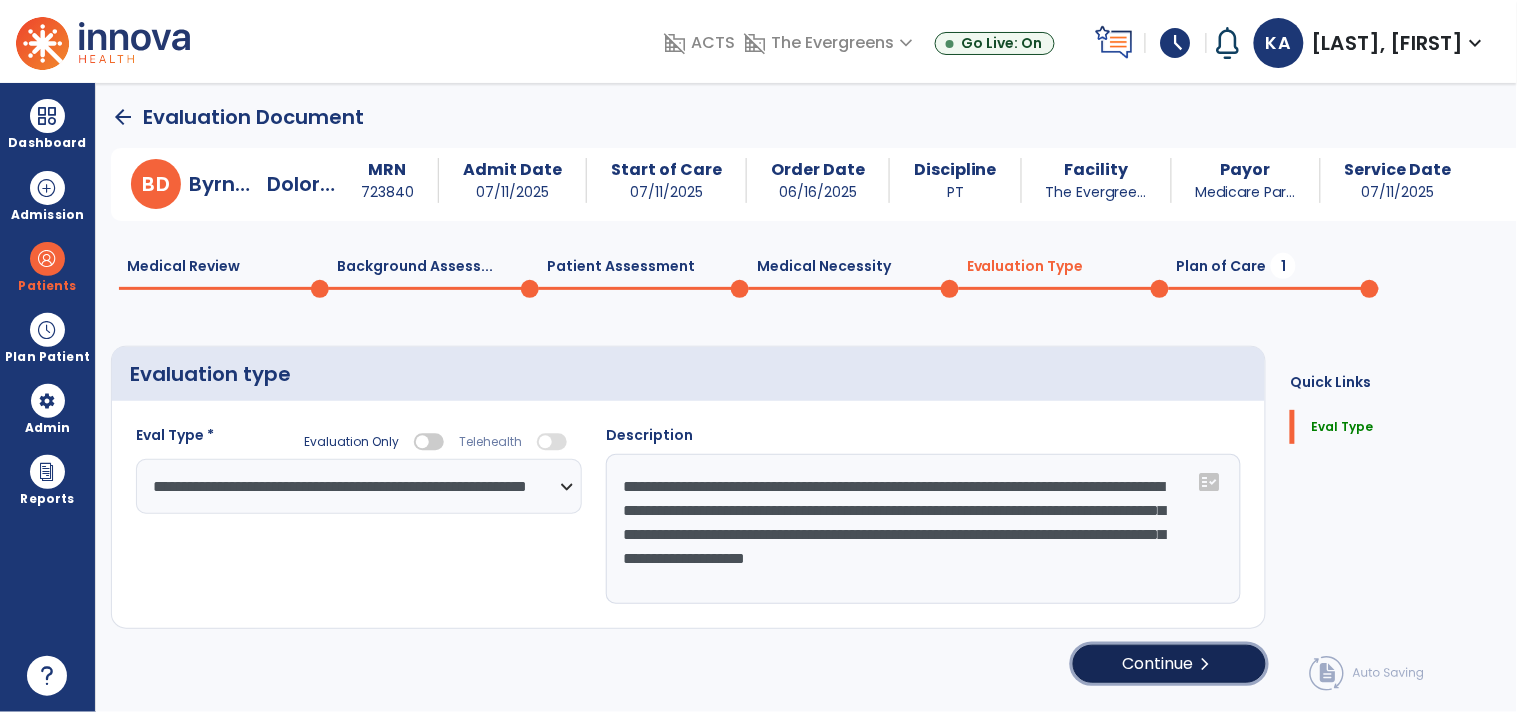 click on "Continue  chevron_right" 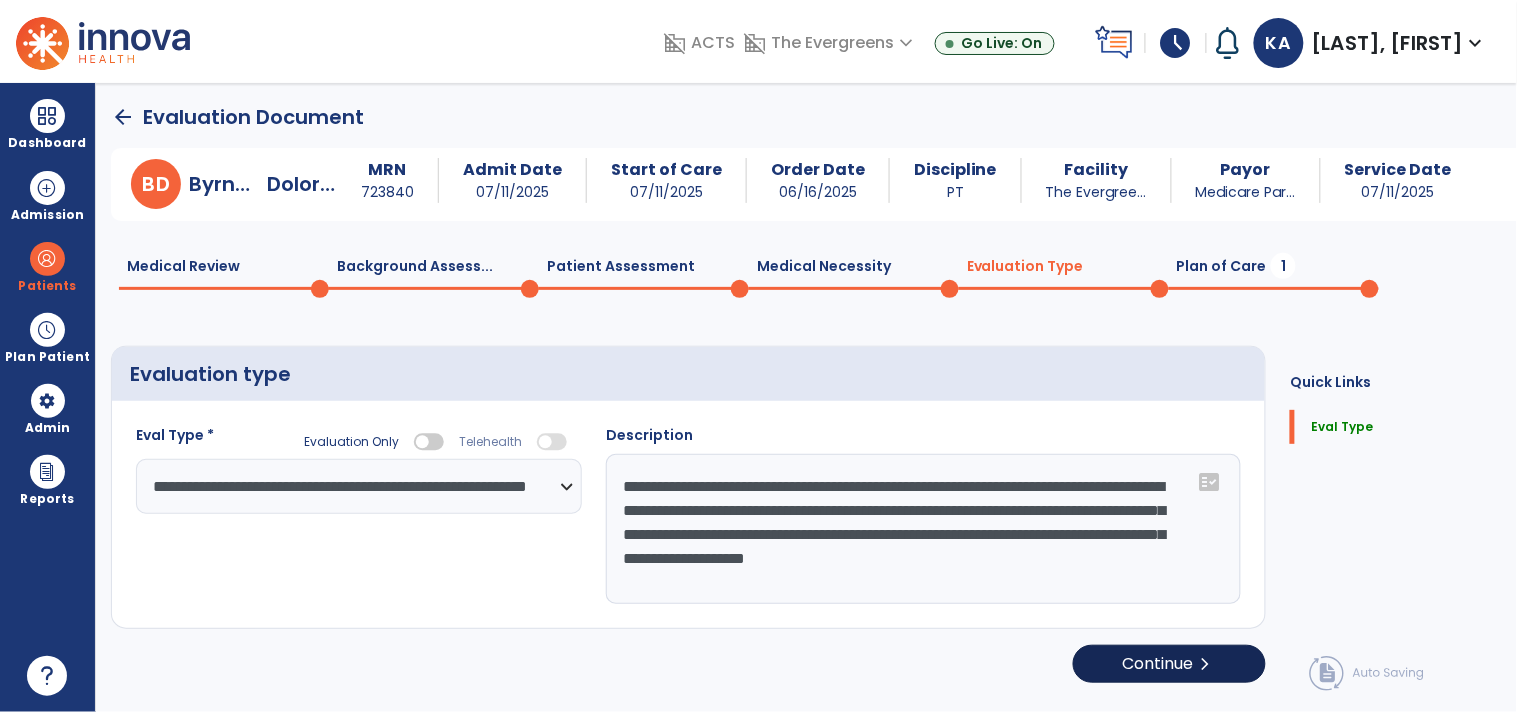 select on "**" 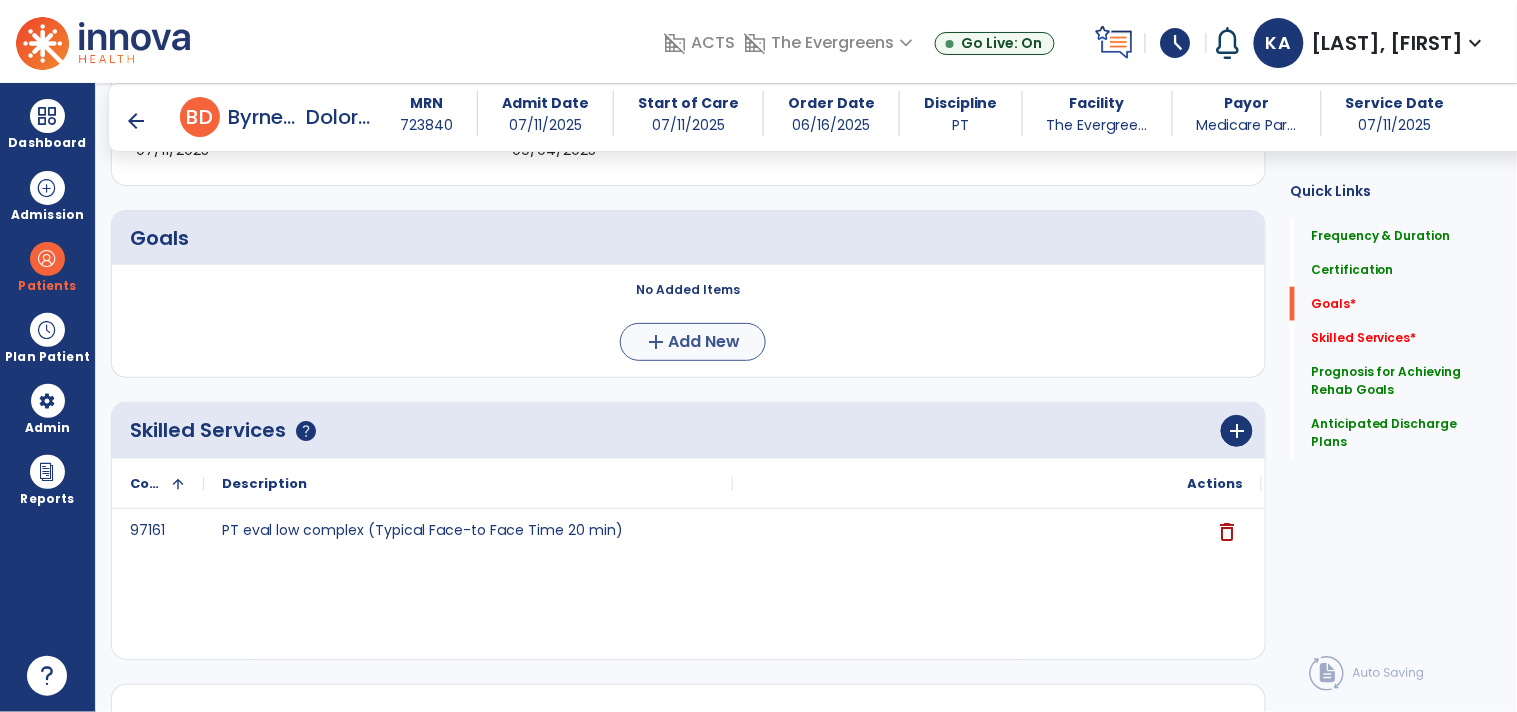 scroll, scrollTop: 445, scrollLeft: 0, axis: vertical 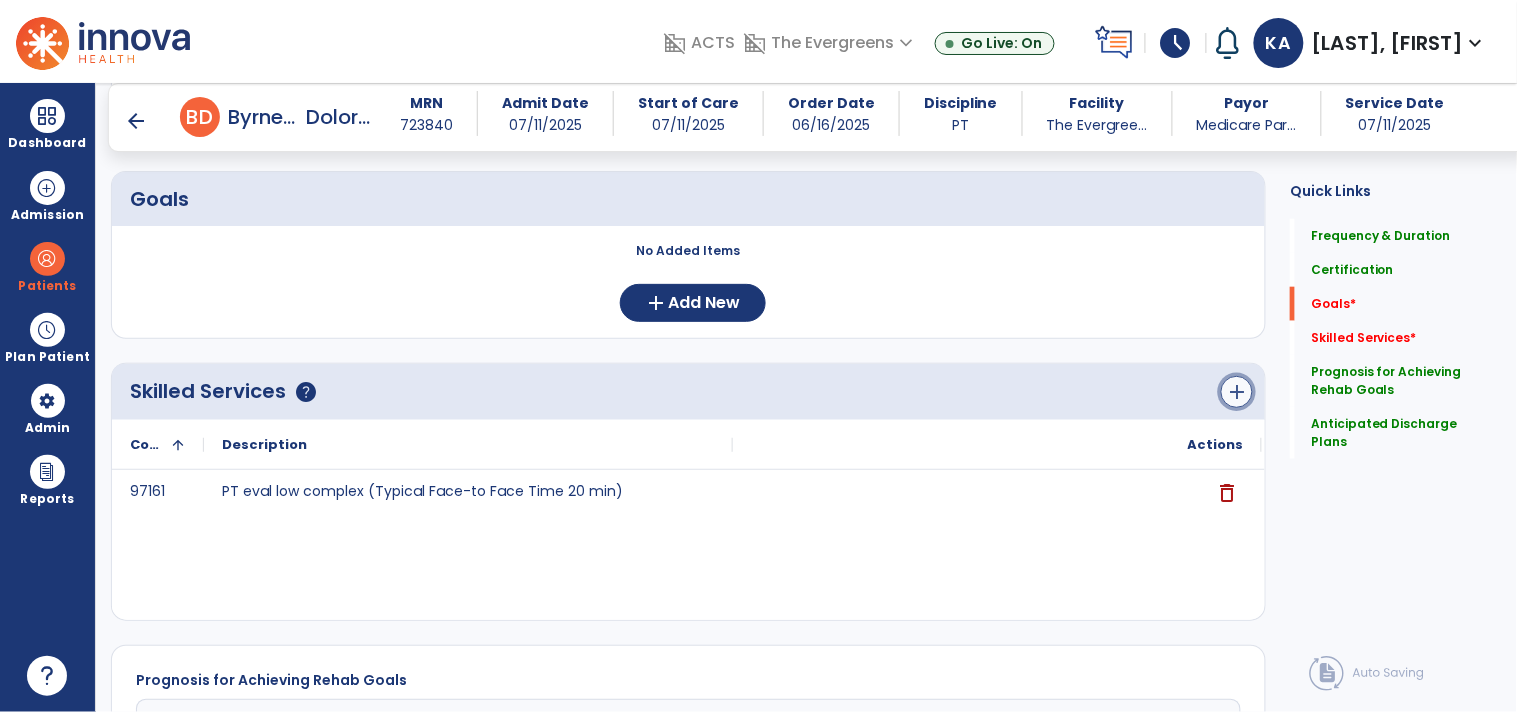 click on "add" 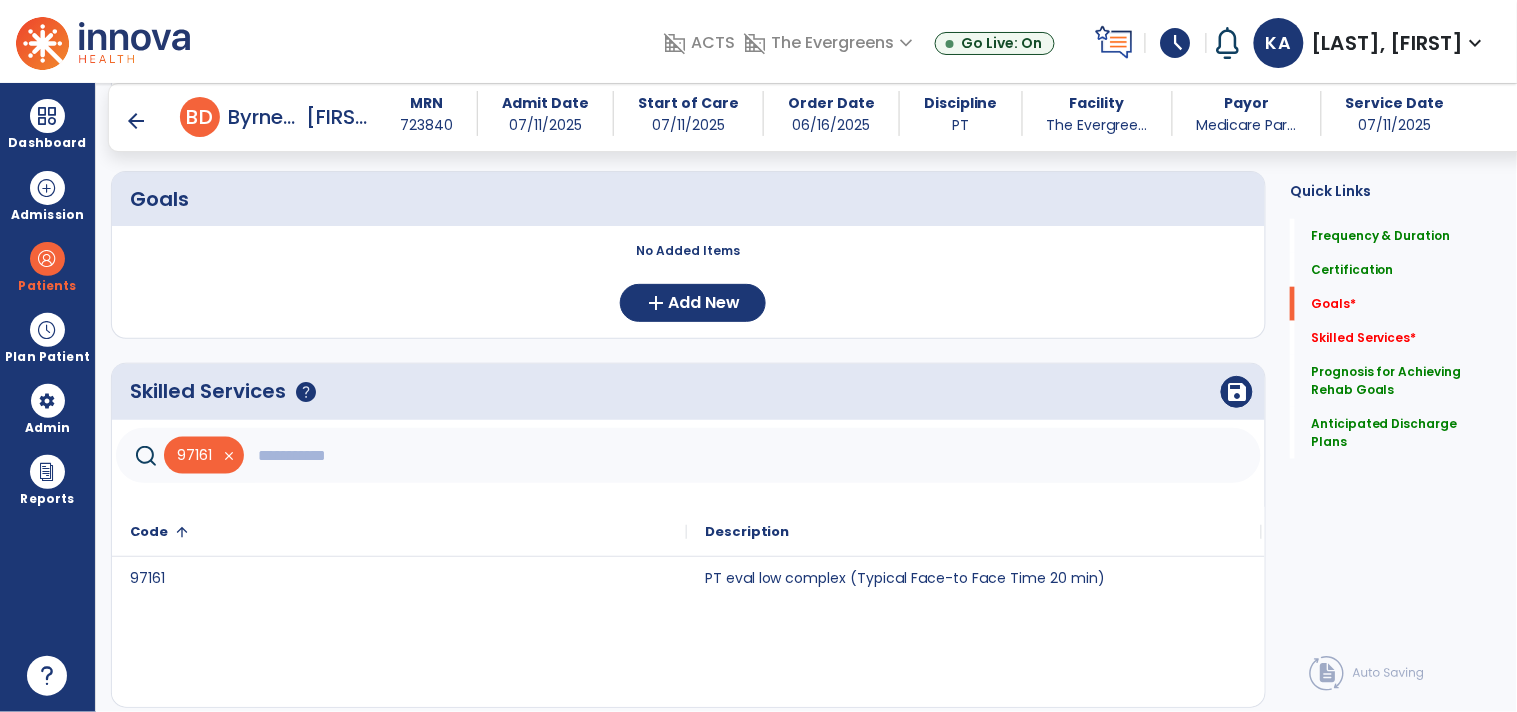 click 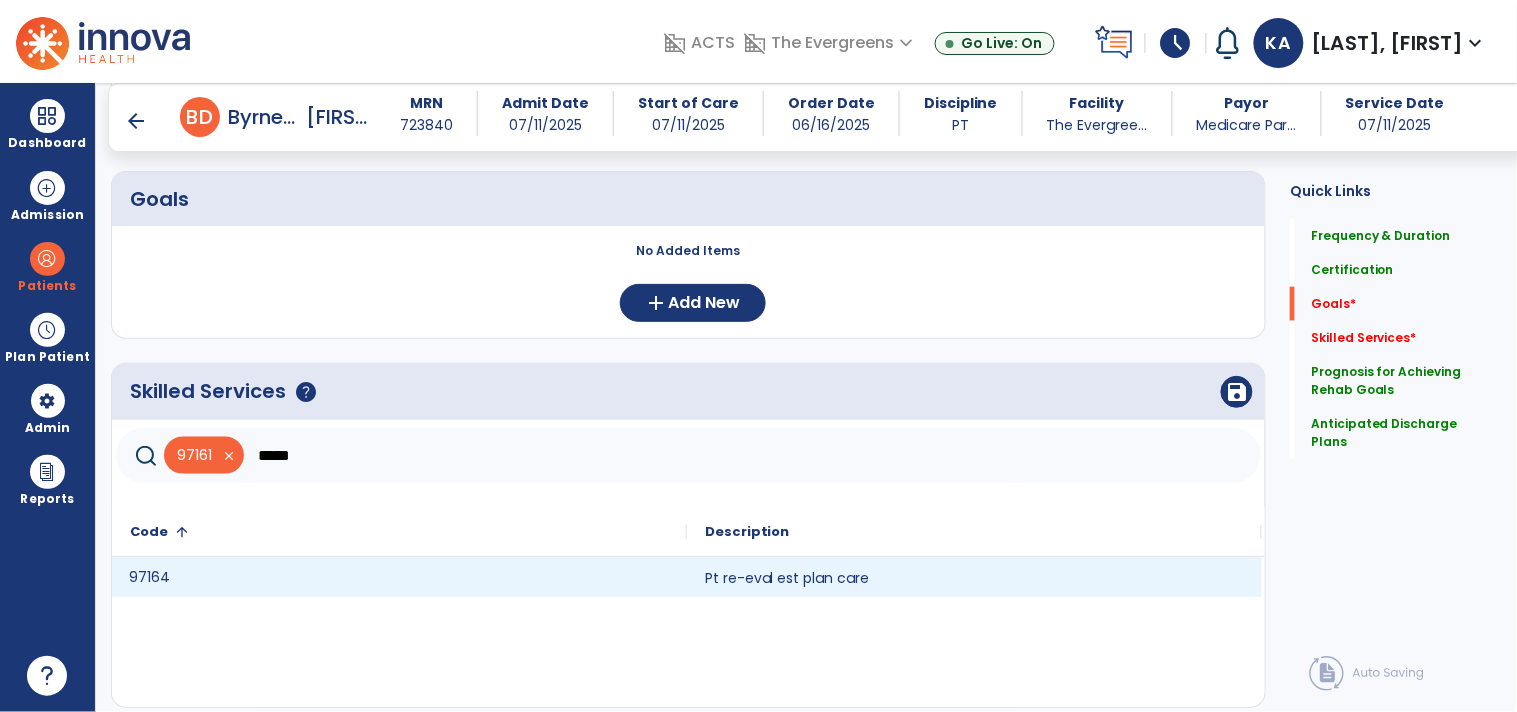 drag, startPoint x: 204, startPoint y: 572, endPoint x: 297, endPoint y: 492, distance: 122.67436 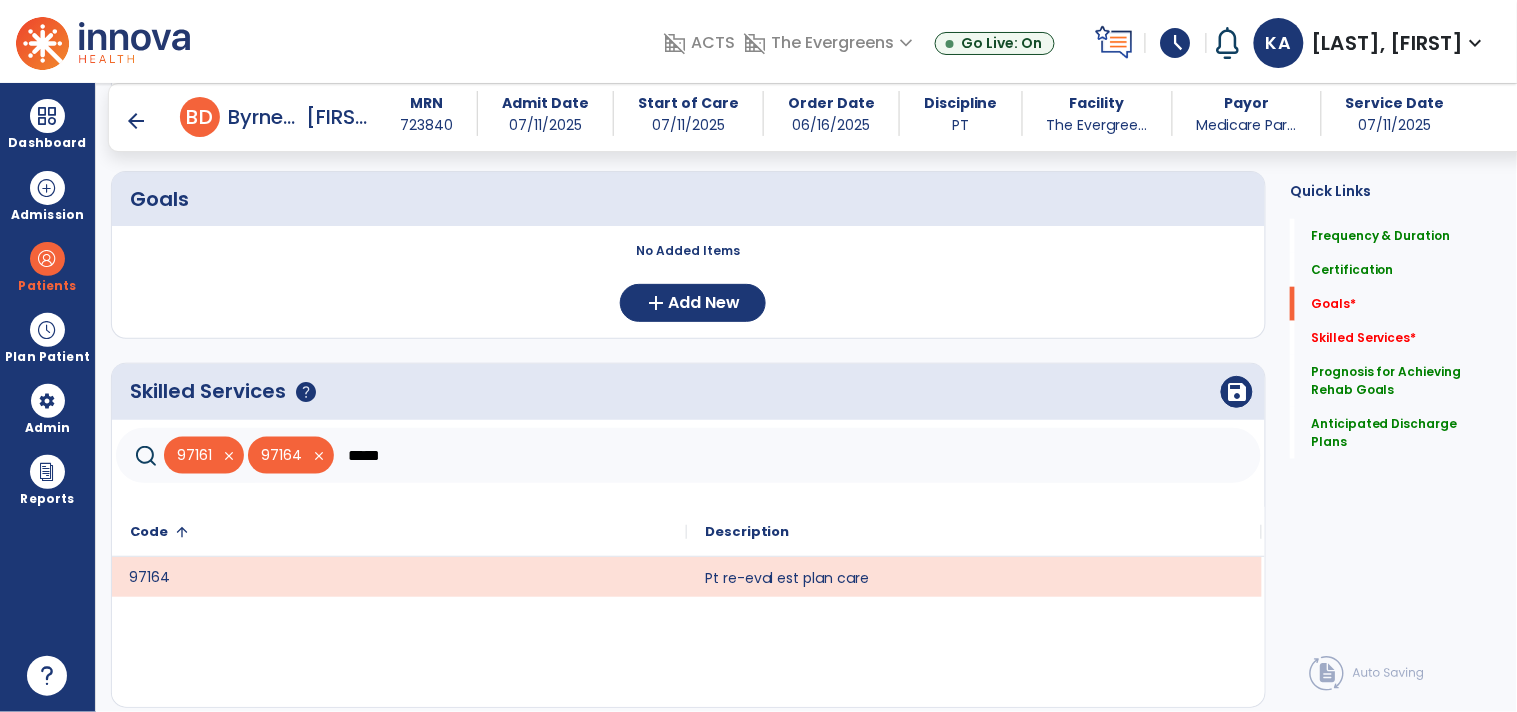 click on "*****" 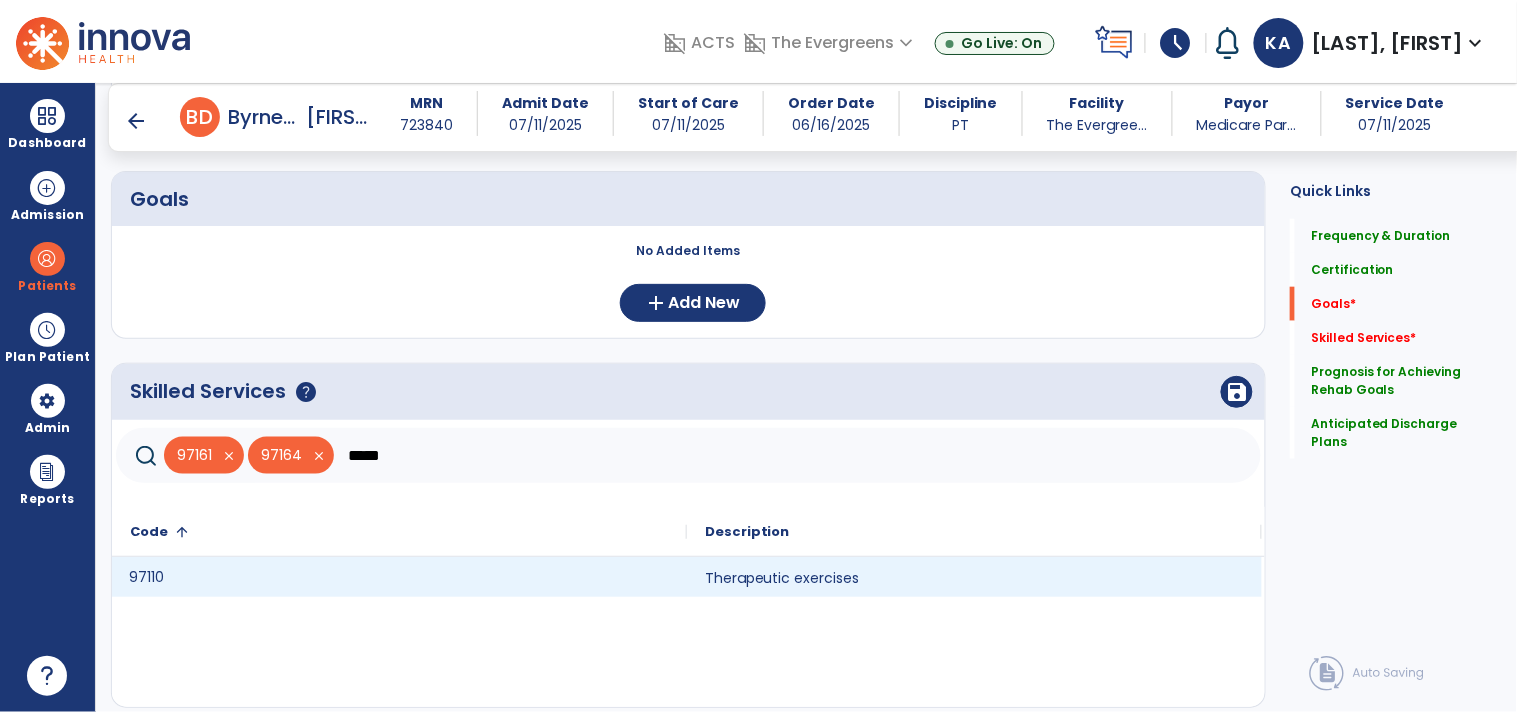 drag, startPoint x: 217, startPoint y: 575, endPoint x: 382, endPoint y: 492, distance: 184.69975 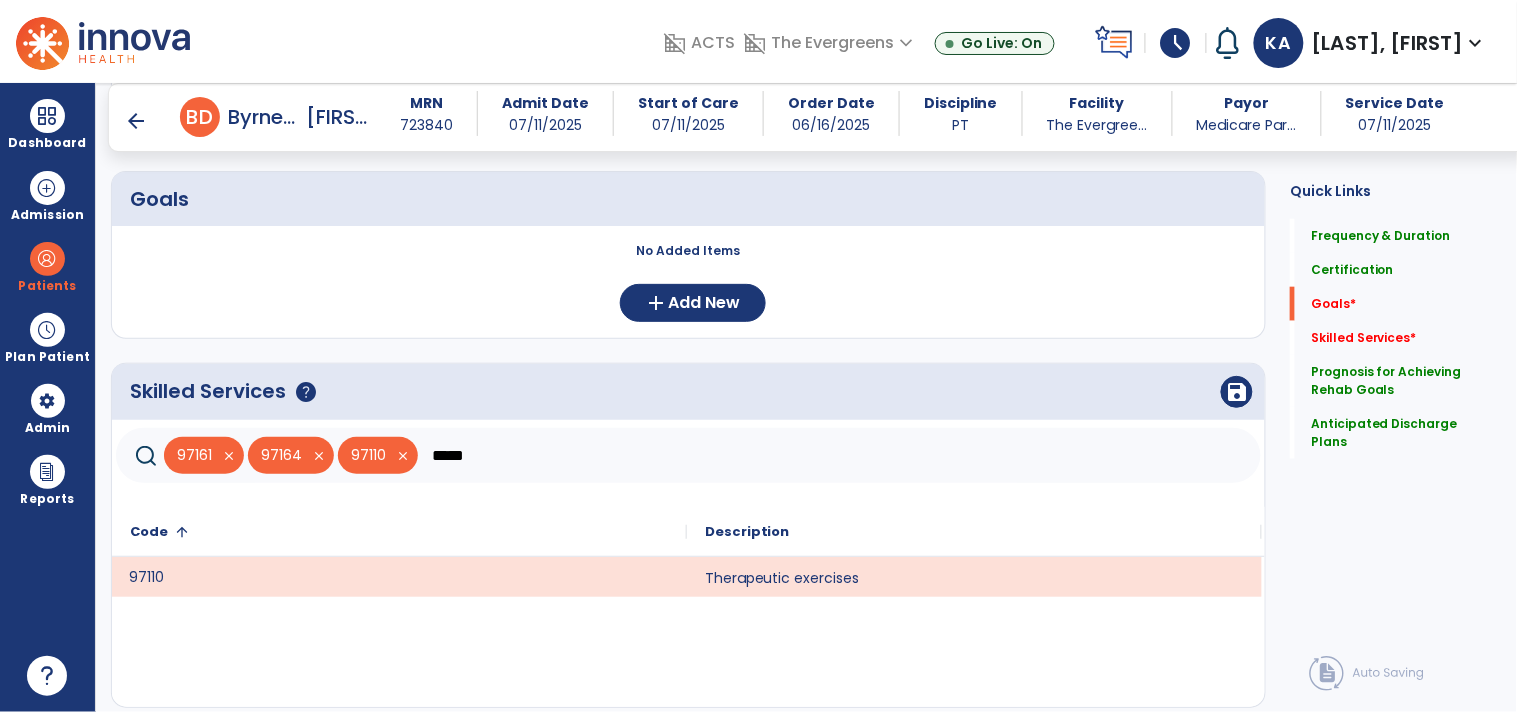 click on "*****" 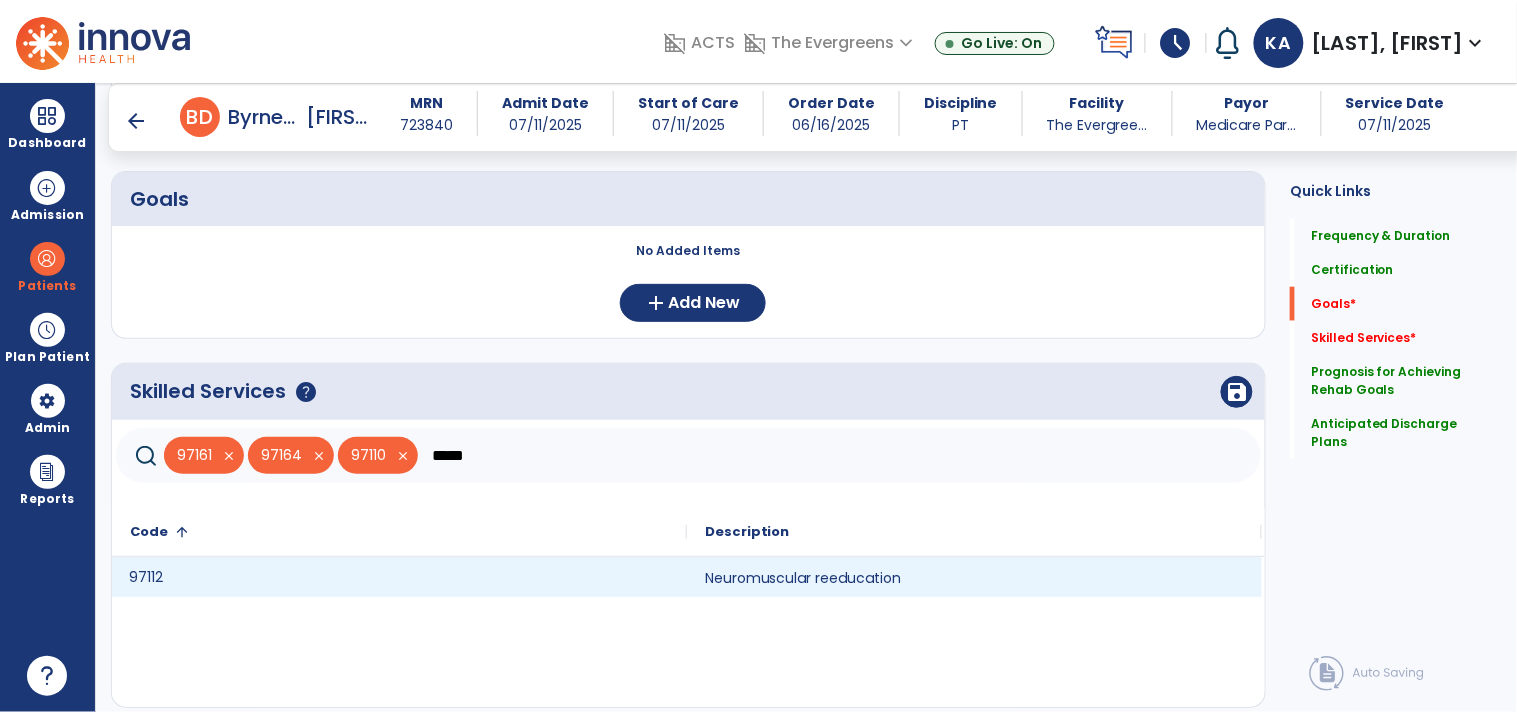 click on "97112" 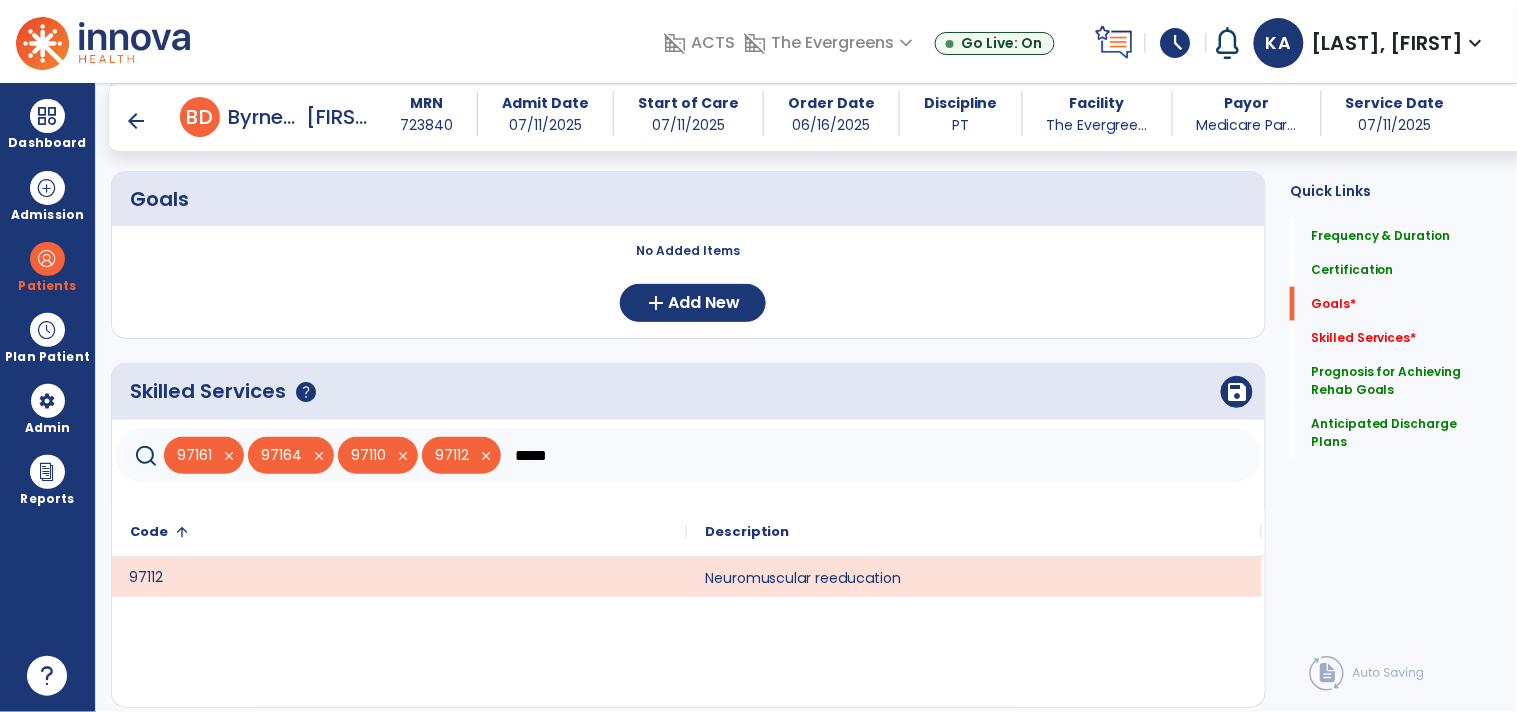 click on "*****" 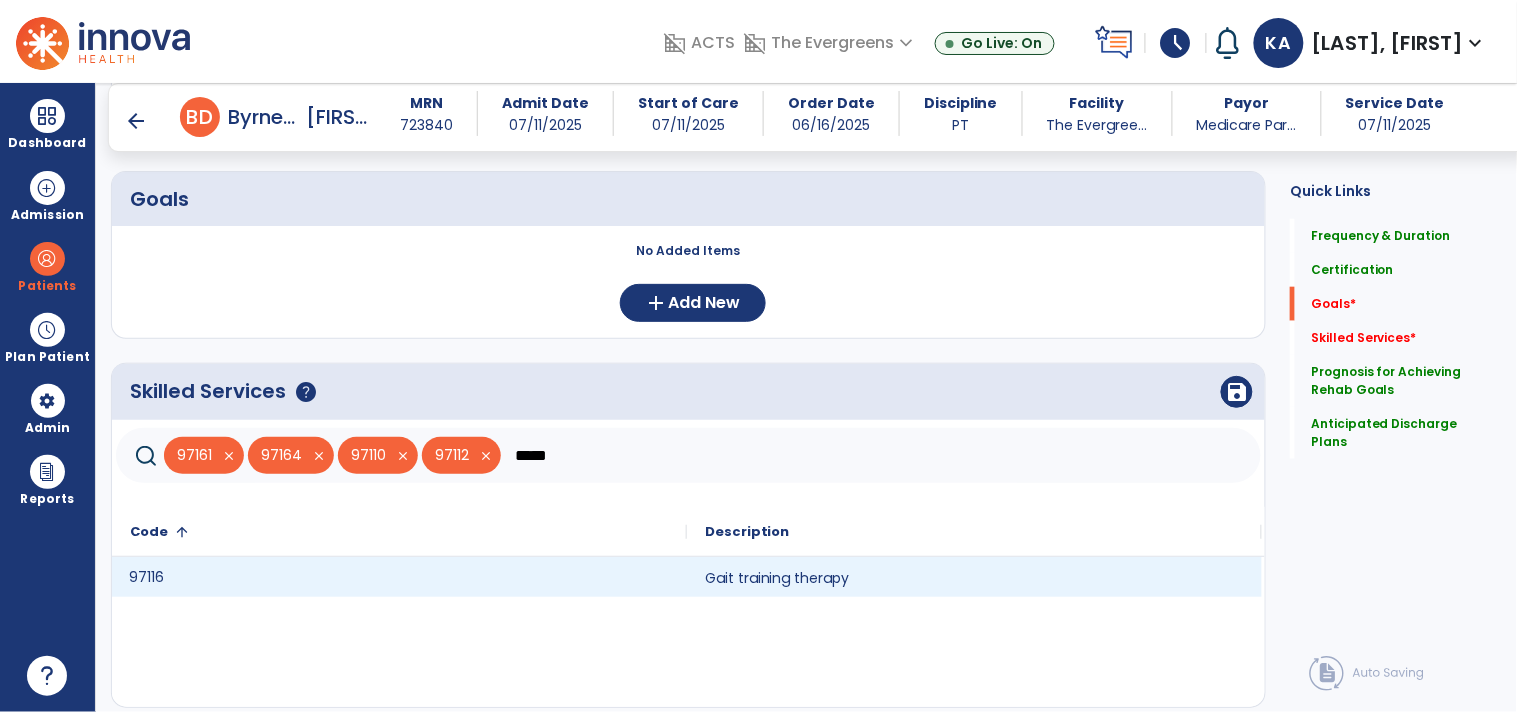click on "97116" 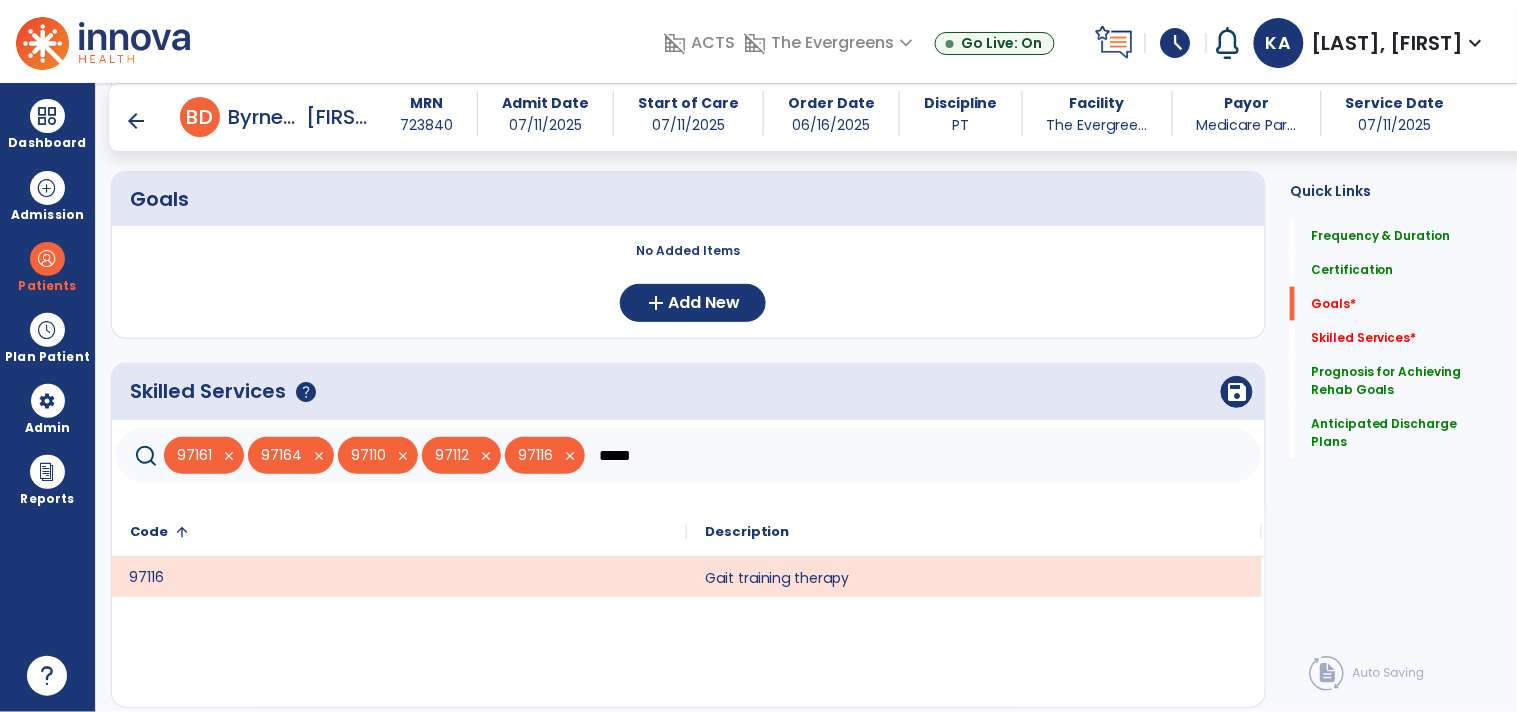 click on "*****" 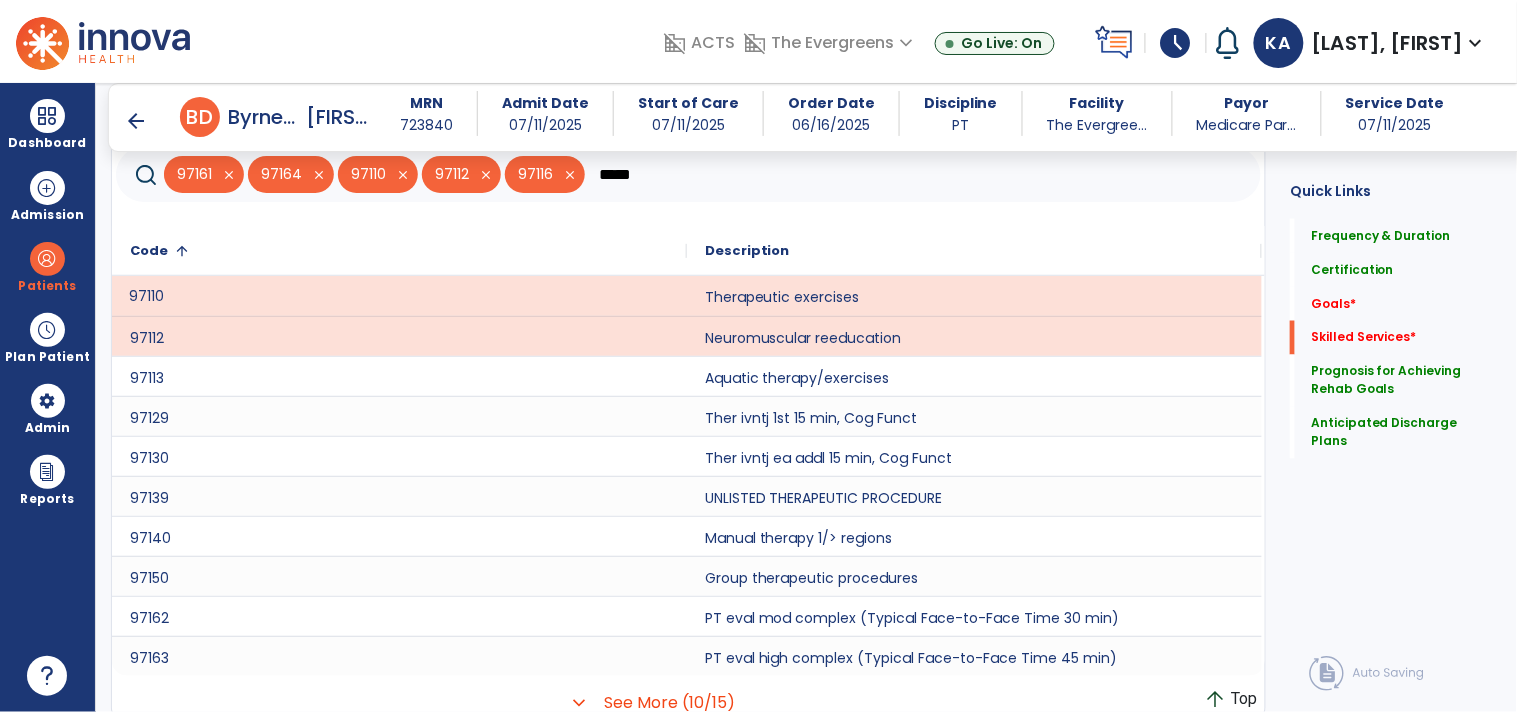 scroll, scrollTop: 737, scrollLeft: 0, axis: vertical 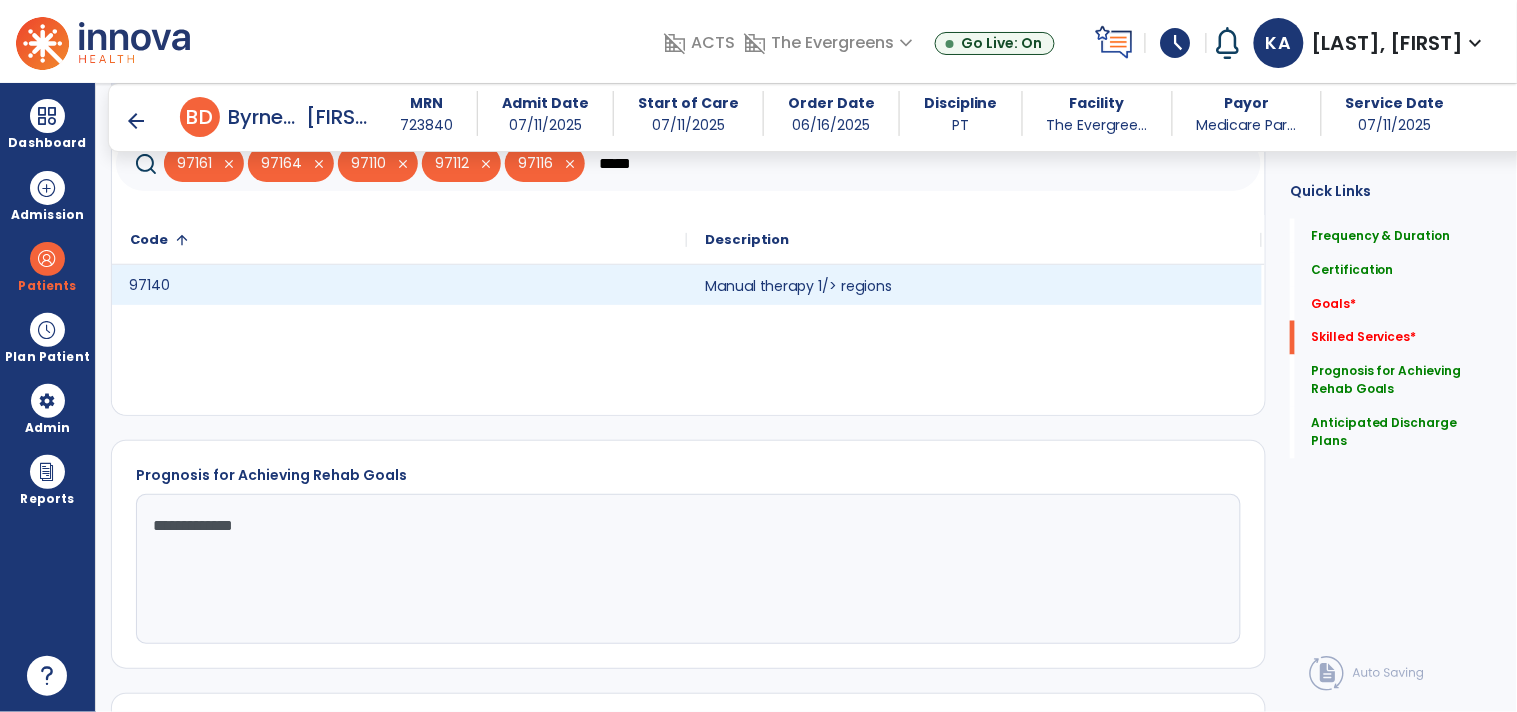 drag, startPoint x: 213, startPoint y: 275, endPoint x: 231, endPoint y: 285, distance: 20.59126 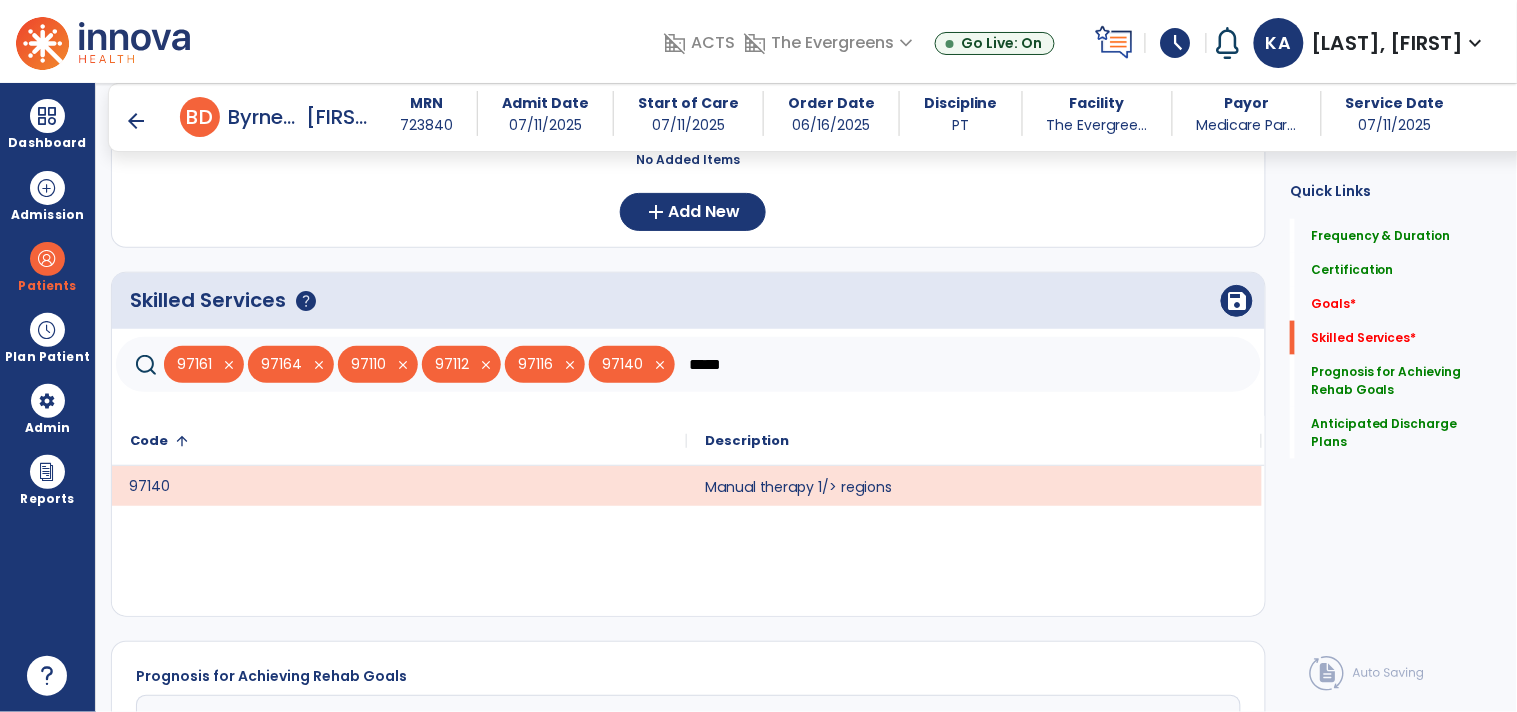 scroll, scrollTop: 515, scrollLeft: 0, axis: vertical 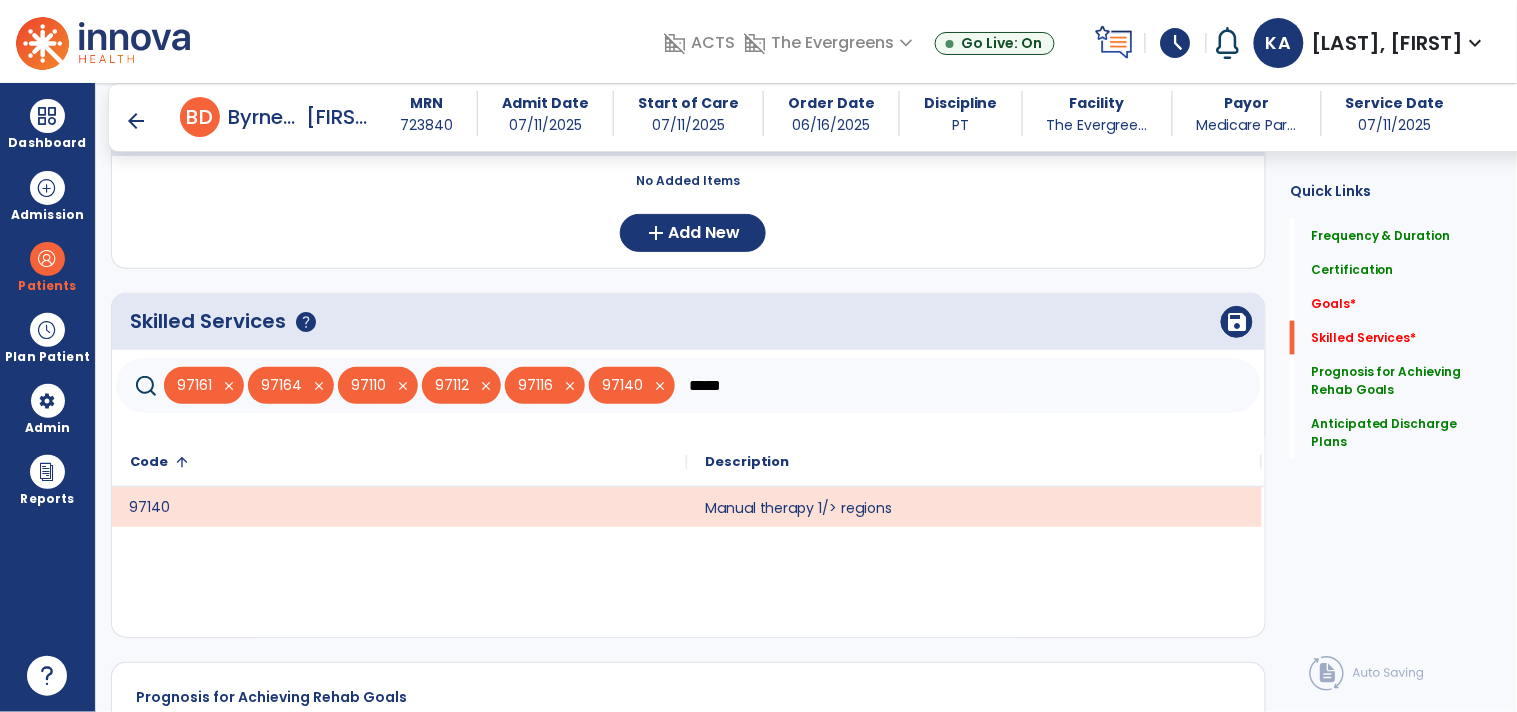 click on "*****" 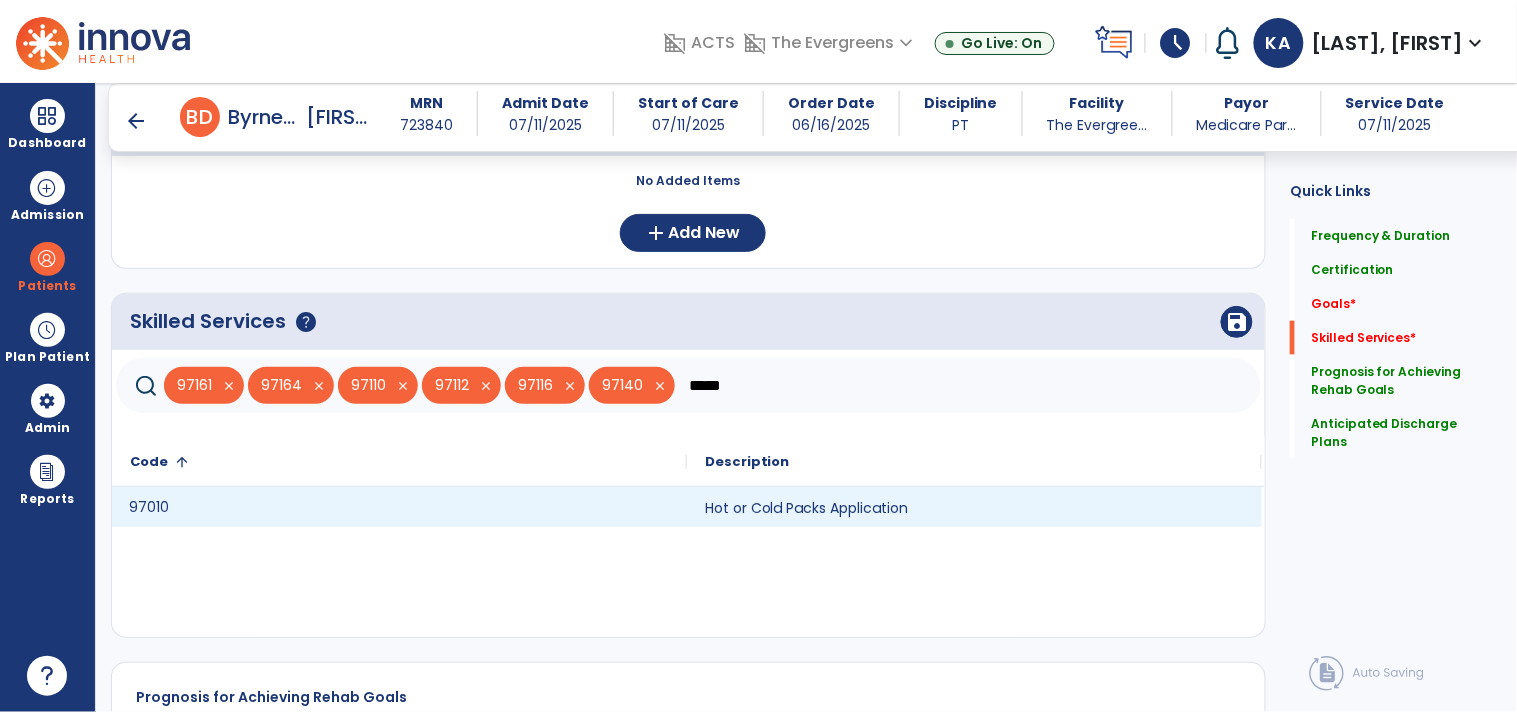 click on "97010" 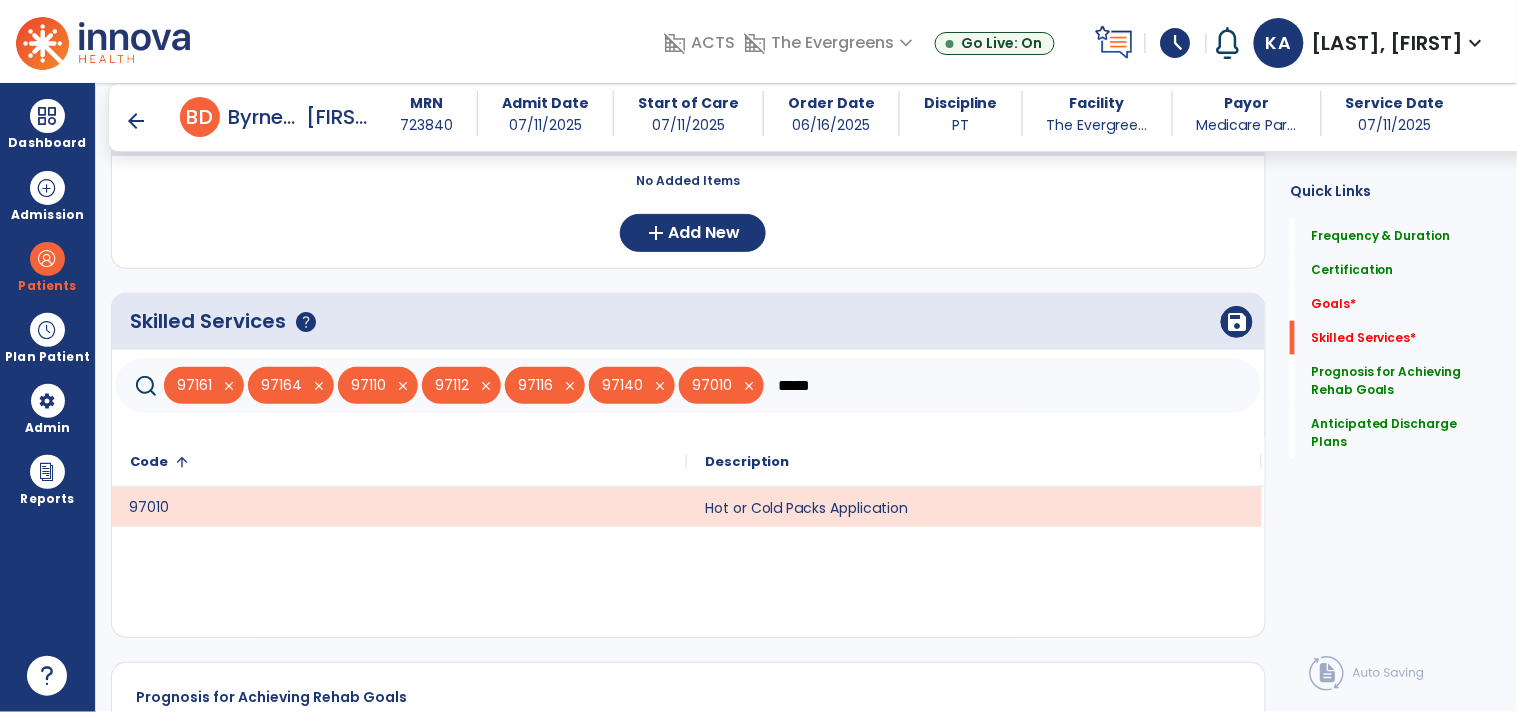 click on "*****" 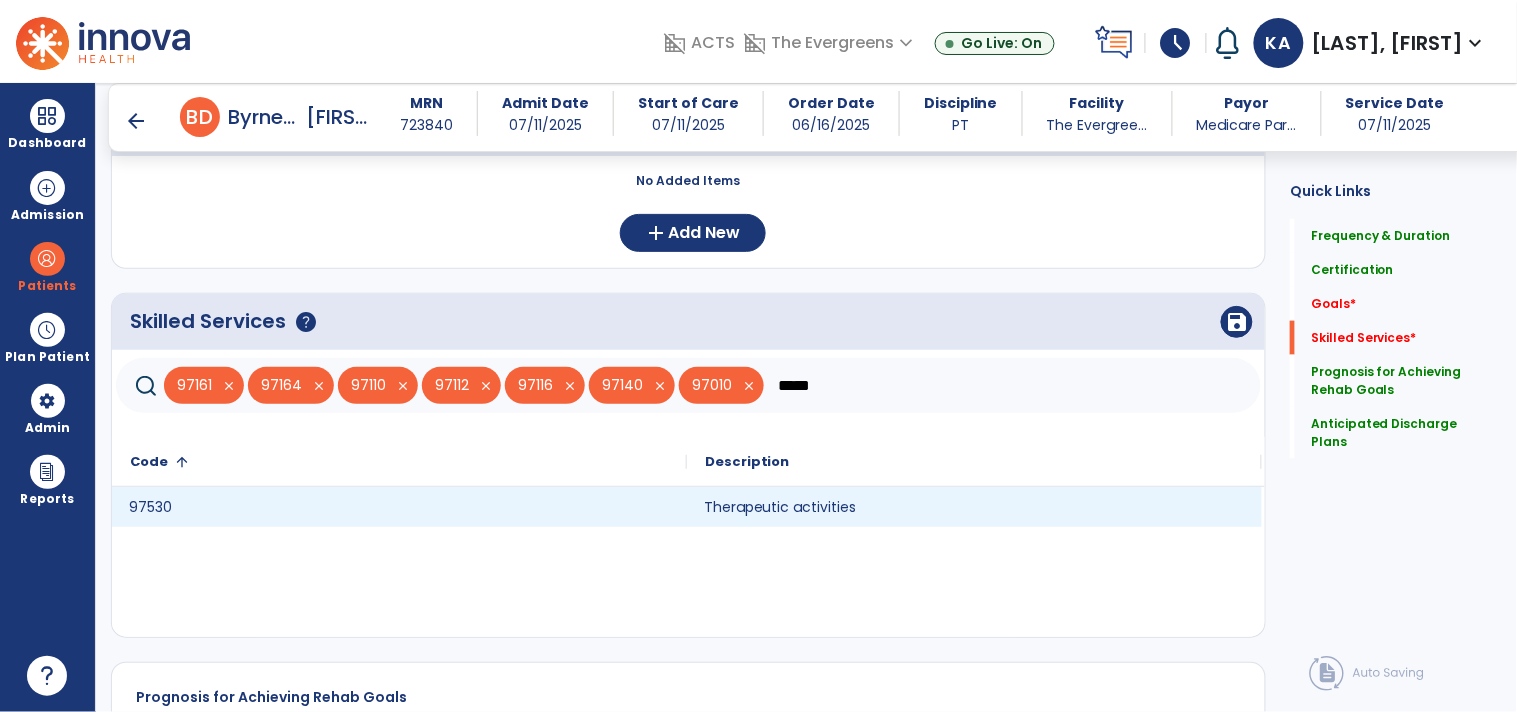 drag, startPoint x: 692, startPoint y: 520, endPoint x: 751, endPoint y: 465, distance: 80.65978 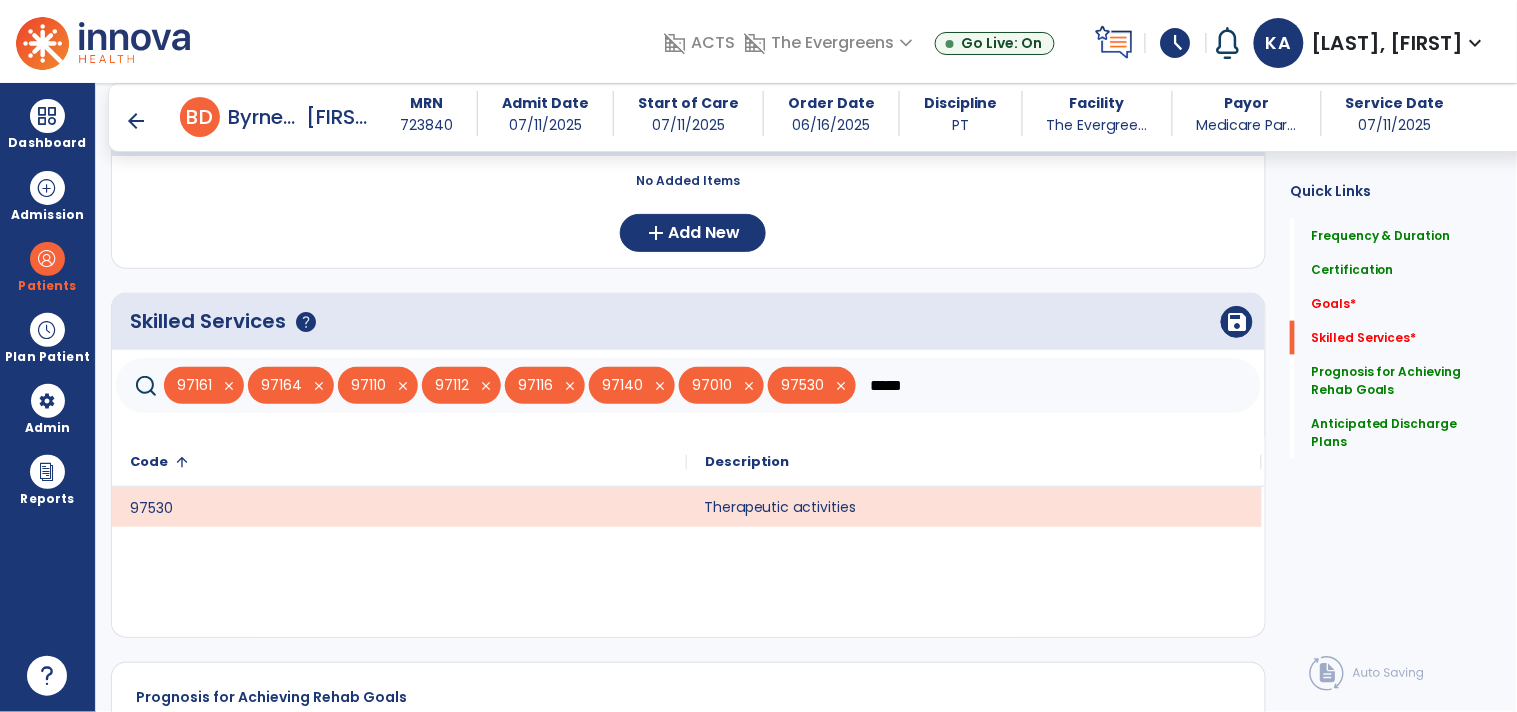 click on "*****" 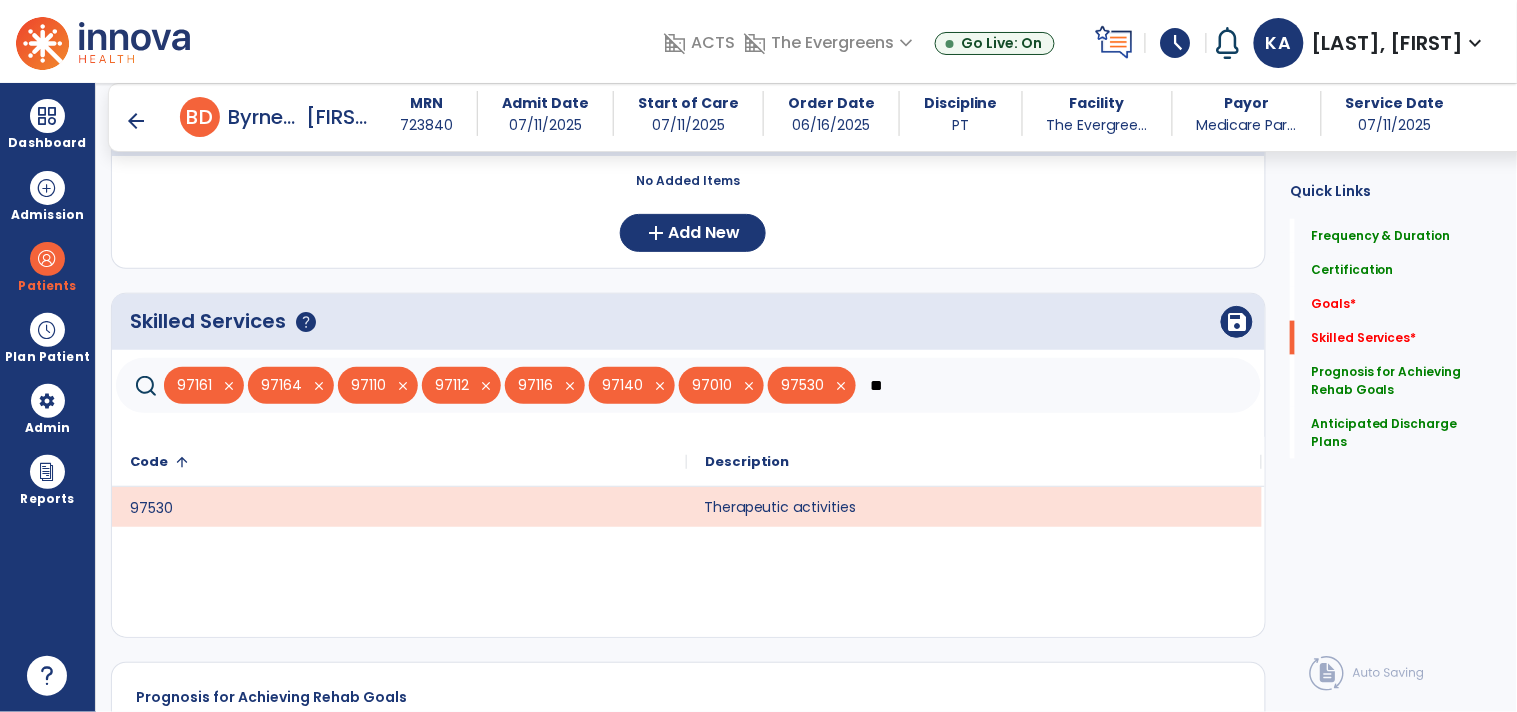 type on "*" 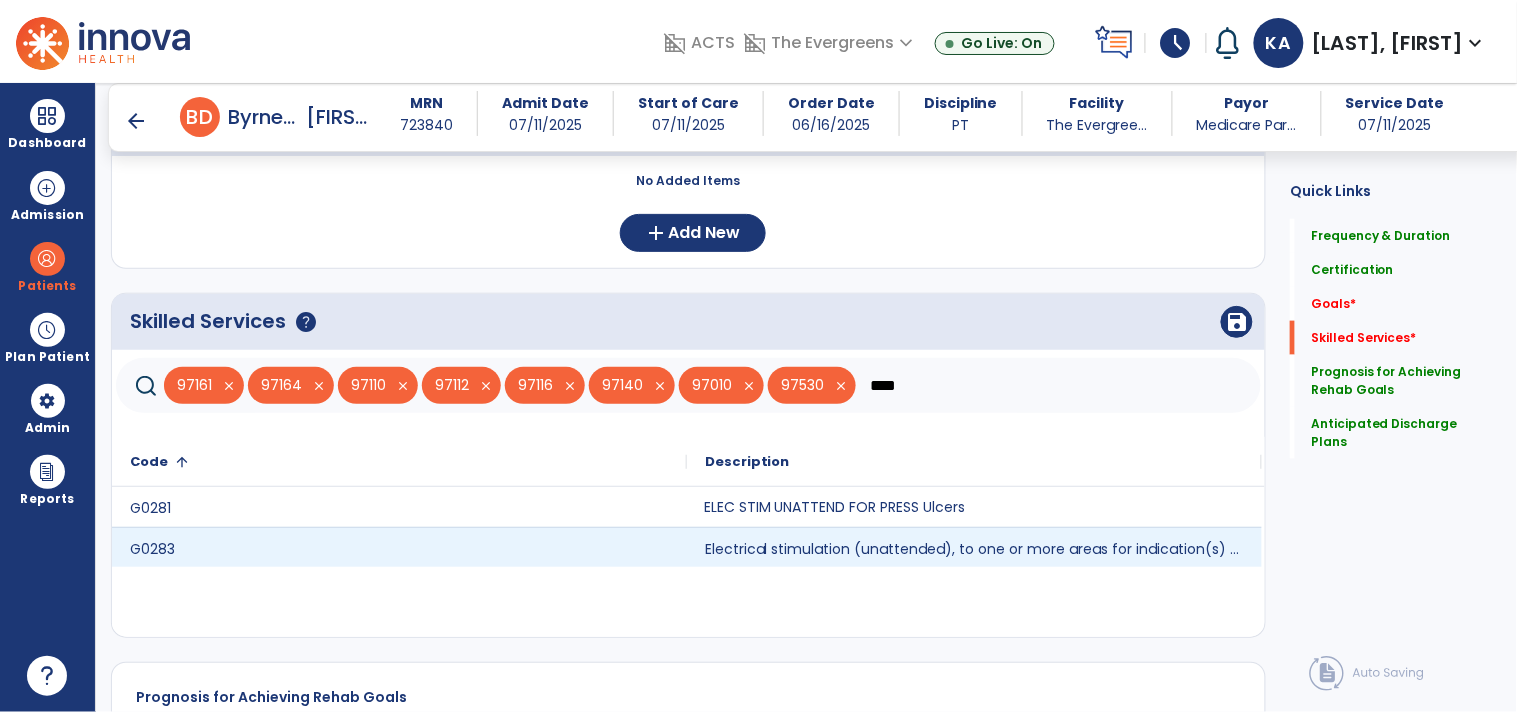 type on "****" 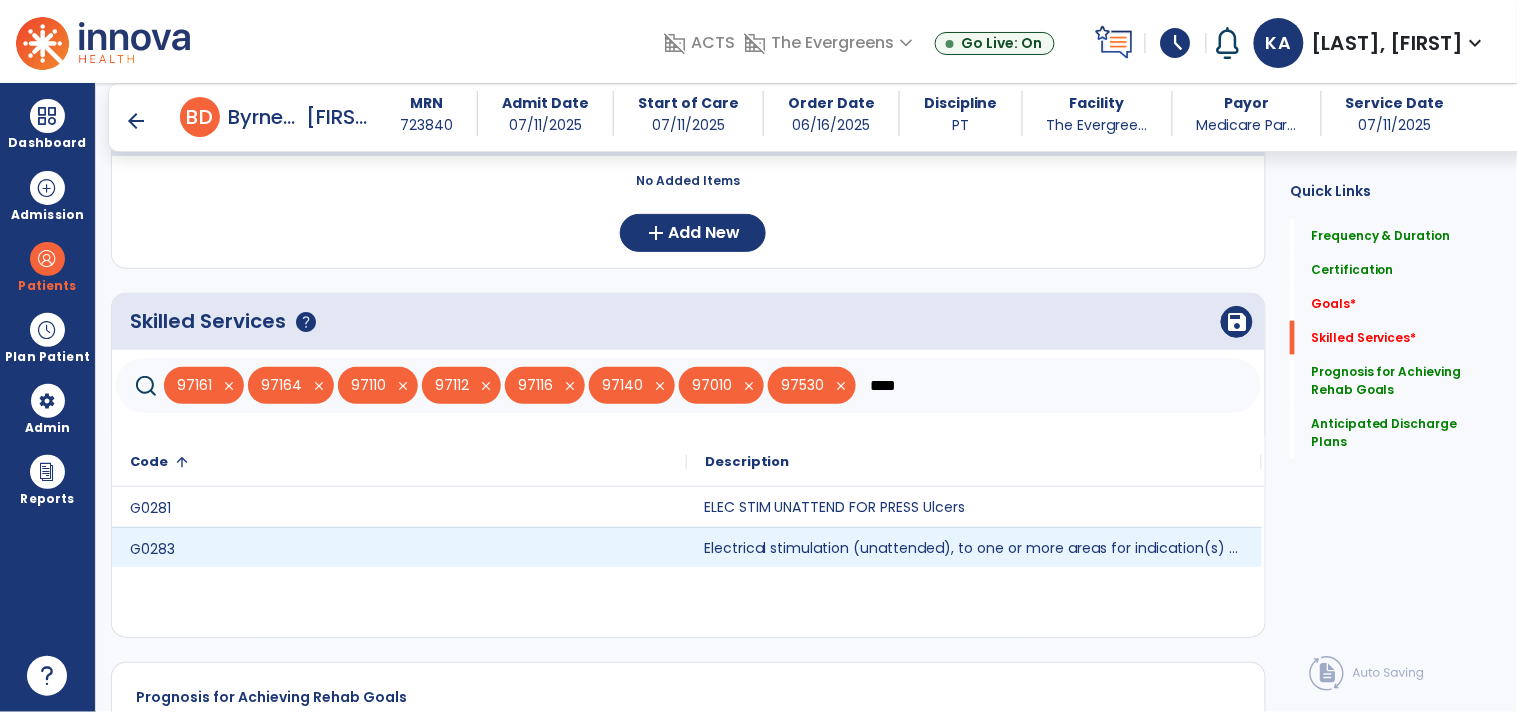 click on "Electrical stimulation (unattended), to one or more areas for indication(s) other than wound care" 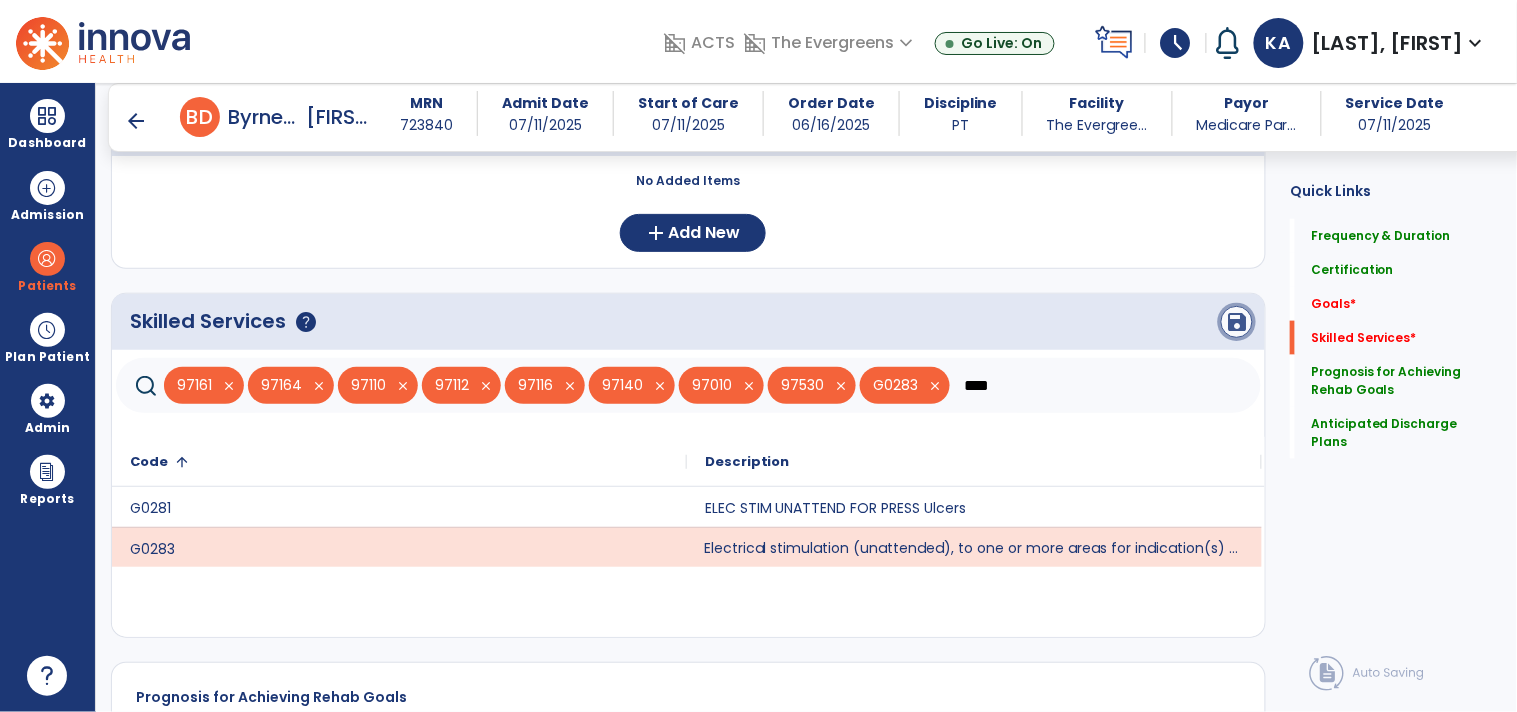 click on "save" 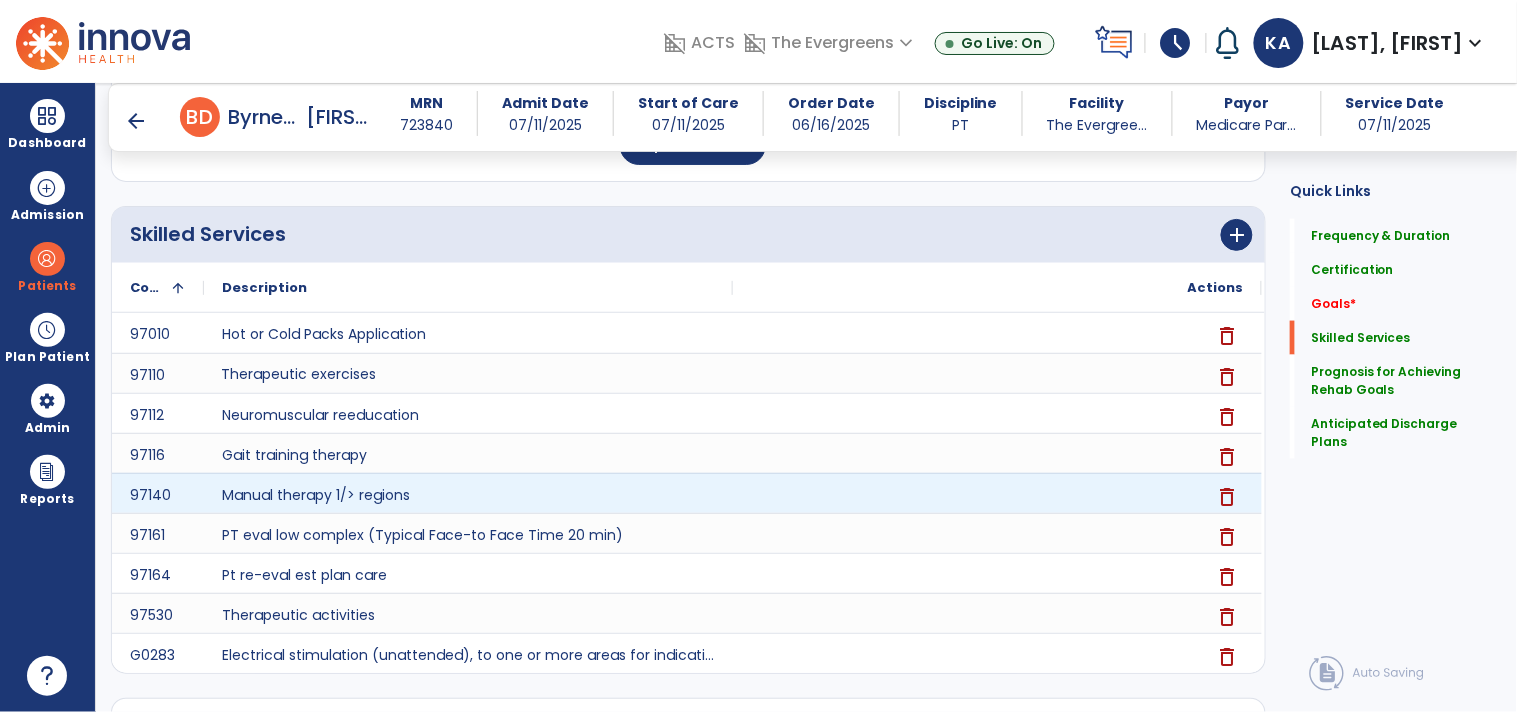 scroll, scrollTop: 626, scrollLeft: 0, axis: vertical 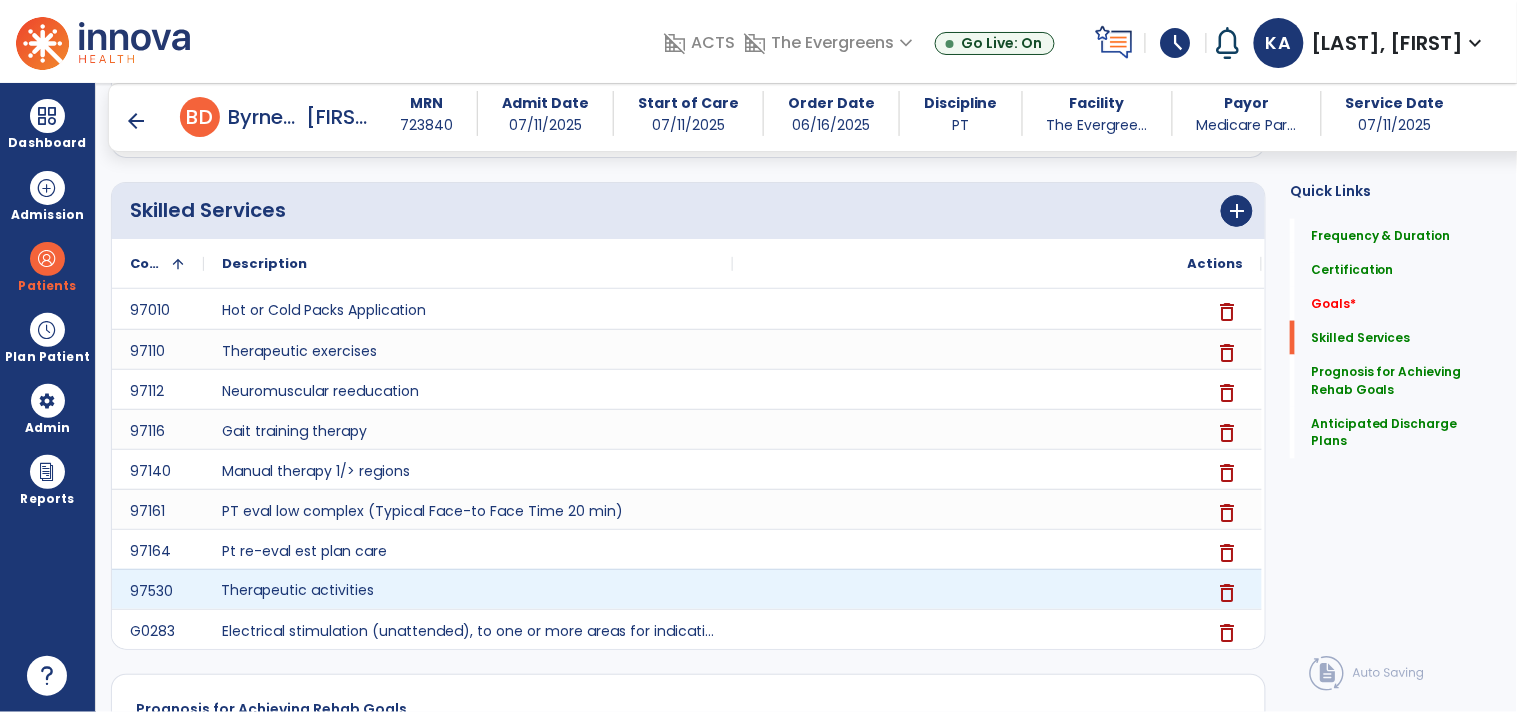click on "Therapeutic activities" 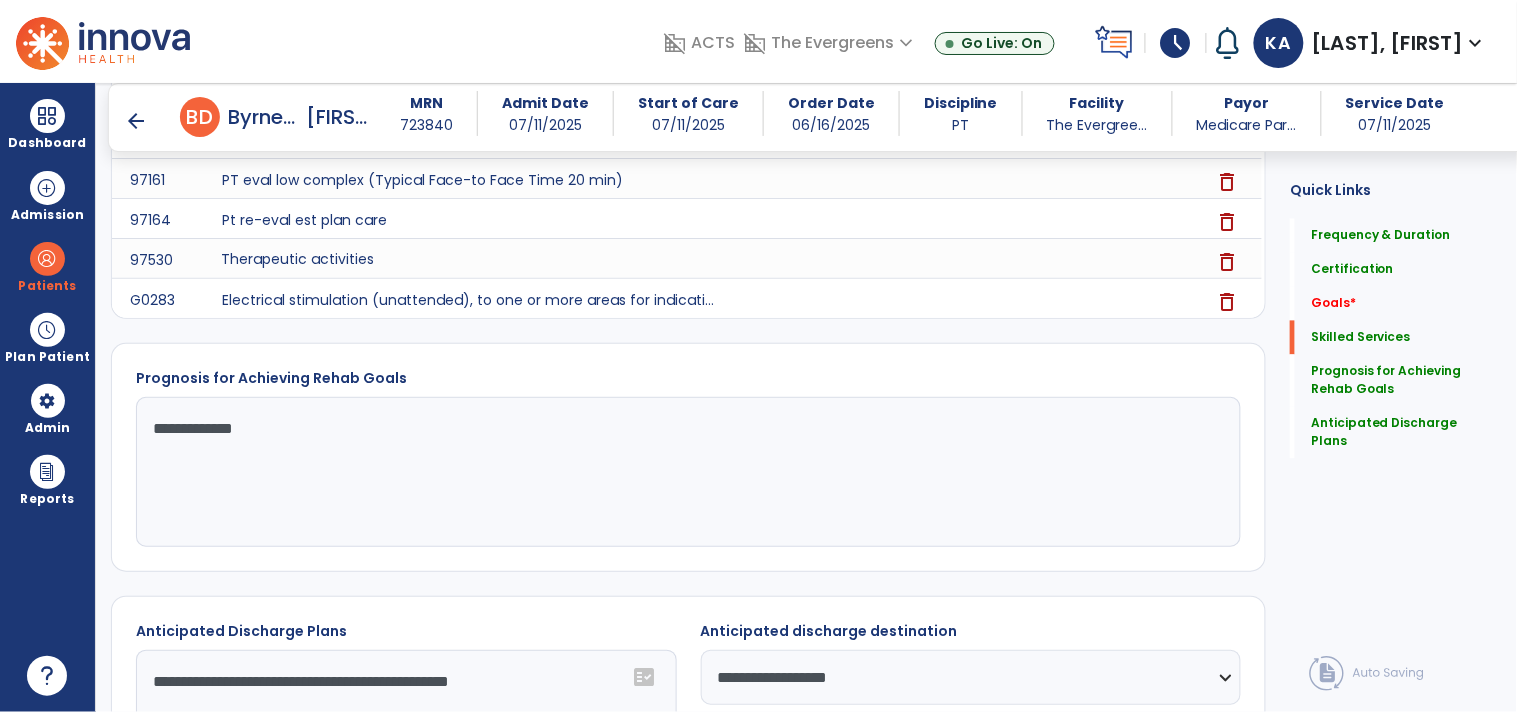 scroll, scrollTop: 960, scrollLeft: 0, axis: vertical 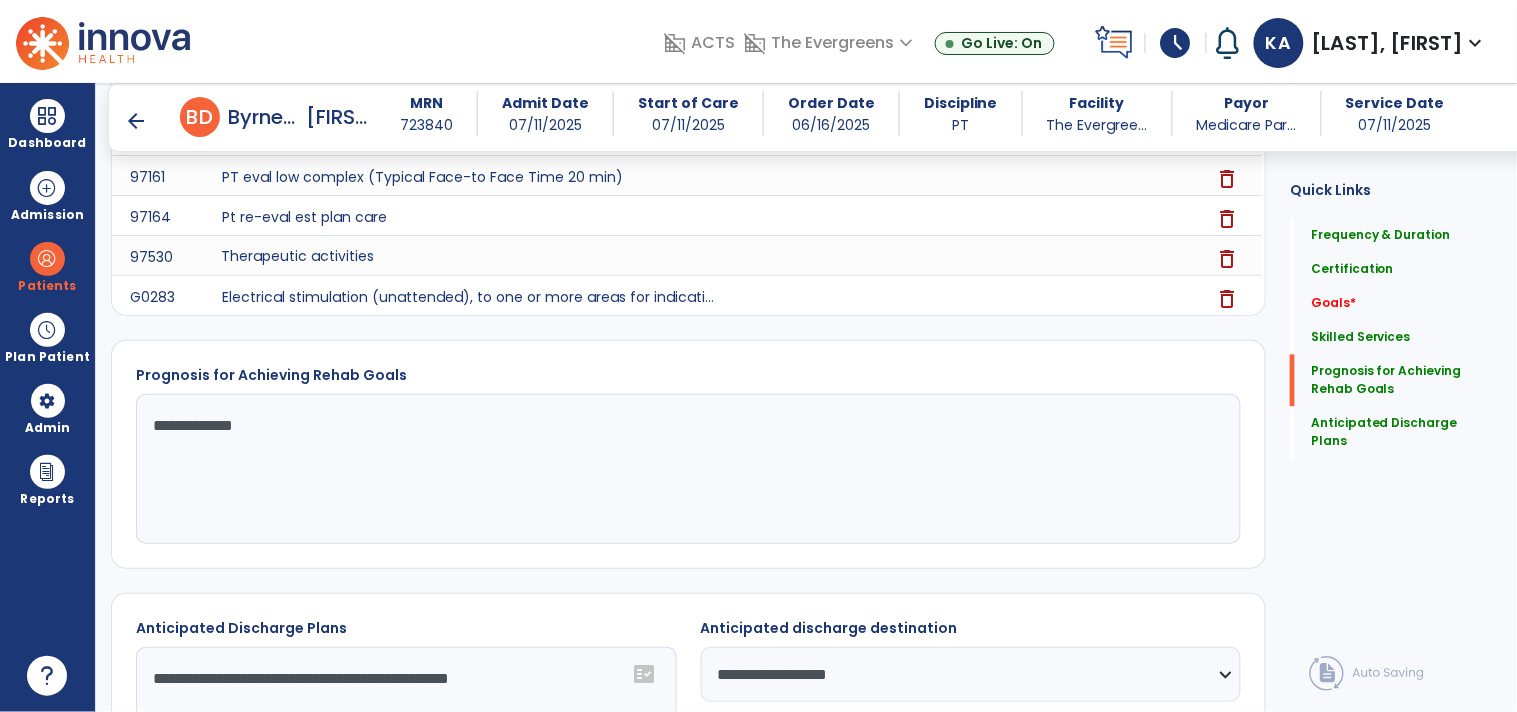 click on "**********" 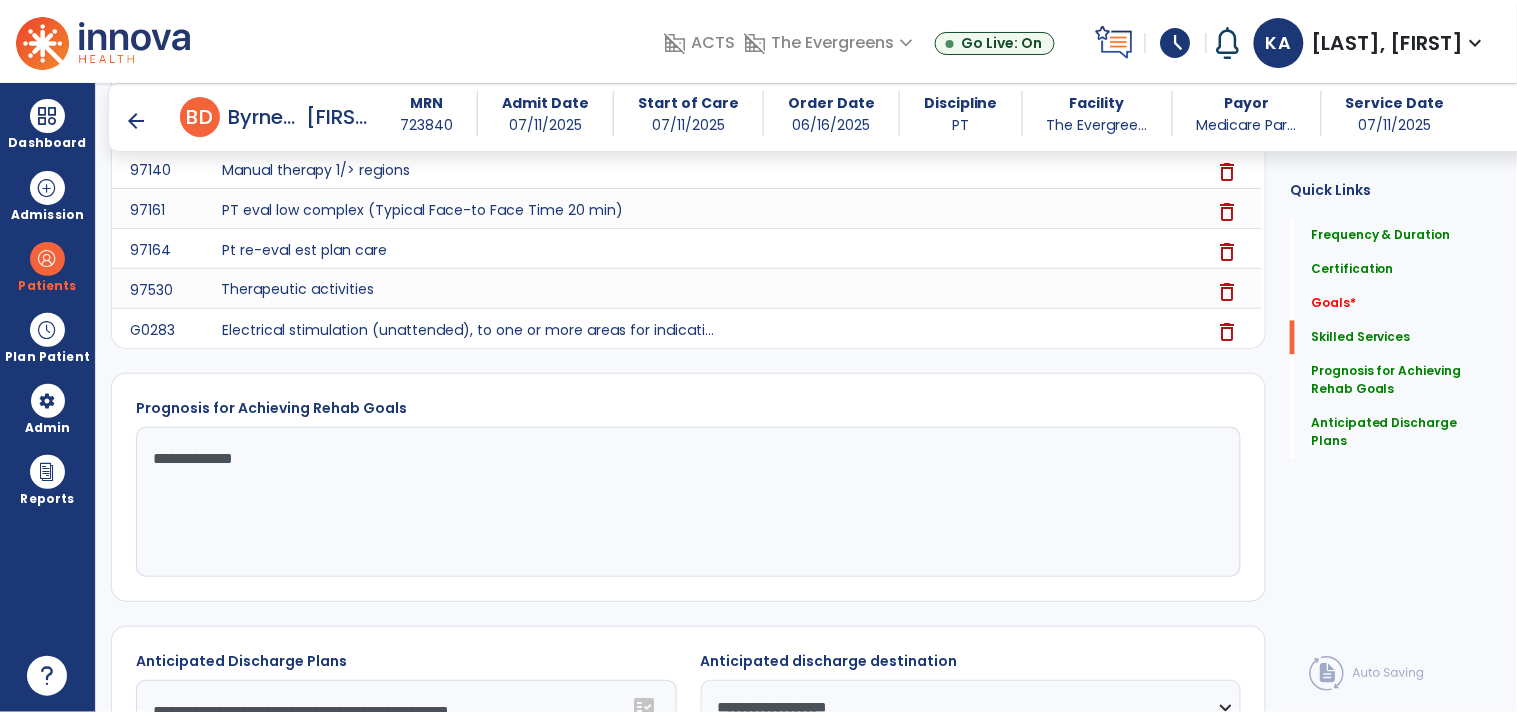 scroll, scrollTop: 835, scrollLeft: 0, axis: vertical 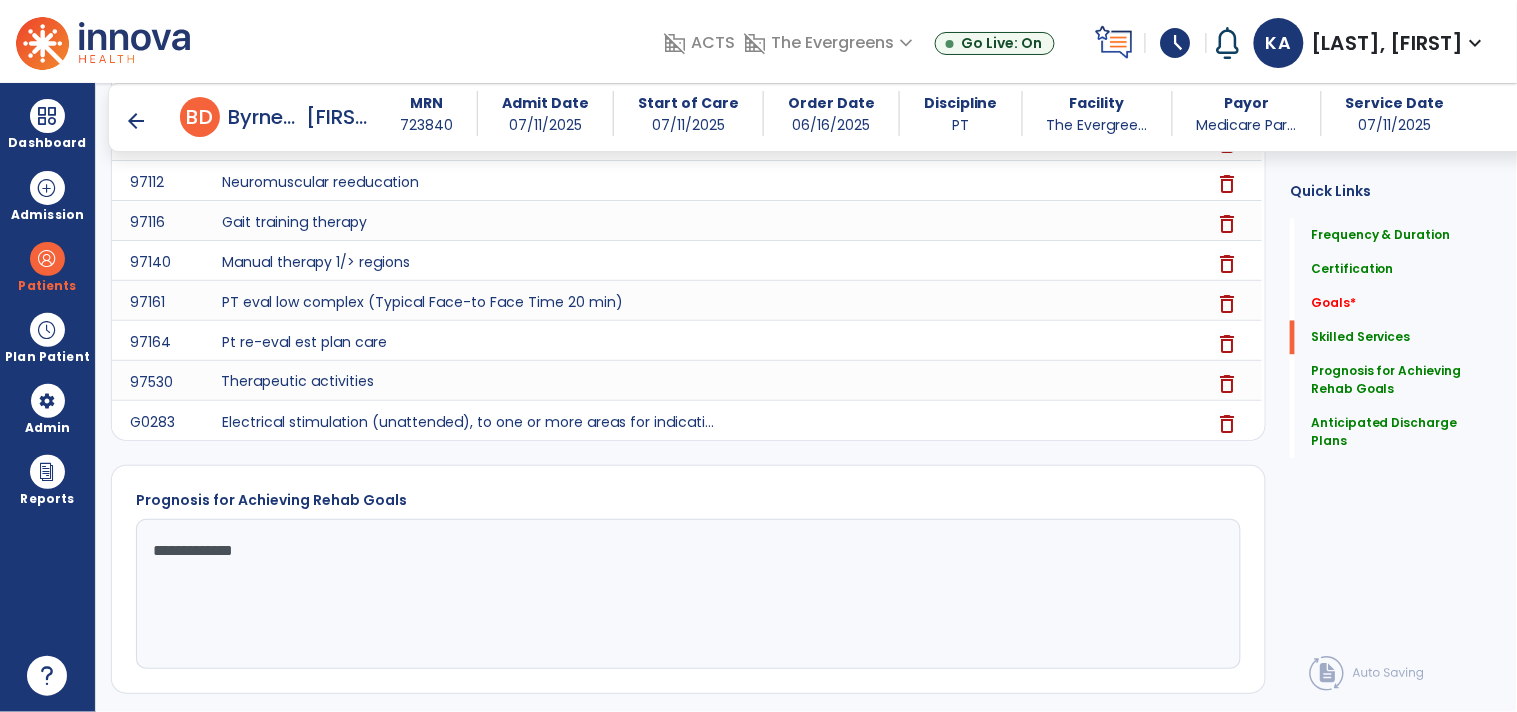 click on "**********" 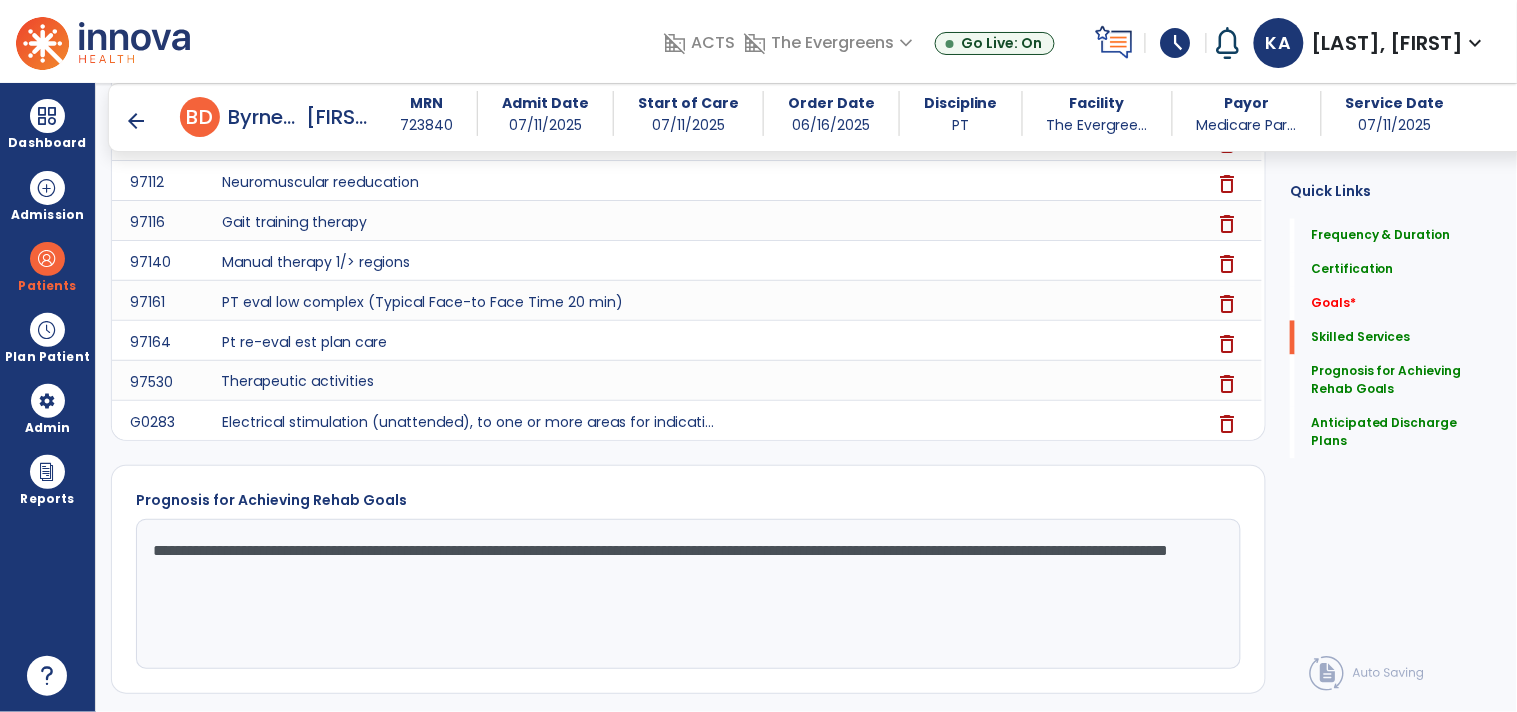 click on "**********" 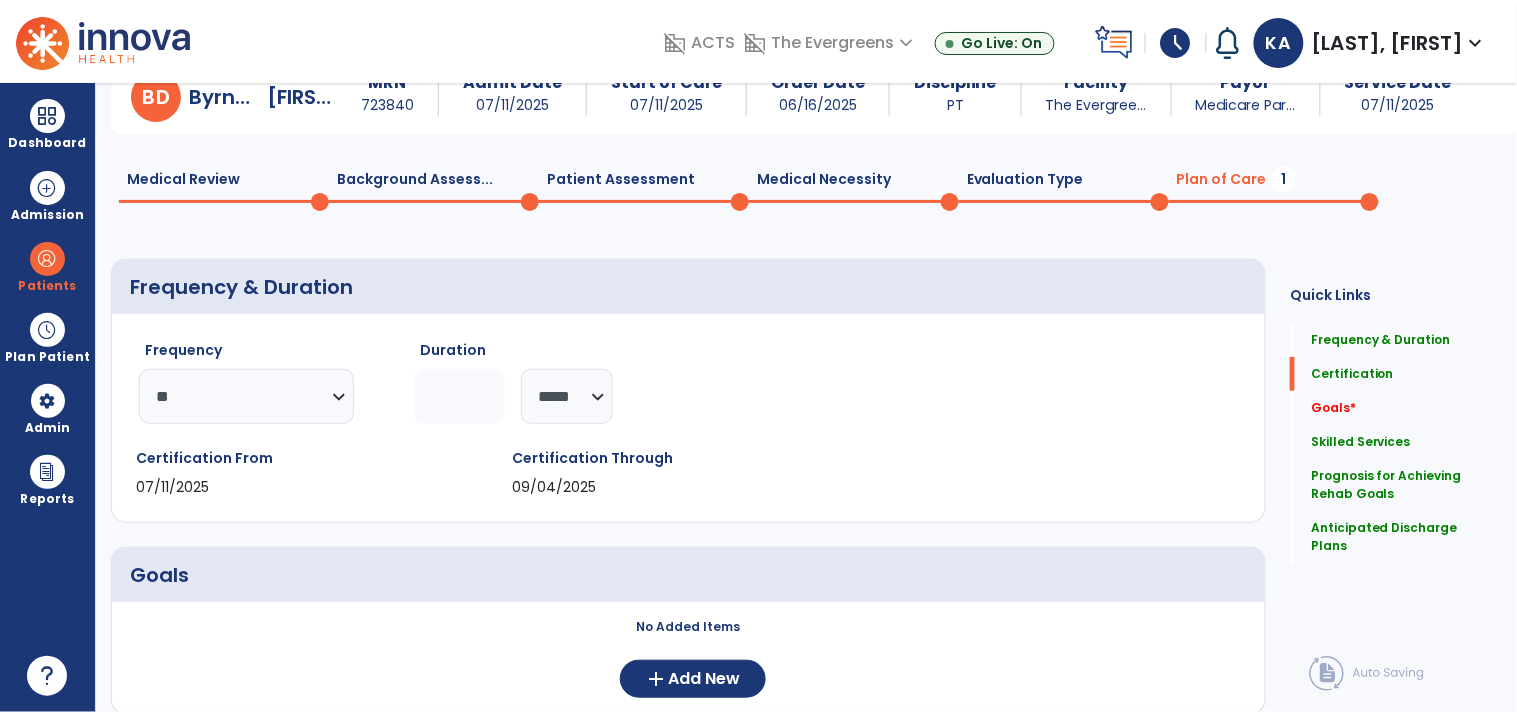 scroll, scrollTop: 222, scrollLeft: 0, axis: vertical 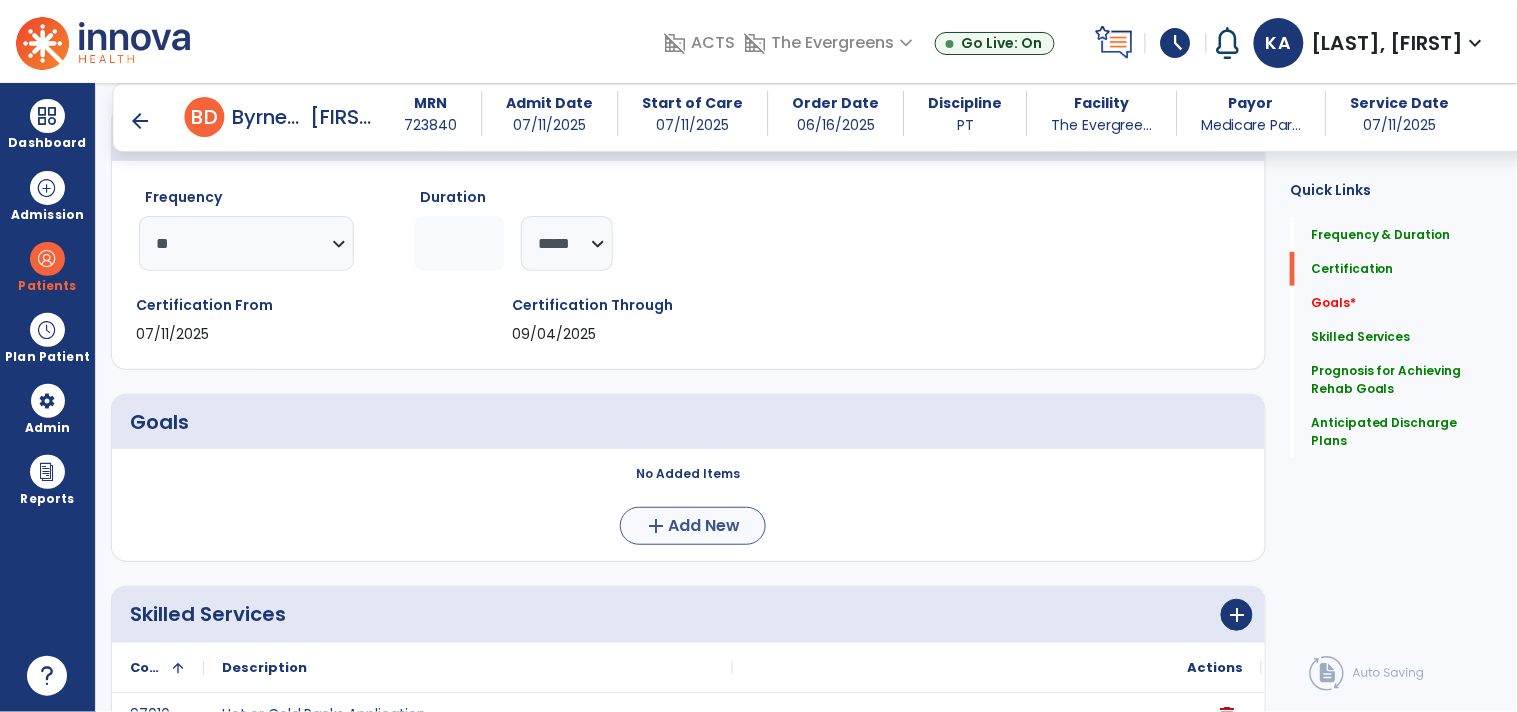 type on "**********" 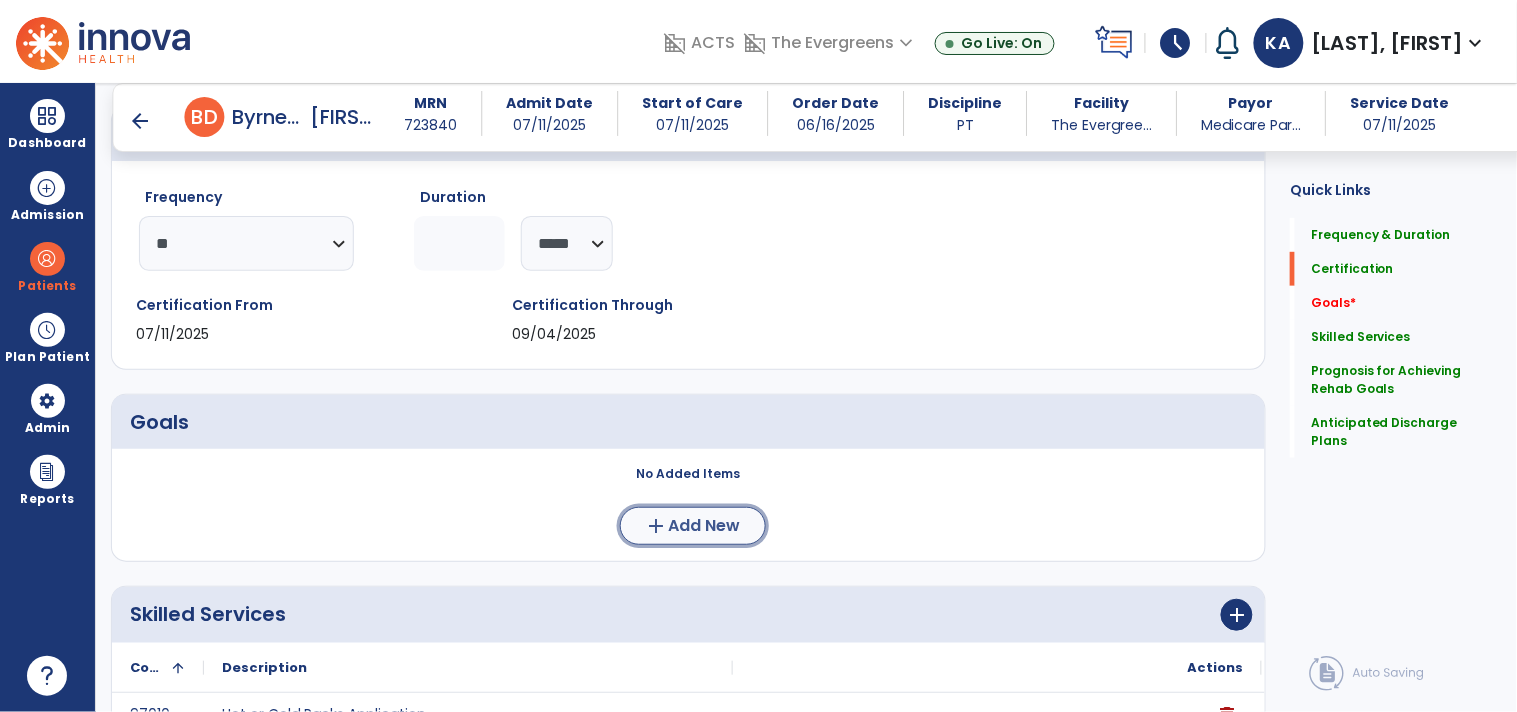 click on "Add New" at bounding box center [705, 526] 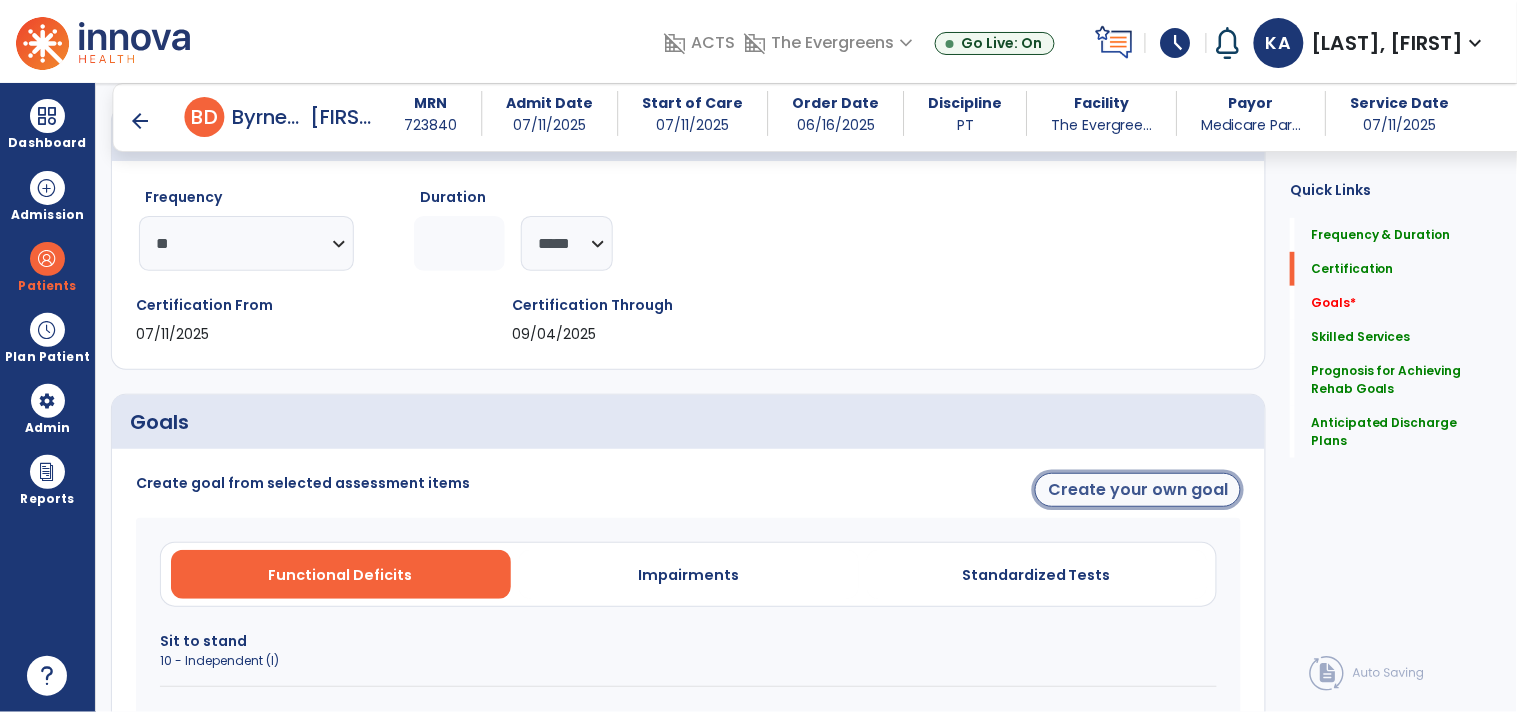 click on "Create your own goal" at bounding box center (1138, 490) 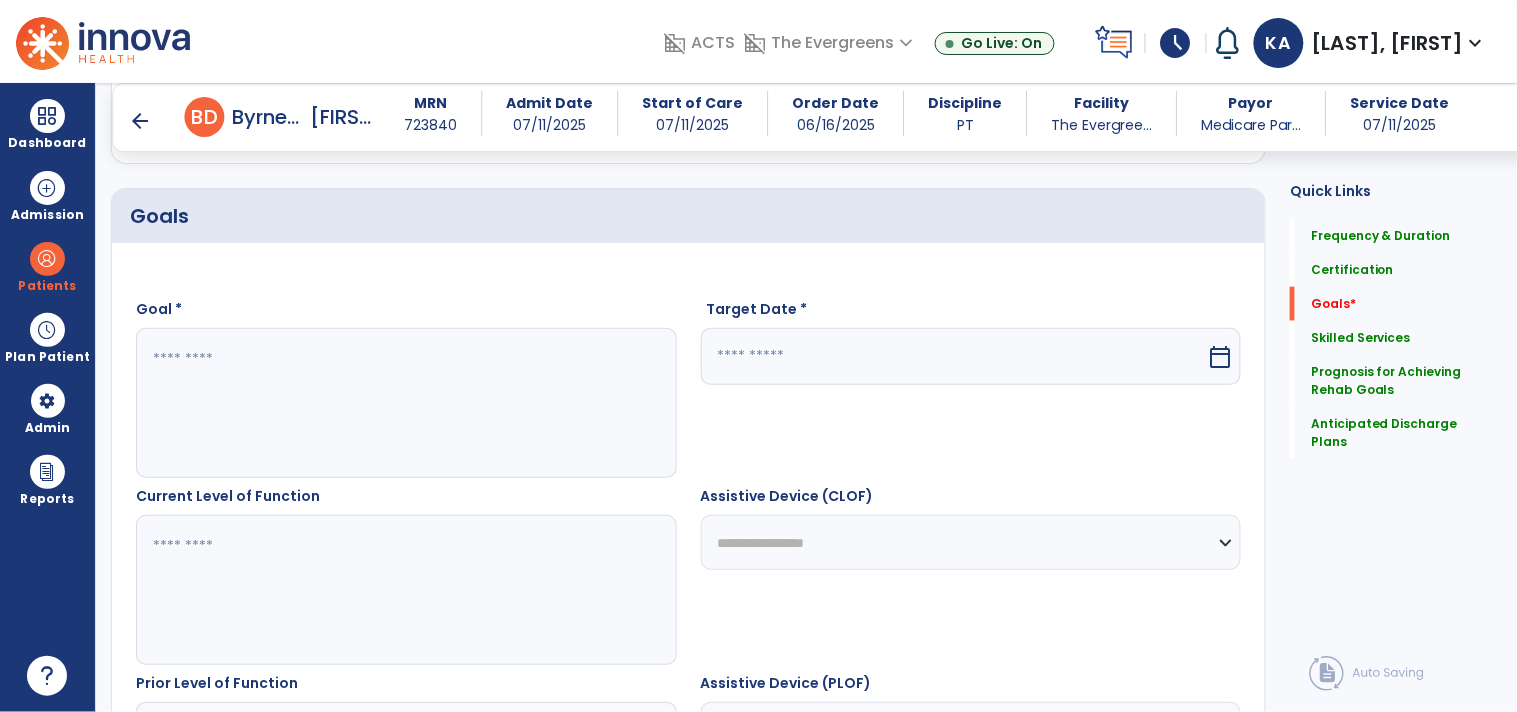 scroll, scrollTop: 444, scrollLeft: 0, axis: vertical 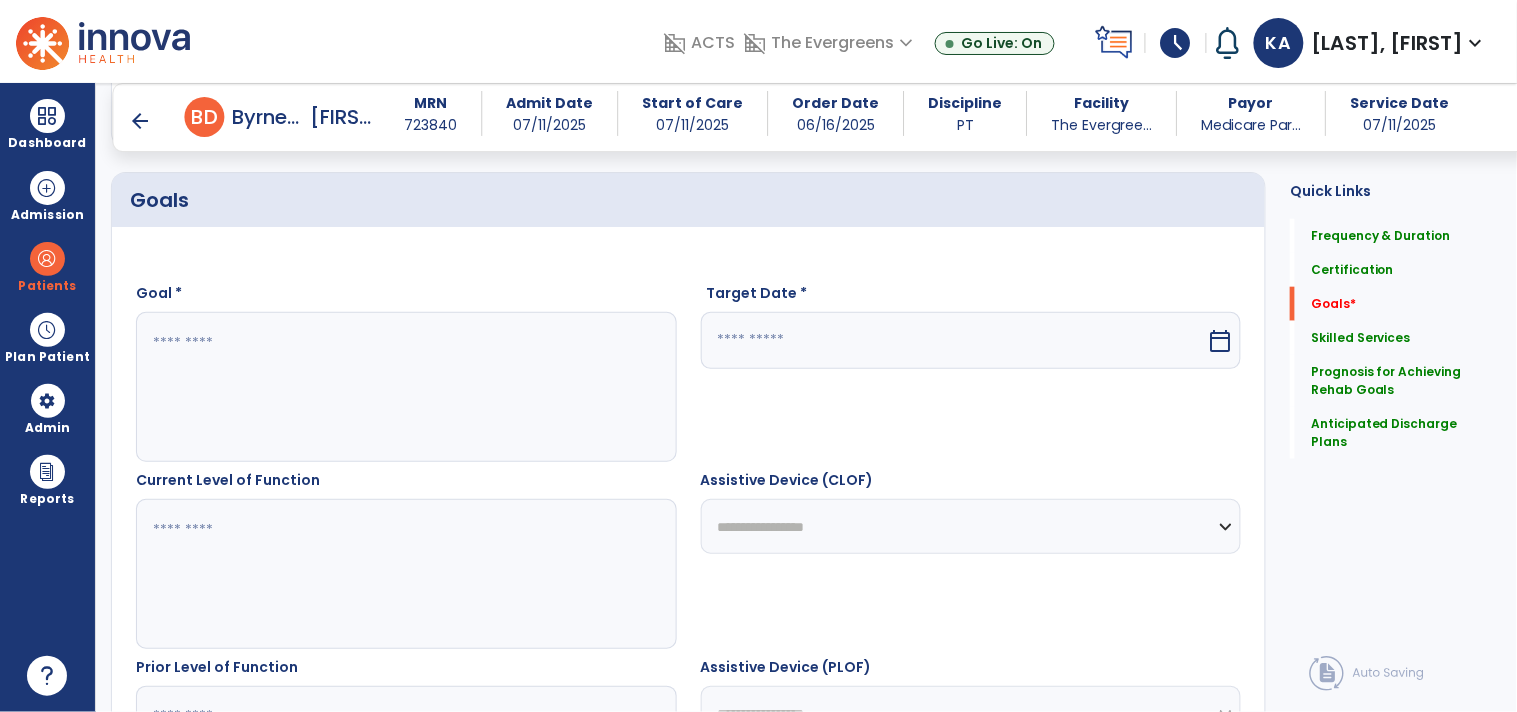 drag, startPoint x: 408, startPoint y: 337, endPoint x: 406, endPoint y: 347, distance: 10.198039 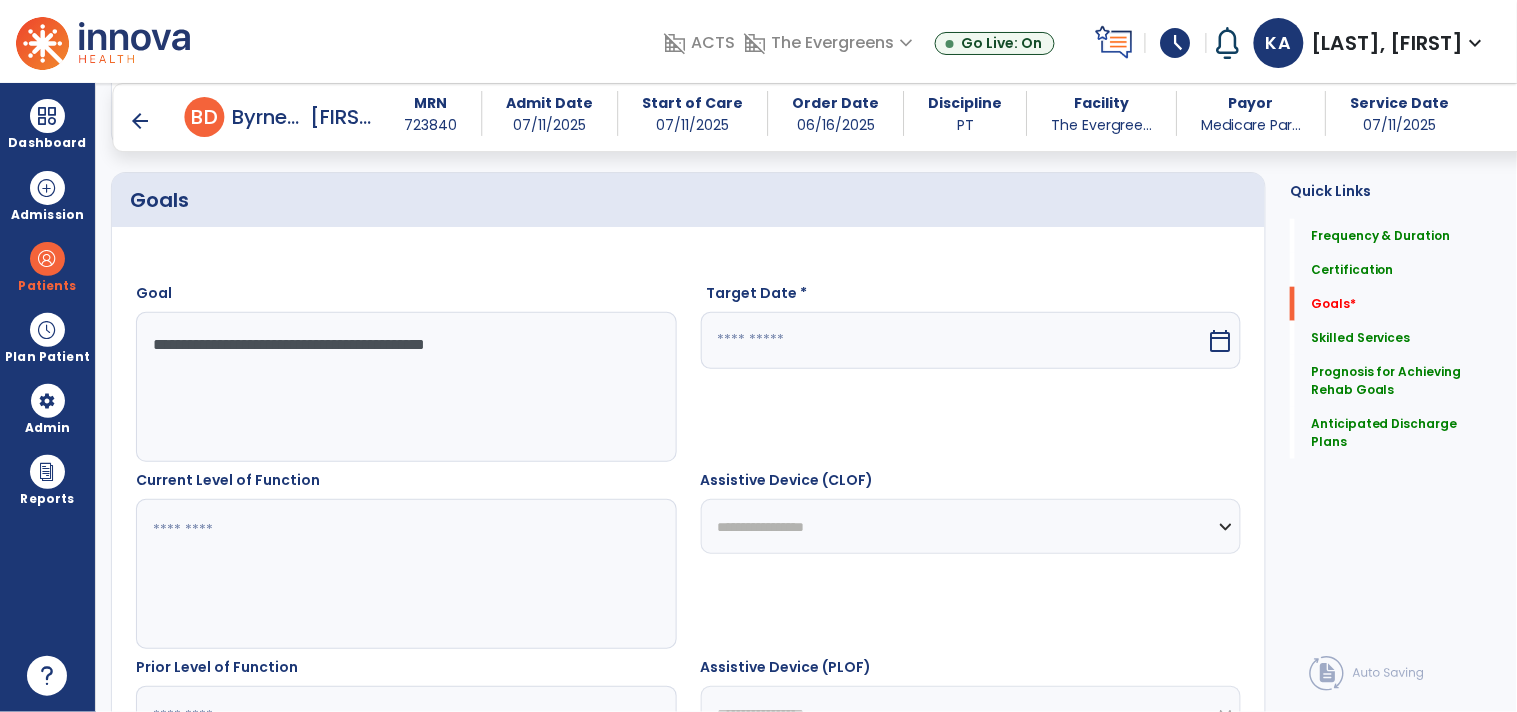click on "**********" at bounding box center (405, 387) 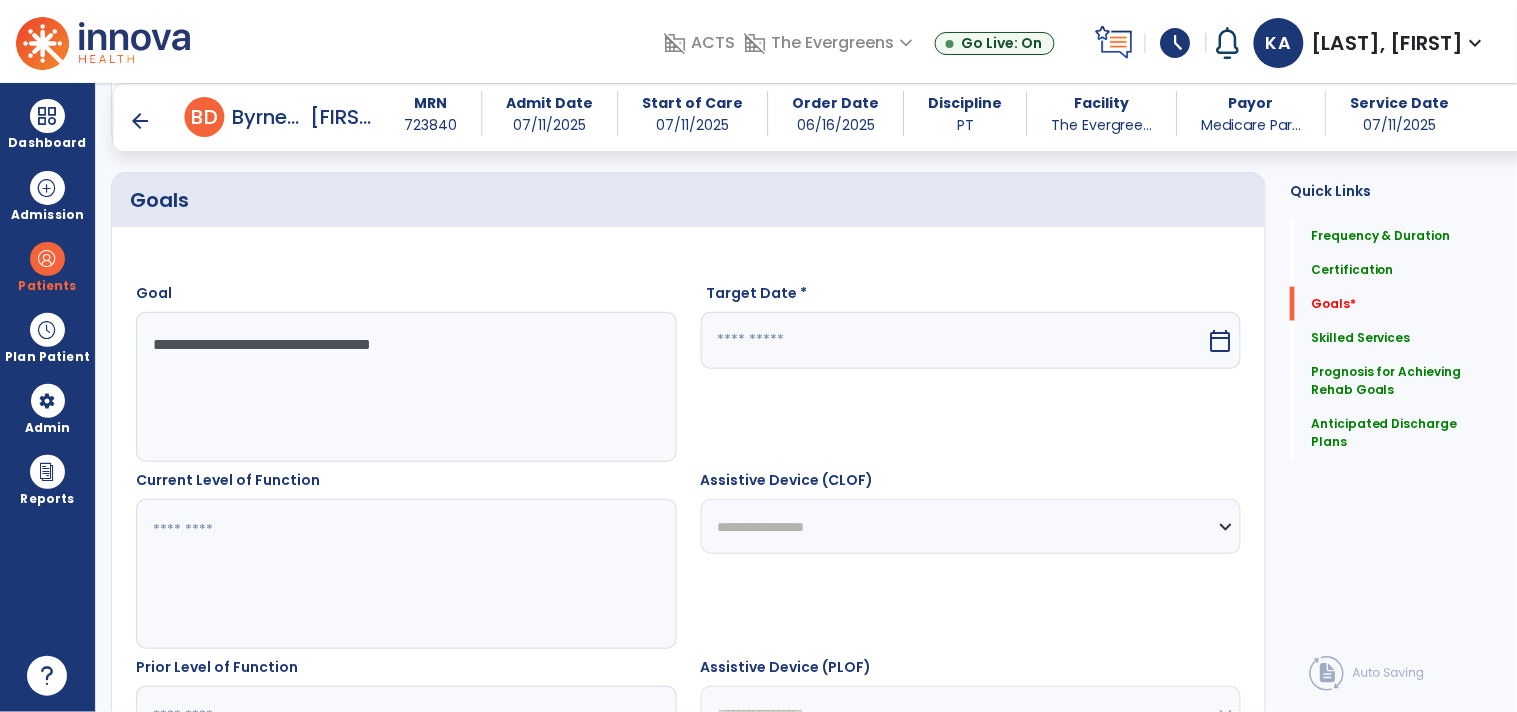 type on "**********" 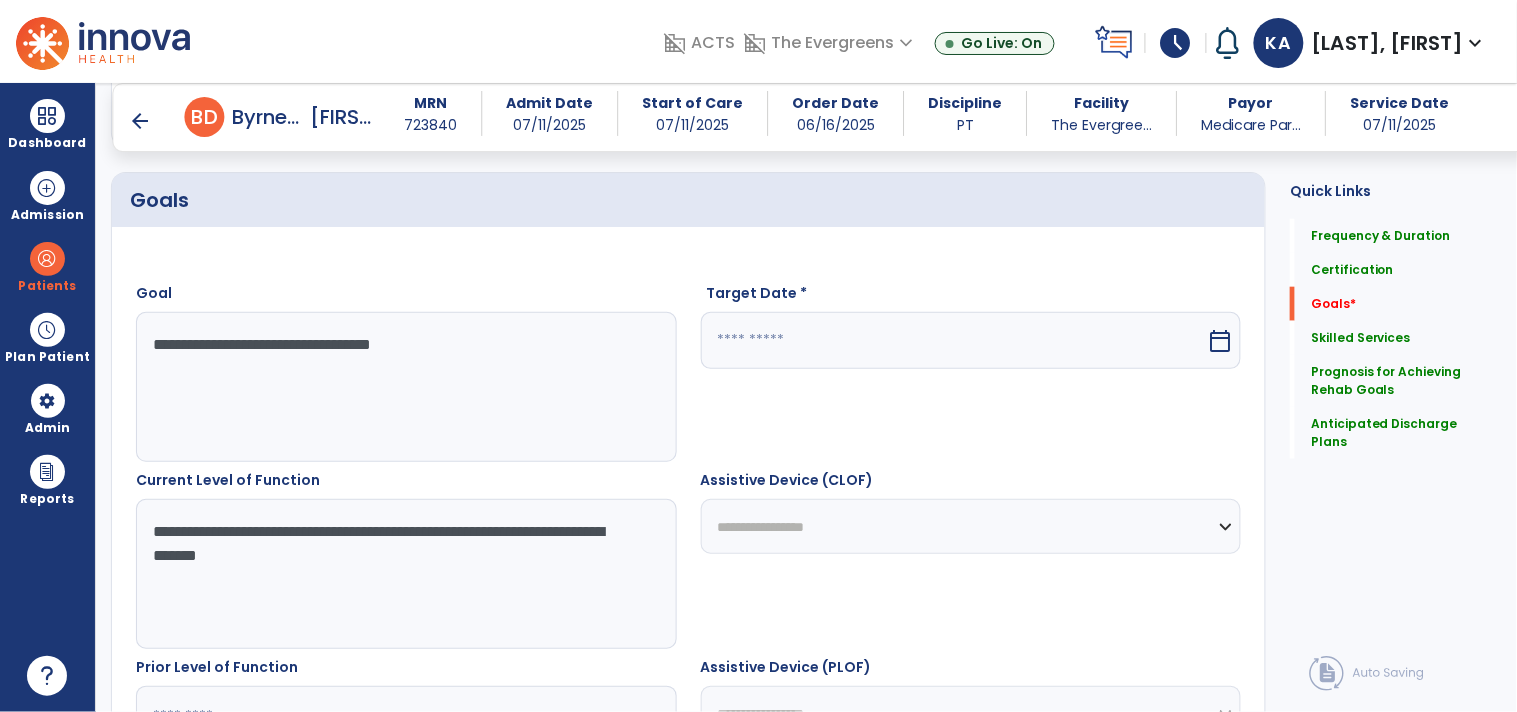 drag, startPoint x: 231, startPoint y: 532, endPoint x: 257, endPoint y: 528, distance: 26.305893 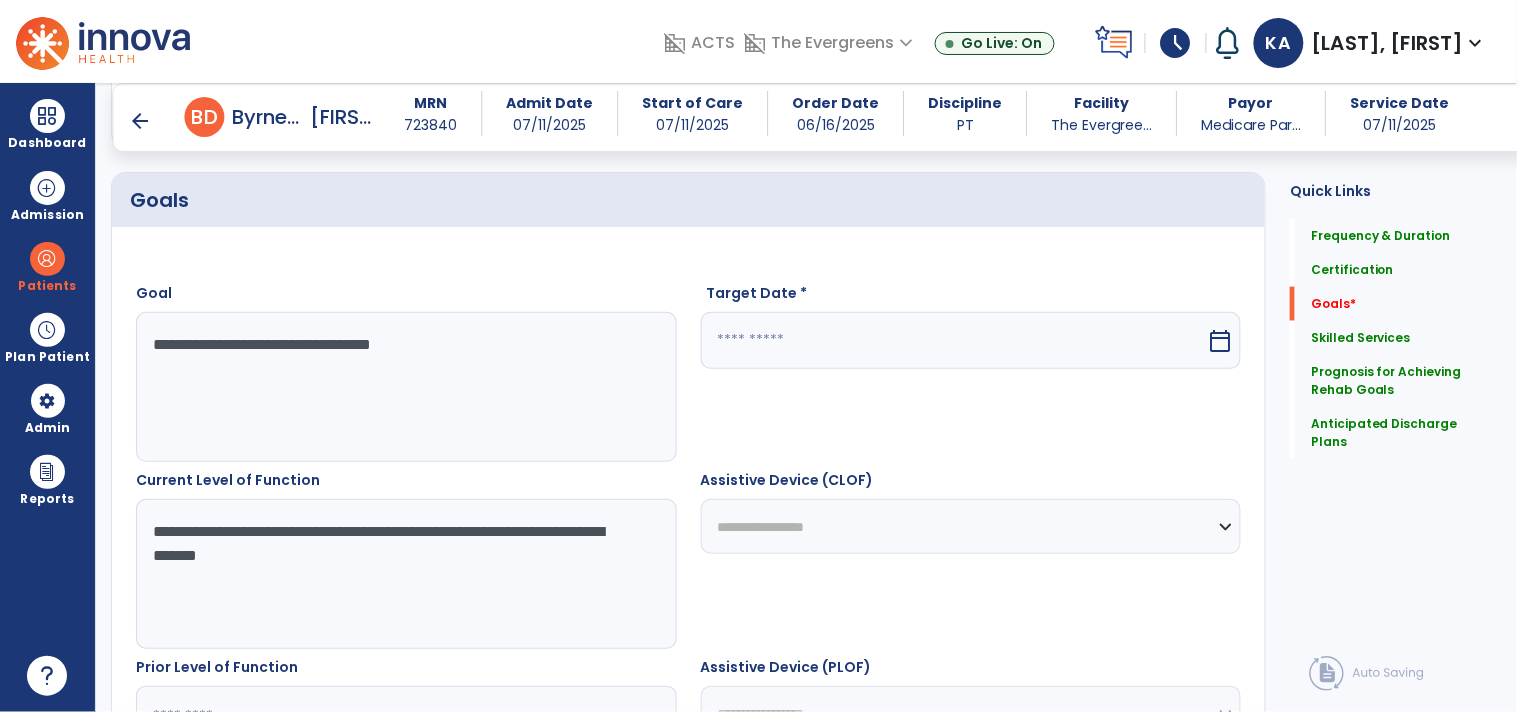 click on "**********" at bounding box center (405, 574) 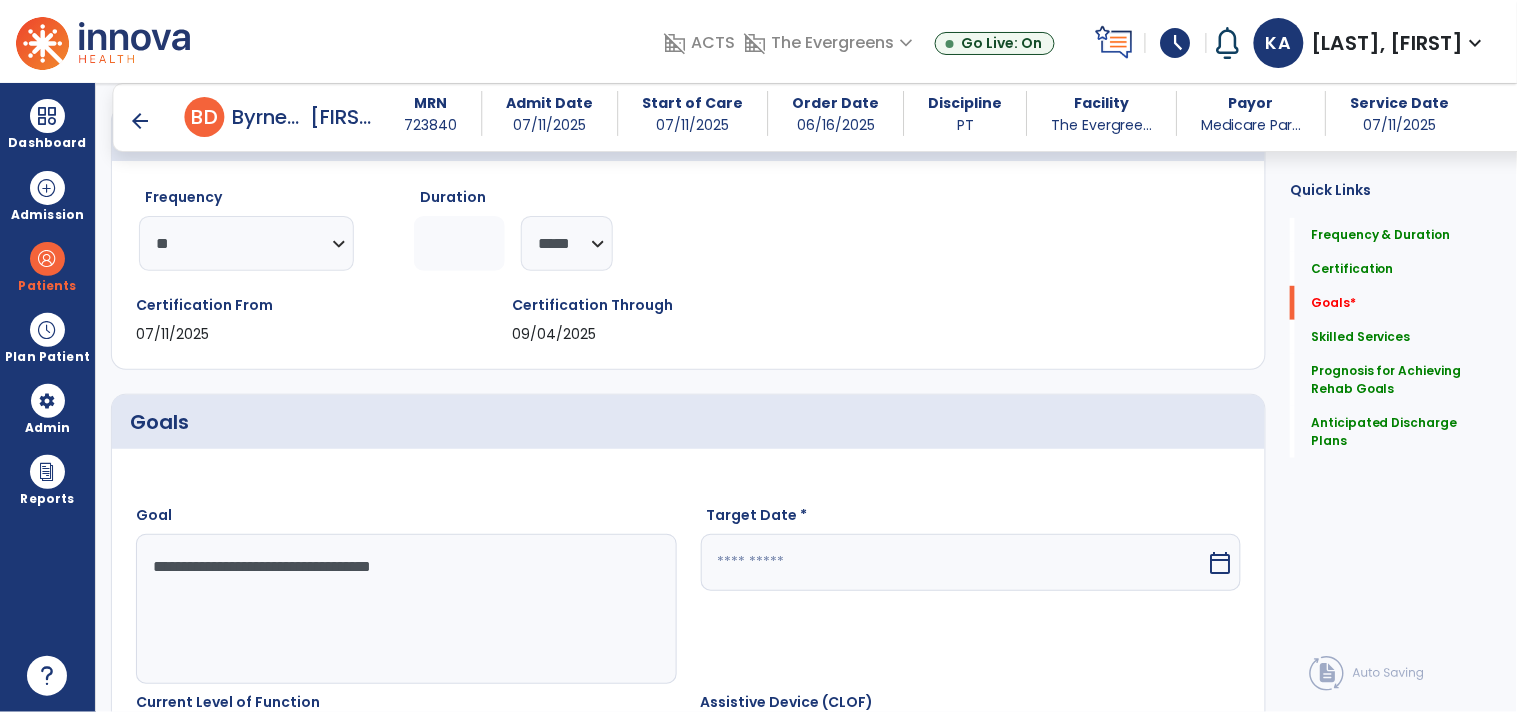 scroll, scrollTop: 444, scrollLeft: 0, axis: vertical 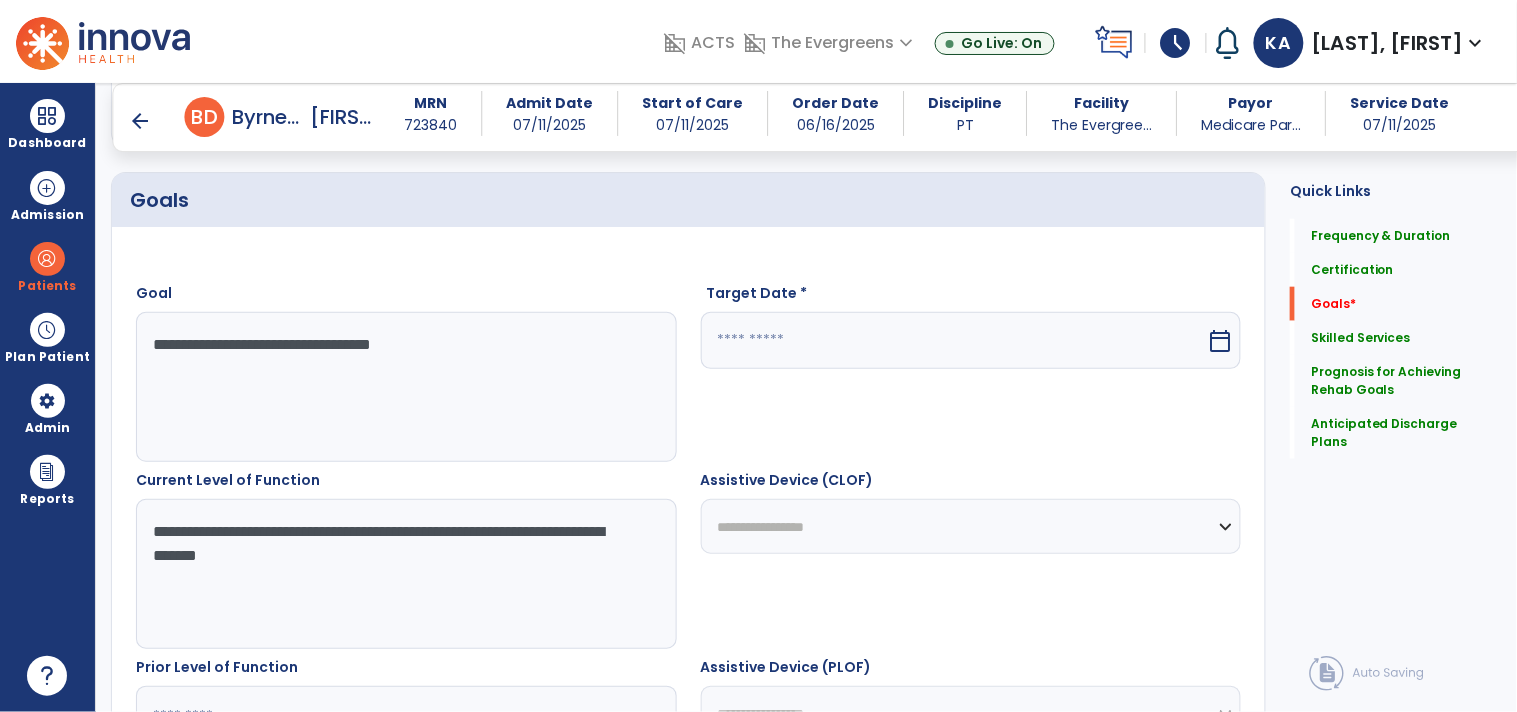 click on "**********" at bounding box center [405, 574] 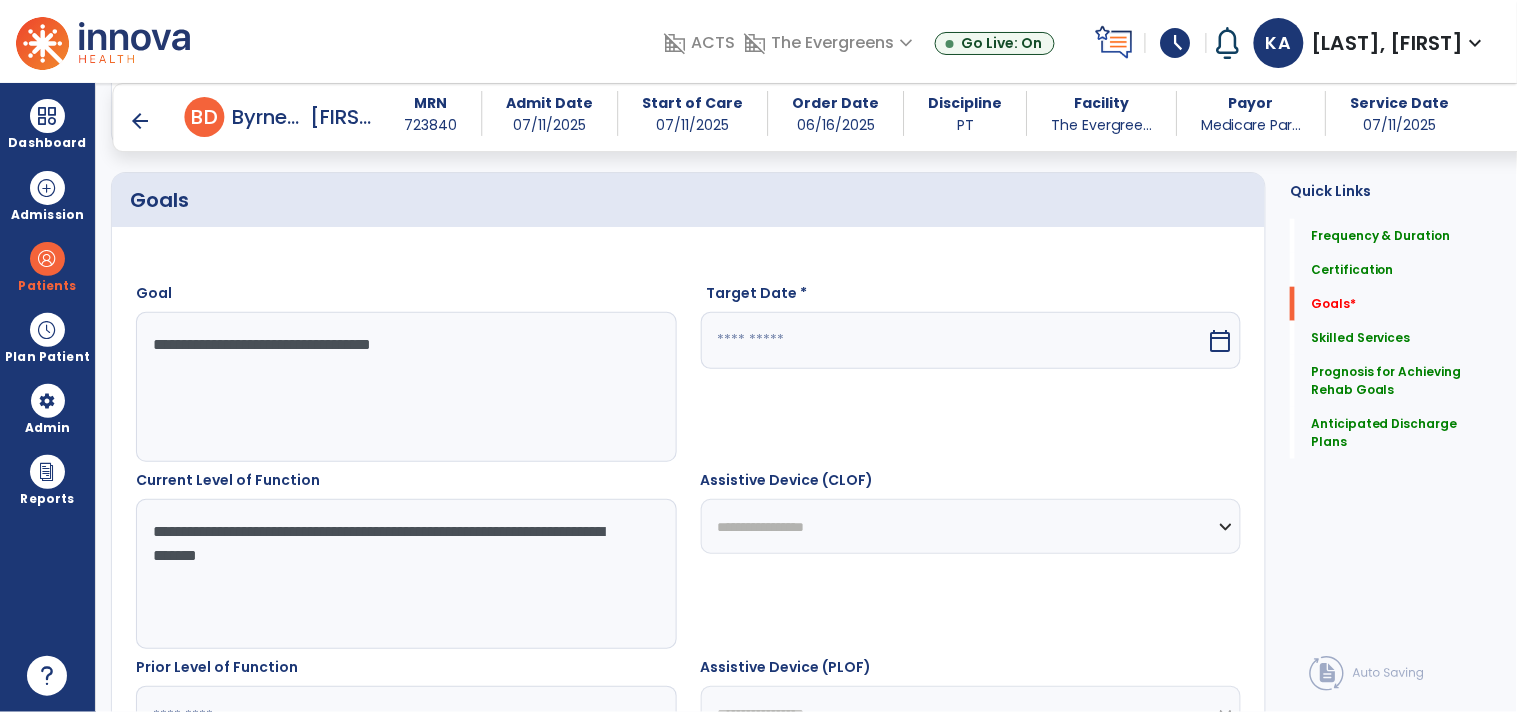drag, startPoint x: 231, startPoint y: 531, endPoint x: 462, endPoint y: 524, distance: 231.10603 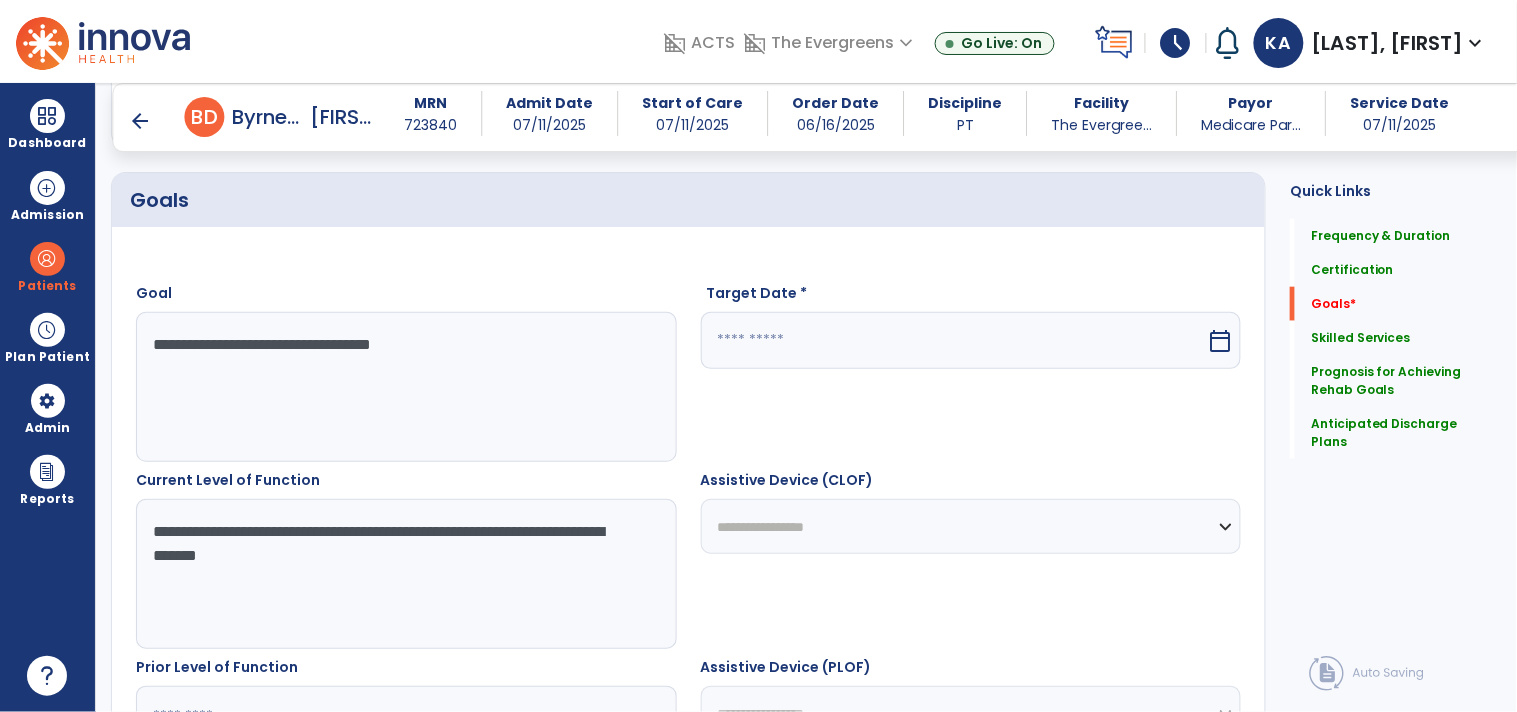 click on "**********" at bounding box center [405, 574] 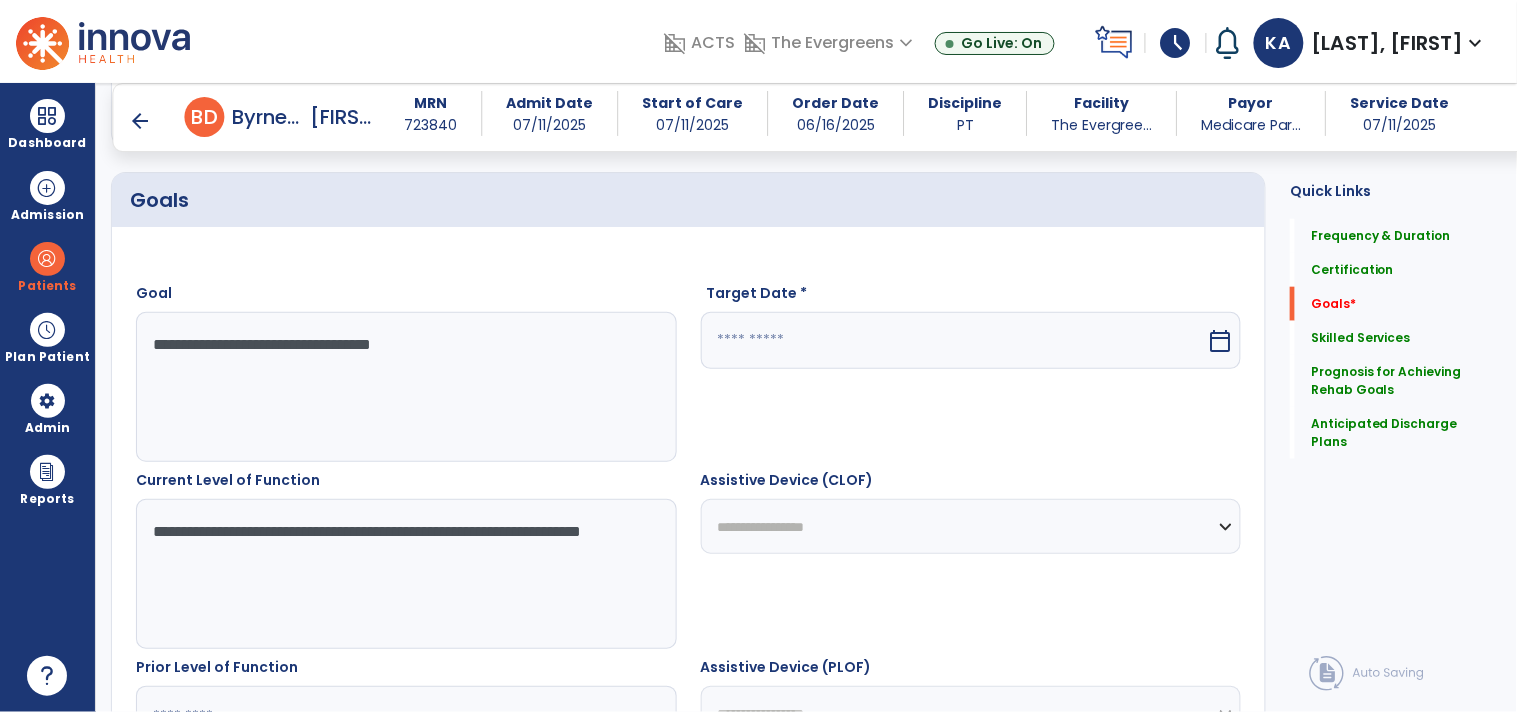 drag, startPoint x: 514, startPoint y: 532, endPoint x: 430, endPoint y: 534, distance: 84.0238 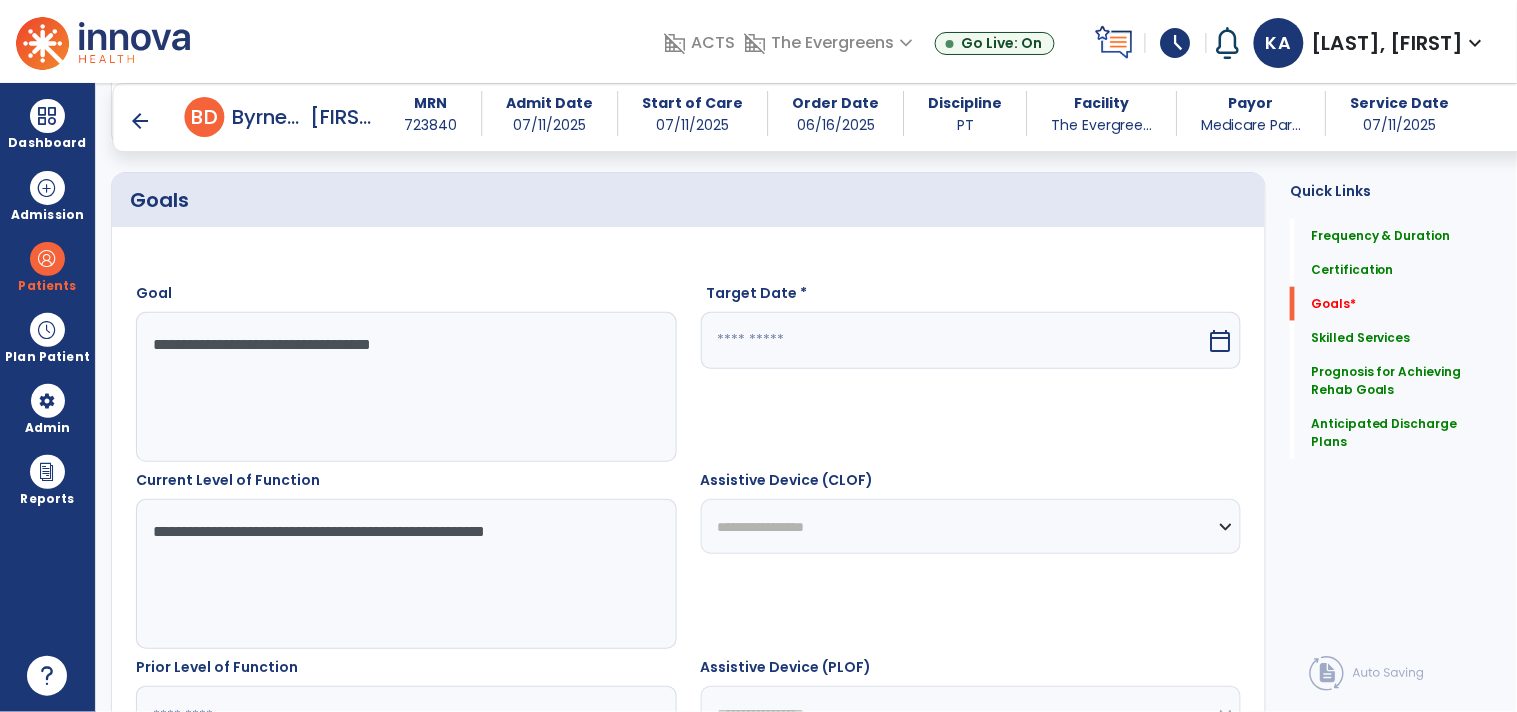 click on "**********" at bounding box center (405, 574) 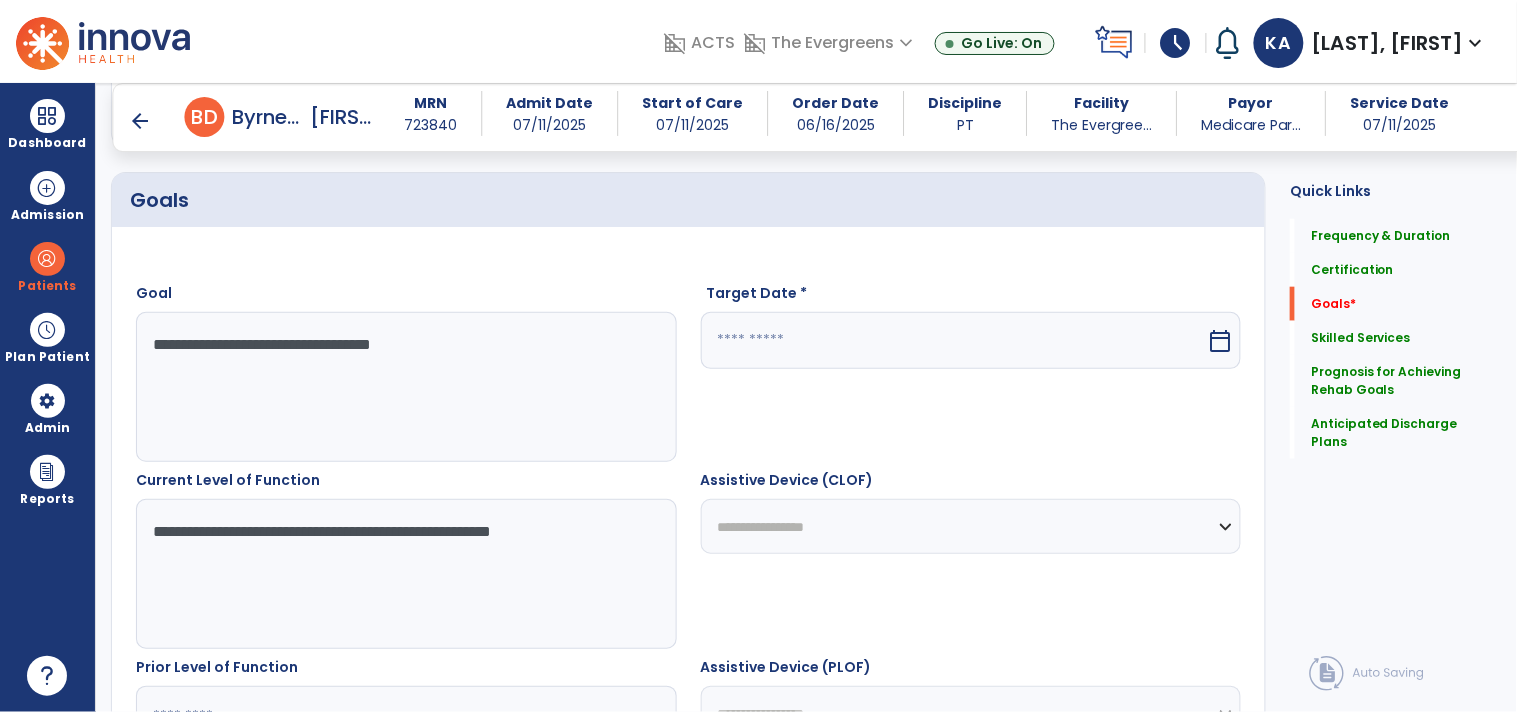 type on "**********" 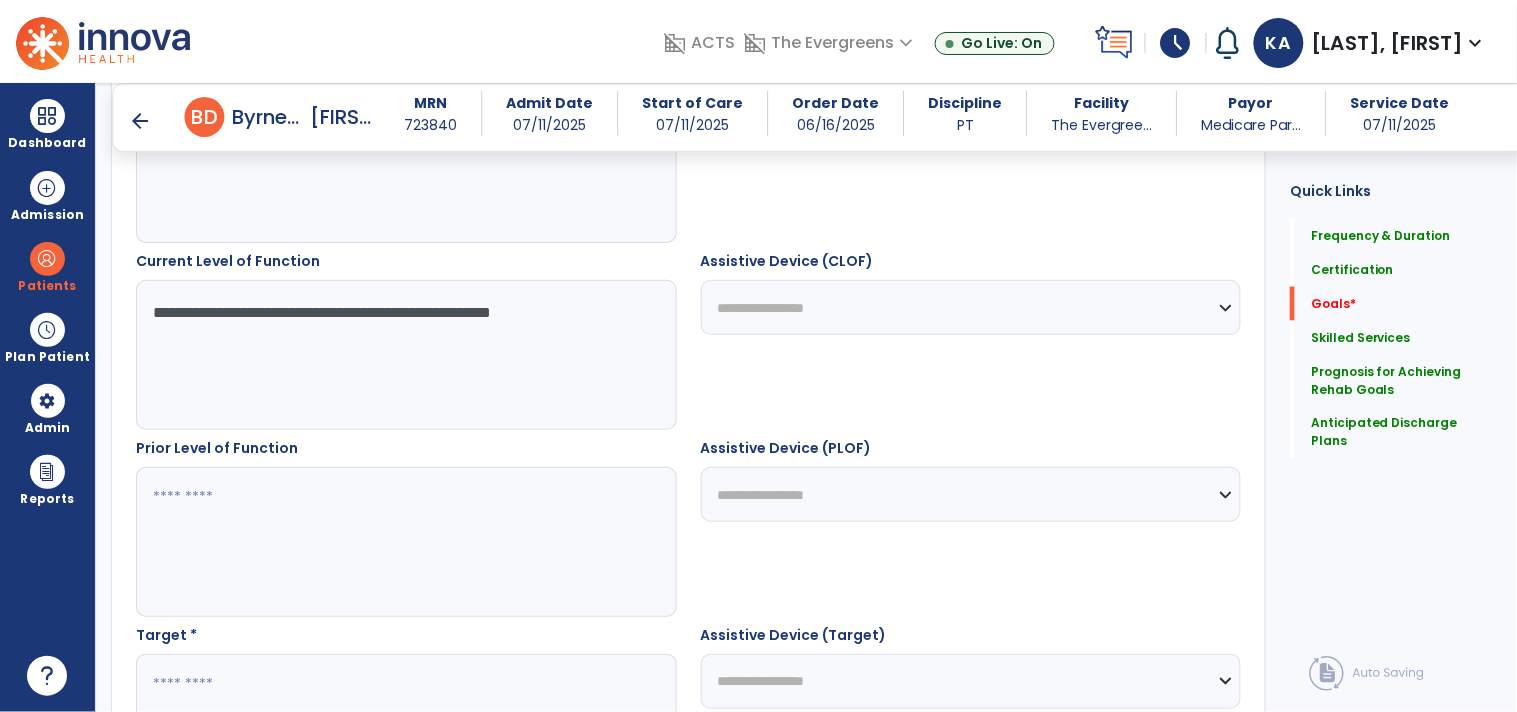 scroll, scrollTop: 666, scrollLeft: 0, axis: vertical 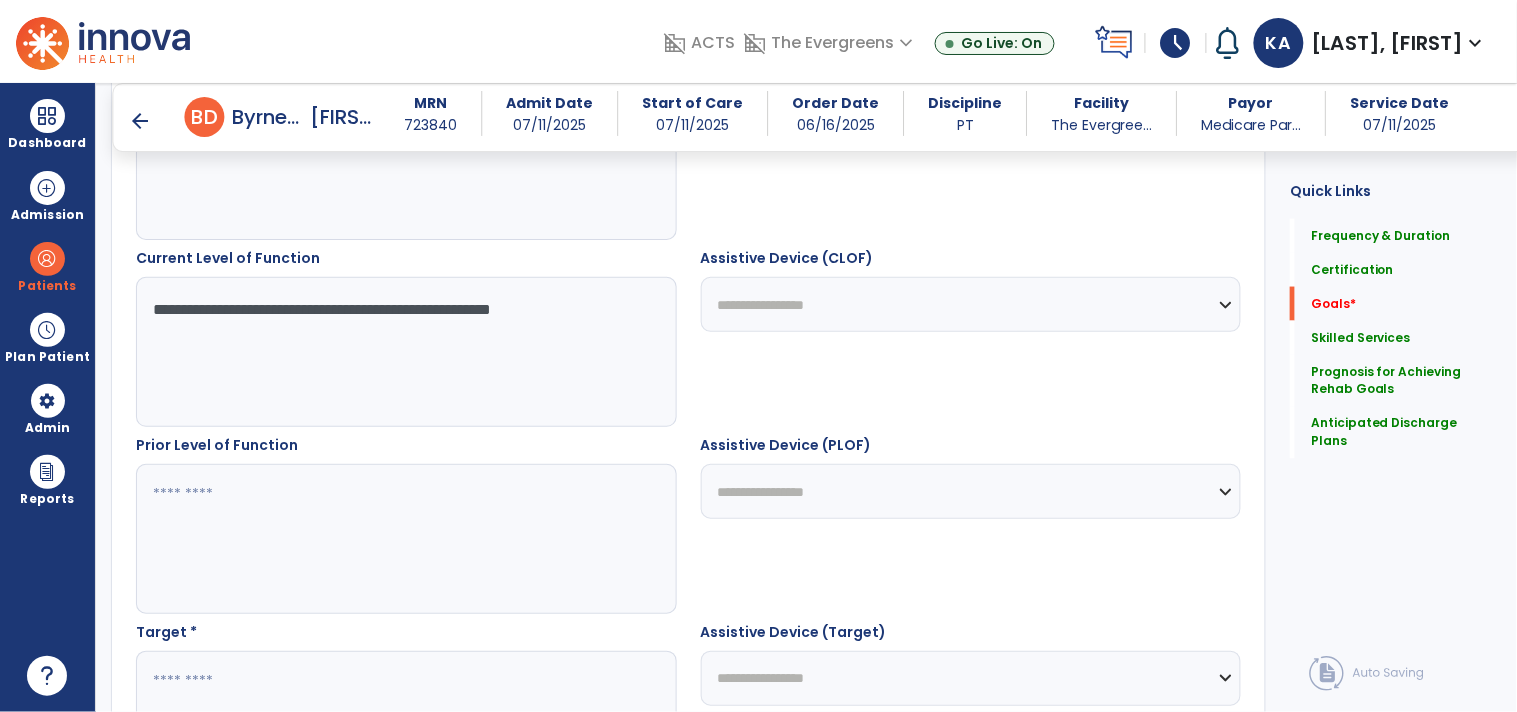 click at bounding box center [405, 539] 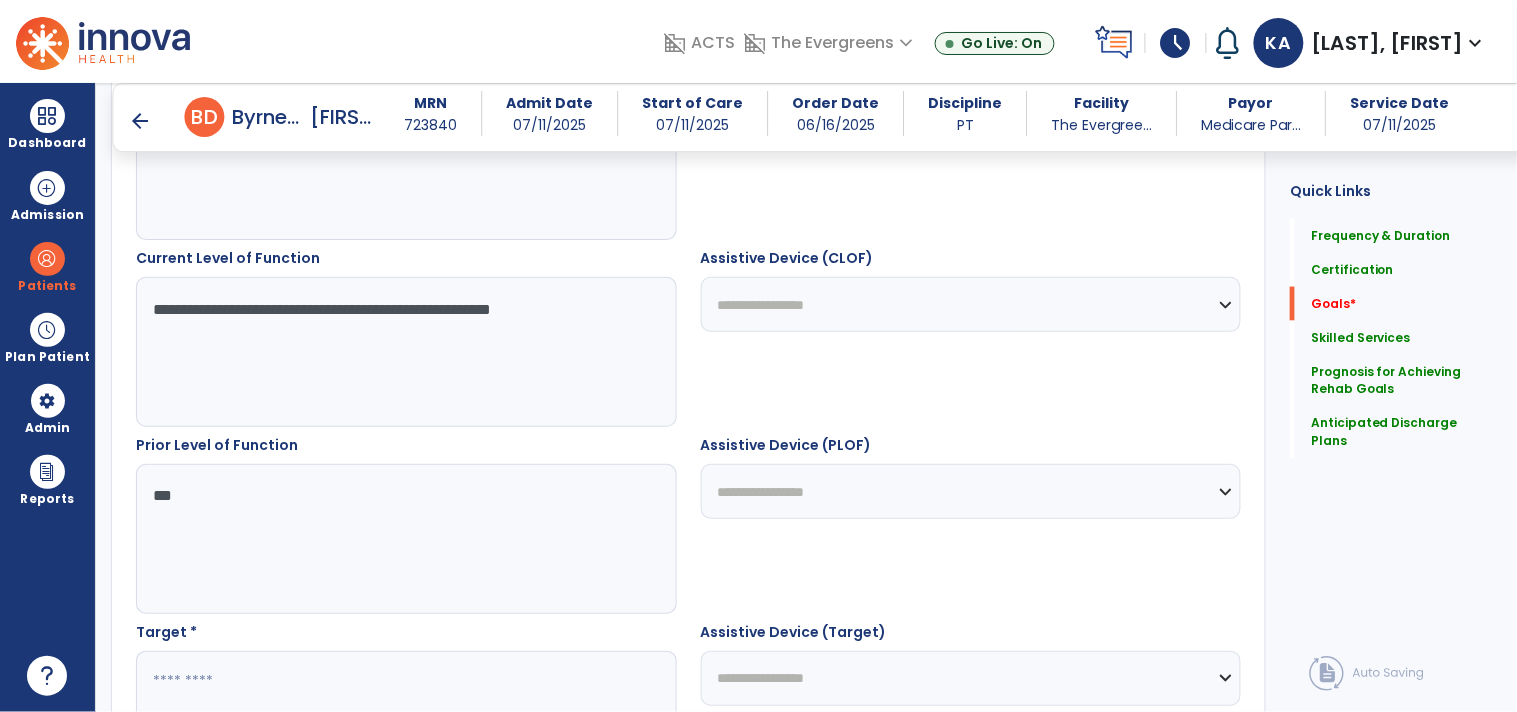 type on "***" 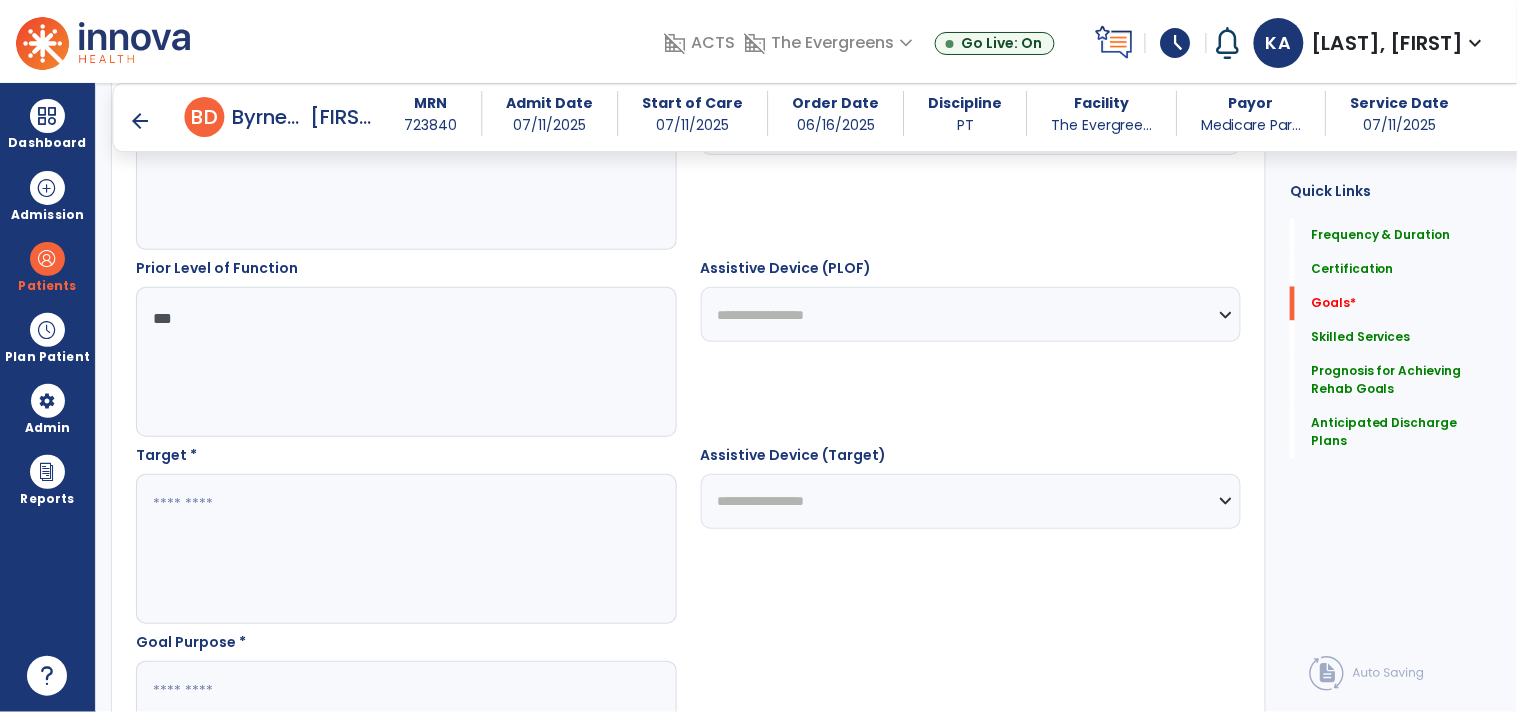 scroll, scrollTop: 888, scrollLeft: 0, axis: vertical 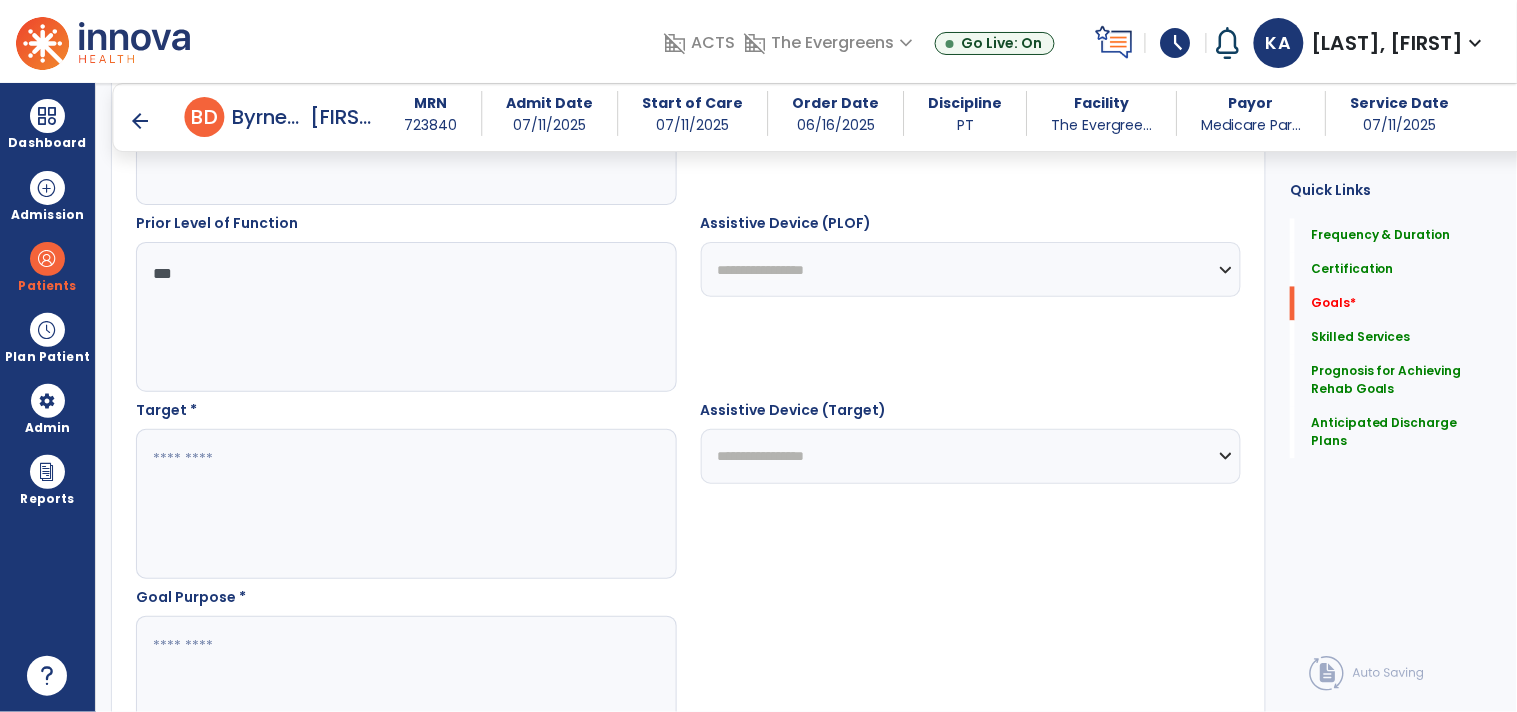 click at bounding box center [405, 504] 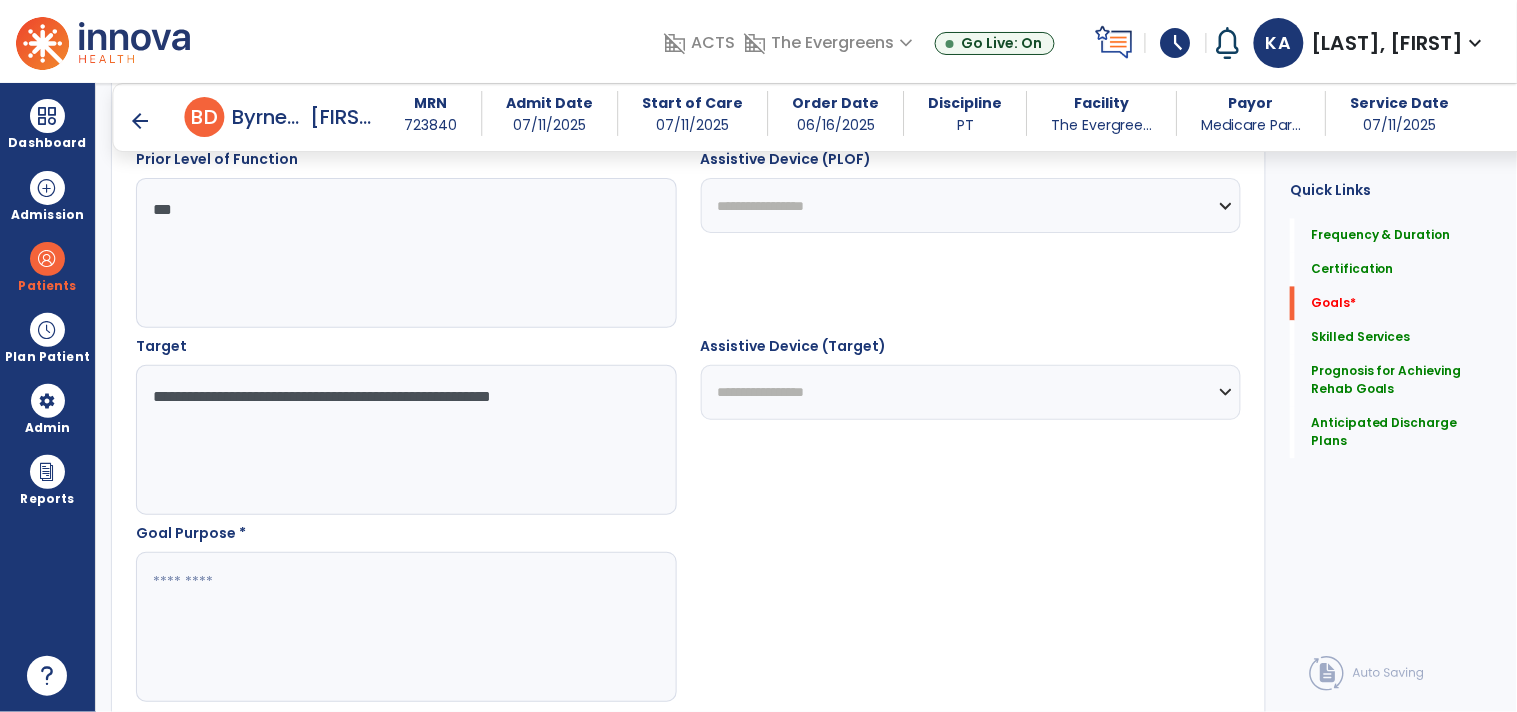 scroll, scrollTop: 1000, scrollLeft: 0, axis: vertical 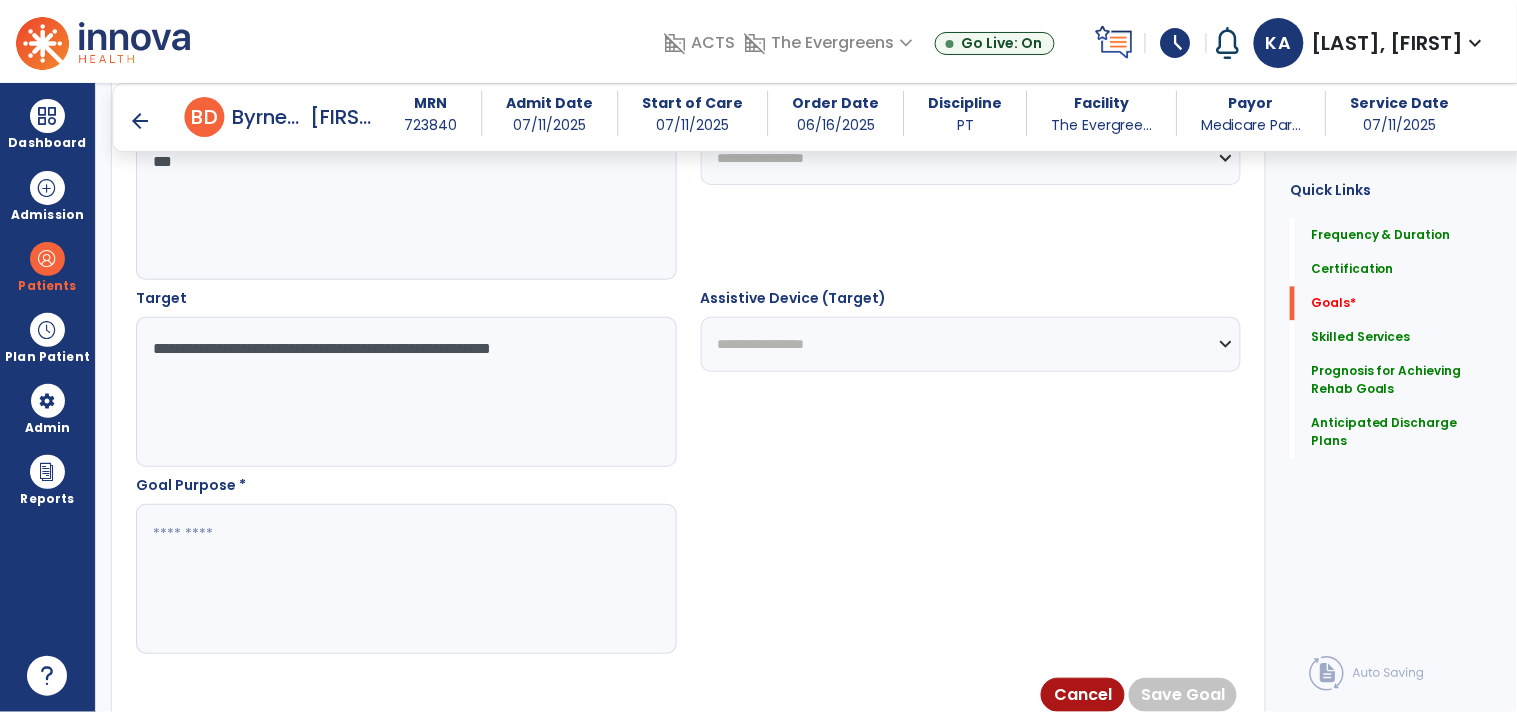 click on "**********" at bounding box center [405, 392] 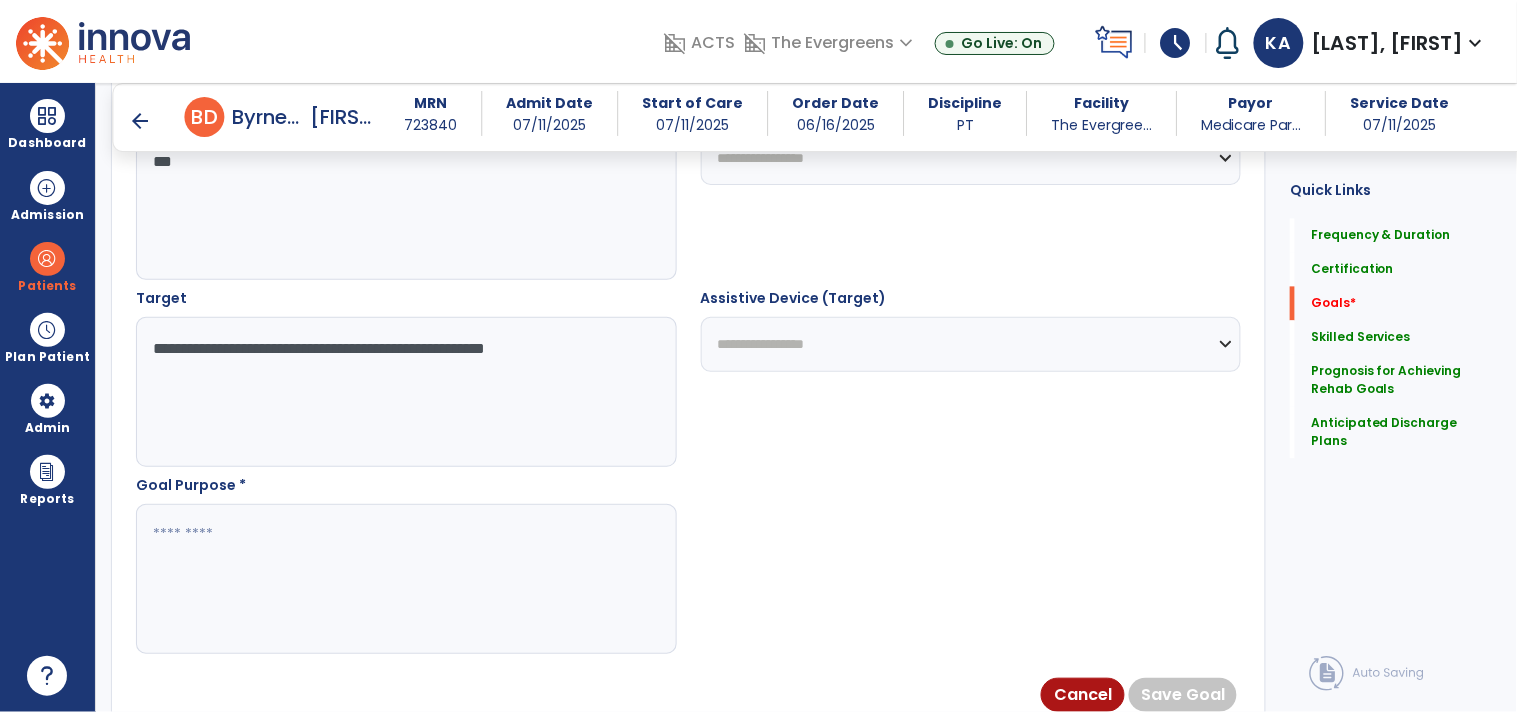 type on "**********" 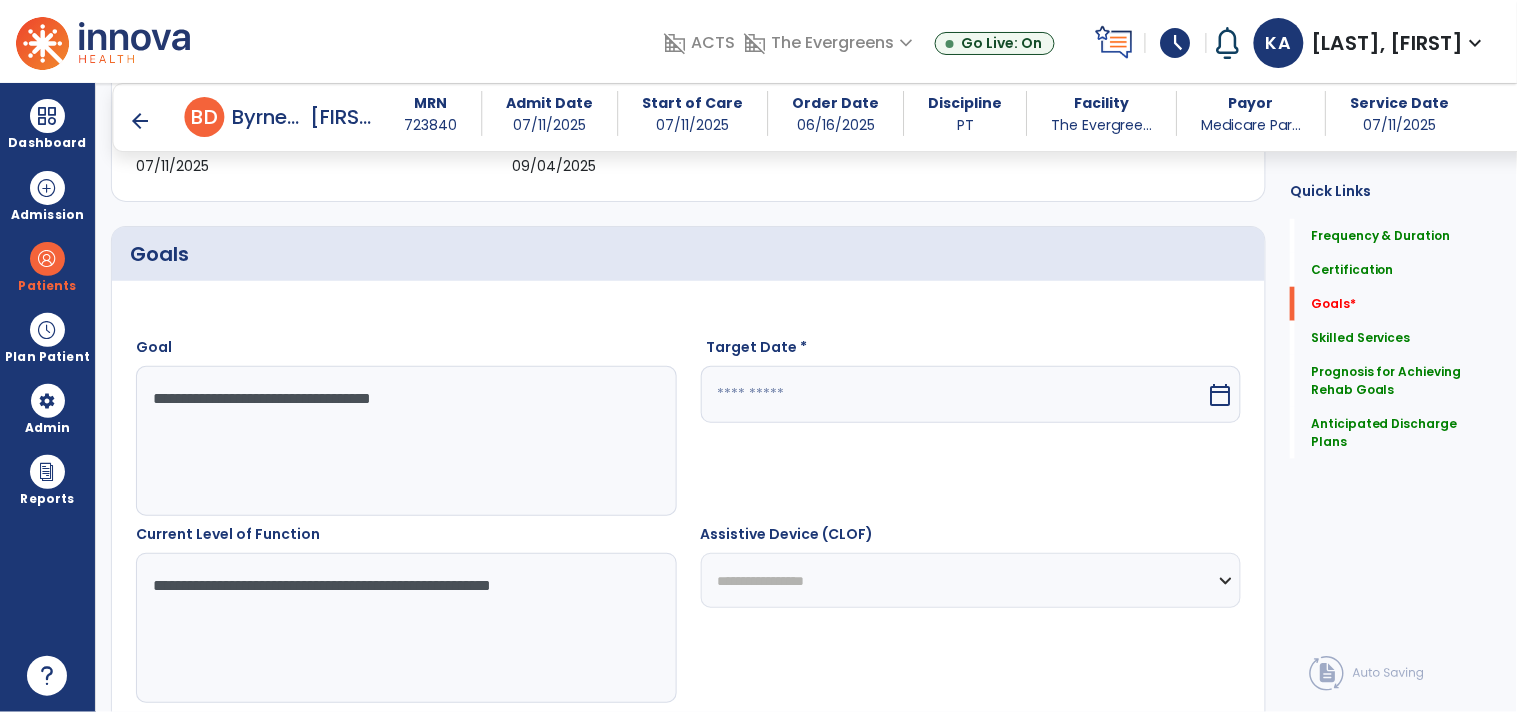 scroll, scrollTop: 333, scrollLeft: 0, axis: vertical 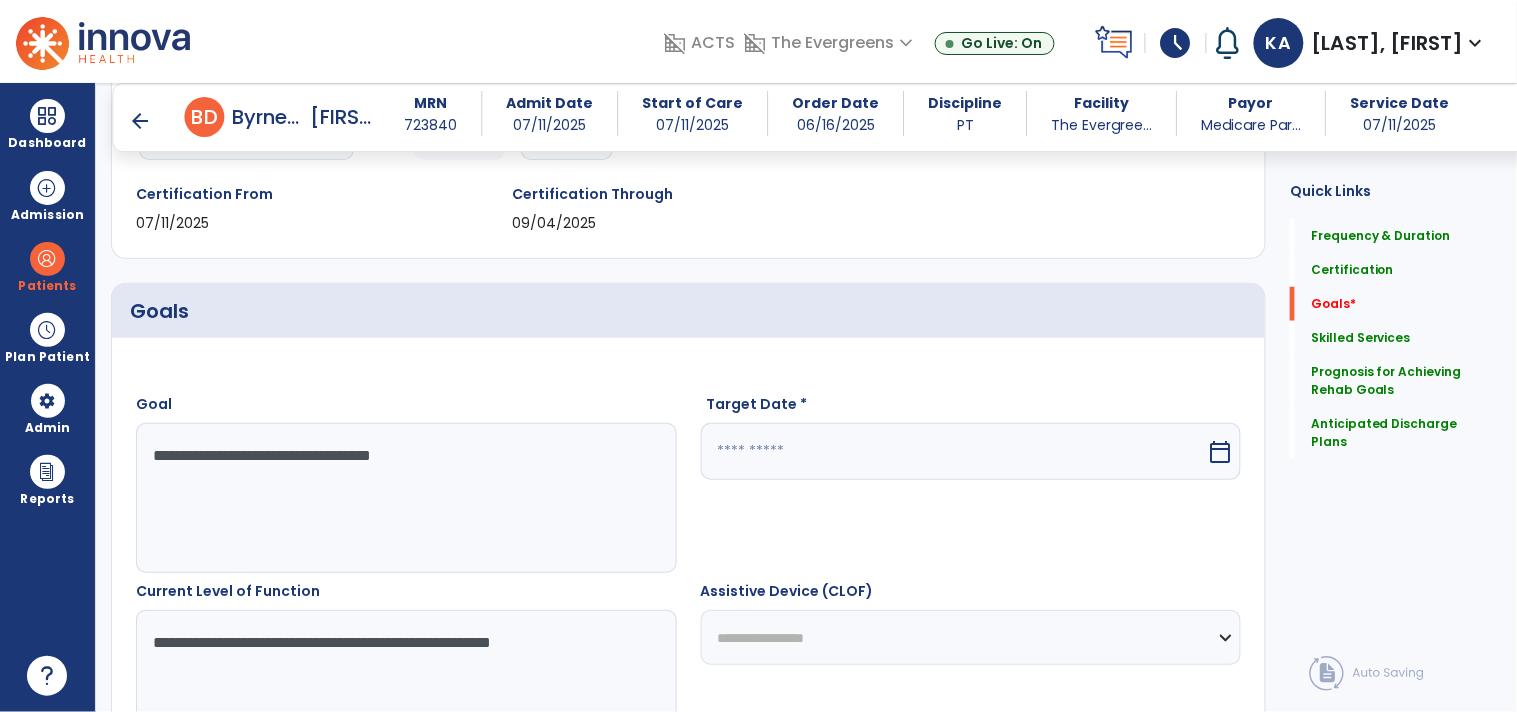 type on "**********" 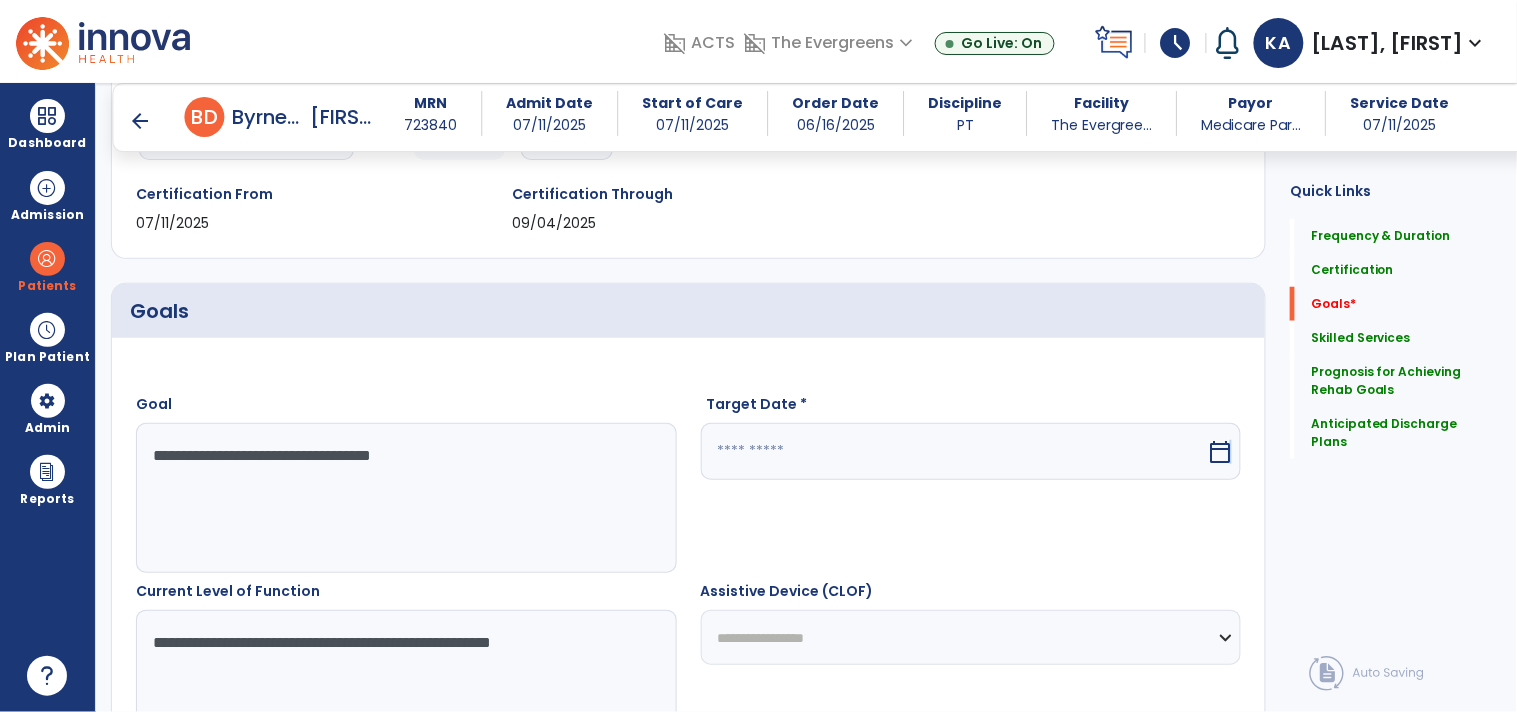 click on "calendar_today" at bounding box center (1222, 451) 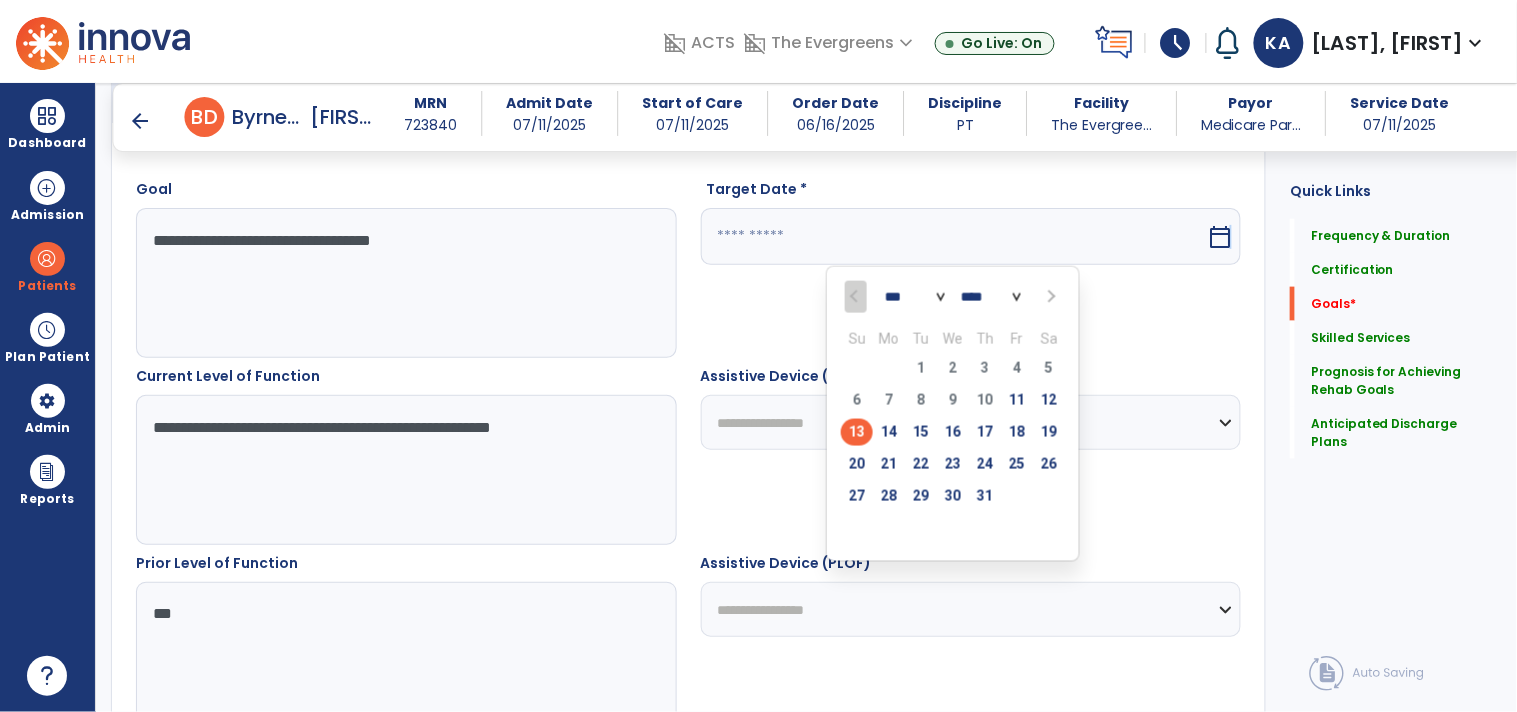 scroll, scrollTop: 555, scrollLeft: 0, axis: vertical 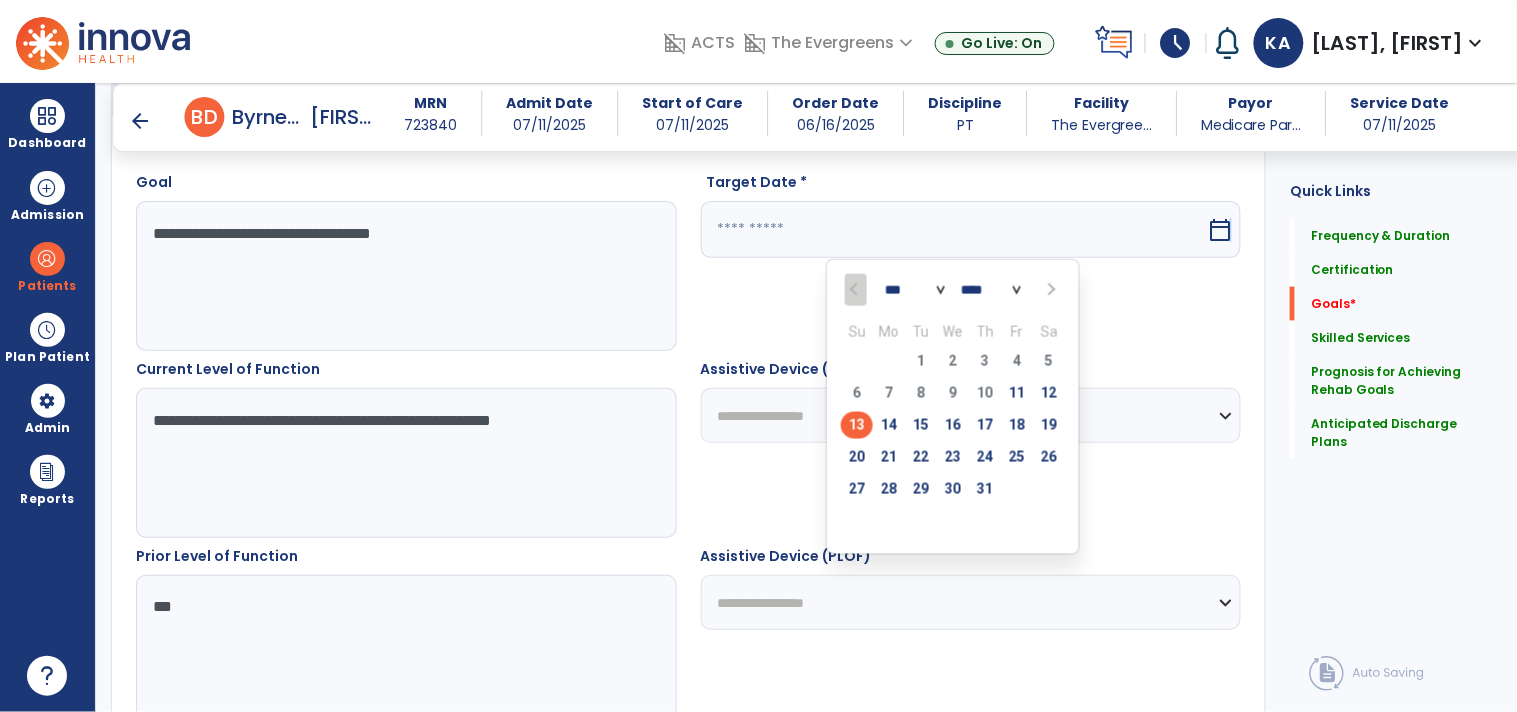 click at bounding box center [1050, 290] 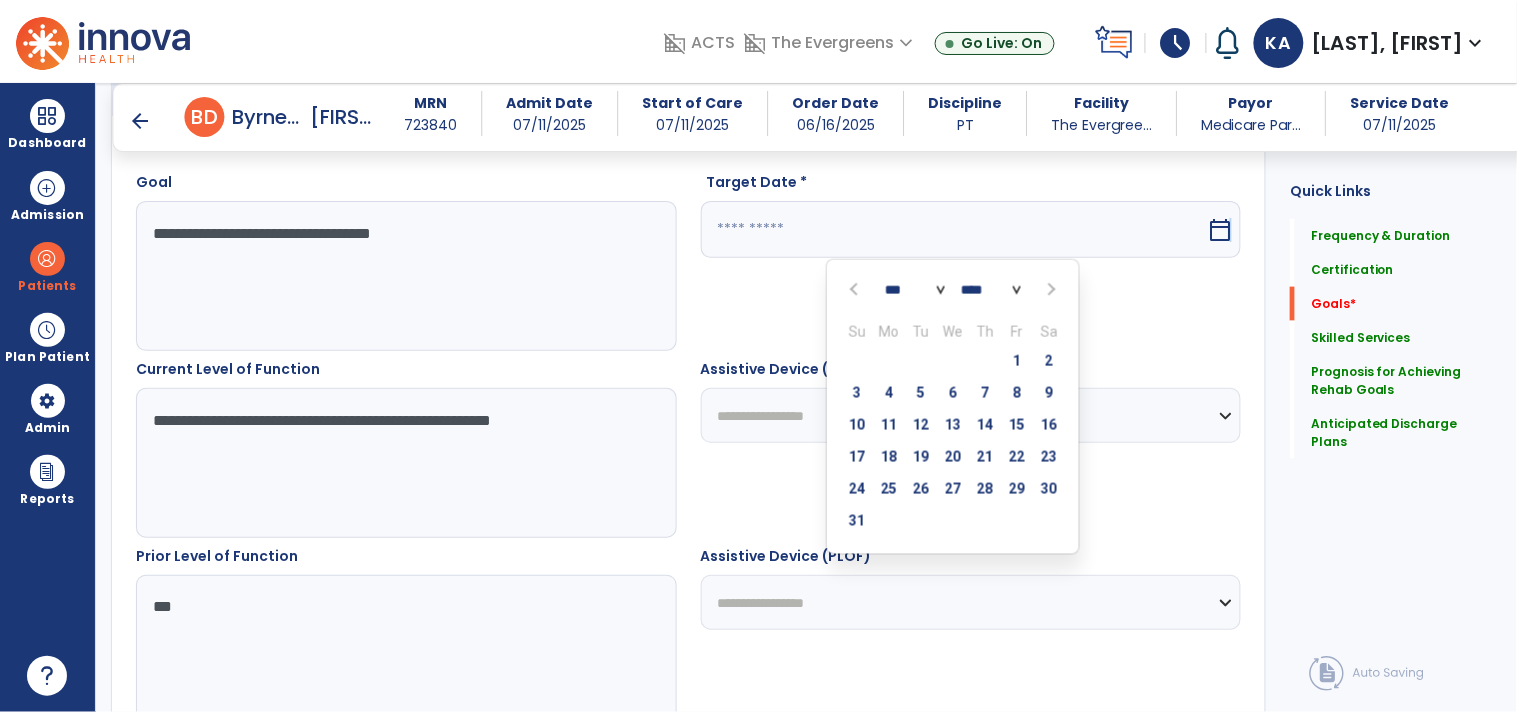 click at bounding box center (1050, 290) 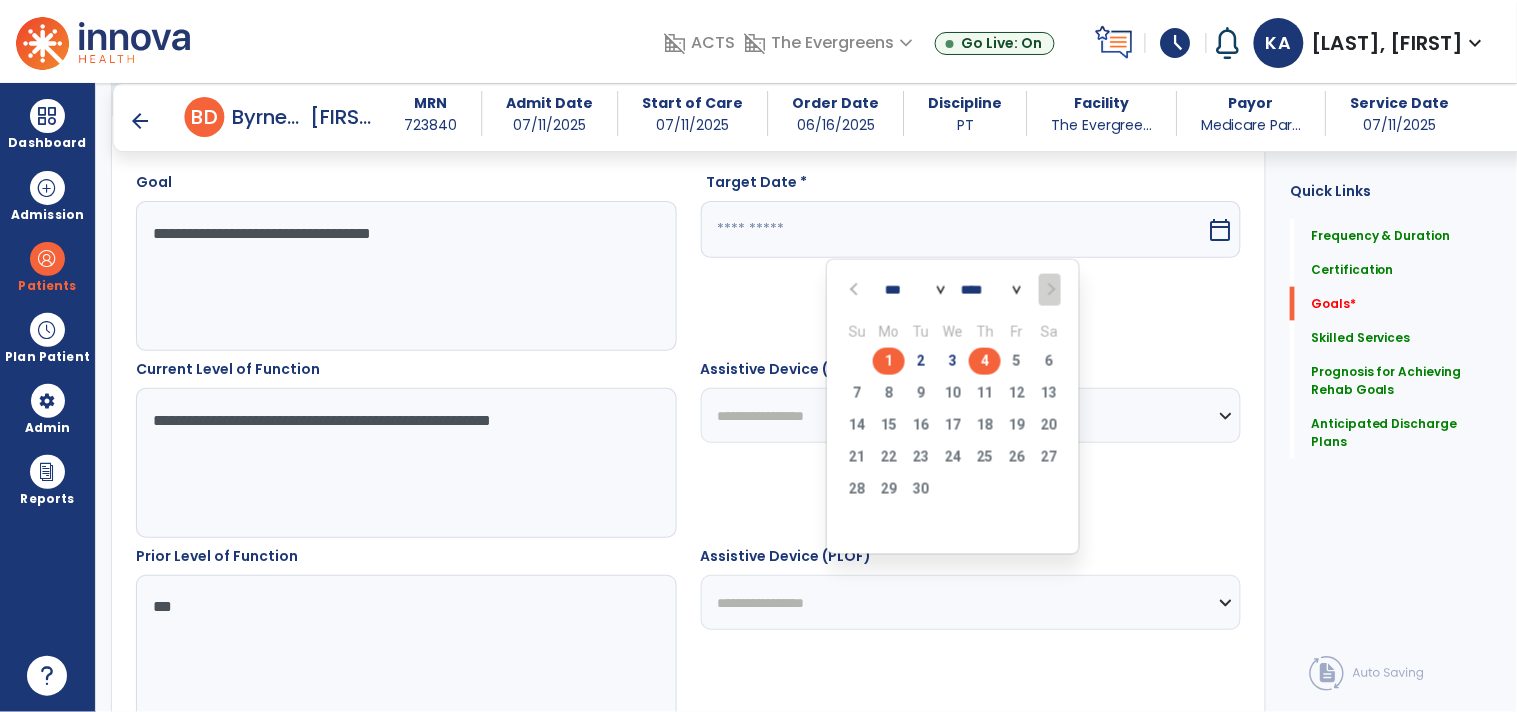 click on "4" at bounding box center (985, 361) 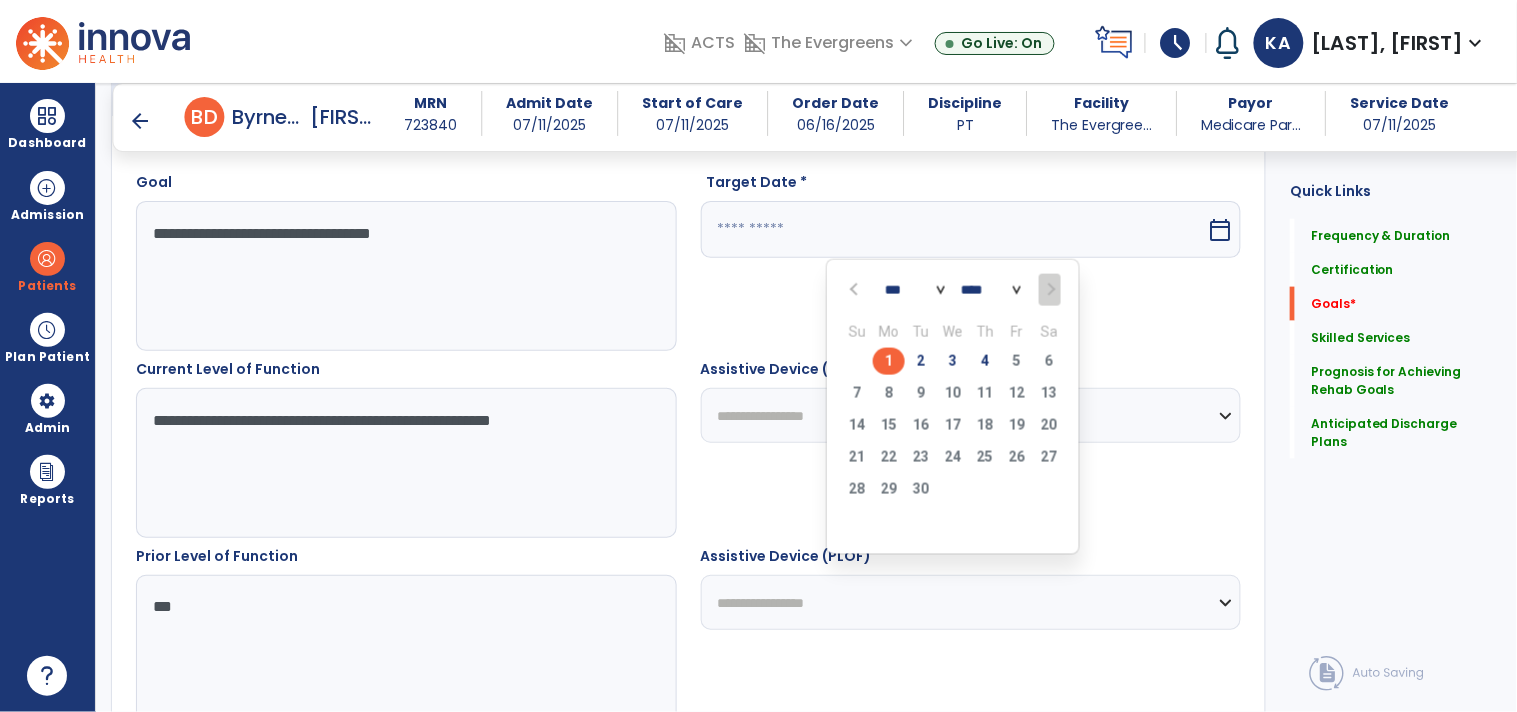 type on "********" 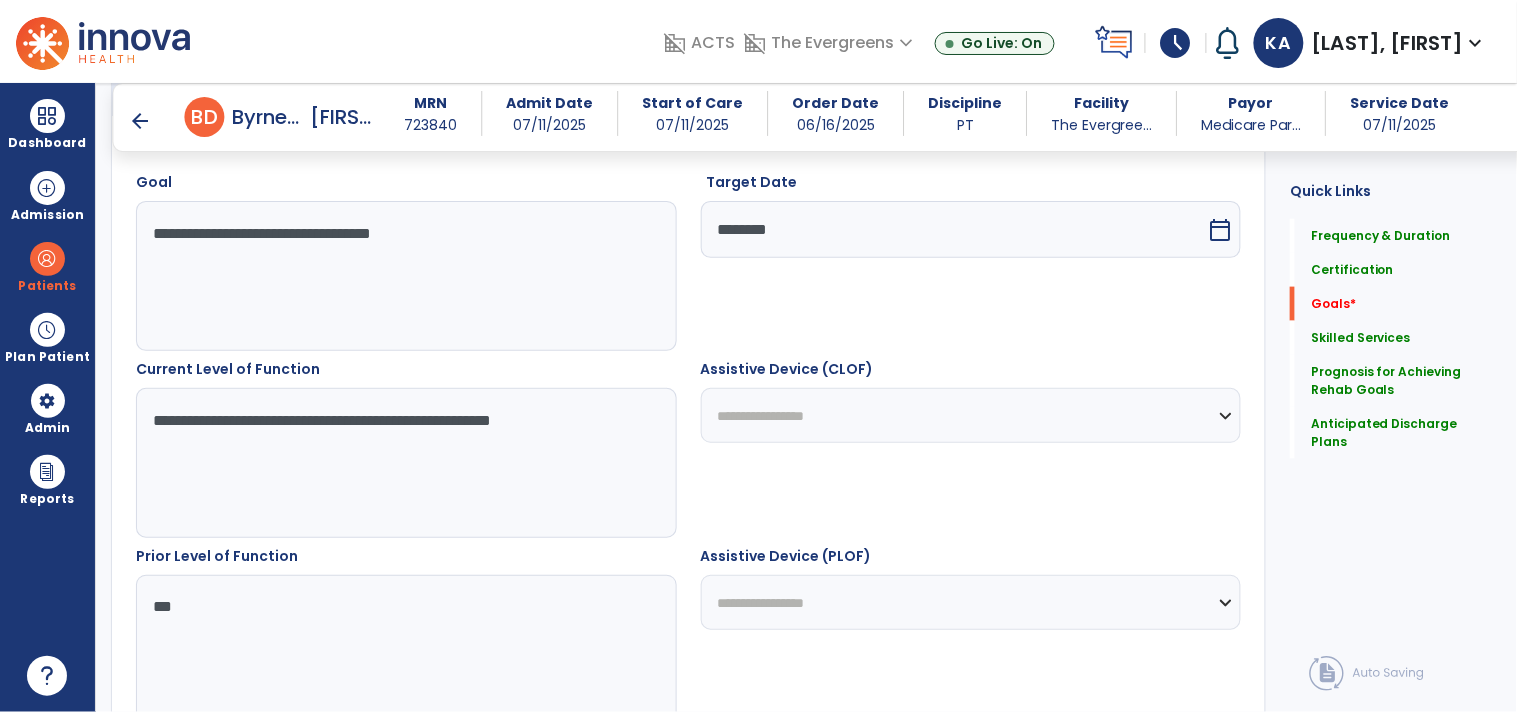 click on "Target Date  ********  calendar_today" at bounding box center [971, 261] 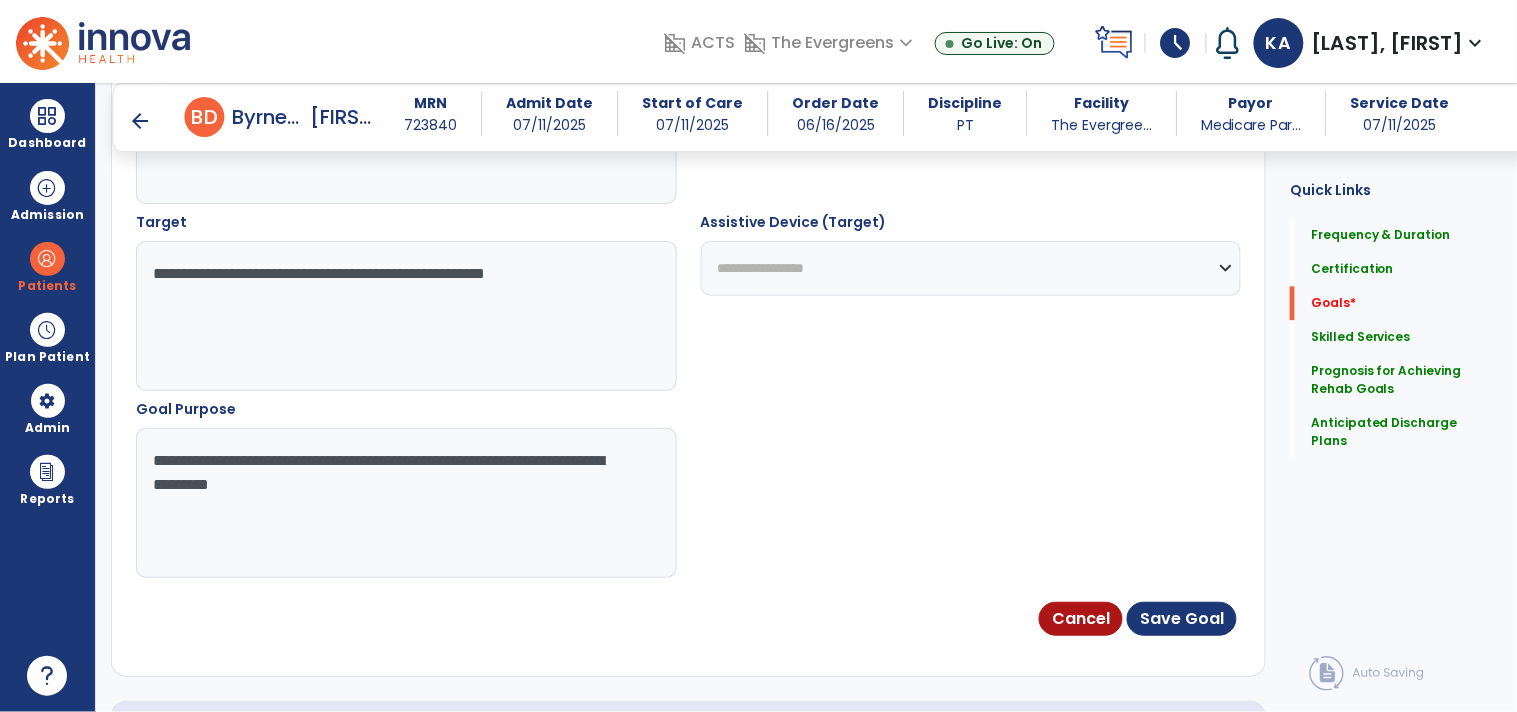 scroll, scrollTop: 1111, scrollLeft: 0, axis: vertical 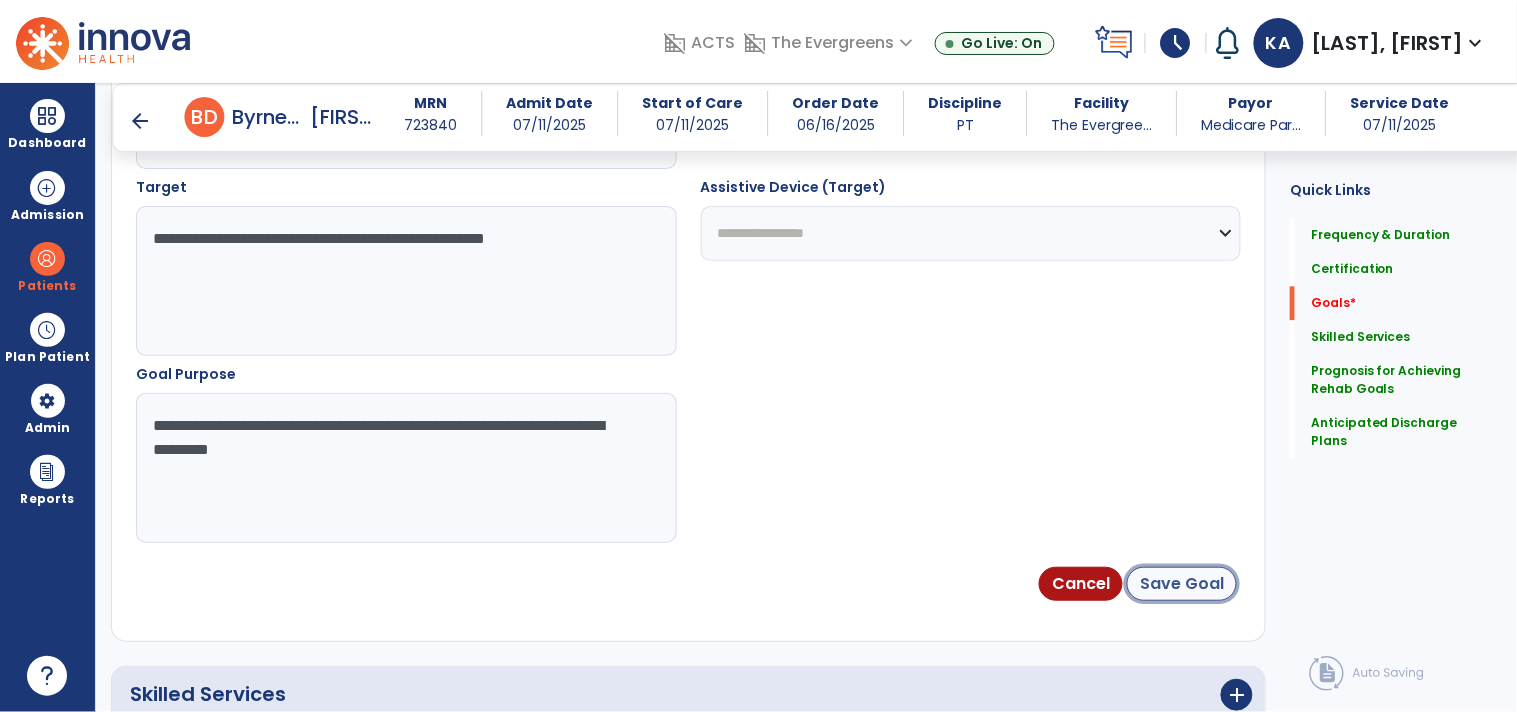 click on "Save Goal" at bounding box center (1182, 584) 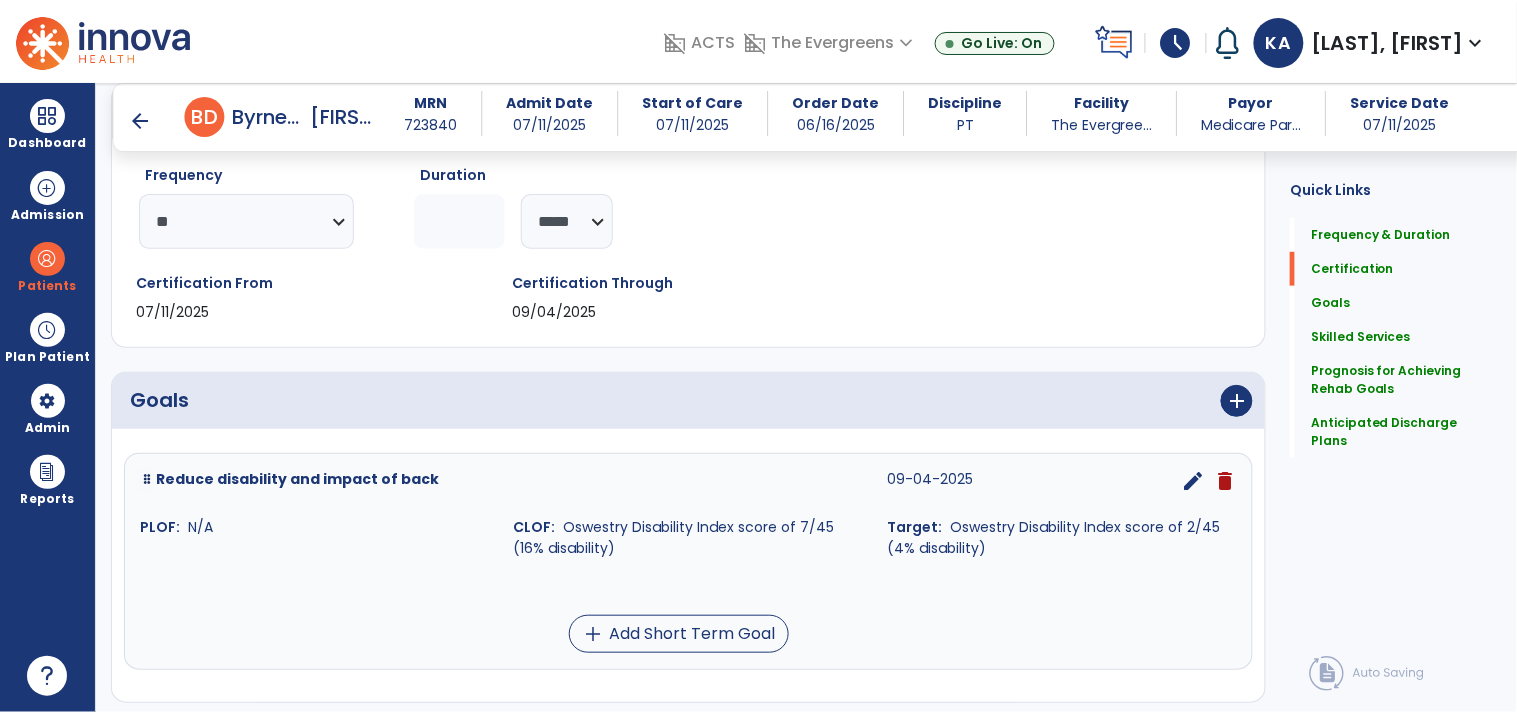 scroll, scrollTop: 254, scrollLeft: 0, axis: vertical 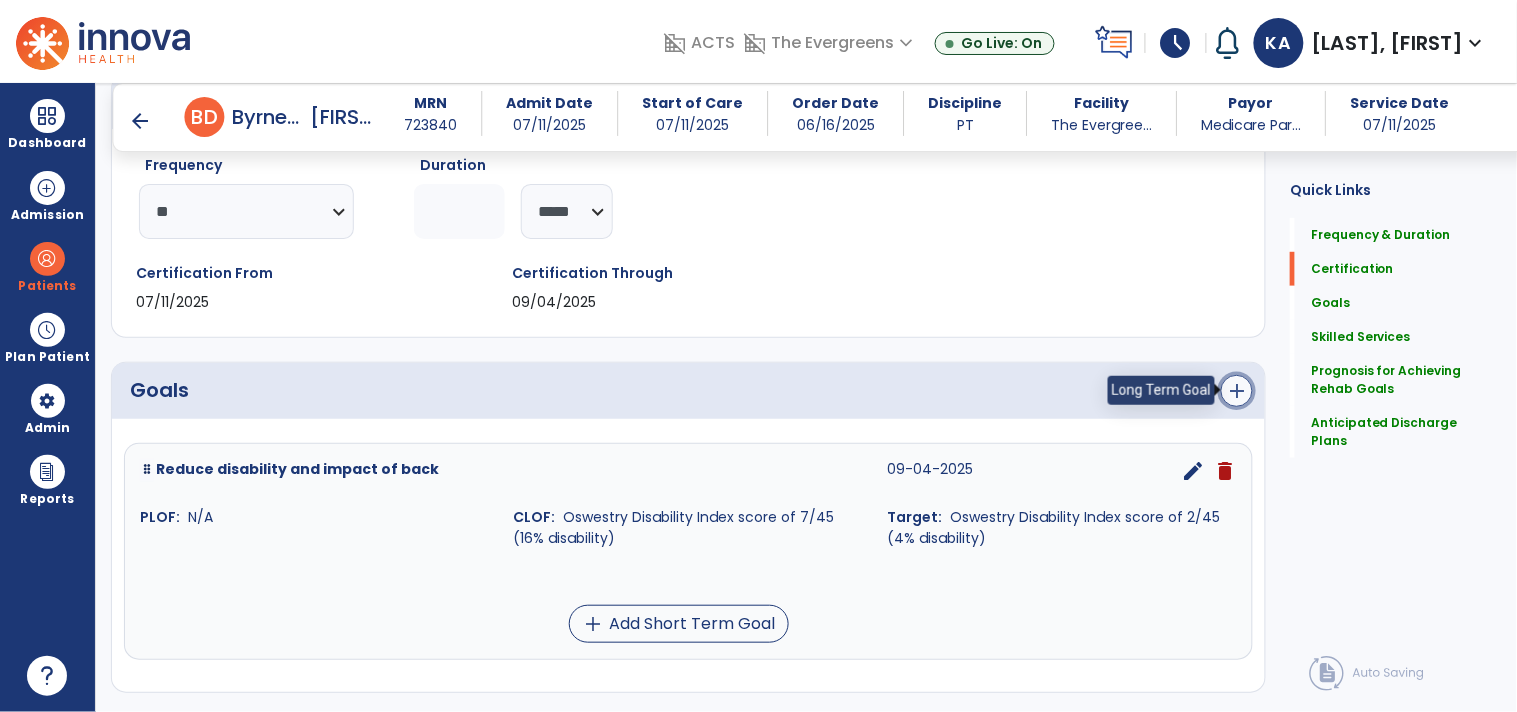 click on "add" at bounding box center (1237, 391) 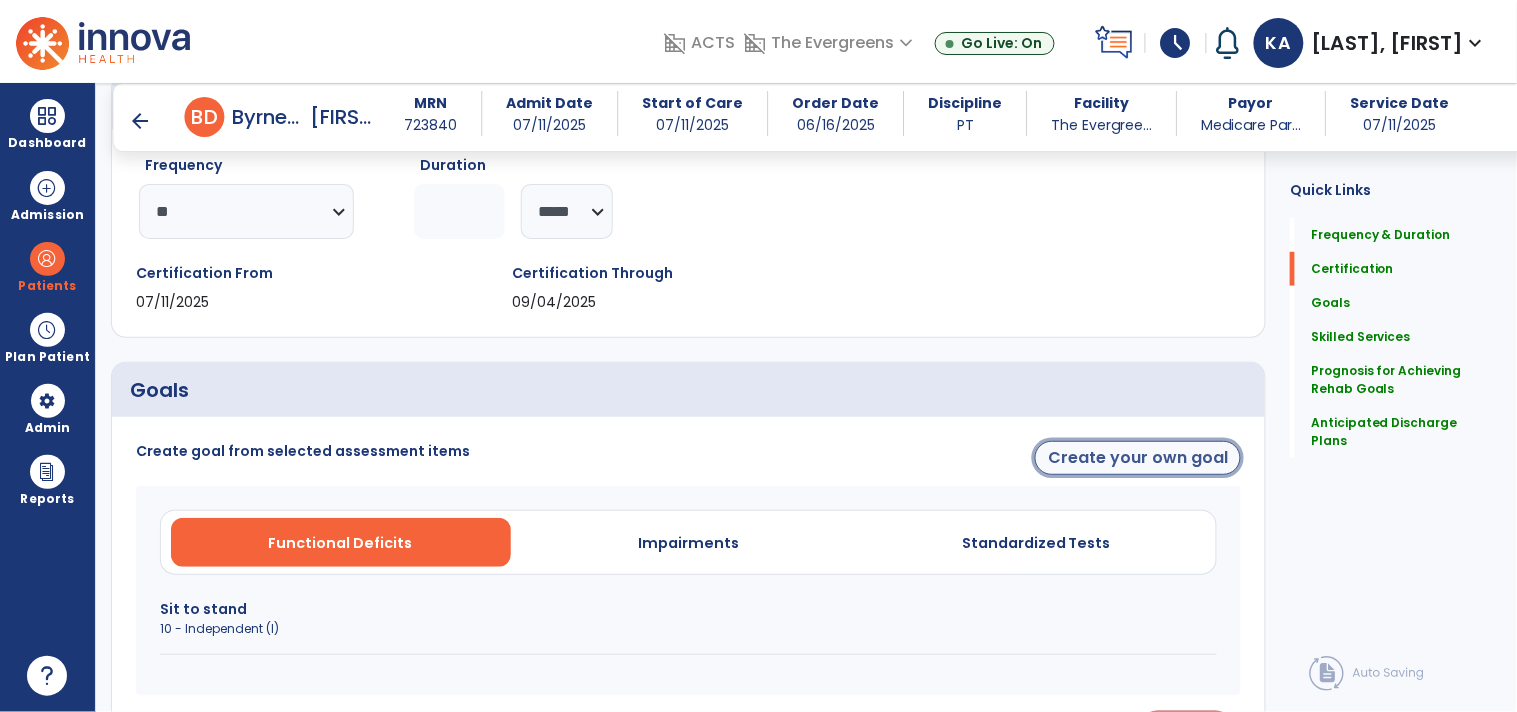 click on "Create your own goal" at bounding box center [1138, 458] 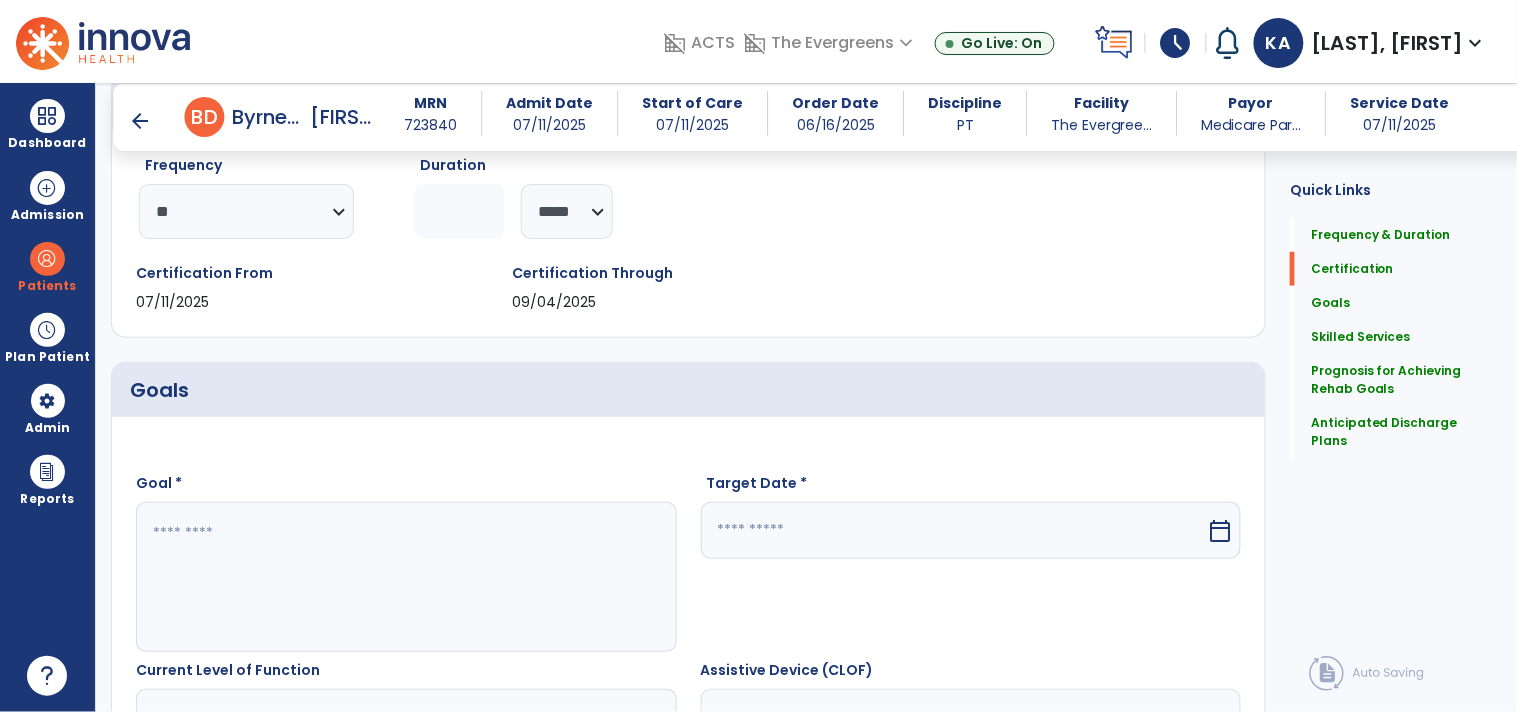 click at bounding box center (405, 577) 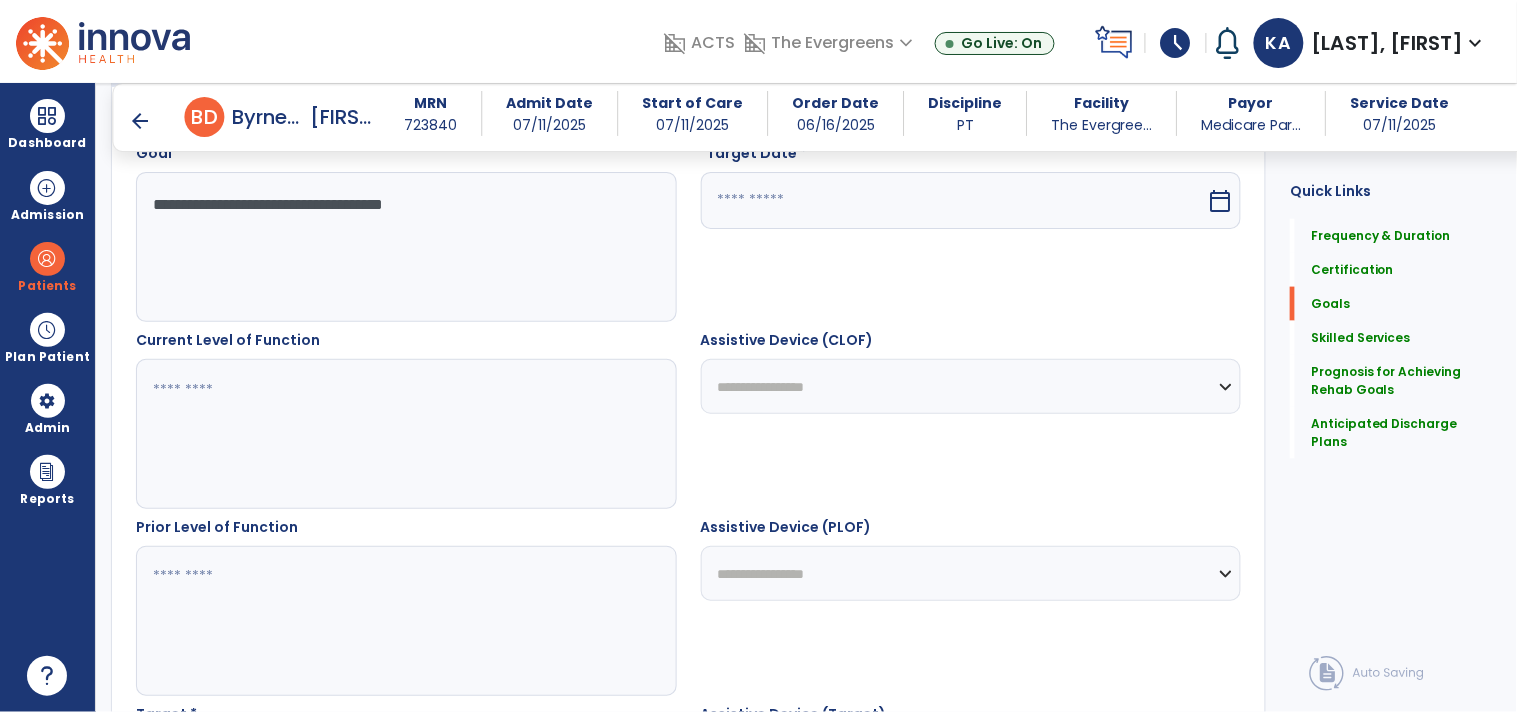 scroll, scrollTop: 587, scrollLeft: 0, axis: vertical 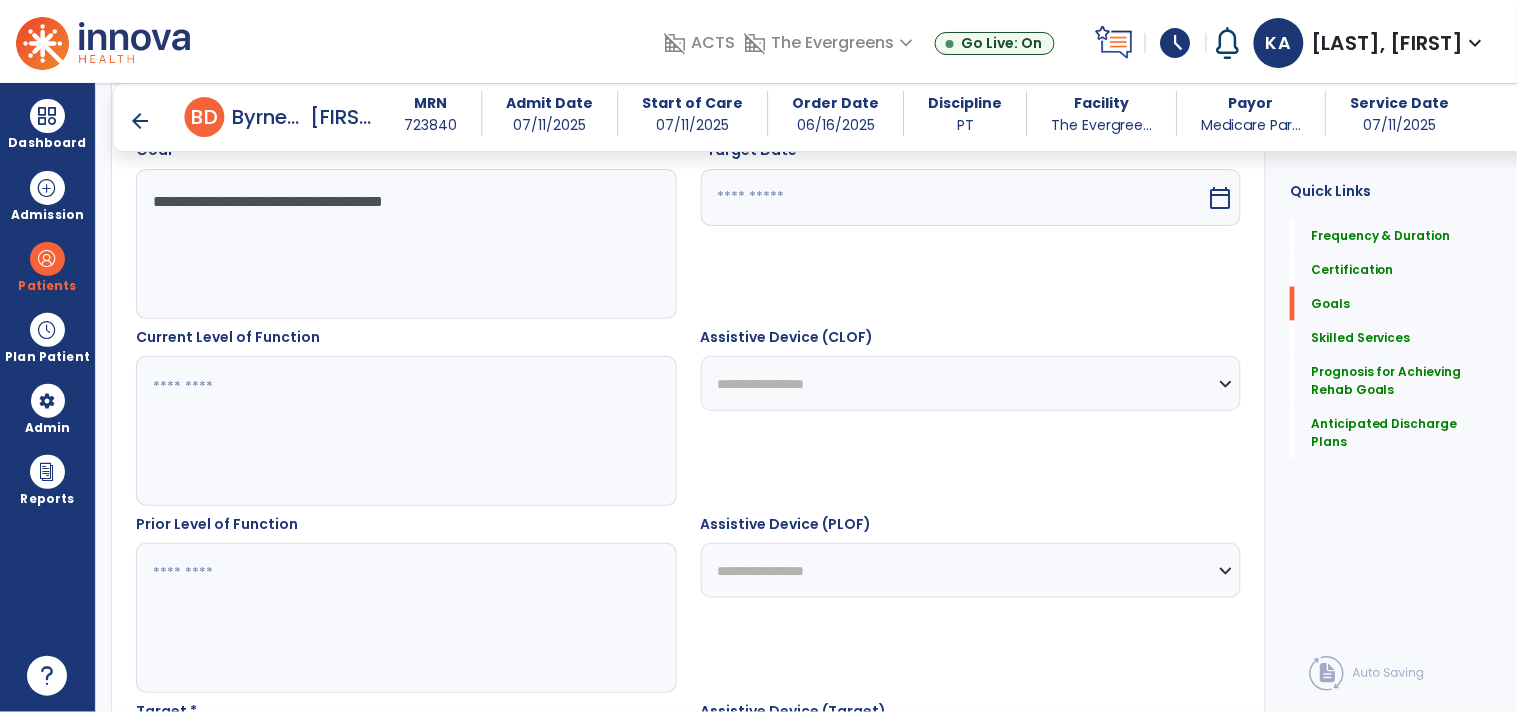 type on "**********" 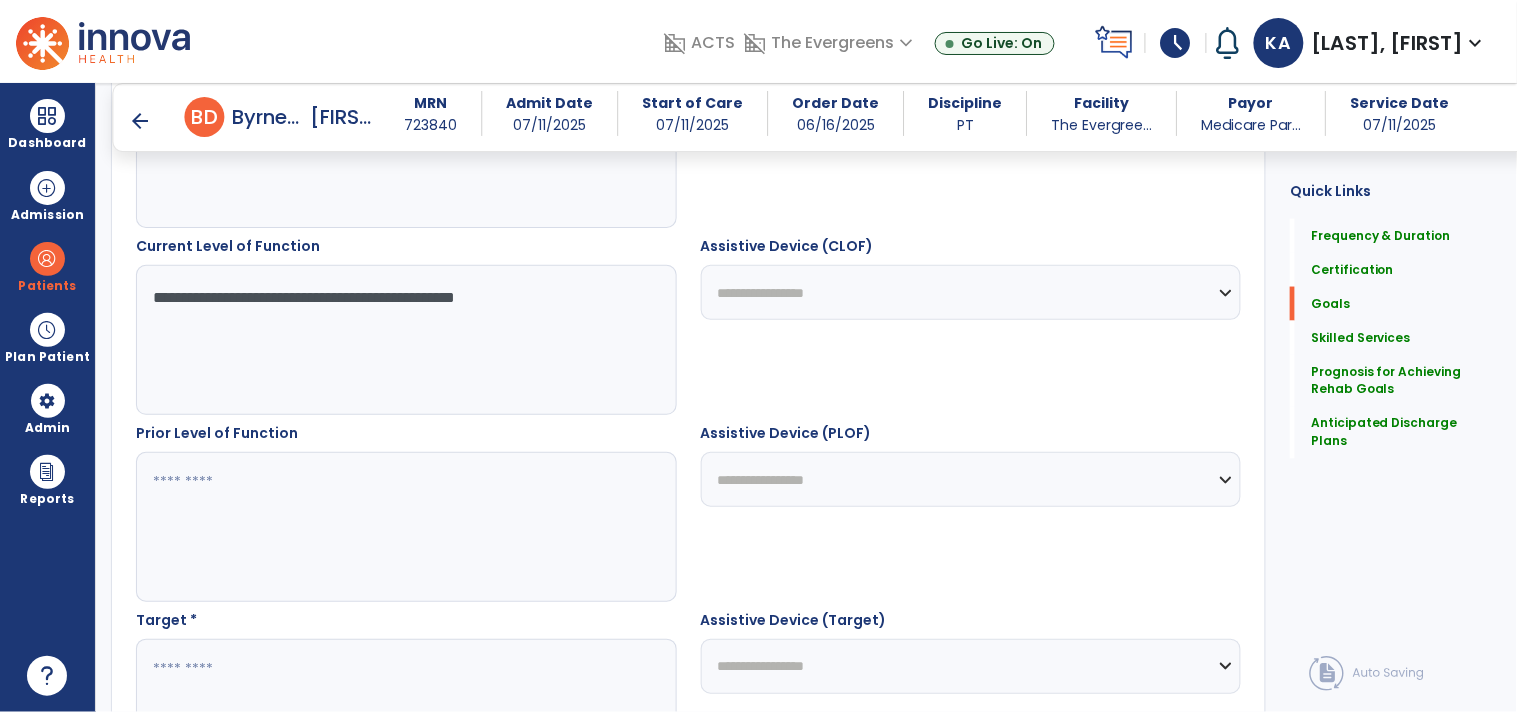 scroll, scrollTop: 698, scrollLeft: 0, axis: vertical 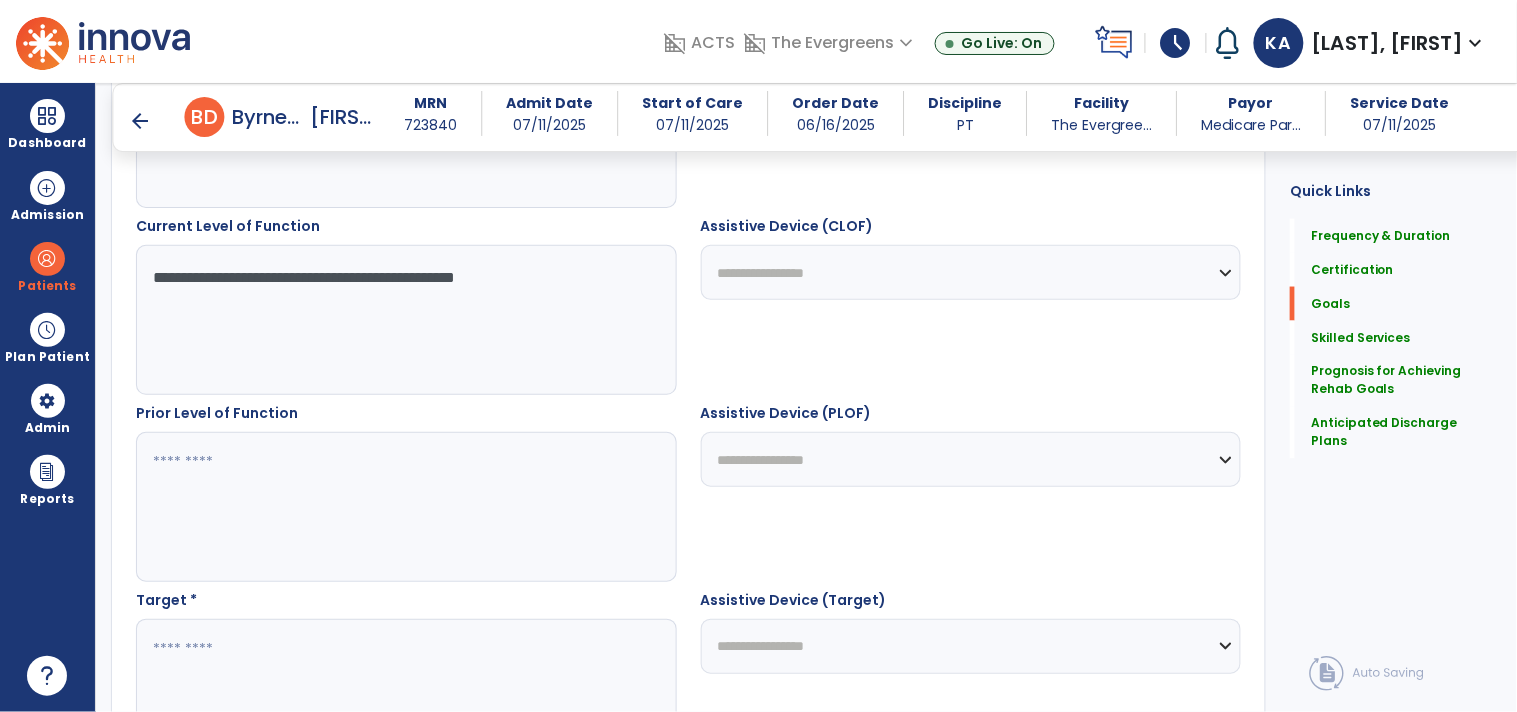 type on "**********" 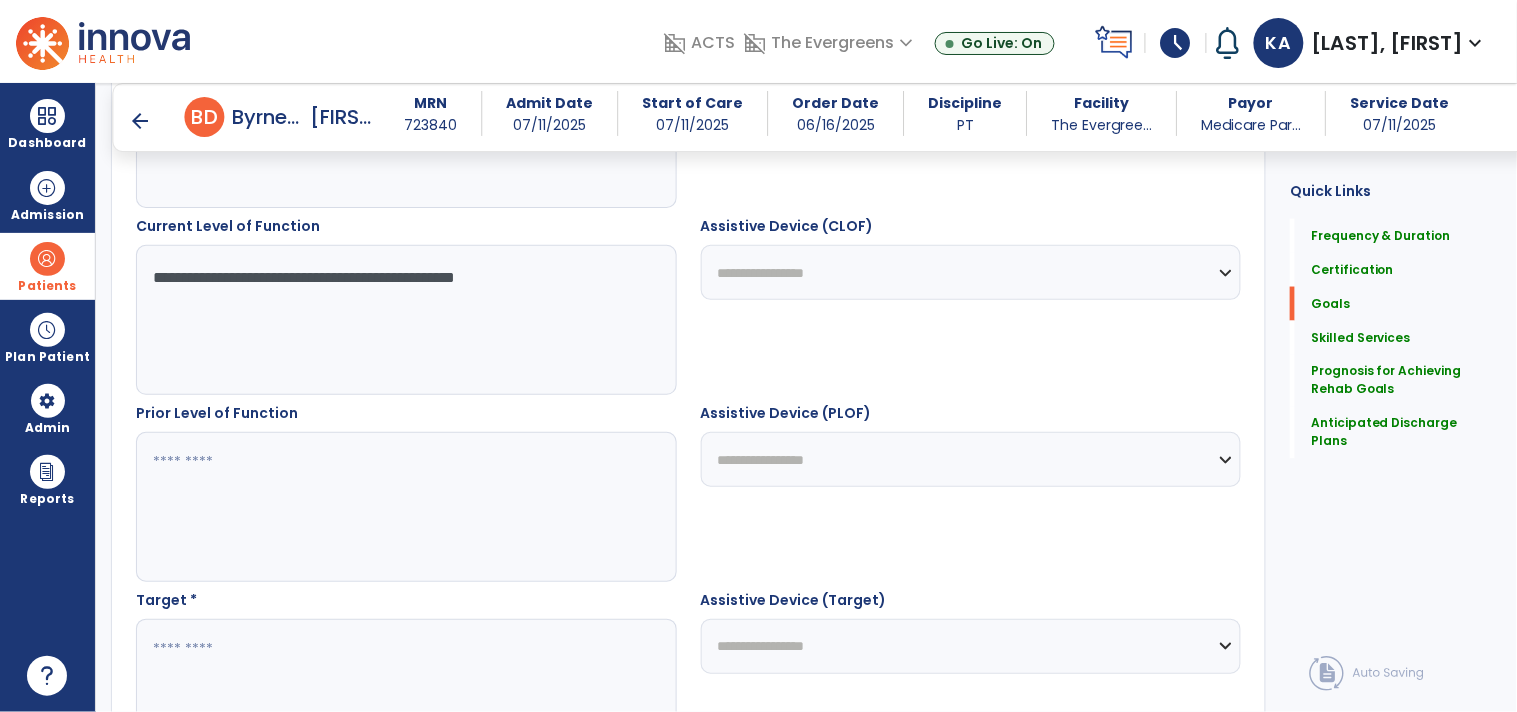 drag, startPoint x: 473, startPoint y: 282, endPoint x: 51, endPoint y: 286, distance: 422.01895 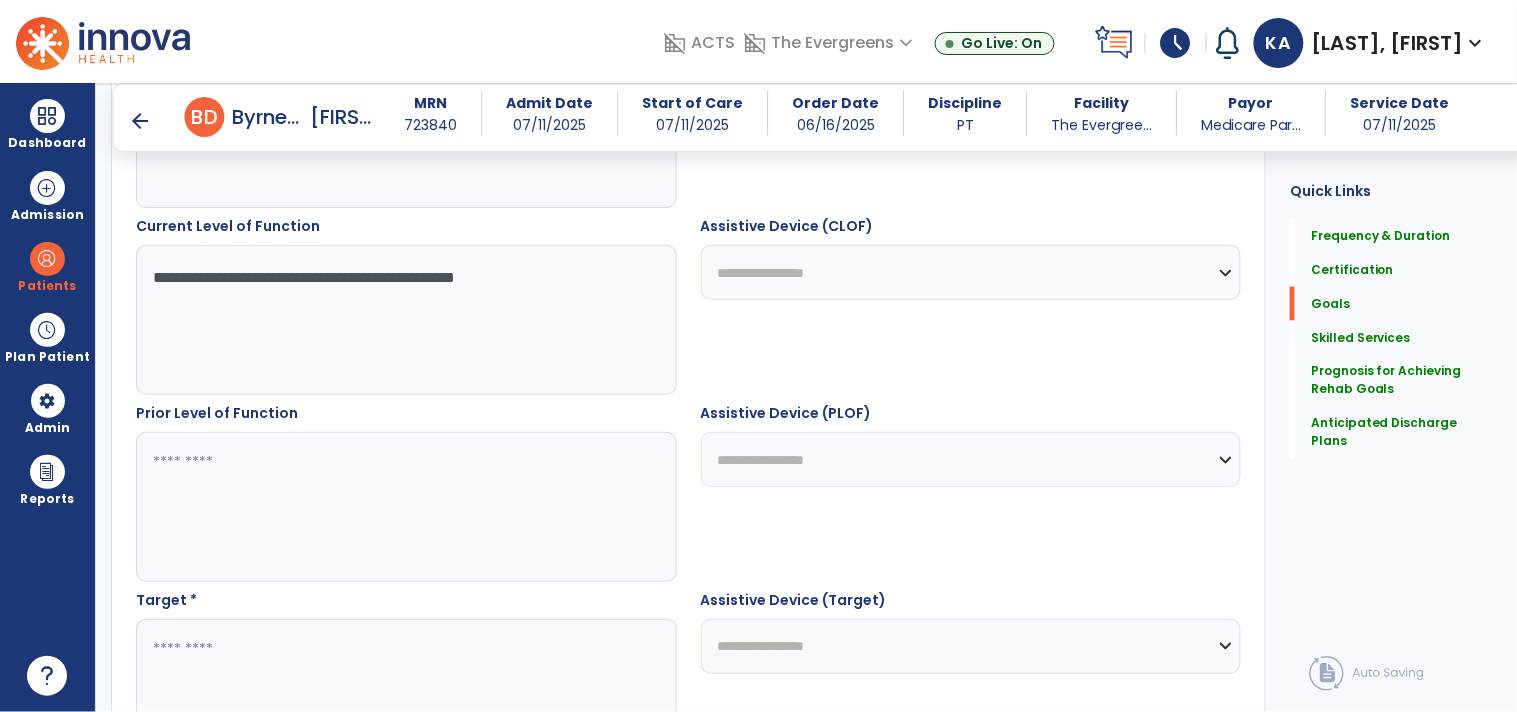click at bounding box center [405, 507] 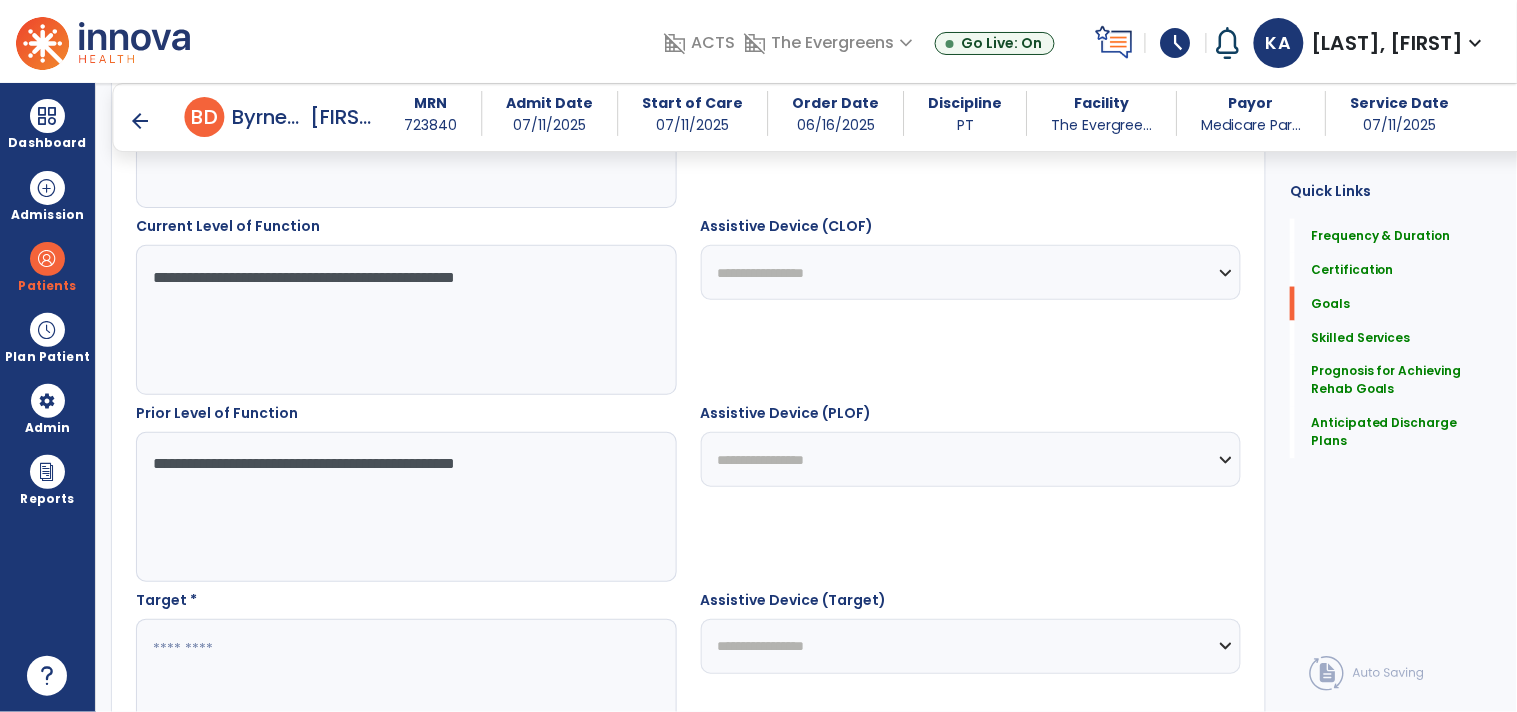 drag, startPoint x: 506, startPoint y: 463, endPoint x: 442, endPoint y: 467, distance: 64.12488 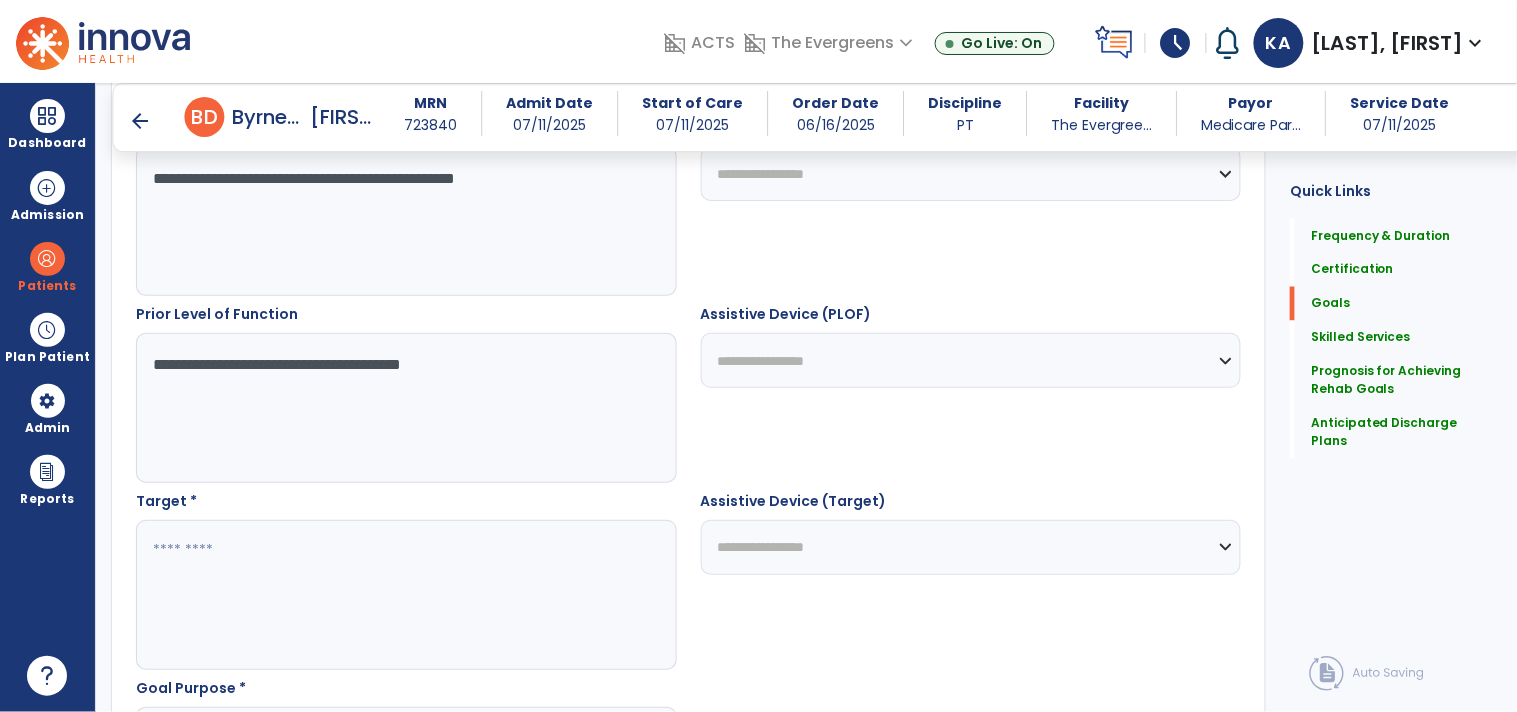 scroll, scrollTop: 810, scrollLeft: 0, axis: vertical 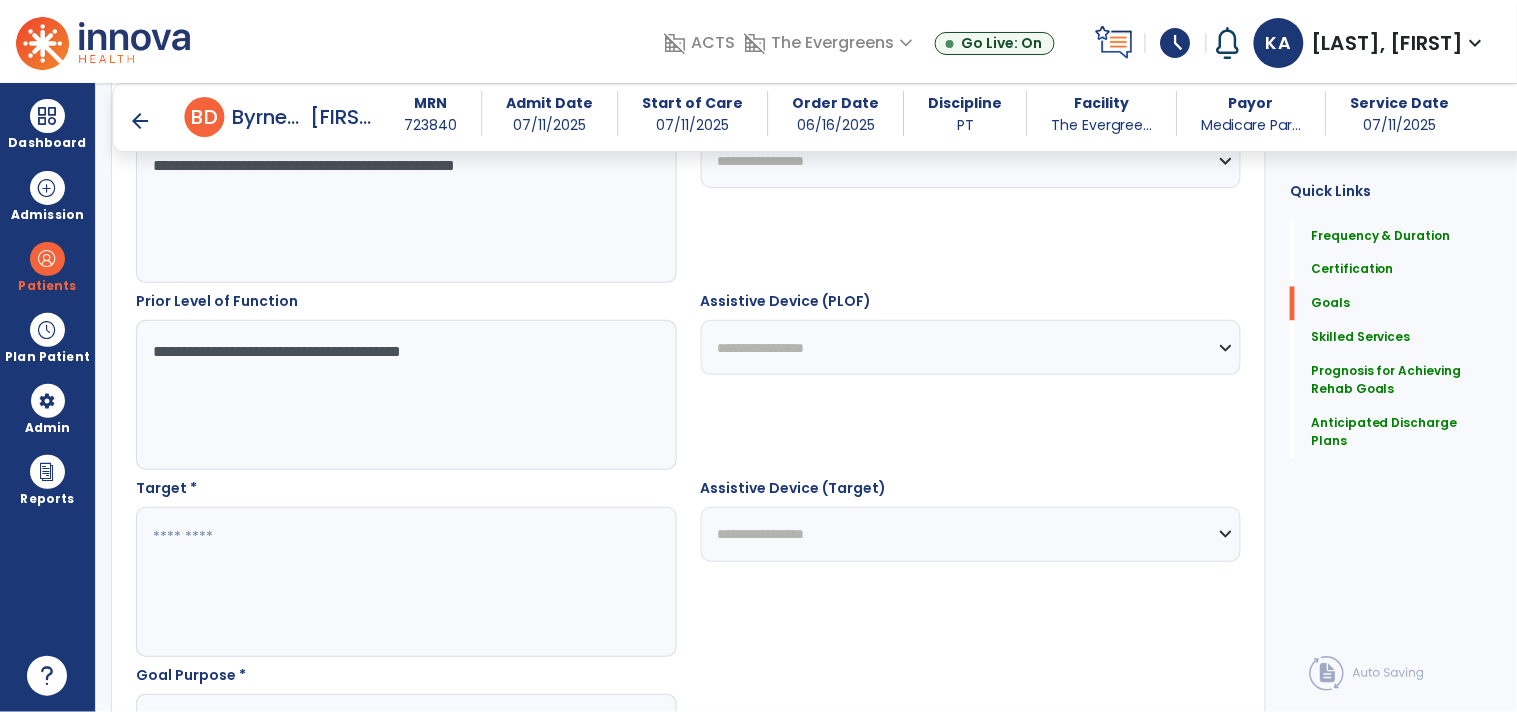 type on "**********" 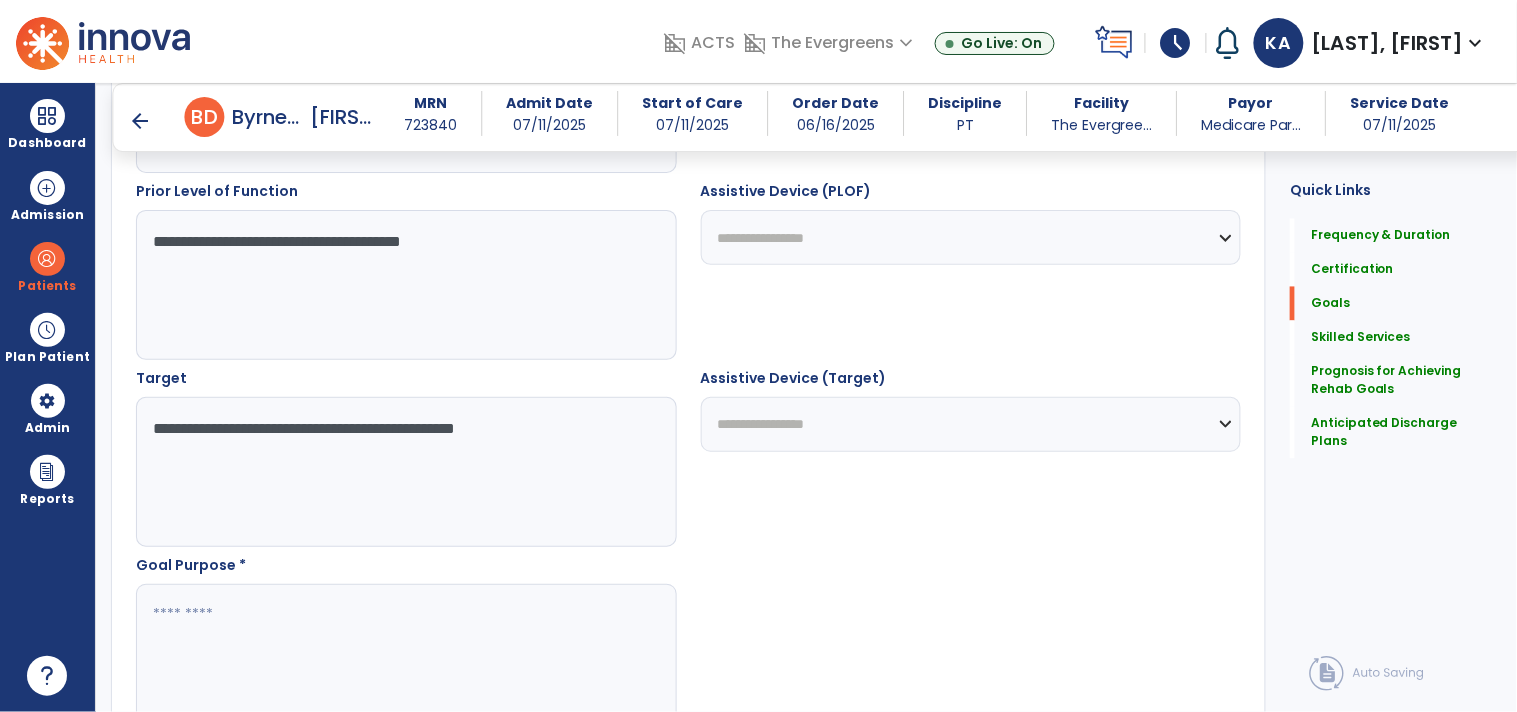 scroll, scrollTop: 921, scrollLeft: 0, axis: vertical 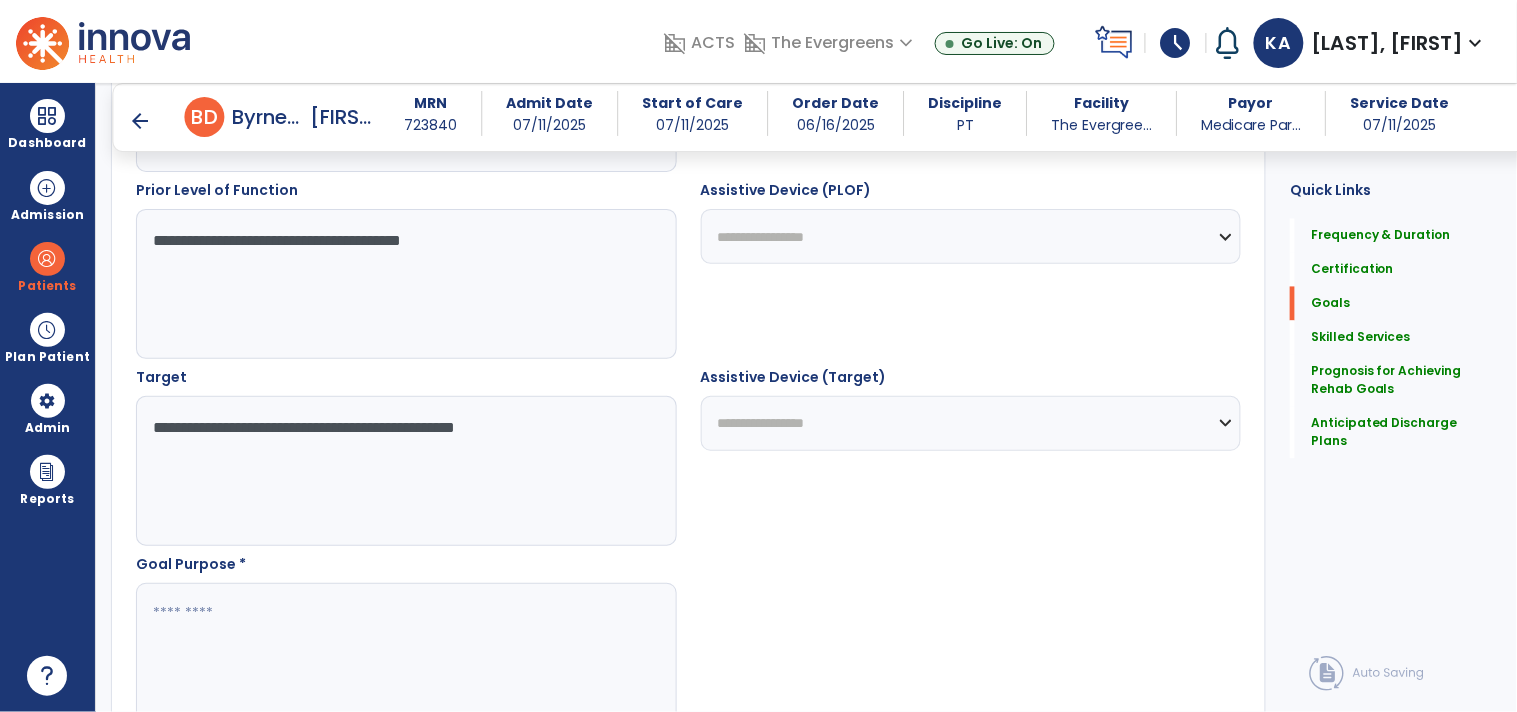 type on "**********" 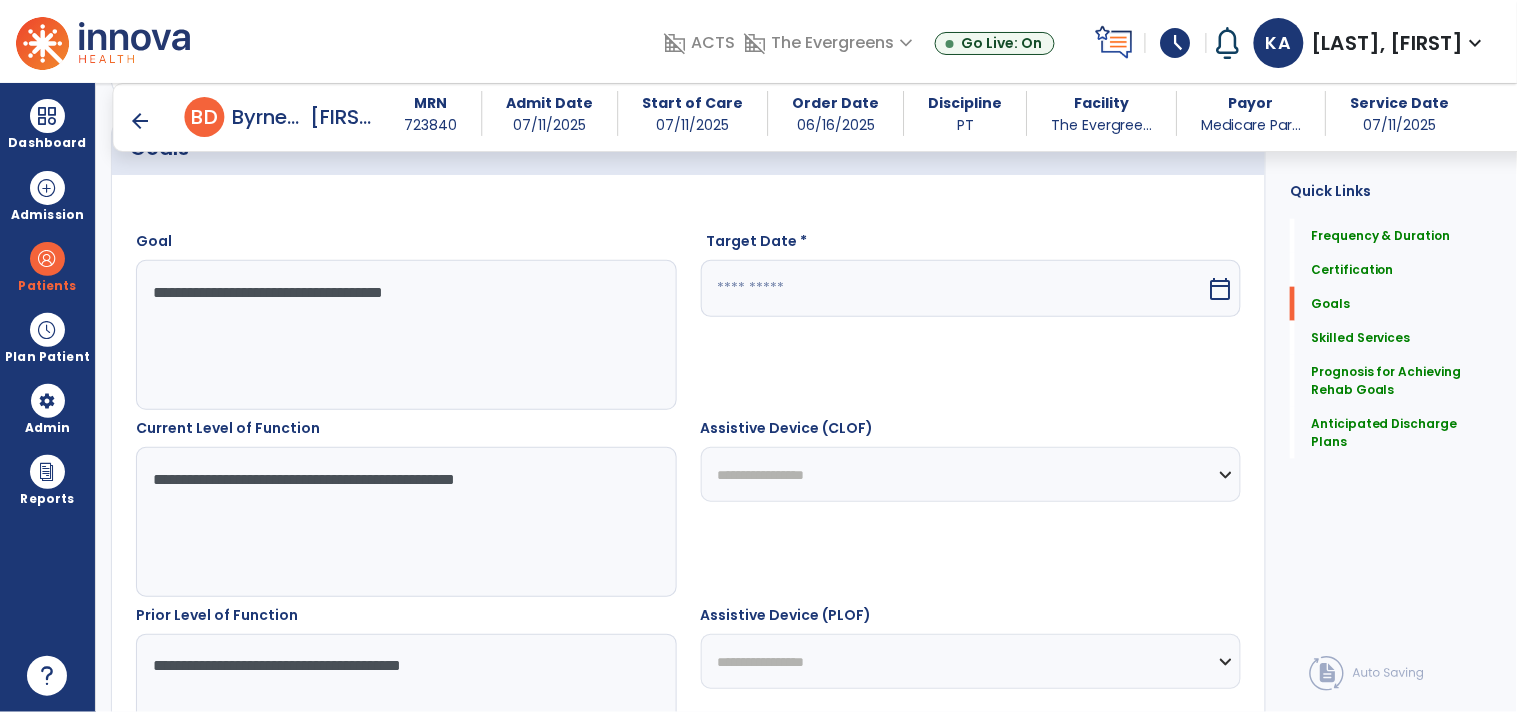 scroll, scrollTop: 476, scrollLeft: 0, axis: vertical 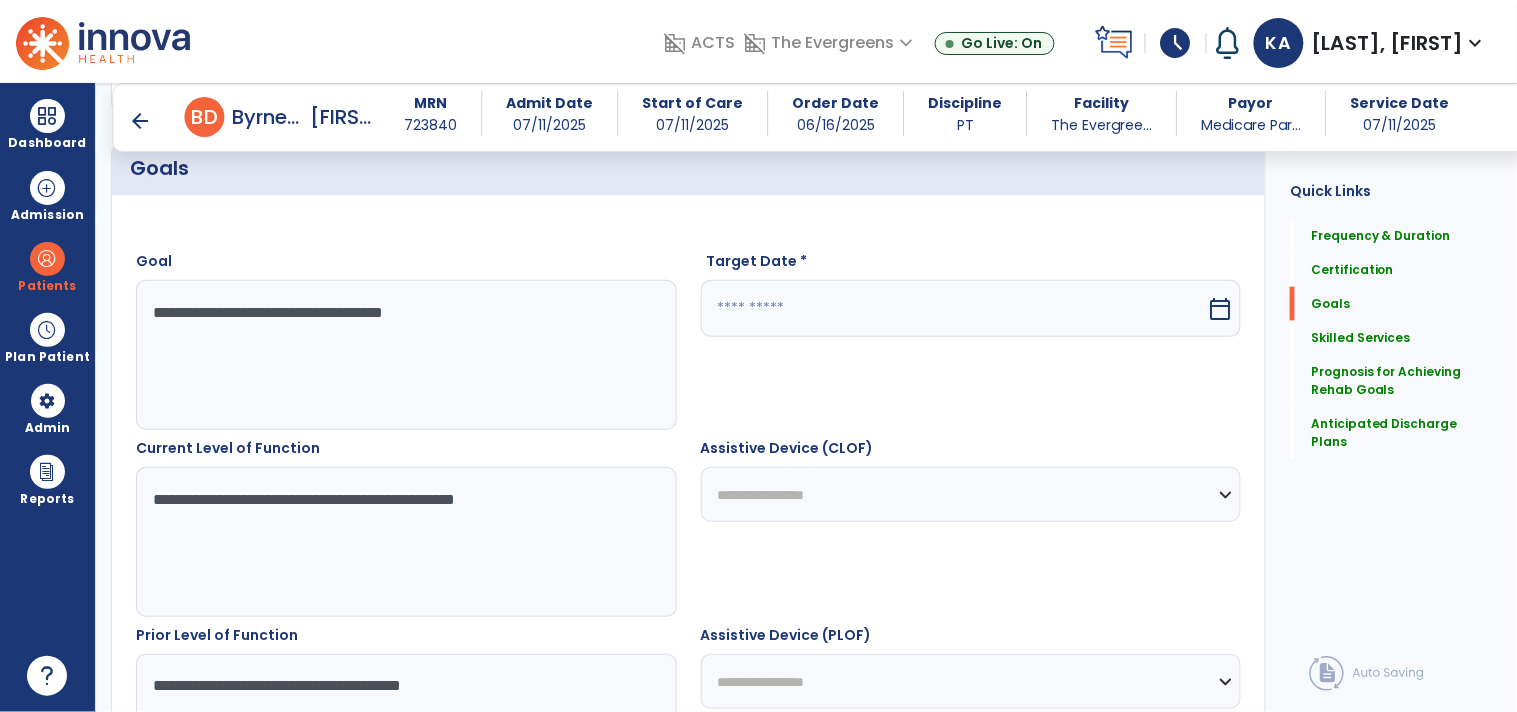 type on "**********" 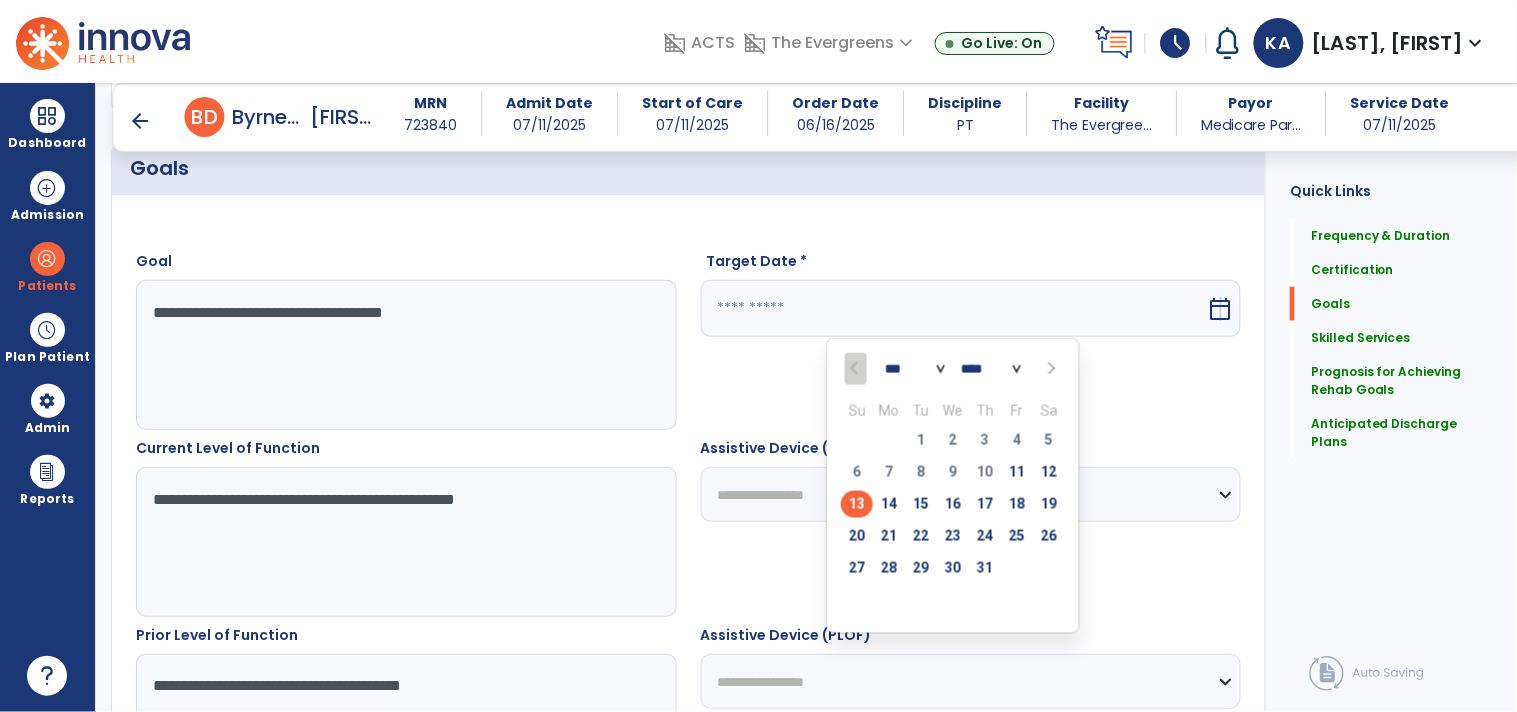 click at bounding box center (1049, 369) 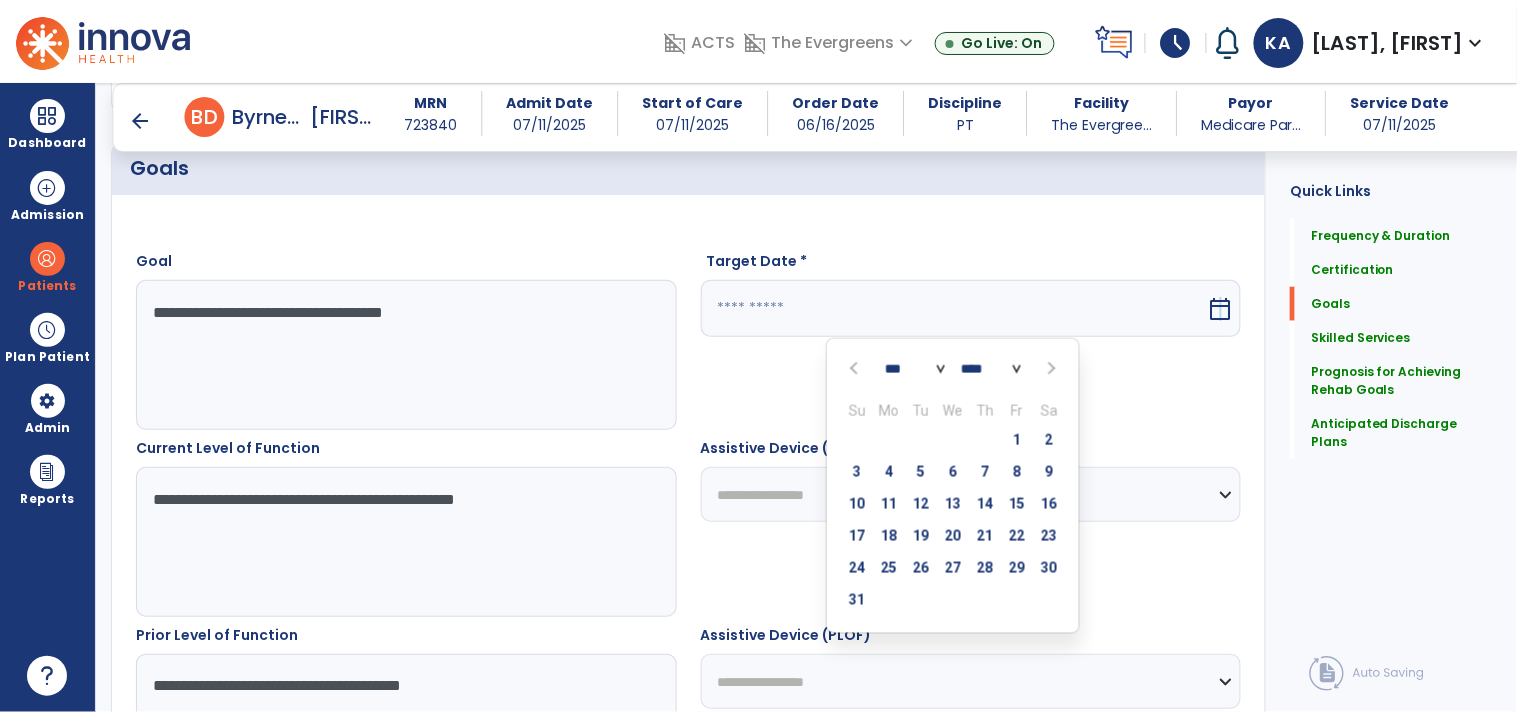 click at bounding box center (1049, 369) 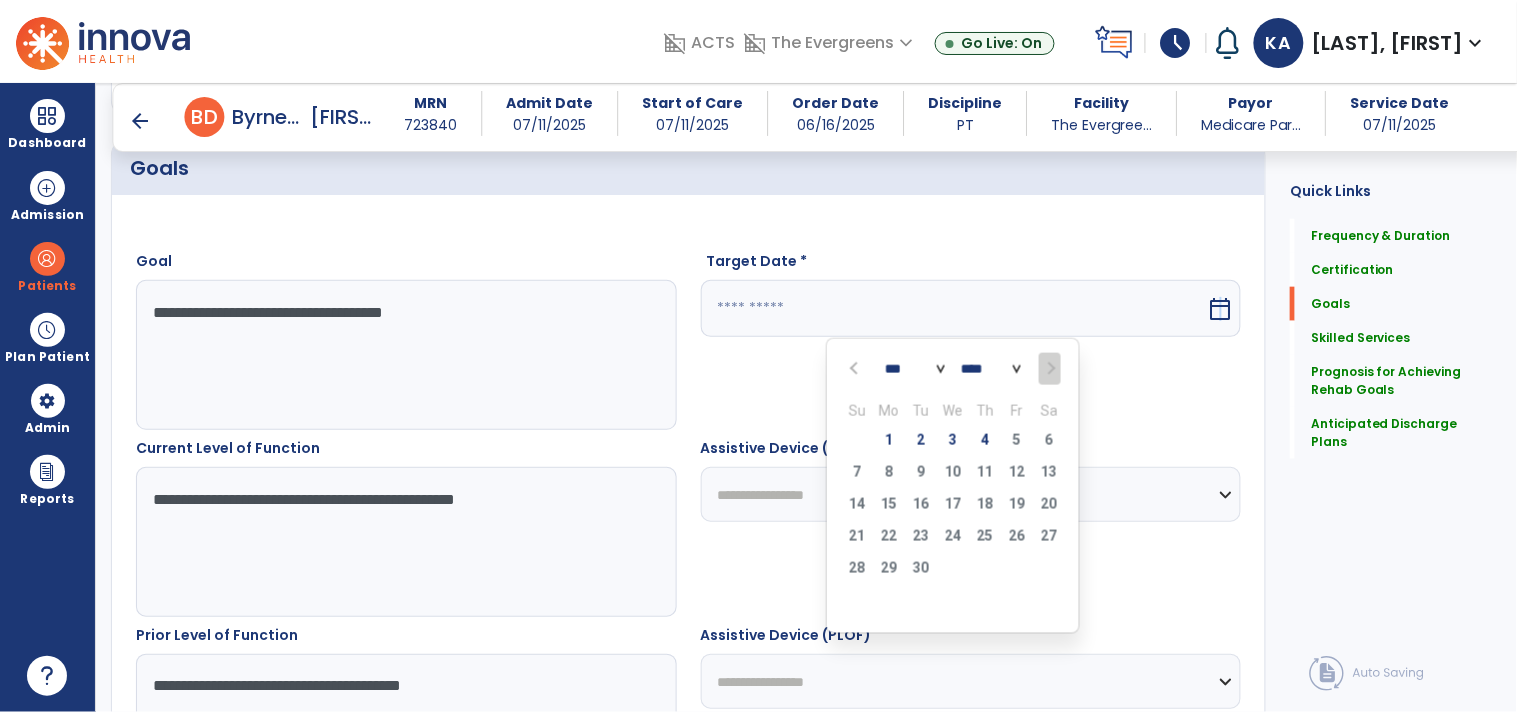 click on "4" at bounding box center [985, 440] 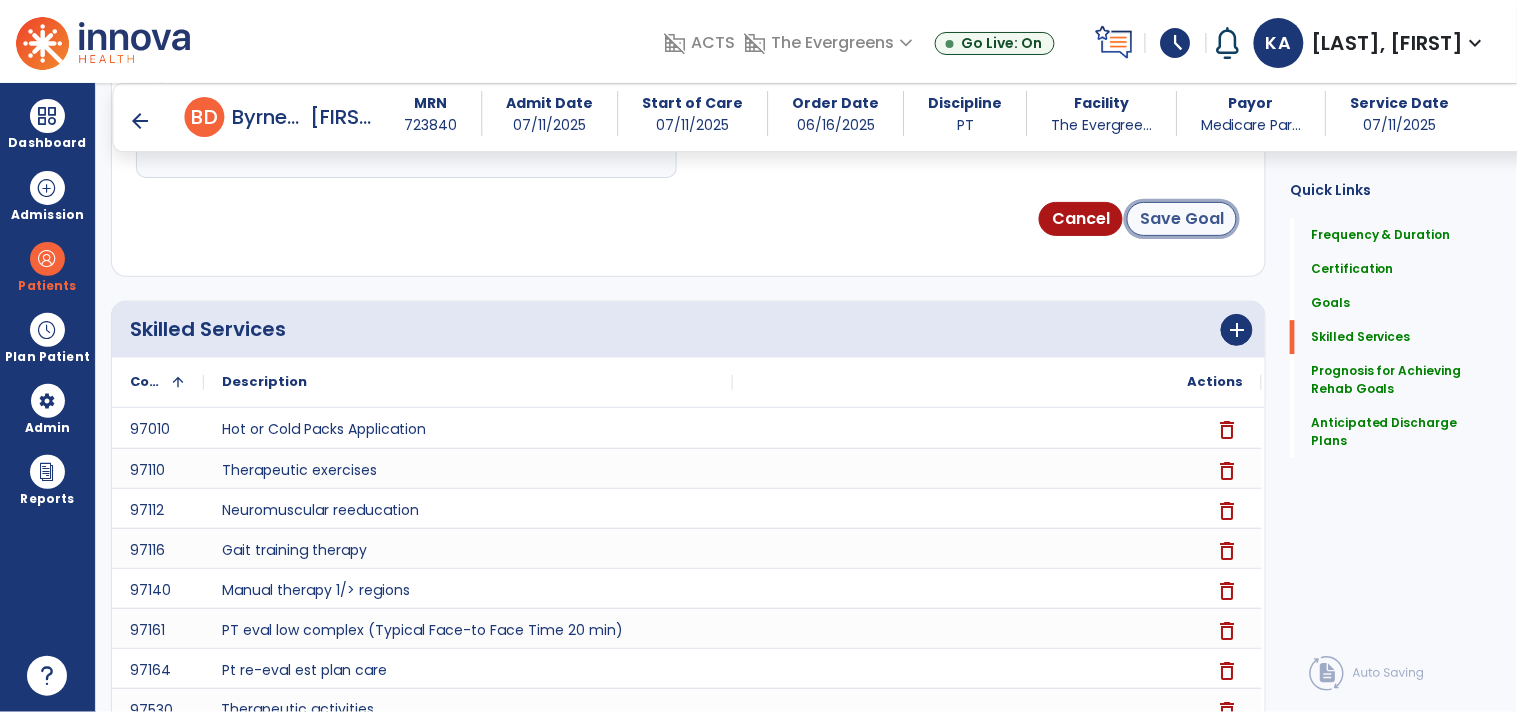 click on "Save Goal" at bounding box center [1182, 219] 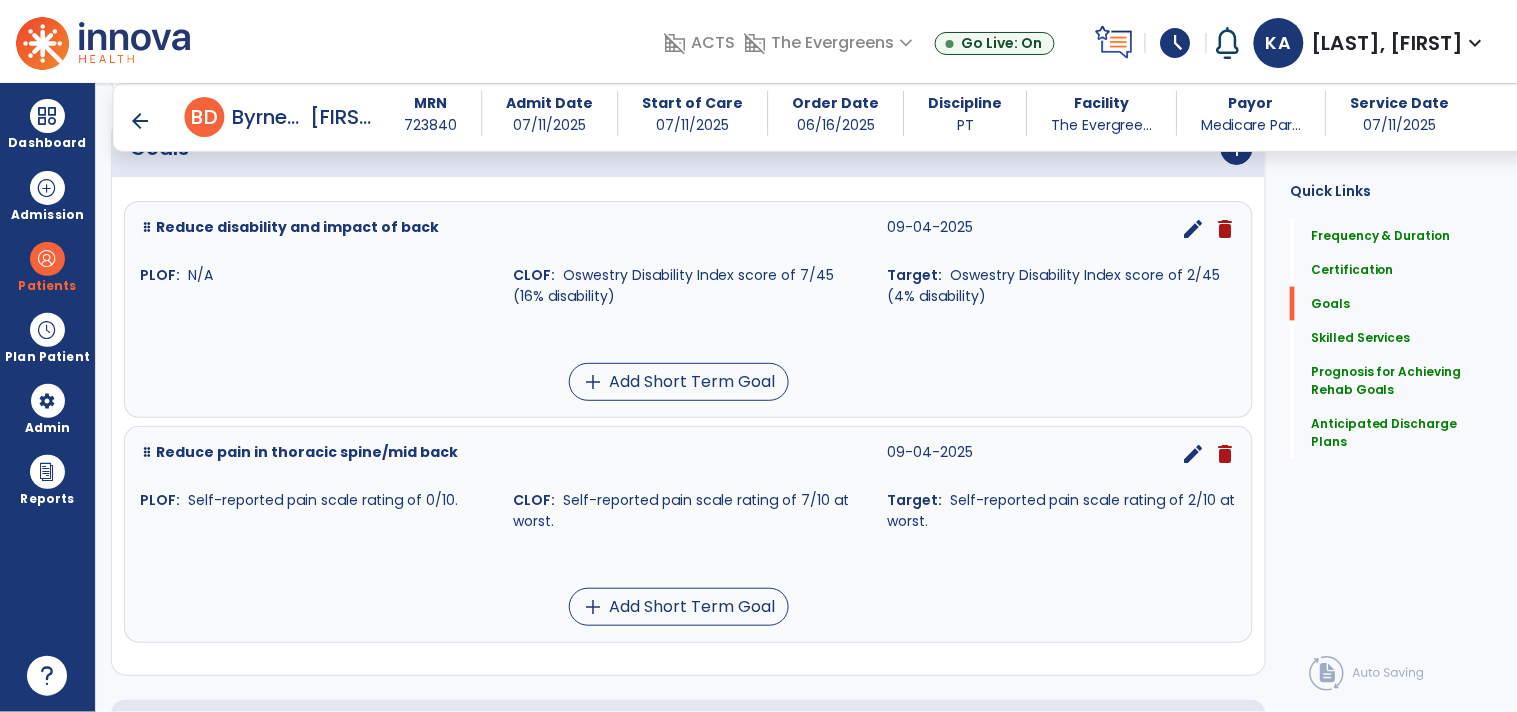 scroll, scrollTop: 508, scrollLeft: 0, axis: vertical 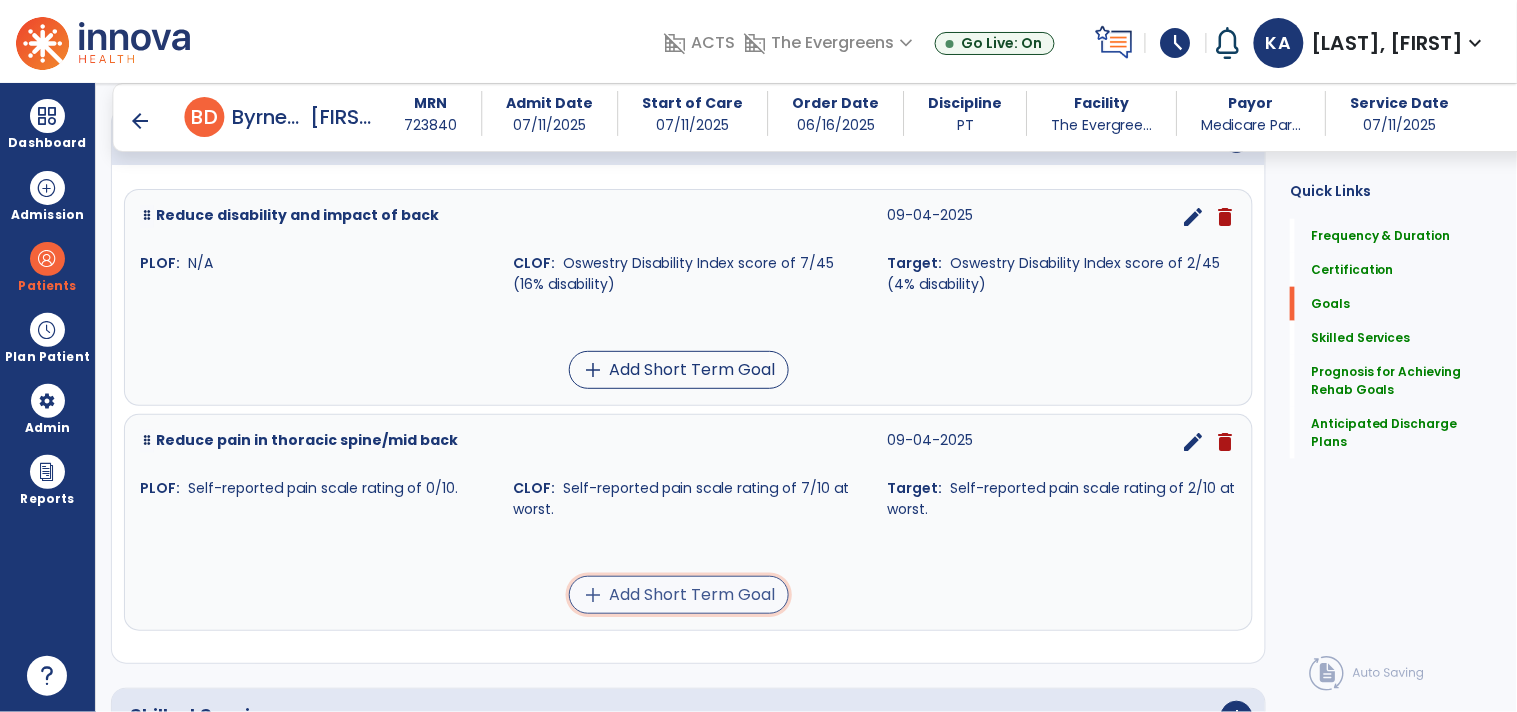 click on "add  Add Short Term Goal" at bounding box center (679, 595) 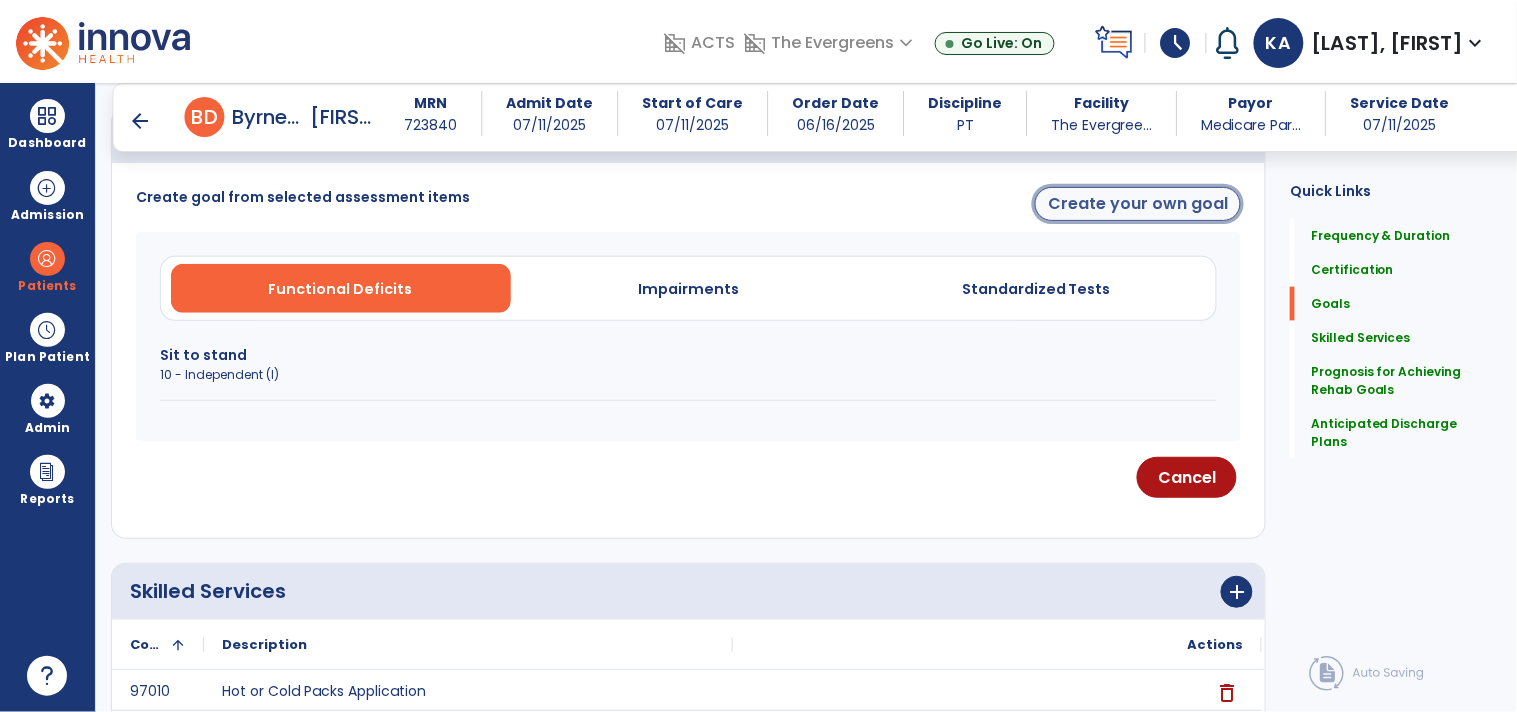 click on "Create your own goal" at bounding box center [1138, 204] 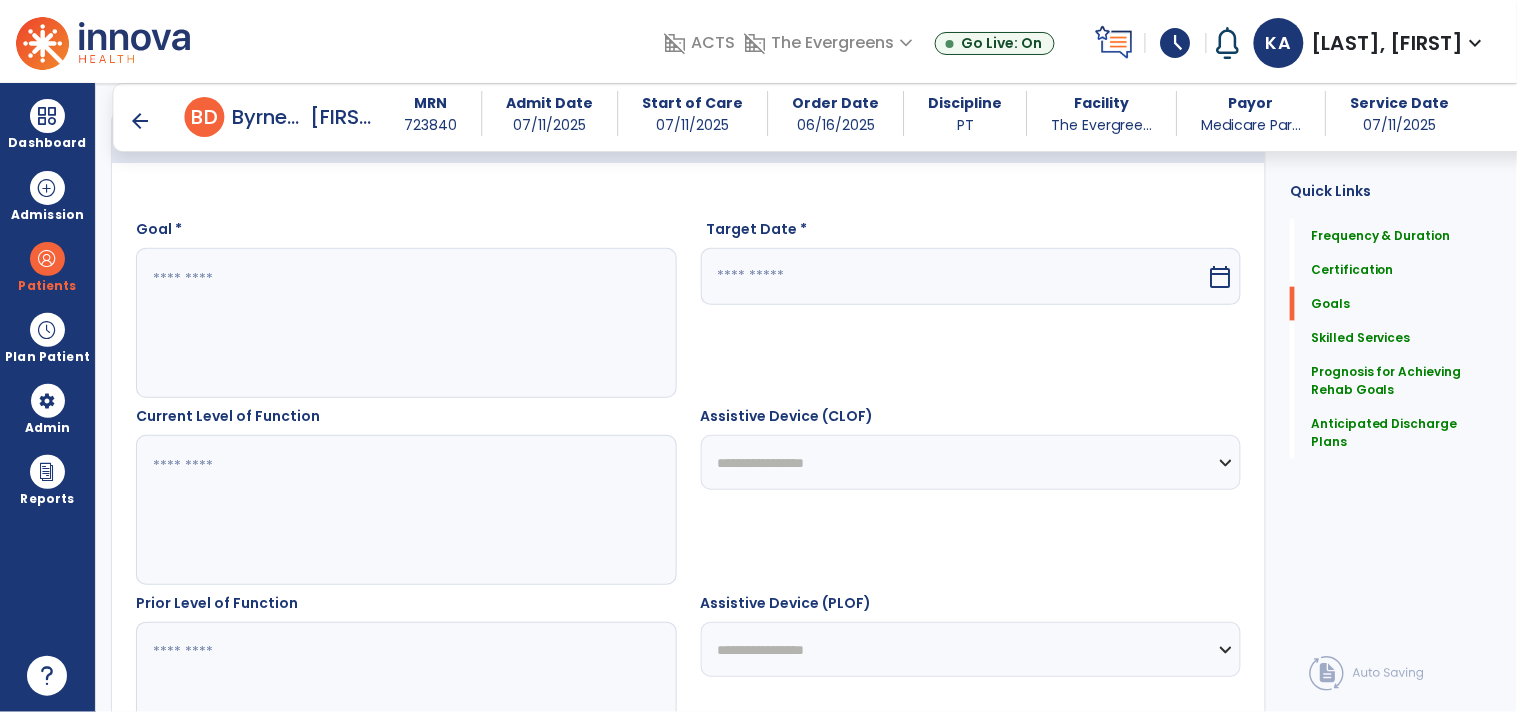 click at bounding box center [405, 323] 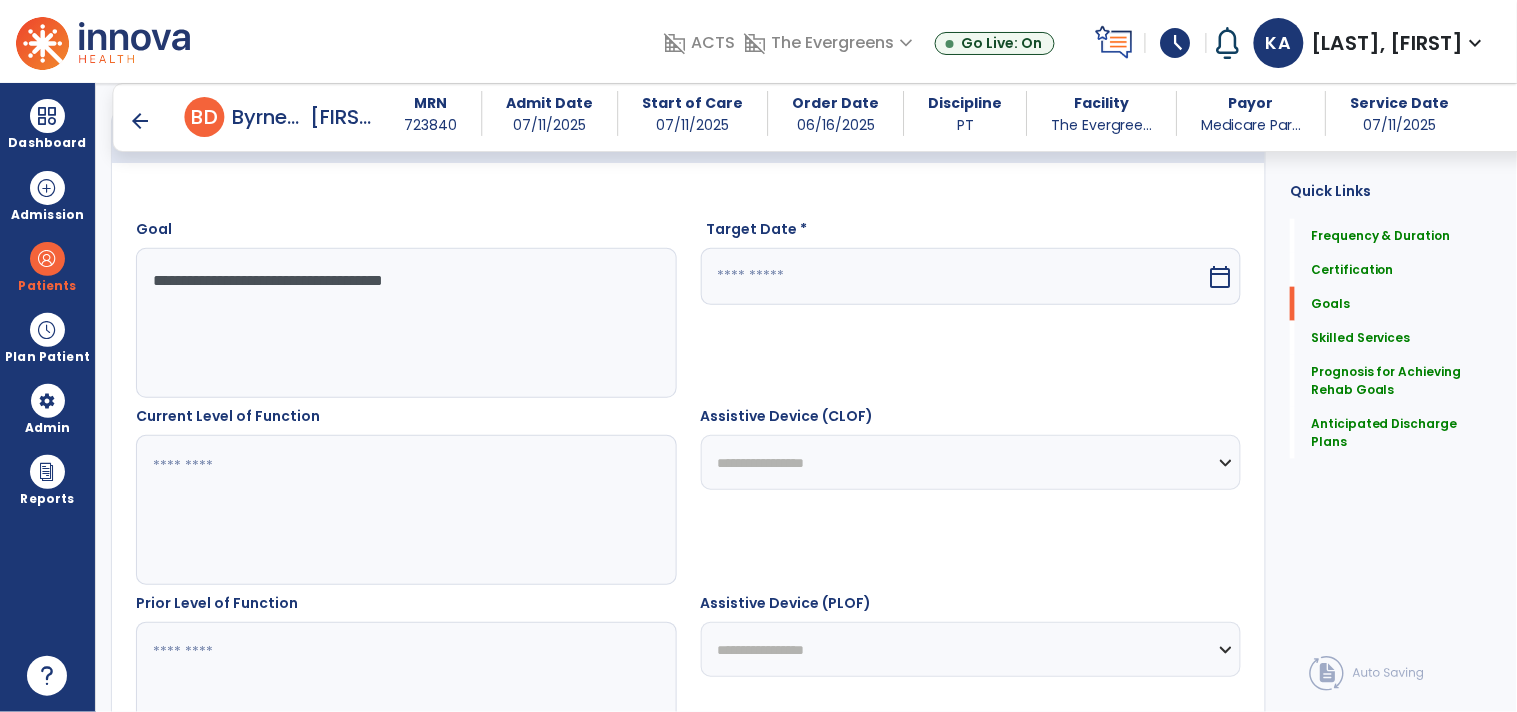 type on "**********" 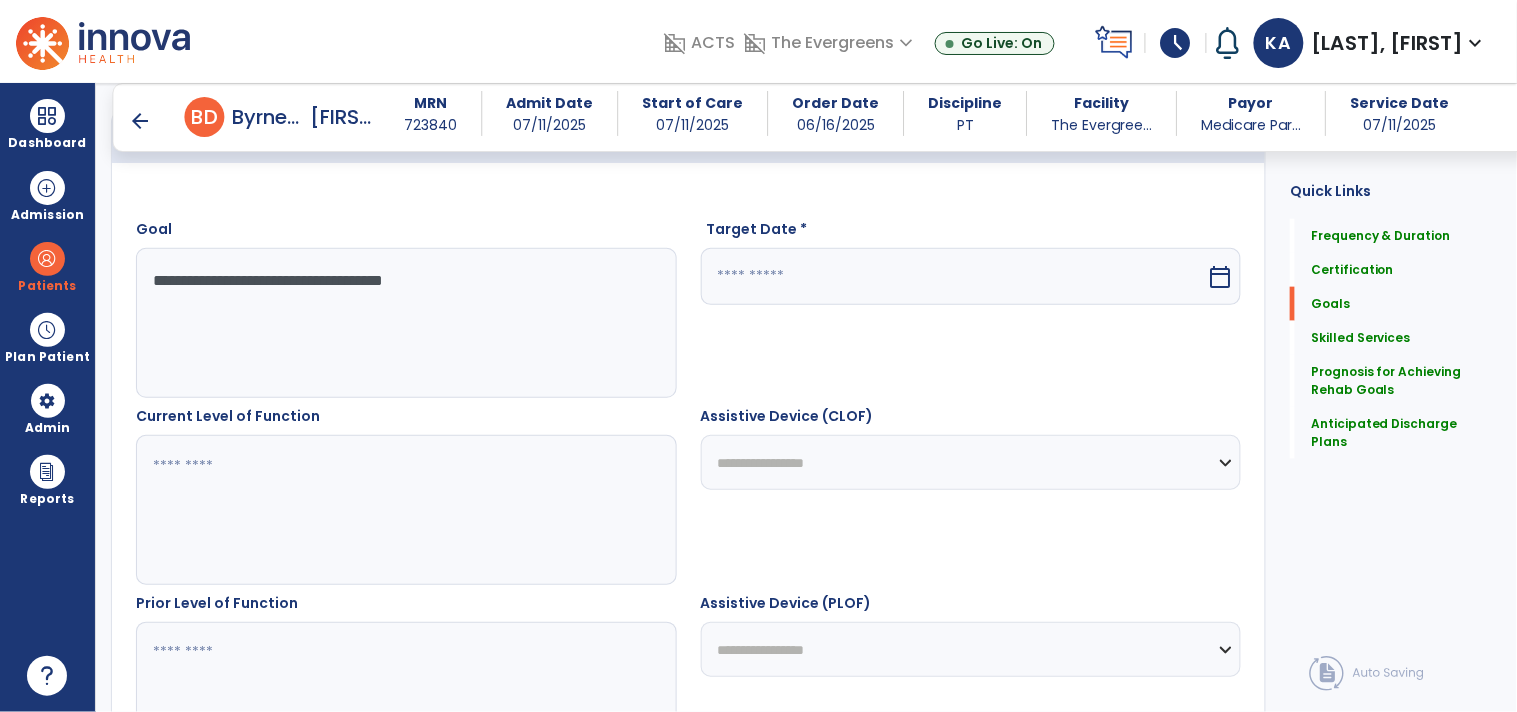 paste on "**********" 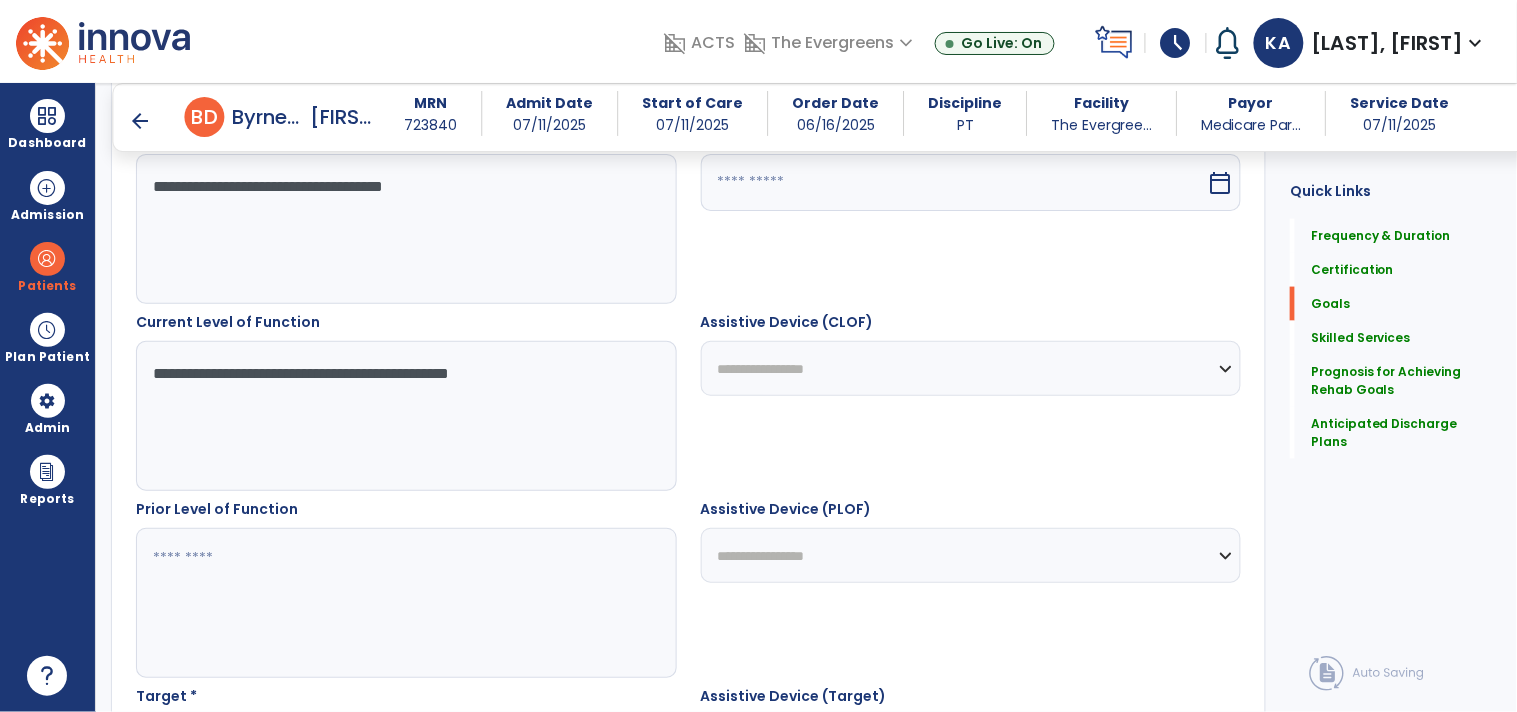 scroll, scrollTop: 620, scrollLeft: 0, axis: vertical 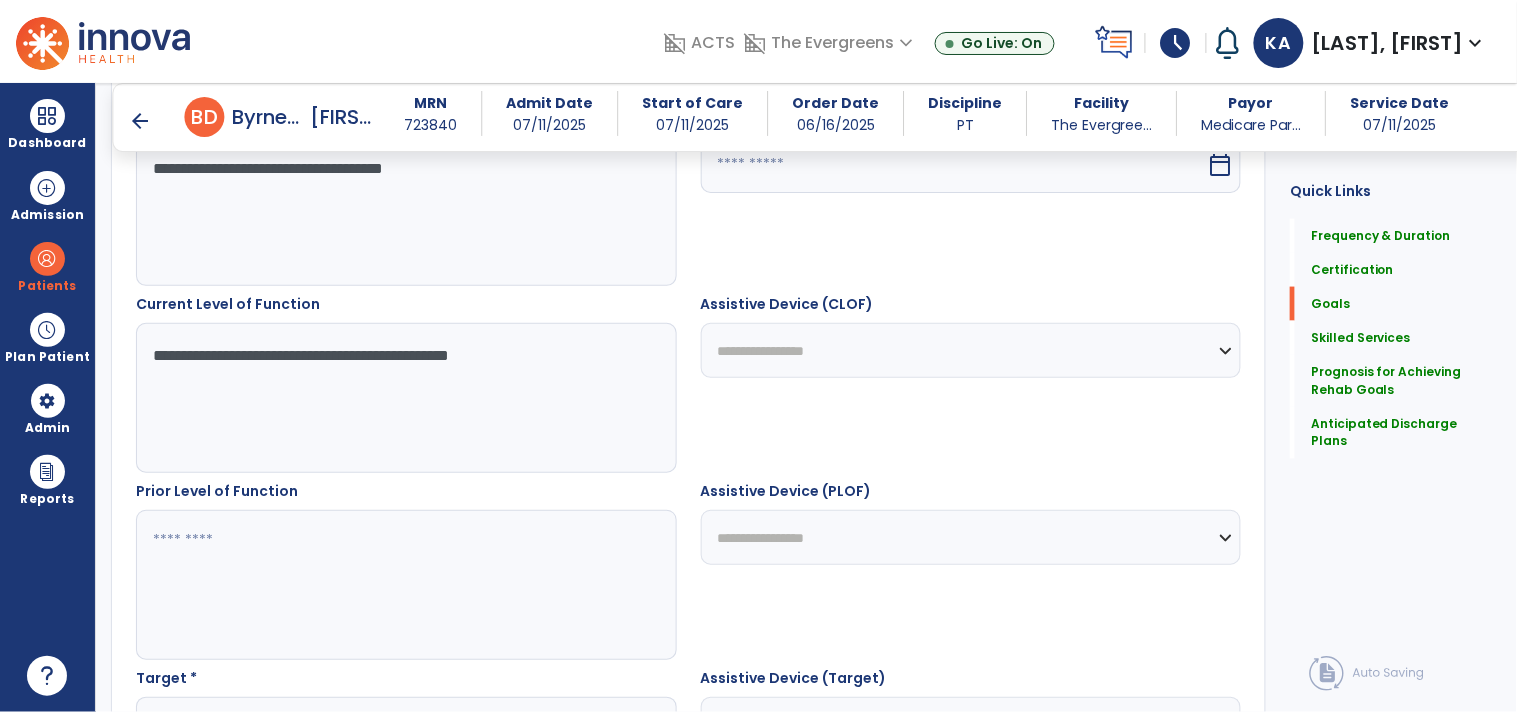 type on "**********" 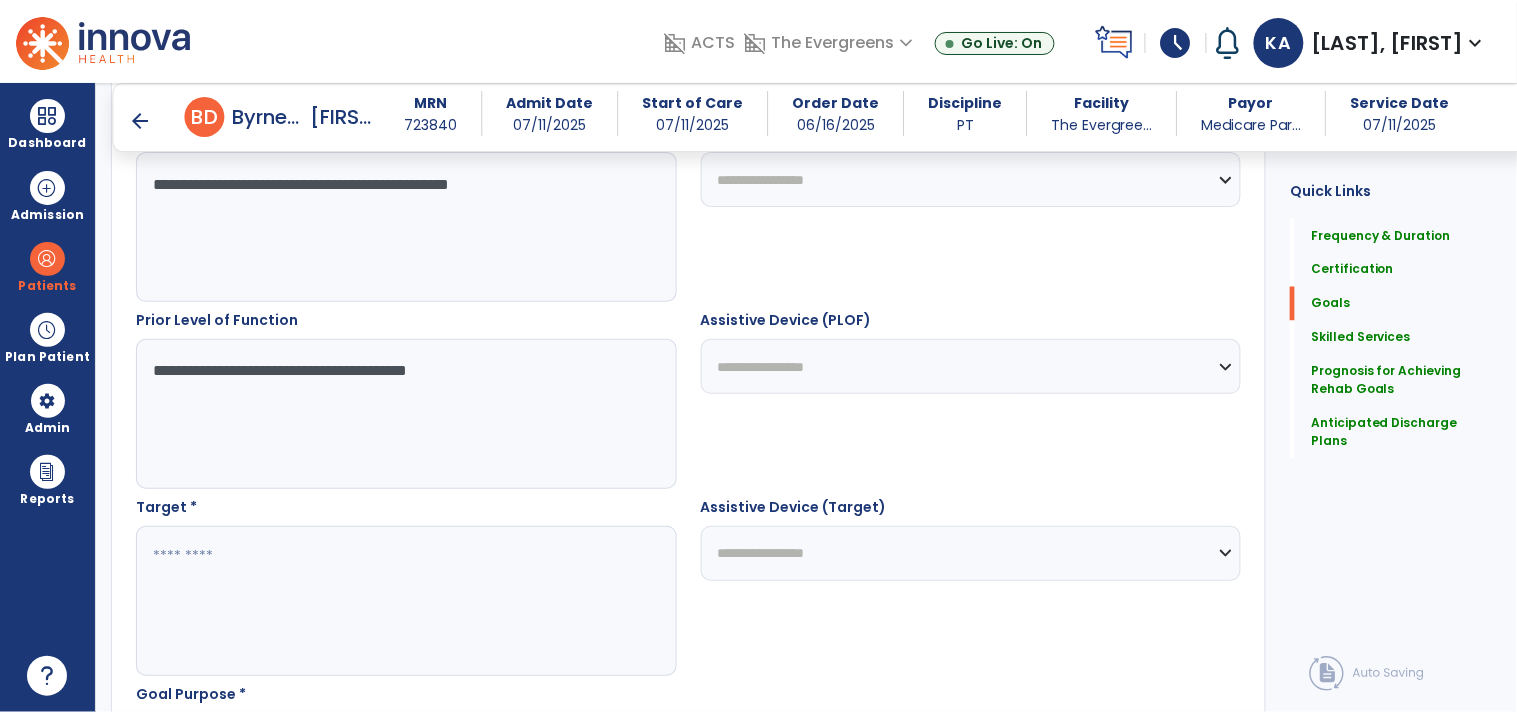 scroll, scrollTop: 842, scrollLeft: 0, axis: vertical 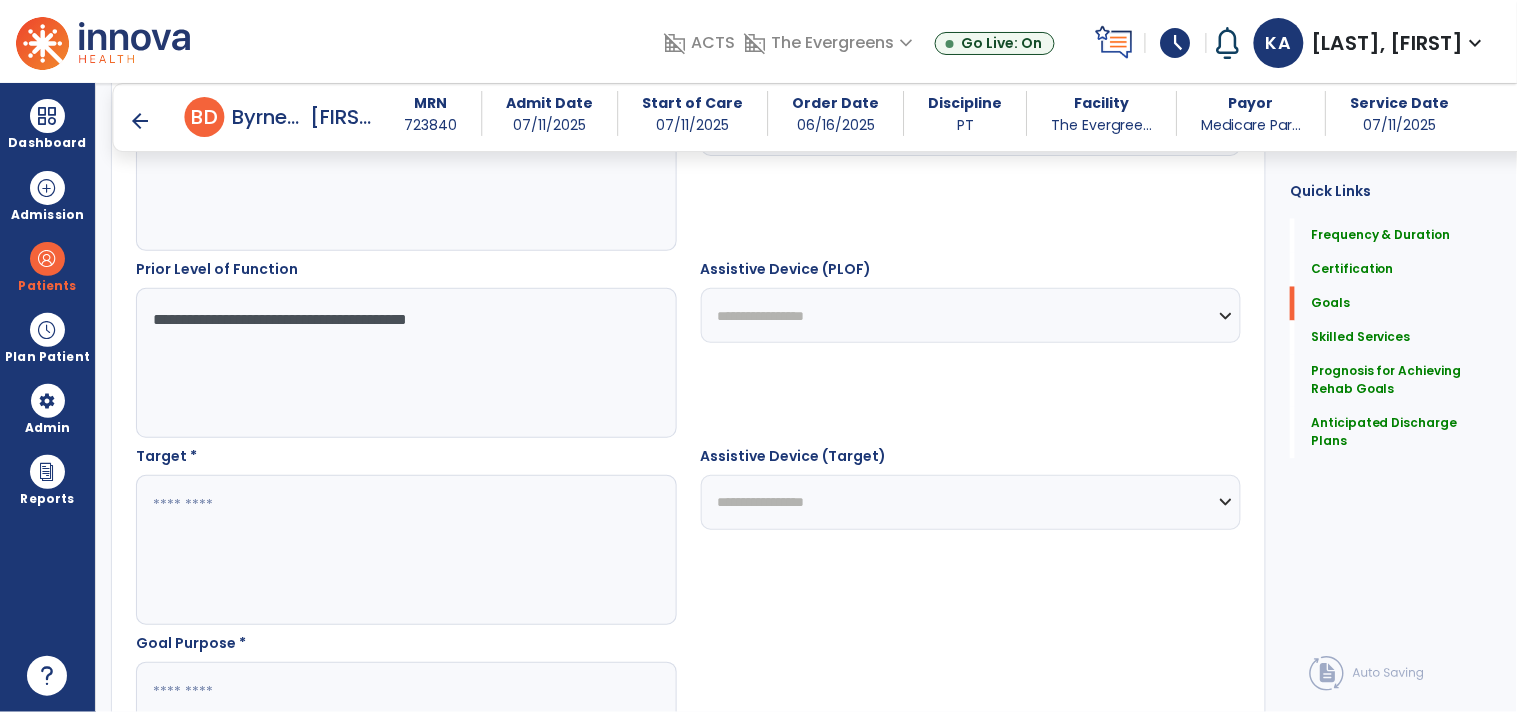 type on "**********" 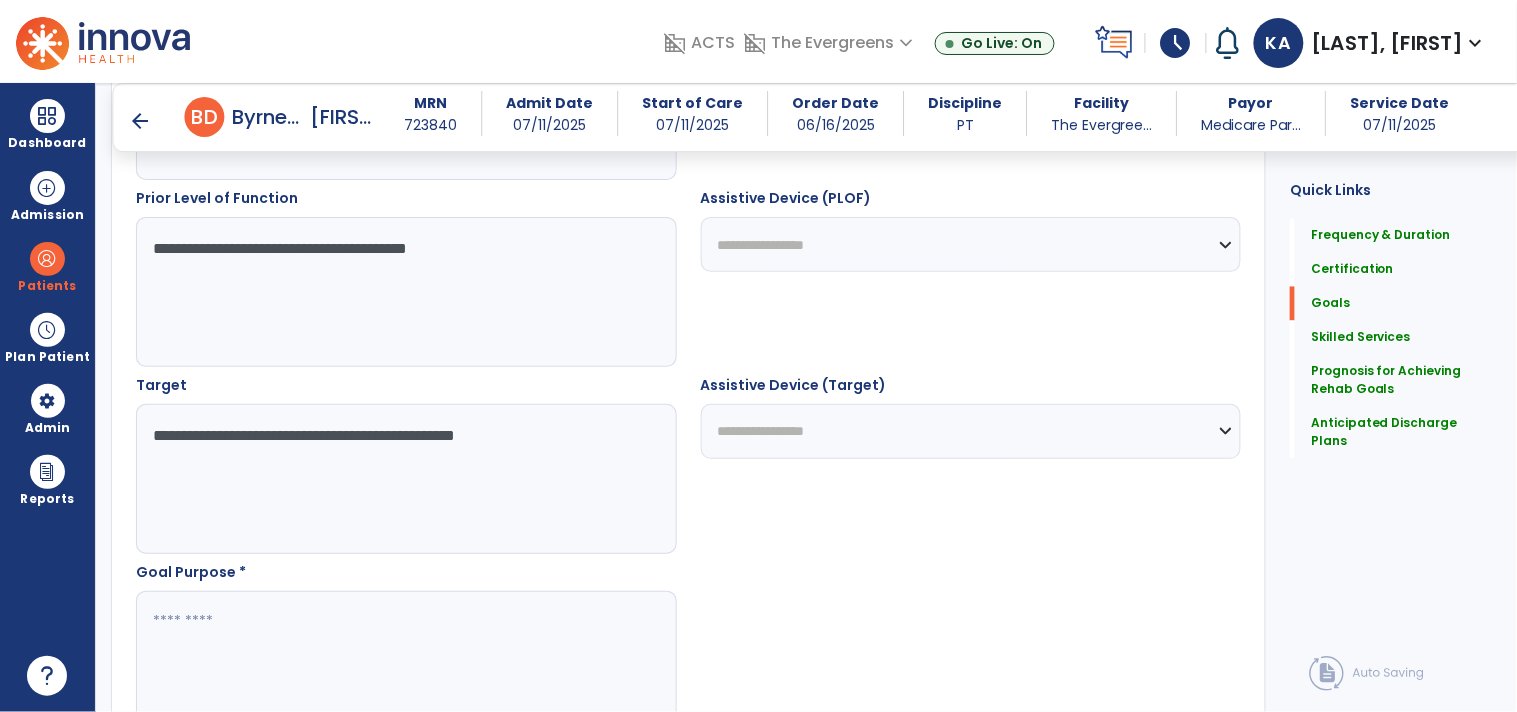 scroll, scrollTop: 953, scrollLeft: 0, axis: vertical 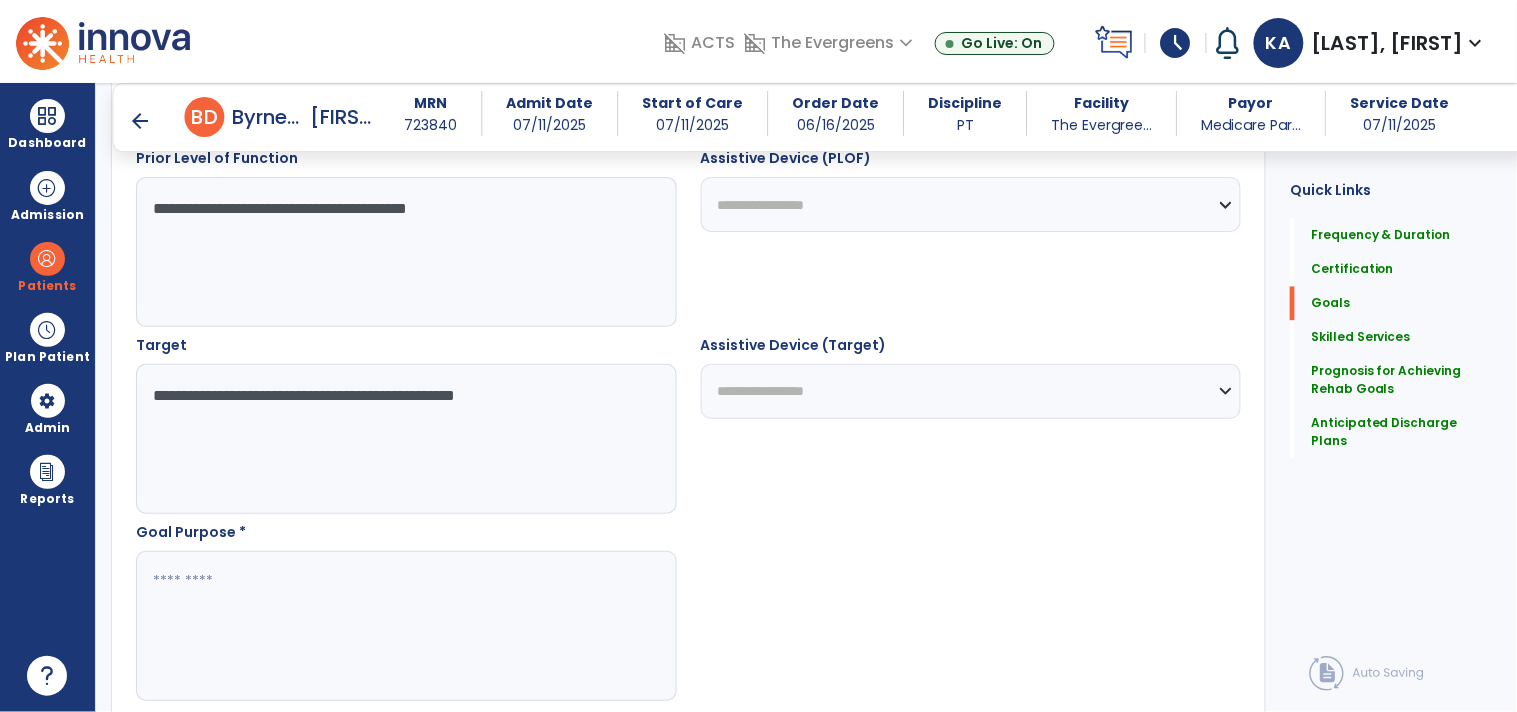 type on "**********" 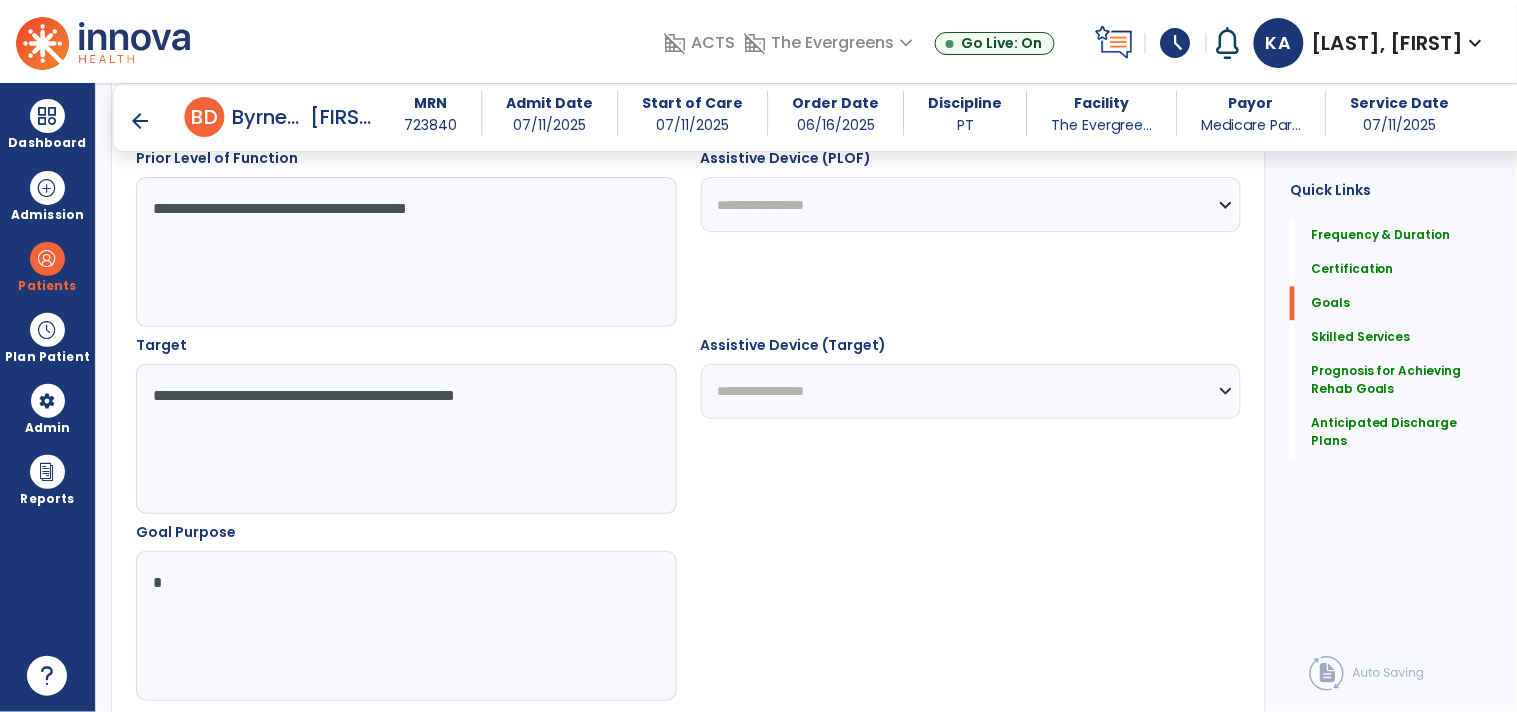scroll, scrollTop: 397, scrollLeft: 0, axis: vertical 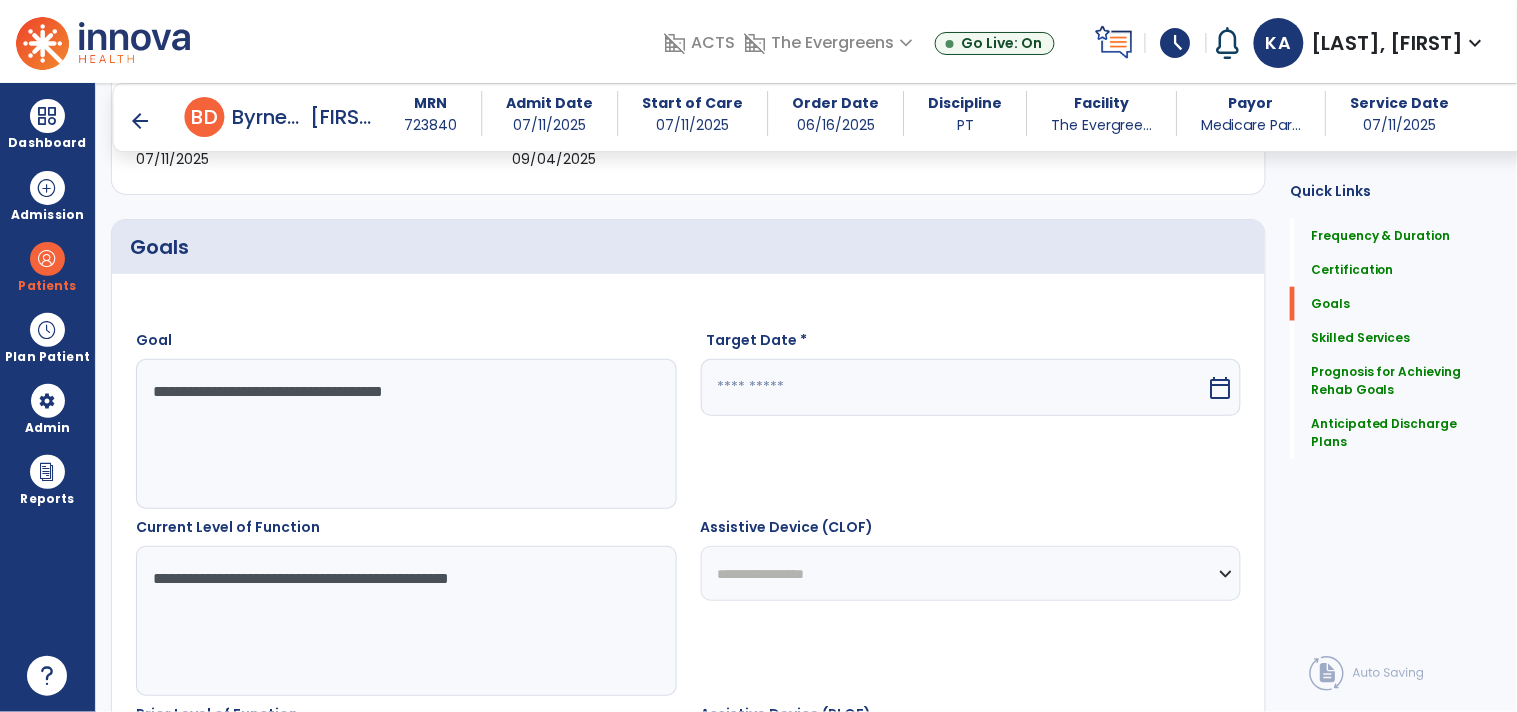 type on "*" 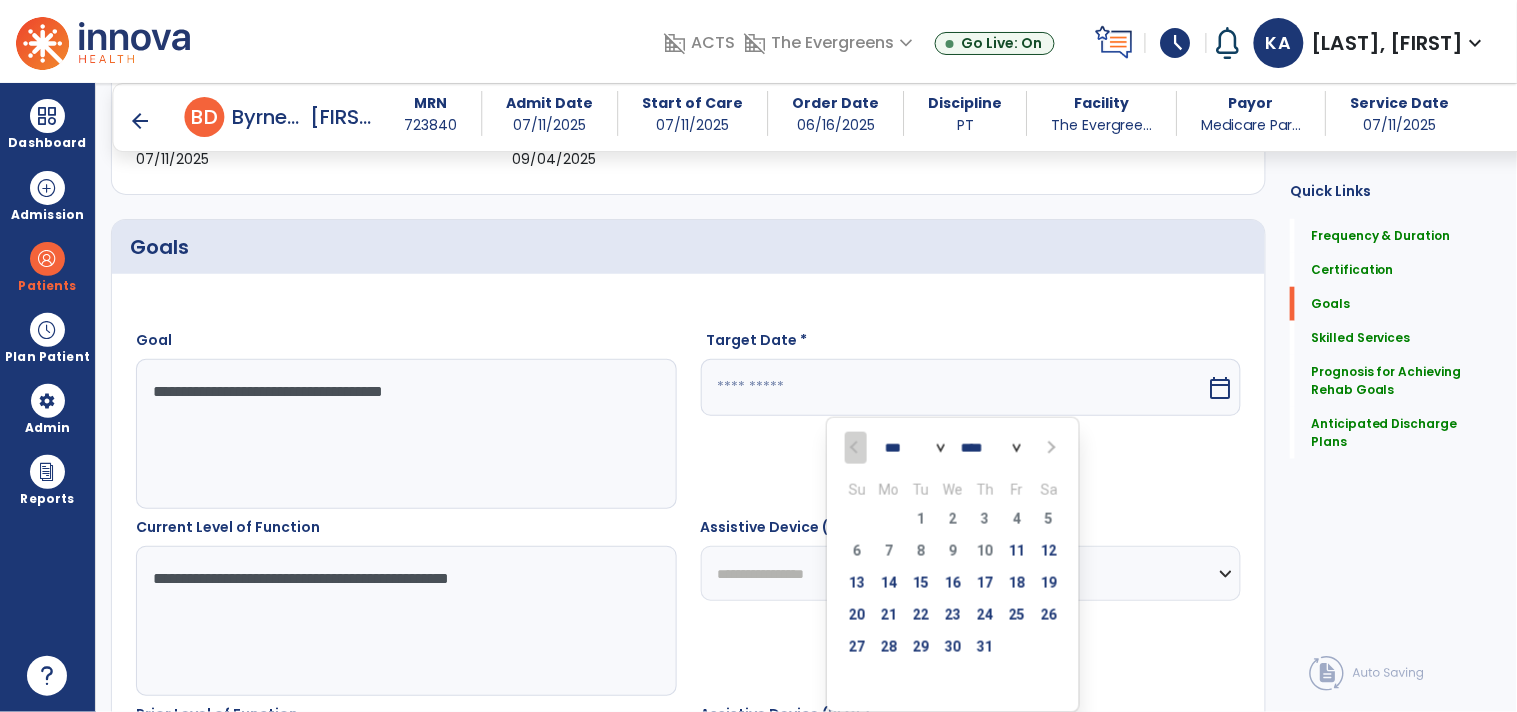 click at bounding box center (1050, 448) 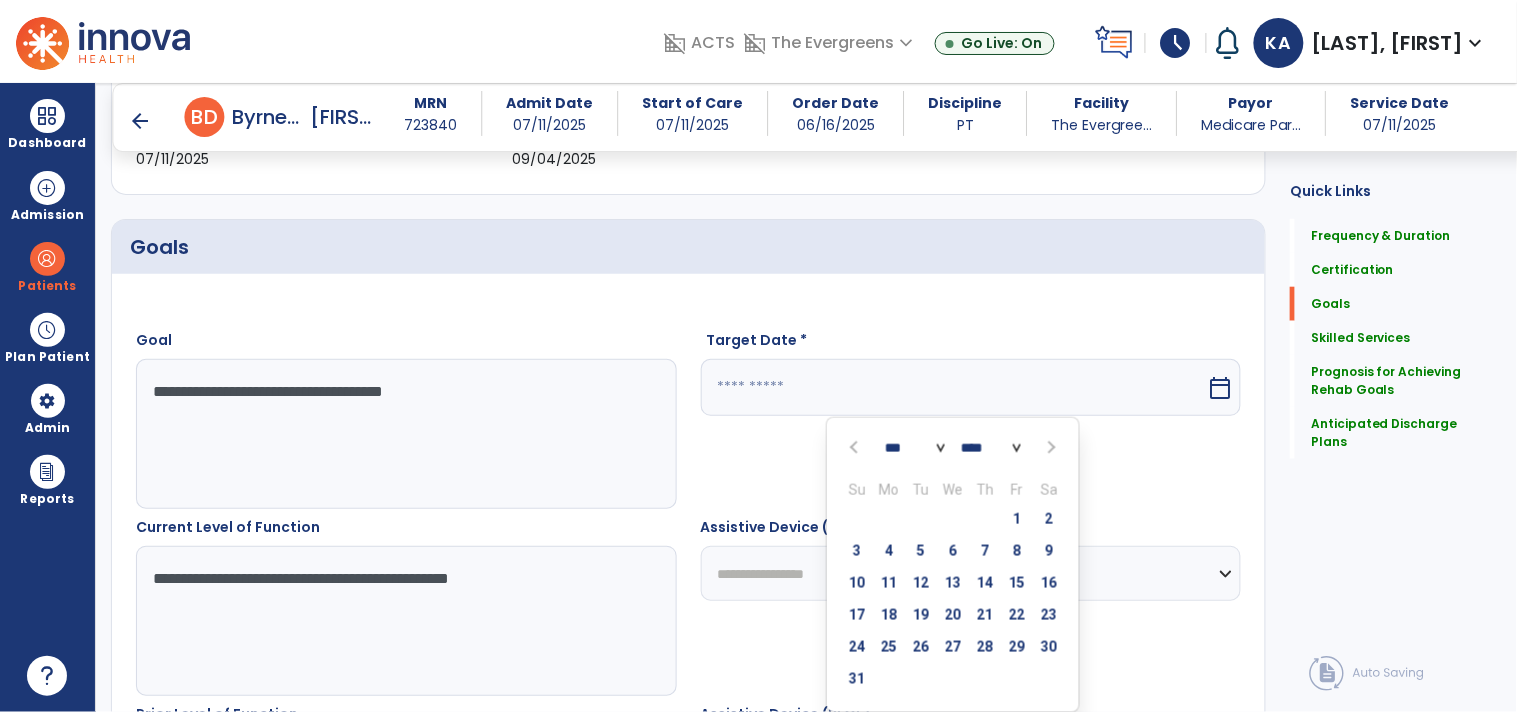 click on "8" at bounding box center (1017, 551) 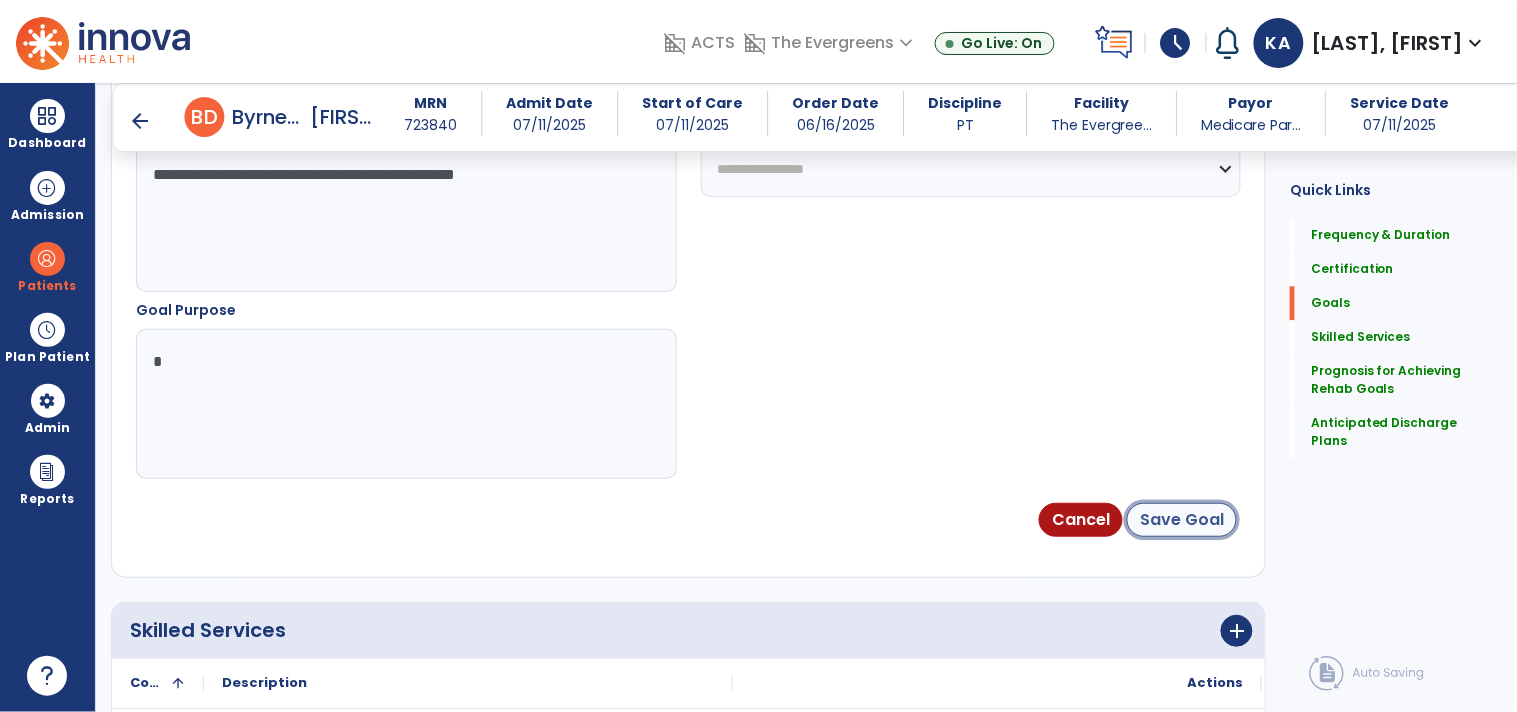 click on "Save Goal" at bounding box center (1182, 520) 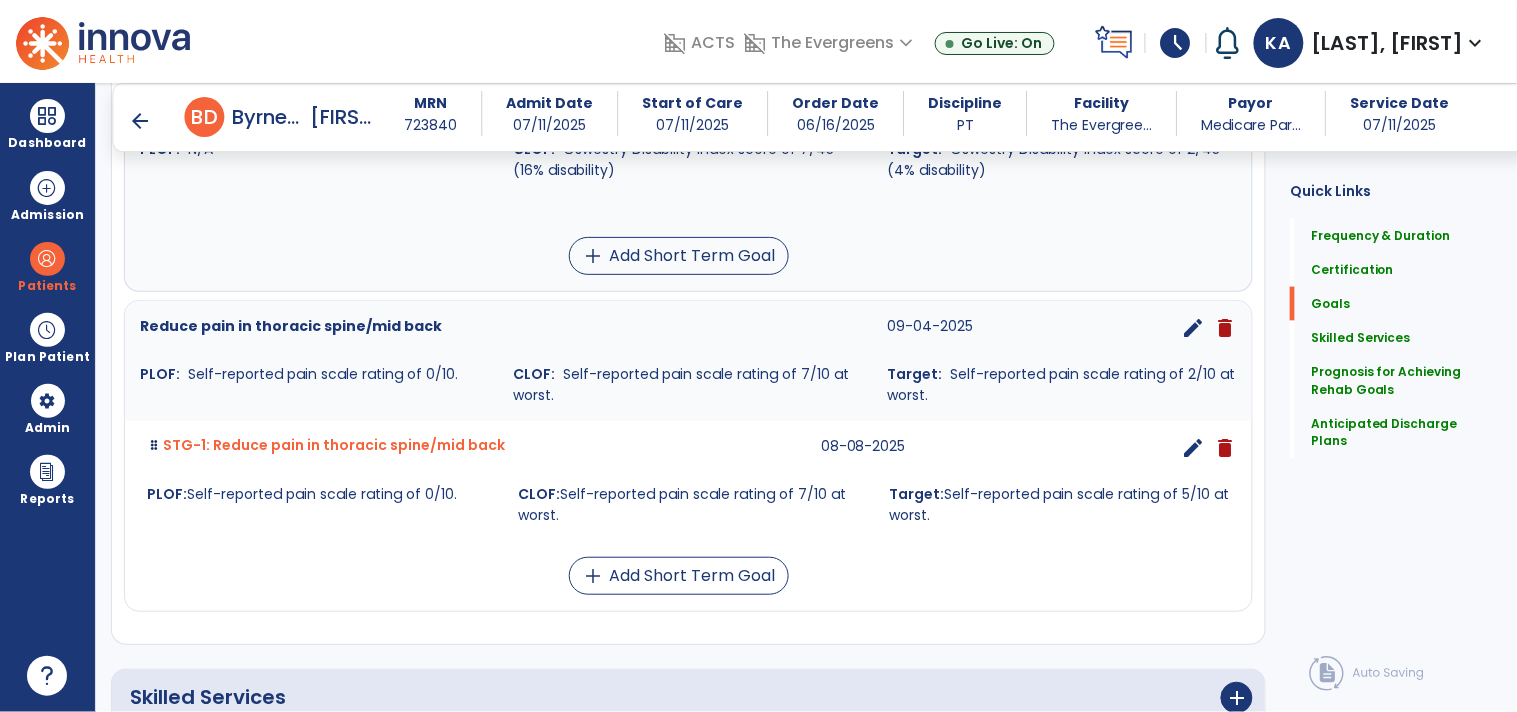 scroll, scrollTop: 652, scrollLeft: 0, axis: vertical 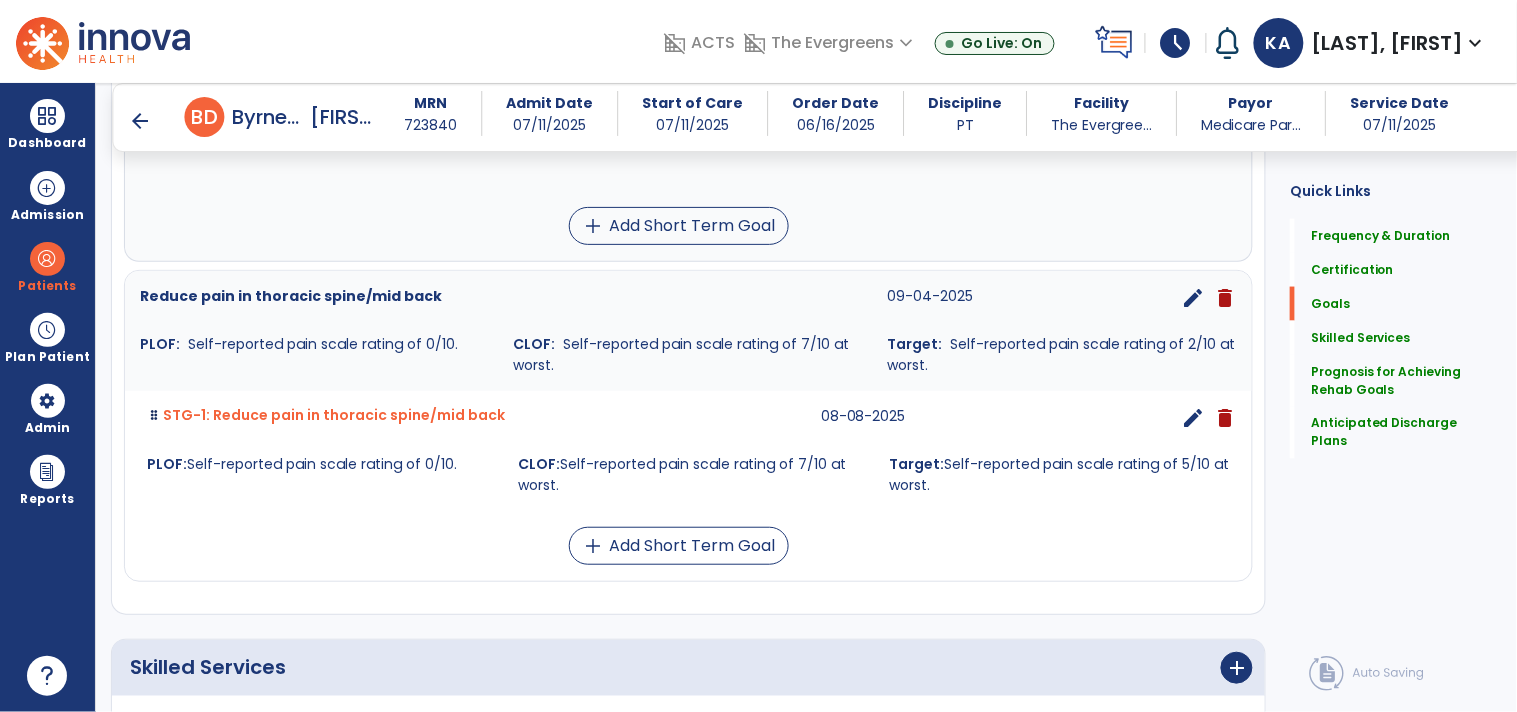 click on "edit" at bounding box center [1193, 298] 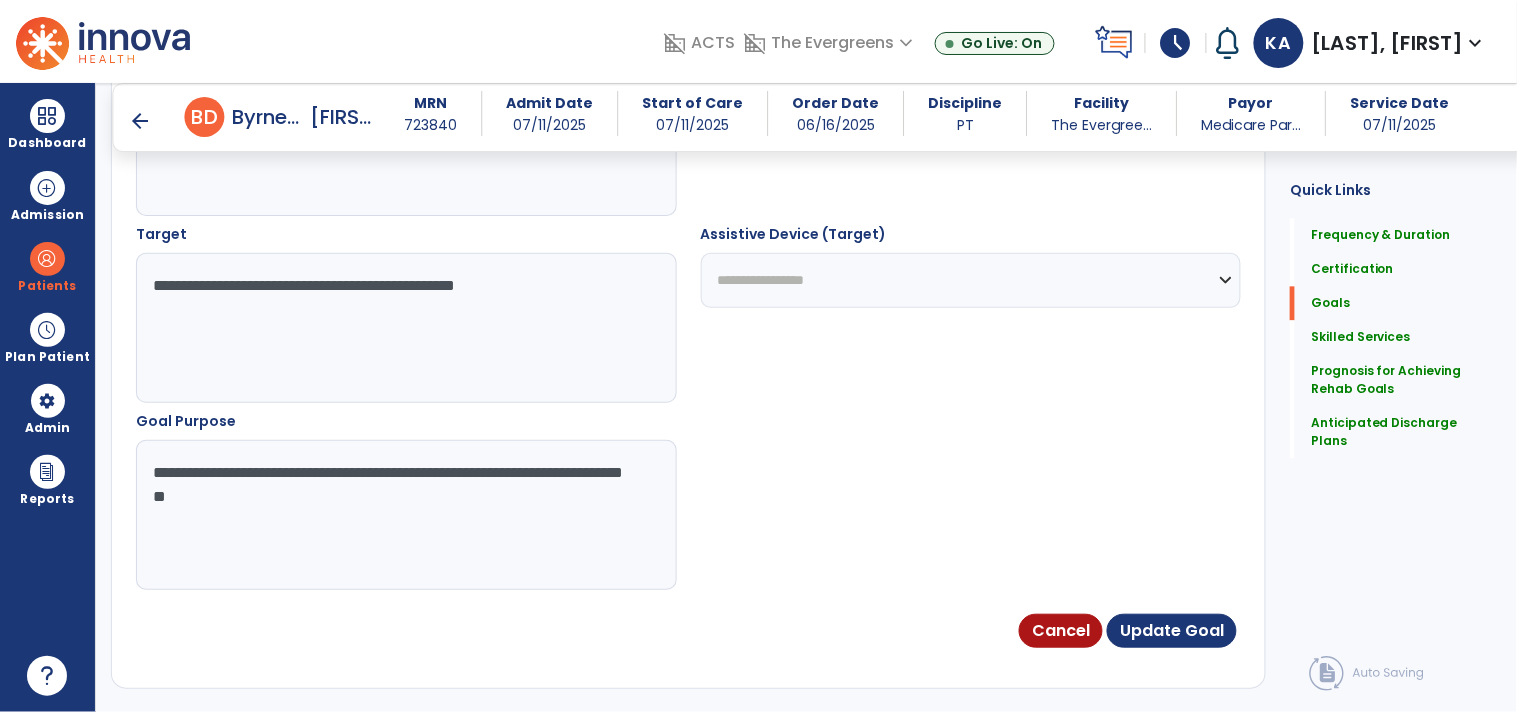 scroll, scrollTop: 1091, scrollLeft: 0, axis: vertical 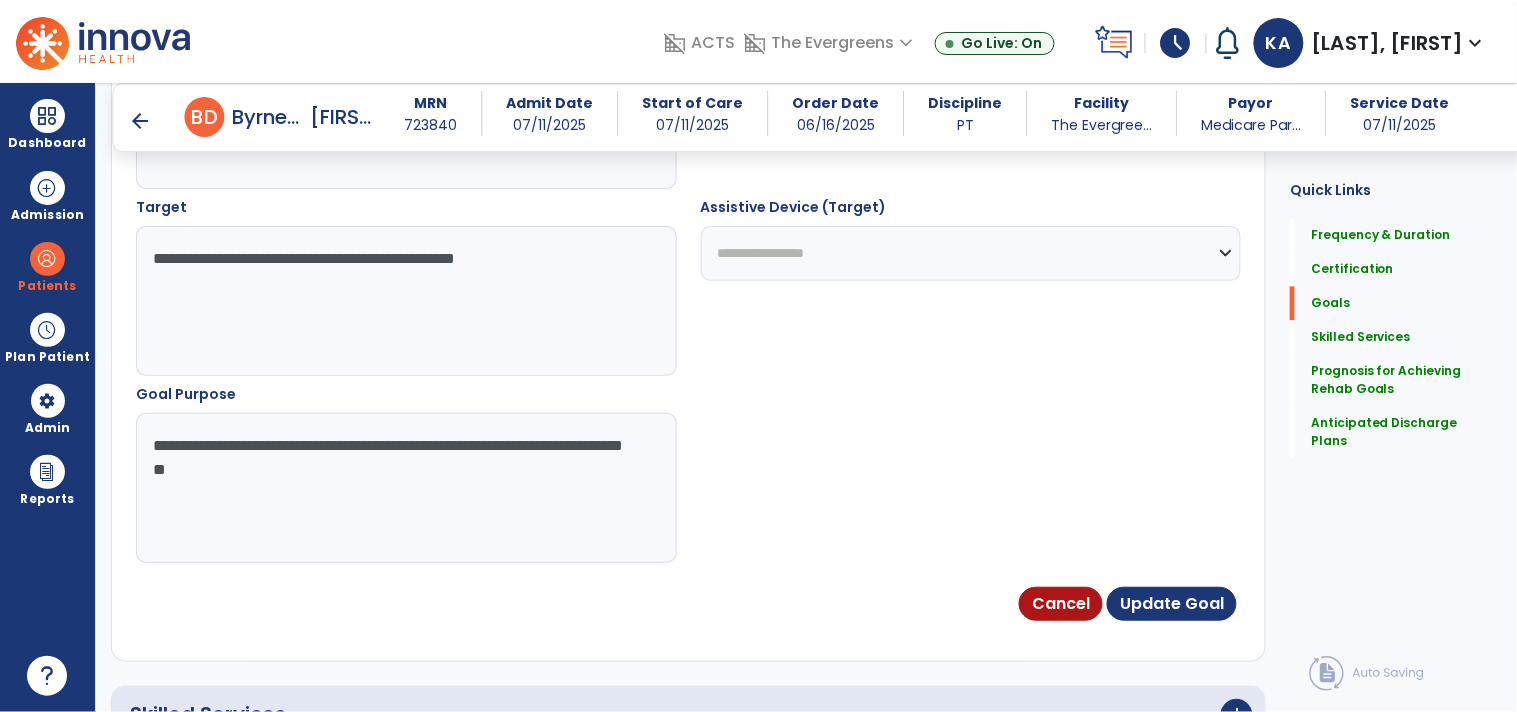 drag, startPoint x: 431, startPoint y: 512, endPoint x: 101, endPoint y: 432, distance: 339.55853 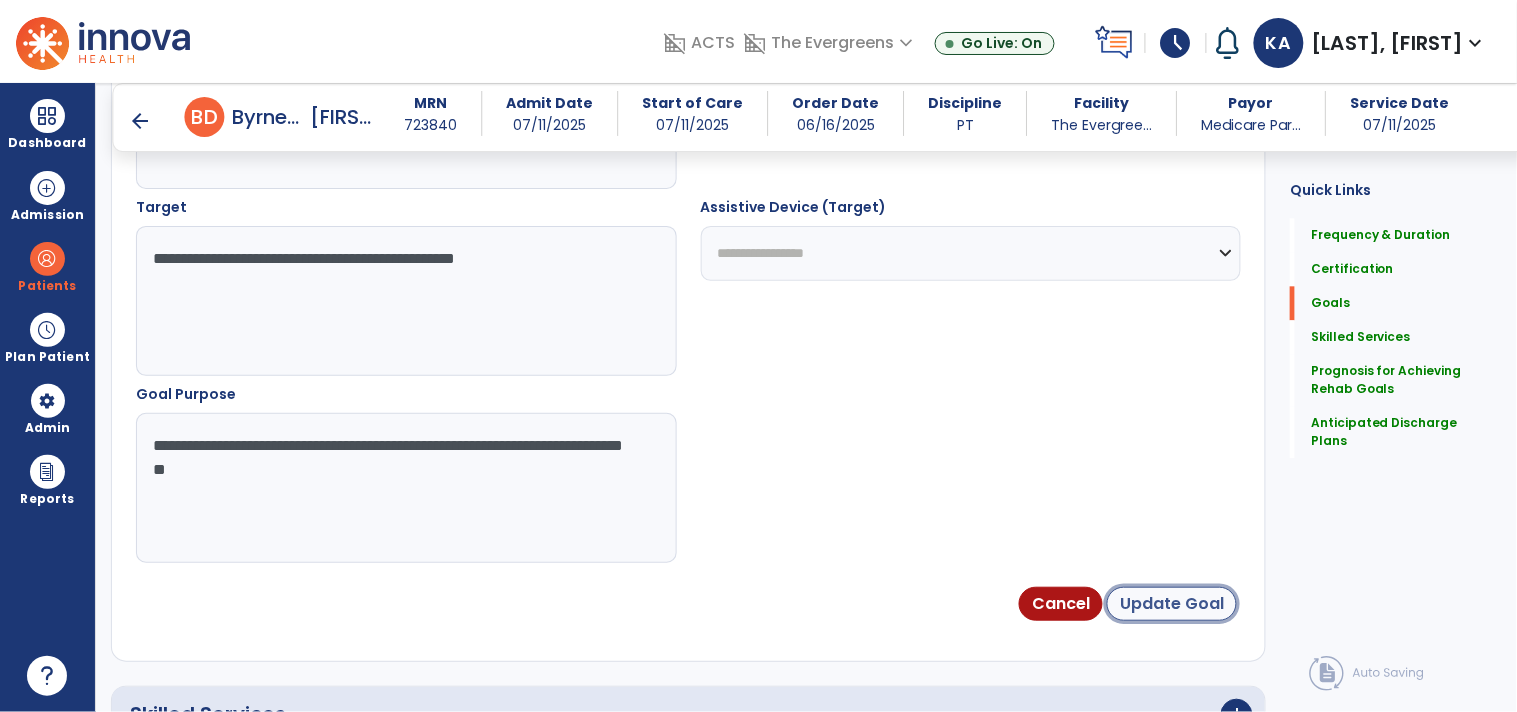 click on "Update Goal" at bounding box center [1172, 604] 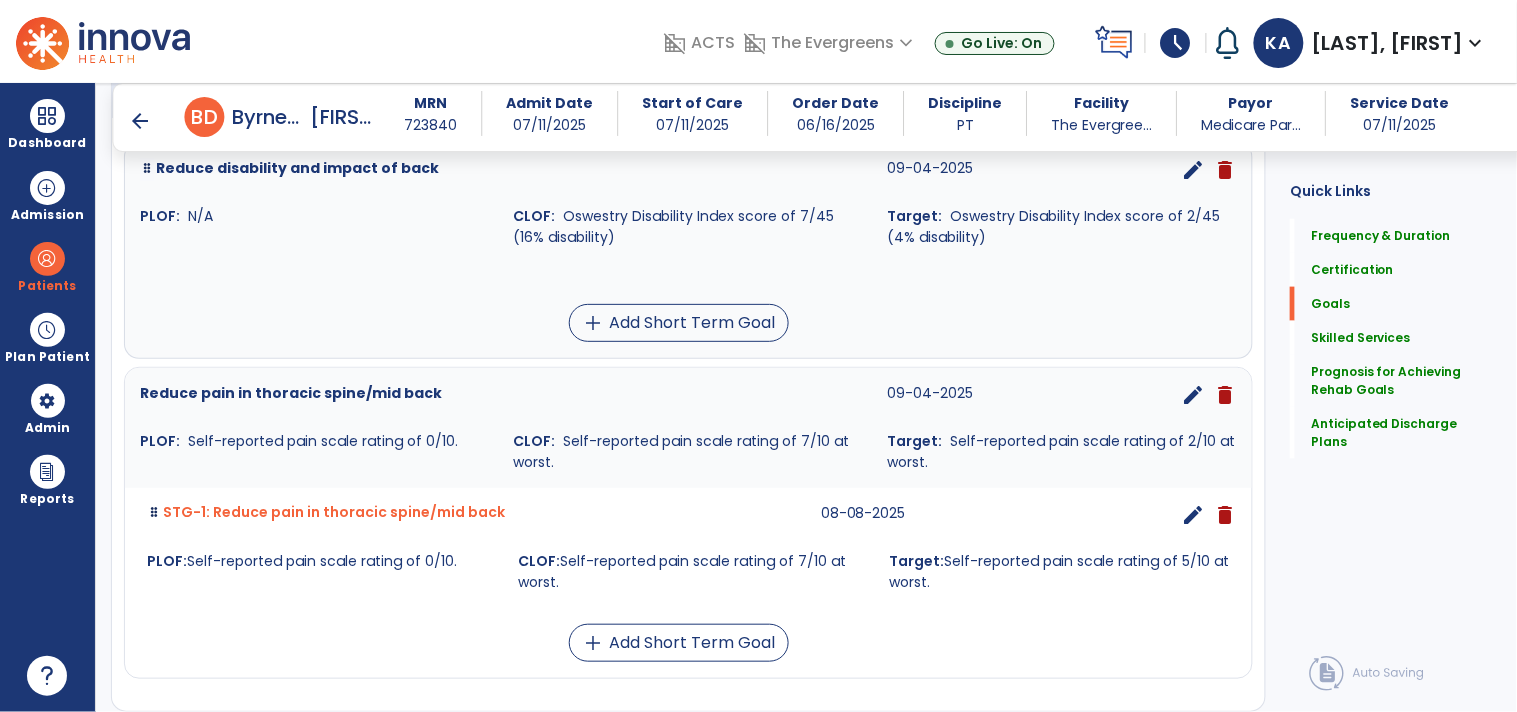 scroll, scrollTop: 675, scrollLeft: 0, axis: vertical 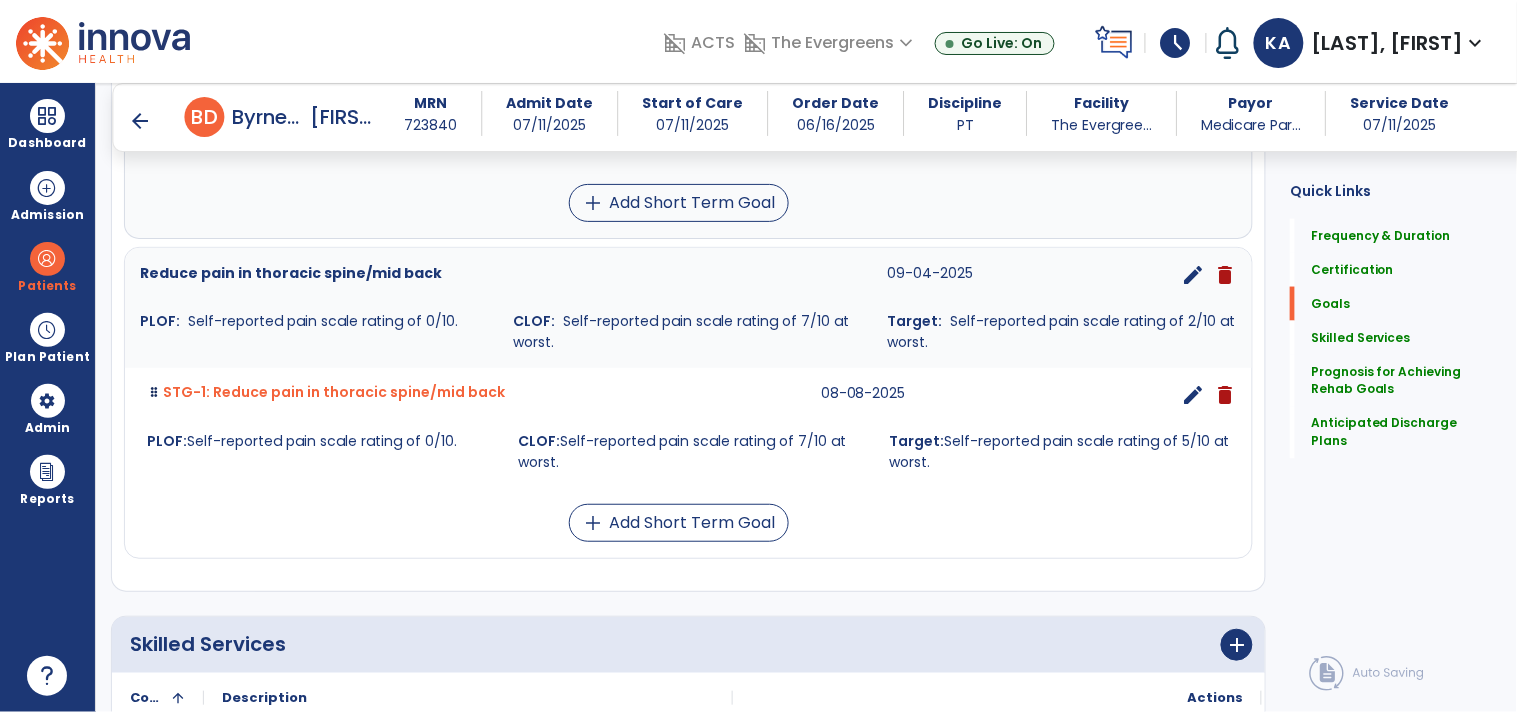 click on "edit" at bounding box center (1193, 395) 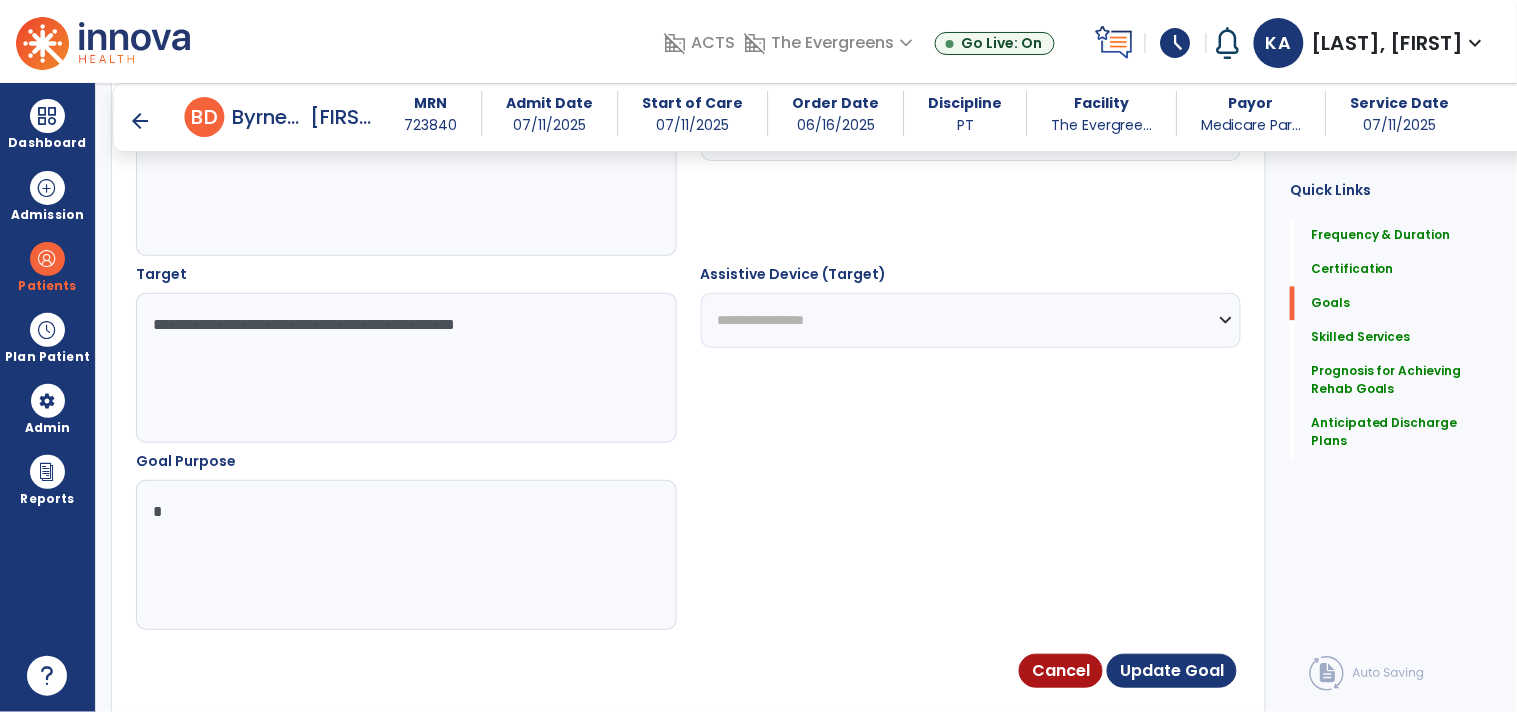 scroll, scrollTop: 1202, scrollLeft: 0, axis: vertical 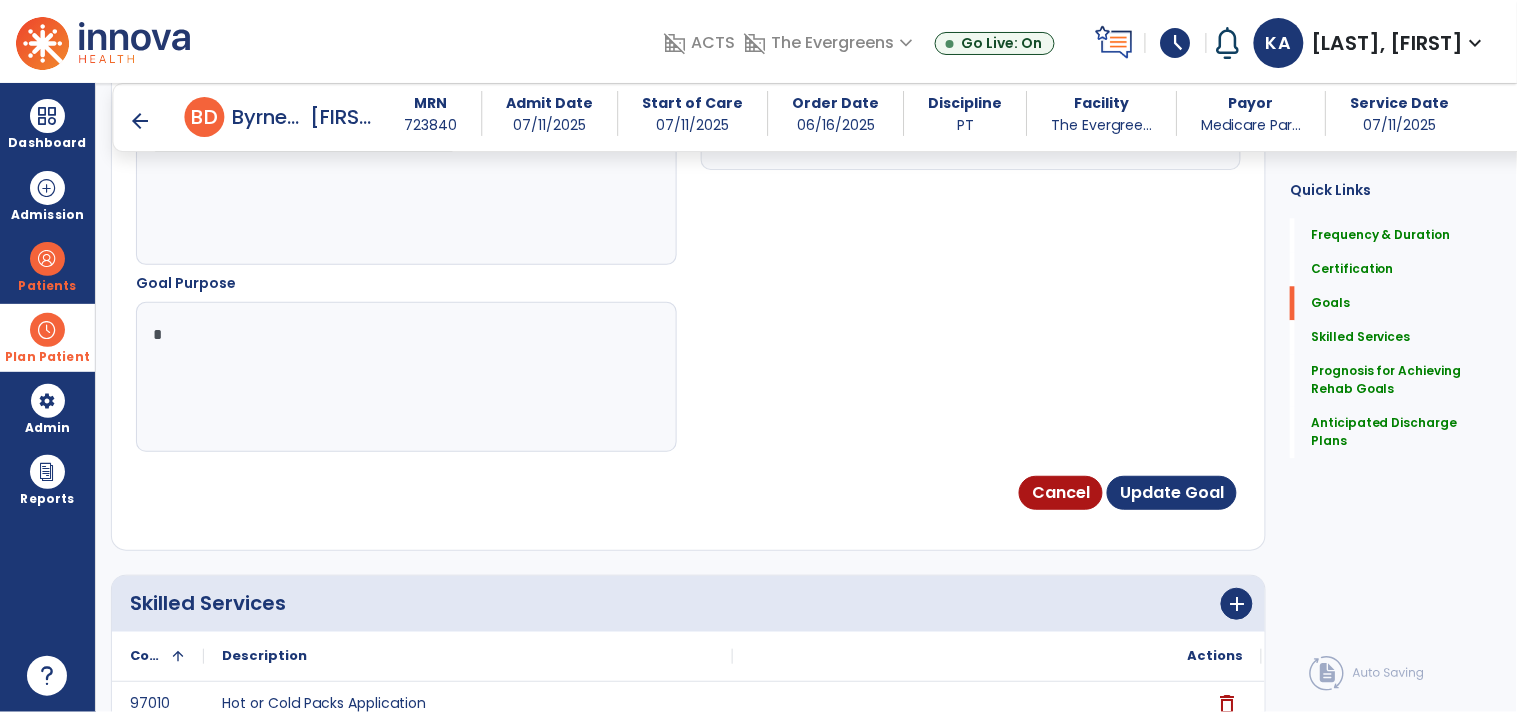 drag, startPoint x: 236, startPoint y: 346, endPoint x: 72, endPoint y: 351, distance: 164.0762 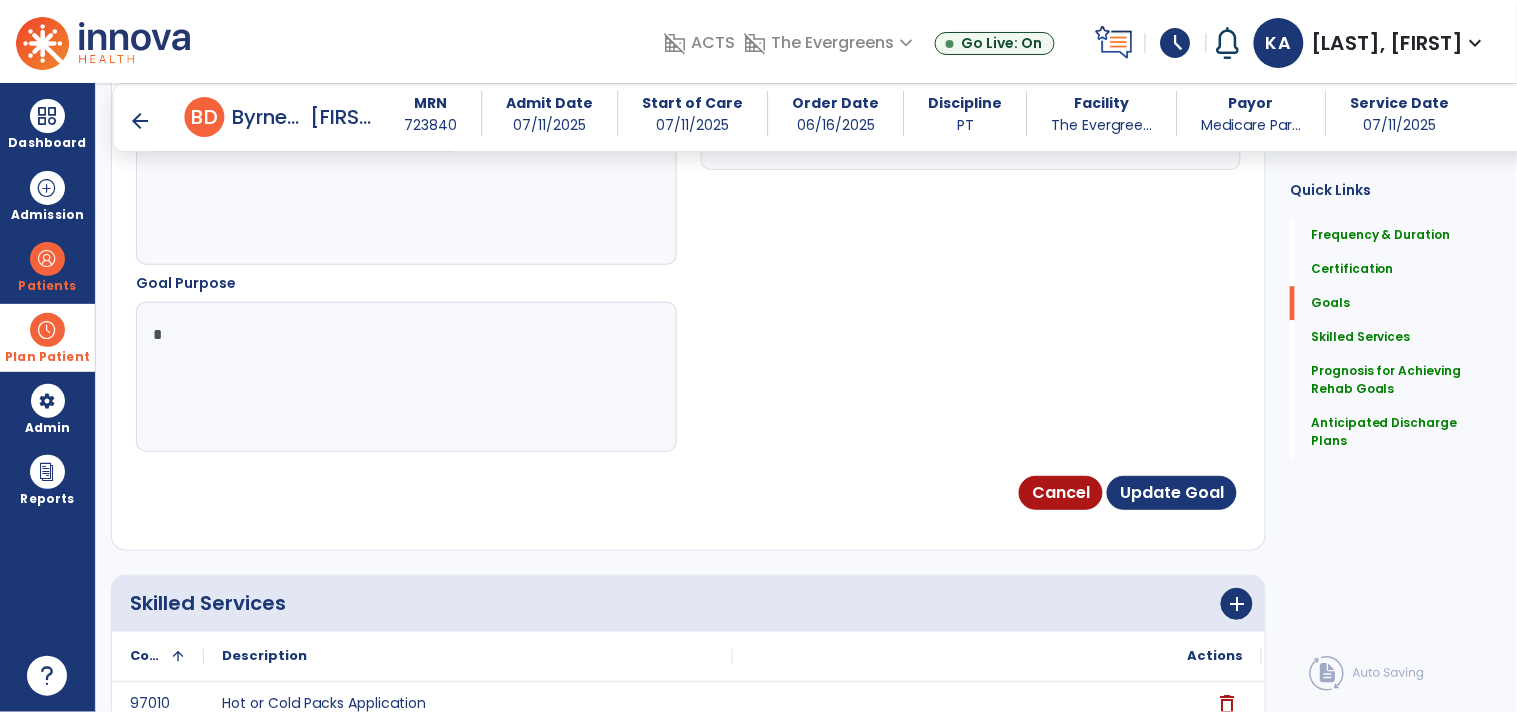 paste on "**********" 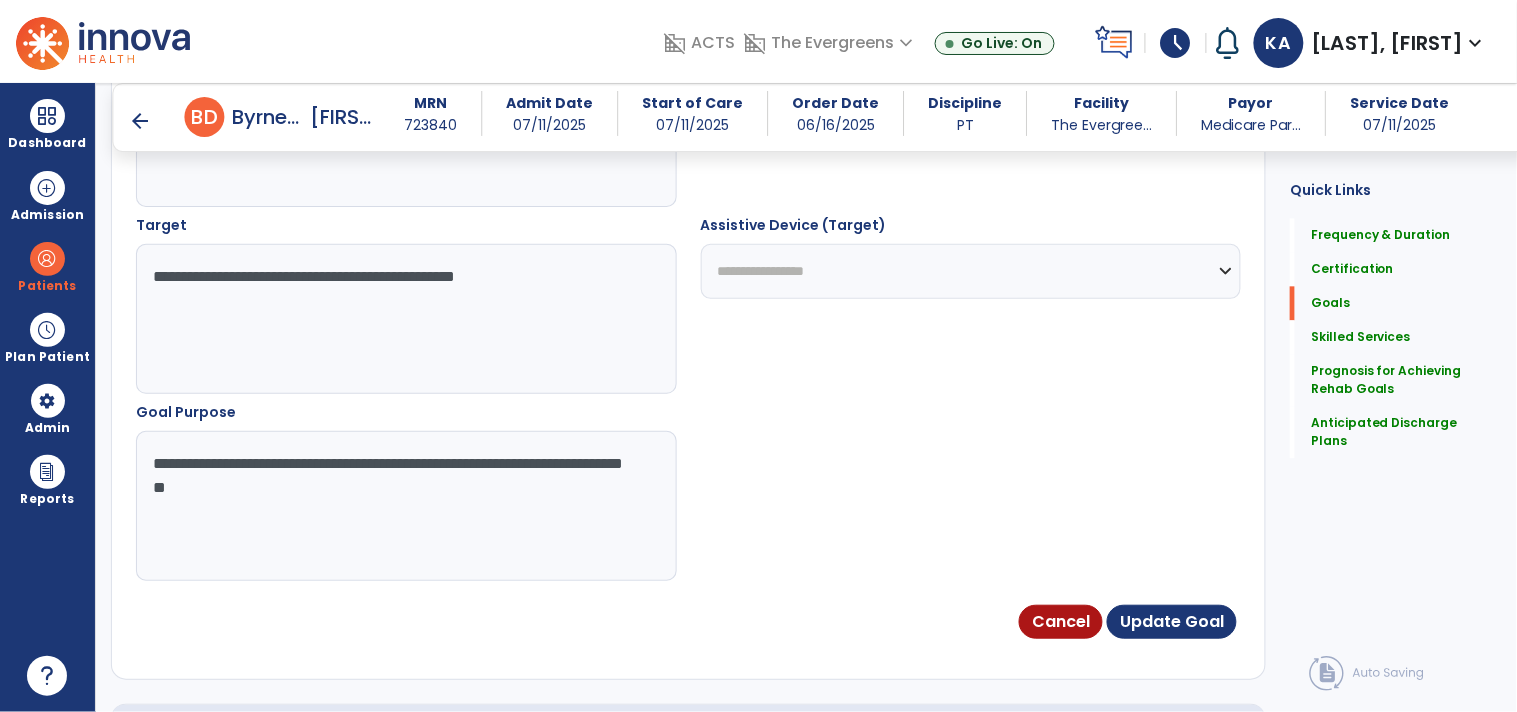 scroll, scrollTop: 868, scrollLeft: 0, axis: vertical 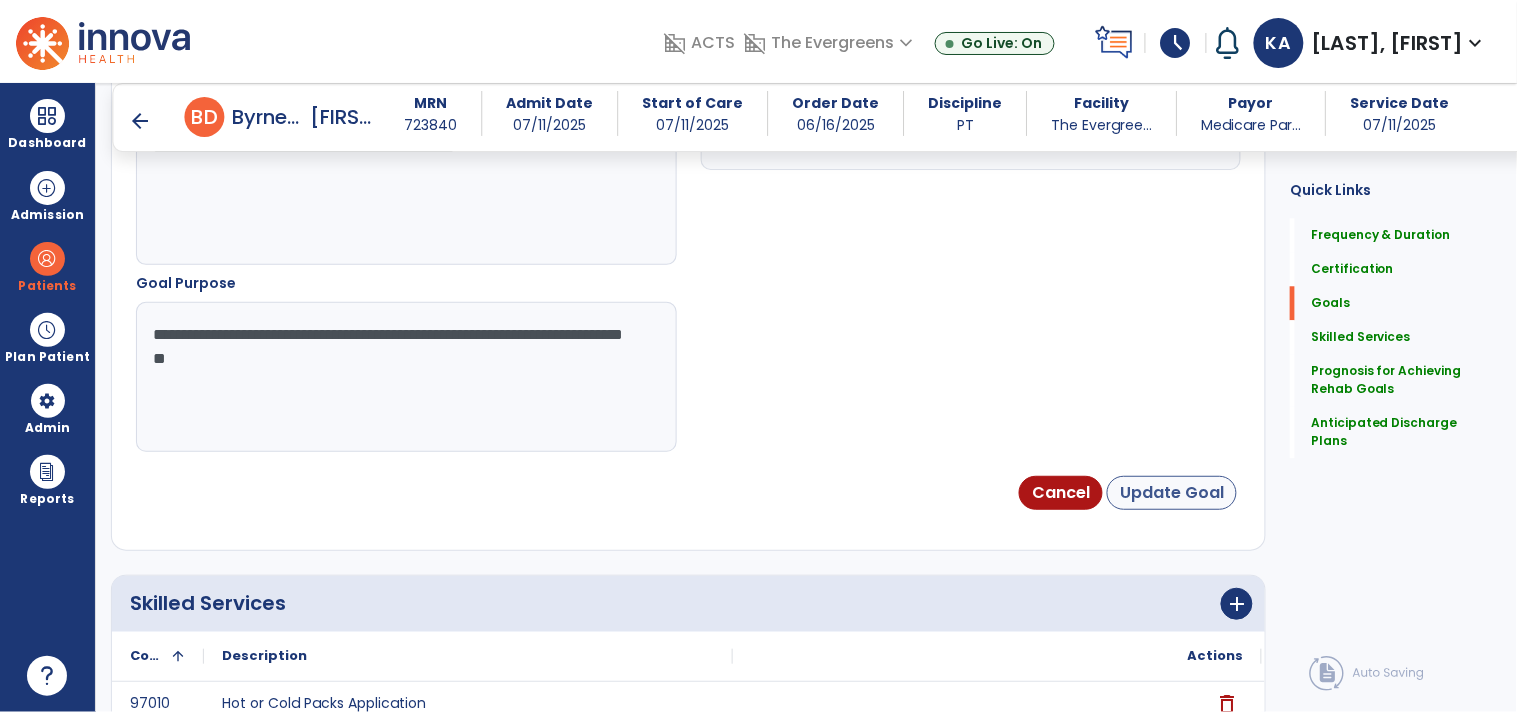 type on "**********" 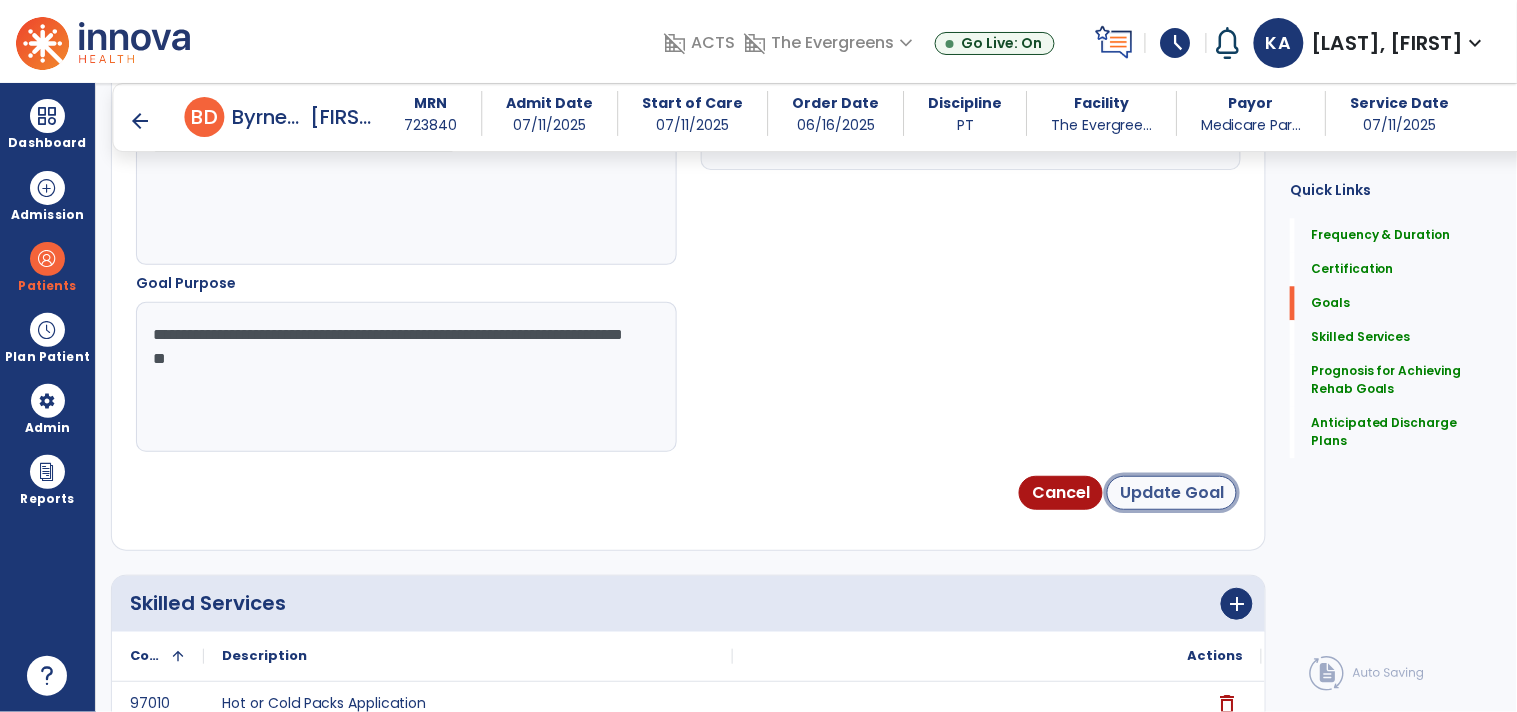 click on "Update Goal" at bounding box center (1172, 493) 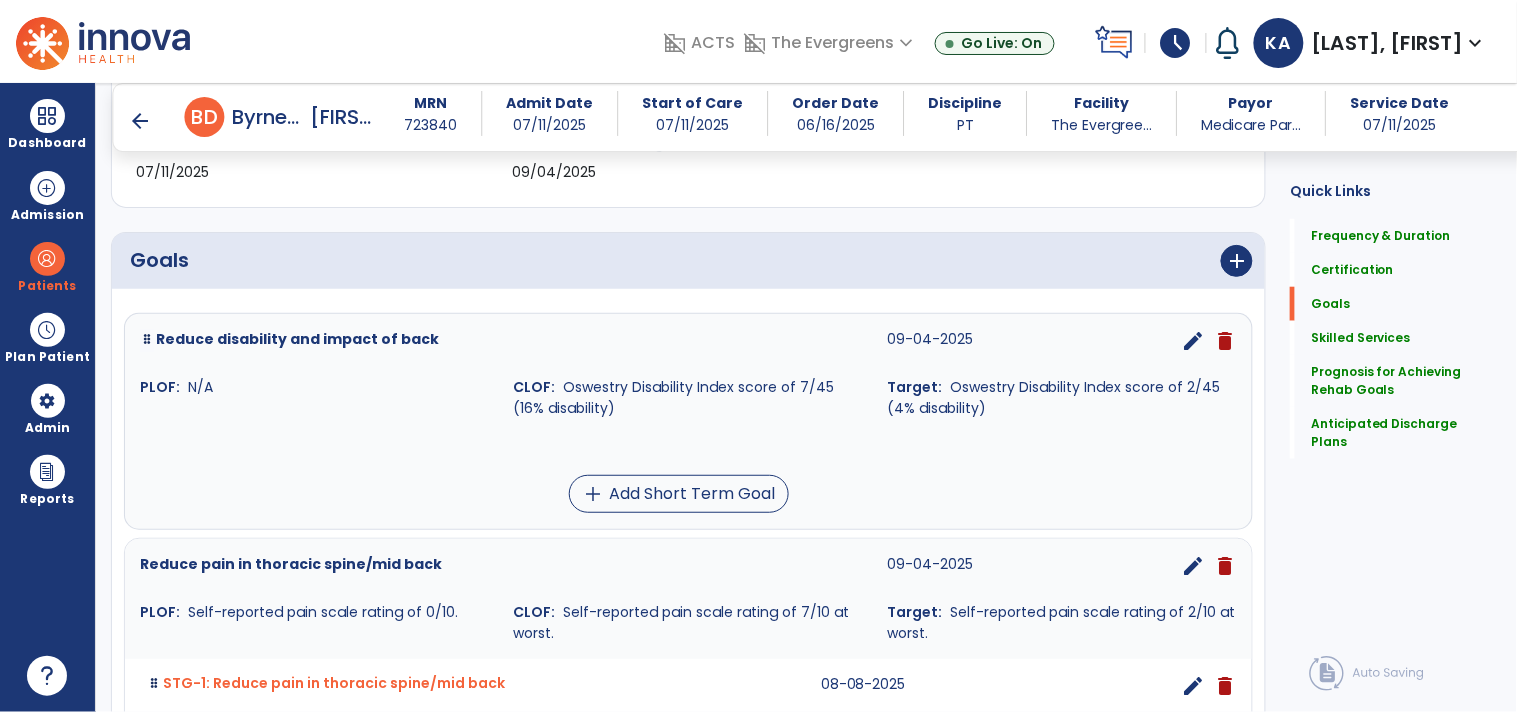 scroll, scrollTop: 344, scrollLeft: 0, axis: vertical 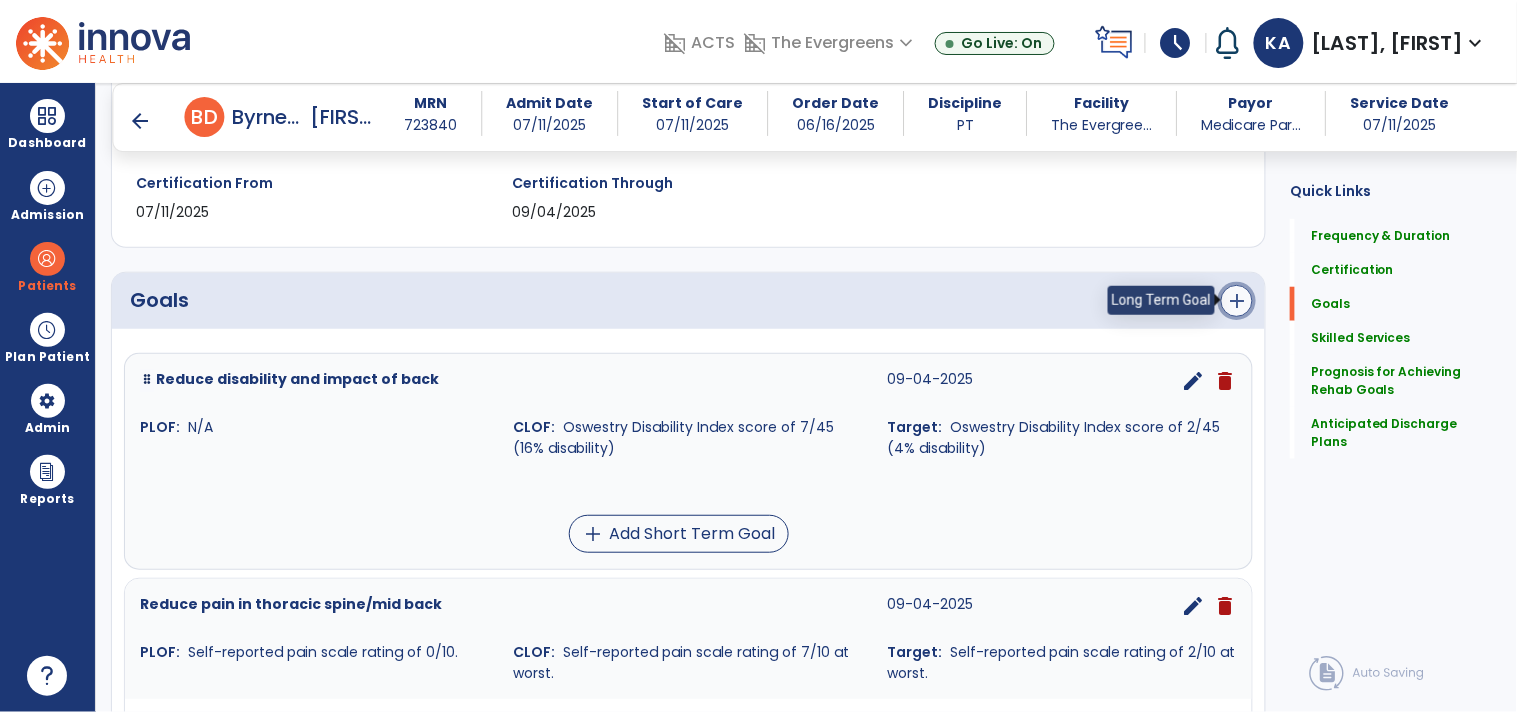 click on "add" at bounding box center (1237, 301) 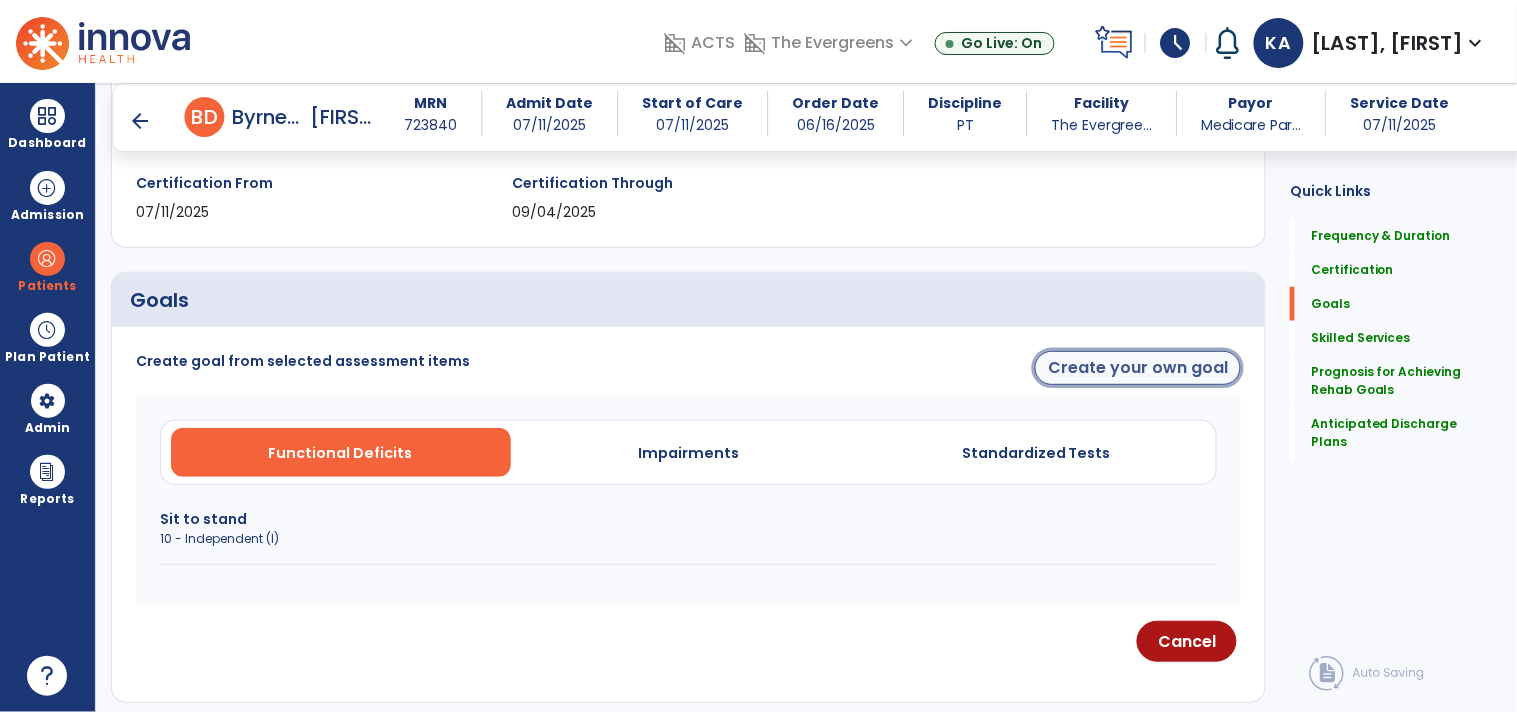 click on "Create your own goal" at bounding box center [1138, 368] 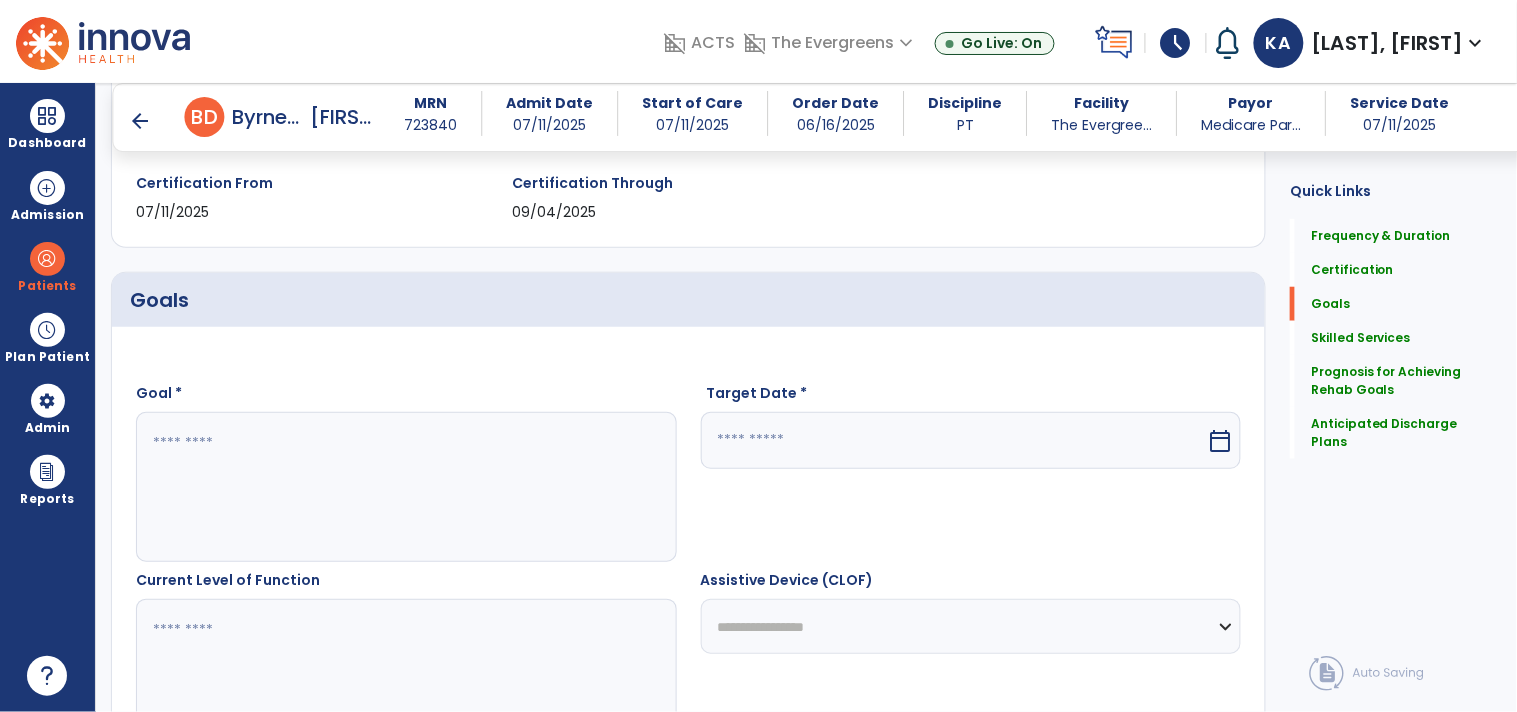 click at bounding box center [405, 487] 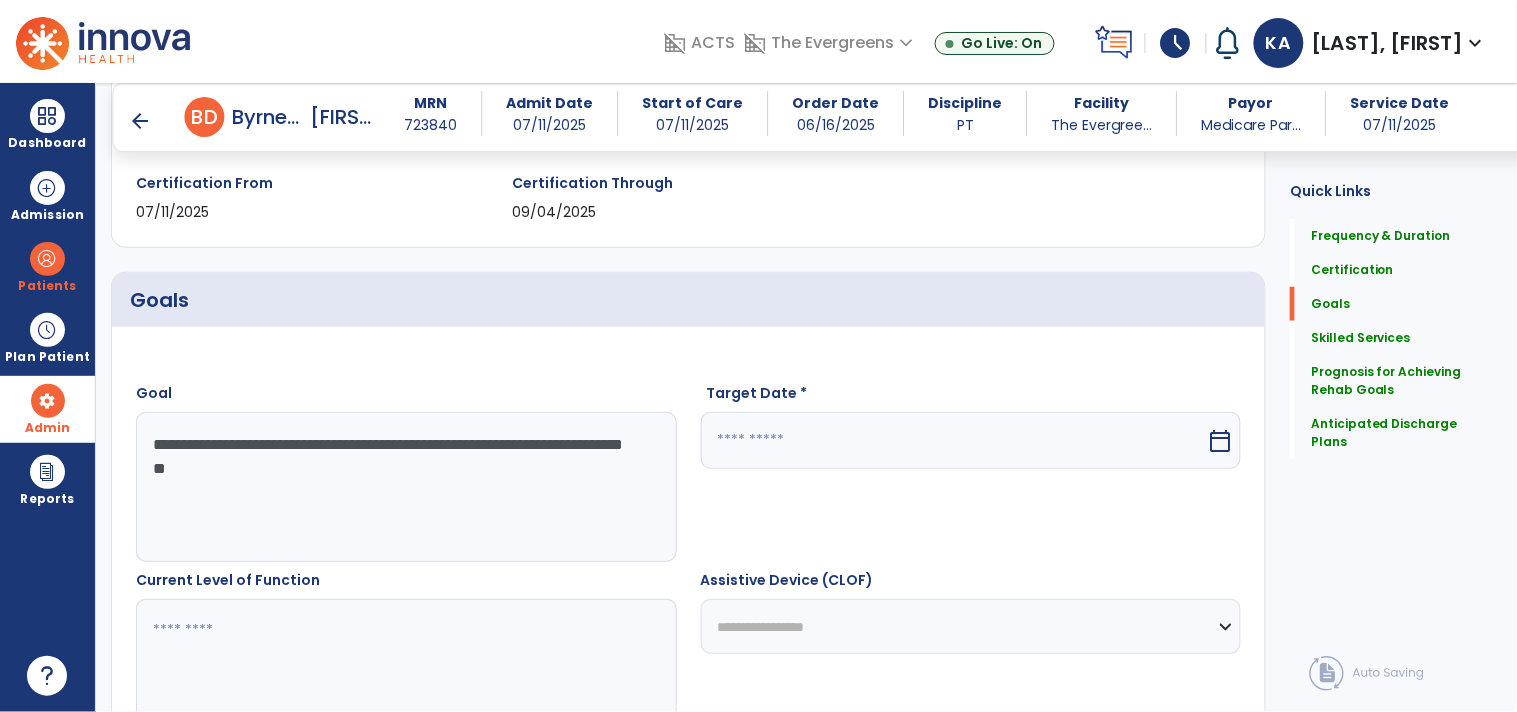 drag, startPoint x: 442, startPoint y: 473, endPoint x: 16, endPoint y: 416, distance: 429.79648 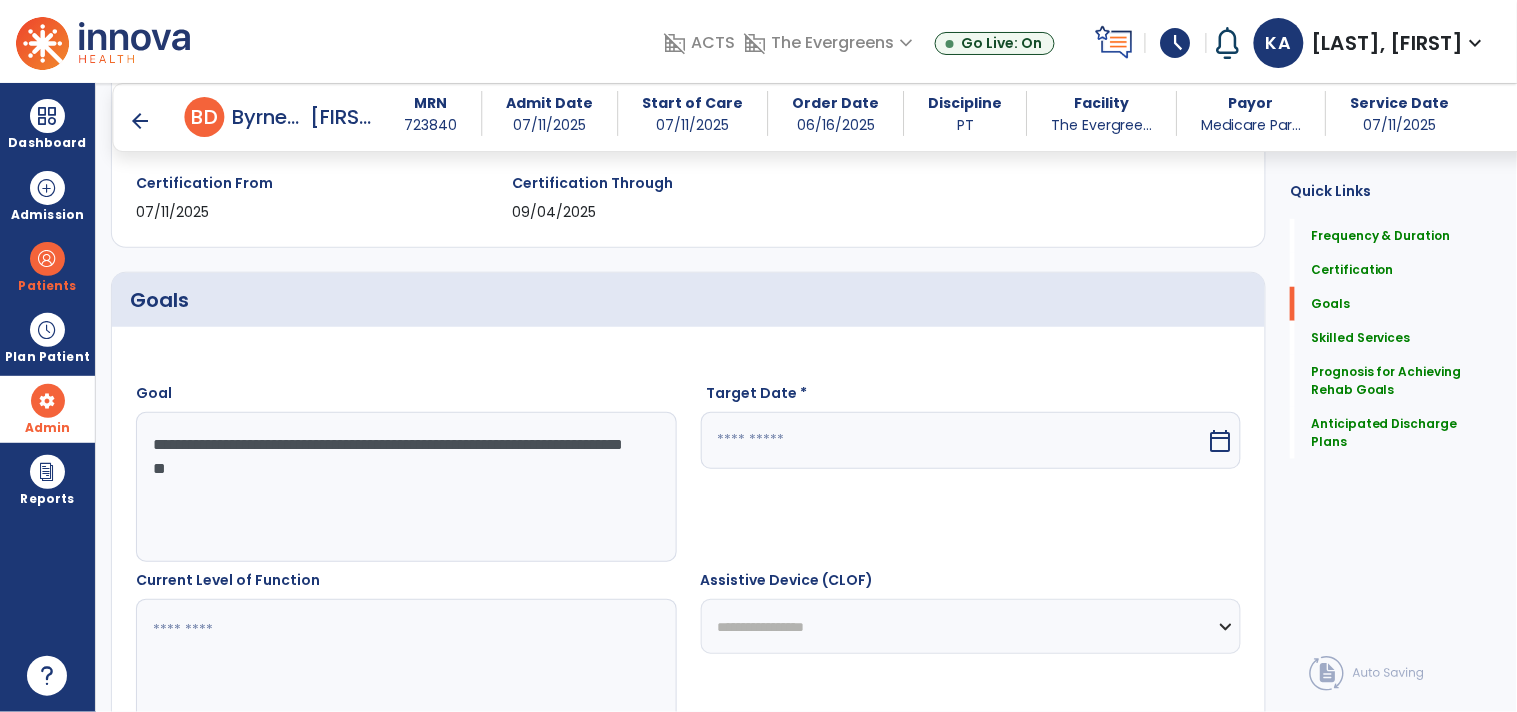click on "Dashboard  dashboard  Therapist Dashboard  view_quilt  Operations Dashboard Admission Patients  format_list_bulleted  Patient List  space_dashboard  Patient Board  insert_chart  PDPM Board Plan Patient  event_note  Planner  content_paste_go  Scheduler  content_paste_go  Whiteboard Admin  manage_accounts  Users Reports  export_notes  Billing Exports  note_alt  EOM Report  event_note  Minutes By Payor  inbox_customize  Service Log  playlist_add_check  Triple Check Report  arrow_back   Evaluation Document   arrow_back      B  D  Byrnes,   Dolores  MRN 723840 Admit Date 07/11/2025 Start of Care 07/11/2025 Order Date 06/16/2025 Discipline PT Facility The Evergree... Payor Medicare Par... Service Date 07/11/2025  Medical Review  0  Background Assess...  0  Patient Assessment  0  Medical Necessity  0  Evaluation Type  0  Plan of Care  0 Frequency & Duration  Frequency  ********* ** ** ** ** ** ** **  Duration  * ******** ***** Certification From 07/11/2025 Certification Through 09/04/2025 Goals     Goal  **** ****" at bounding box center (758, 356) 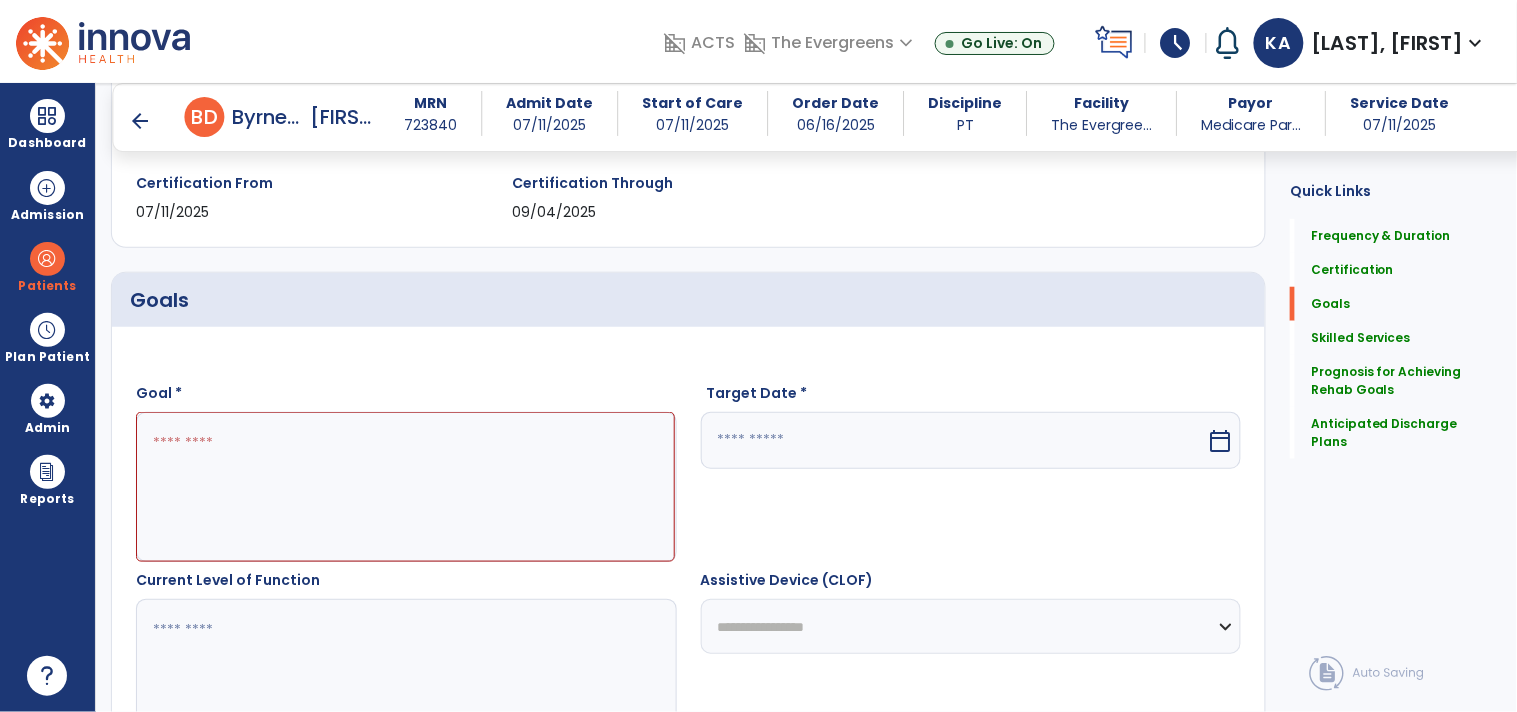 click at bounding box center (405, 487) 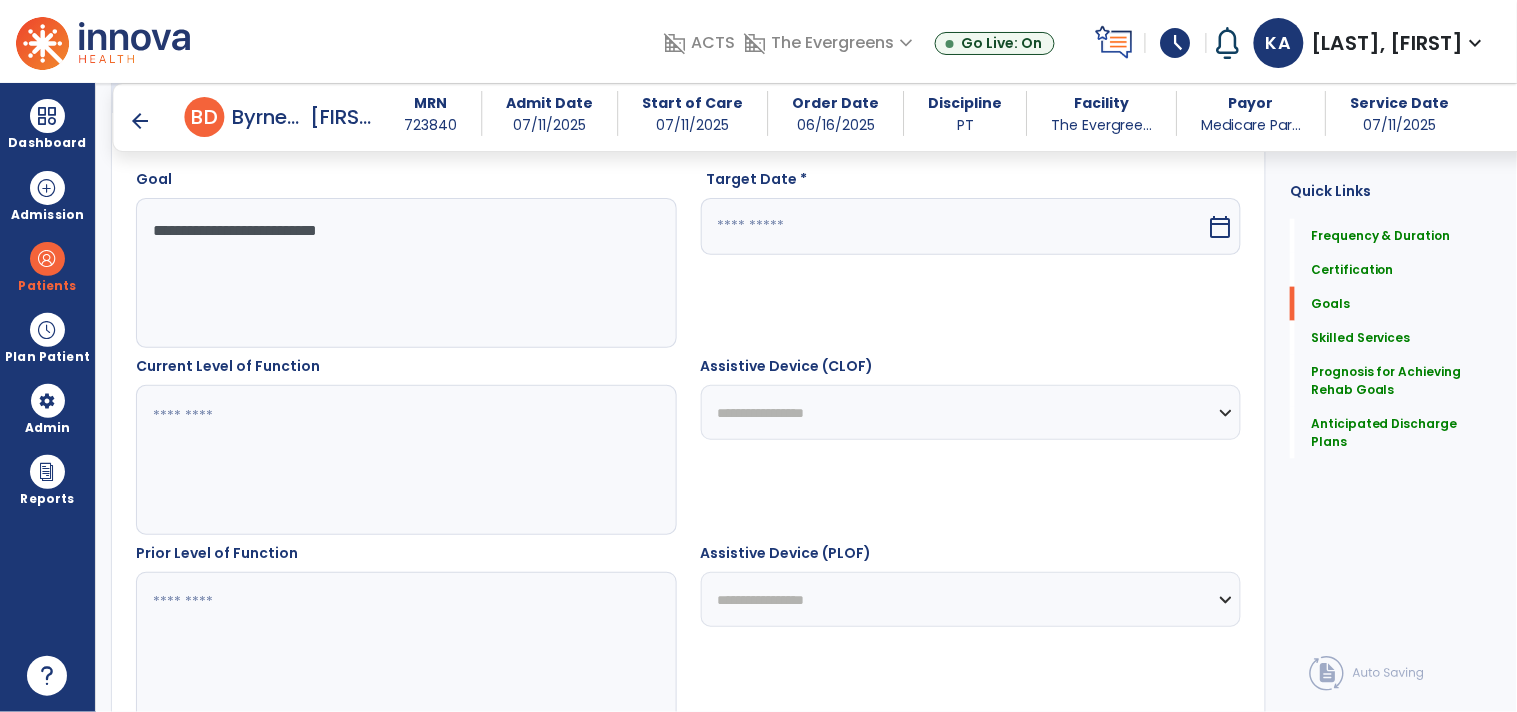 scroll, scrollTop: 566, scrollLeft: 0, axis: vertical 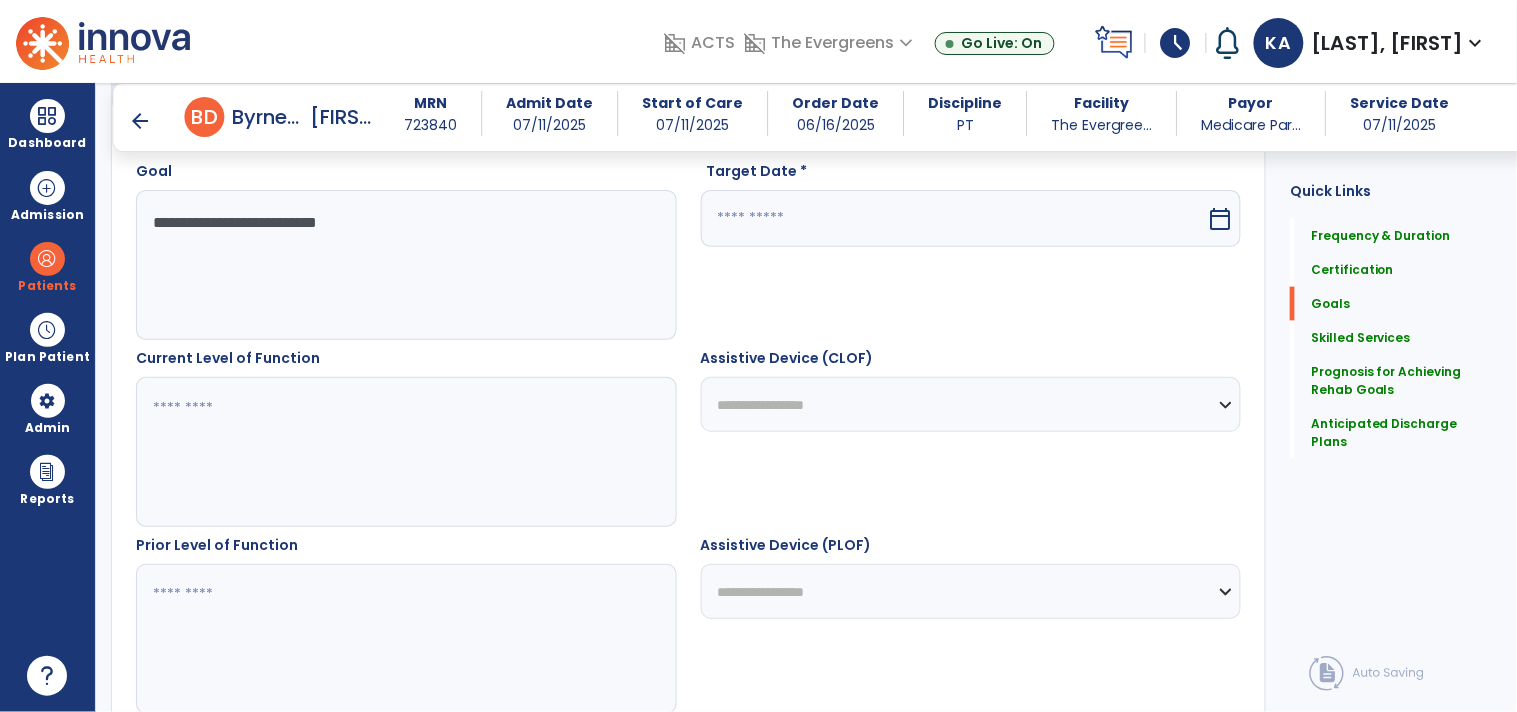 type on "**********" 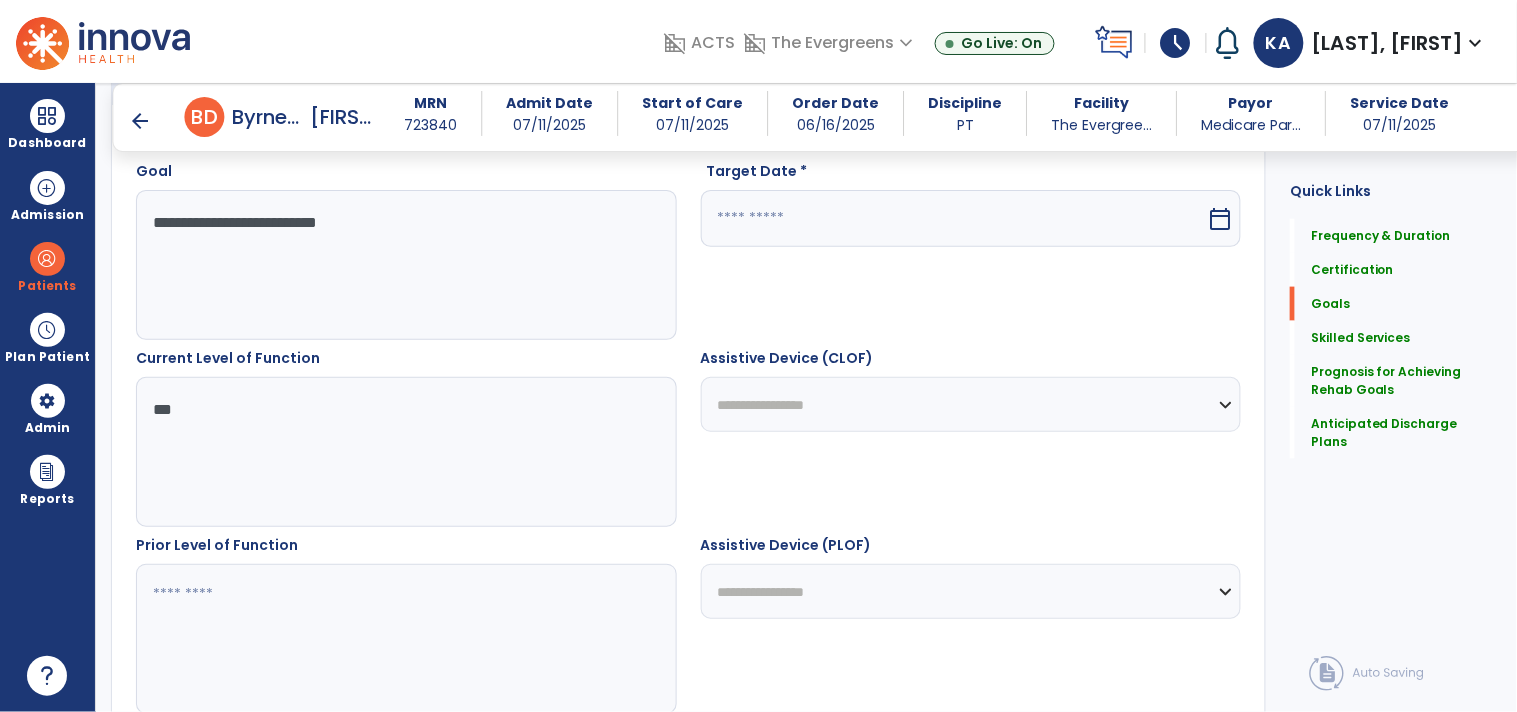 type on "***" 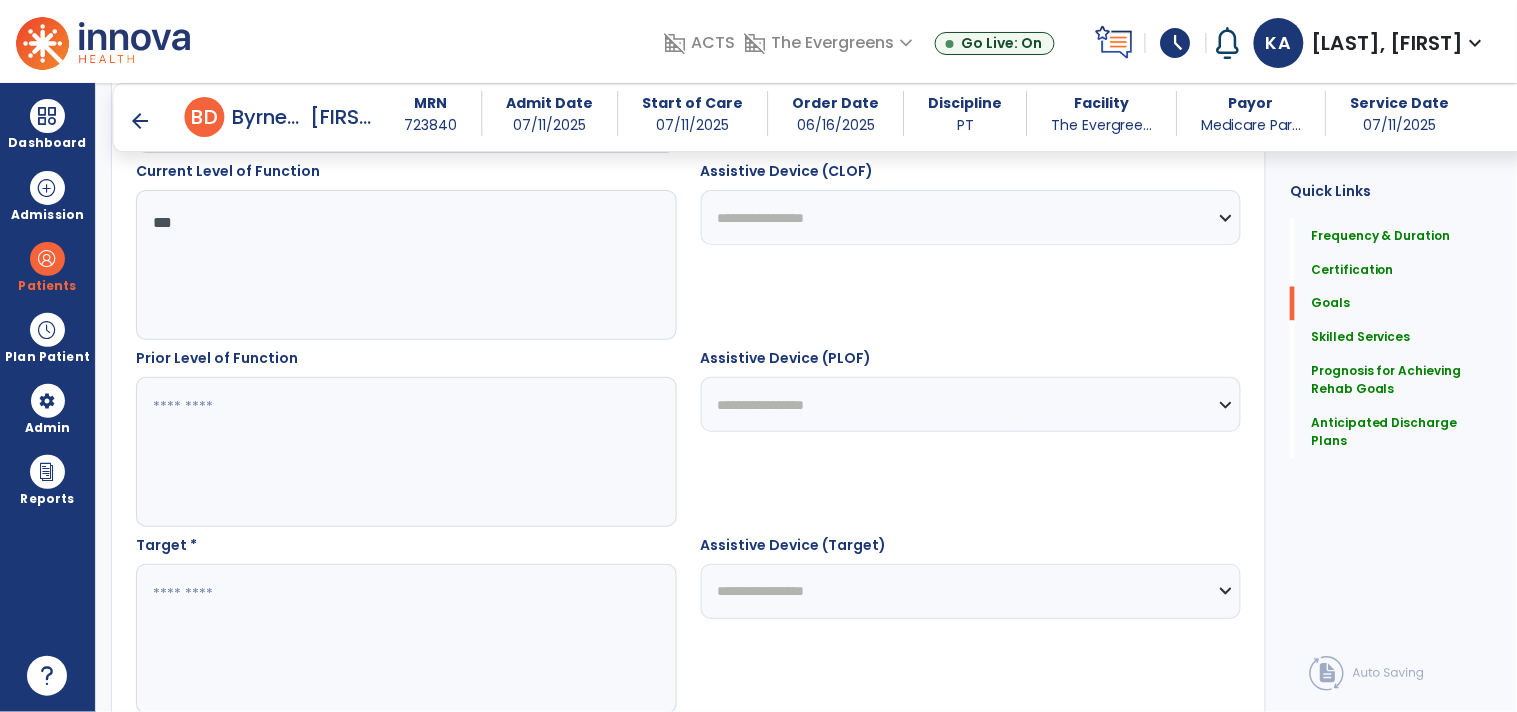 scroll, scrollTop: 788, scrollLeft: 0, axis: vertical 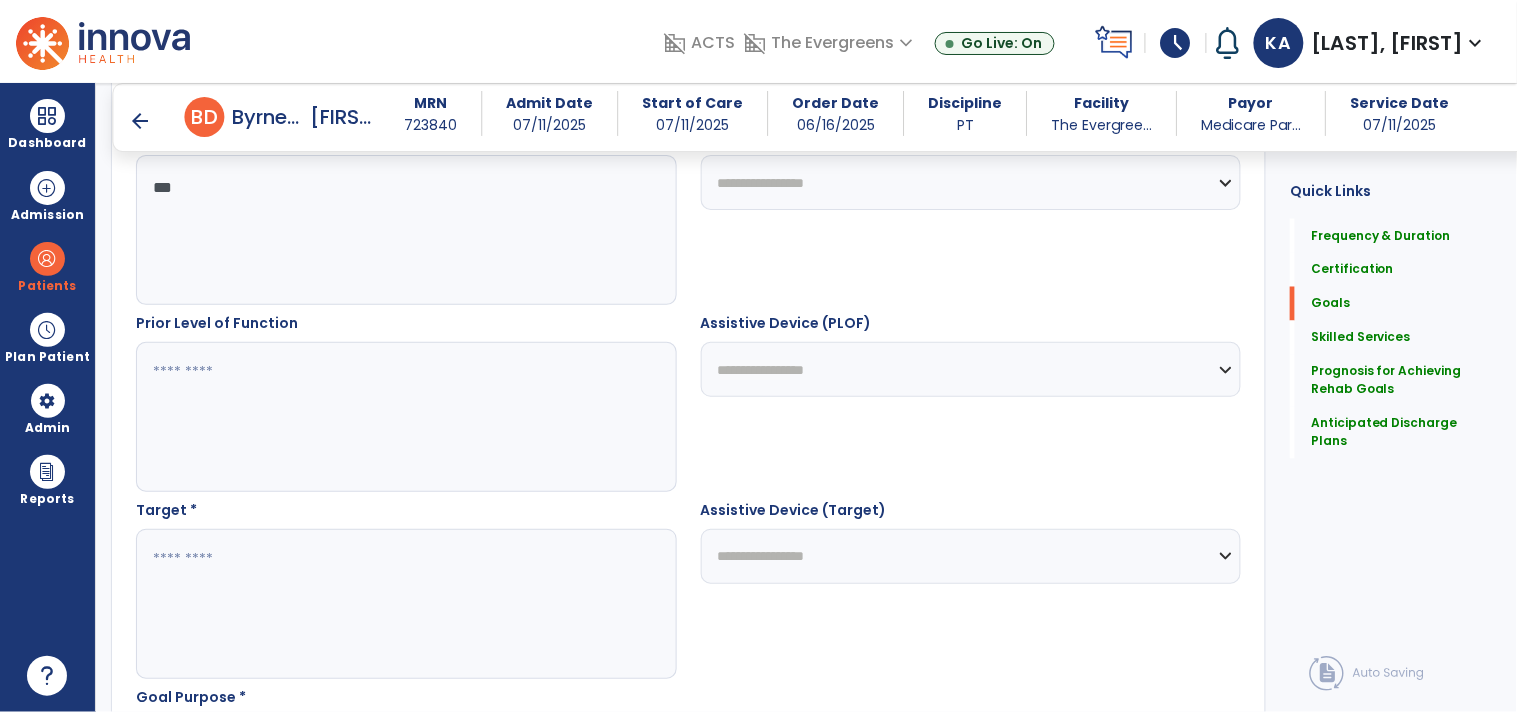 click at bounding box center [405, 604] 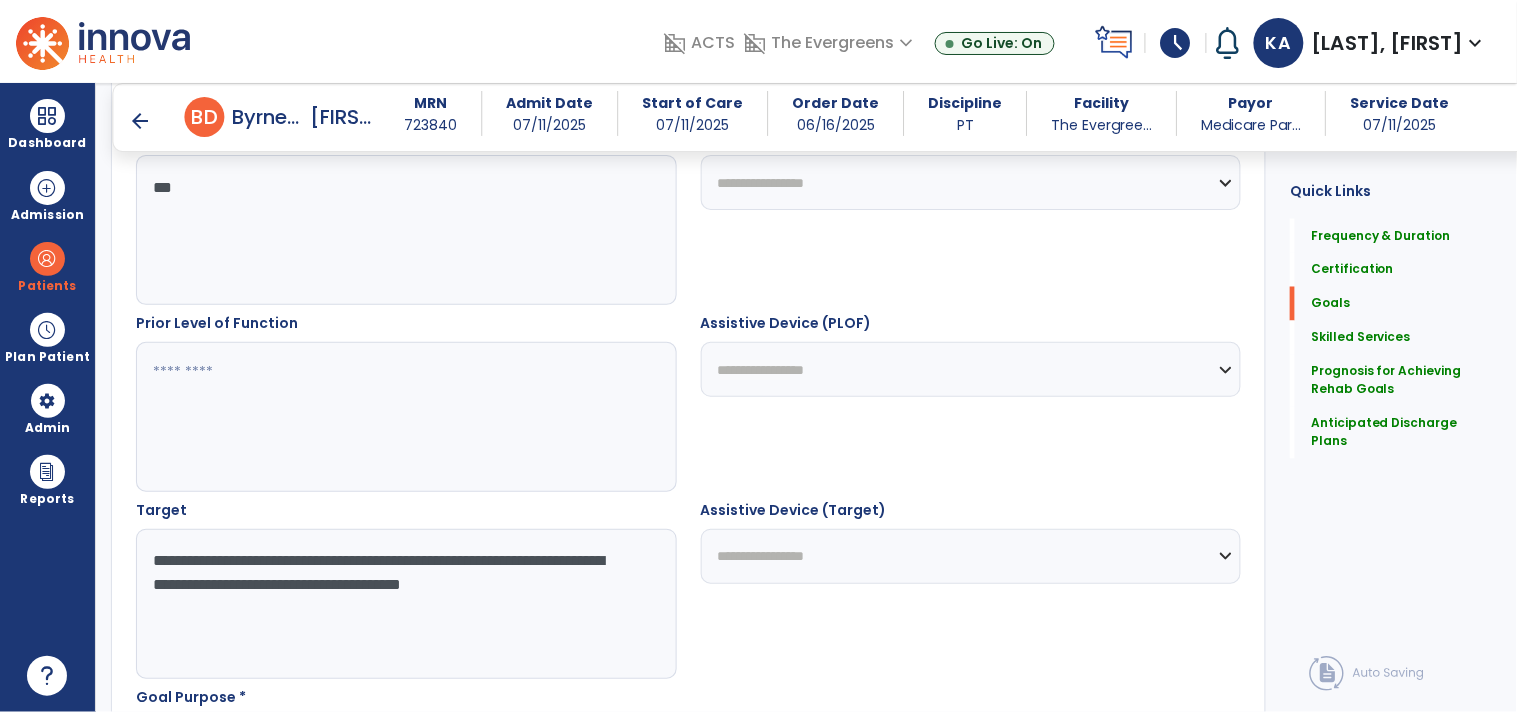 type on "**********" 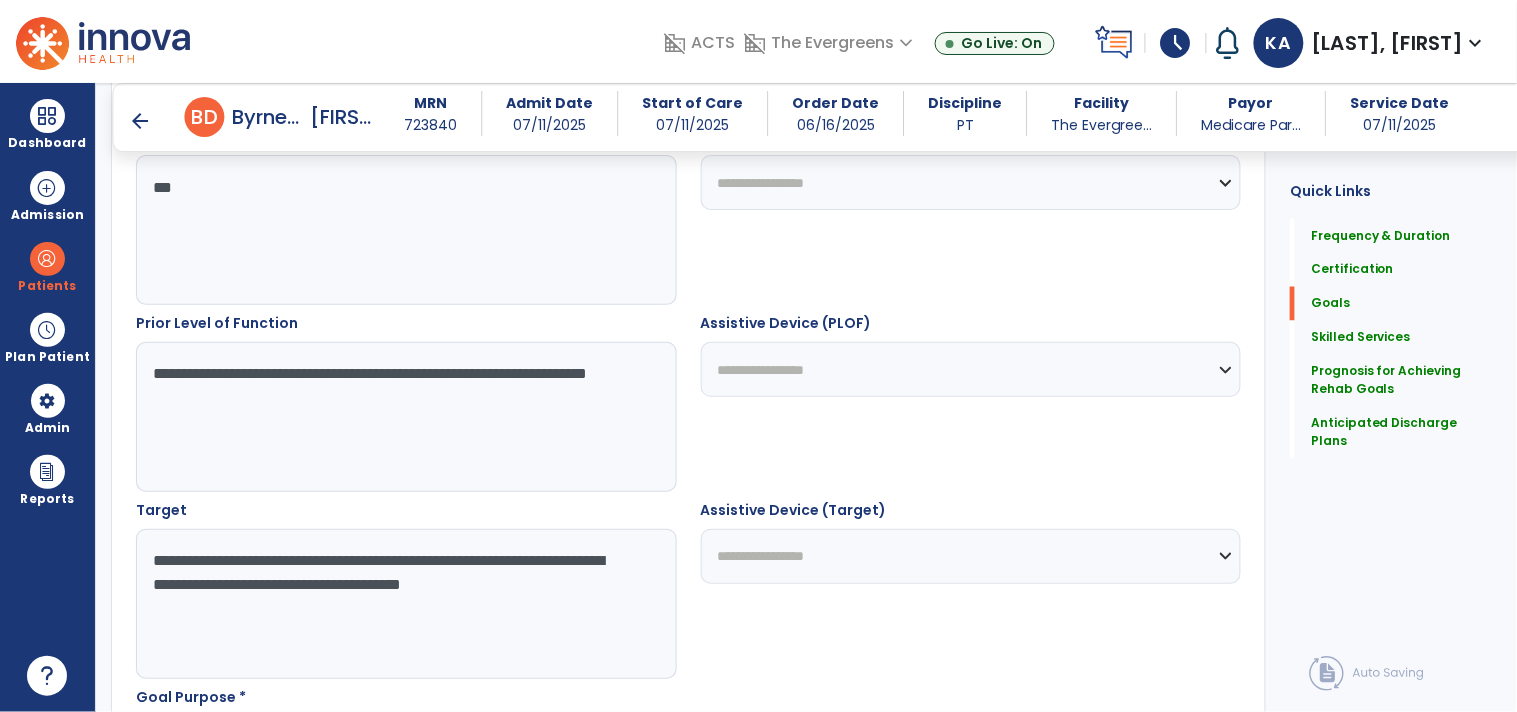 scroll, scrollTop: 900, scrollLeft: 0, axis: vertical 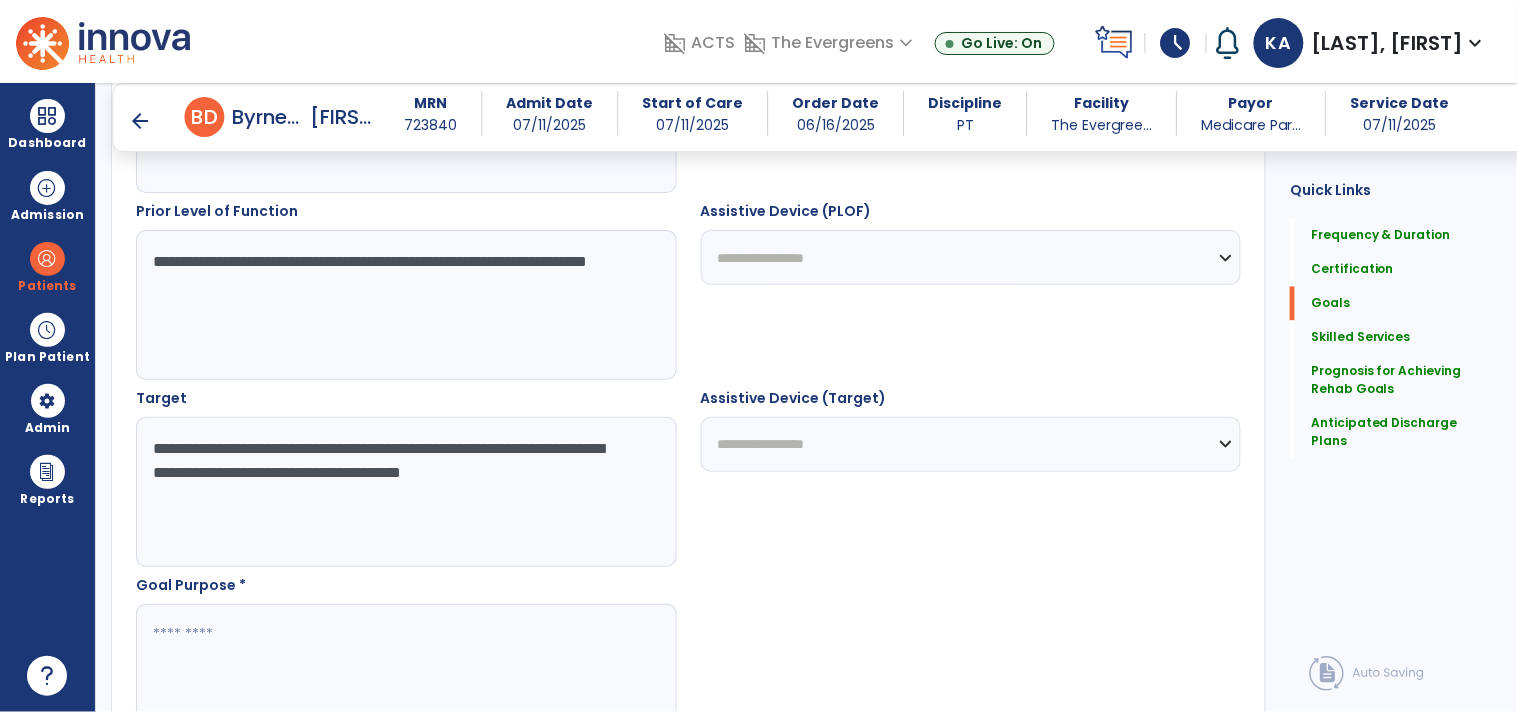 type on "**********" 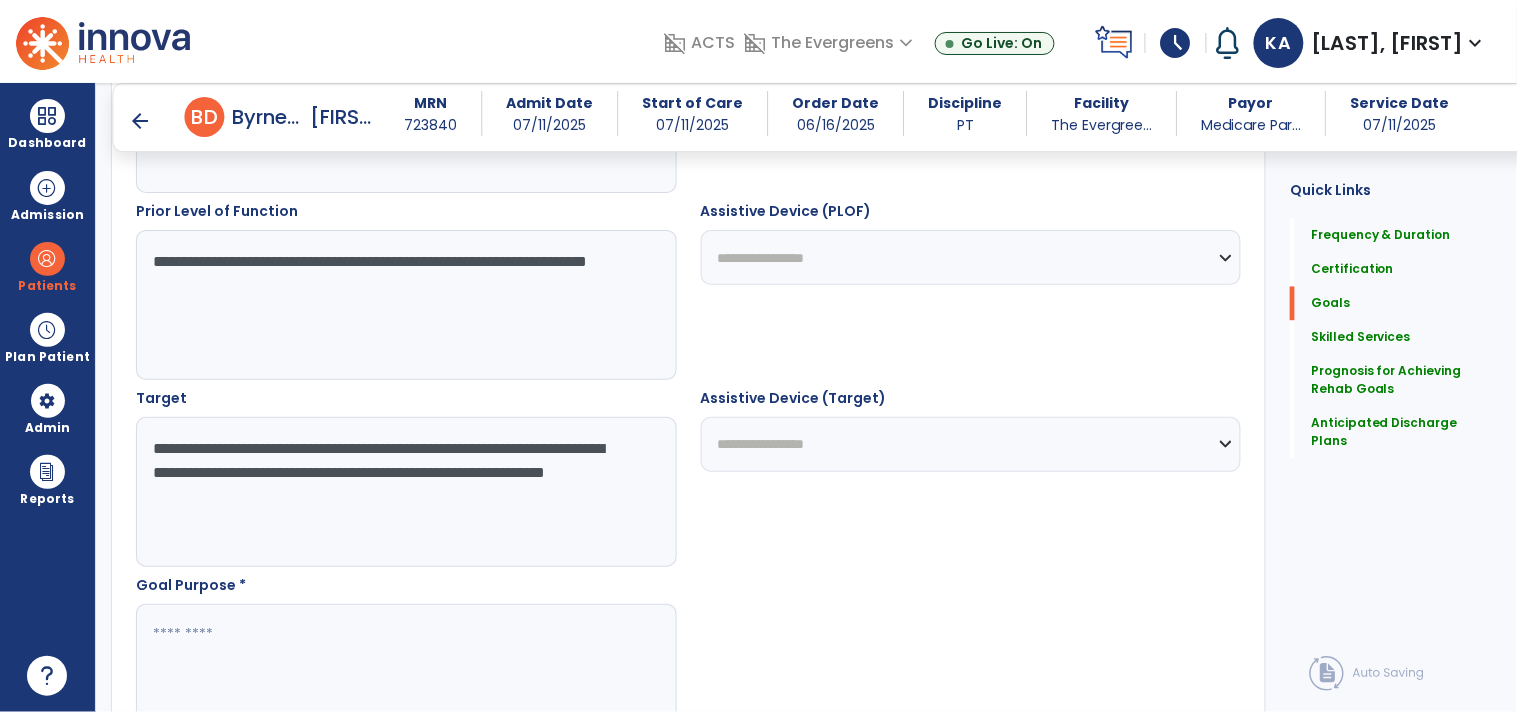 drag, startPoint x: 471, startPoint y: 500, endPoint x: 257, endPoint y: 512, distance: 214.33618 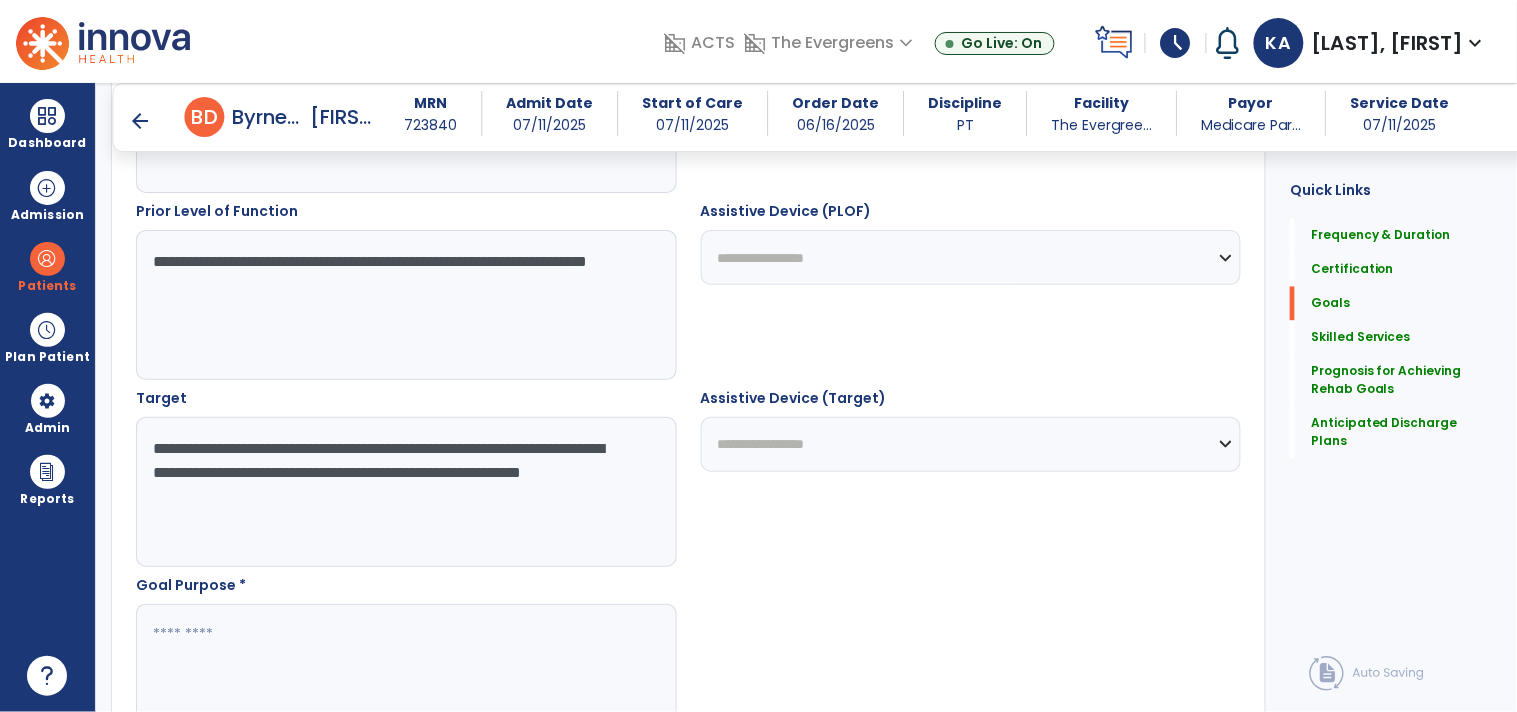 type on "**********" 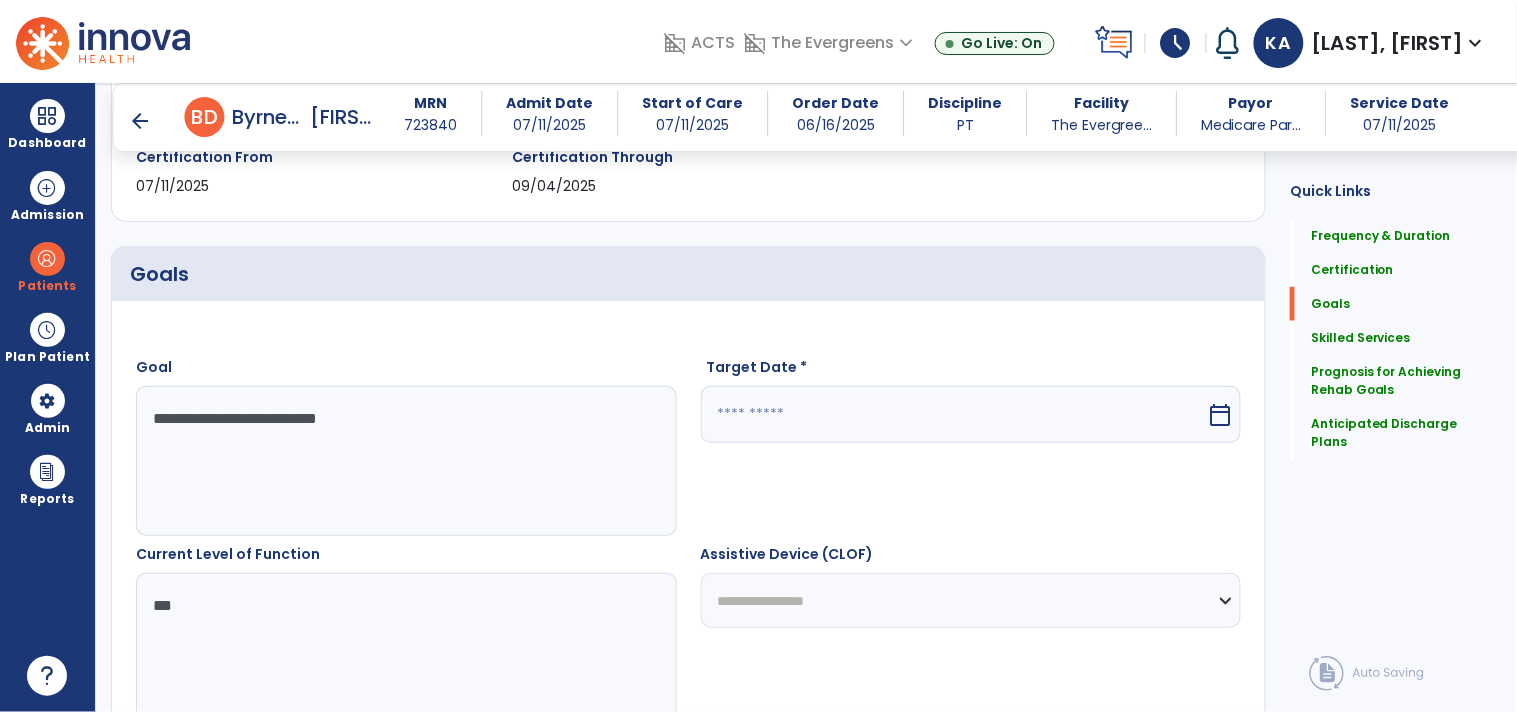 scroll, scrollTop: 437, scrollLeft: 0, axis: vertical 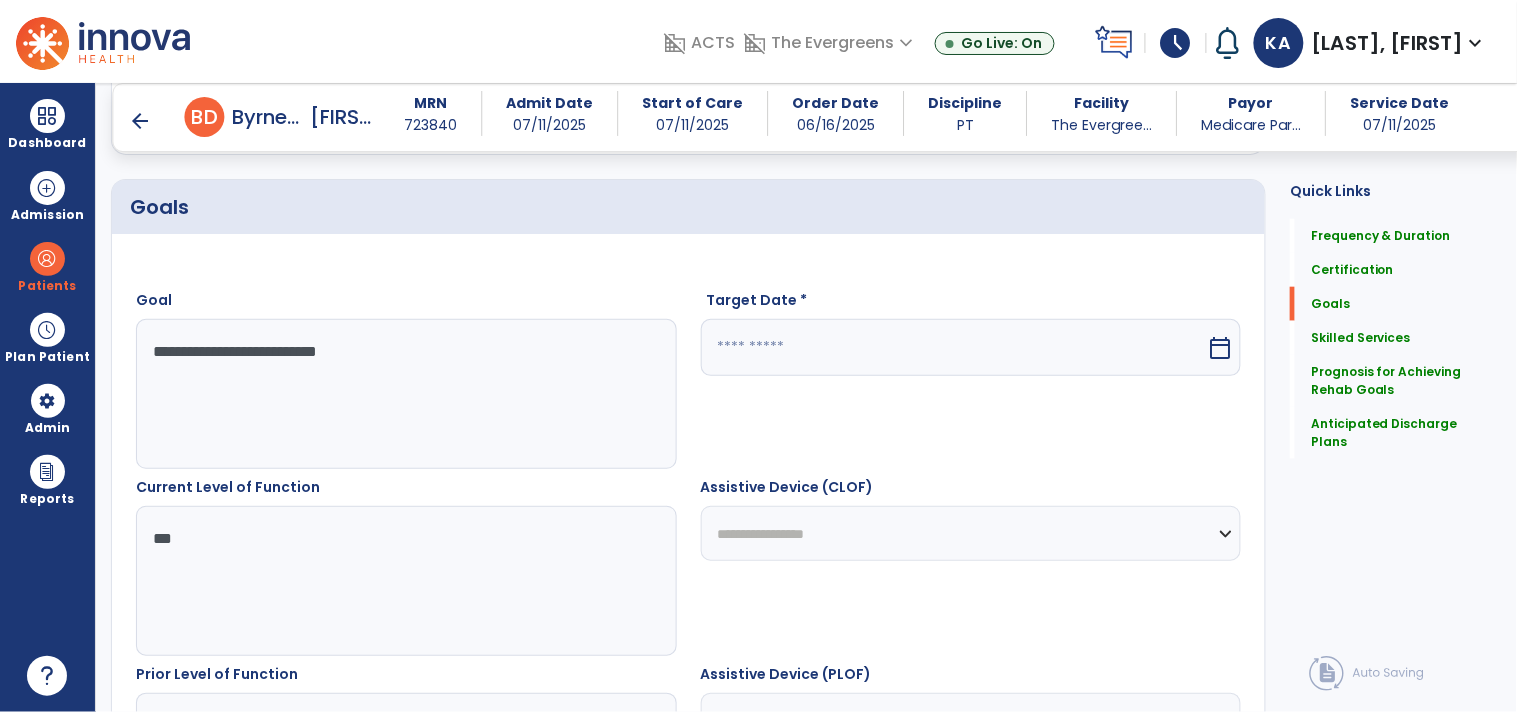type on "**********" 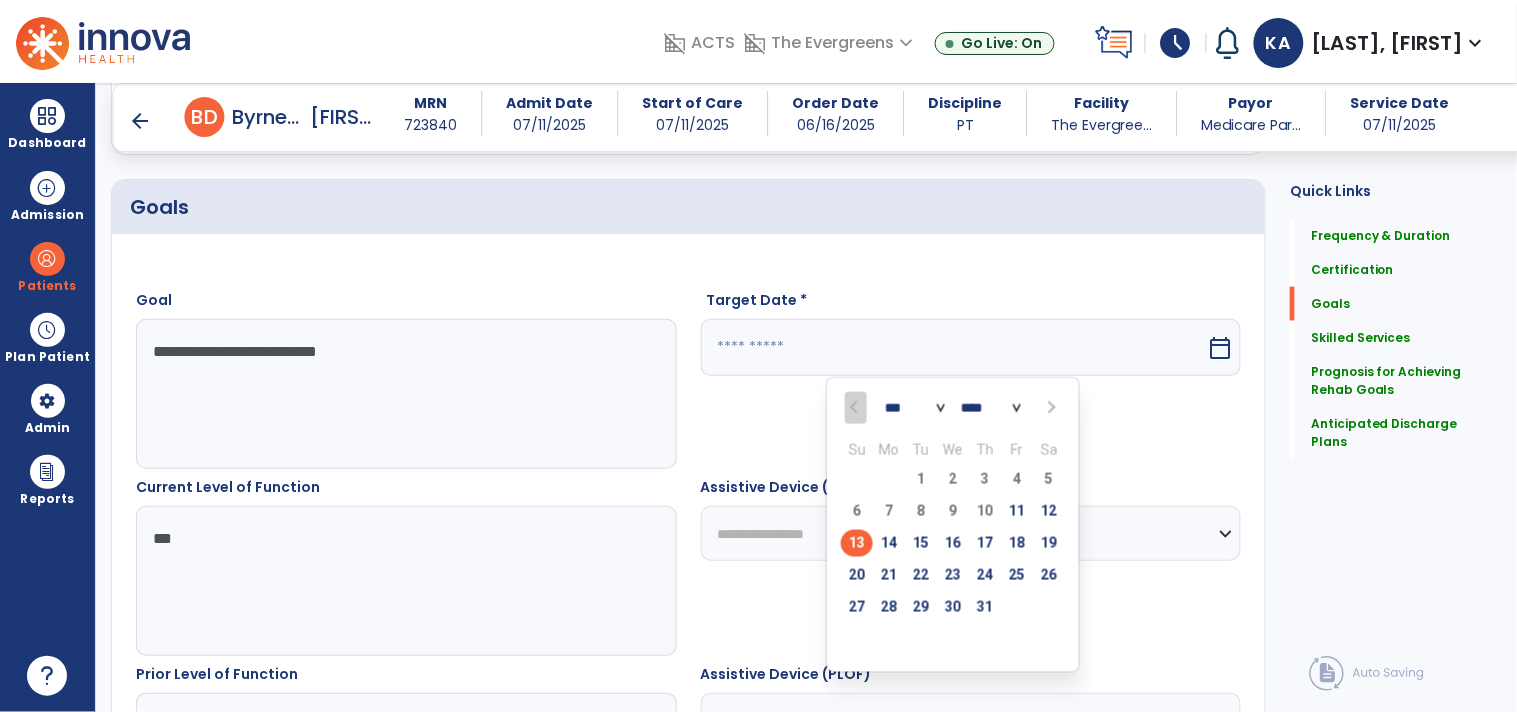 click at bounding box center [1049, 408] 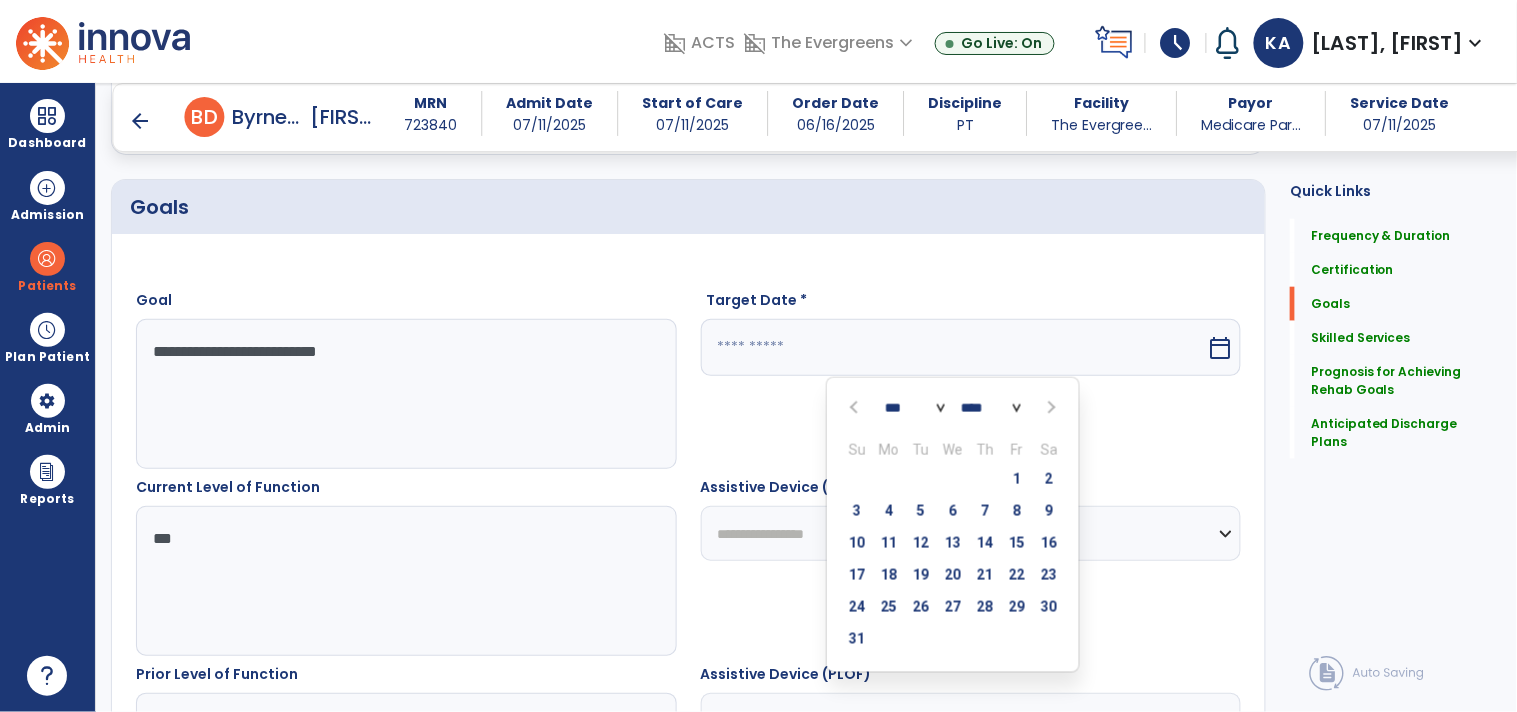 click at bounding box center (1049, 408) 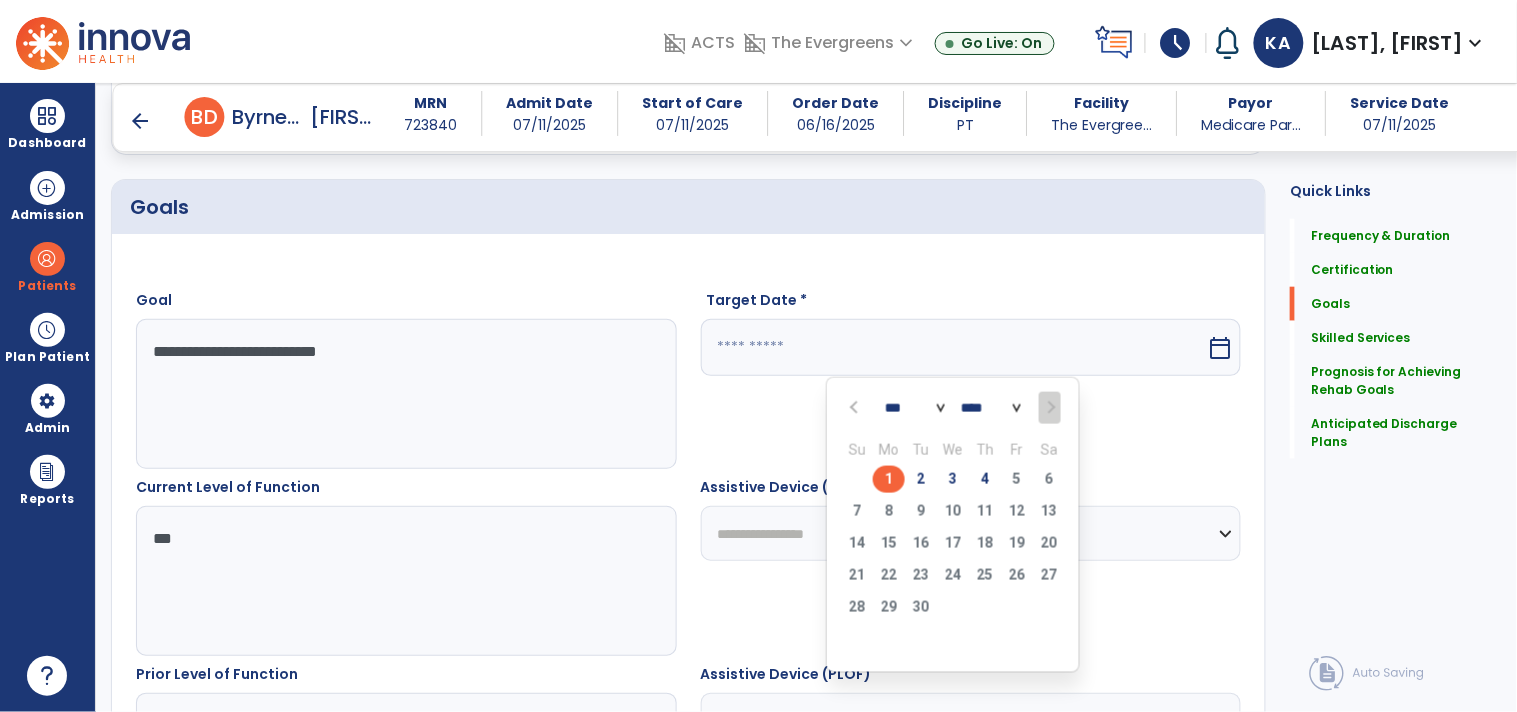 click on "4" at bounding box center (985, 479) 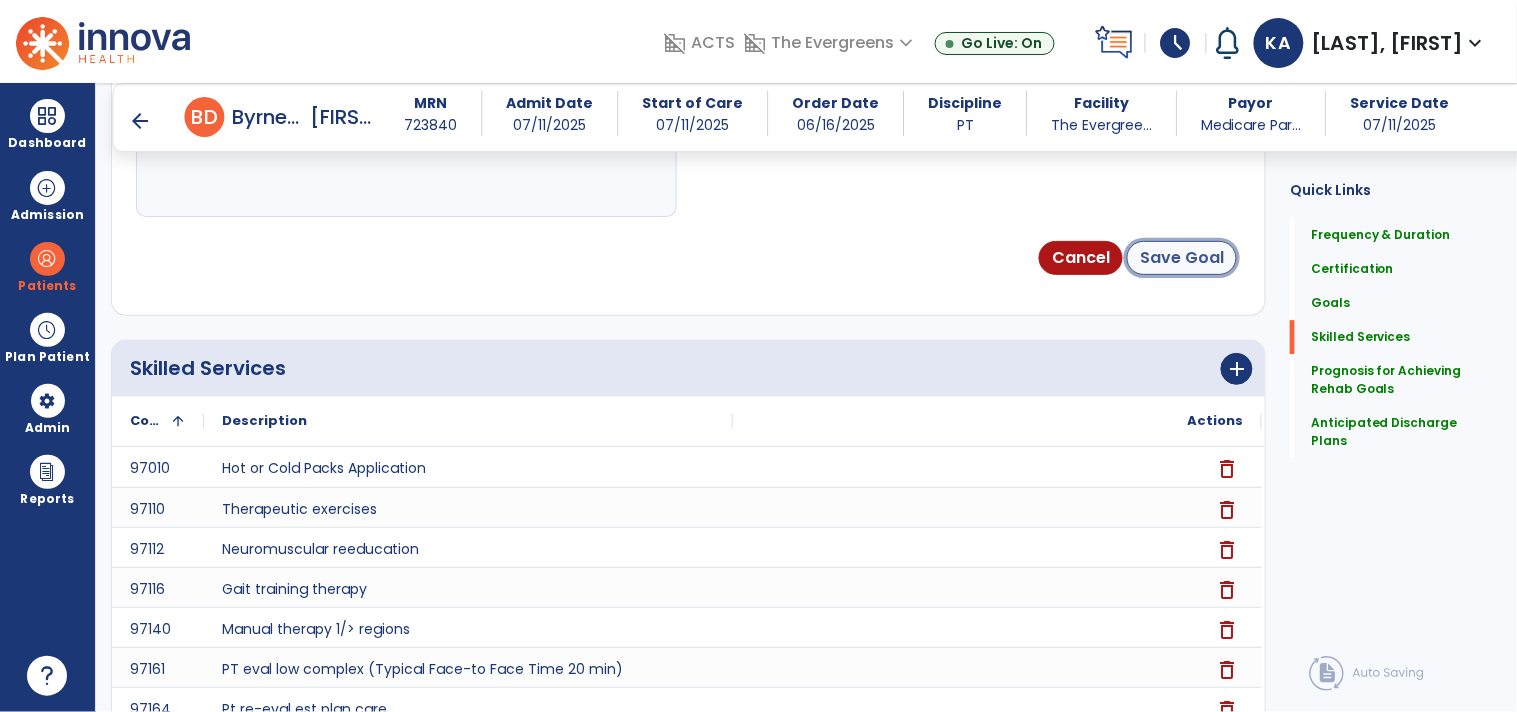 click on "Save Goal" at bounding box center [1182, 258] 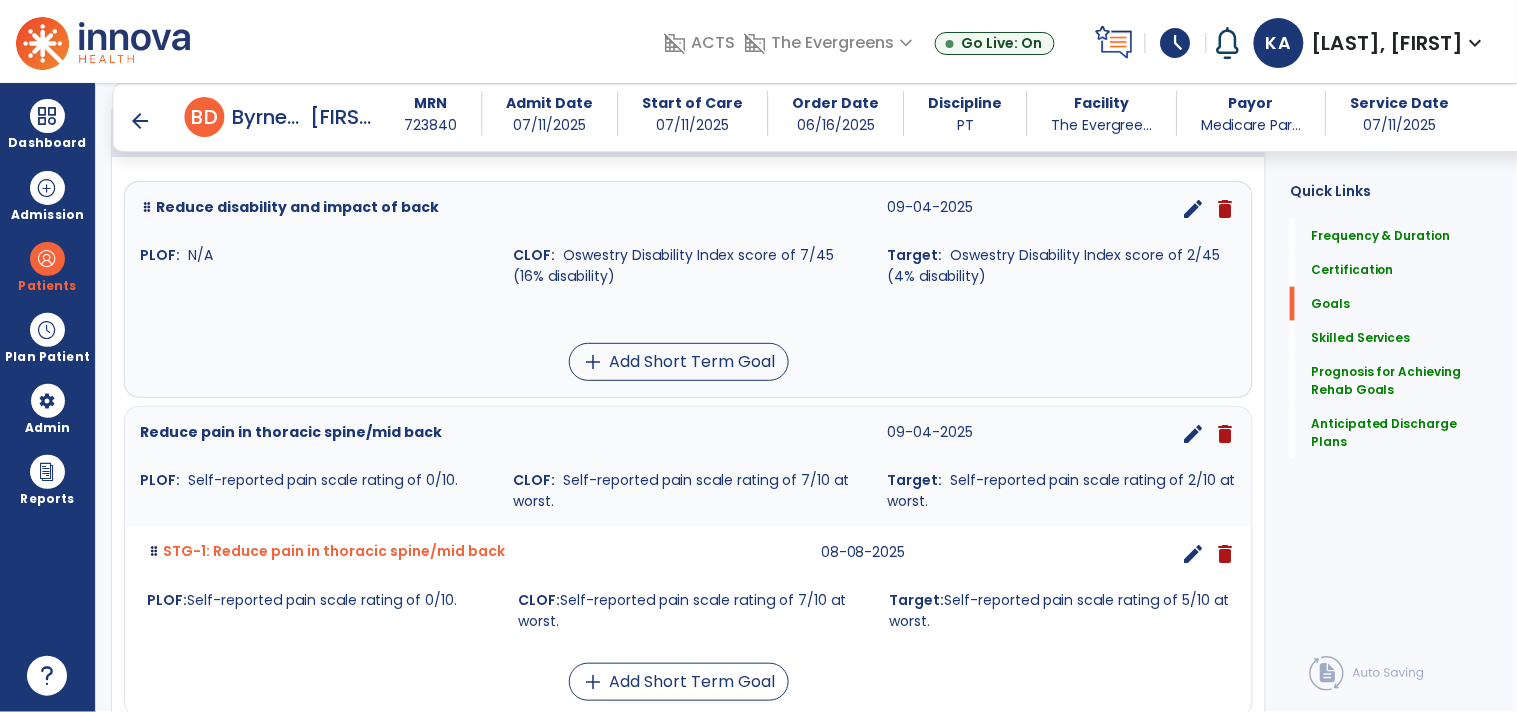 scroll, scrollTop: 470, scrollLeft: 0, axis: vertical 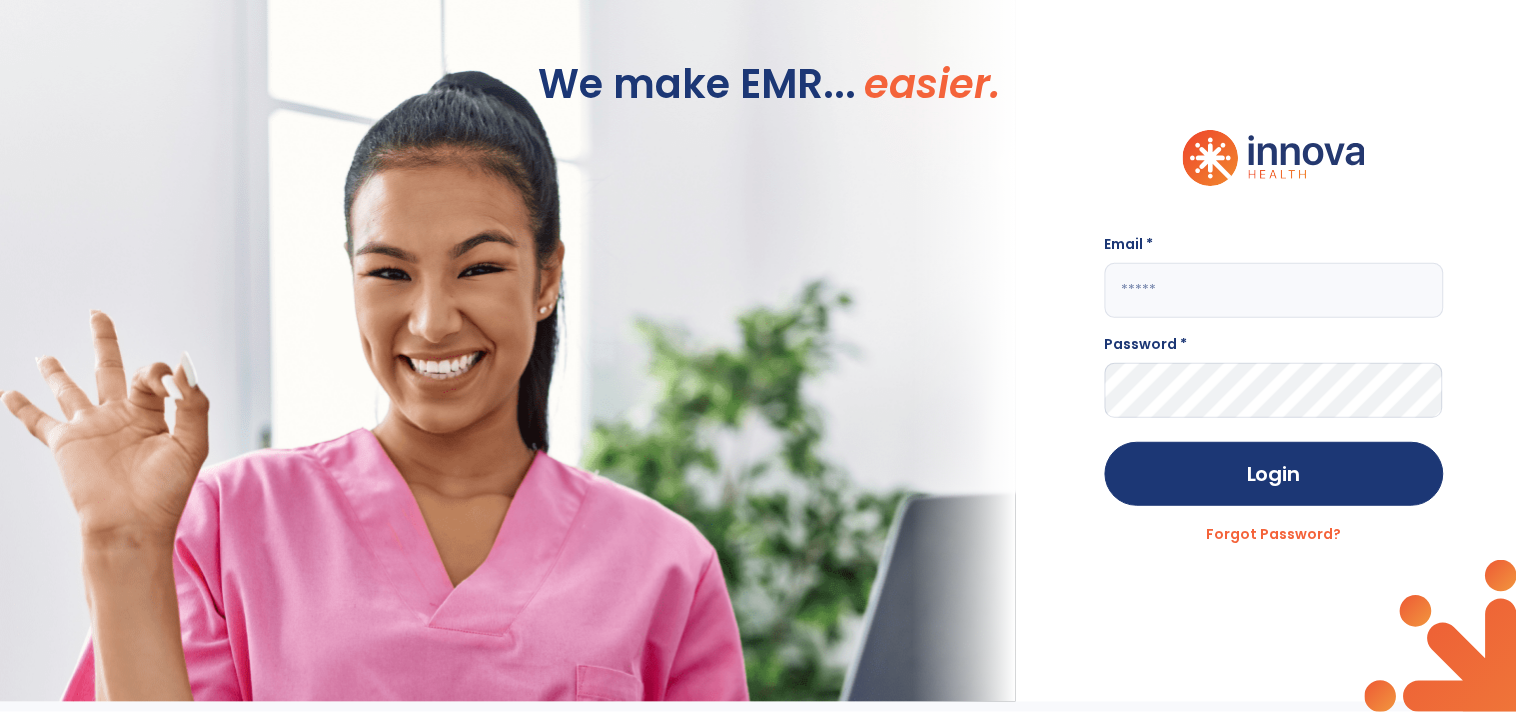 type on "**********" 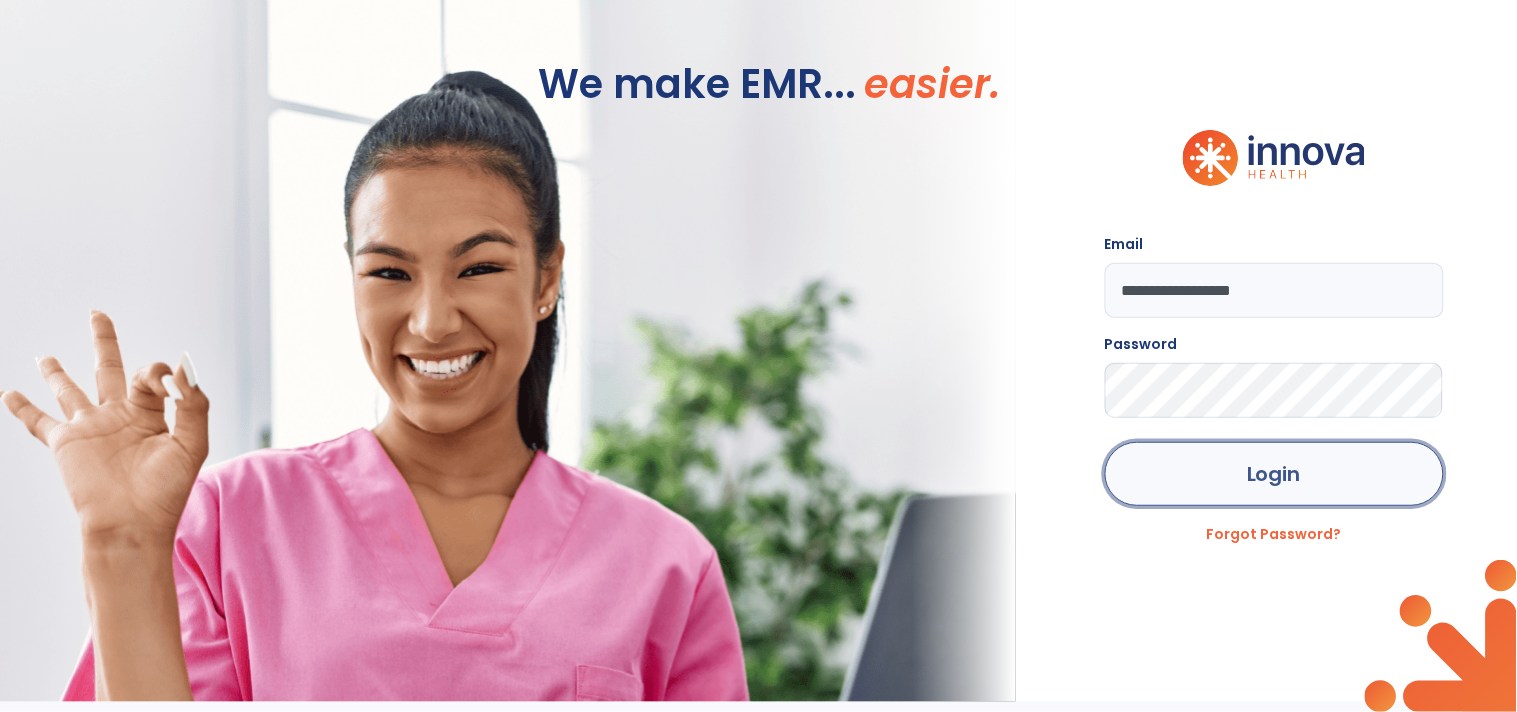 click on "Login" 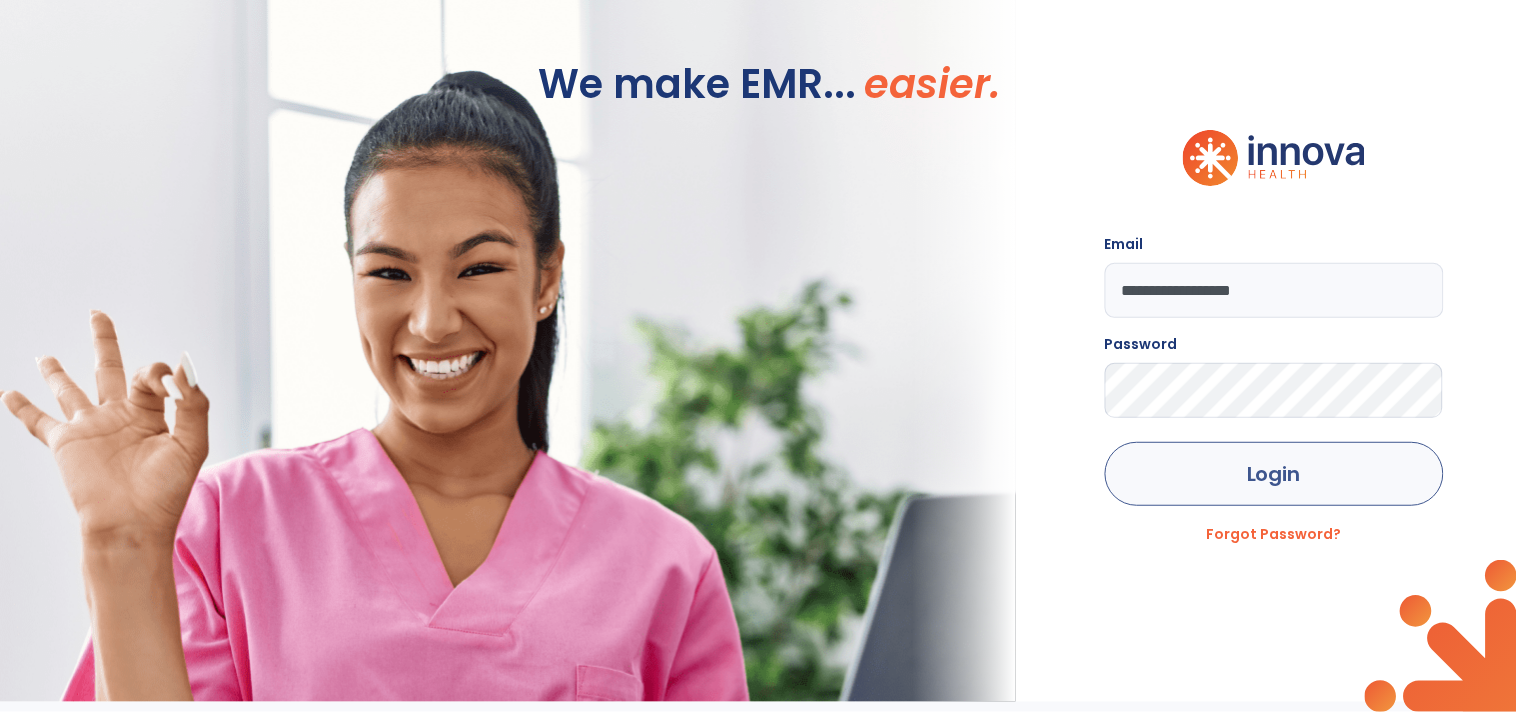 select on "****" 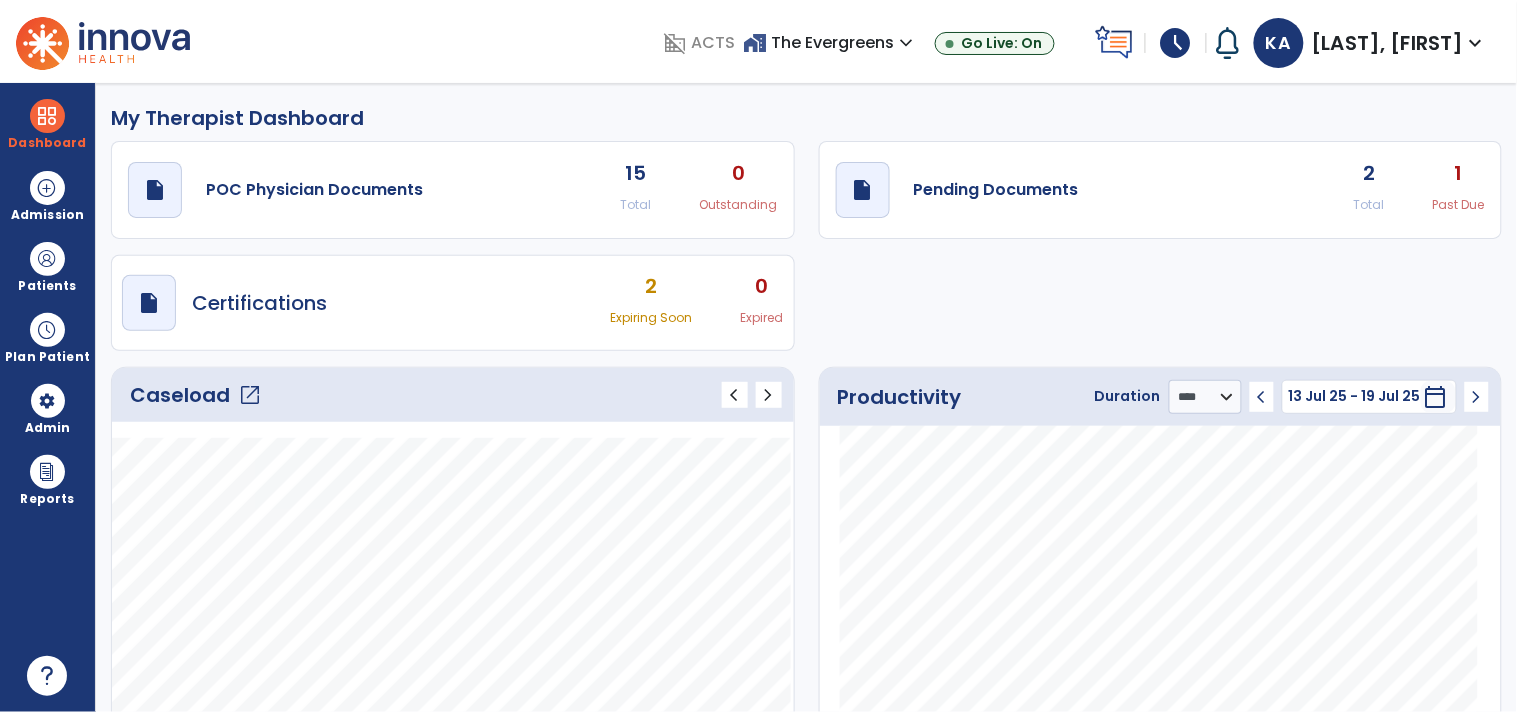 click on "draft   open_in_new  Pending Documents 2 Total 1 Past Due" 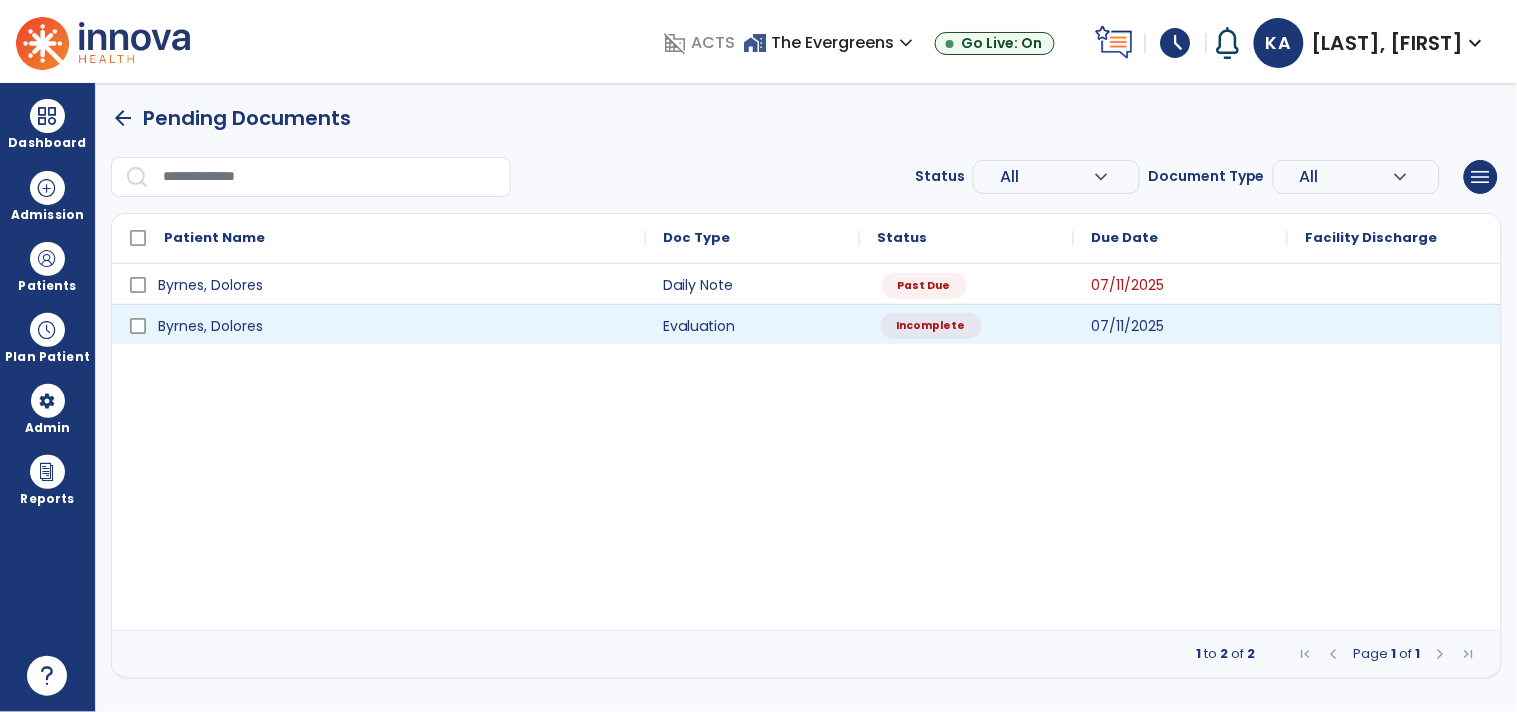 click on "Incomplete" at bounding box center [931, 326] 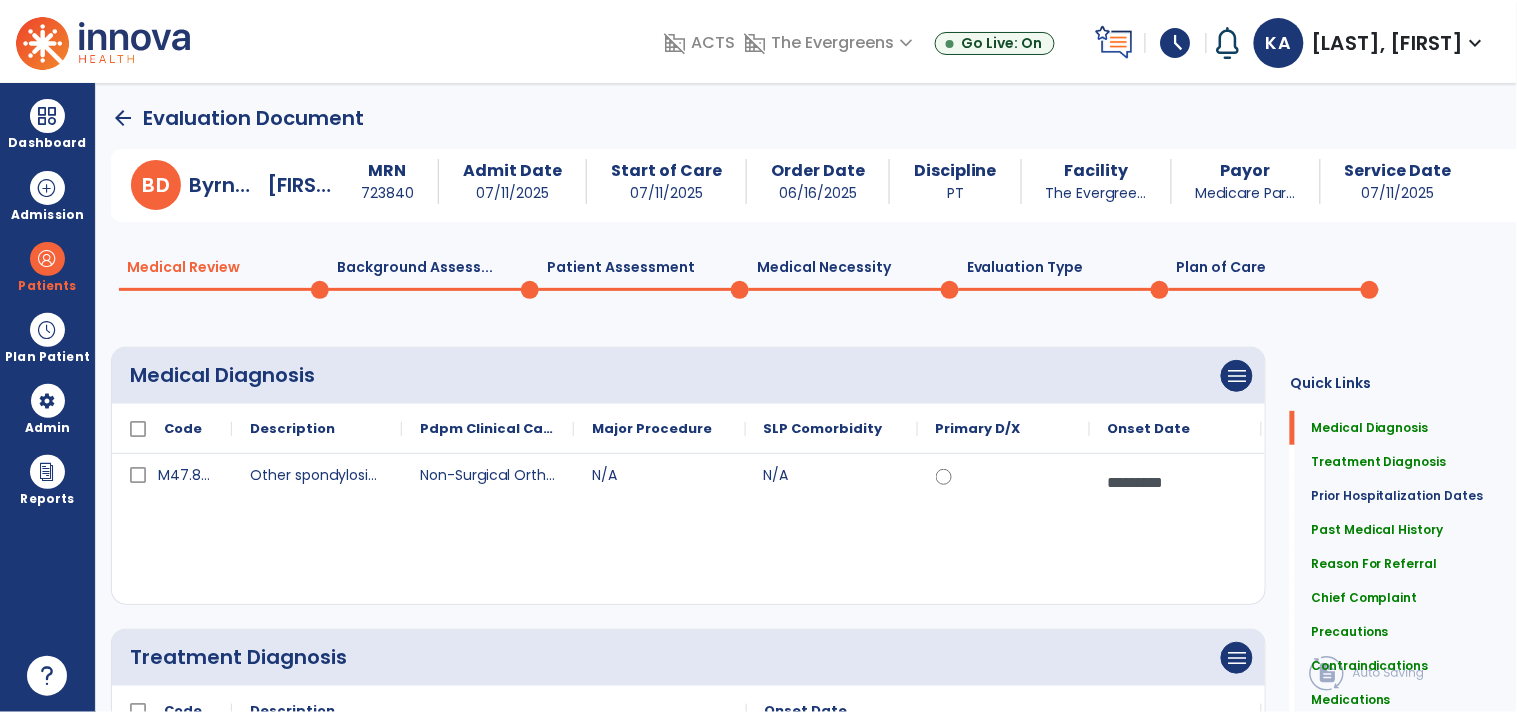 click on "Background Assess...  0" 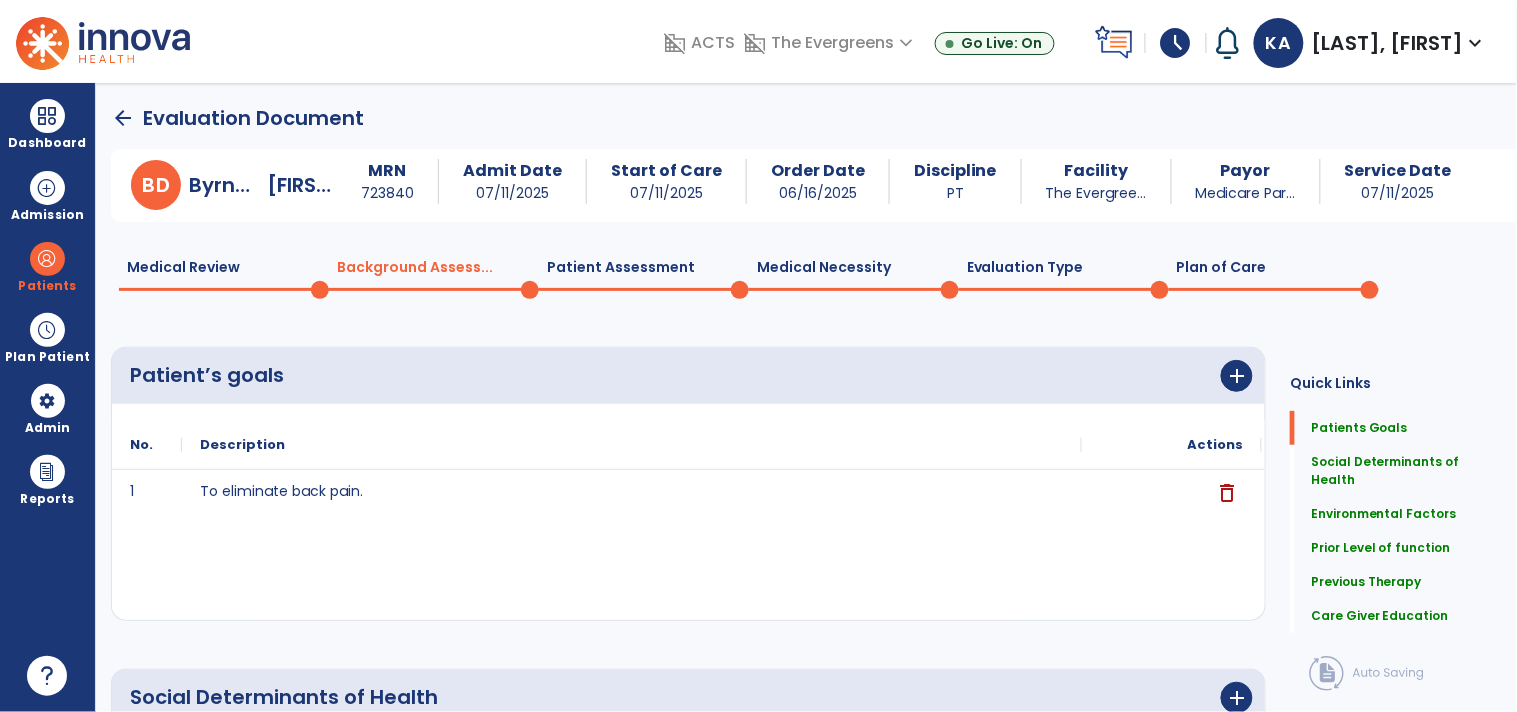 click on "Patient Assessment  0" 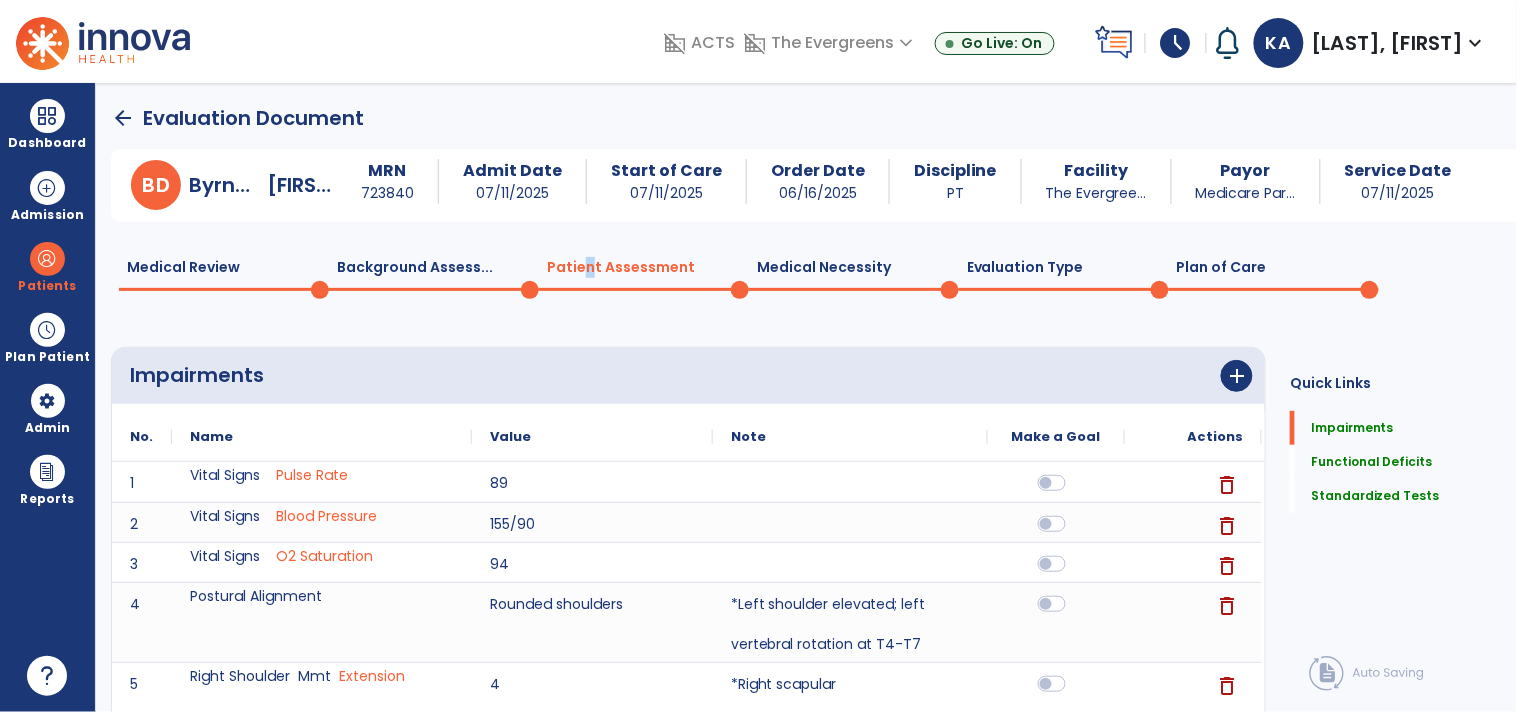 click on "Medical Necessity  0" 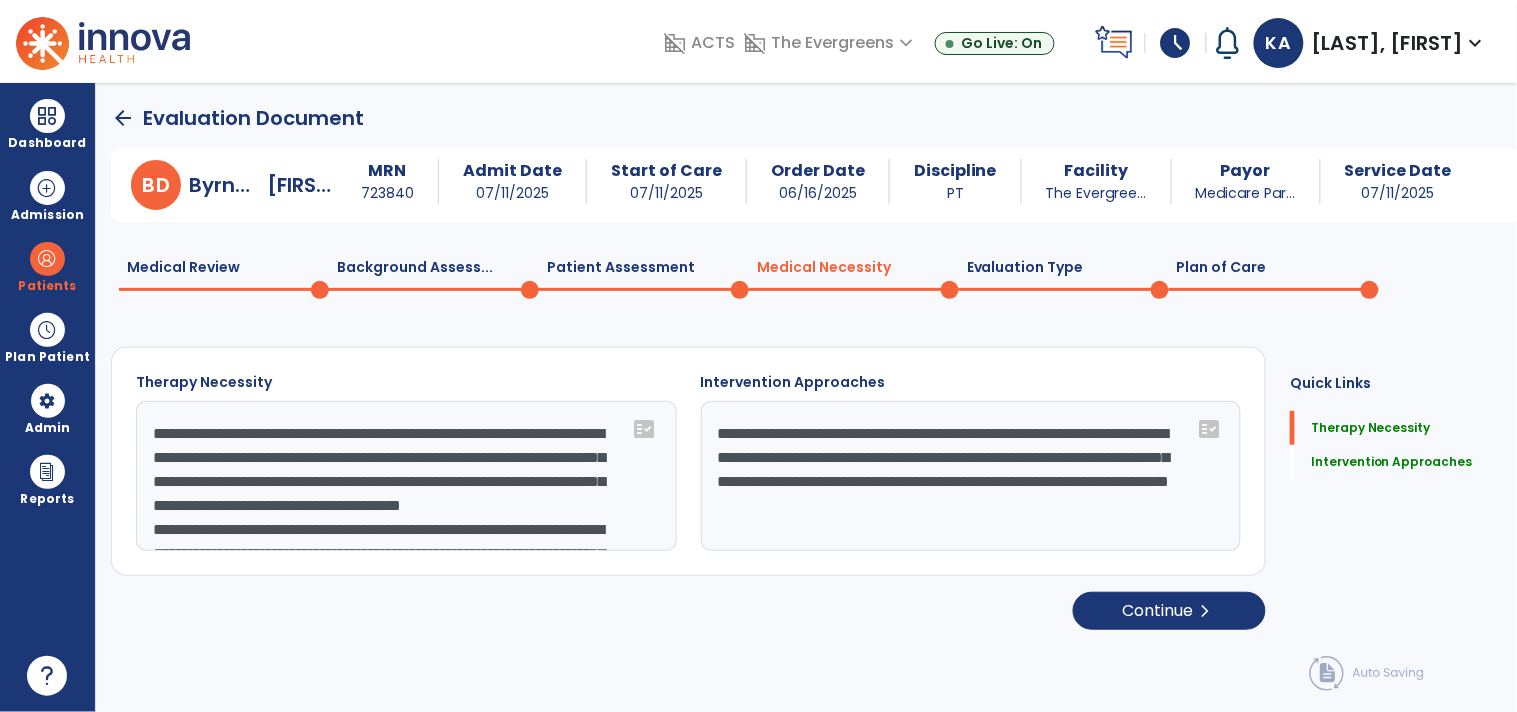 scroll, scrollTop: 165, scrollLeft: 0, axis: vertical 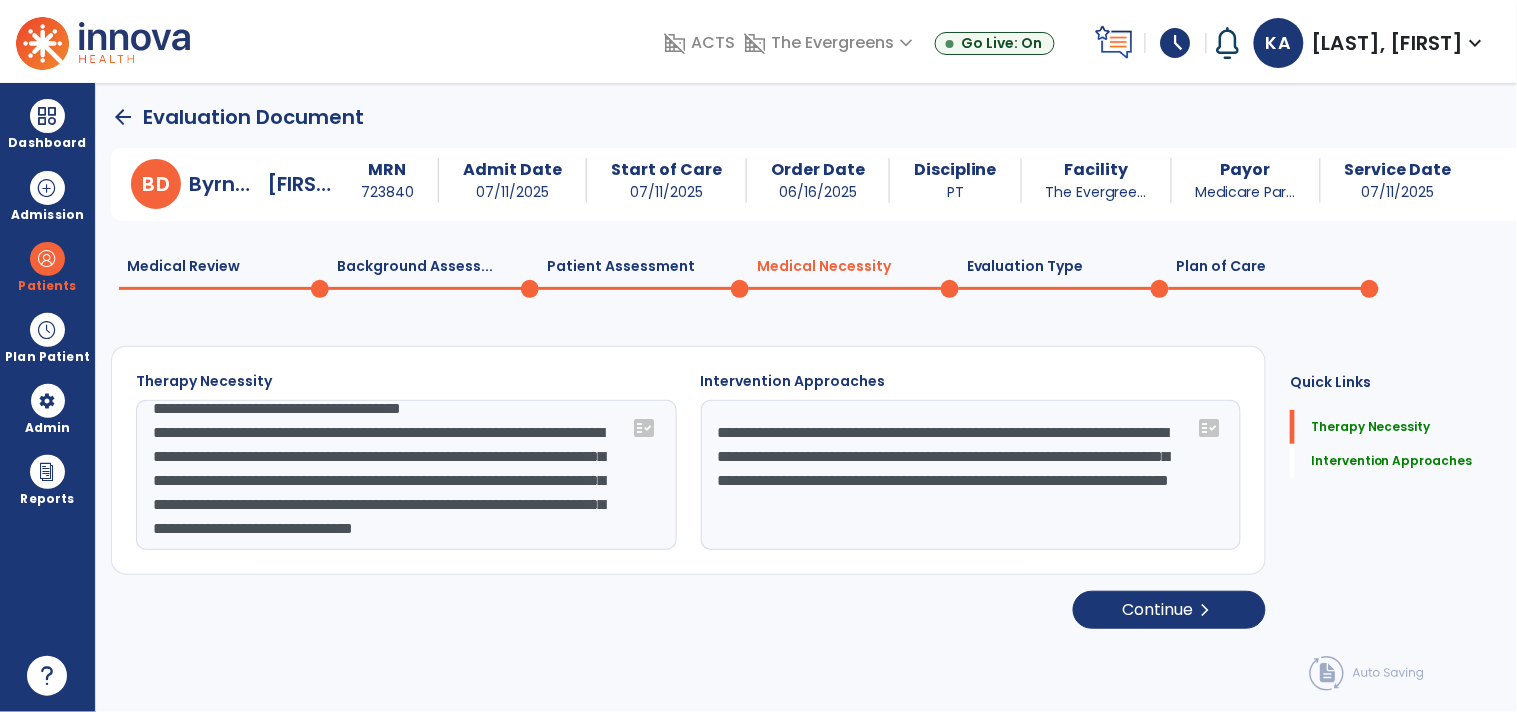 click on "Evaluation Type  0" 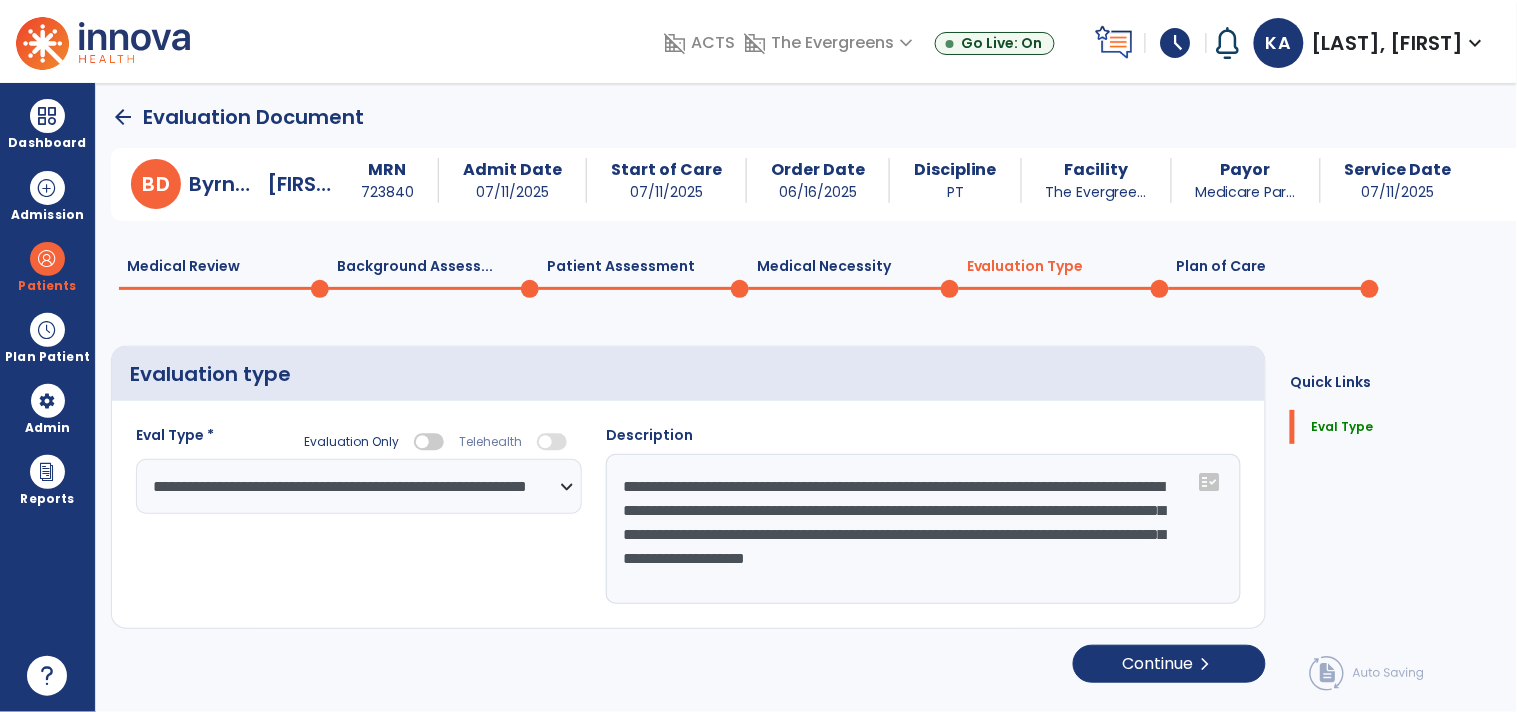 click on "Plan of Care  0" 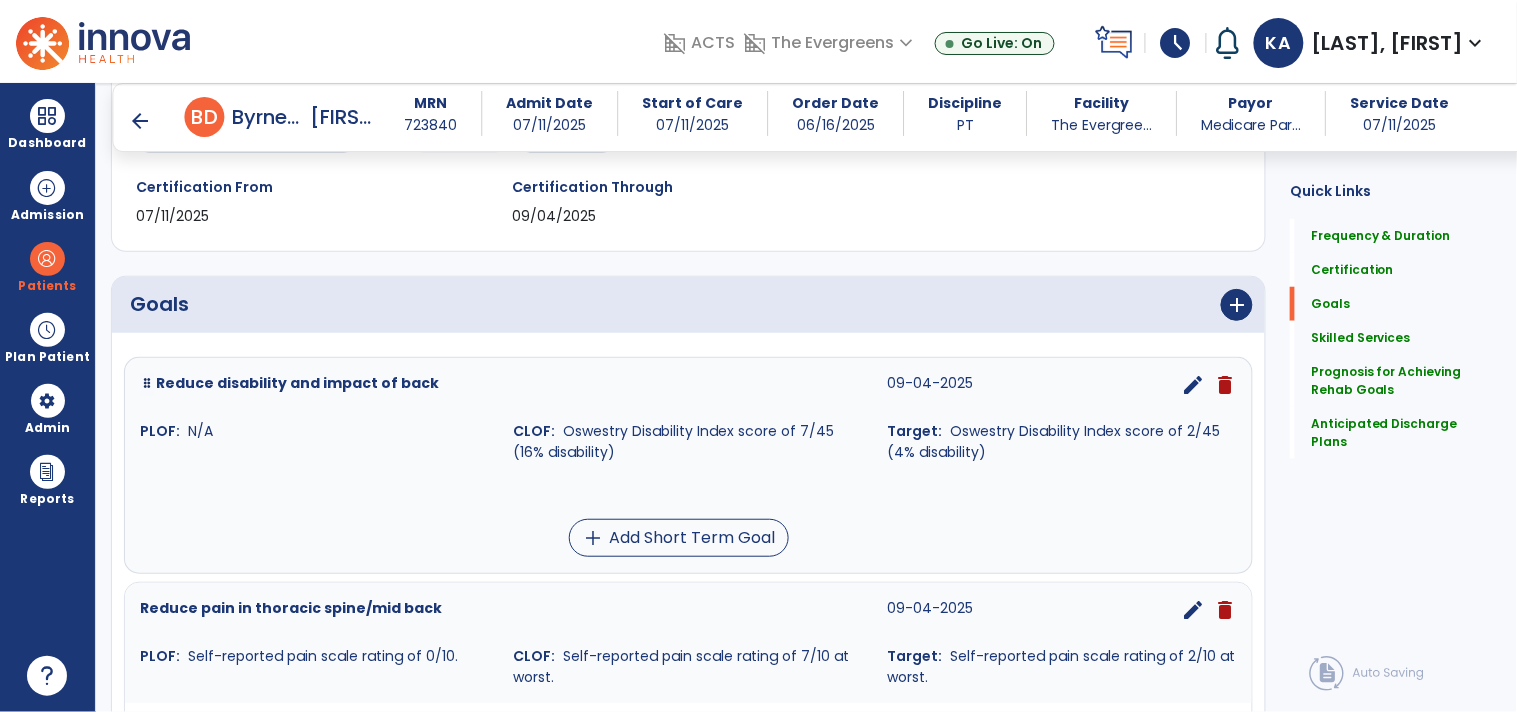 scroll, scrollTop: 334, scrollLeft: 0, axis: vertical 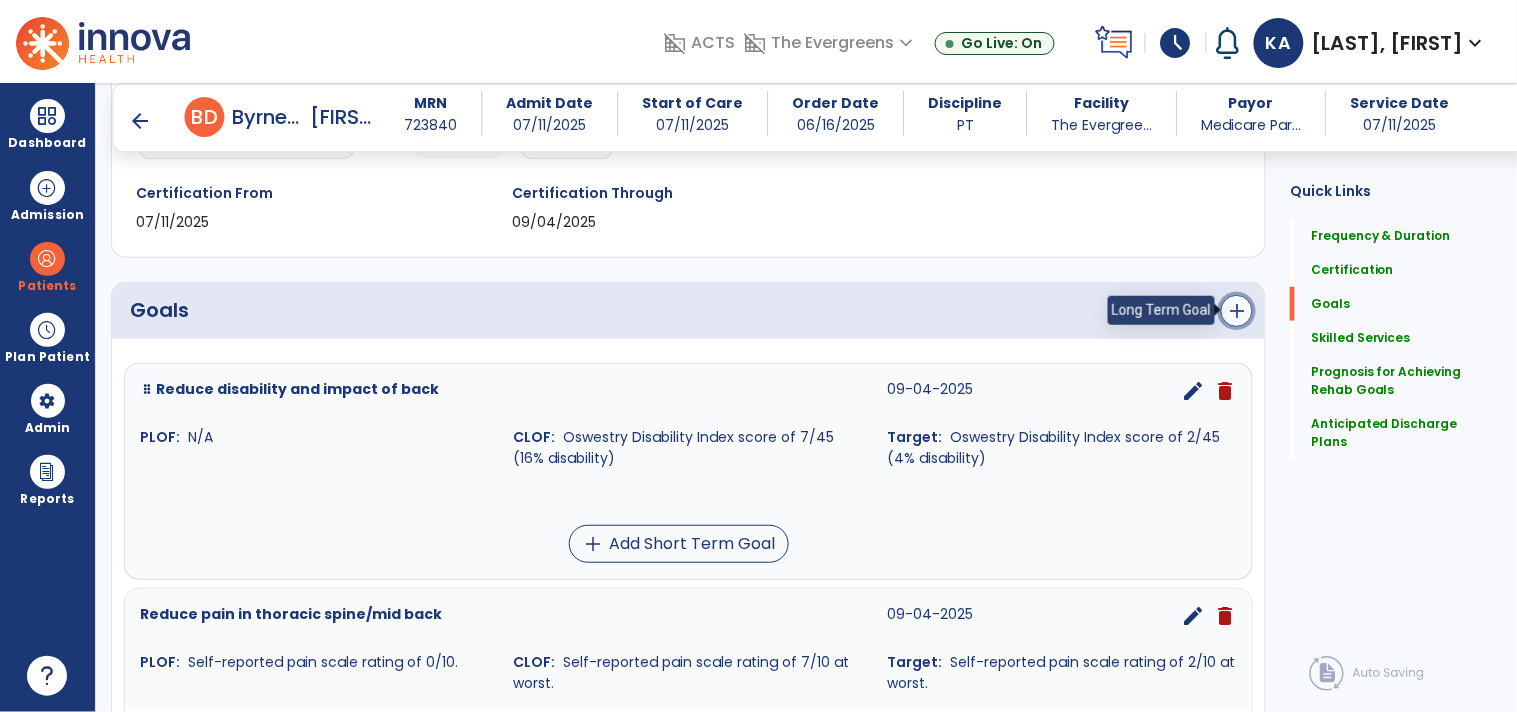click on "add" at bounding box center (1237, 311) 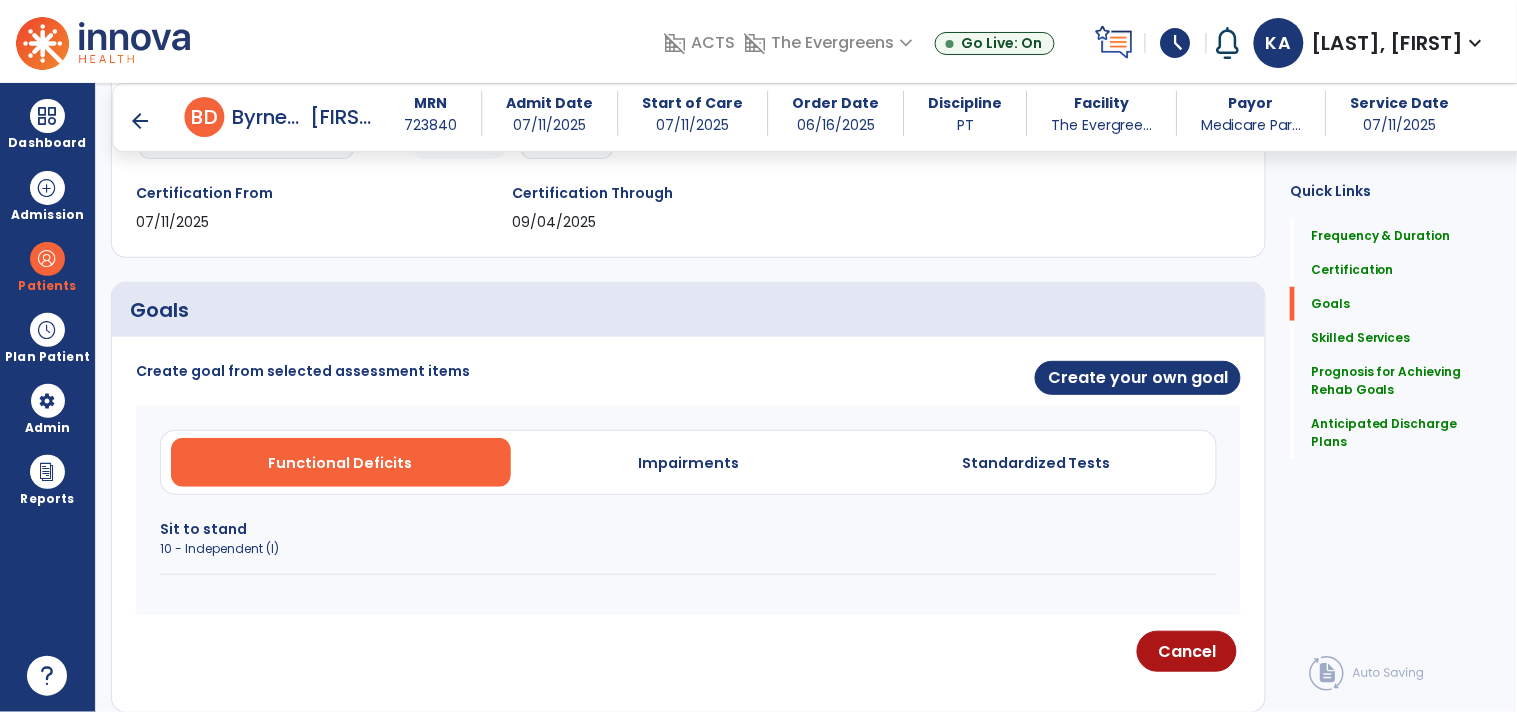 click on "Create goal from selected assessment items  Create your own goal   Functional Deficits   Impairments   Standardized Tests  Sit to stand 10 - Independent (I) Cancel" at bounding box center [688, 524] 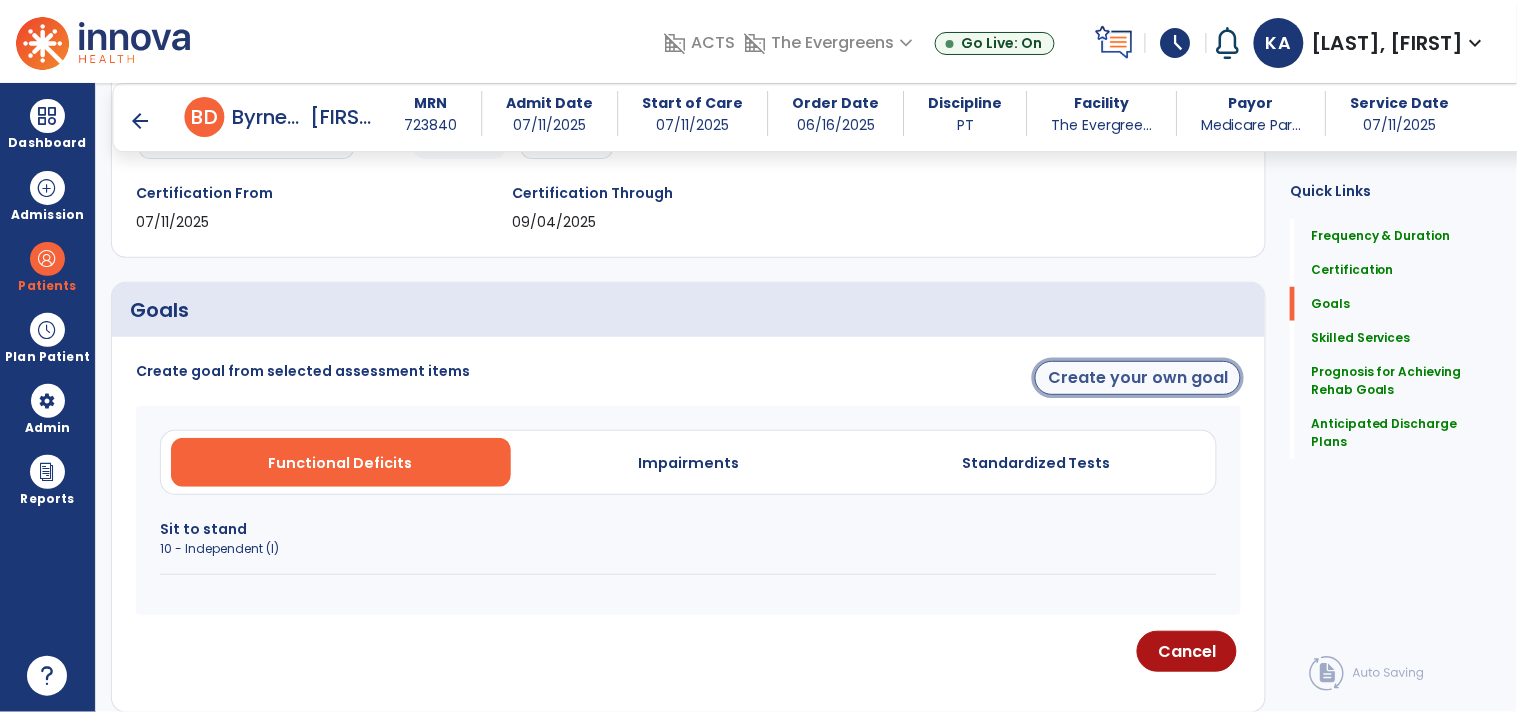 click on "Create your own goal" at bounding box center (1138, 378) 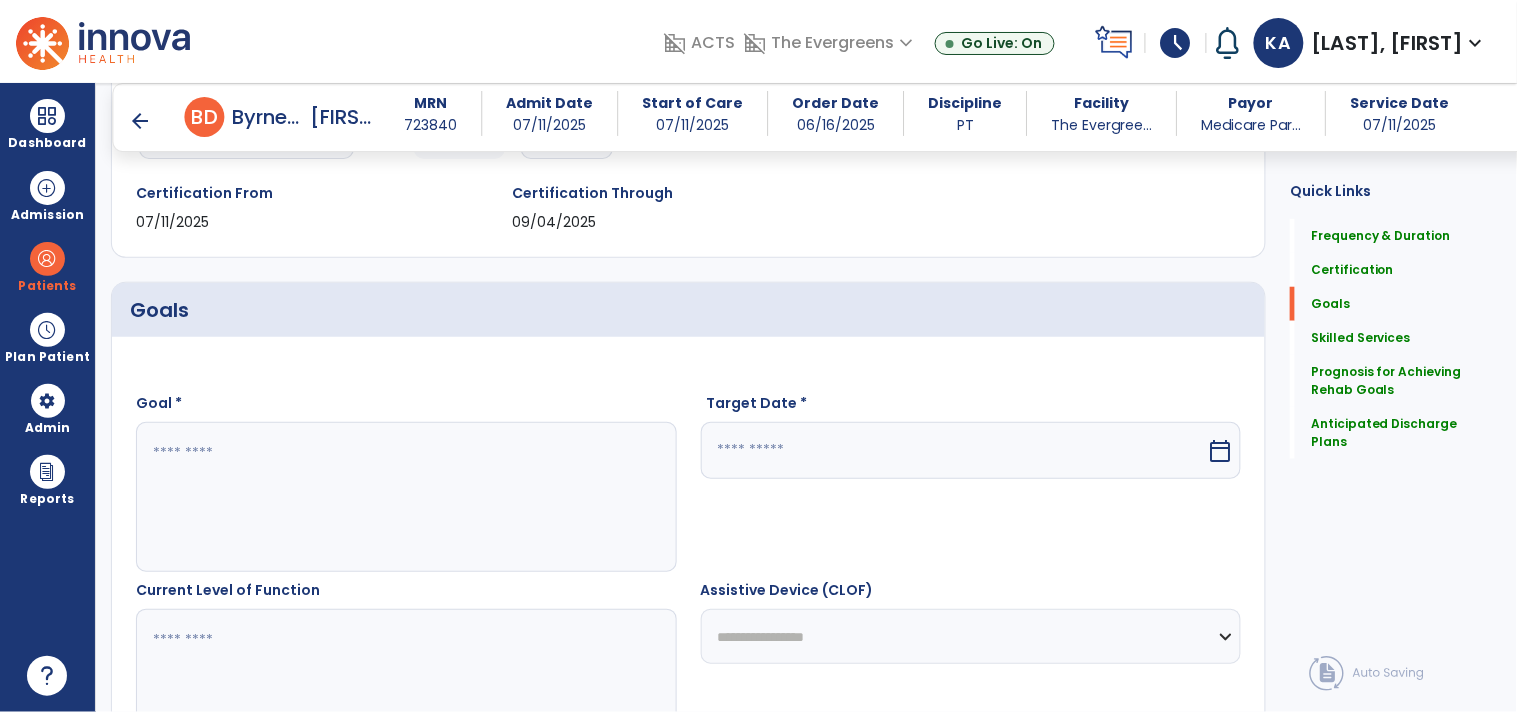 click at bounding box center (405, 497) 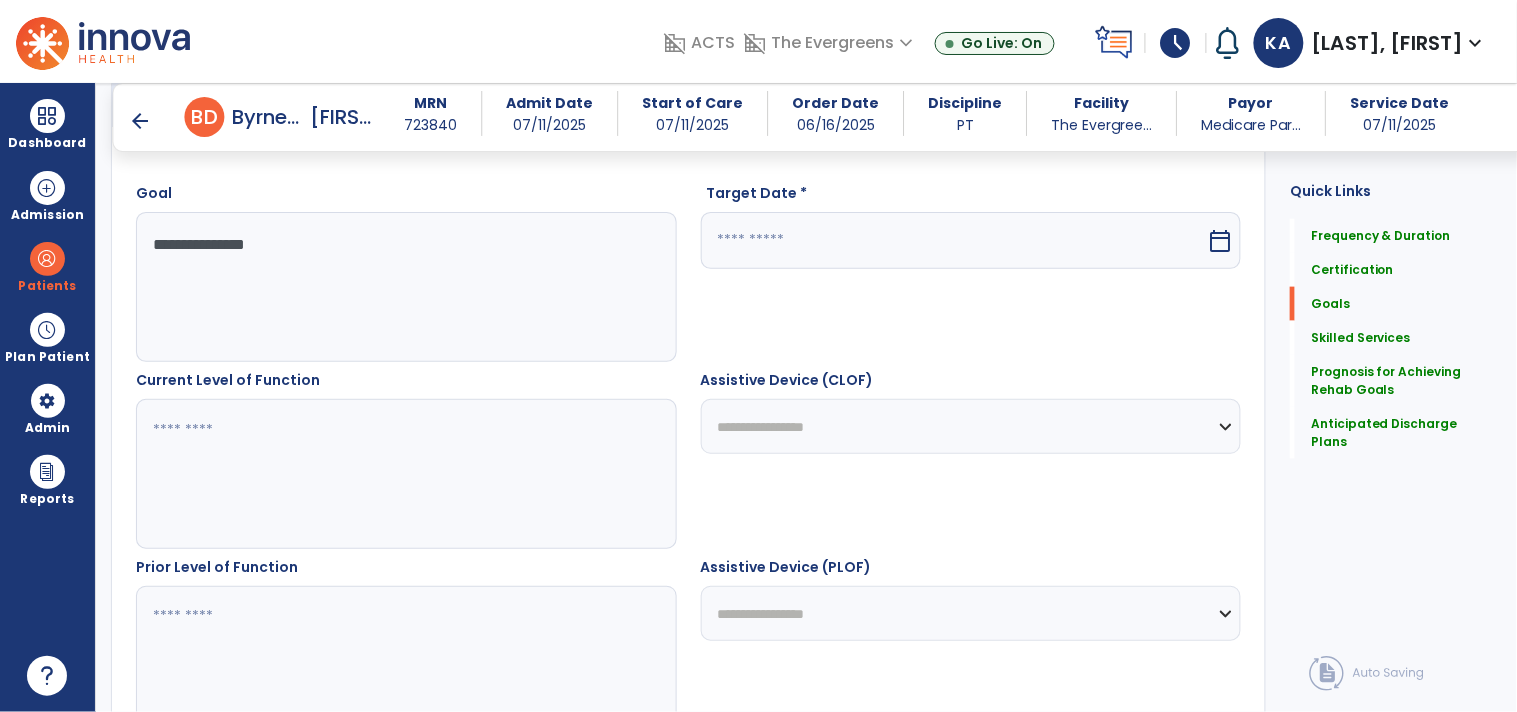scroll, scrollTop: 556, scrollLeft: 0, axis: vertical 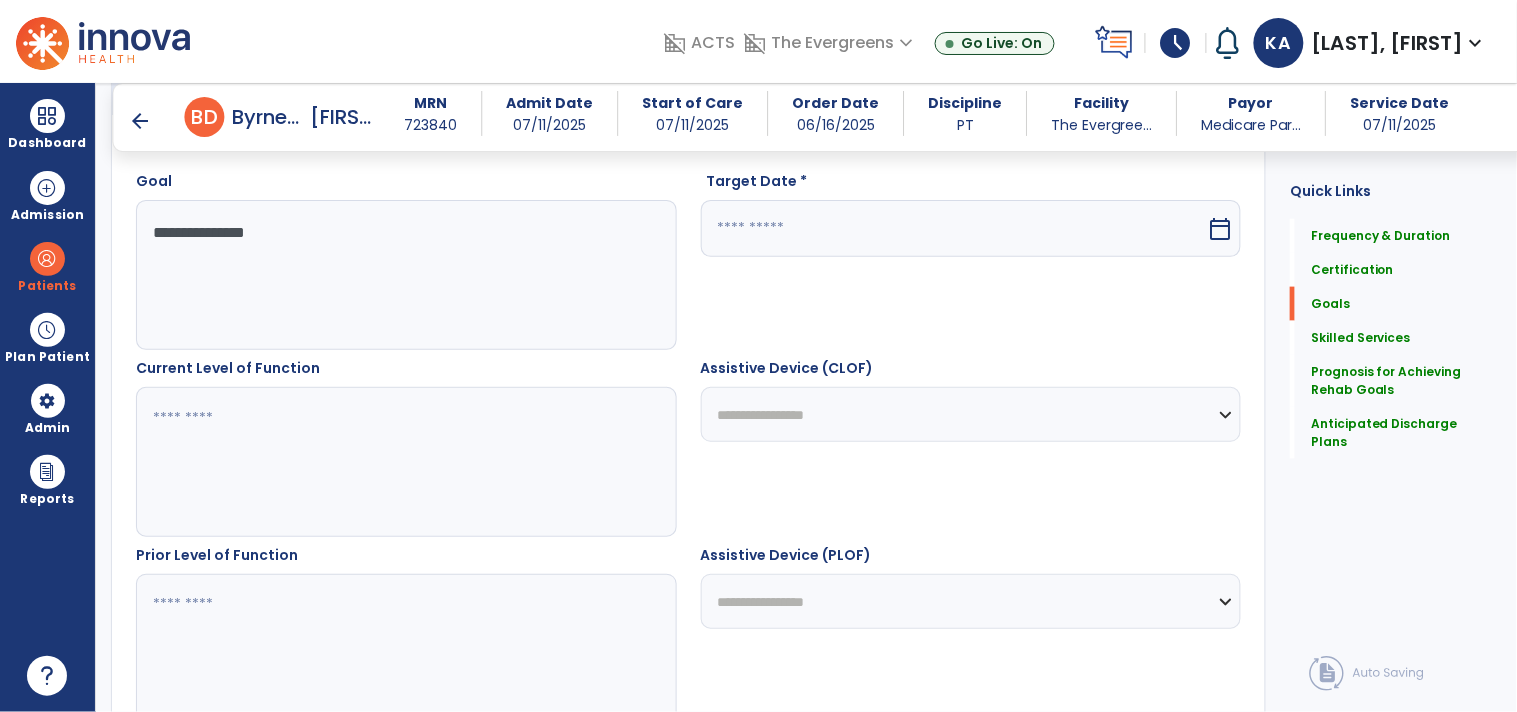 type on "**********" 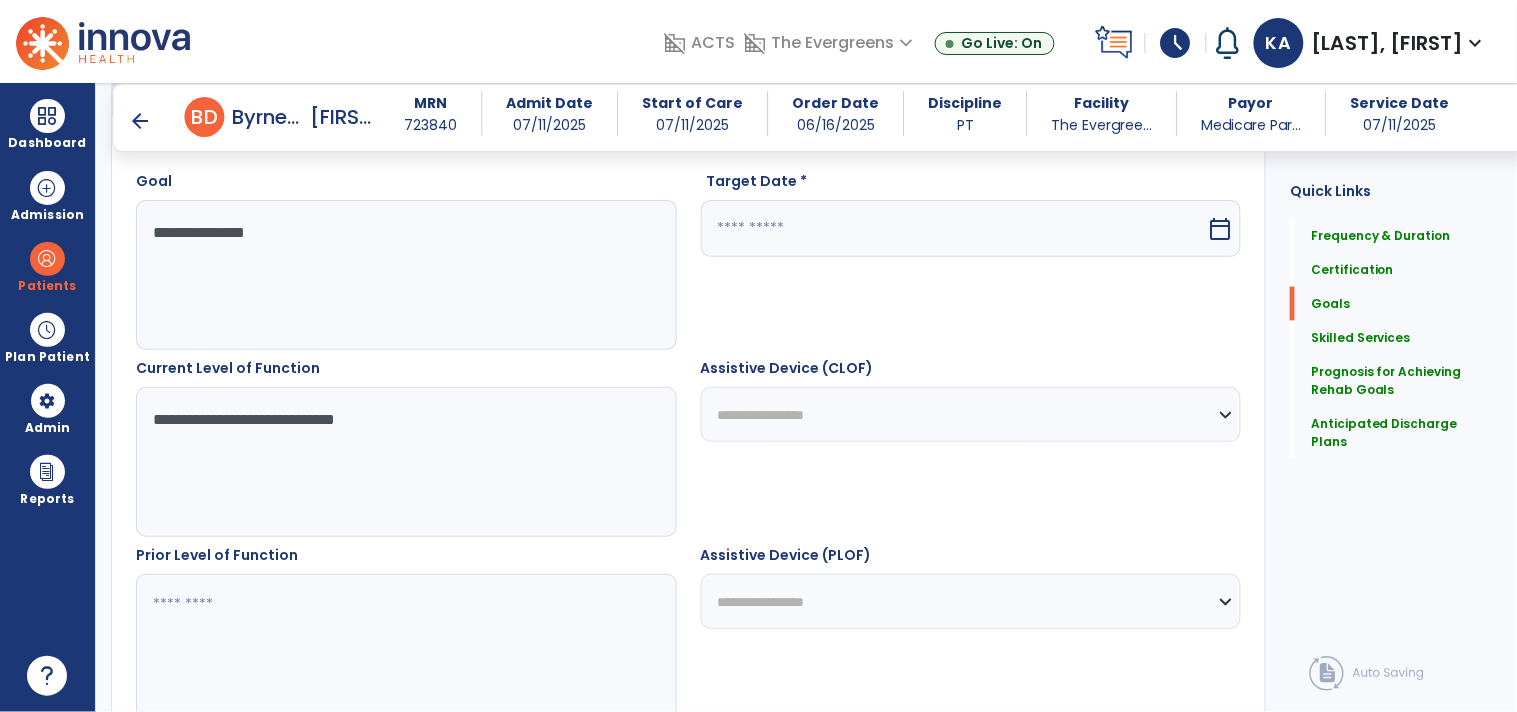 paste on "**********" 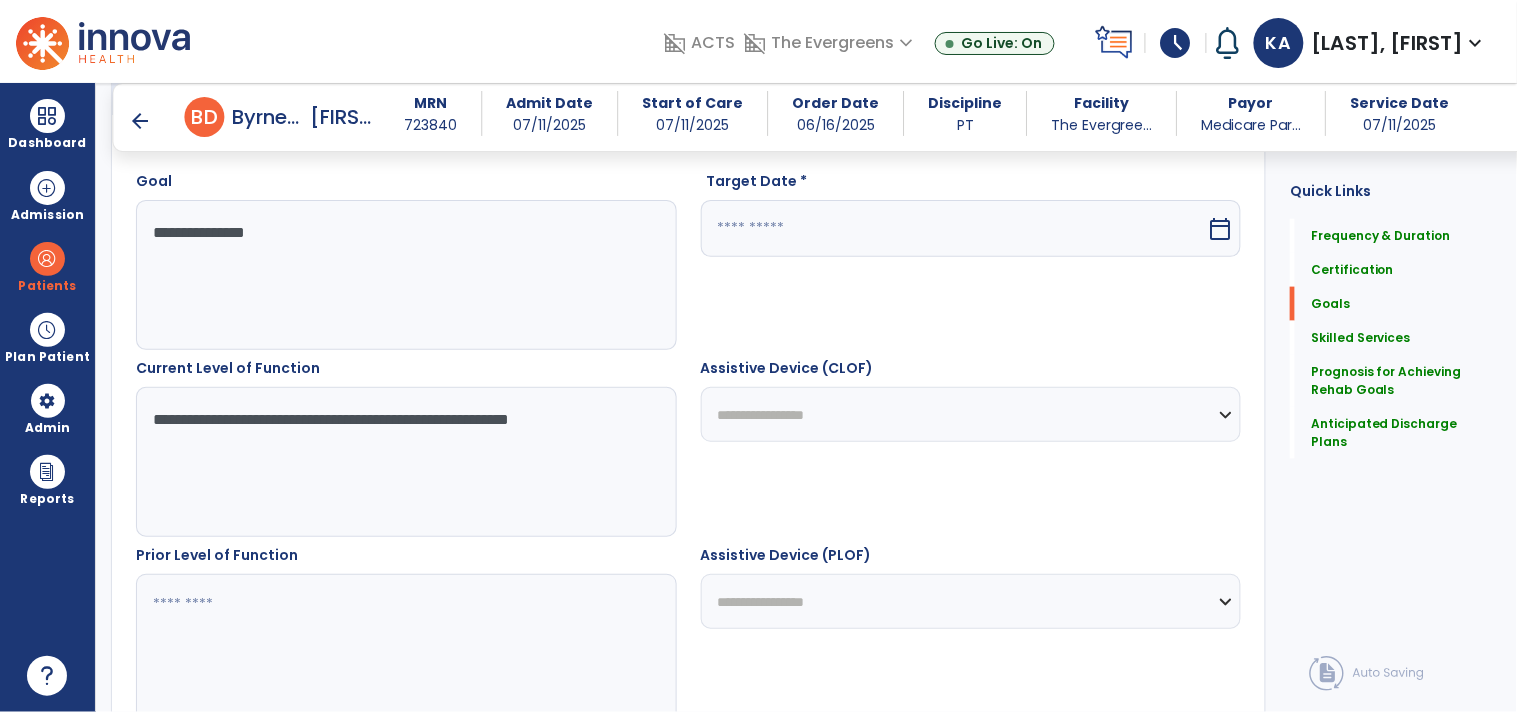 type on "**********" 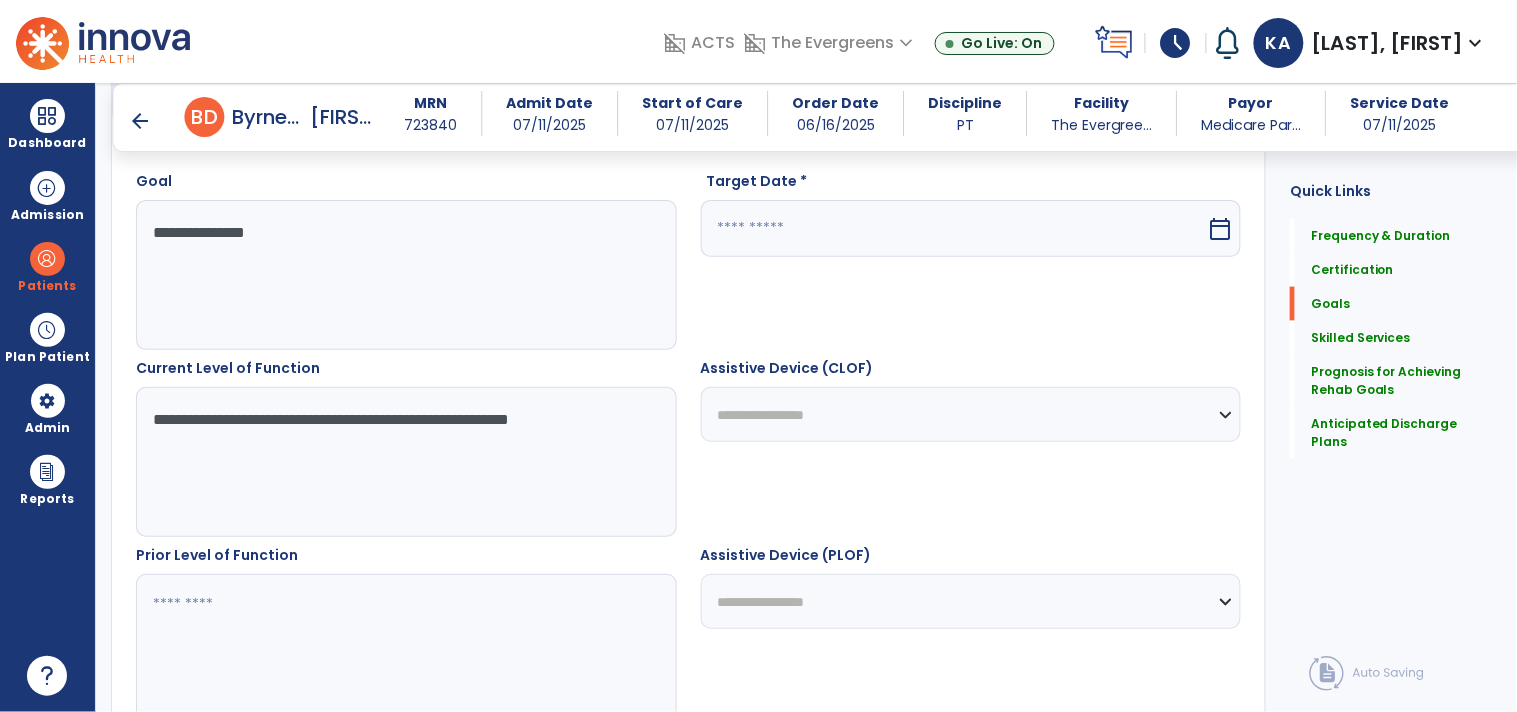 paste on "**********" 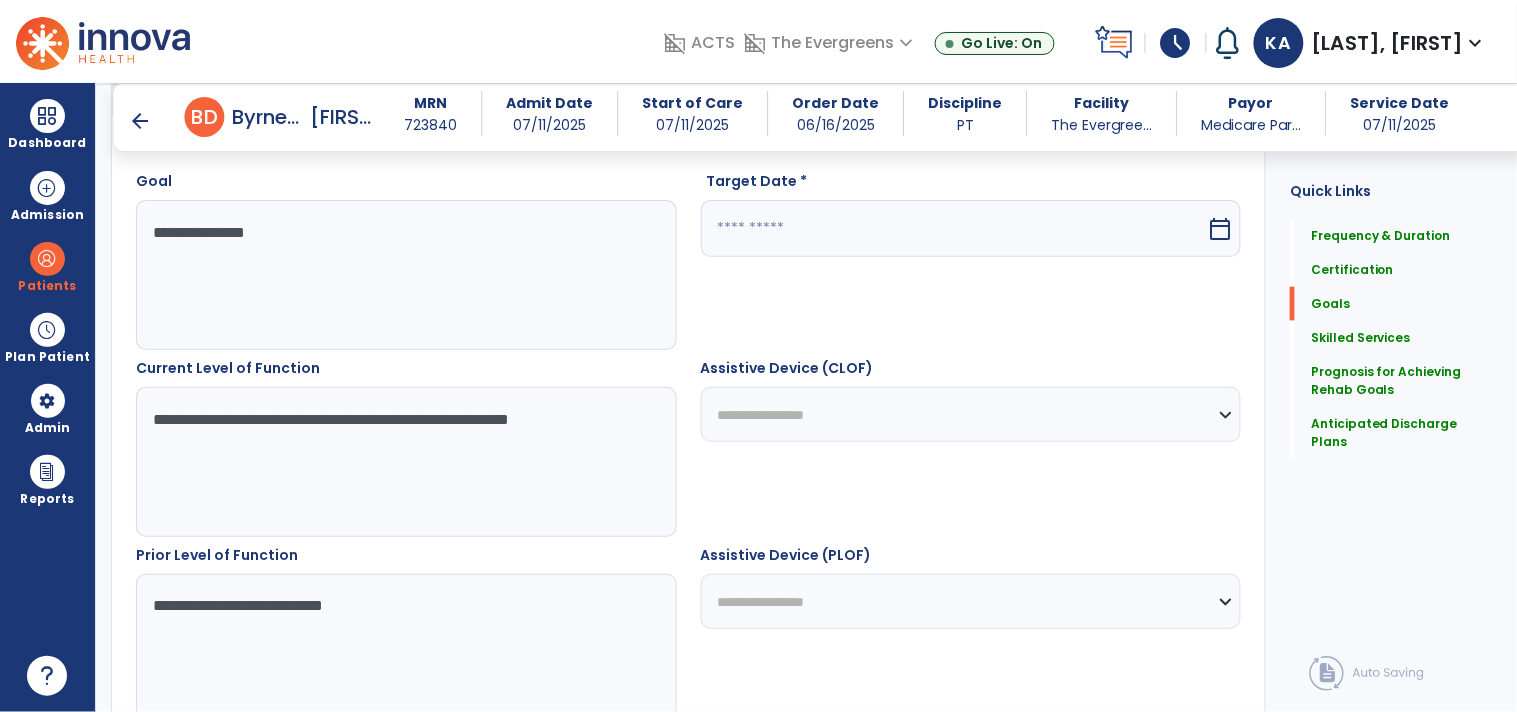 drag, startPoint x: 415, startPoint y: 605, endPoint x: 68, endPoint y: 625, distance: 347.5759 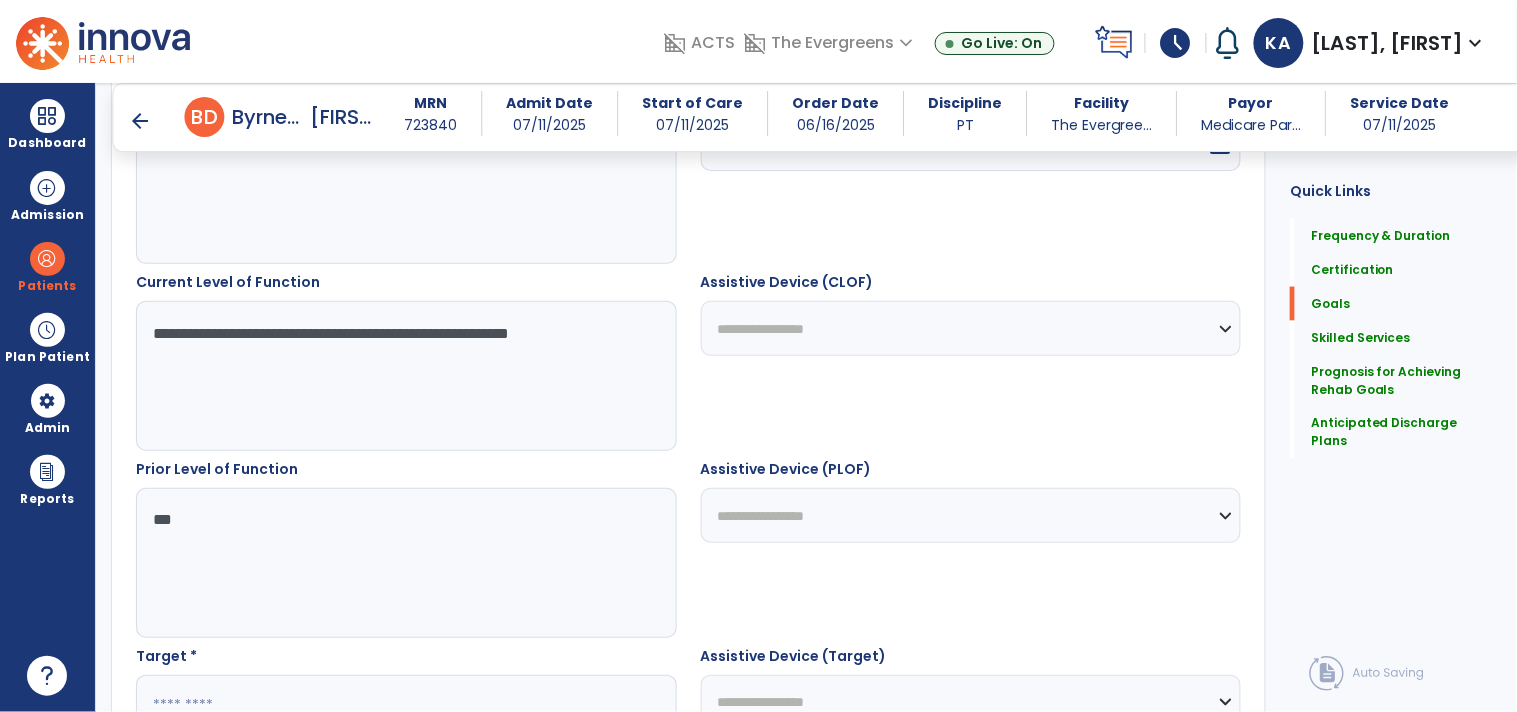 scroll, scrollTop: 778, scrollLeft: 0, axis: vertical 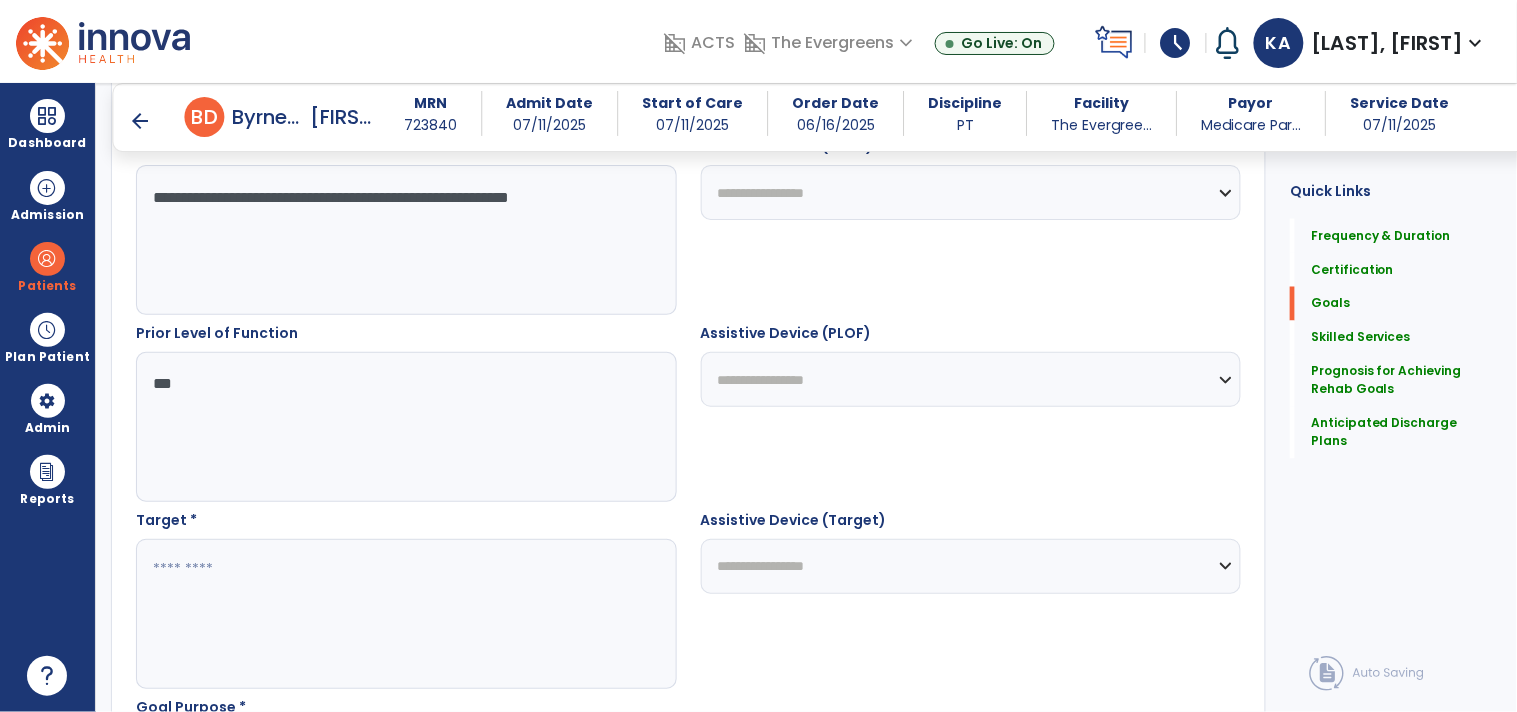 type on "***" 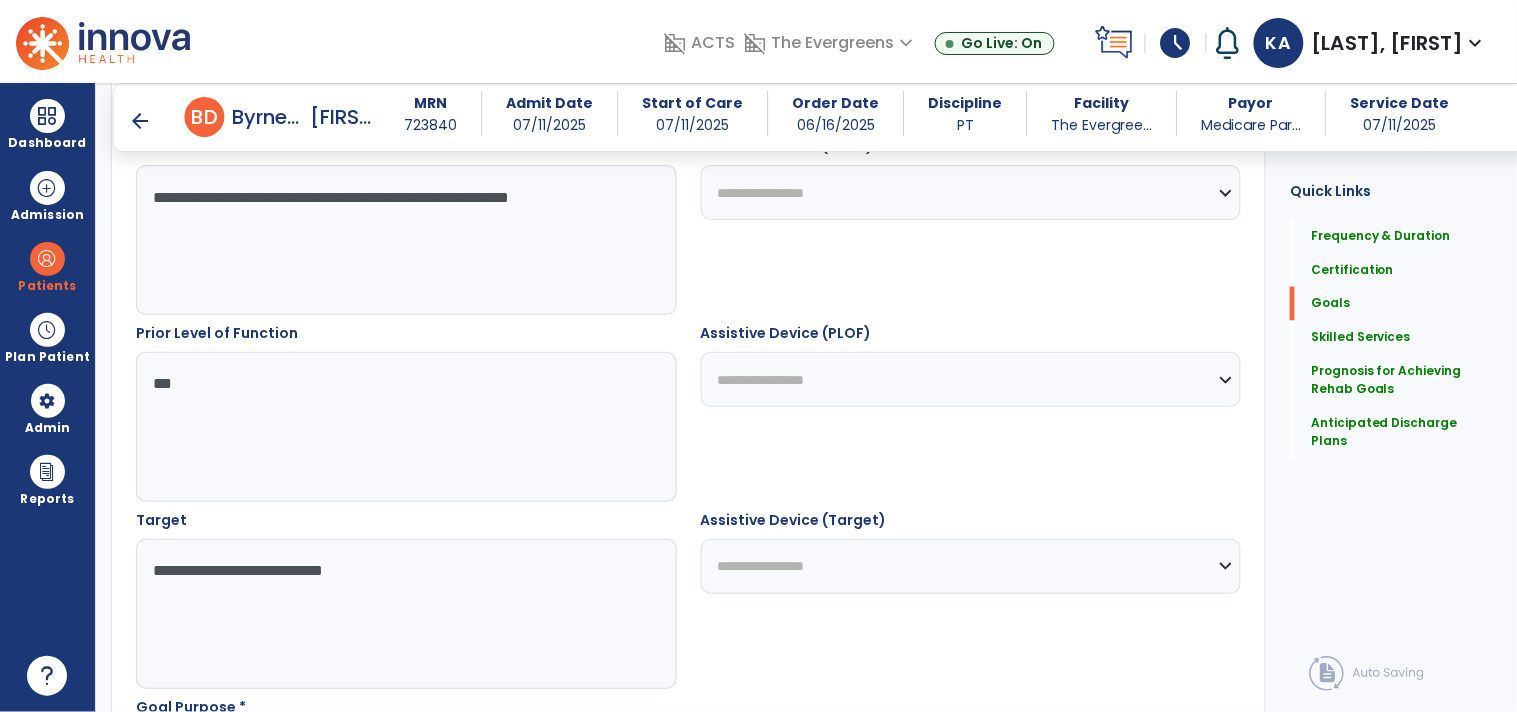 drag, startPoint x: 474, startPoint y: 594, endPoint x: 36, endPoint y: 592, distance: 438.00458 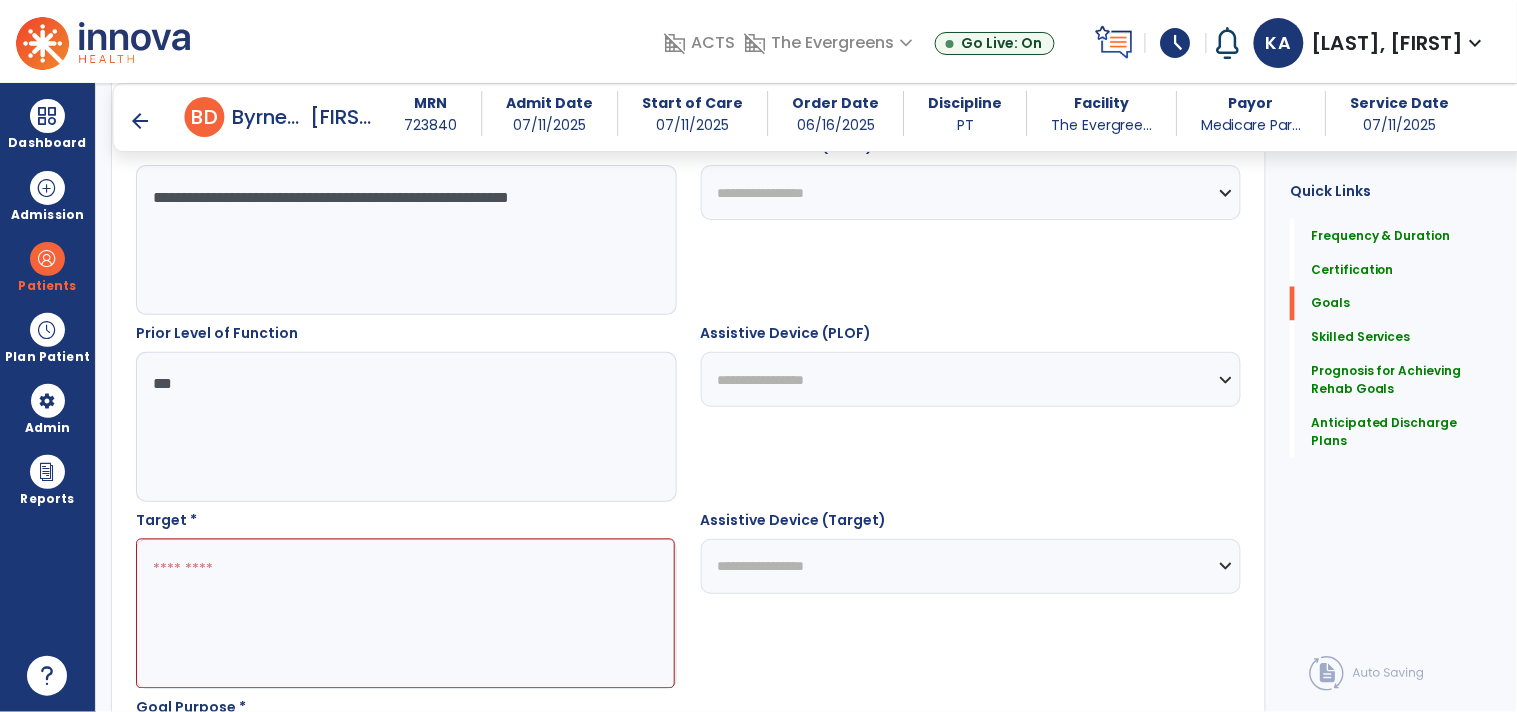 drag, startPoint x: 321, startPoint y: 200, endPoint x: 135, endPoint y: 208, distance: 186.17197 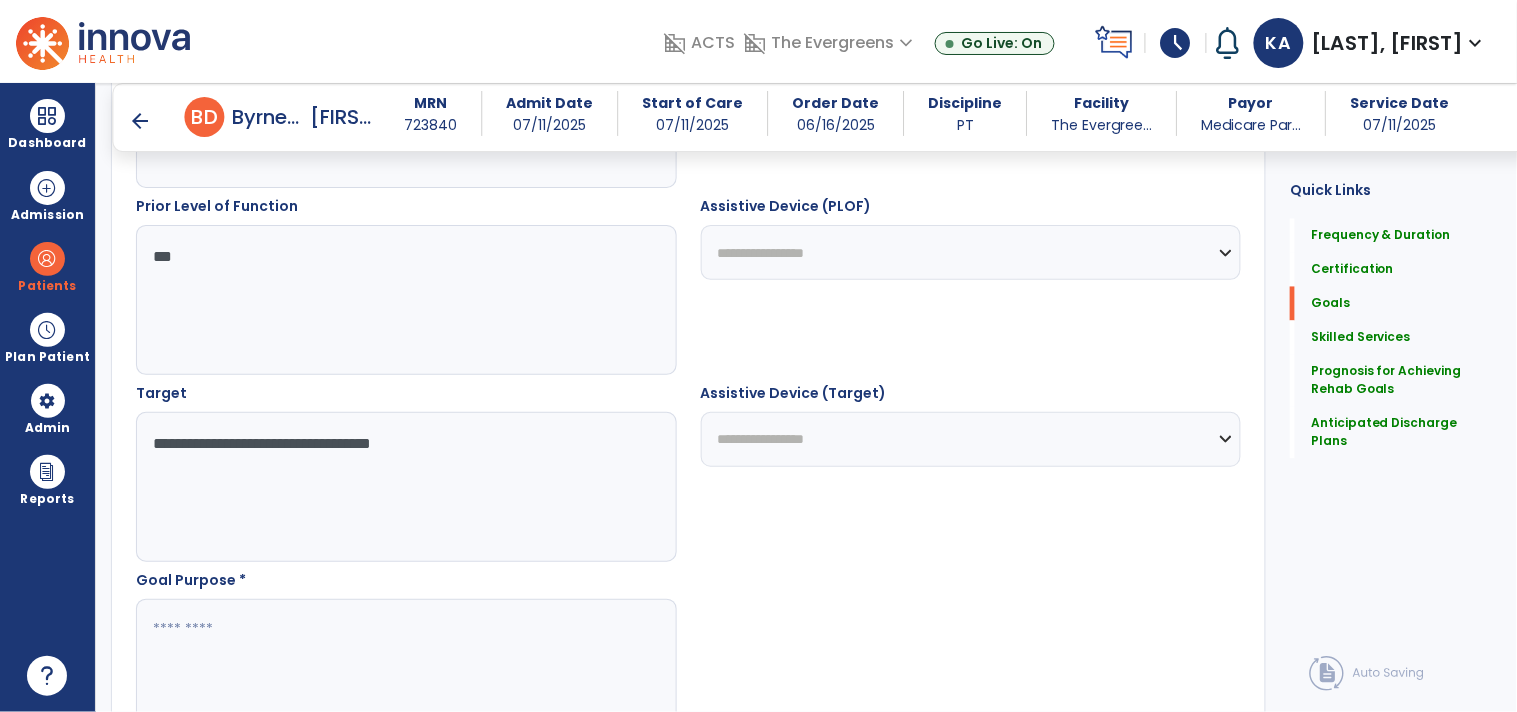 scroll, scrollTop: 1001, scrollLeft: 0, axis: vertical 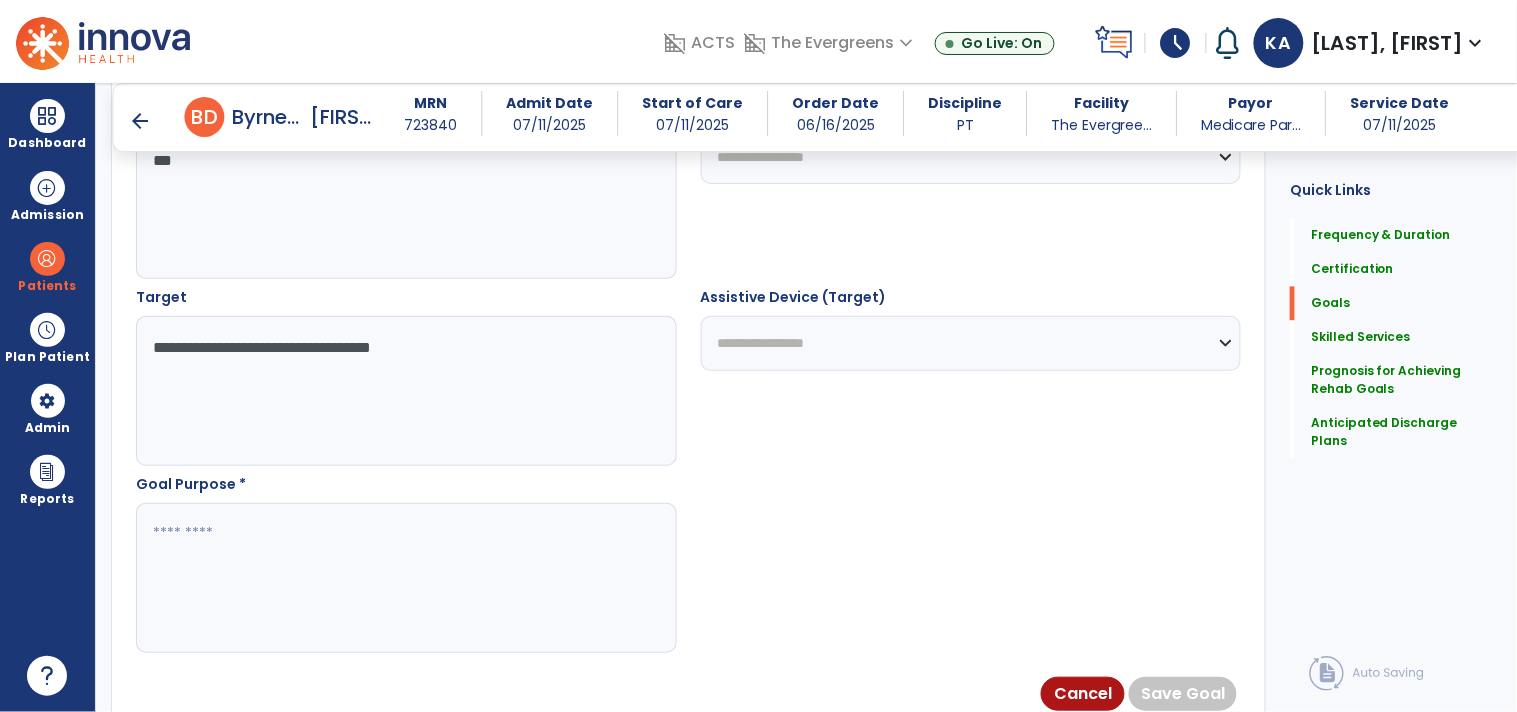 type on "**********" 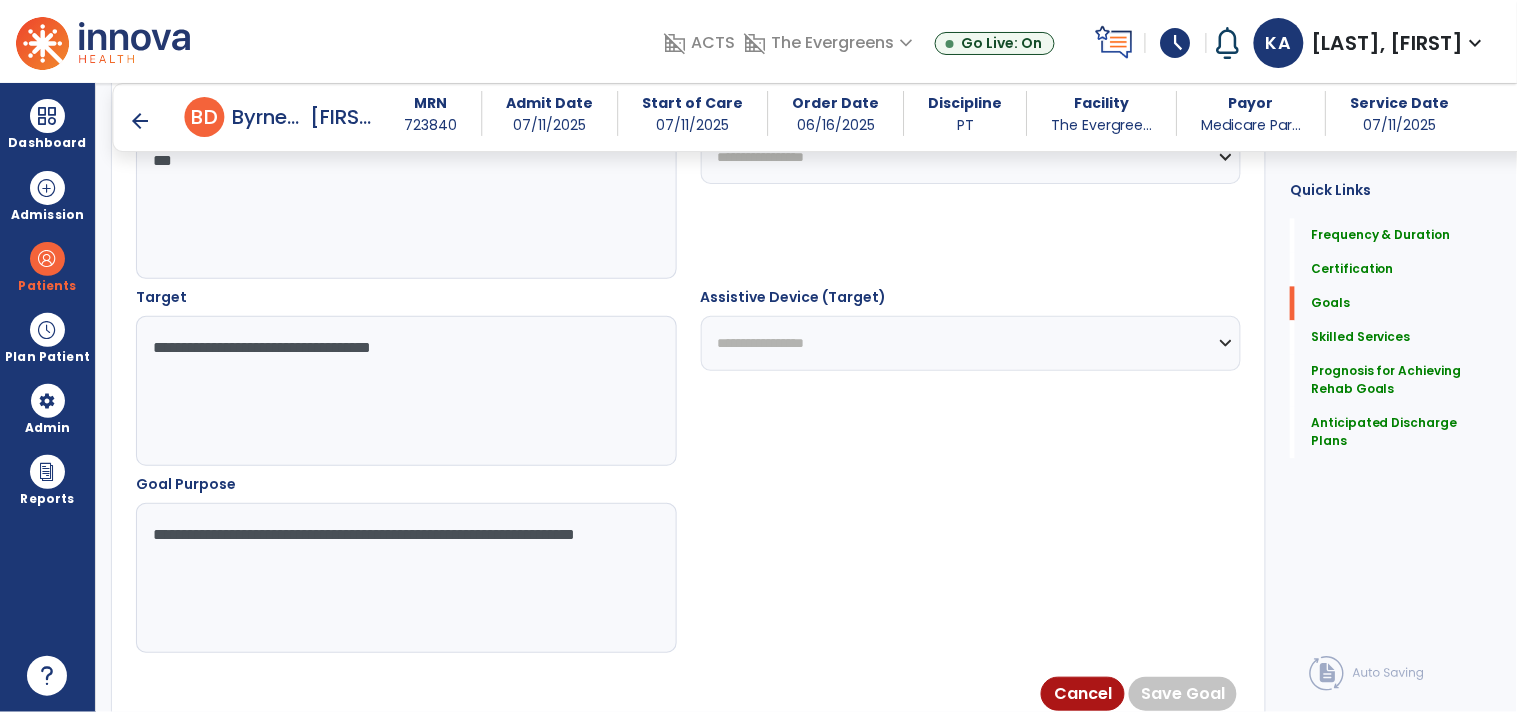 click on "**********" at bounding box center (405, 578) 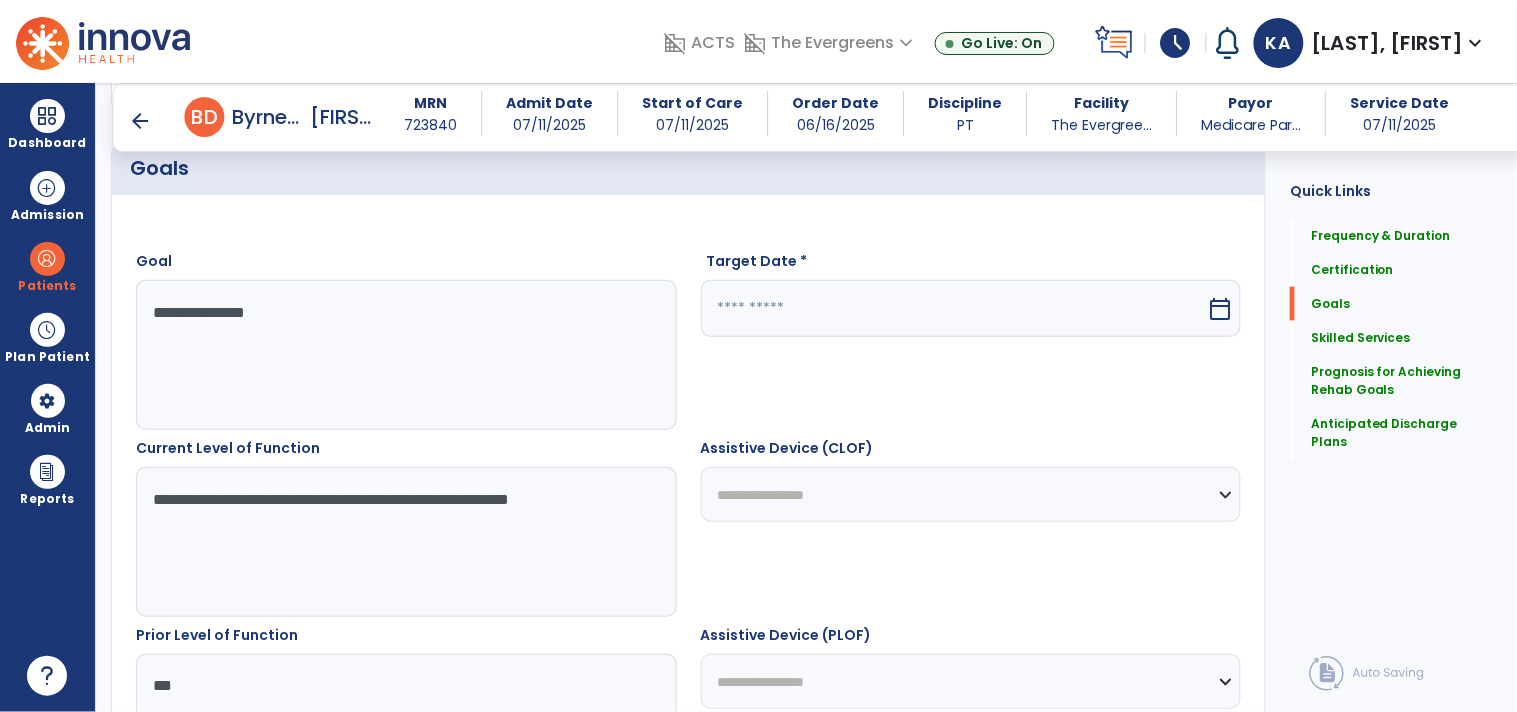 scroll, scrollTop: 445, scrollLeft: 0, axis: vertical 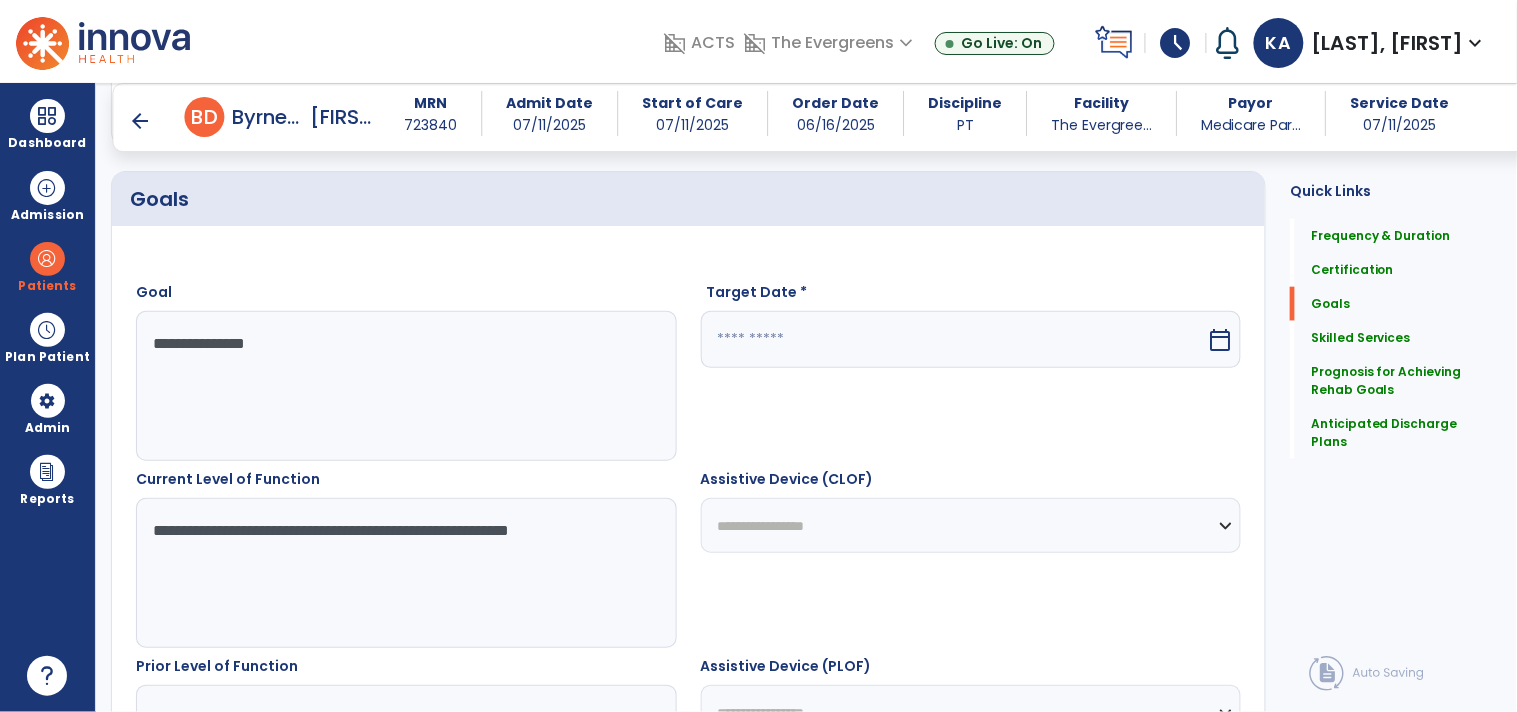 type on "**********" 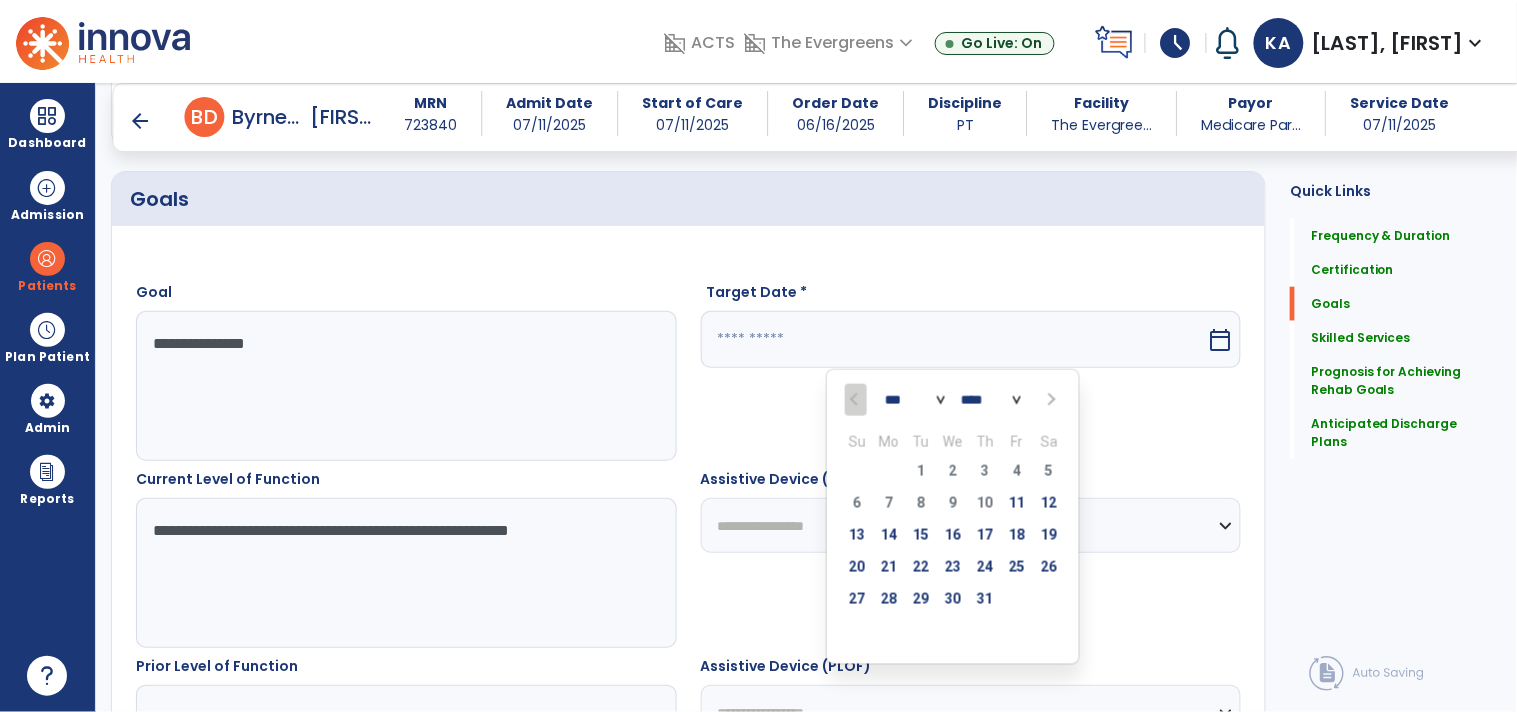 click at bounding box center (1050, 400) 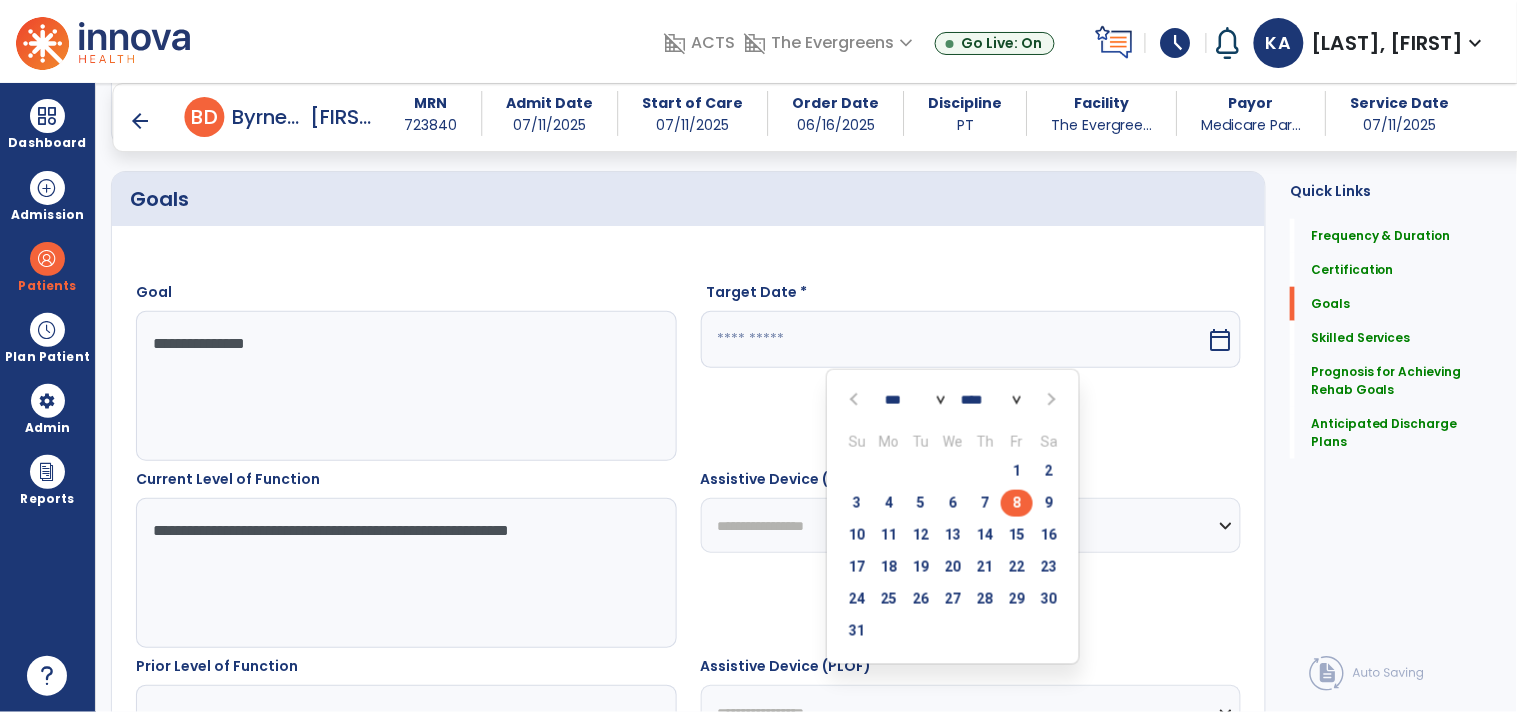 click on "8" at bounding box center (1017, 503) 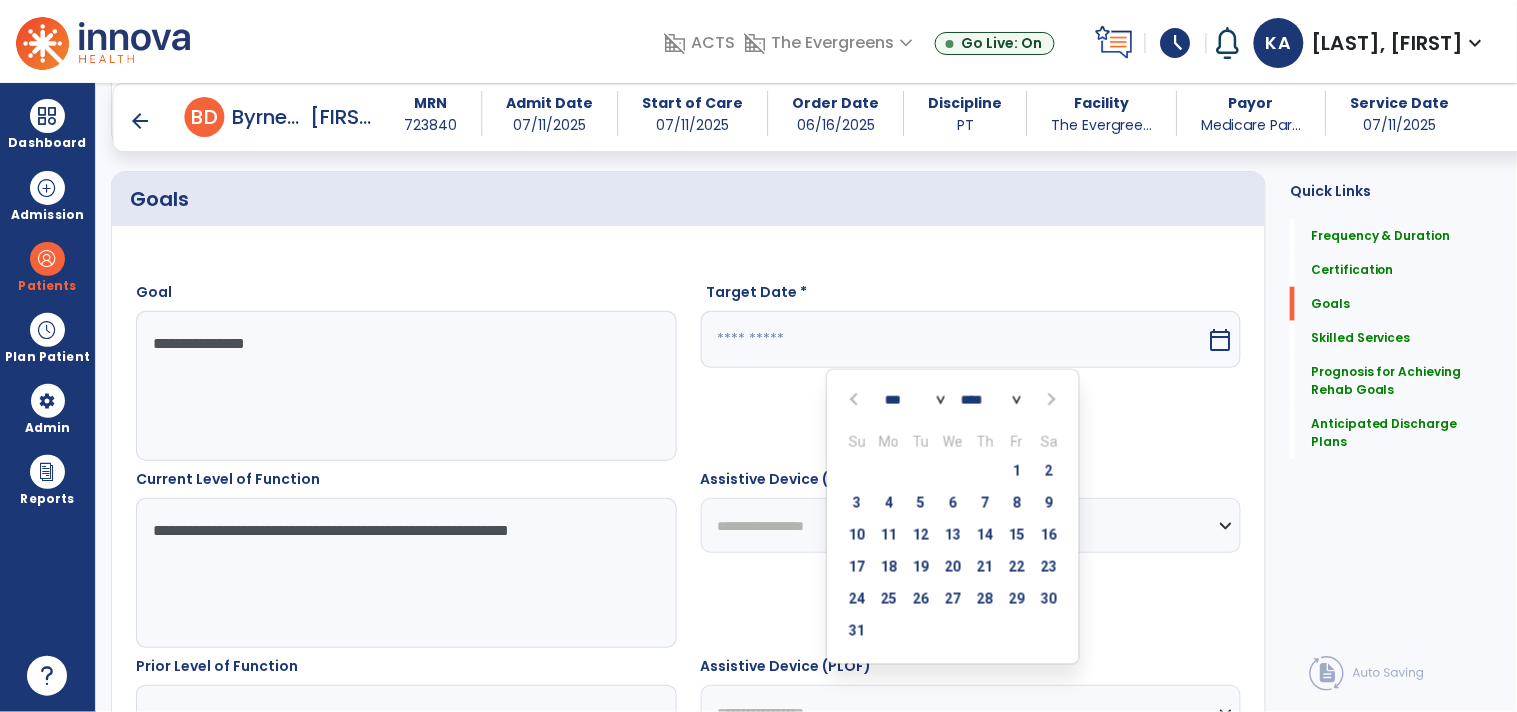 type on "********" 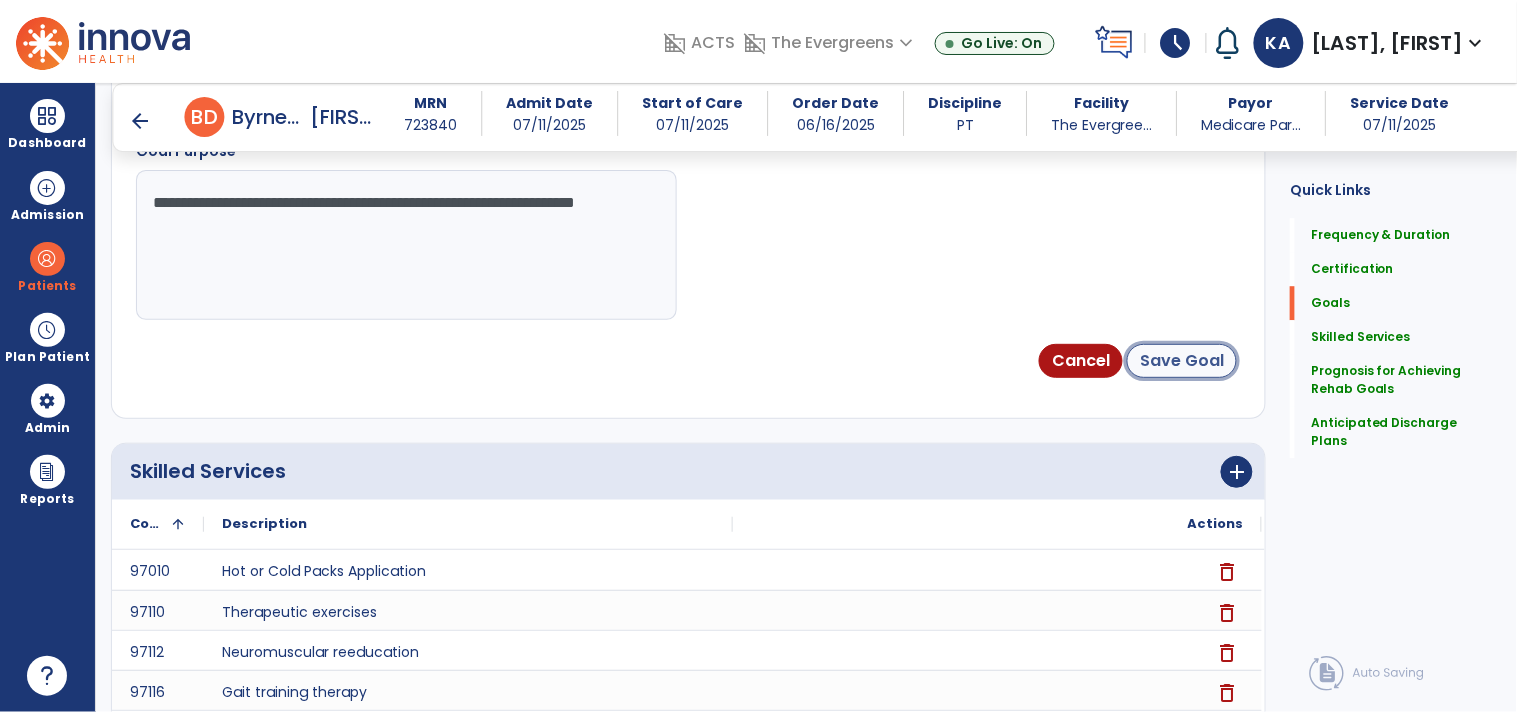 click on "Save Goal" at bounding box center [1182, 361] 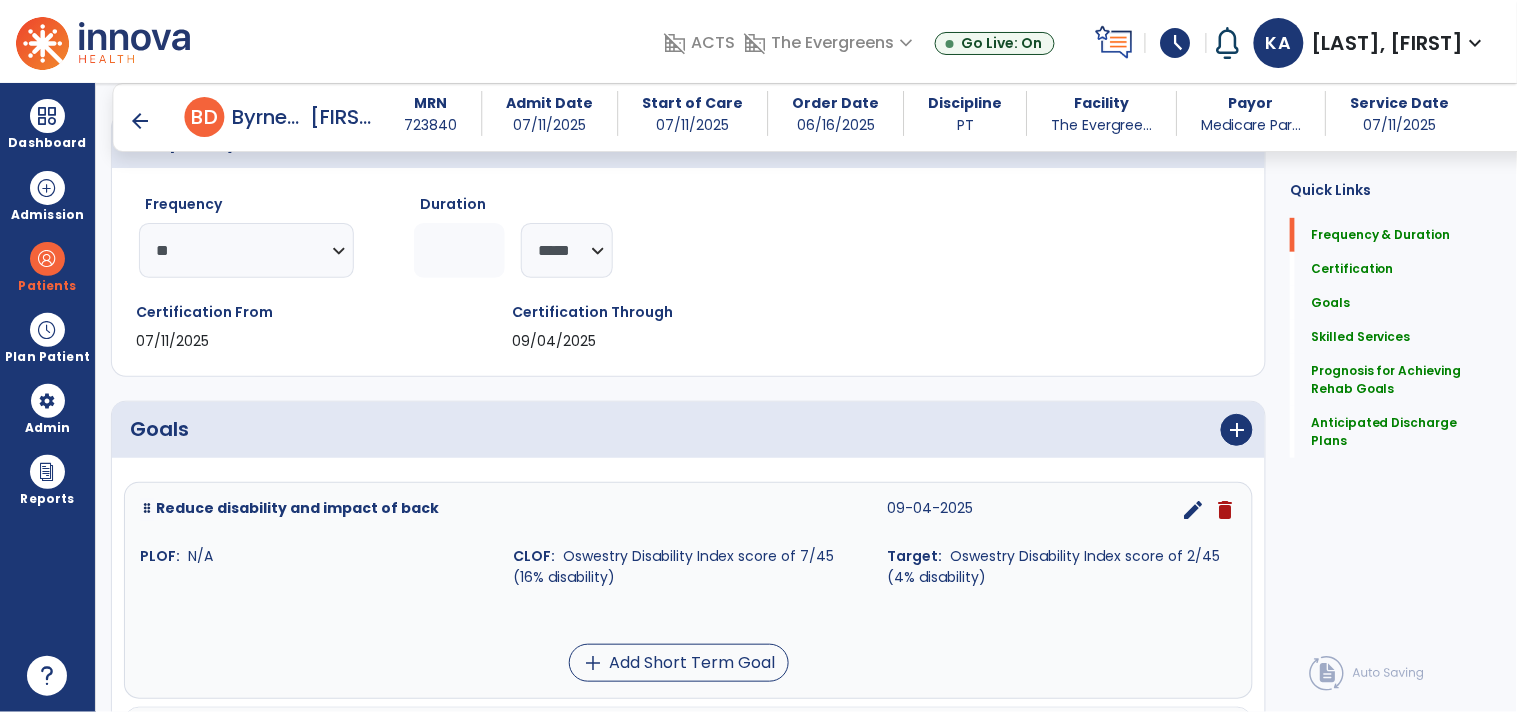 scroll, scrollTop: 143, scrollLeft: 0, axis: vertical 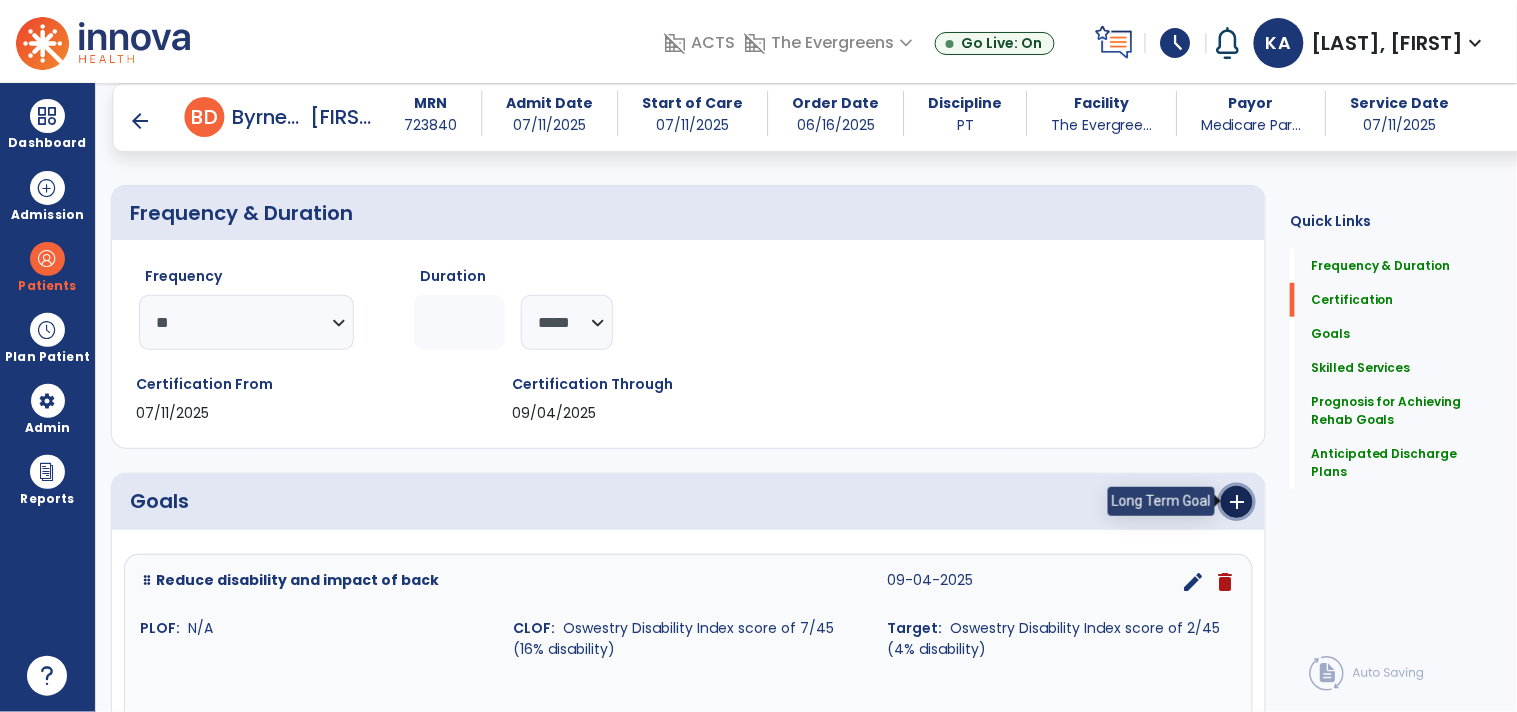 click on "add" at bounding box center (1237, 502) 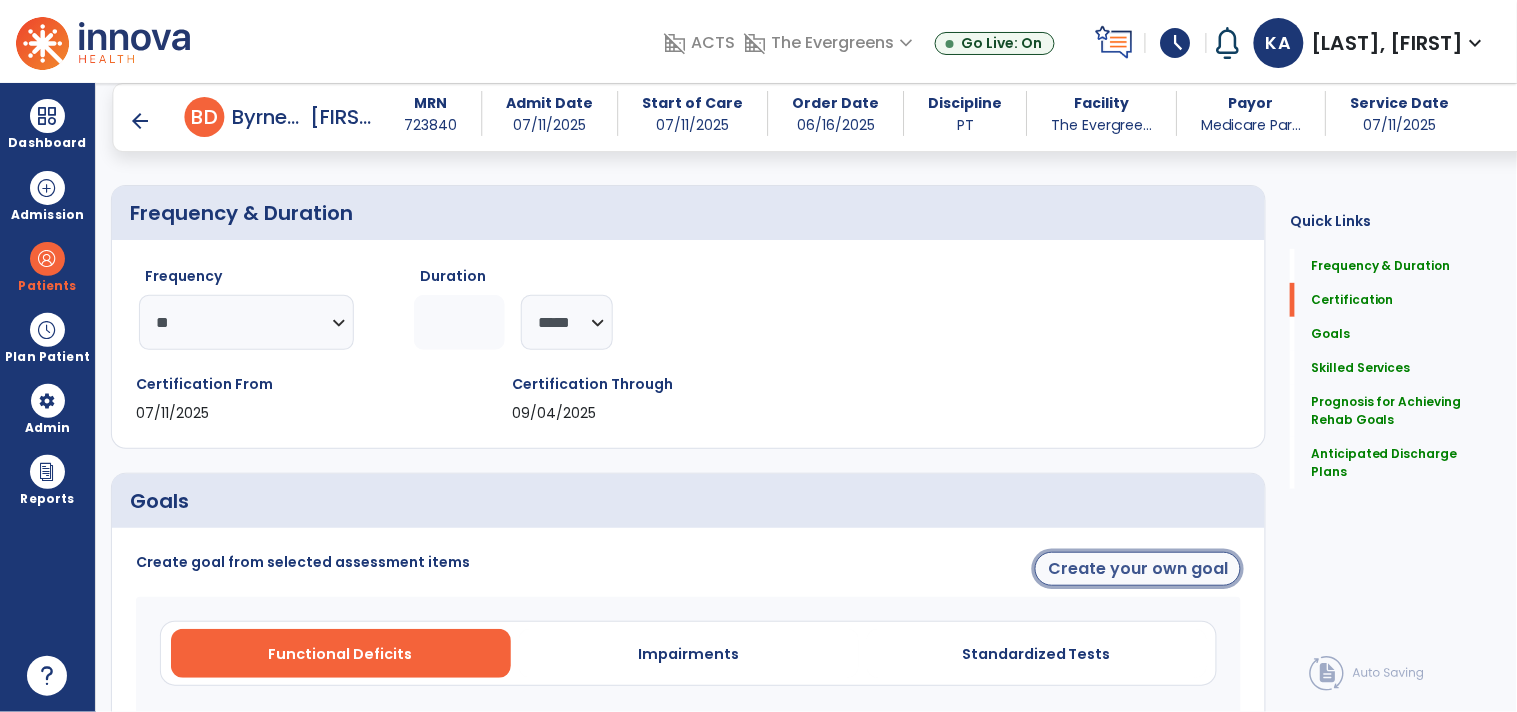 click on "Create your own goal" at bounding box center [1138, 569] 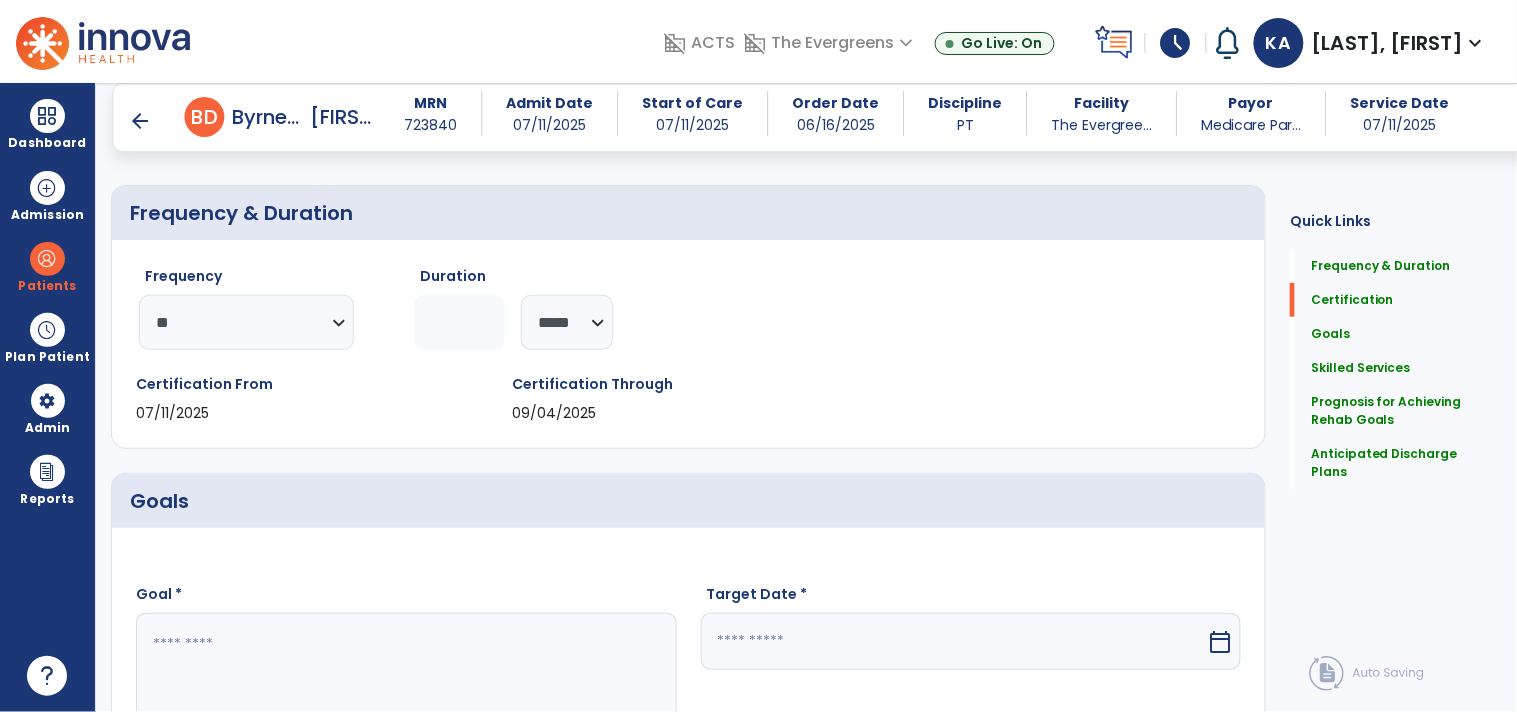 drag, startPoint x: 480, startPoint y: 673, endPoint x: 481, endPoint y: 647, distance: 26.019224 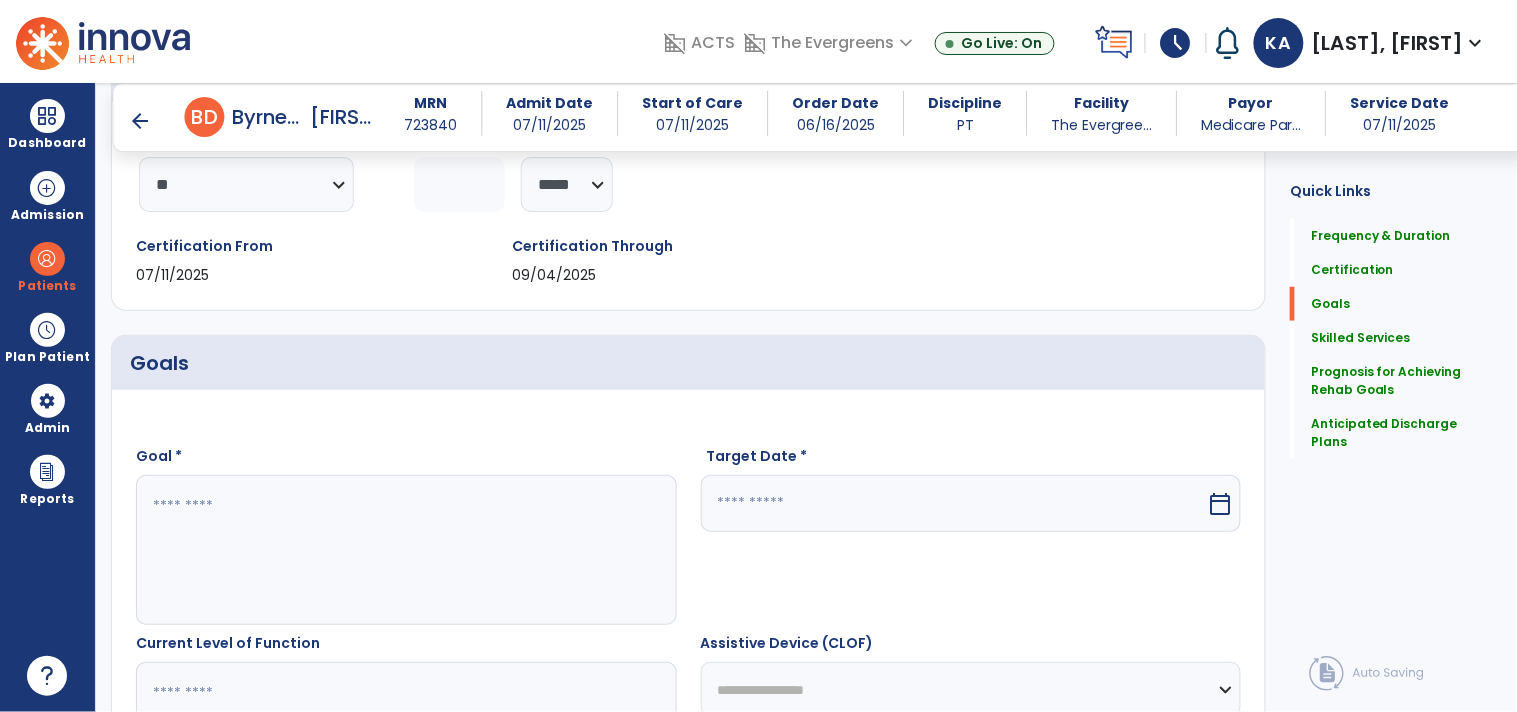 scroll, scrollTop: 365, scrollLeft: 0, axis: vertical 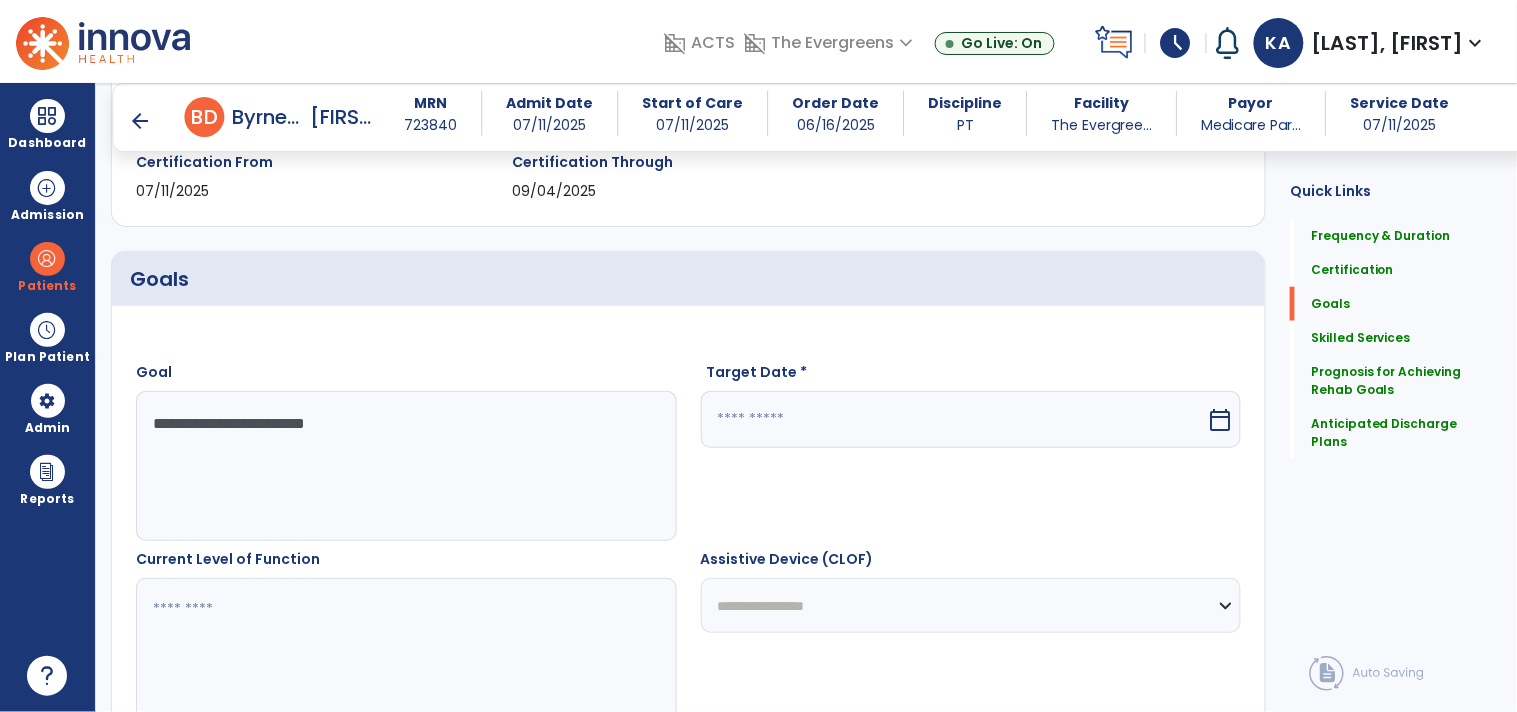 type on "**********" 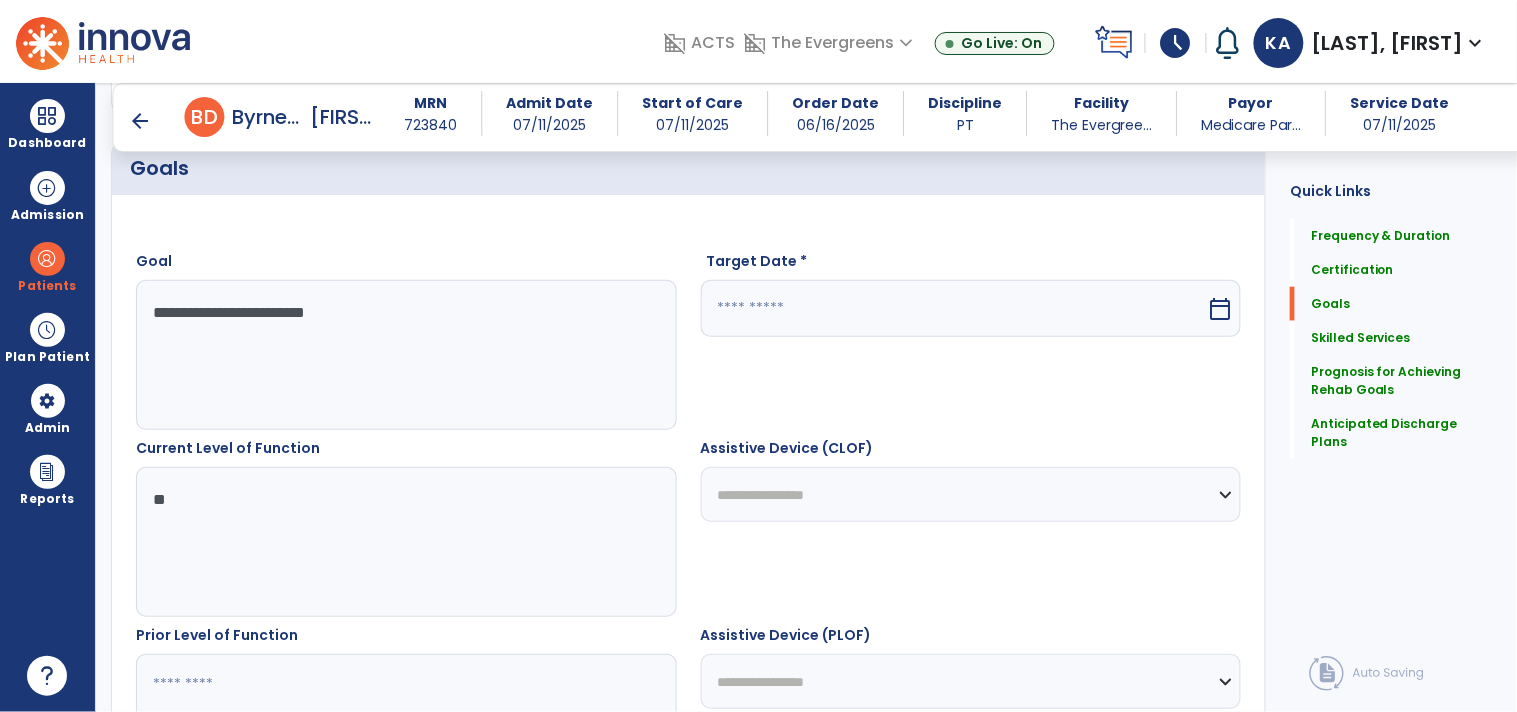 type on "*" 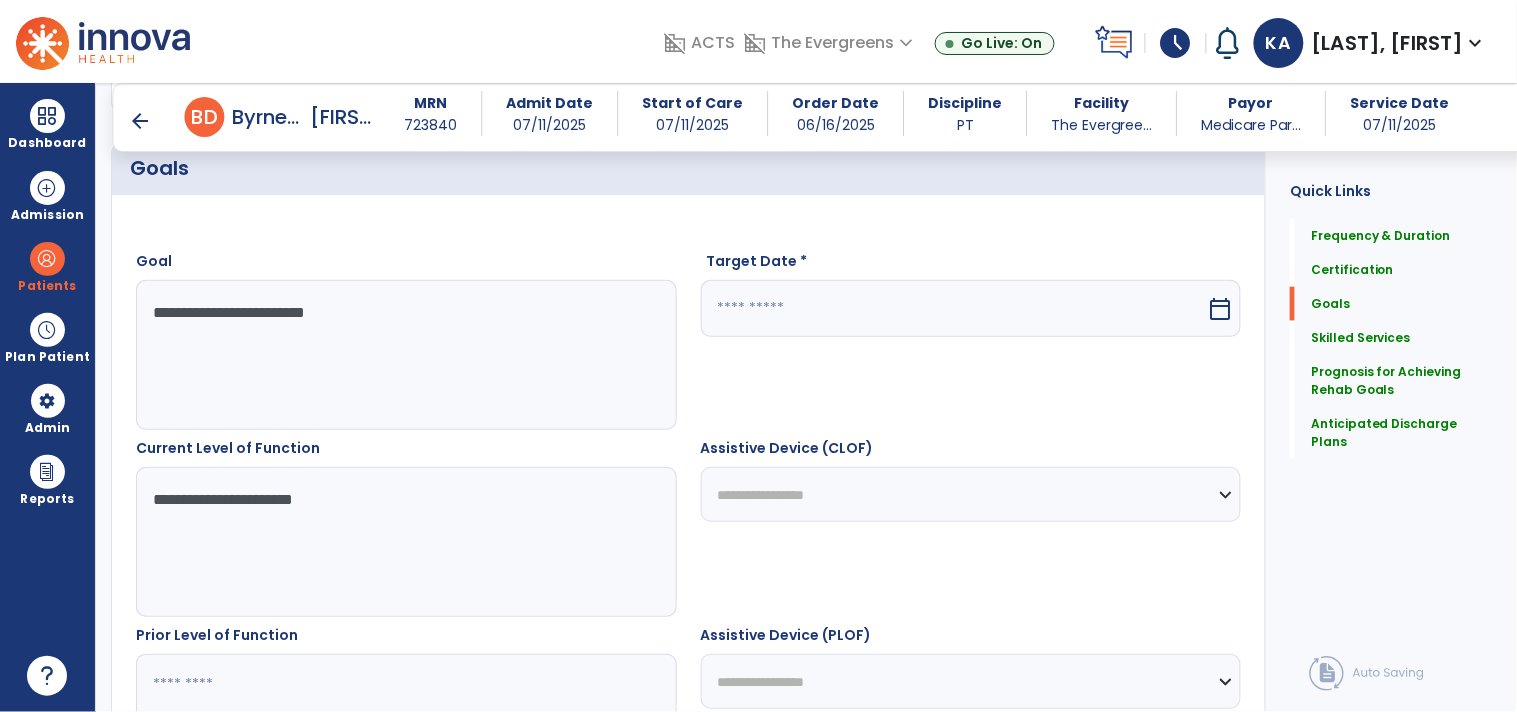 paste on "**********" 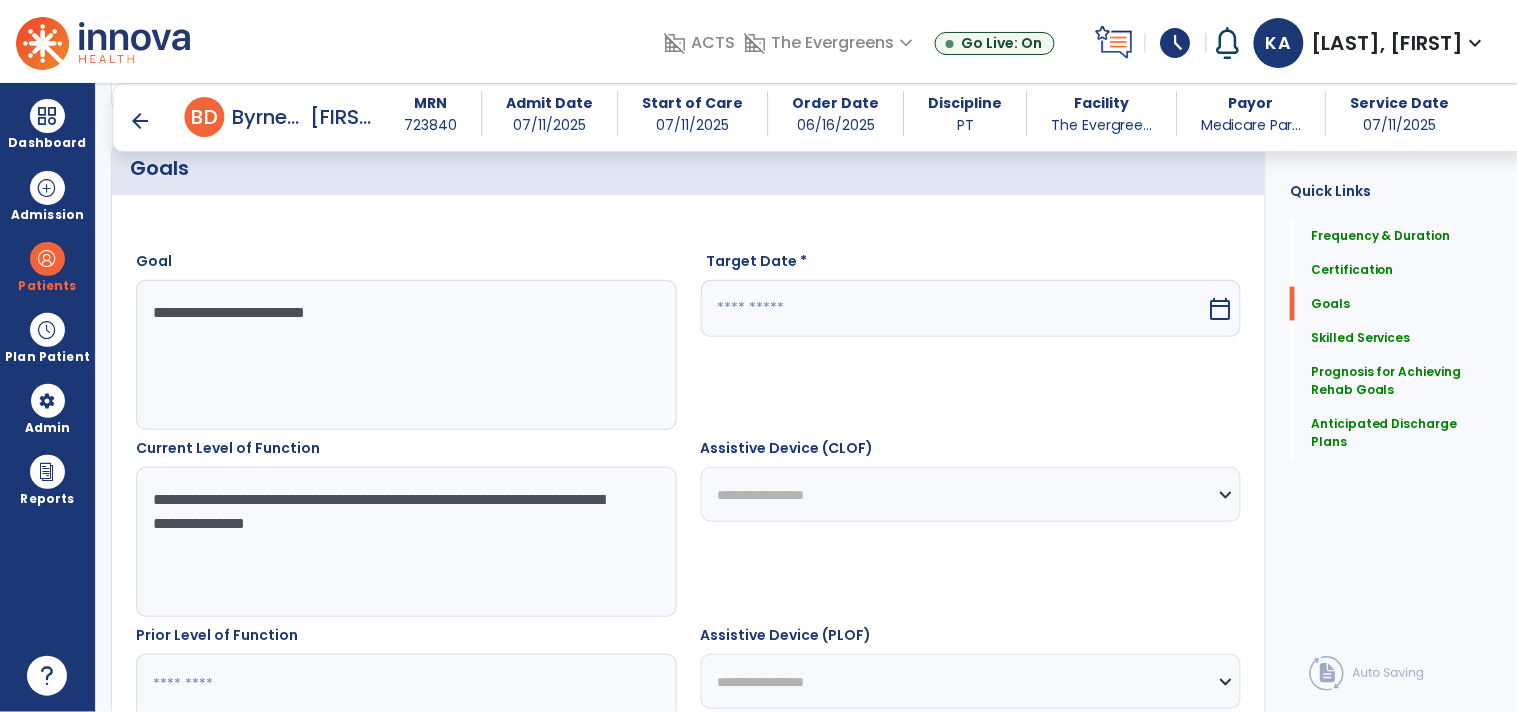 click on "**********" at bounding box center [405, 542] 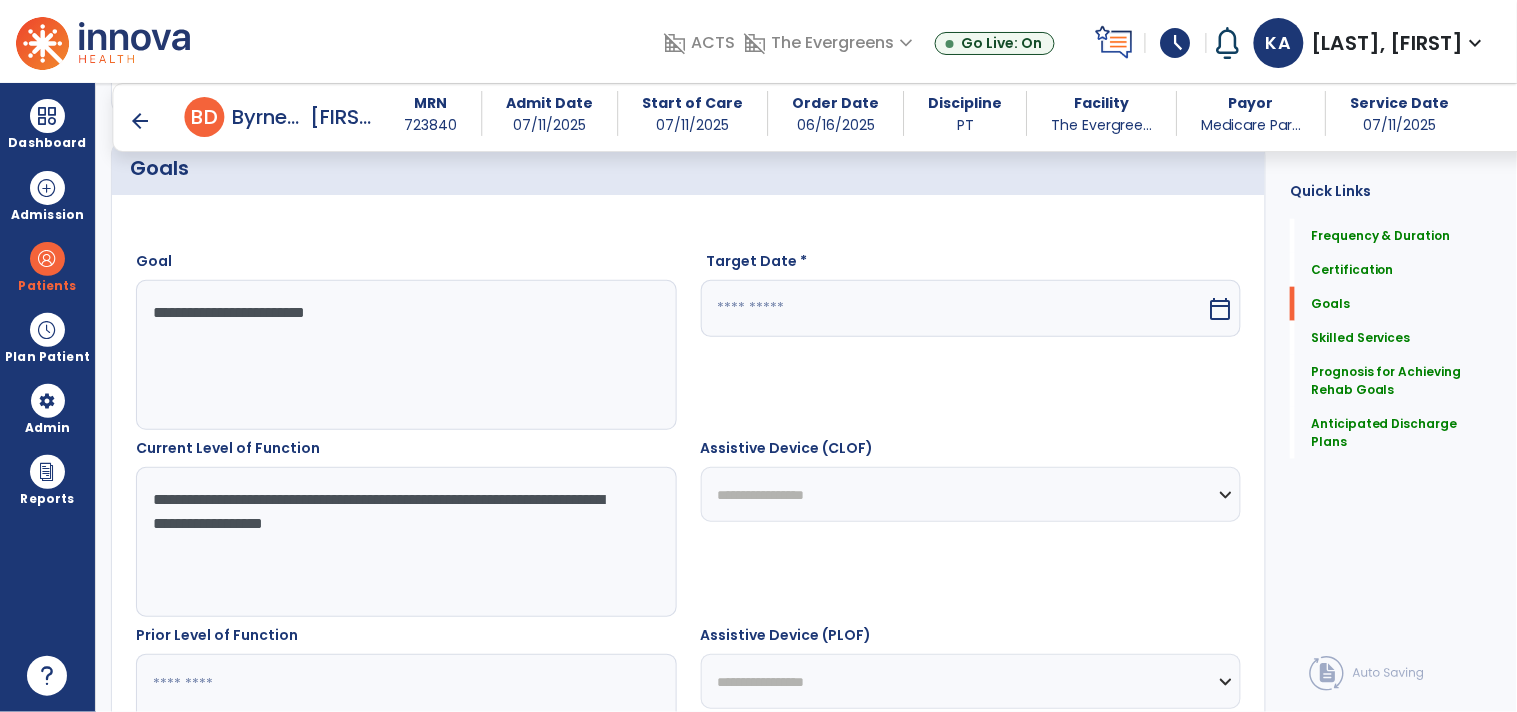 click on "**********" at bounding box center [405, 542] 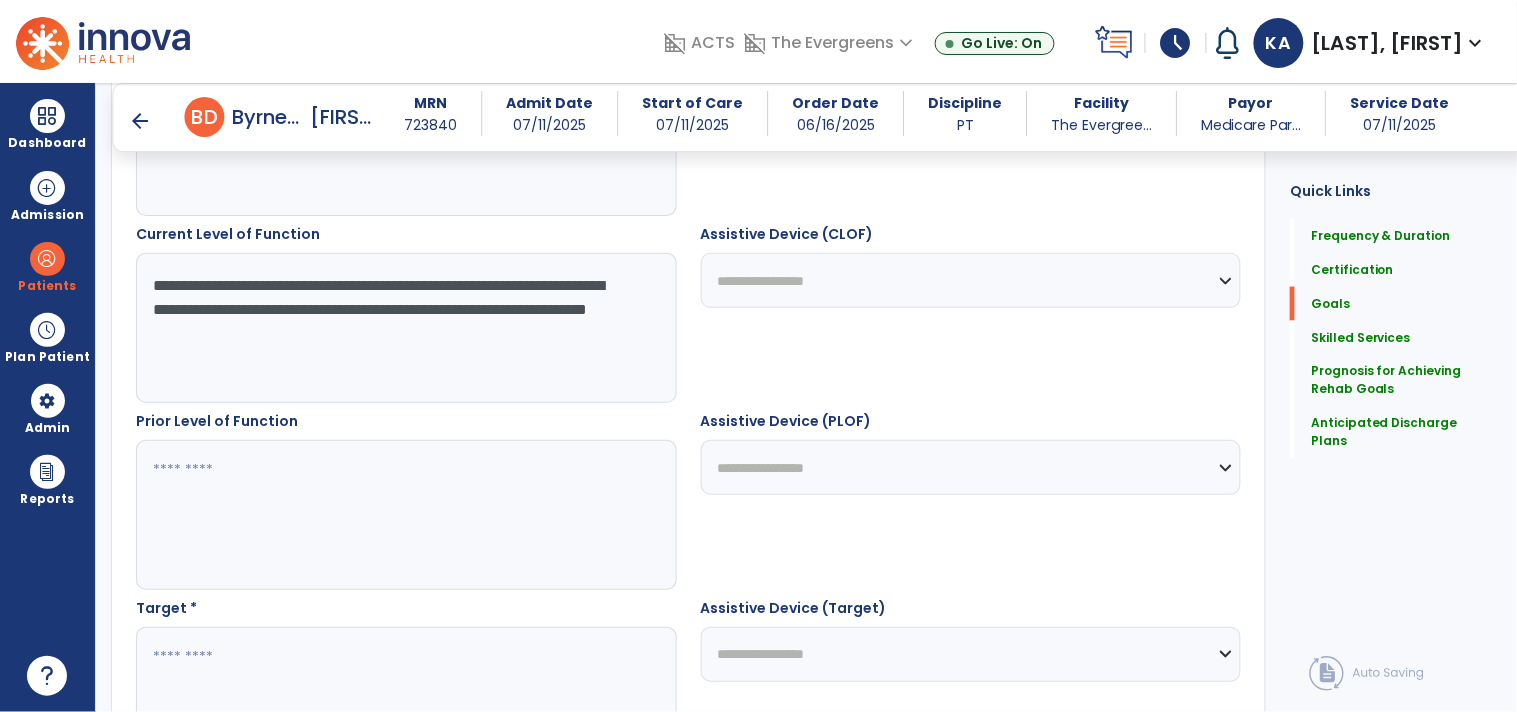 scroll, scrollTop: 698, scrollLeft: 0, axis: vertical 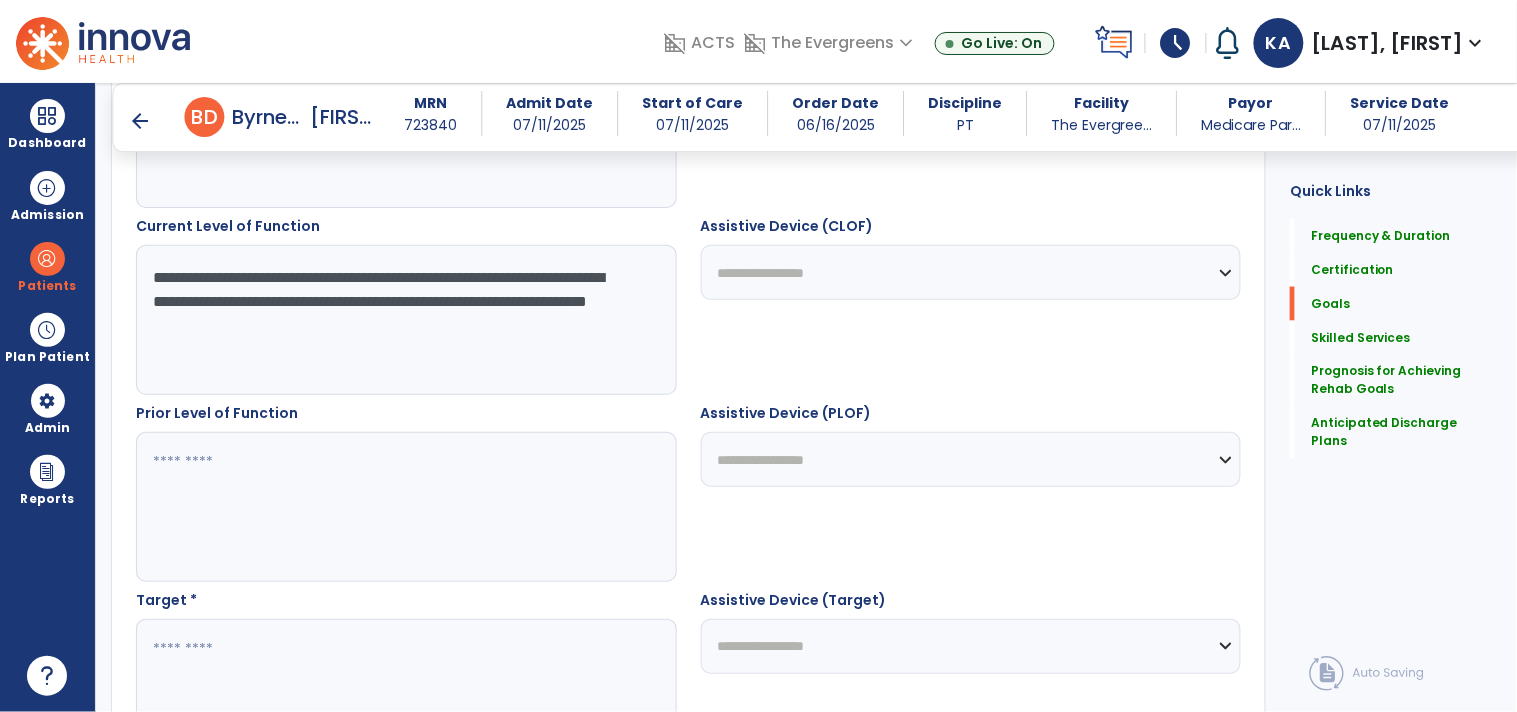 type on "**********" 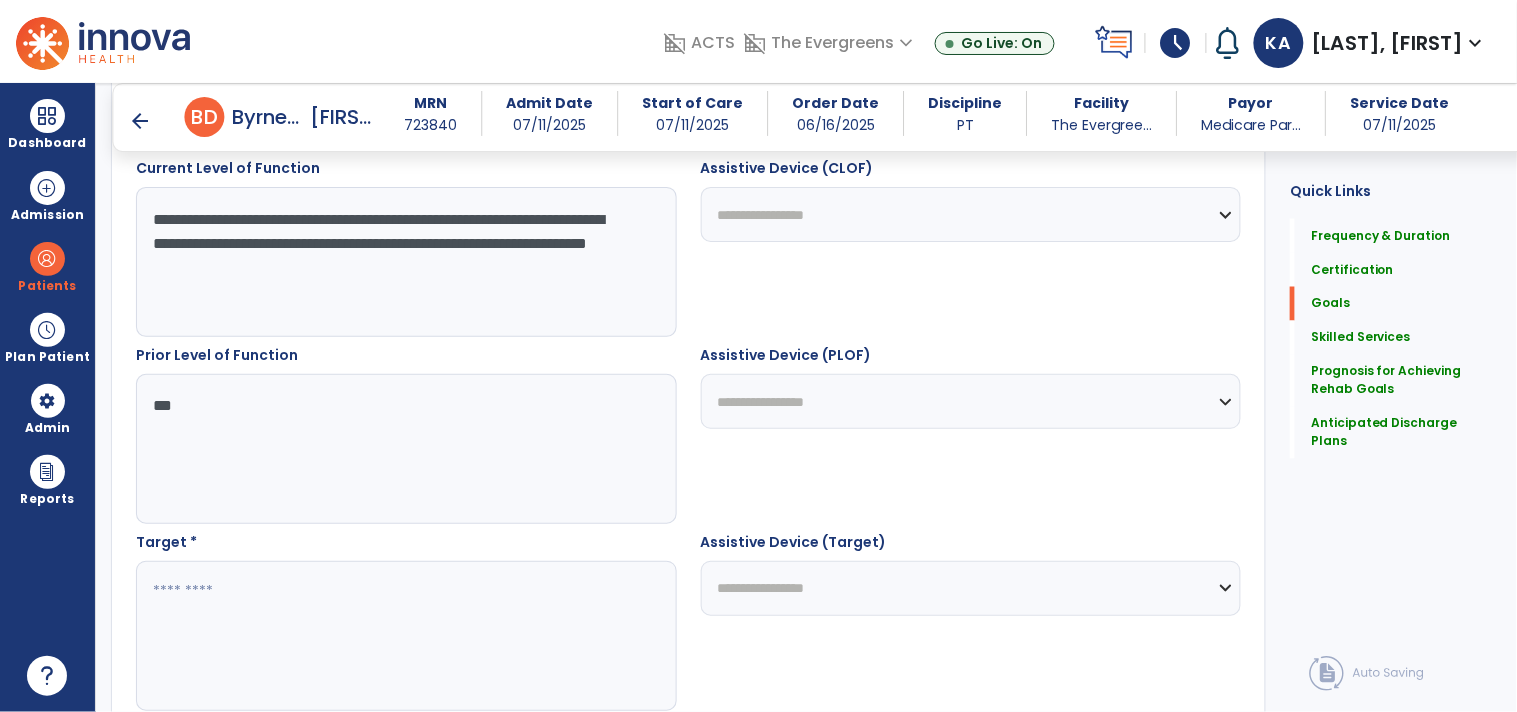 scroll, scrollTop: 810, scrollLeft: 0, axis: vertical 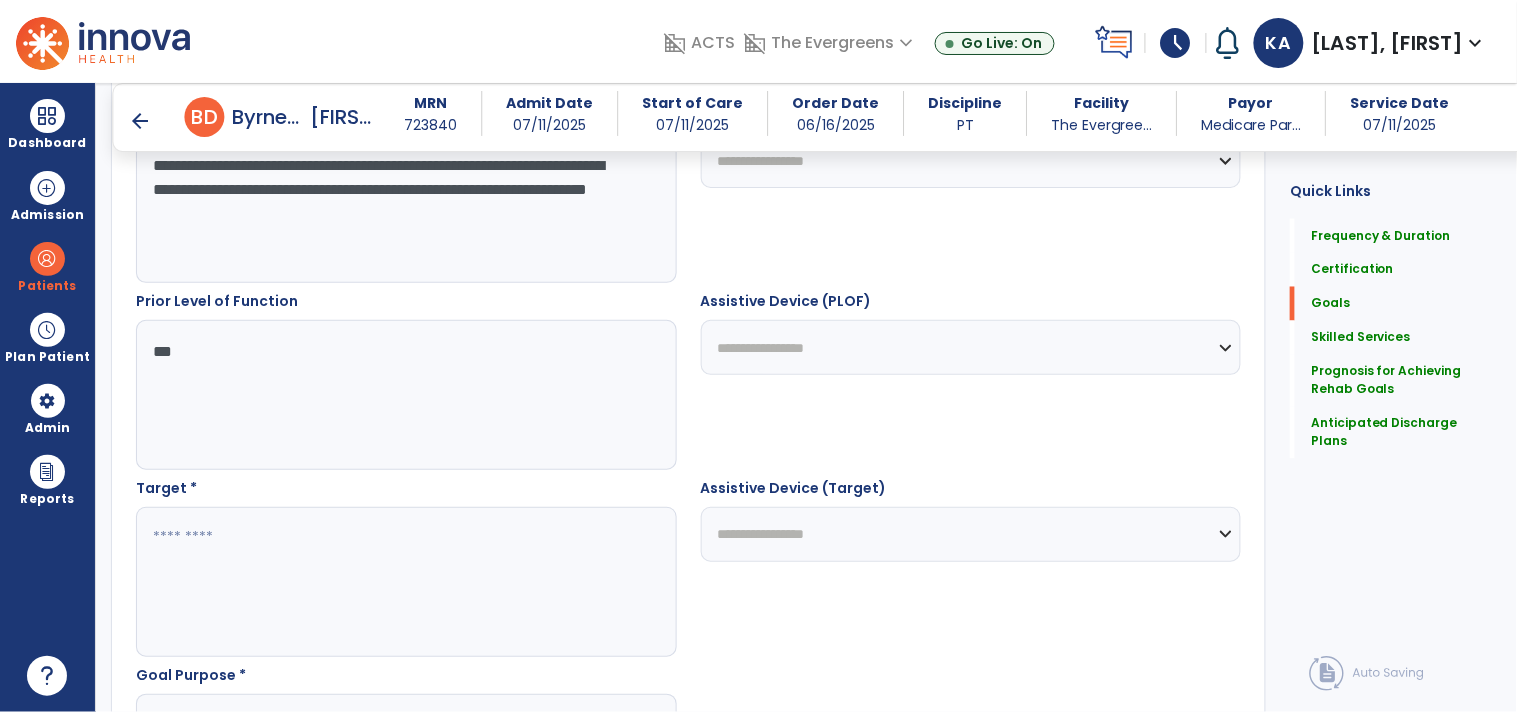 type on "***" 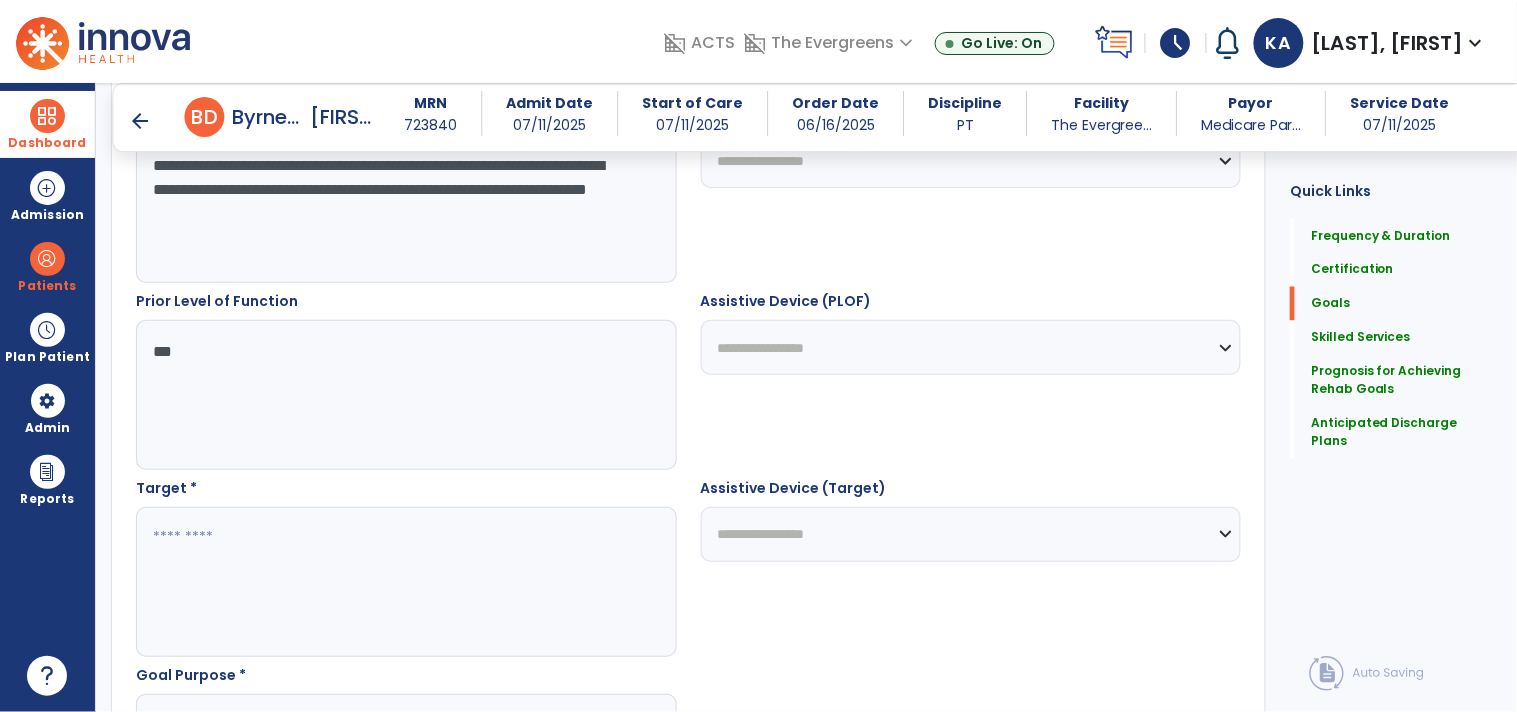 drag, startPoint x: 428, startPoint y: 227, endPoint x: 84, endPoint y: 154, distance: 351.66034 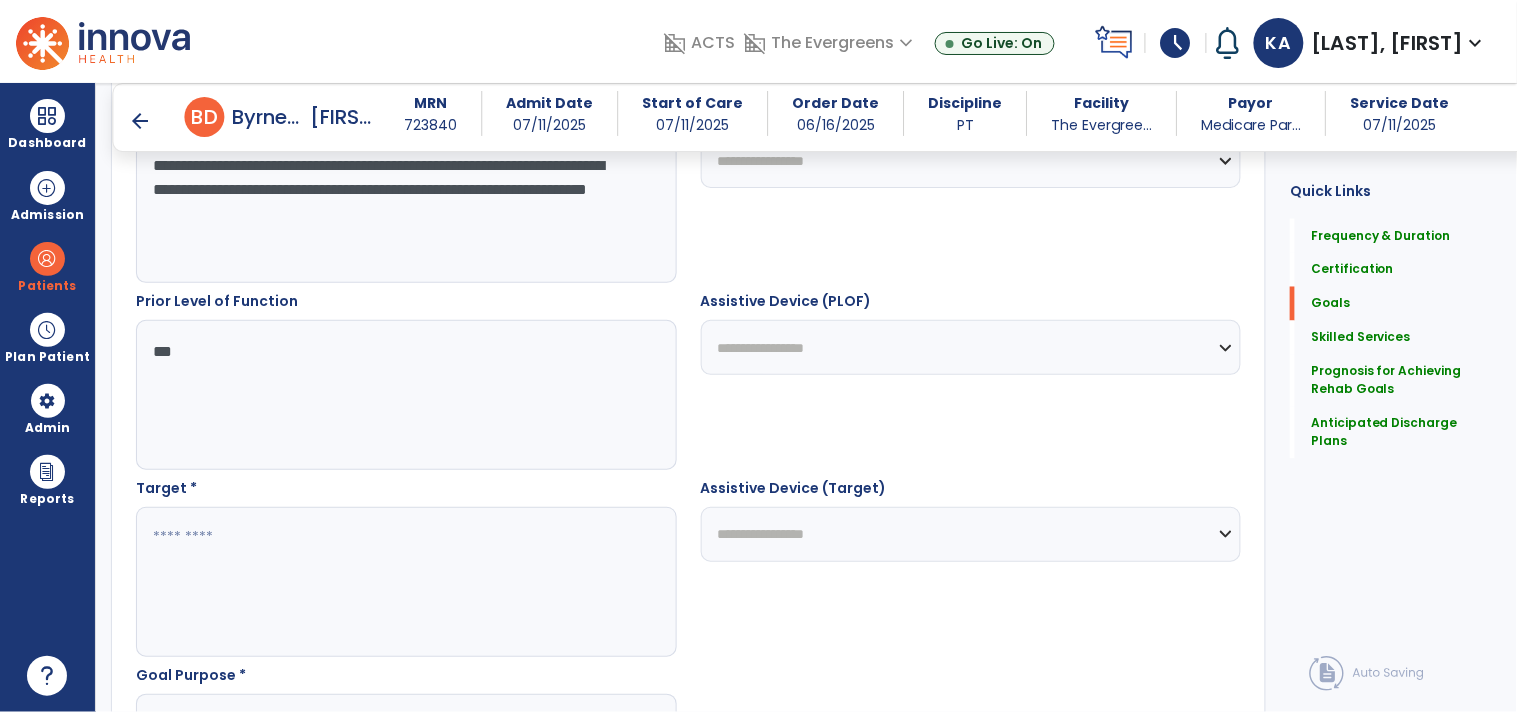 click at bounding box center (405, 582) 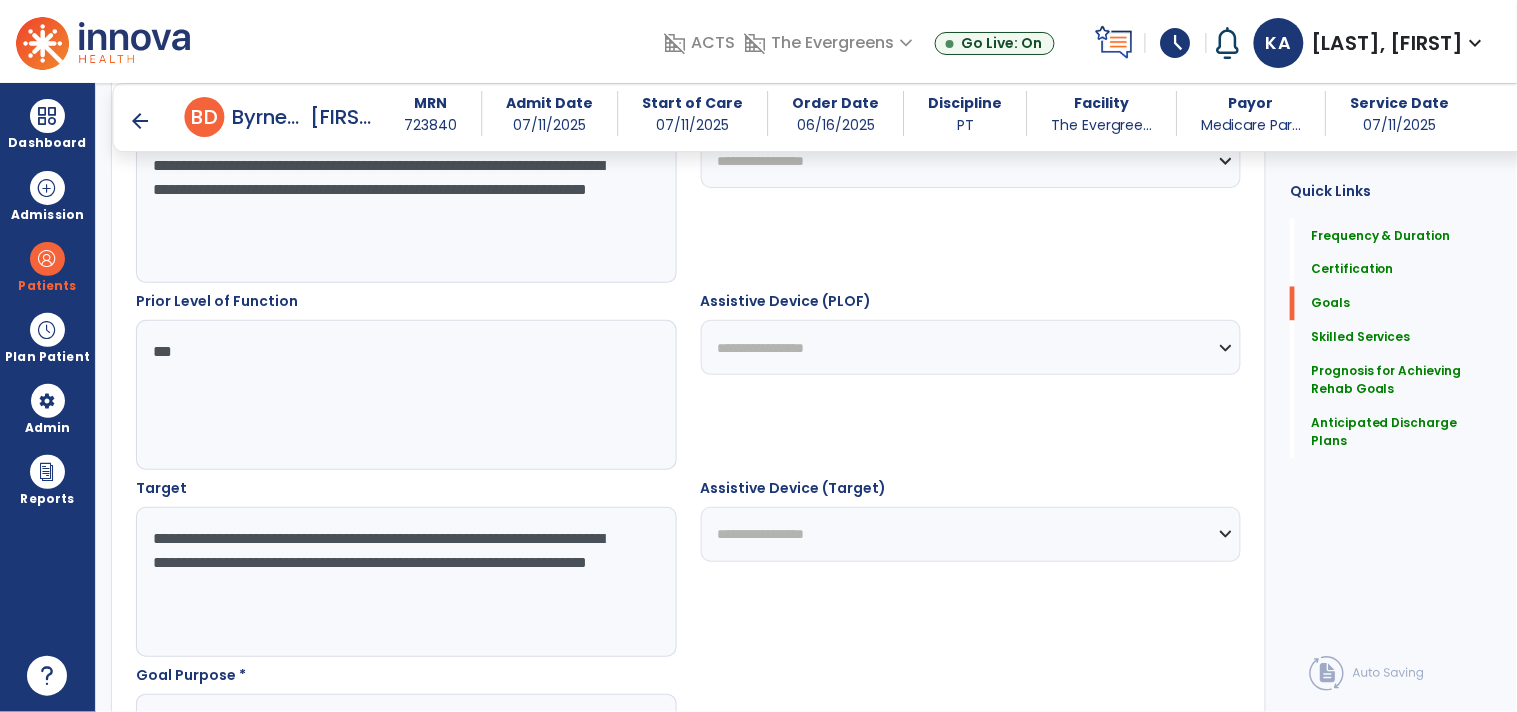 click on "**********" at bounding box center (405, 582) 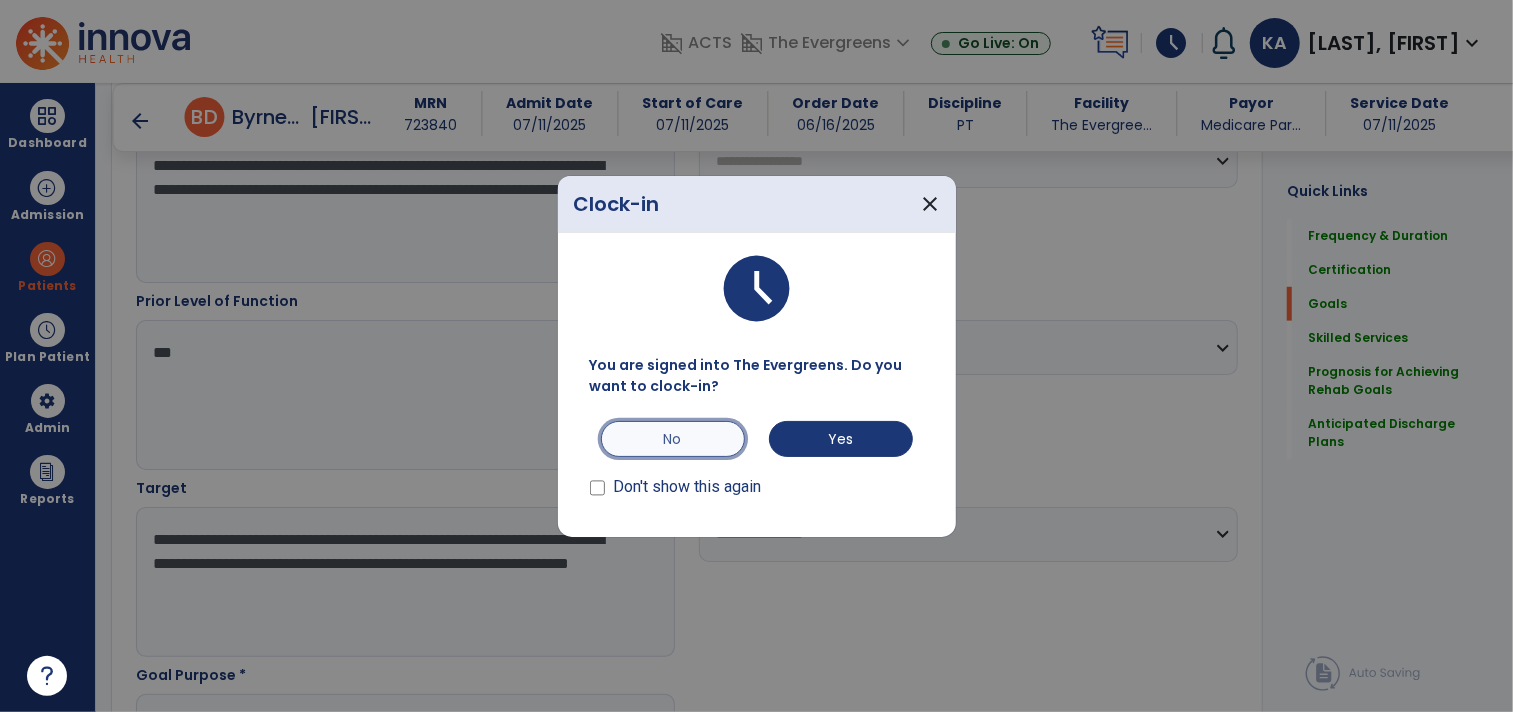 click on "No" at bounding box center [673, 439] 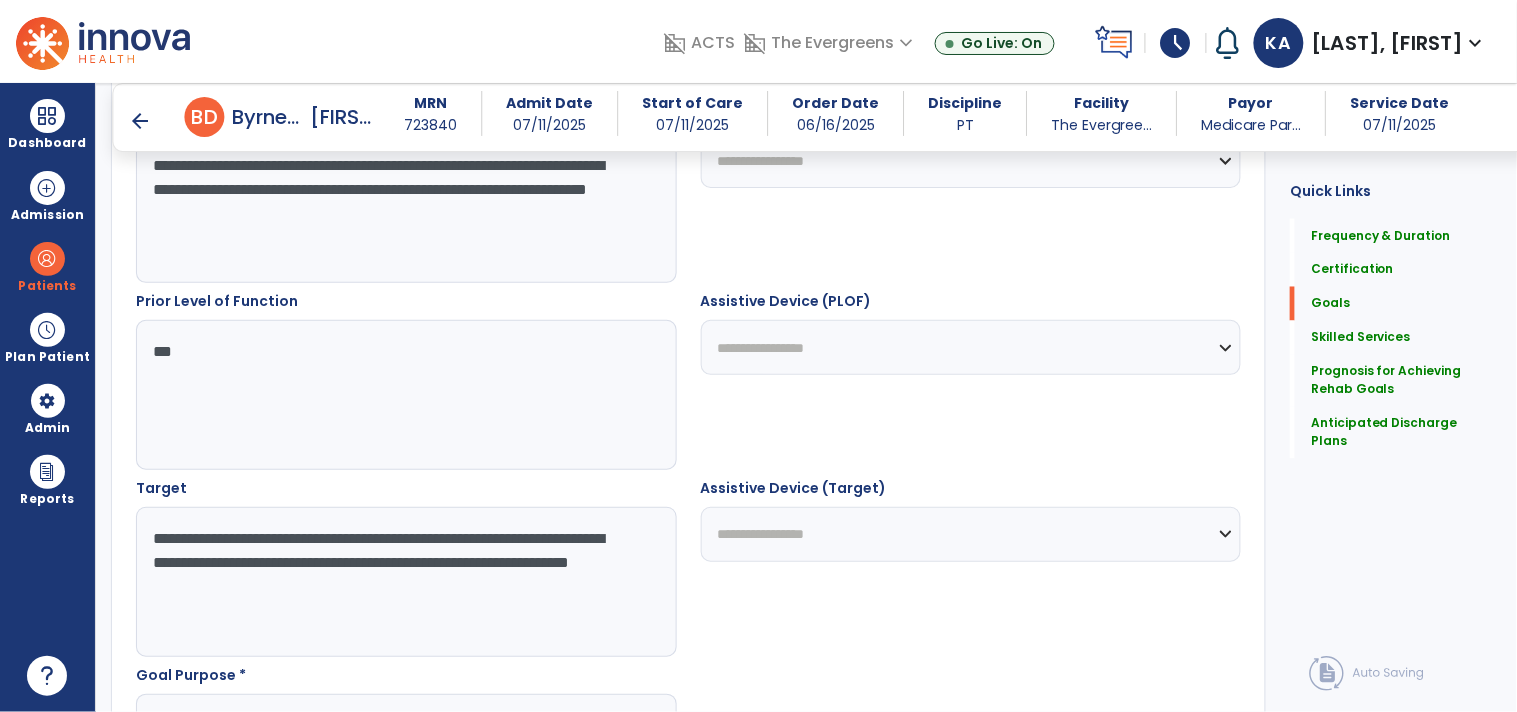 drag, startPoint x: 195, startPoint y: 595, endPoint x: 431, endPoint y: 560, distance: 238.58122 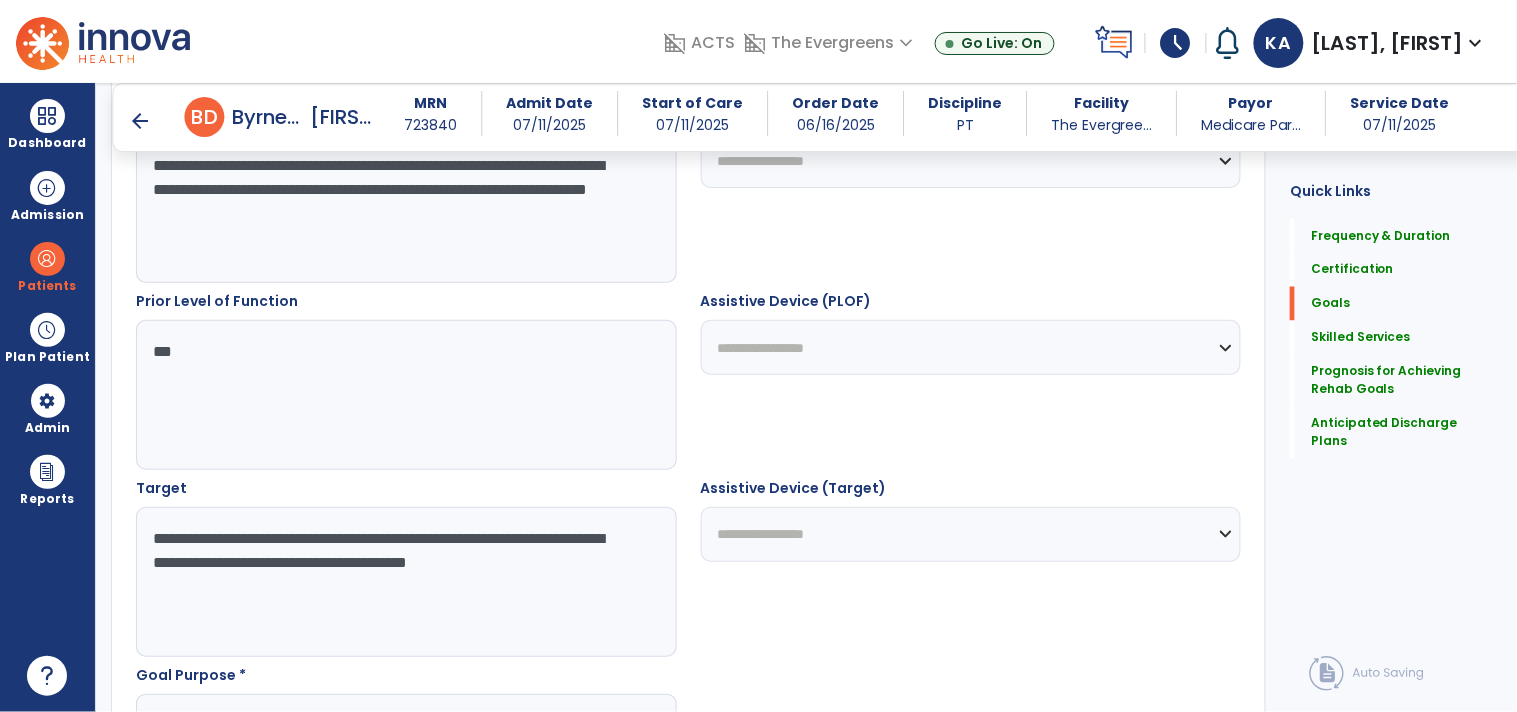 click on "**********" at bounding box center [405, 582] 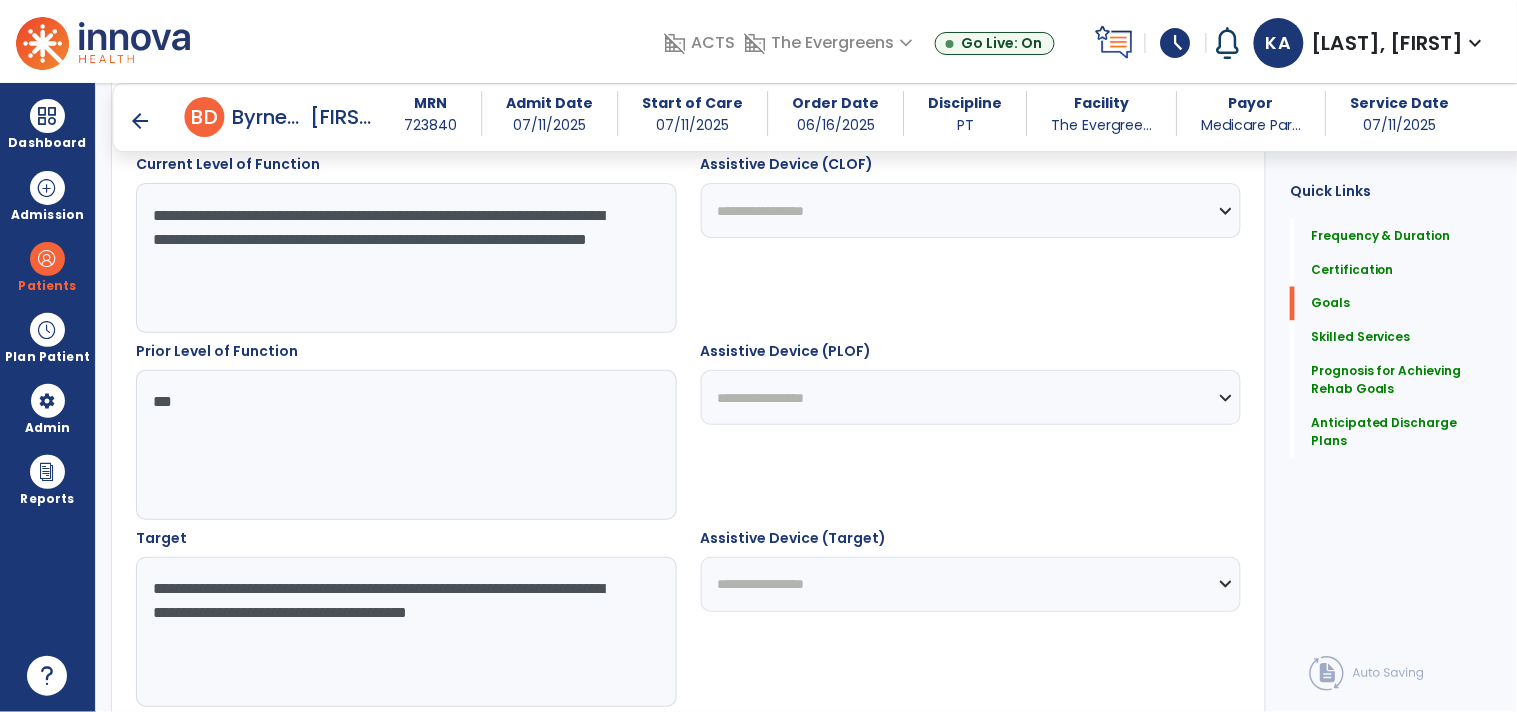 scroll, scrollTop: 810, scrollLeft: 0, axis: vertical 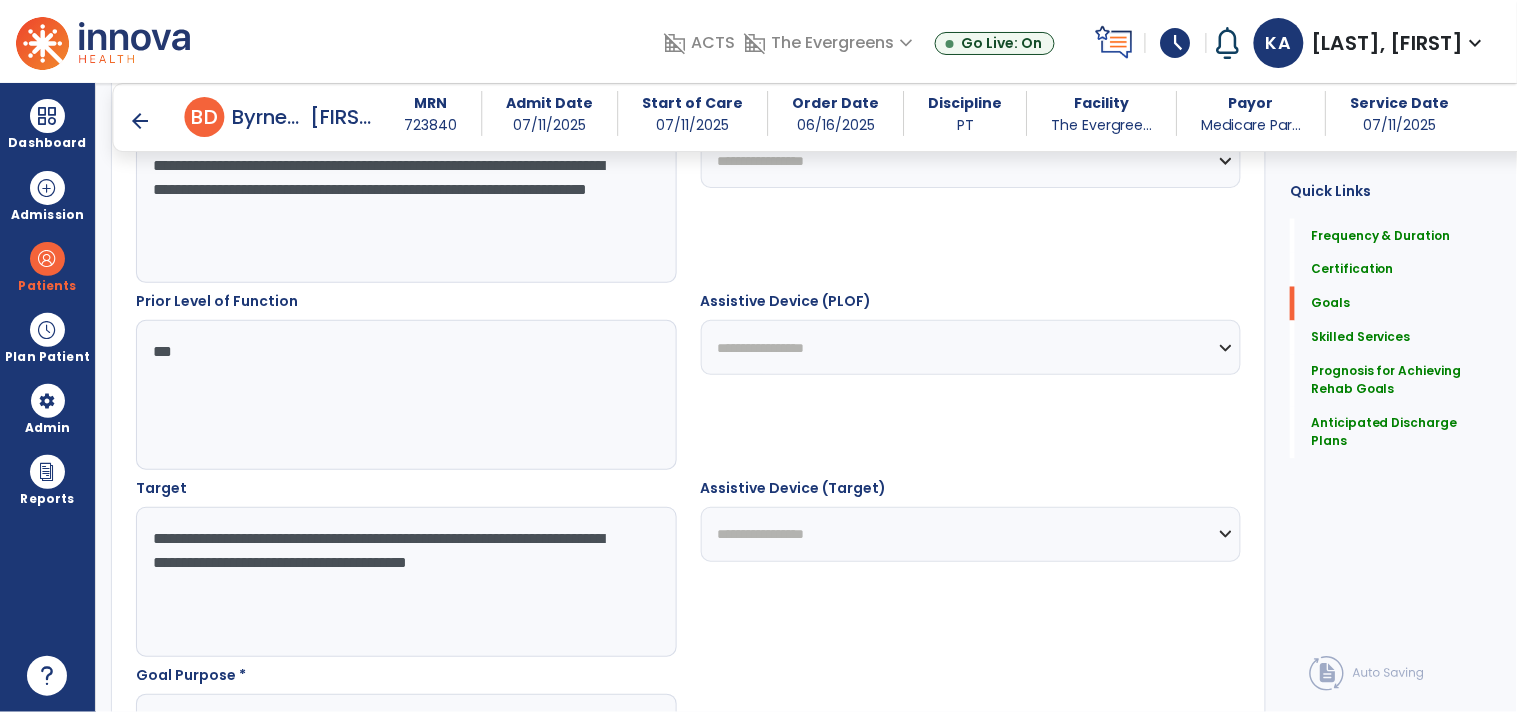drag, startPoint x: 614, startPoint y: 566, endPoint x: 626, endPoint y: 557, distance: 15 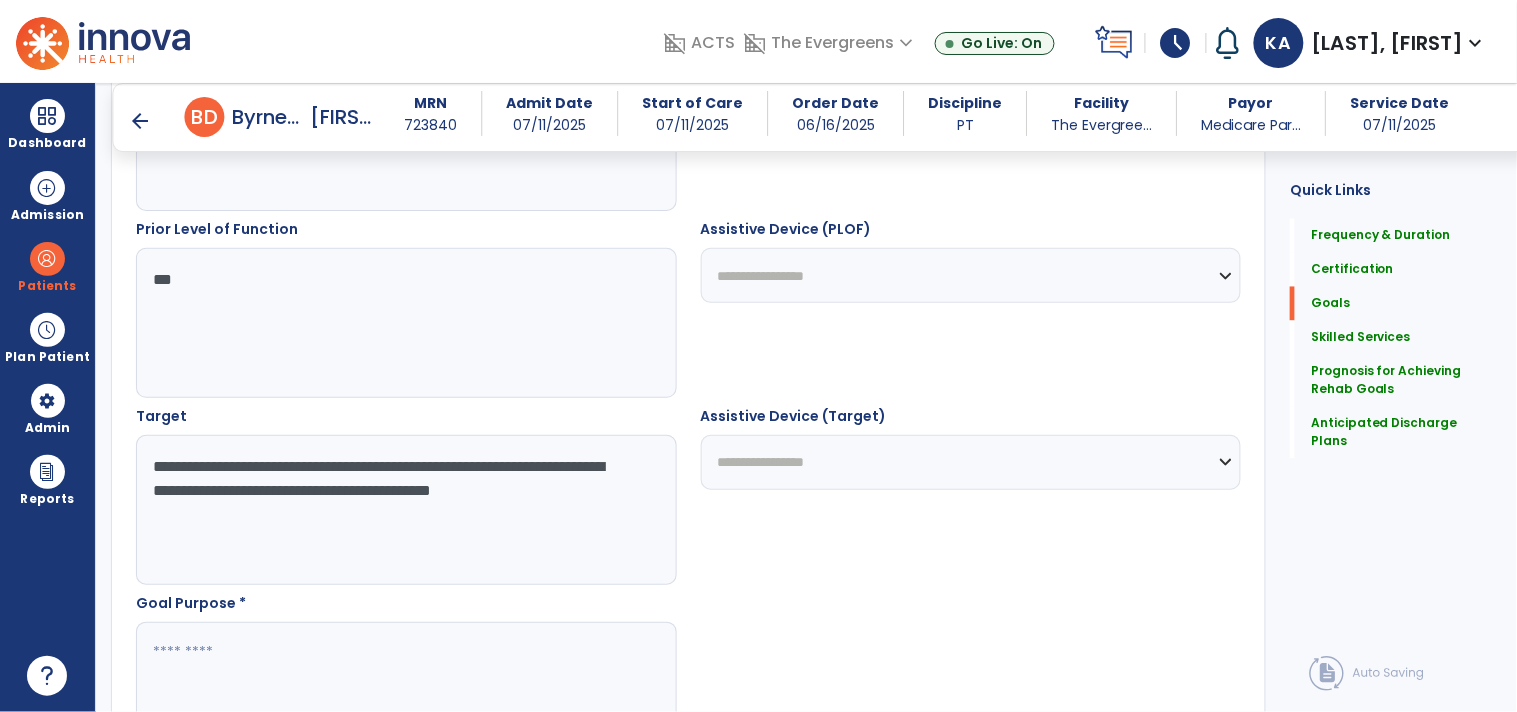 scroll, scrollTop: 921, scrollLeft: 0, axis: vertical 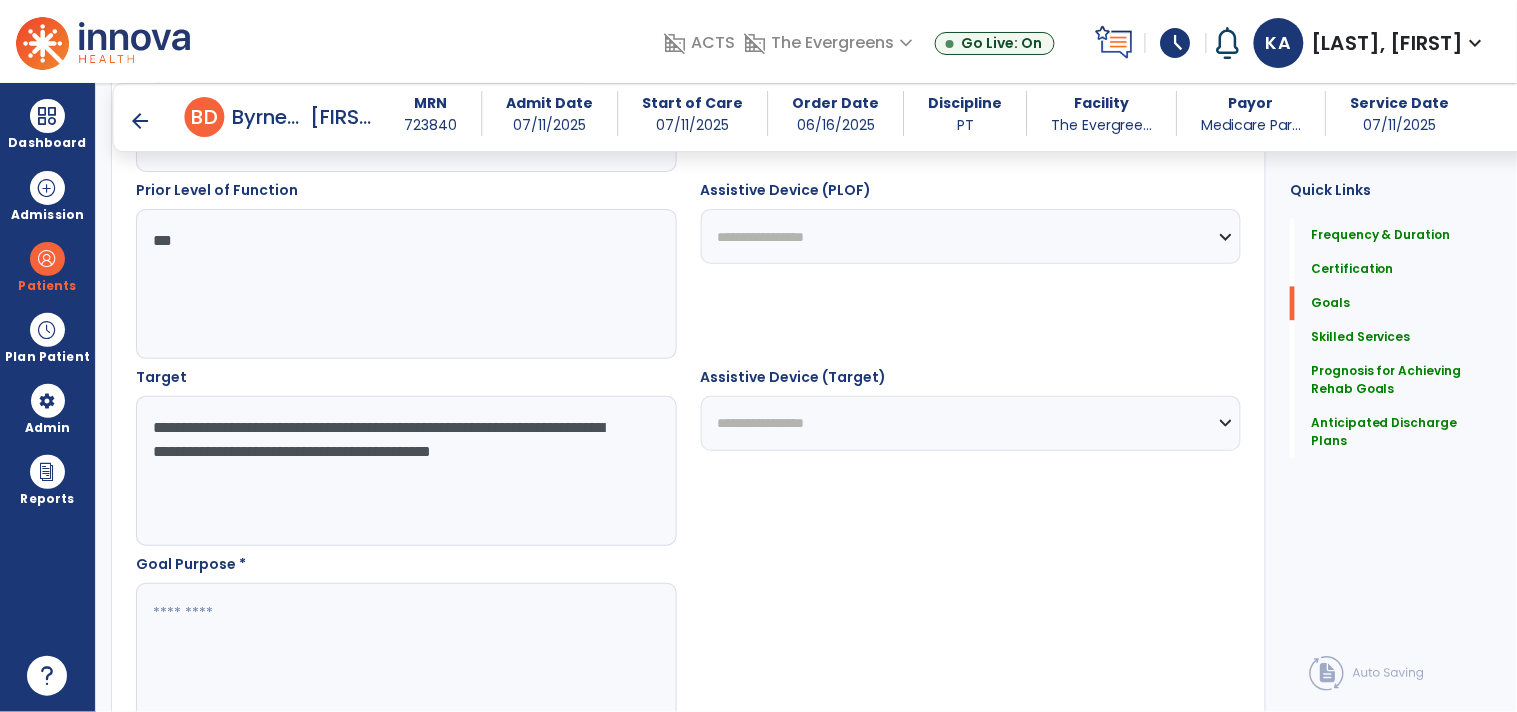 type on "**********" 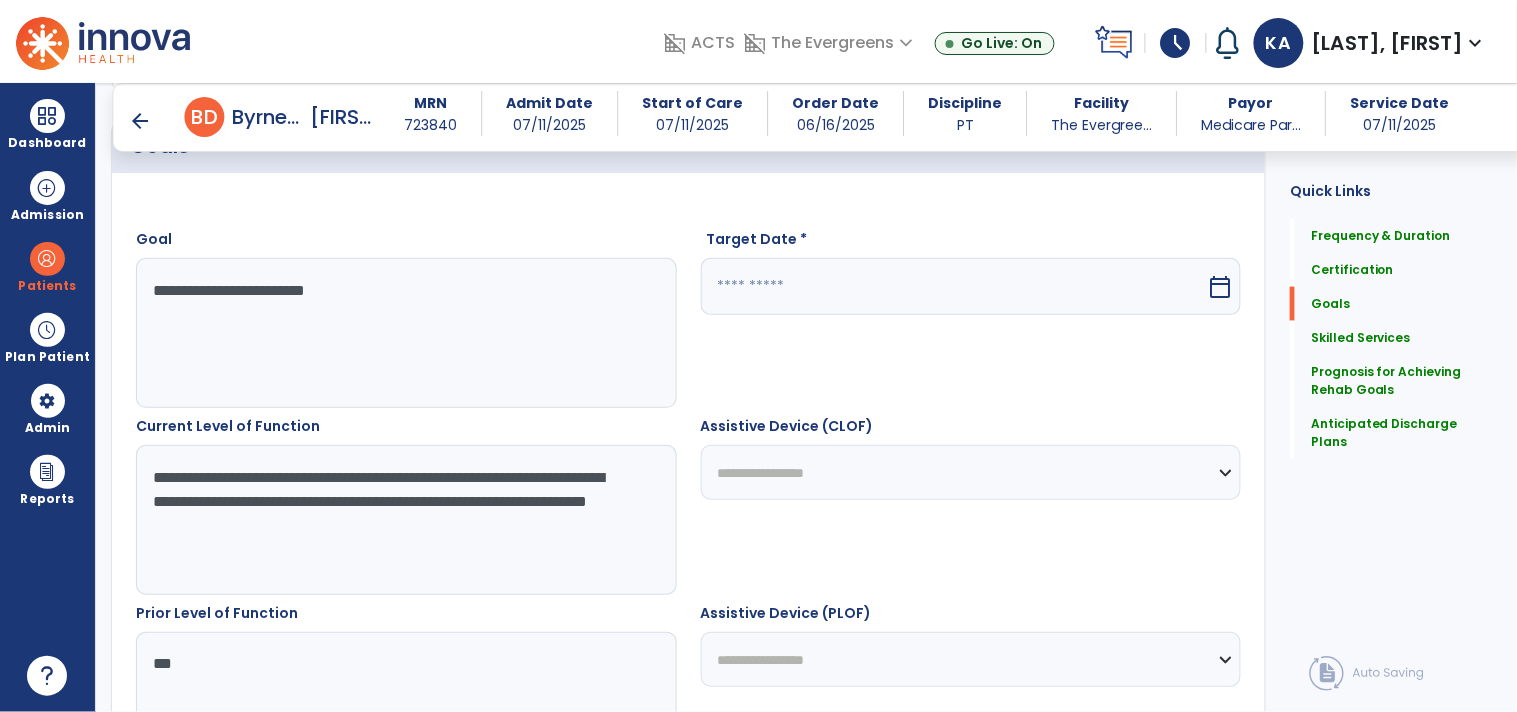 scroll, scrollTop: 476, scrollLeft: 0, axis: vertical 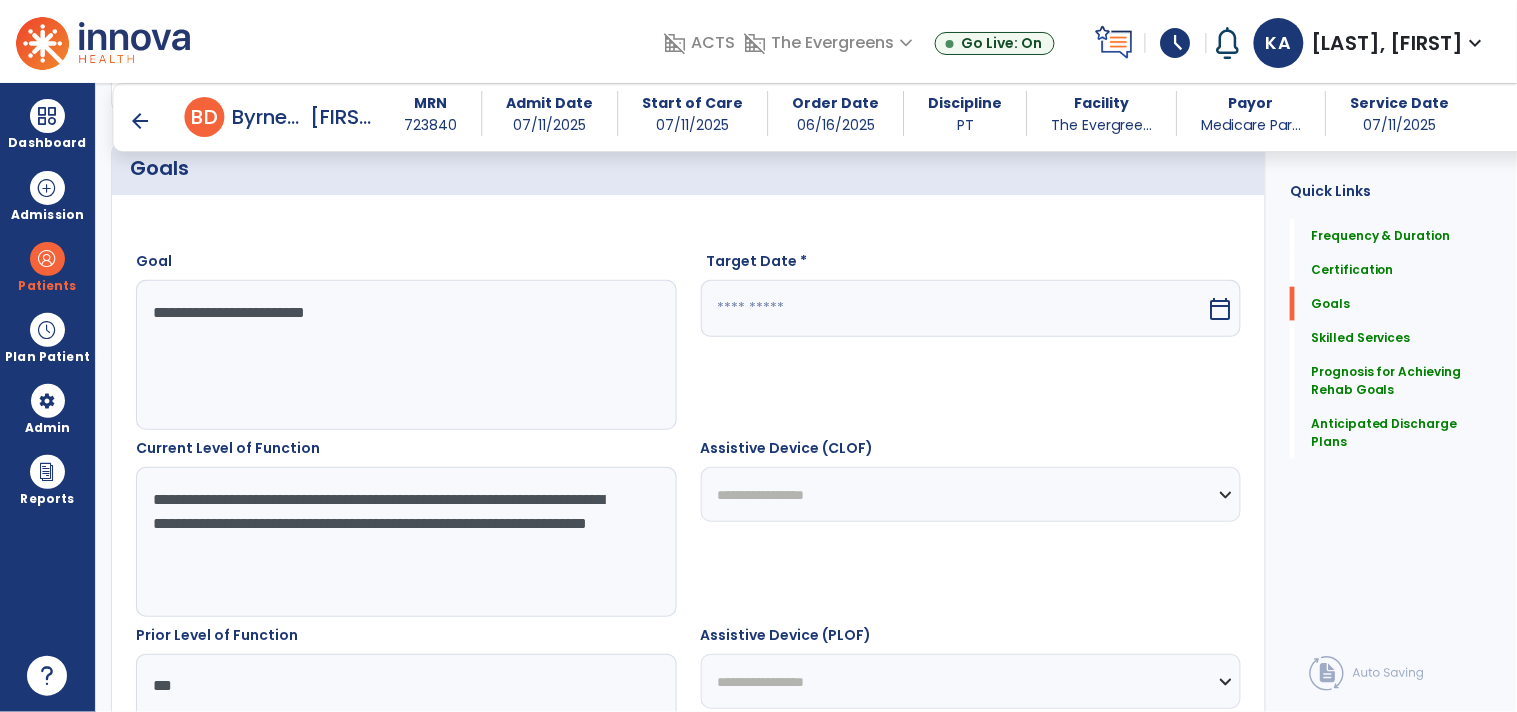 type on "**********" 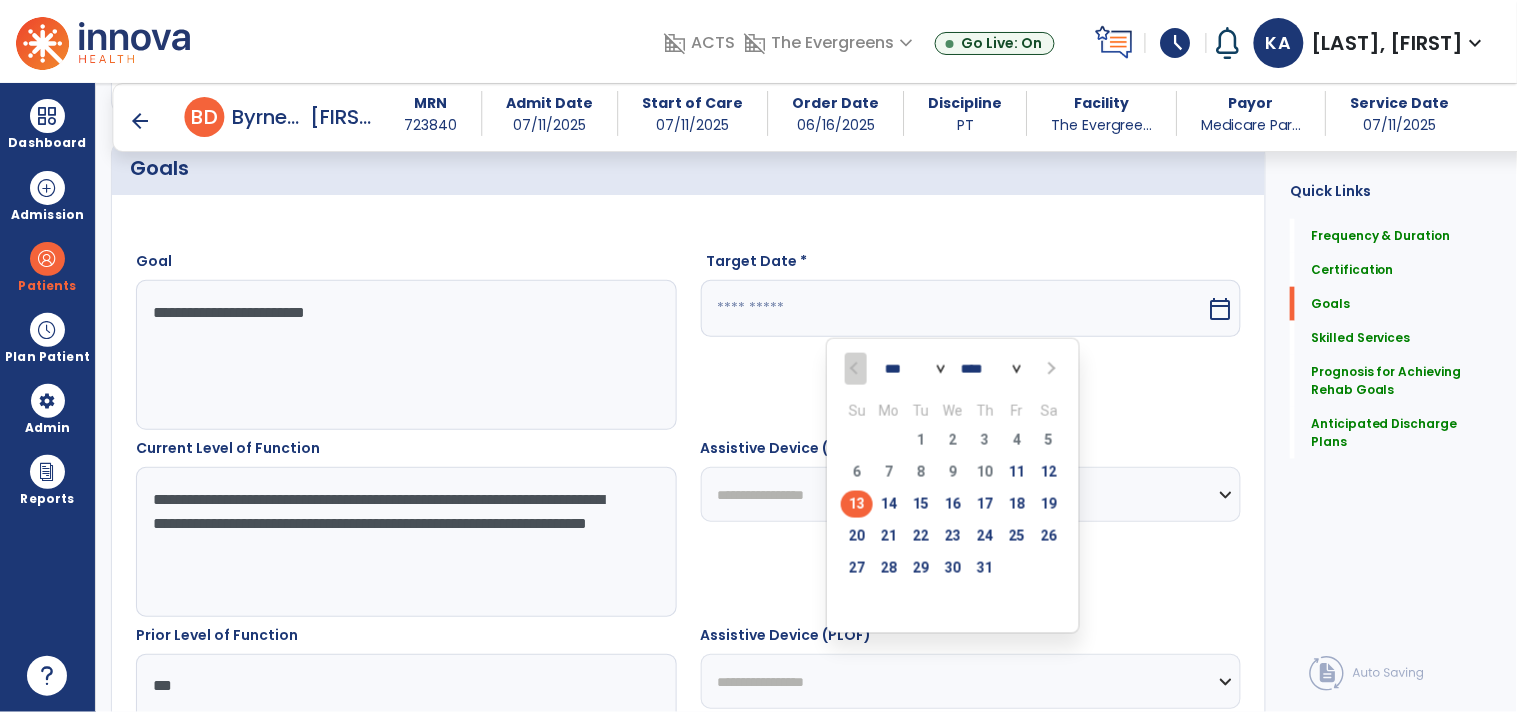 click on "****" at bounding box center [991, 370] 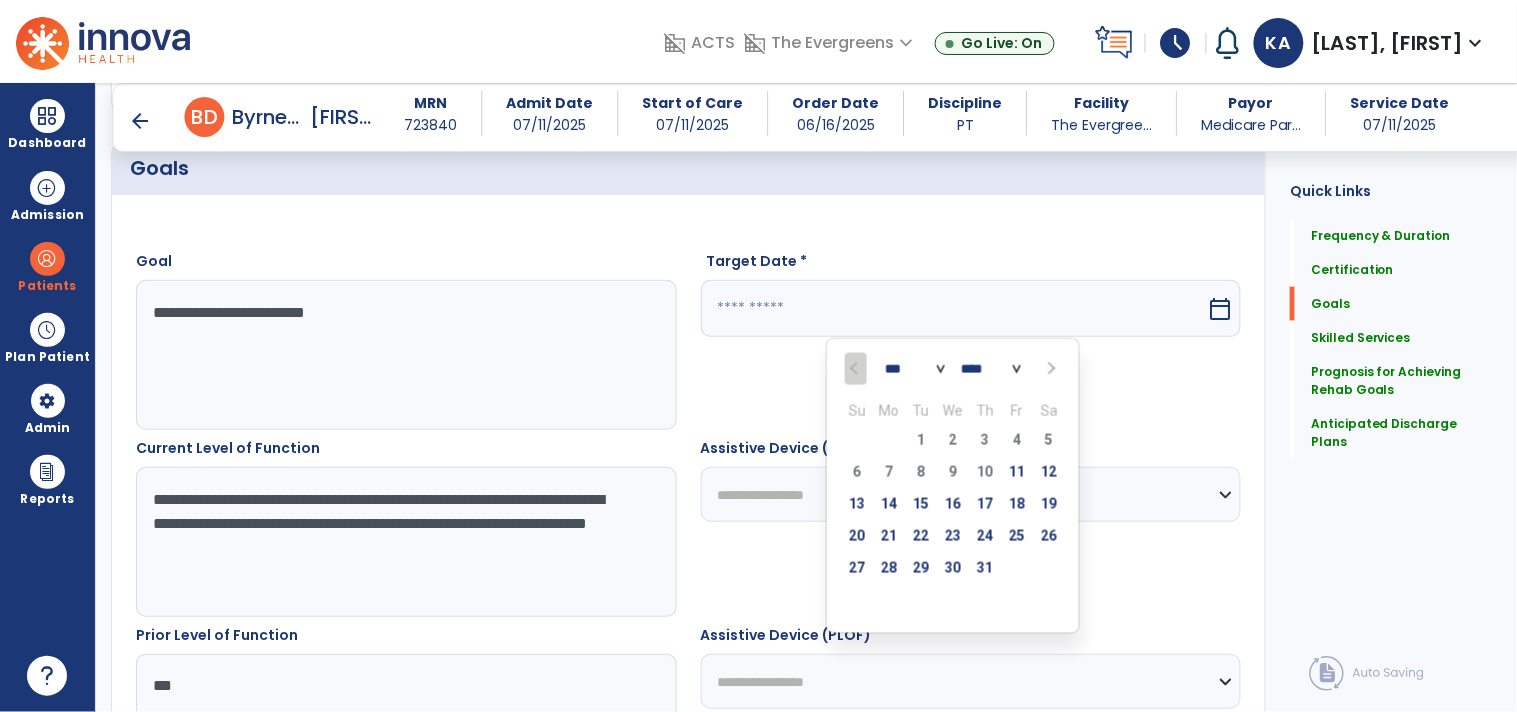click at bounding box center (1050, 369) 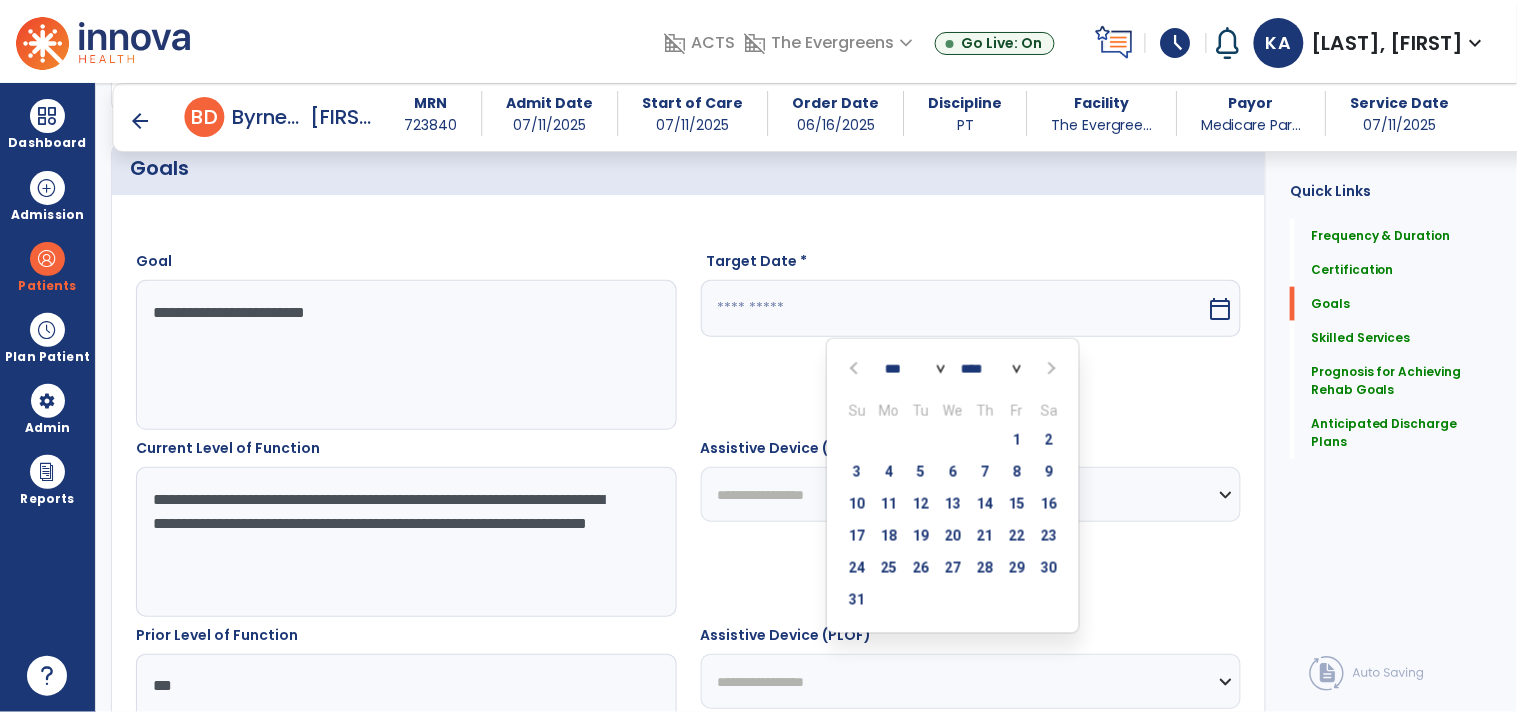 click at bounding box center [1049, 369] 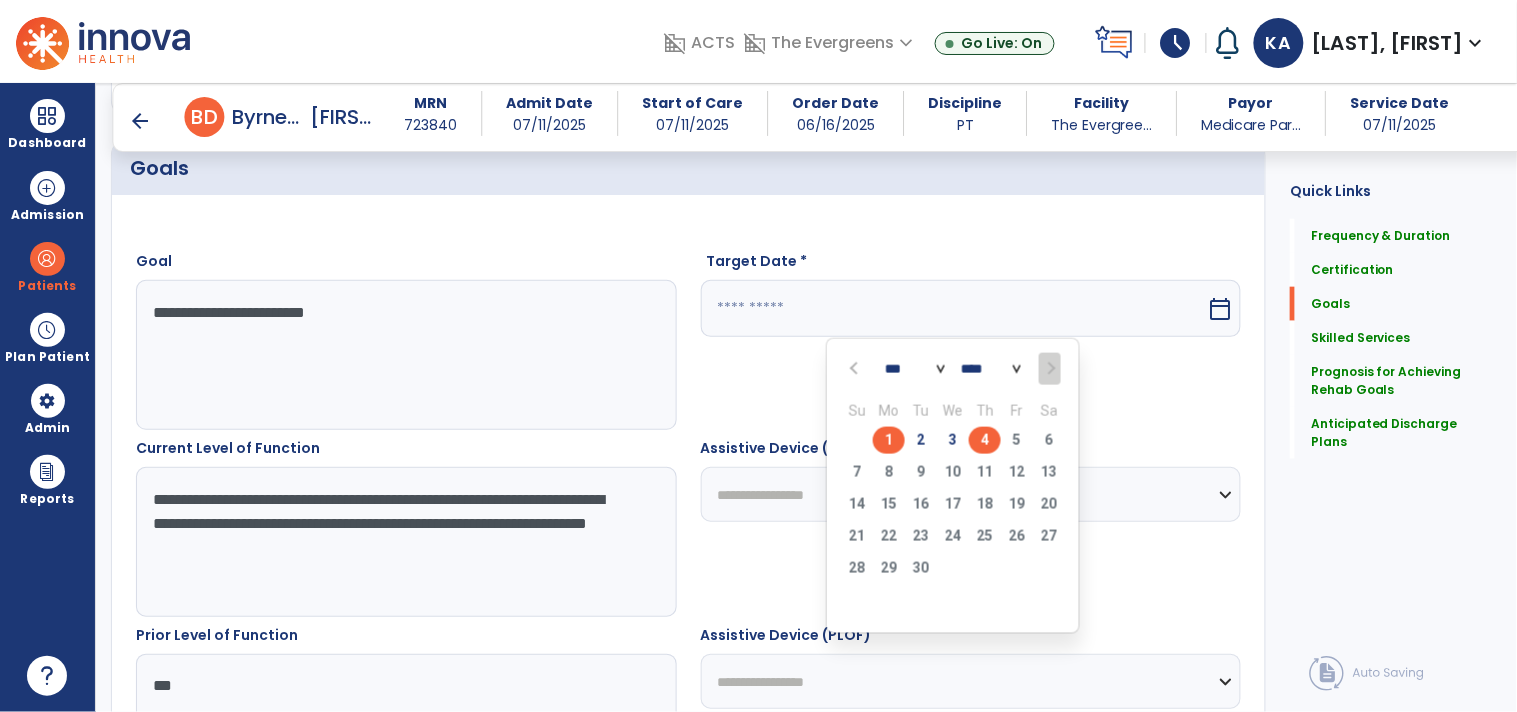 click on "4" at bounding box center (985, 440) 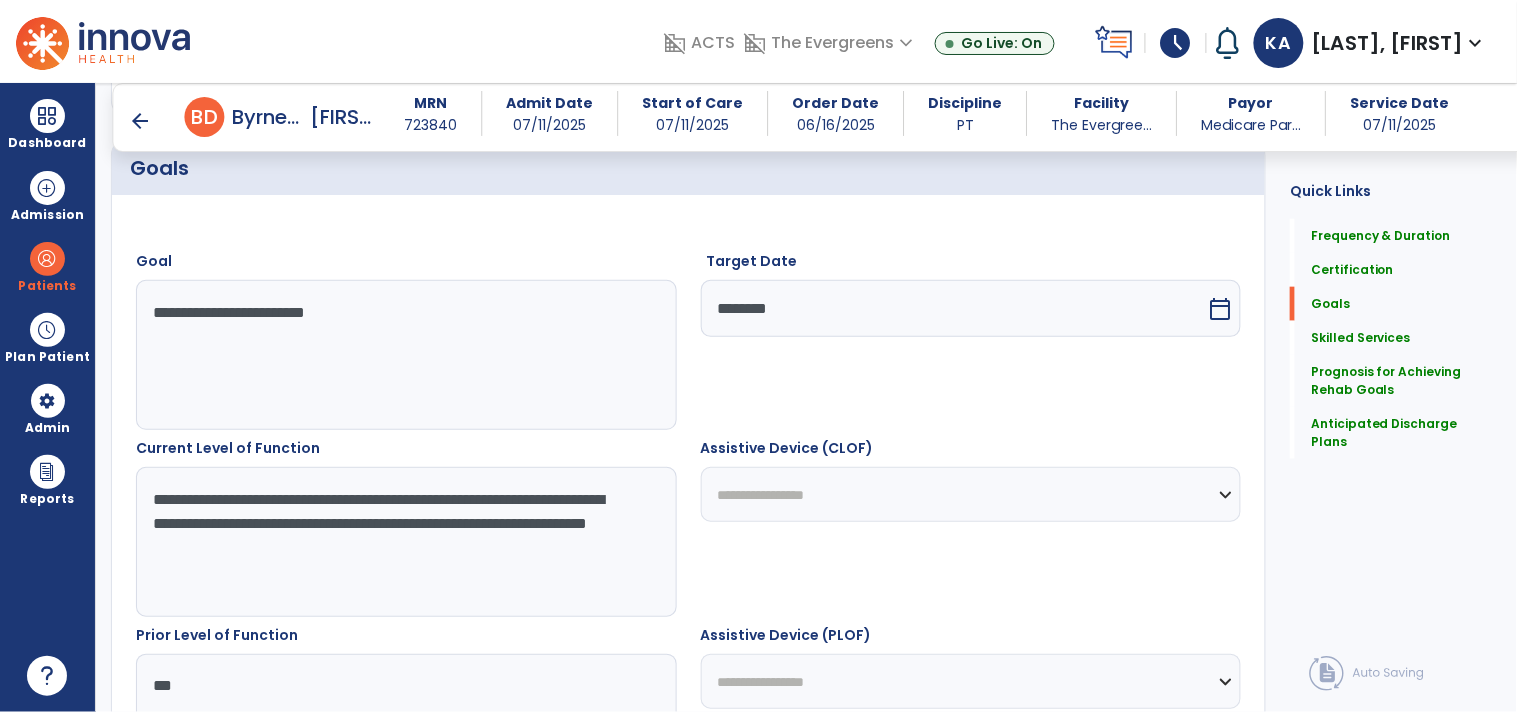 click on "Target Date  ********  calendar_today" at bounding box center [971, 340] 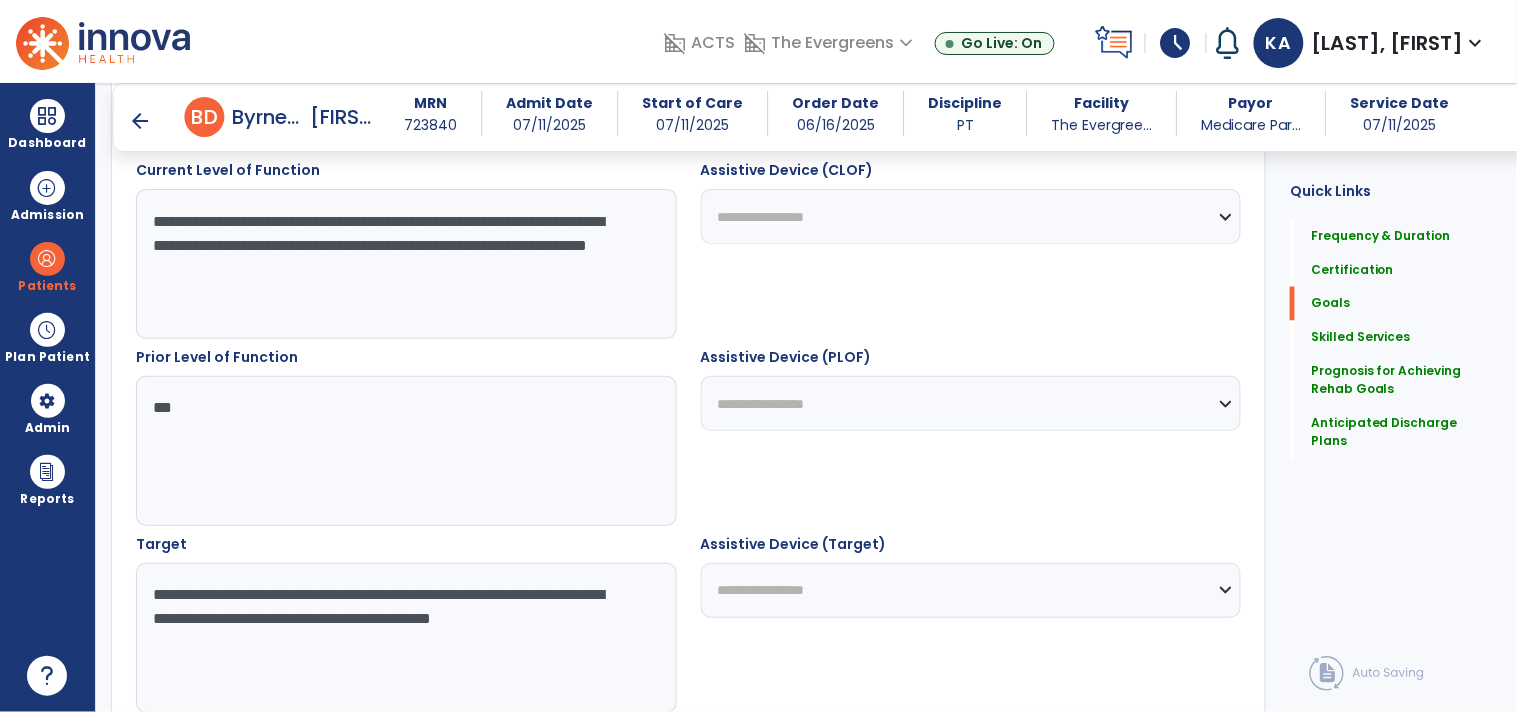 scroll, scrollTop: 1032, scrollLeft: 0, axis: vertical 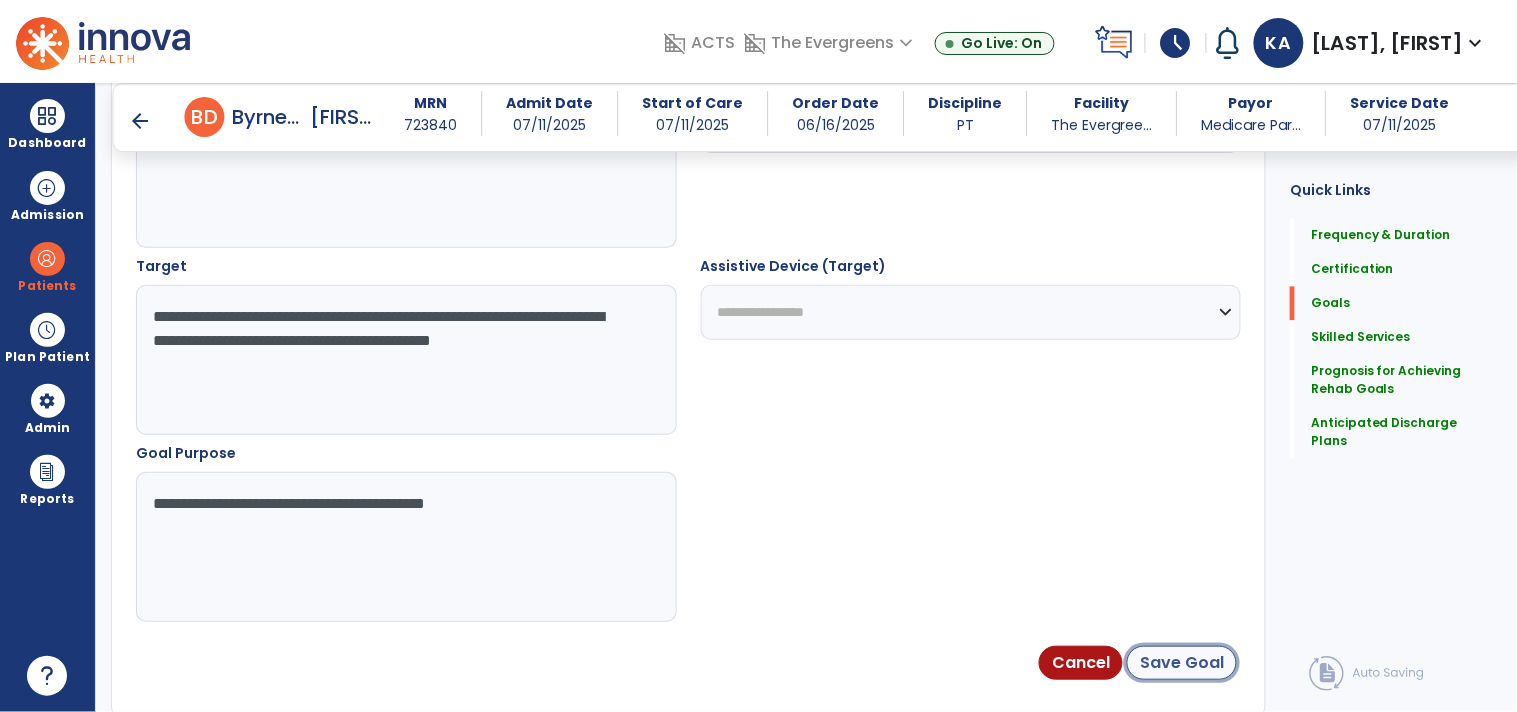 click on "Save Goal" at bounding box center (1182, 663) 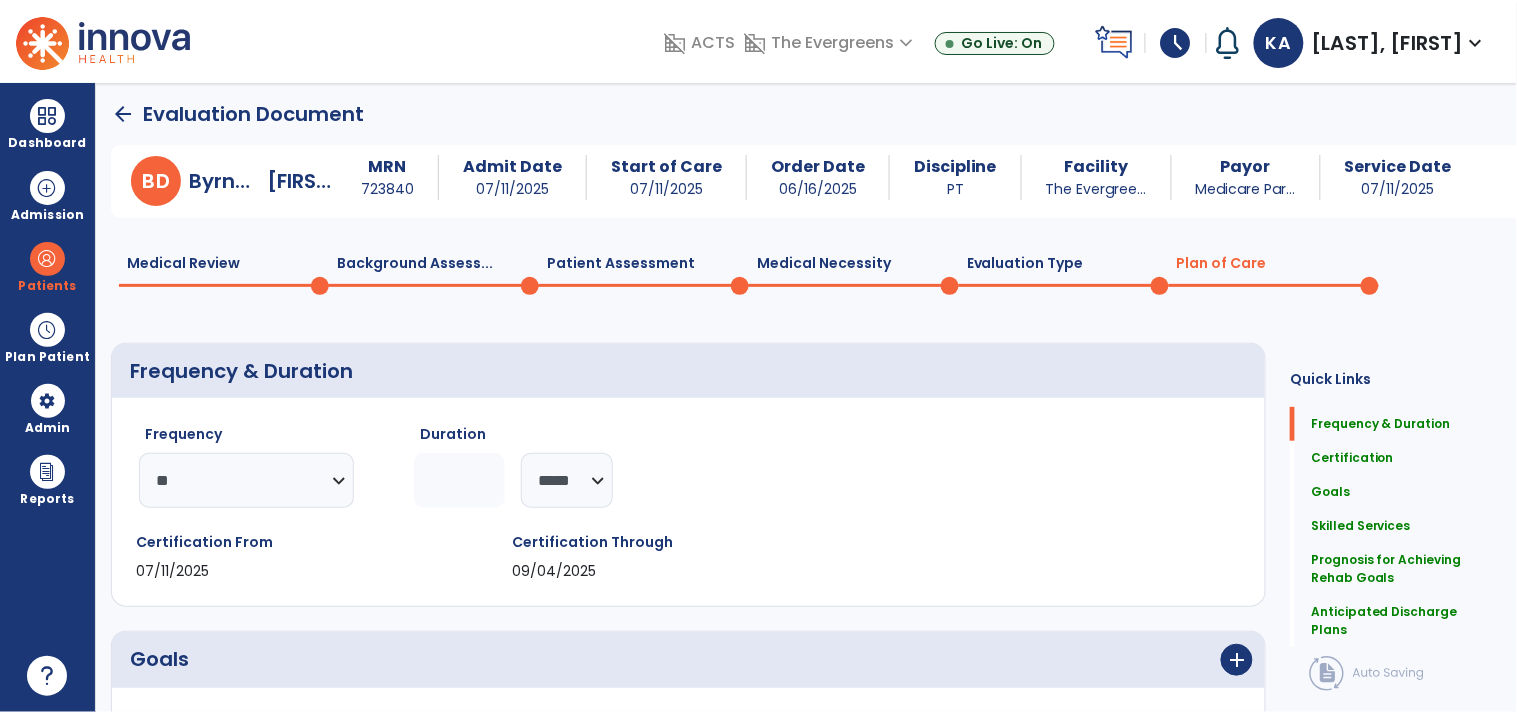 scroll, scrollTop: 0, scrollLeft: 0, axis: both 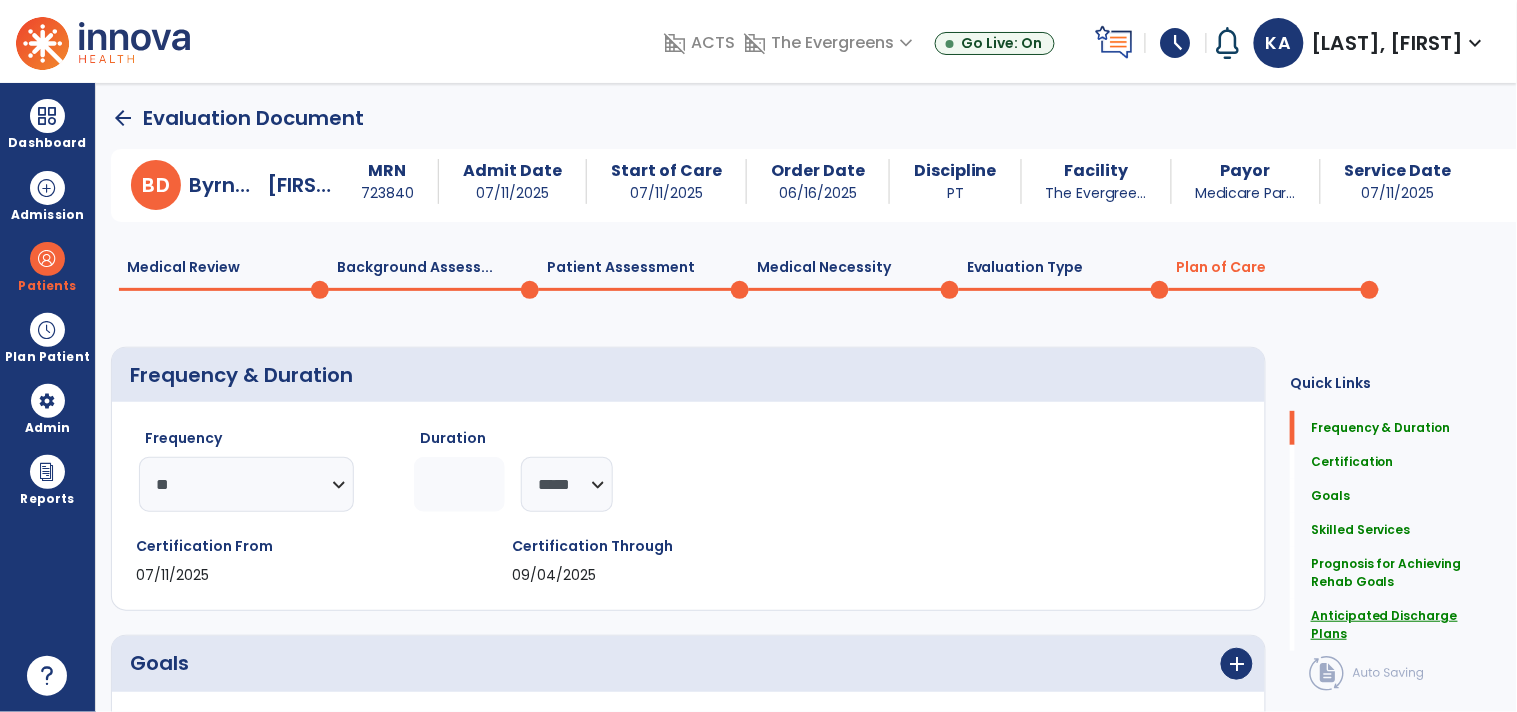 click on "Anticipated Discharge Plans" 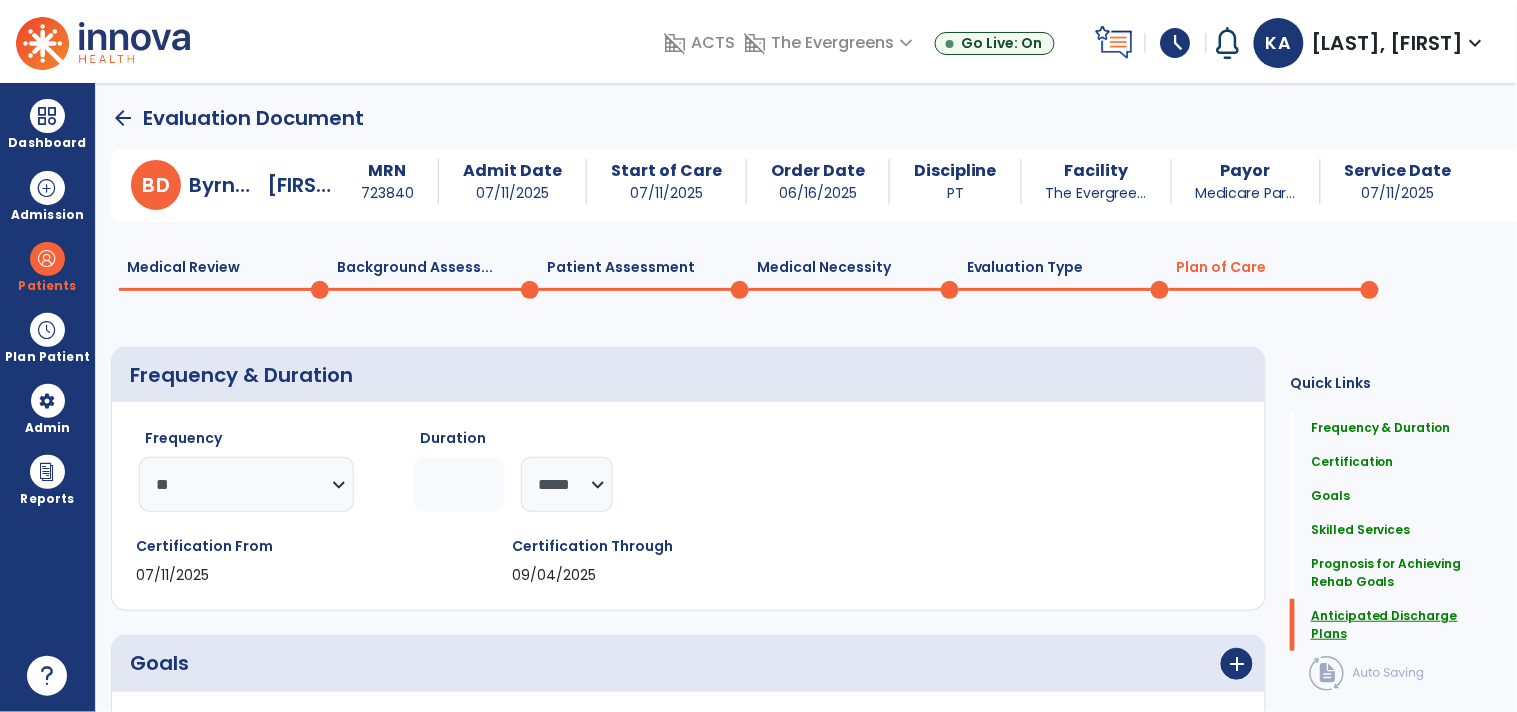 click on "Anticipated Discharge Plans" 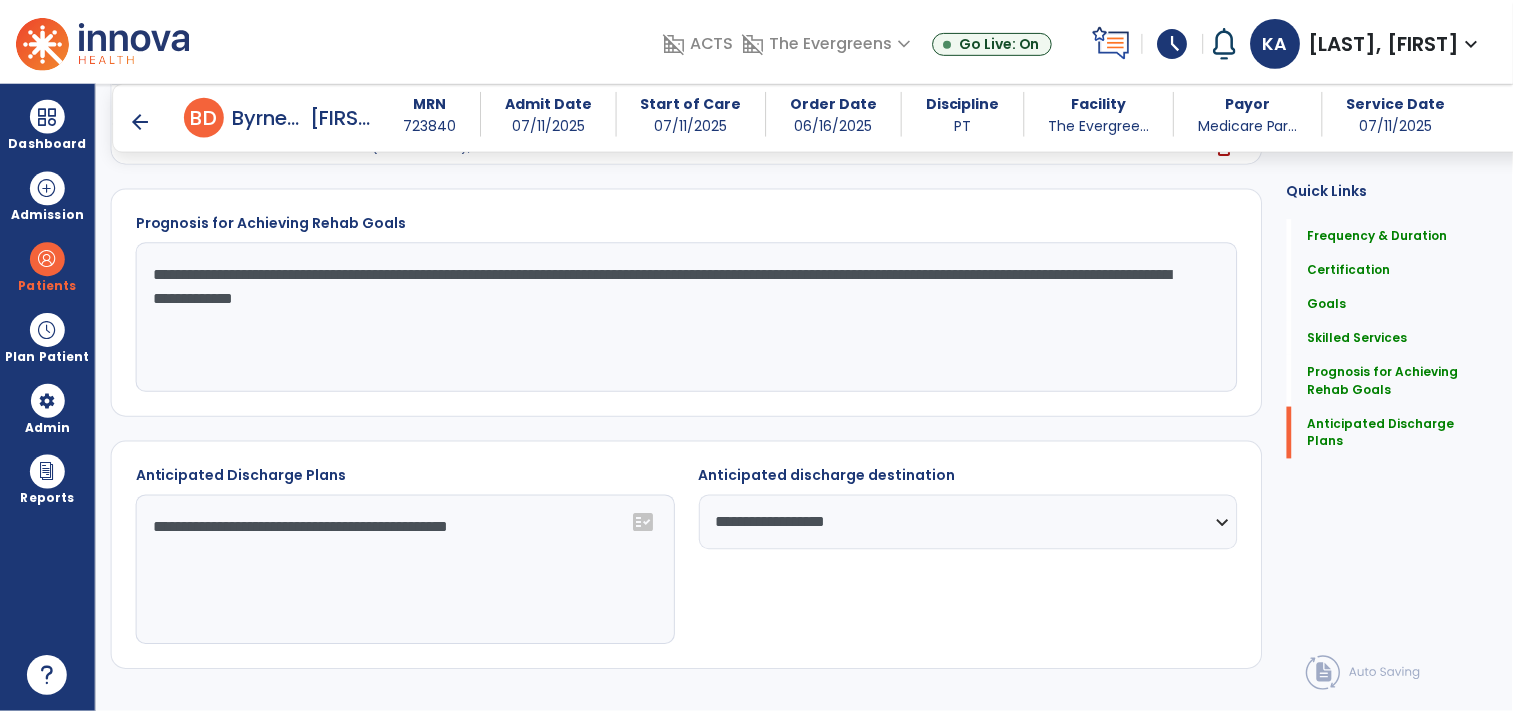 scroll, scrollTop: 2414, scrollLeft: 0, axis: vertical 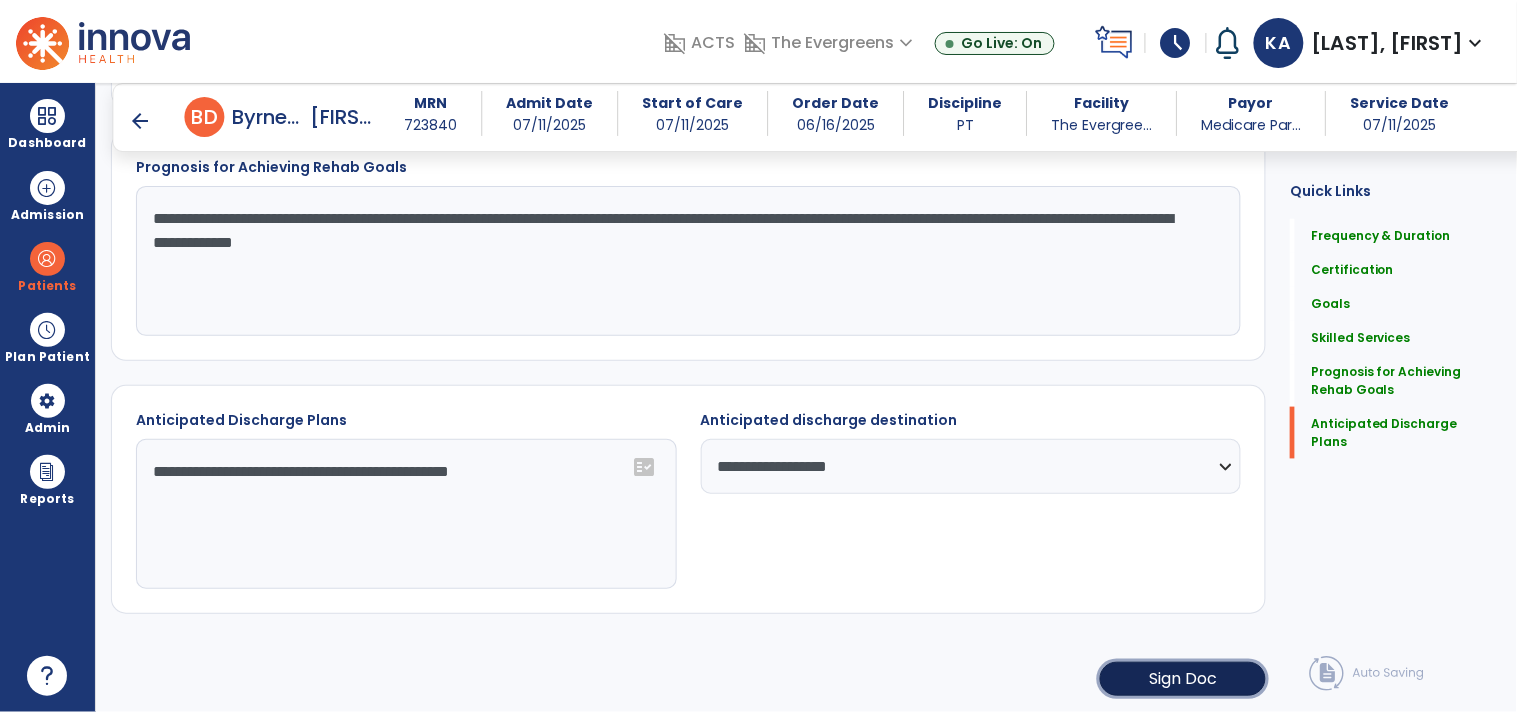 click on "Sign Doc" 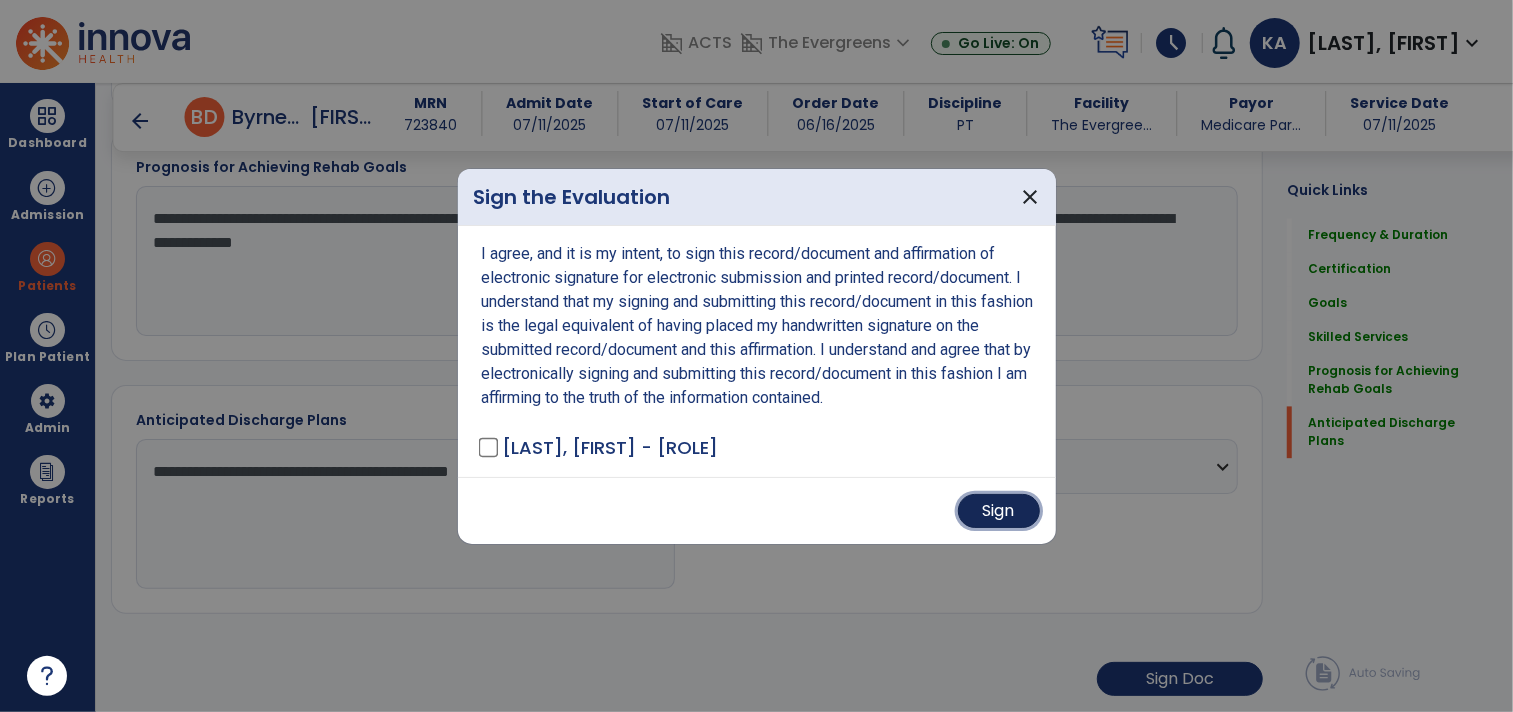 click on "Sign" at bounding box center (999, 511) 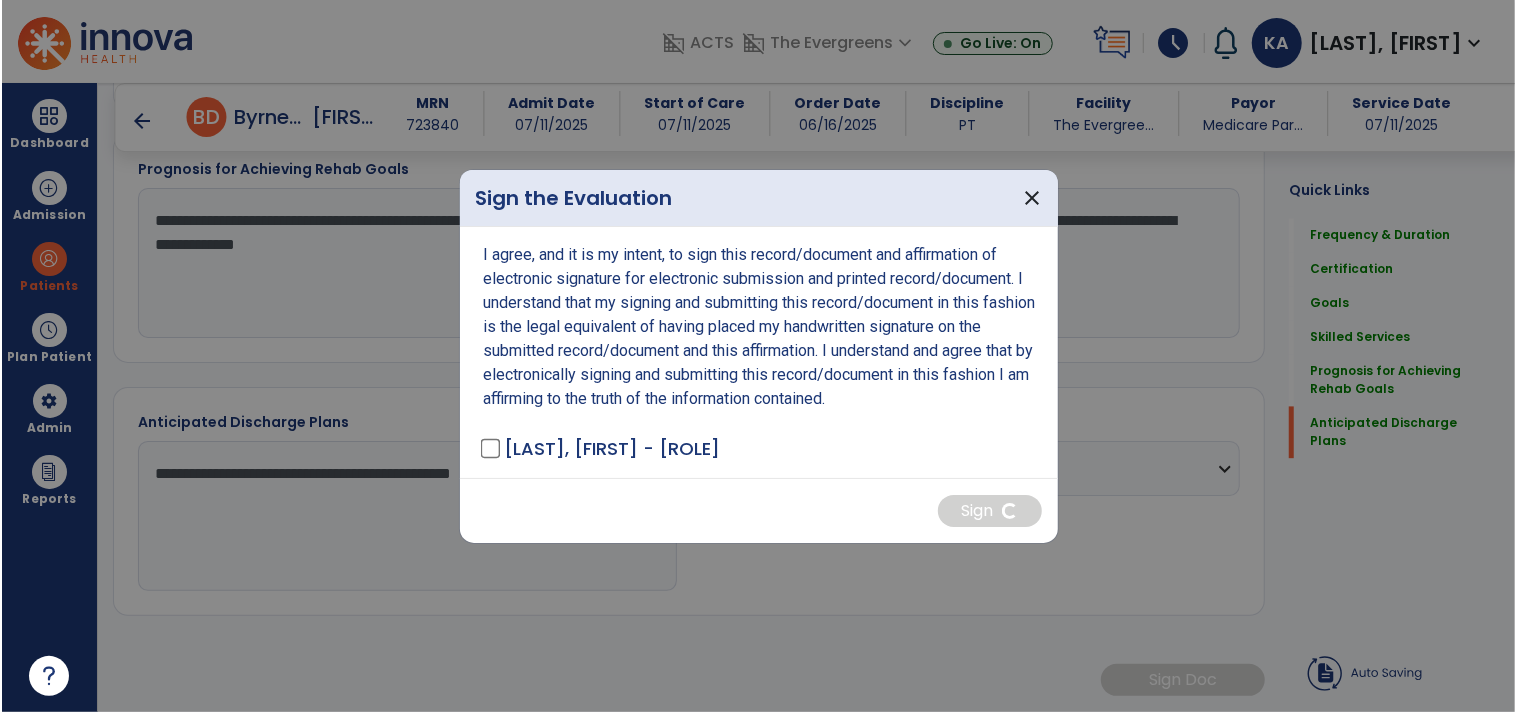 scroll, scrollTop: 2413, scrollLeft: 0, axis: vertical 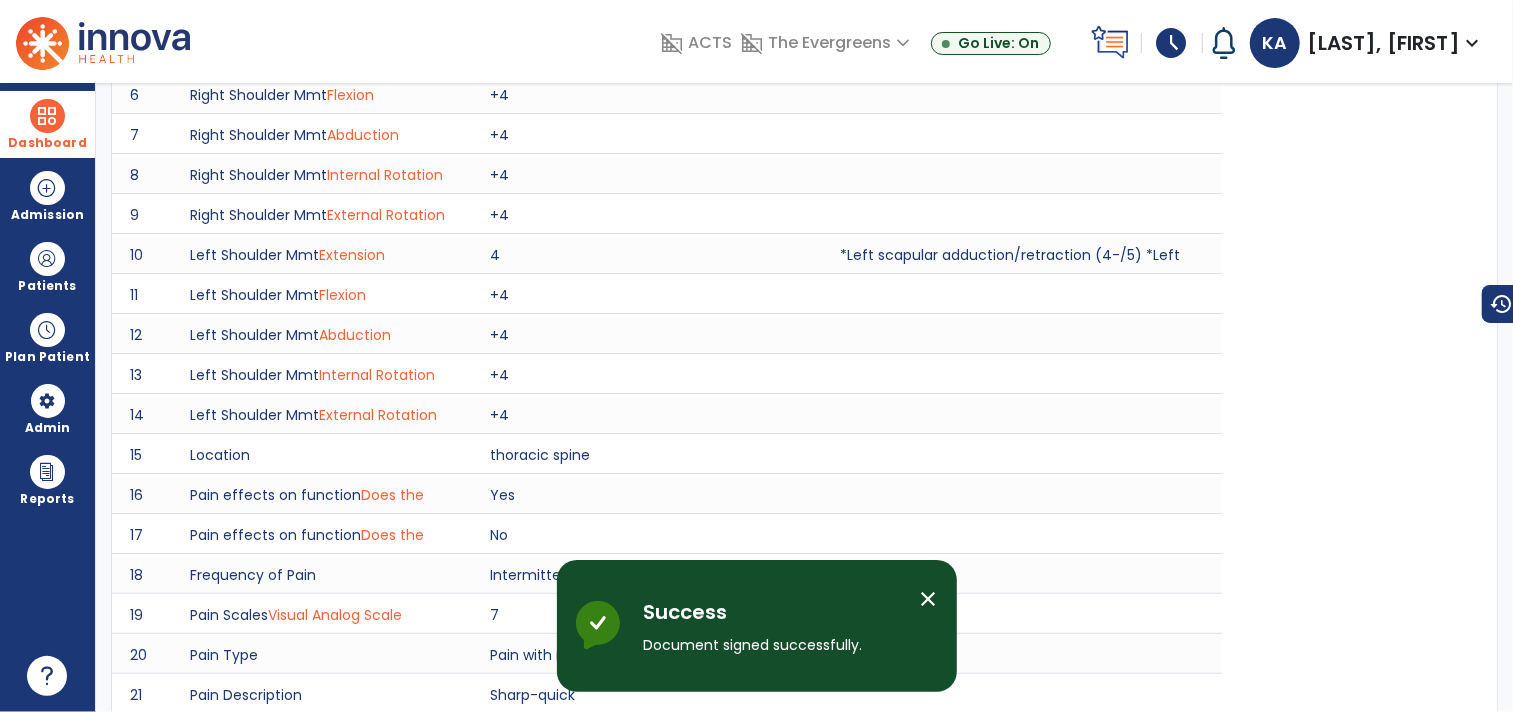 click at bounding box center [47, 116] 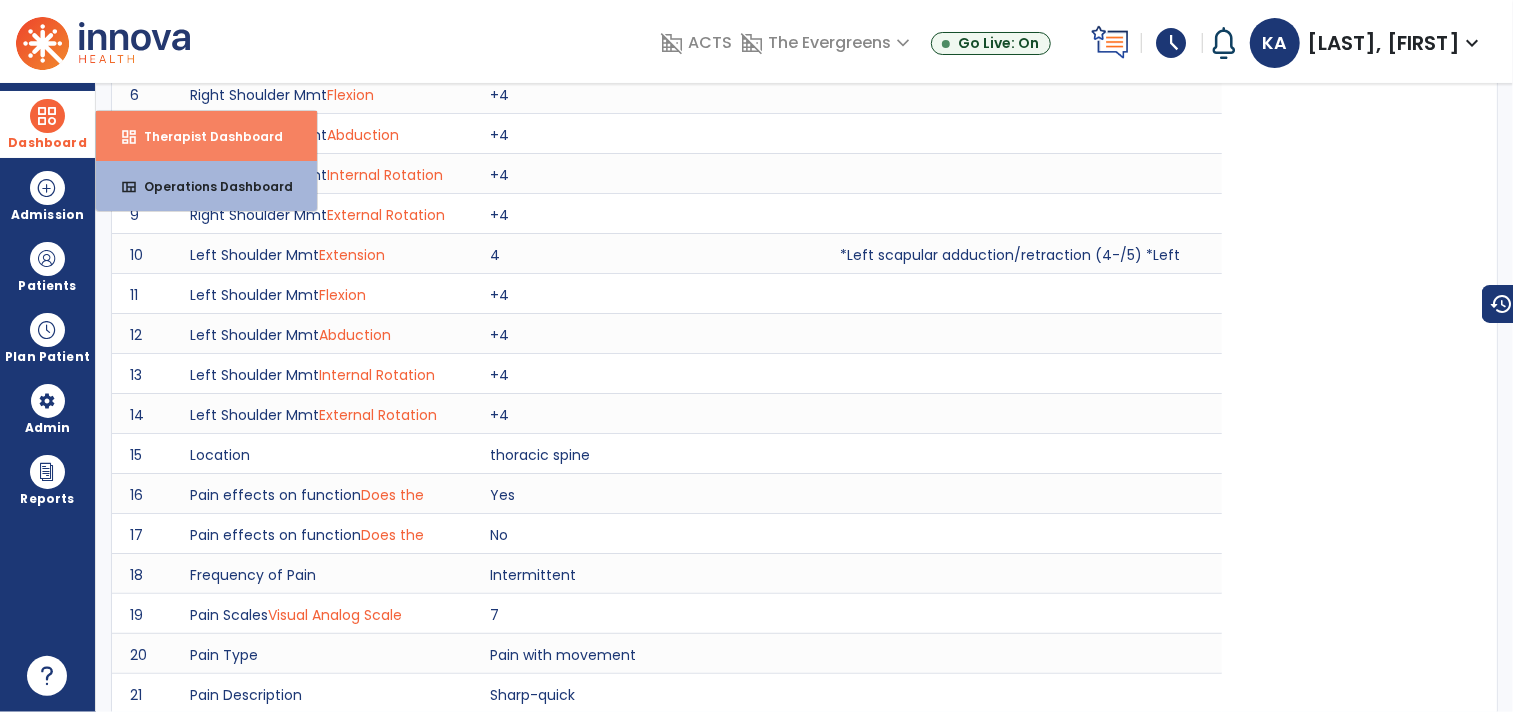 click on "Therapist Dashboard" at bounding box center [205, 136] 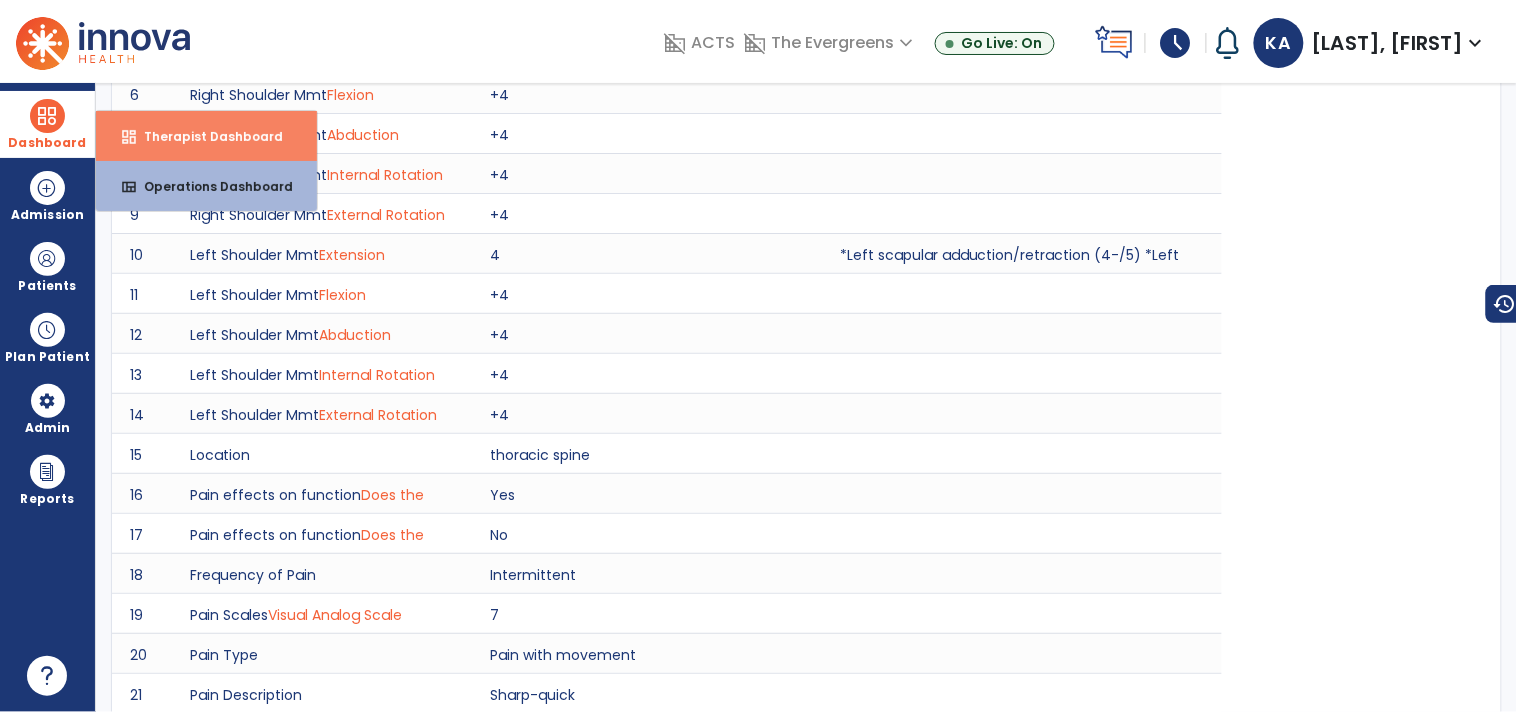 scroll, scrollTop: 0, scrollLeft: 0, axis: both 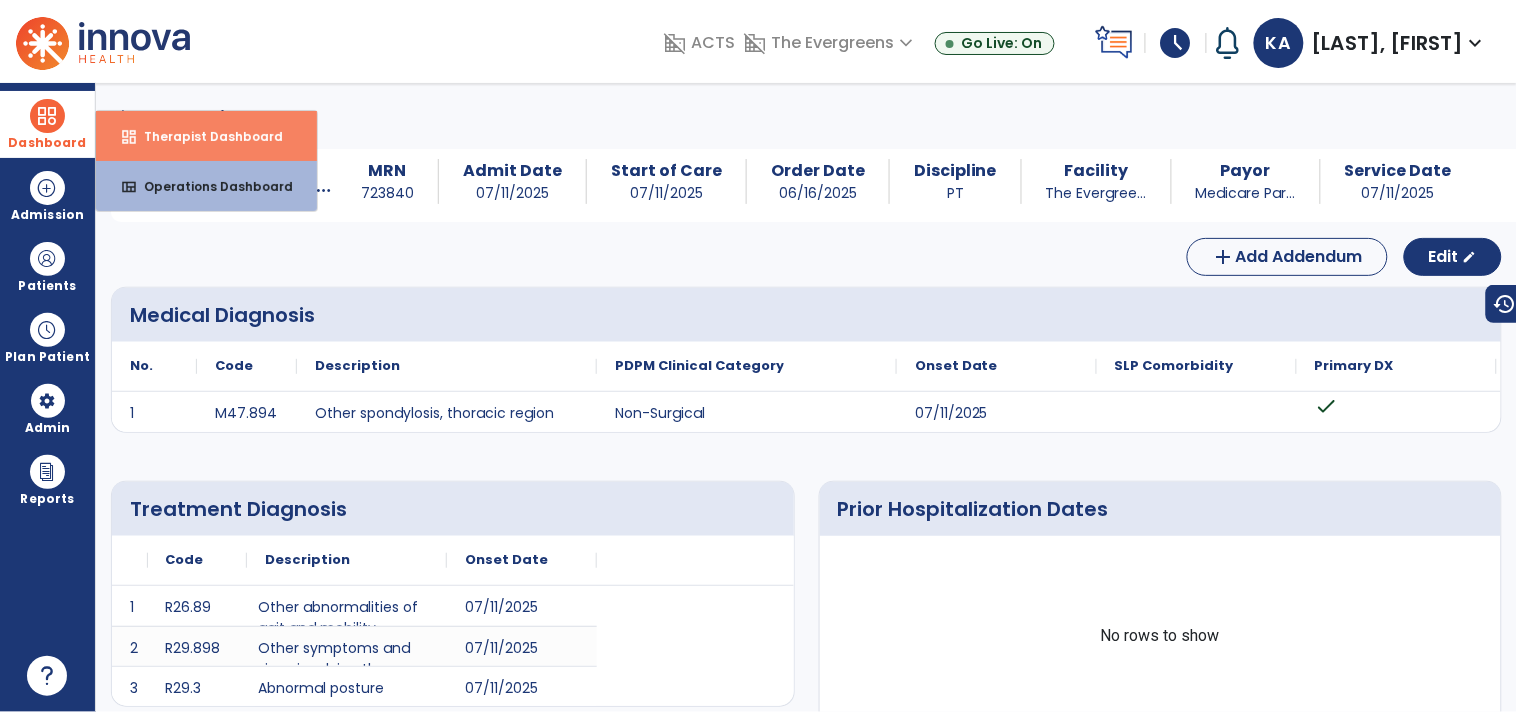 select on "****" 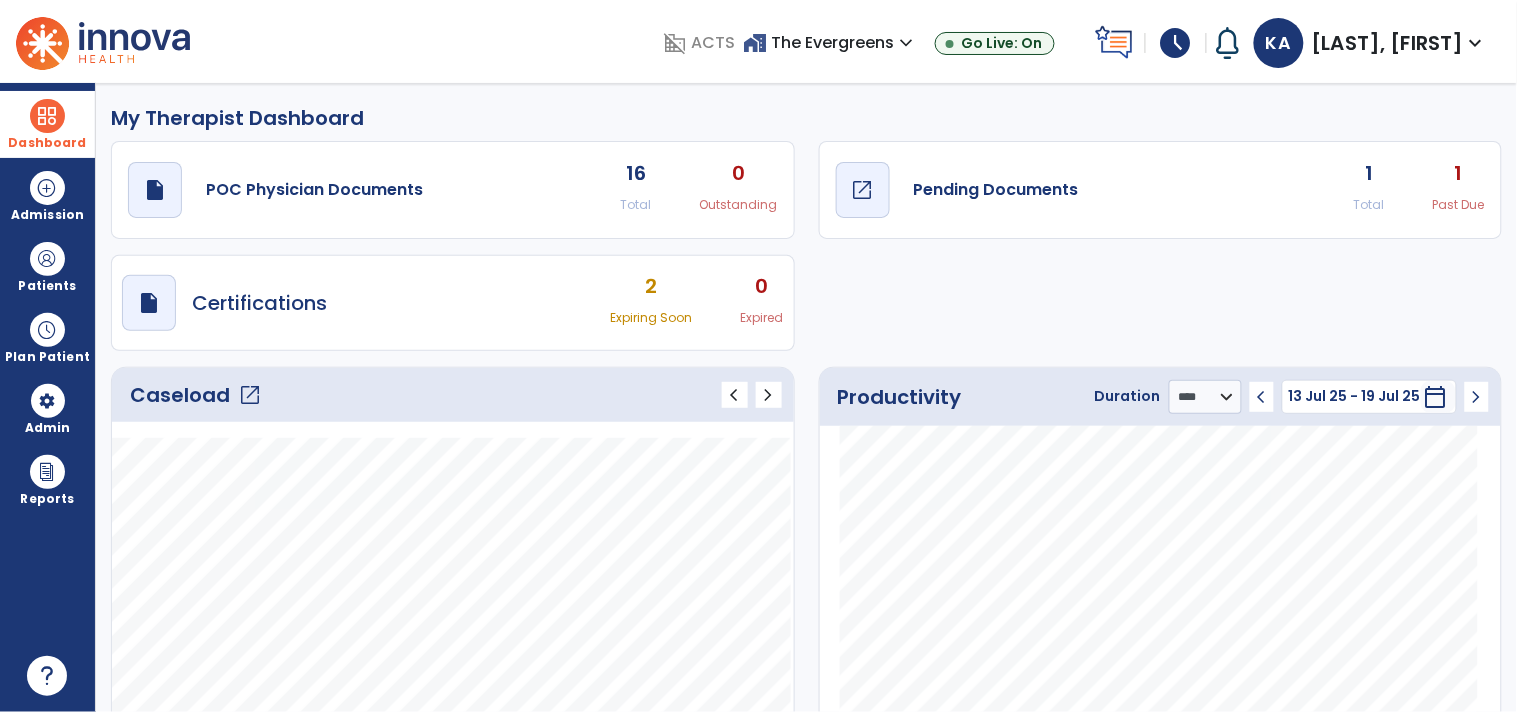 click on "Pending Documents" 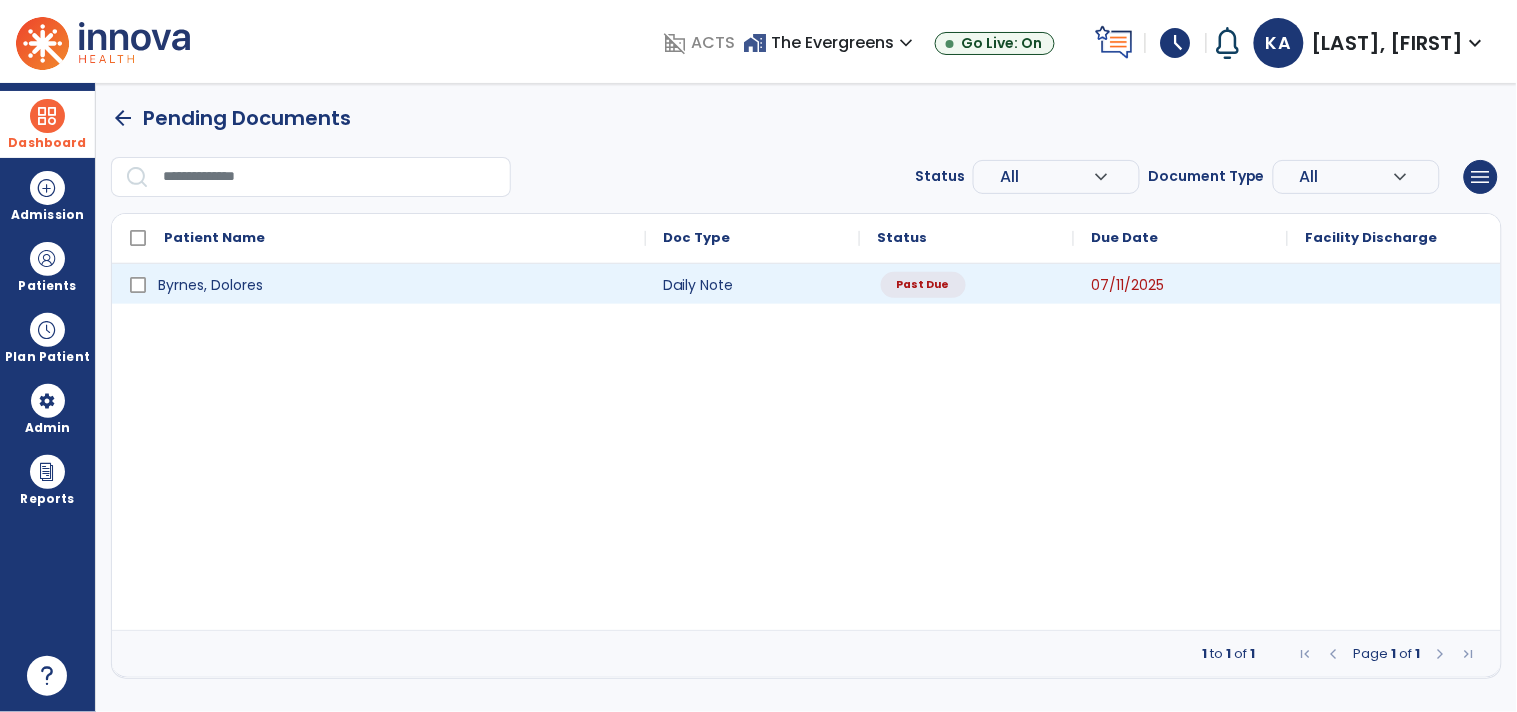 click on "Past Due" at bounding box center [967, 284] 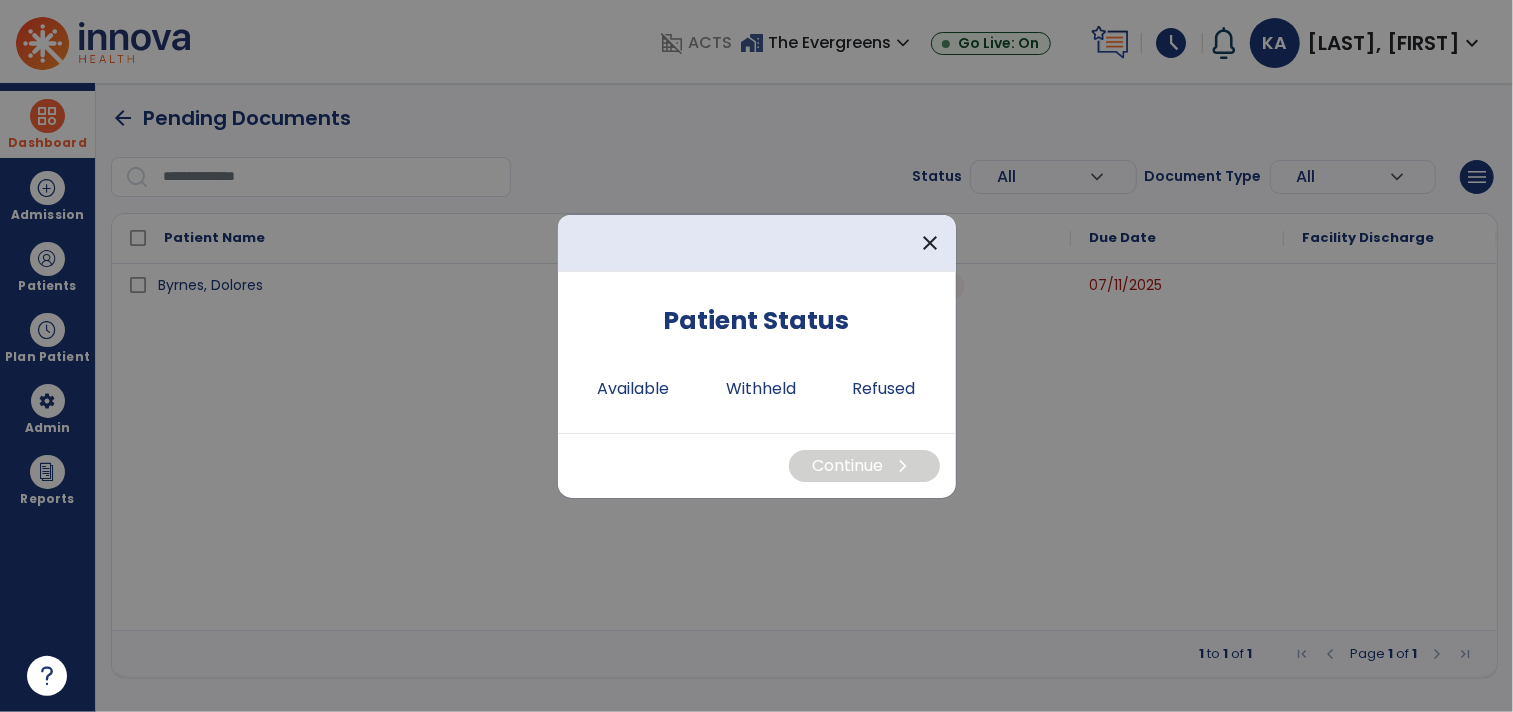 click on "Patient Status  Available   Withheld   Refused" at bounding box center [757, 352] 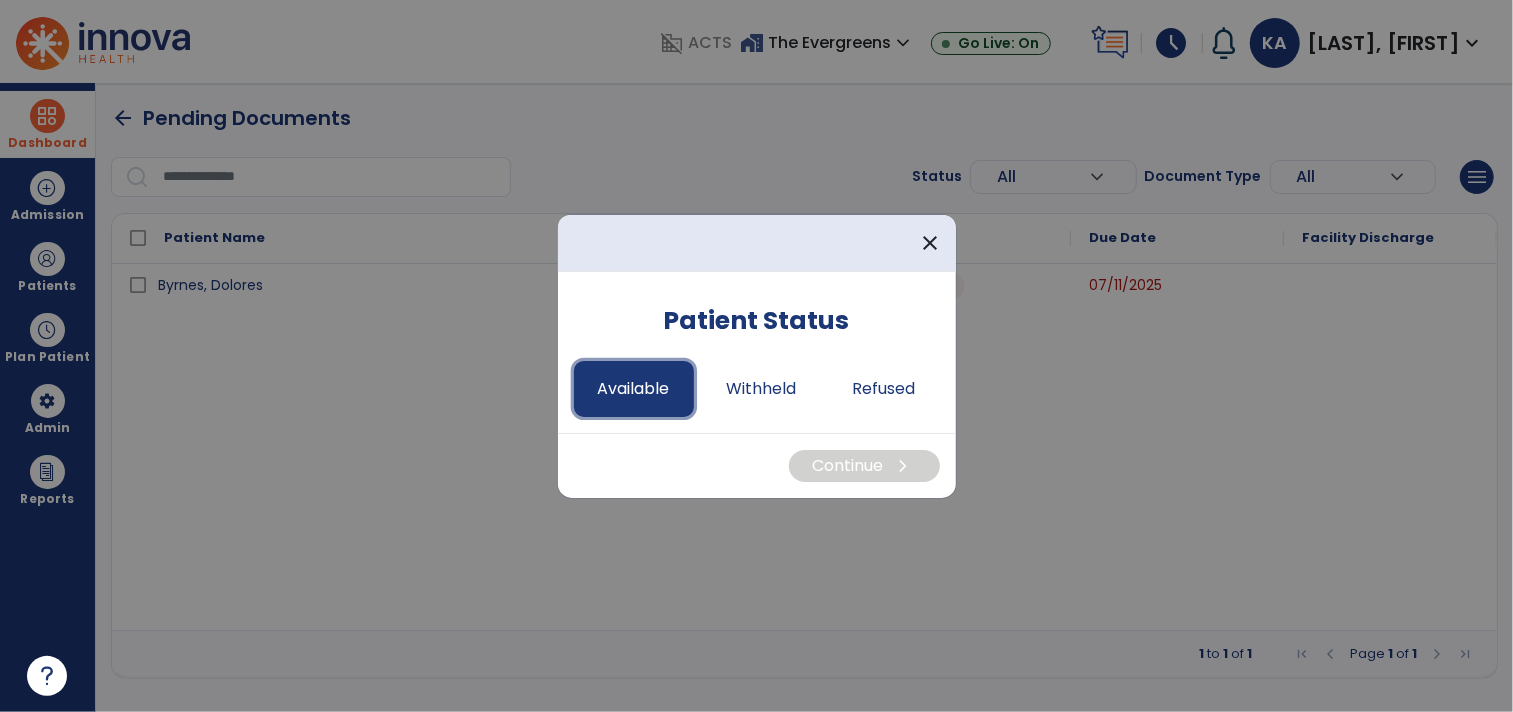 drag, startPoint x: 658, startPoint y: 390, endPoint x: 688, endPoint y: 412, distance: 37.202152 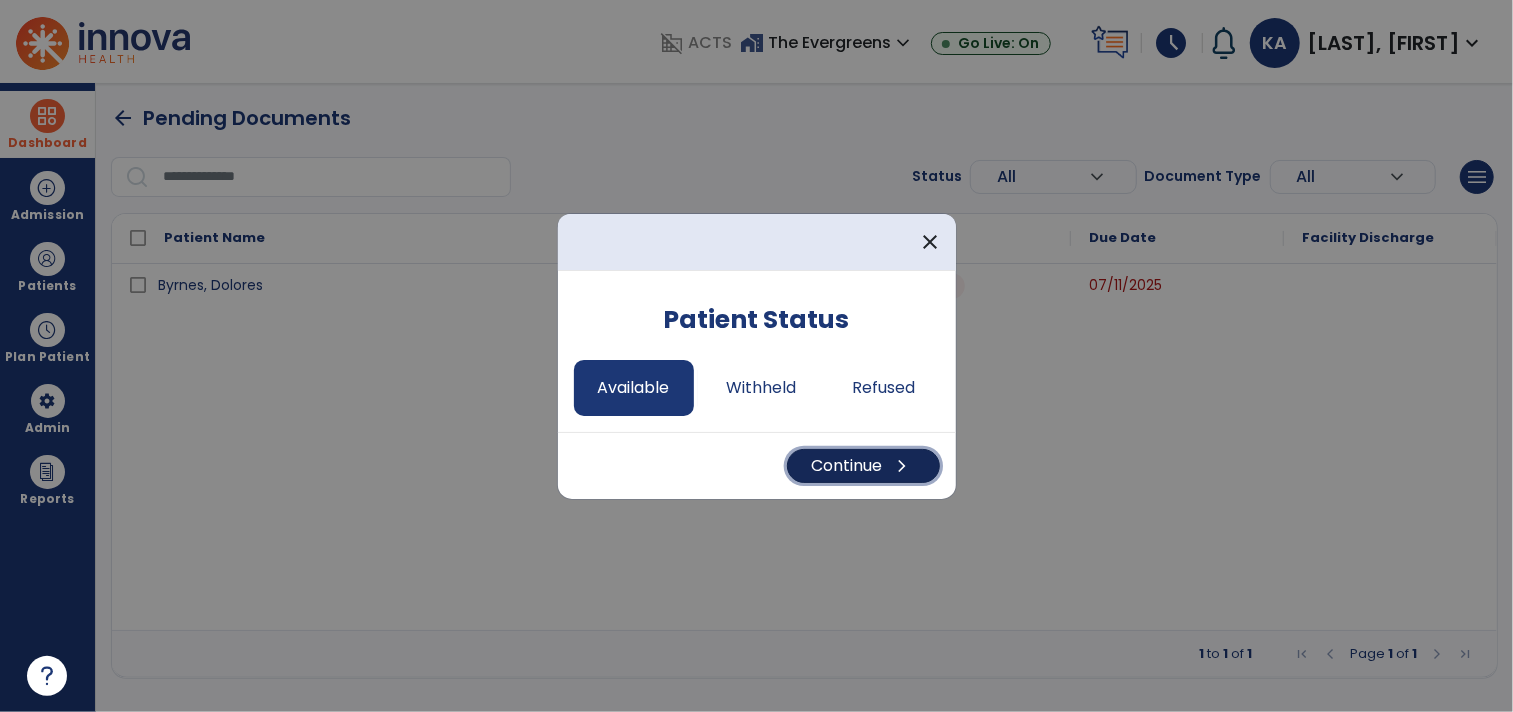 click on "Continue   chevron_right" at bounding box center (863, 466) 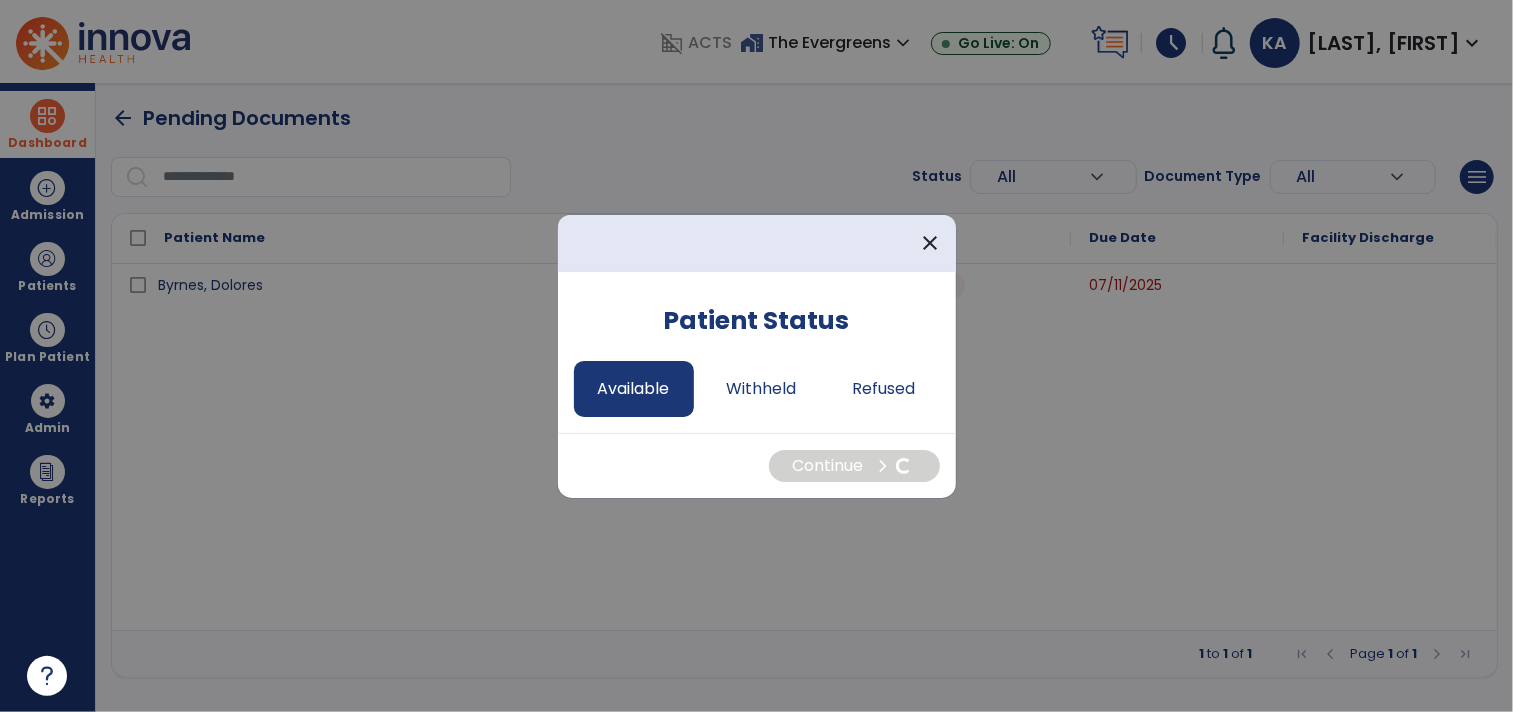 select on "*" 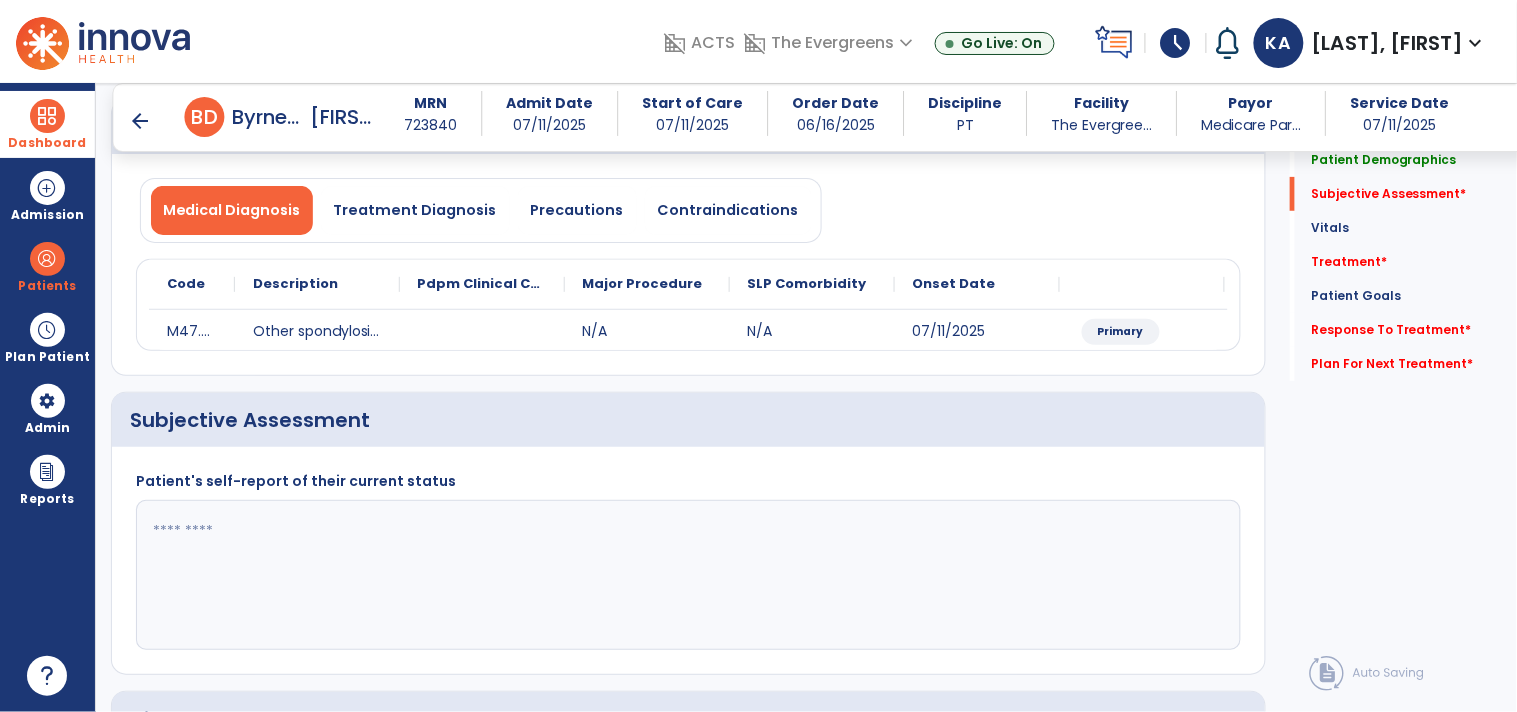 scroll, scrollTop: 222, scrollLeft: 0, axis: vertical 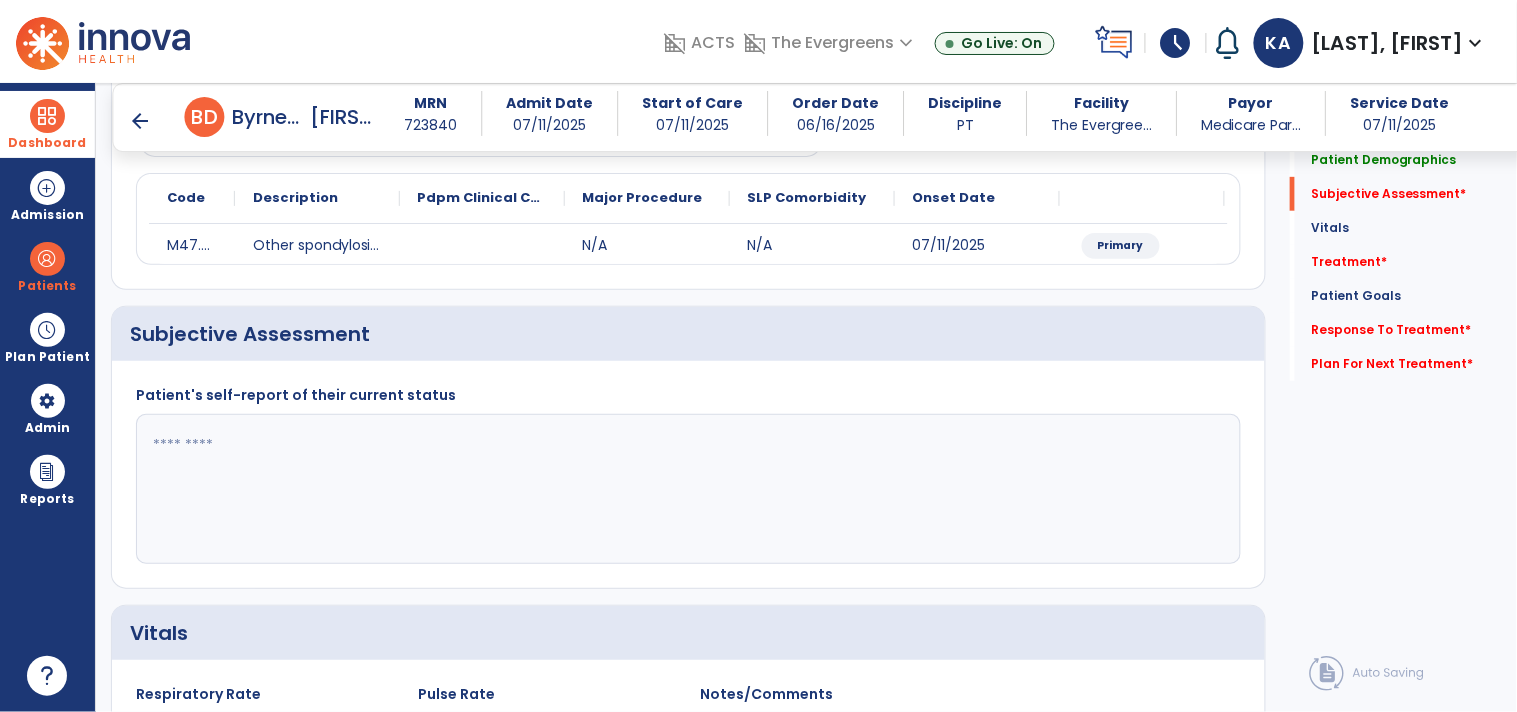 click 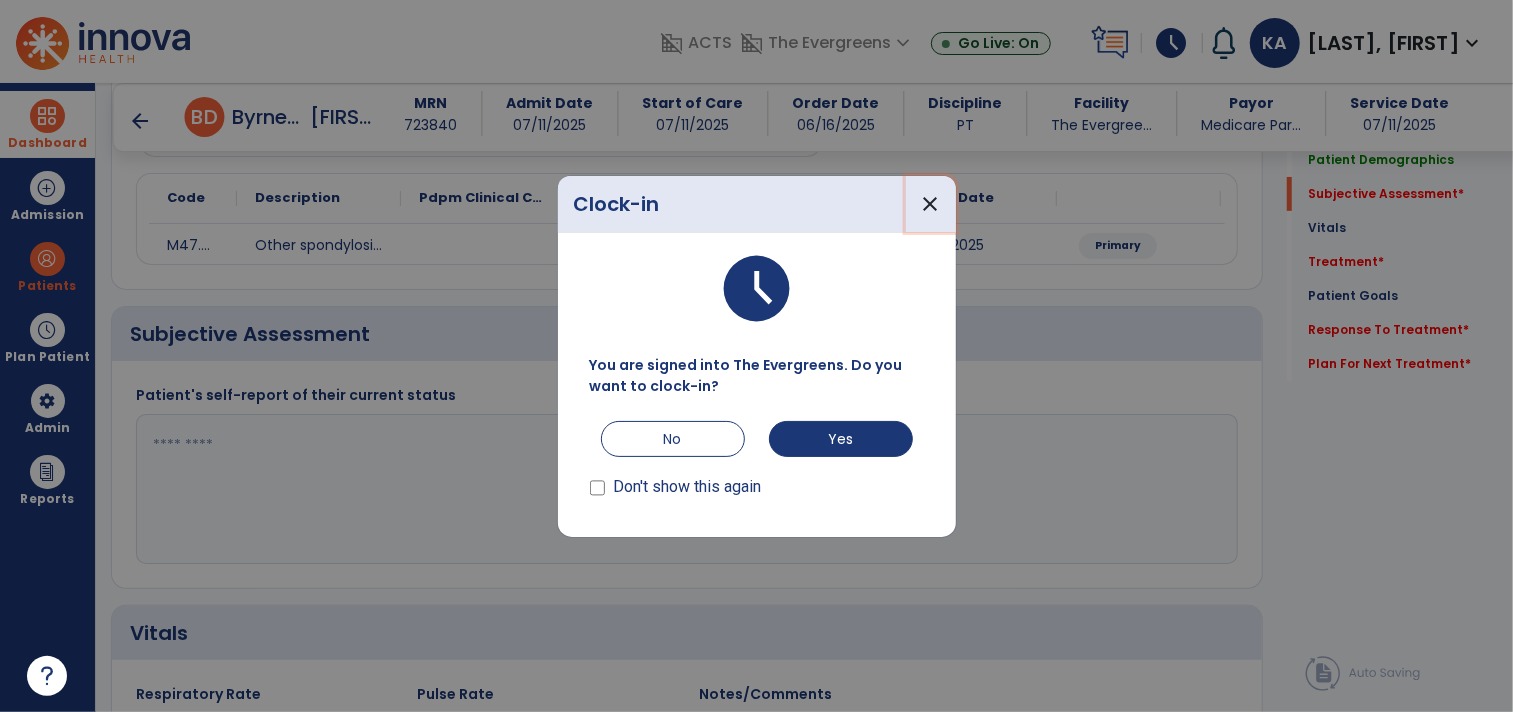 drag, startPoint x: 930, startPoint y: 202, endPoint x: 916, endPoint y: 156, distance: 48.08326 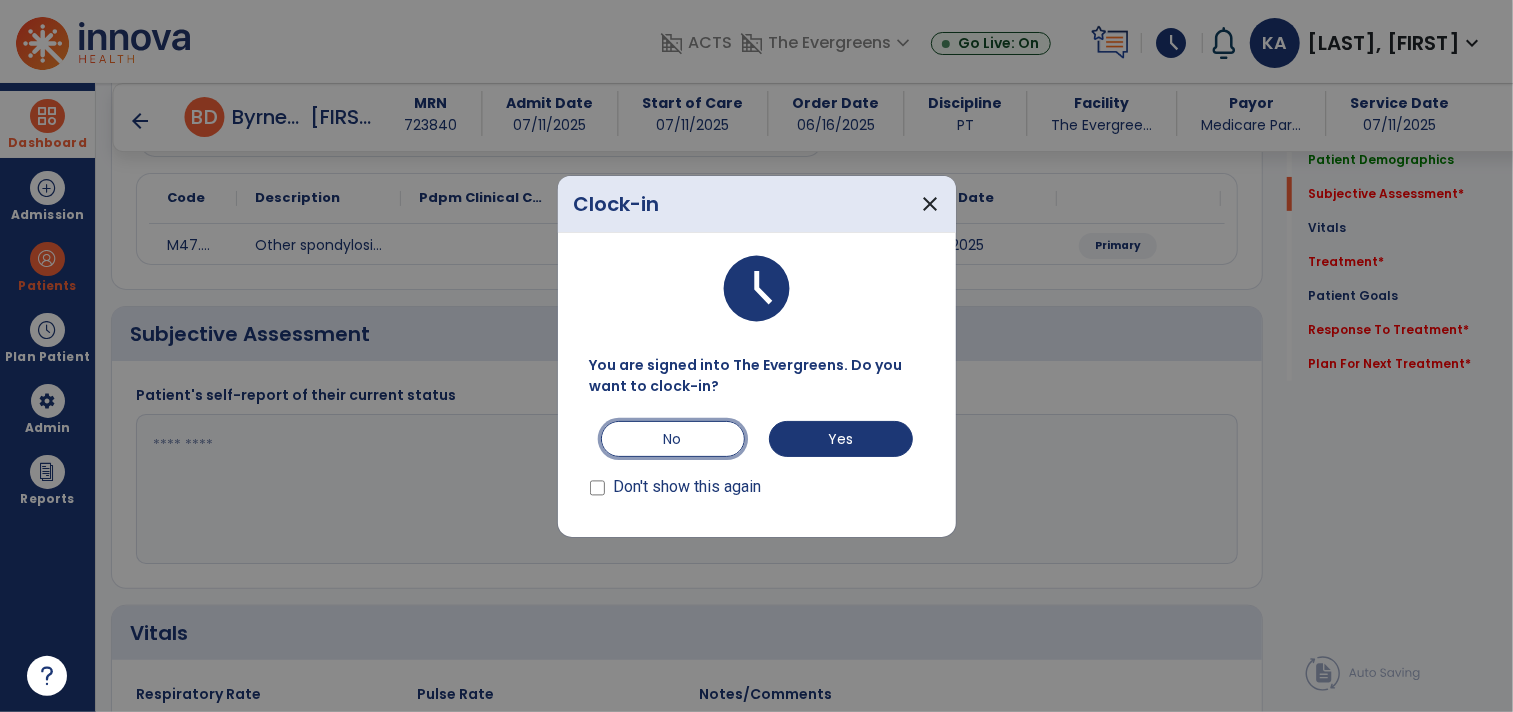 click on "No" at bounding box center (673, 439) 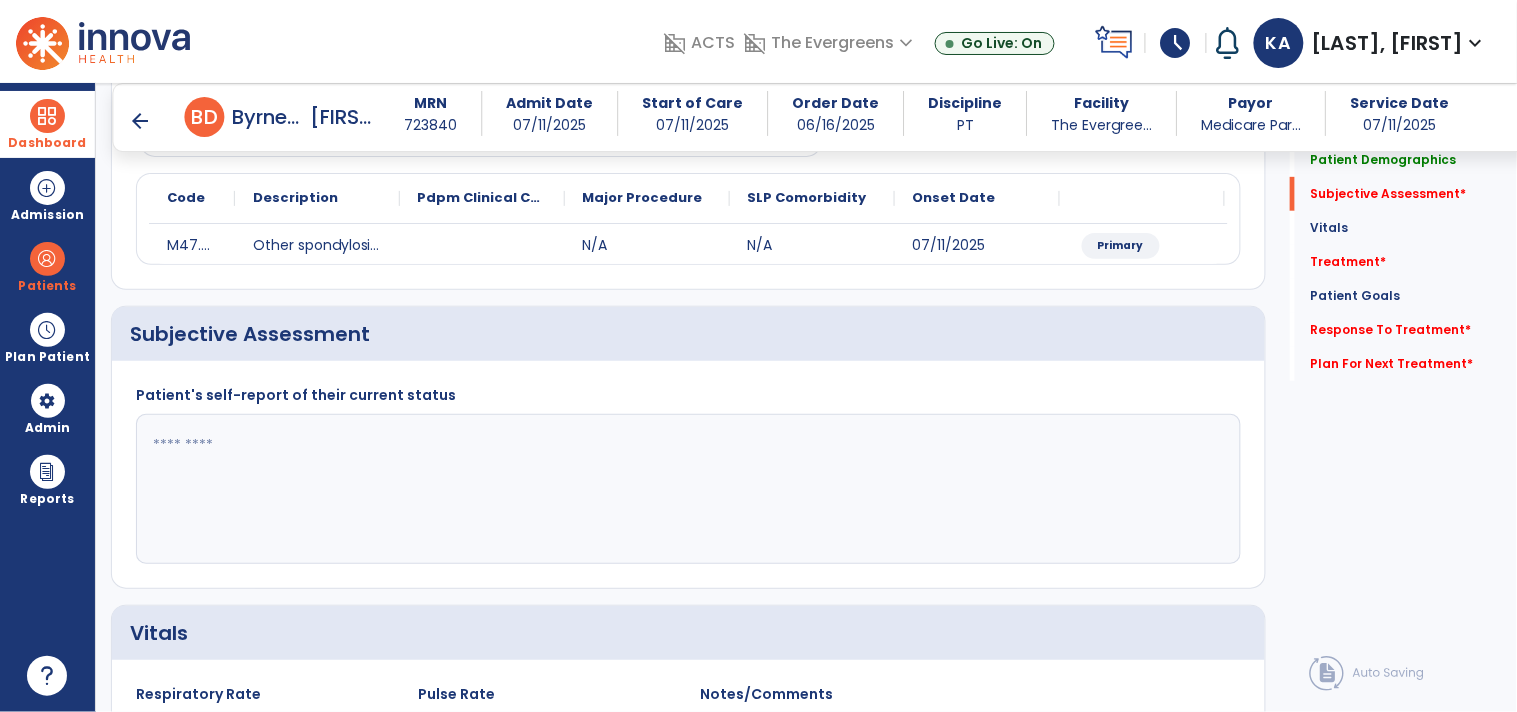 click 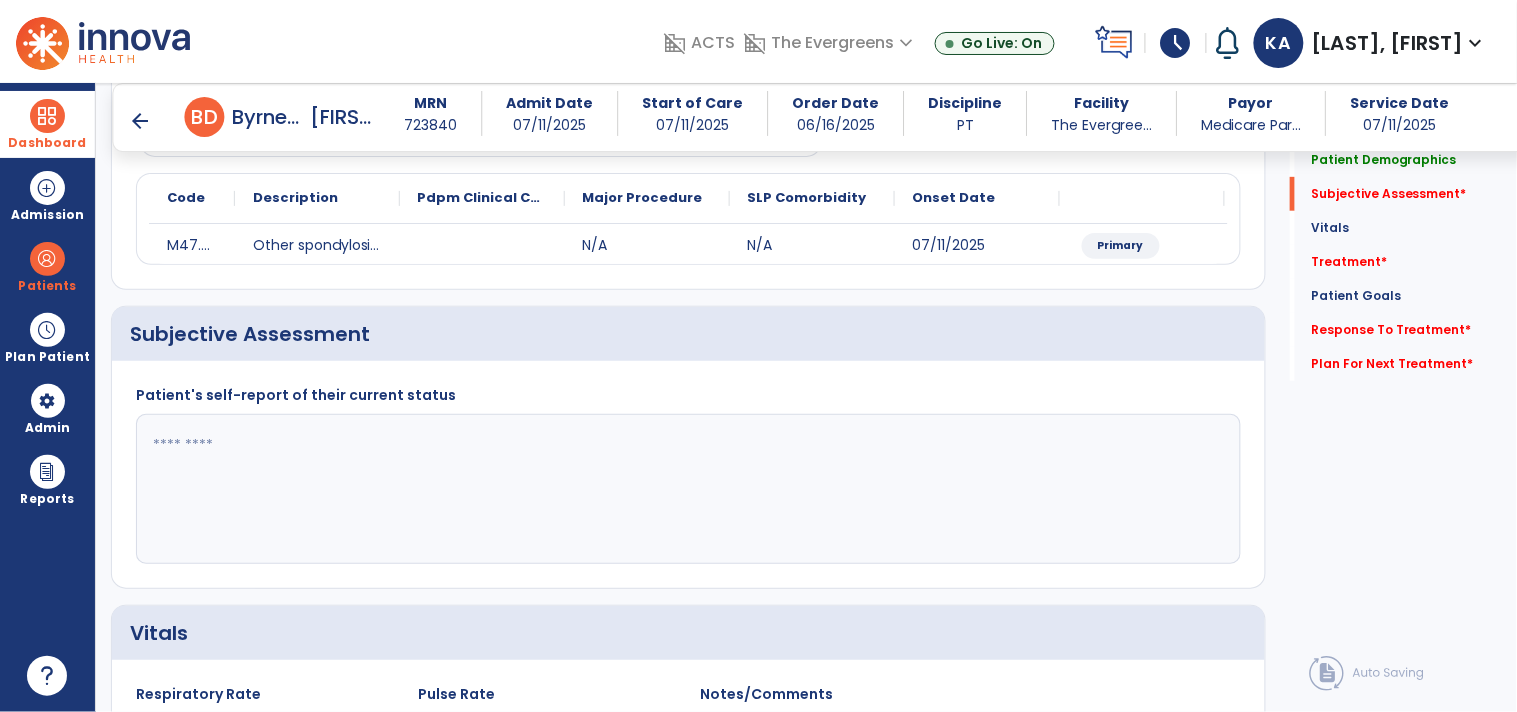 paste on "**********" 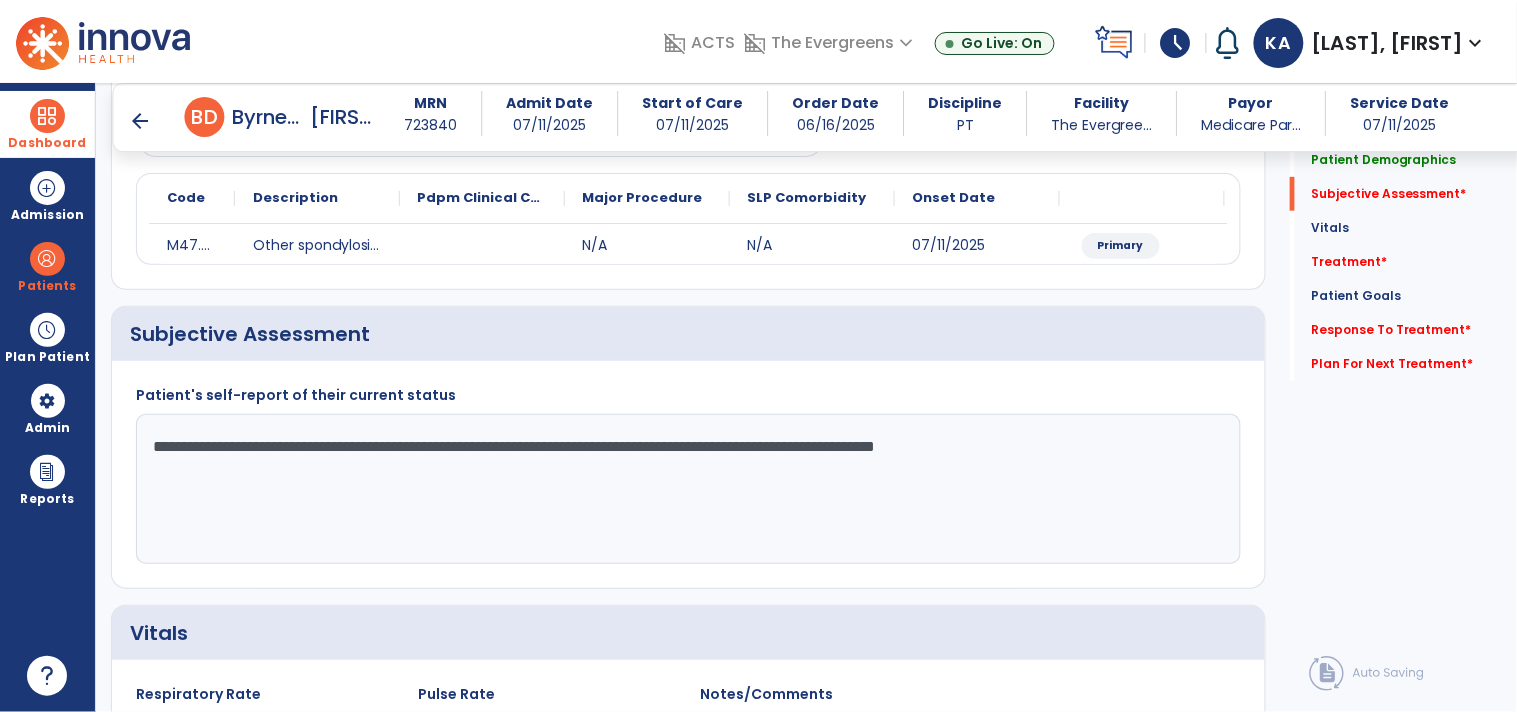drag, startPoint x: 447, startPoint y: 443, endPoint x: 498, endPoint y: 417, distance: 57.245087 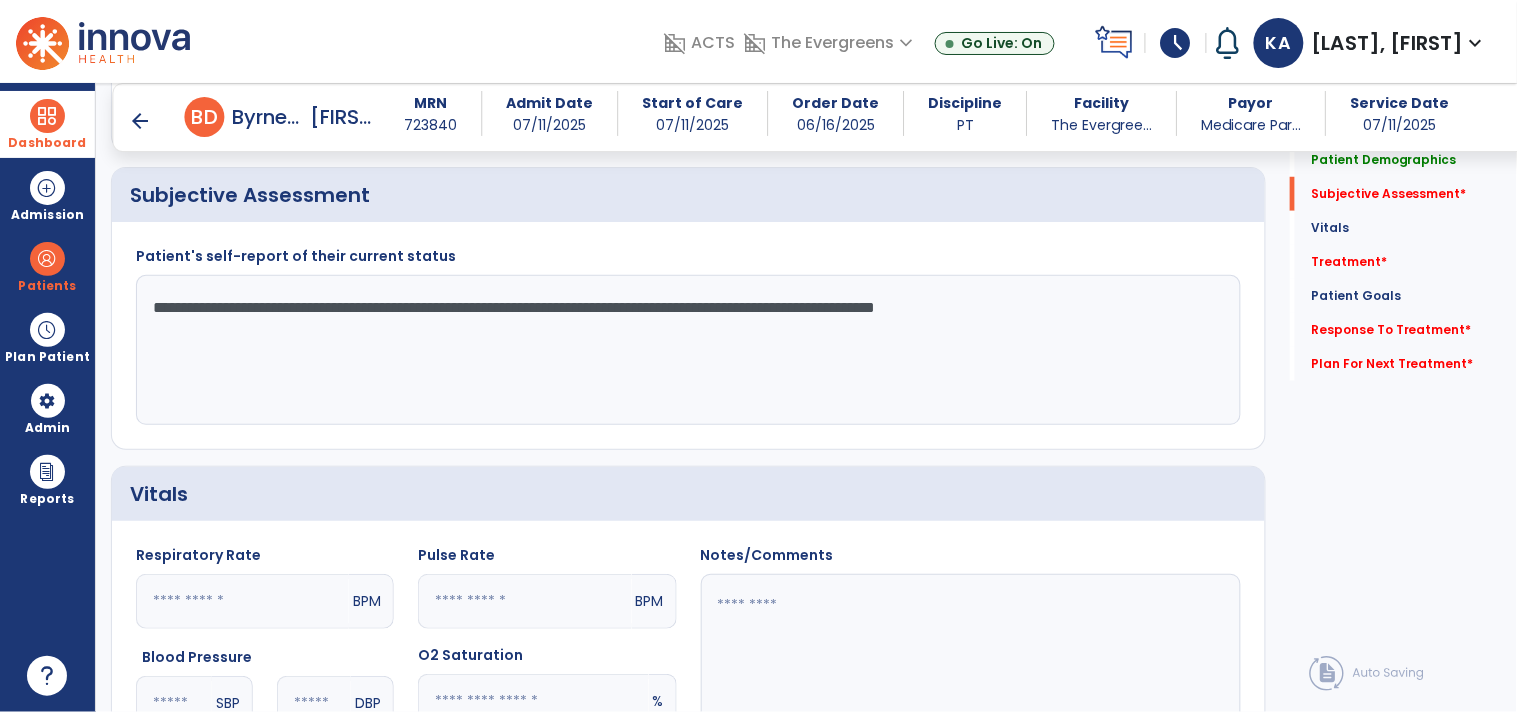 scroll, scrollTop: 444, scrollLeft: 0, axis: vertical 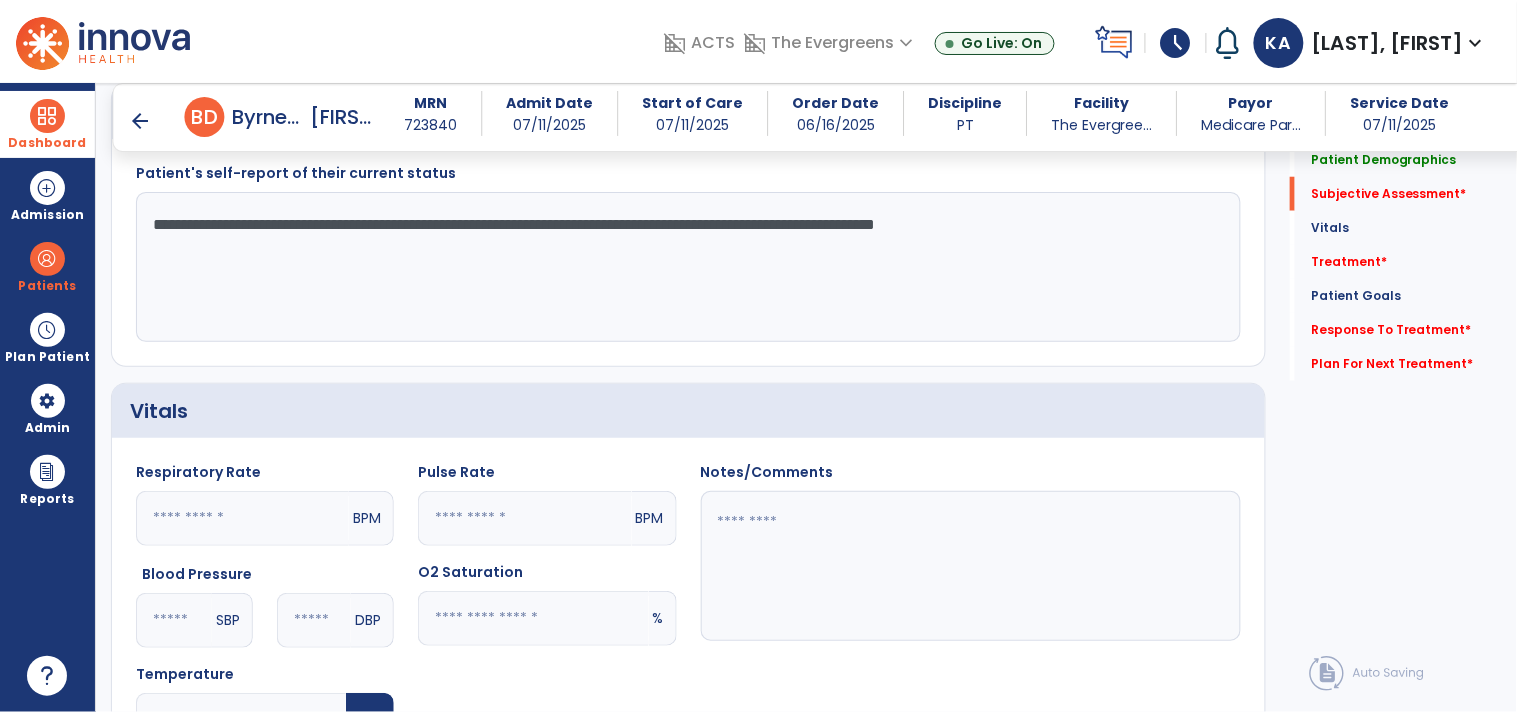 type on "**********" 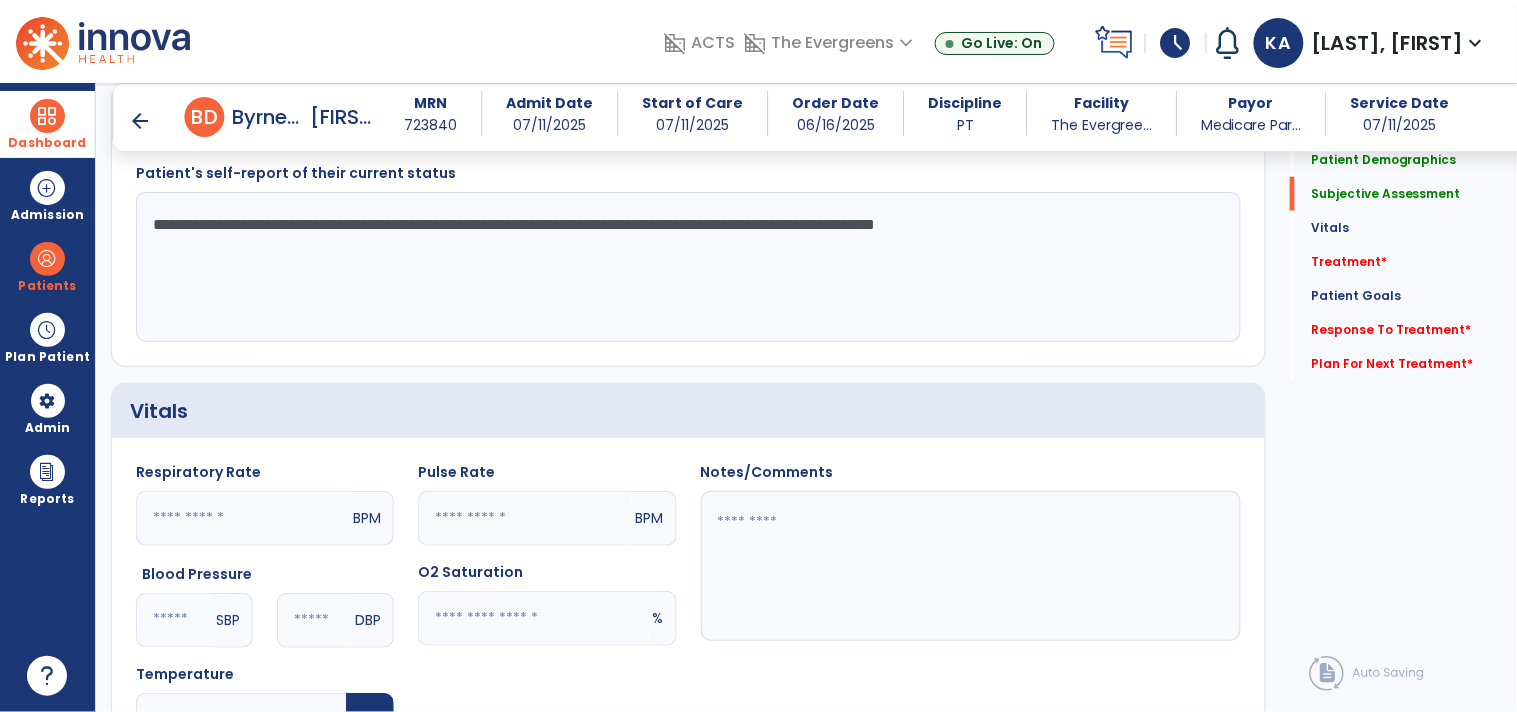 click 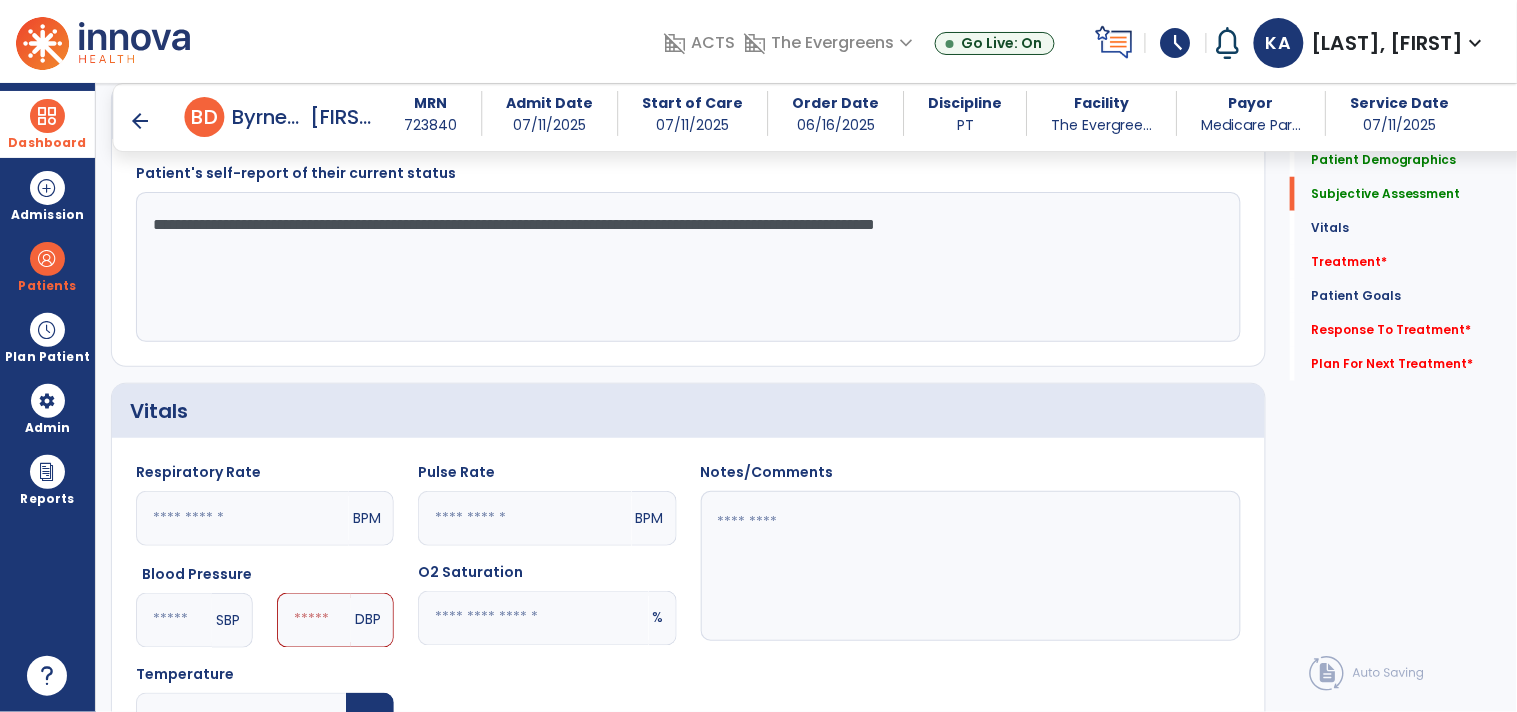 type on "***" 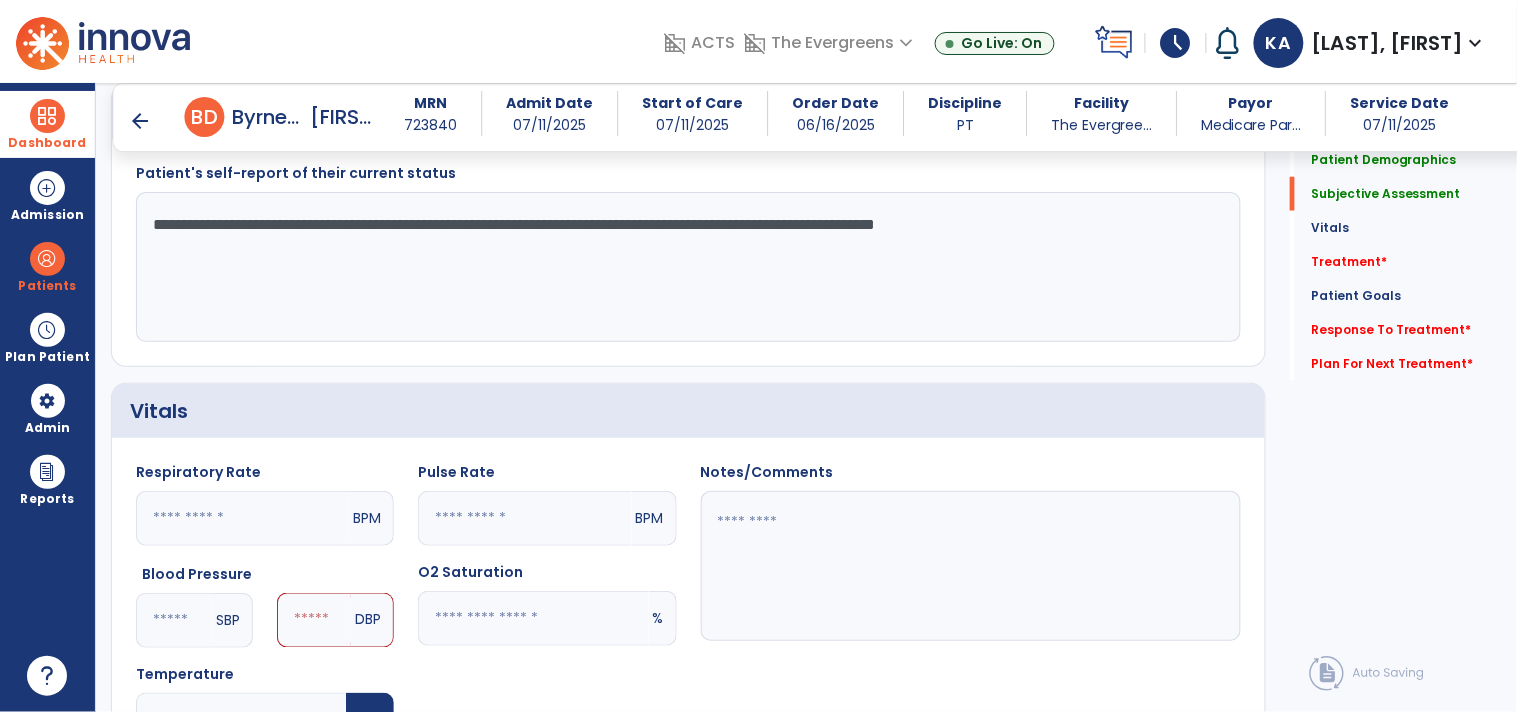 click 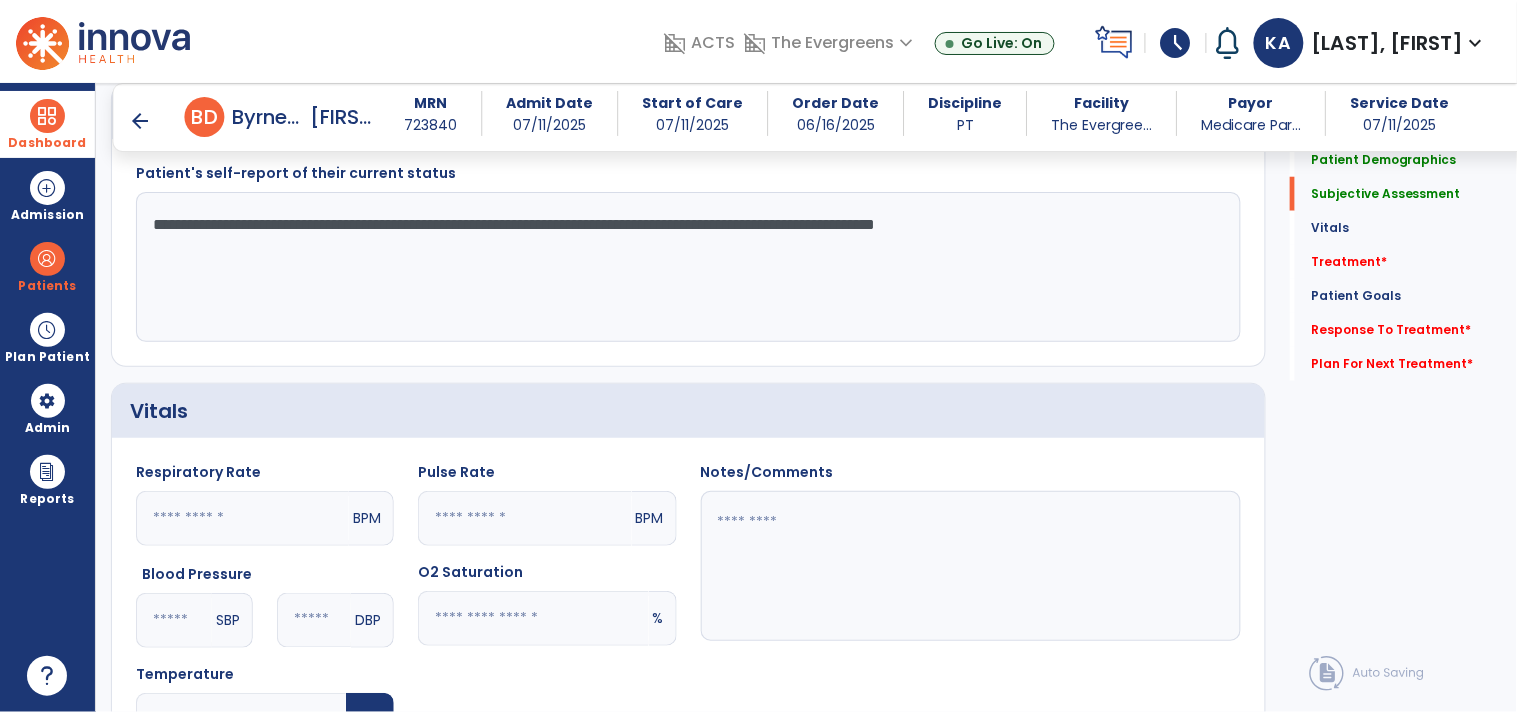 type on "**" 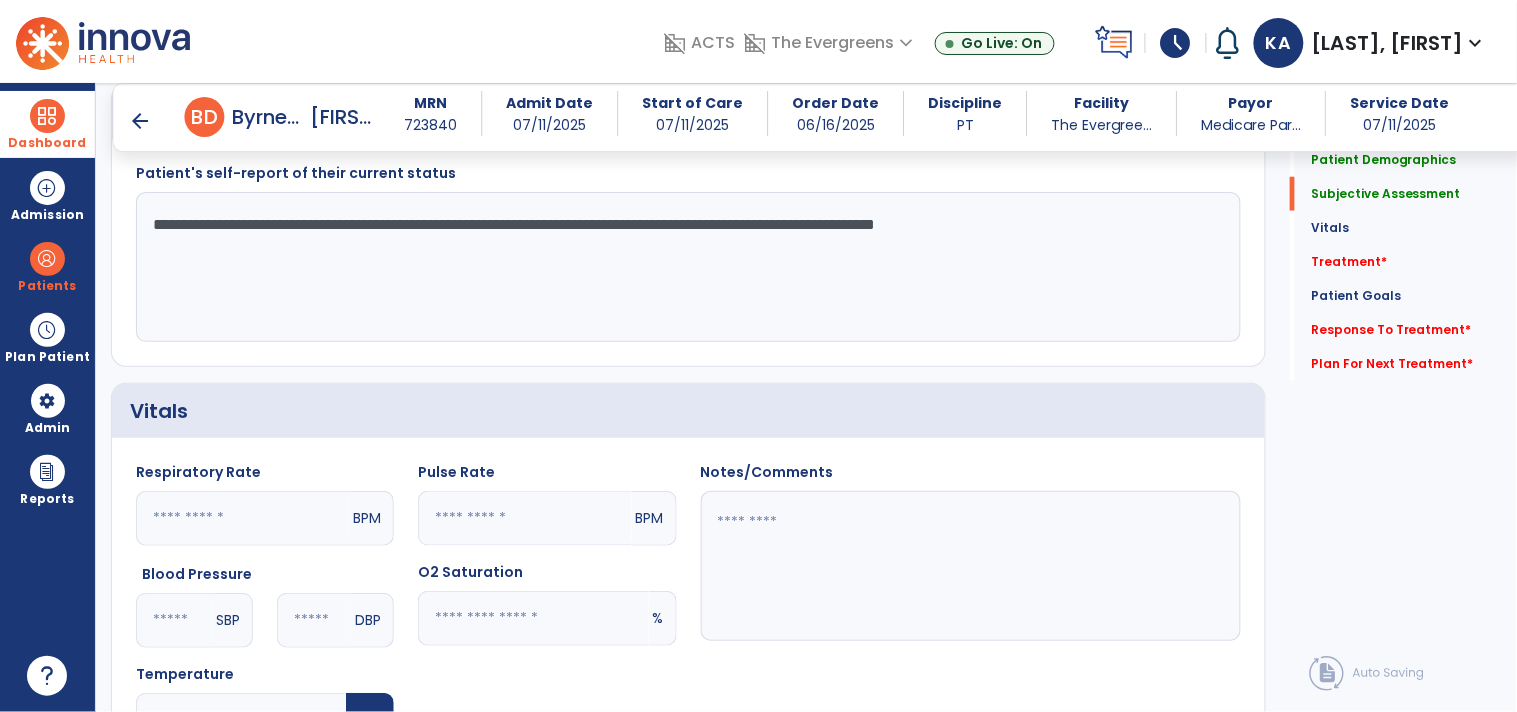 click 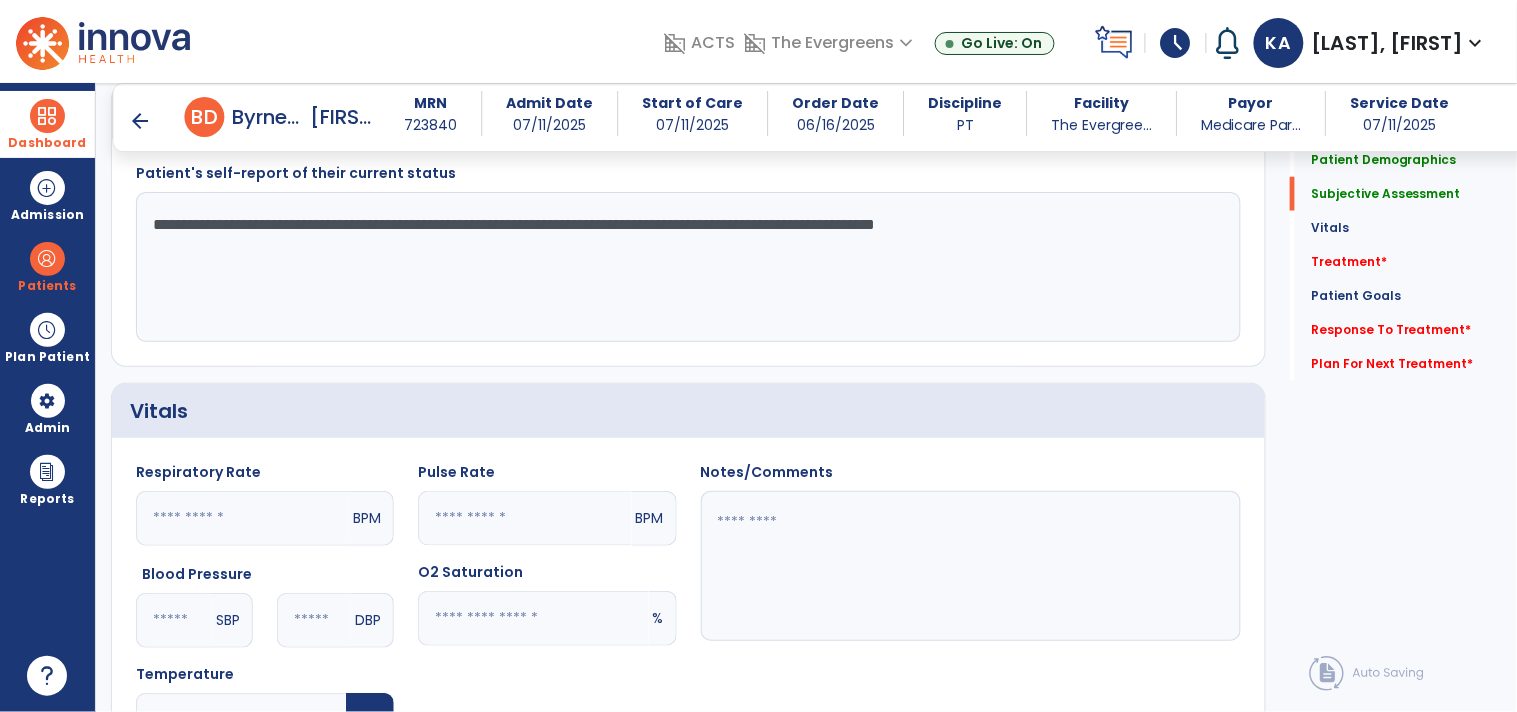 type on "**" 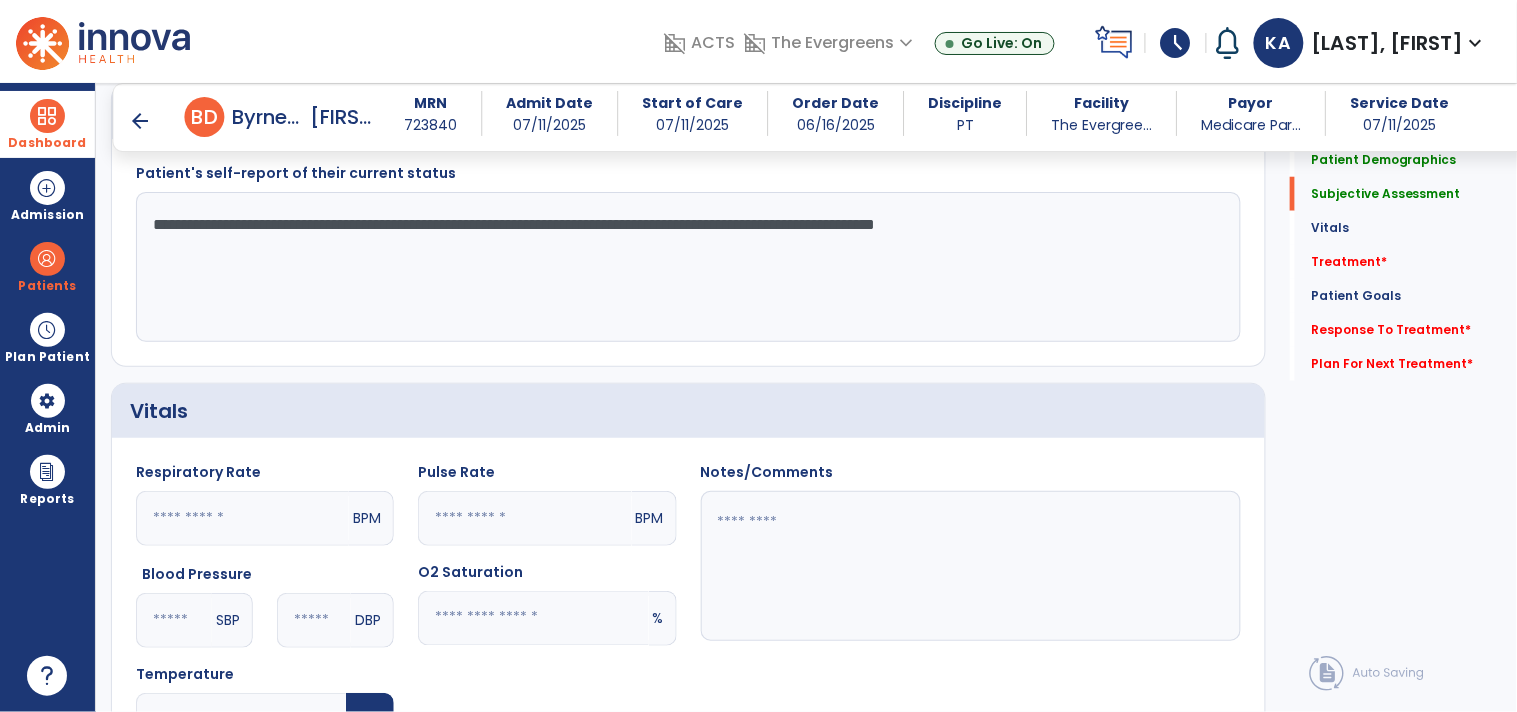 click 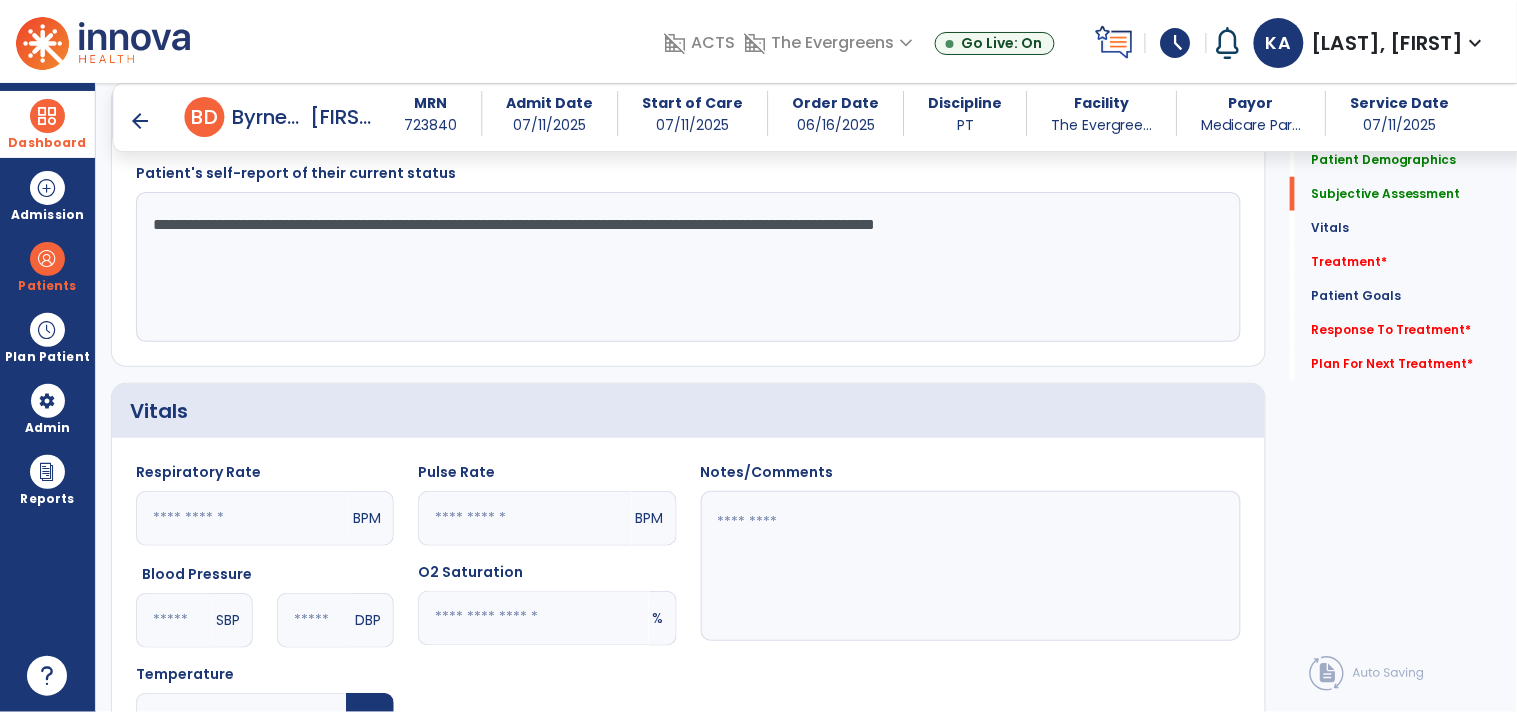 type on "**" 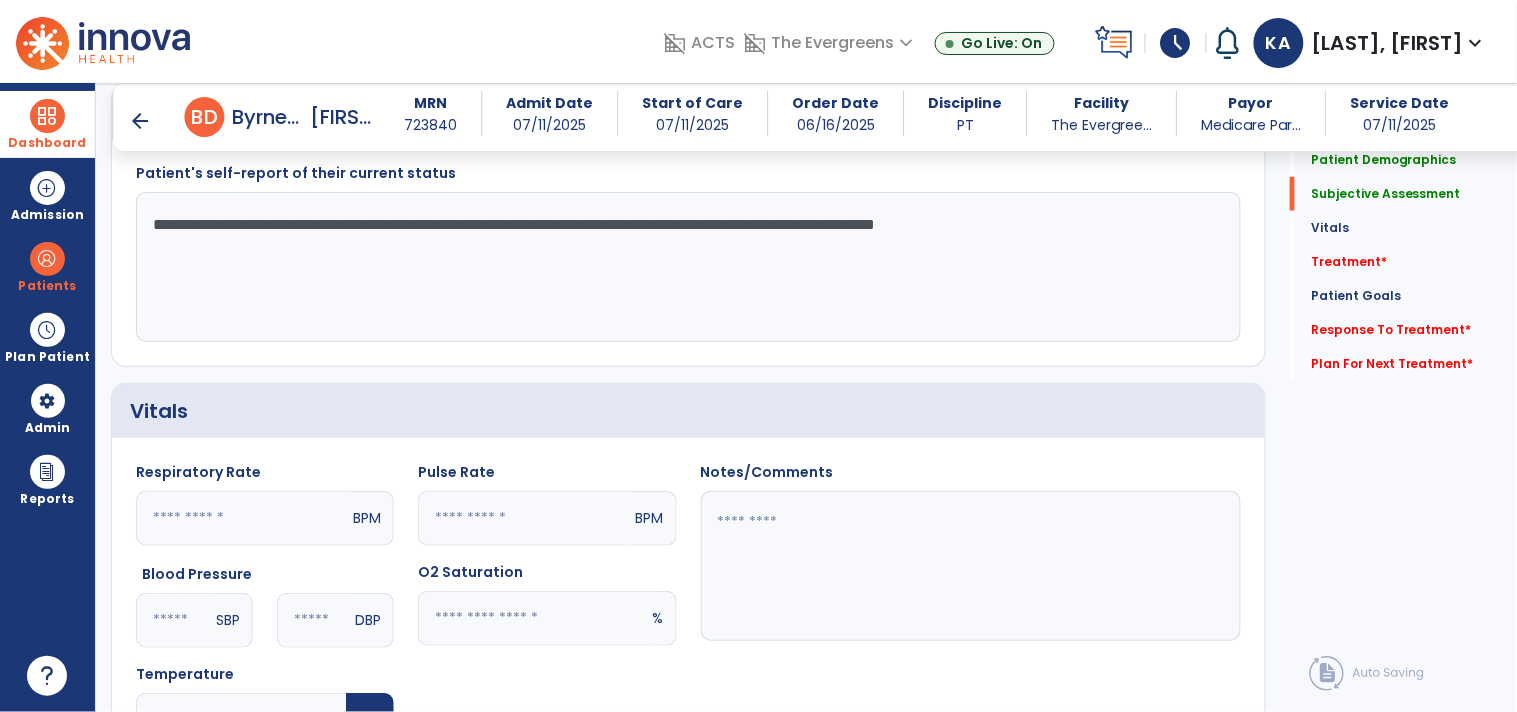drag, startPoint x: 762, startPoint y: 521, endPoint x: 765, endPoint y: 507, distance: 14.3178215 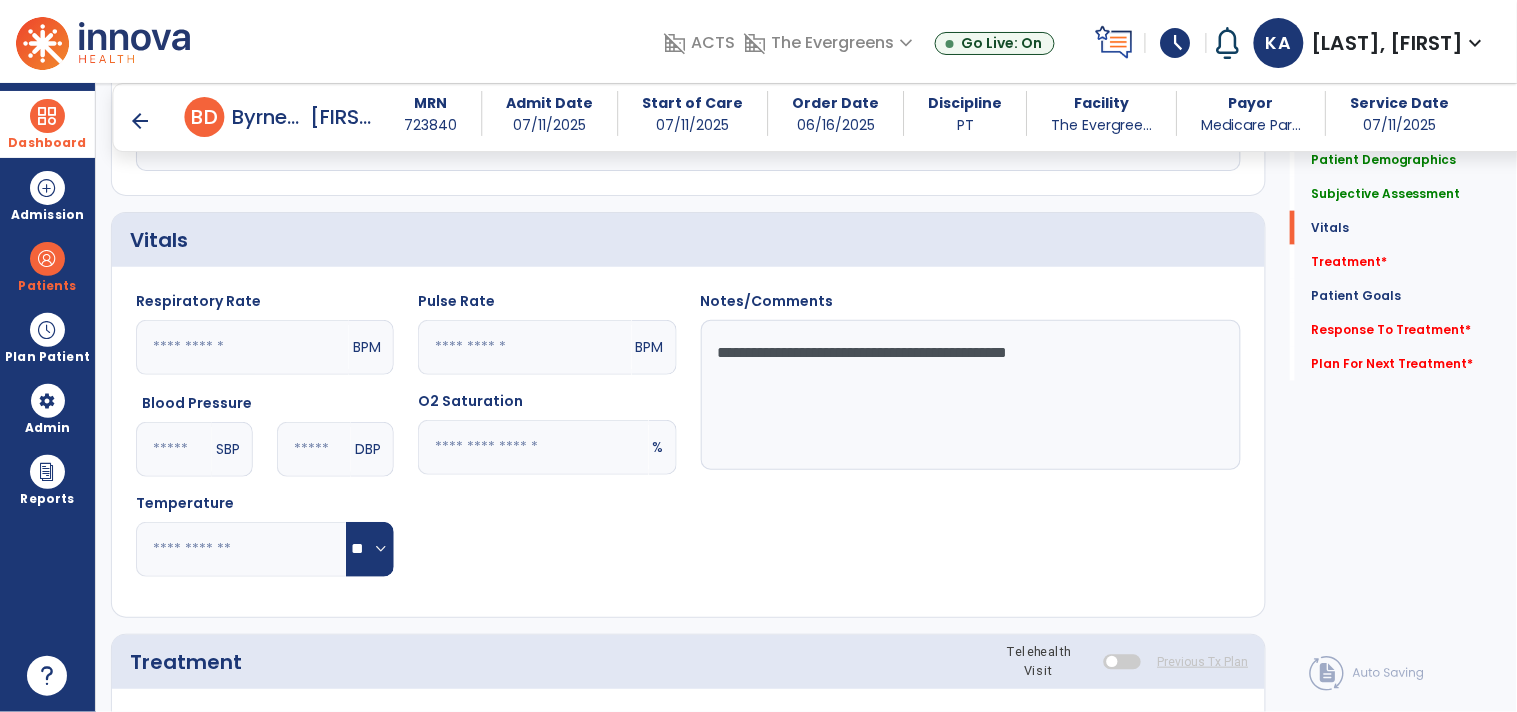 scroll, scrollTop: 666, scrollLeft: 0, axis: vertical 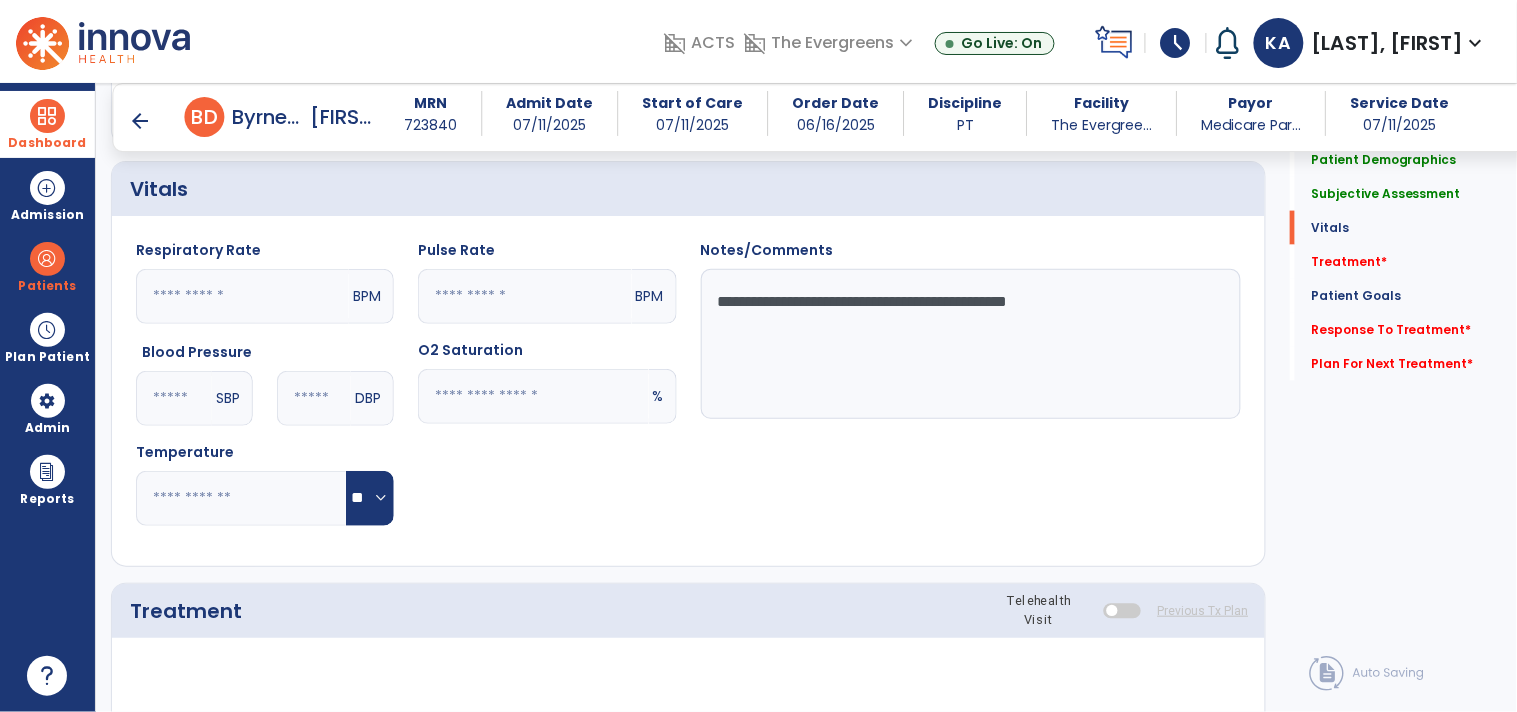 type on "**********" 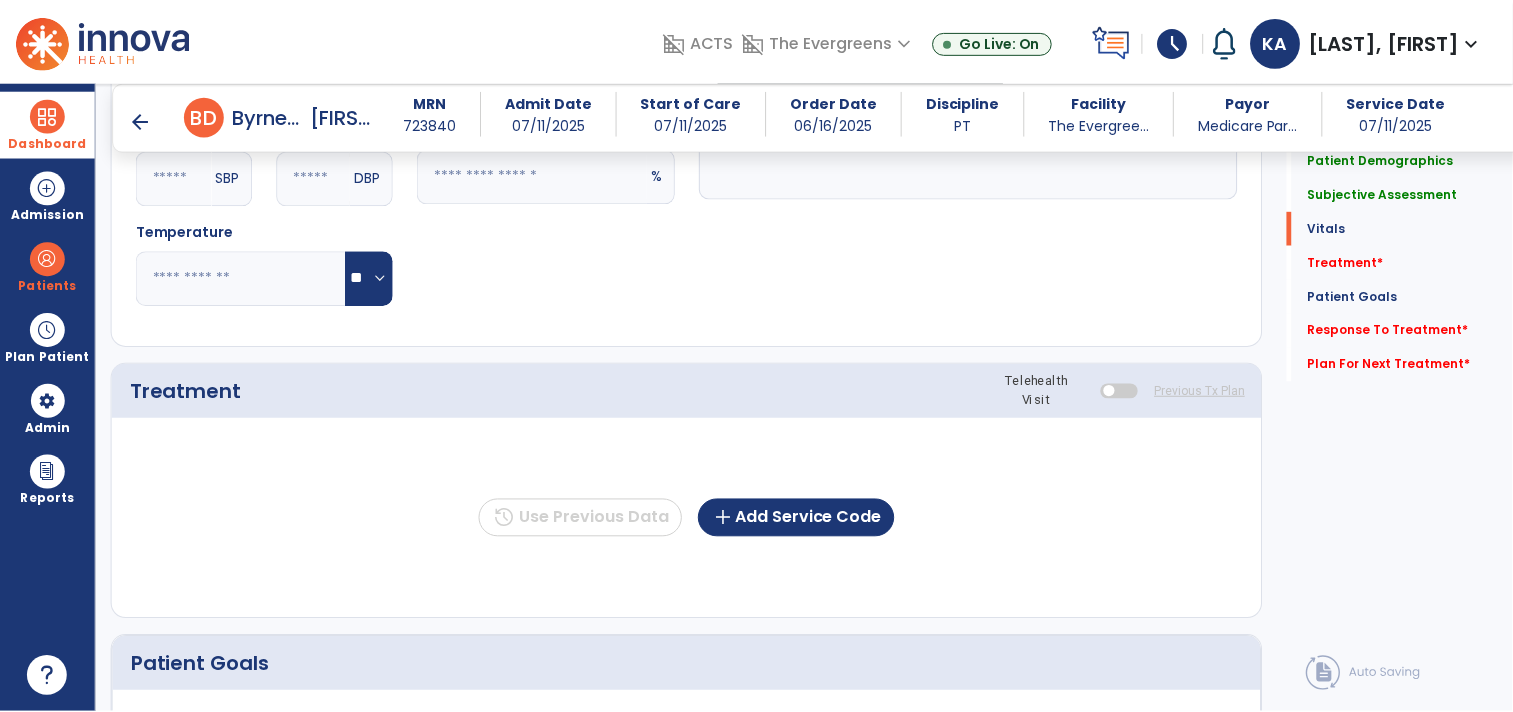 scroll, scrollTop: 888, scrollLeft: 0, axis: vertical 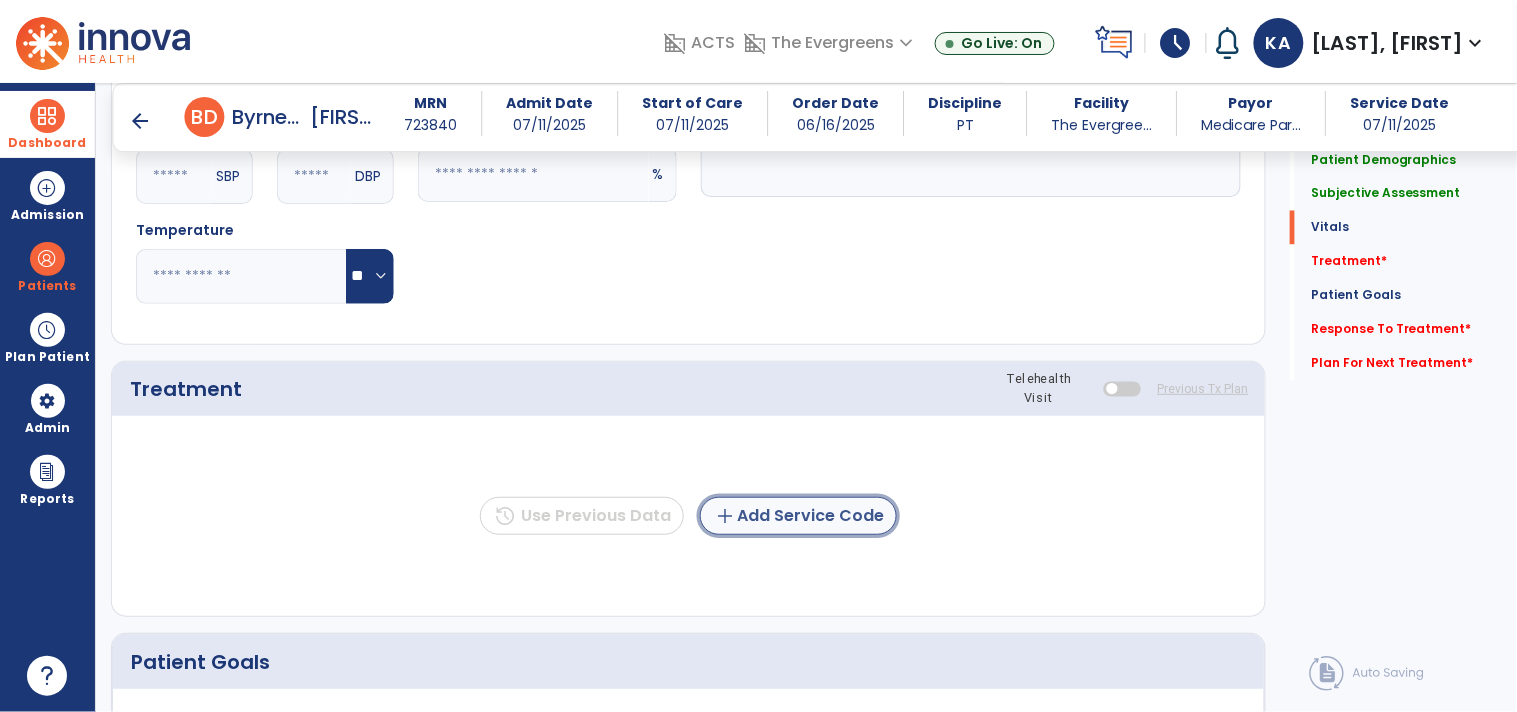 click on "add  Add Service Code" 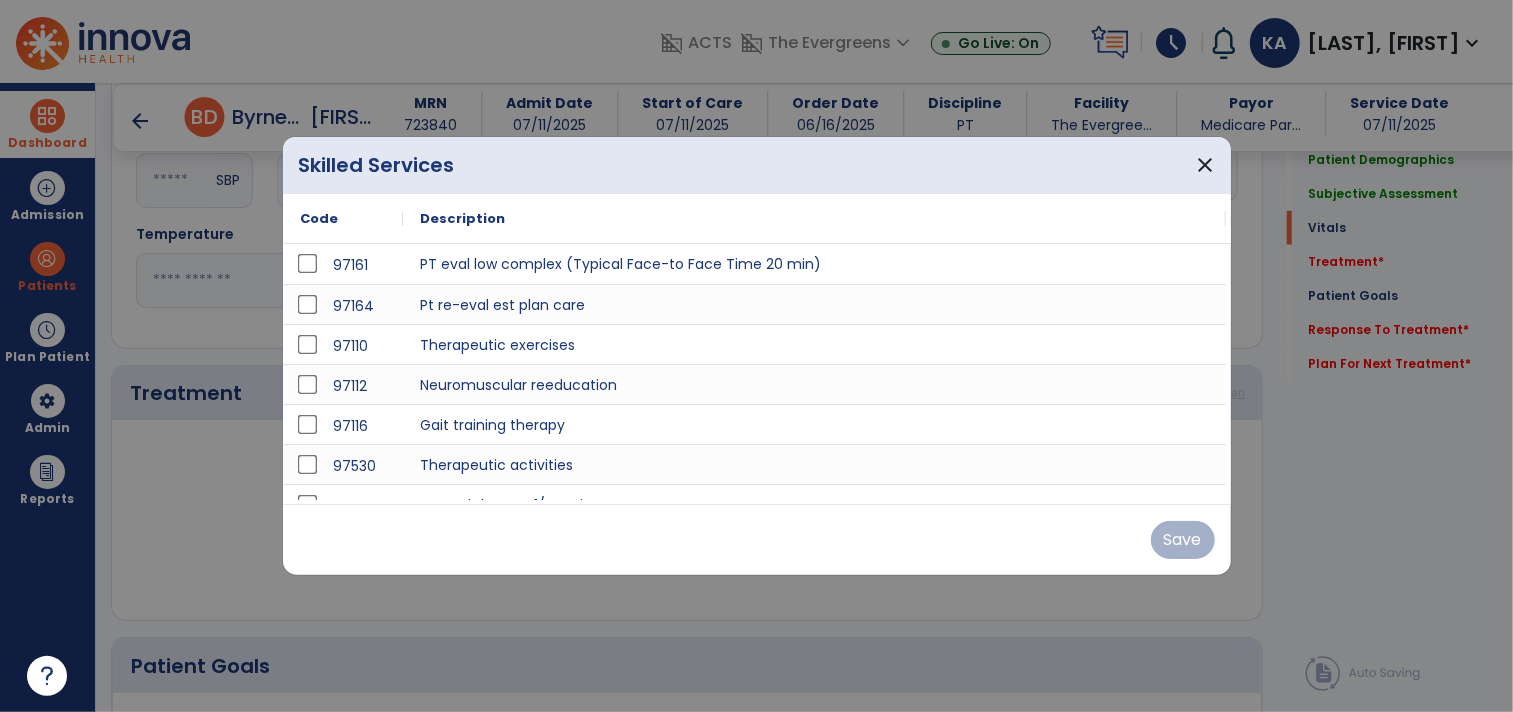 scroll, scrollTop: 888, scrollLeft: 0, axis: vertical 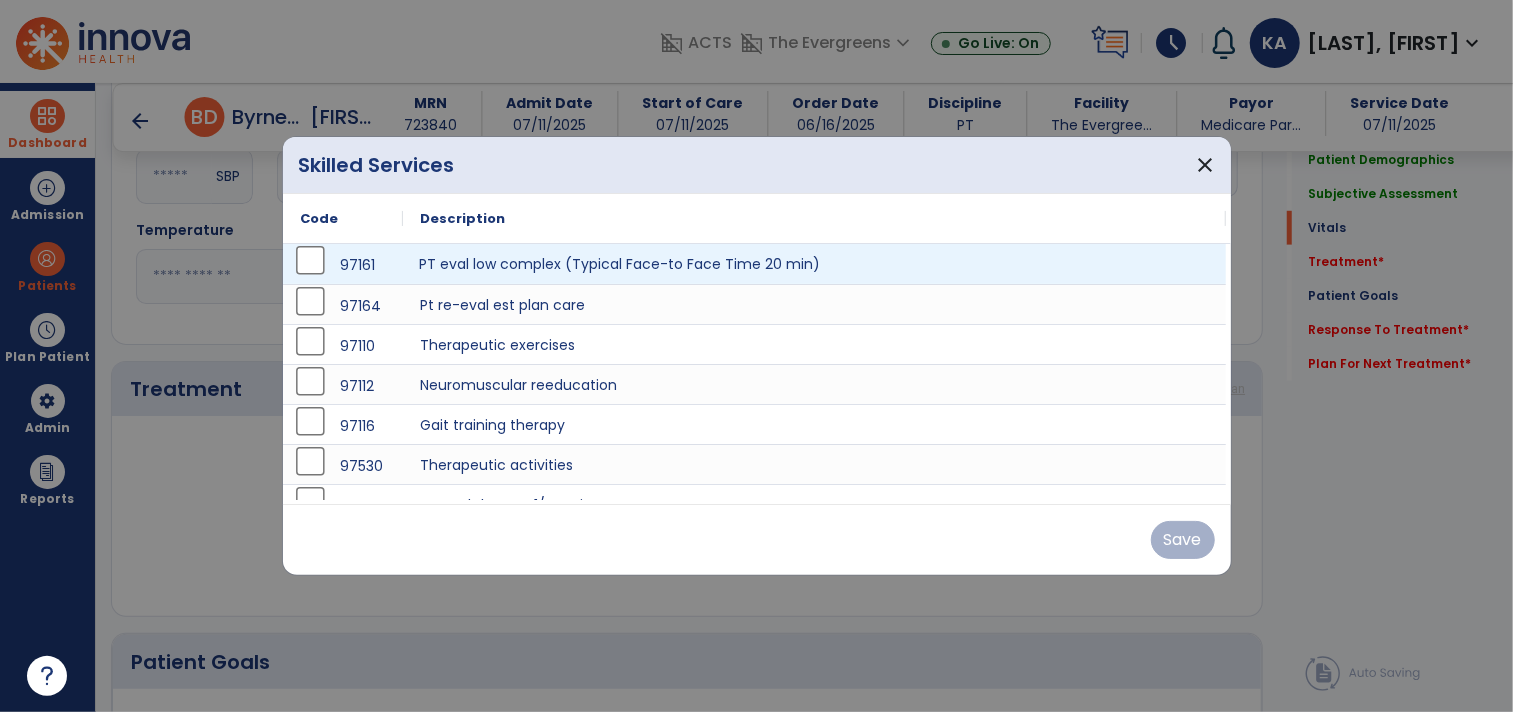 click on "PT eval low complex (Typical Face-to Face Time 20 min)" at bounding box center (815, 264) 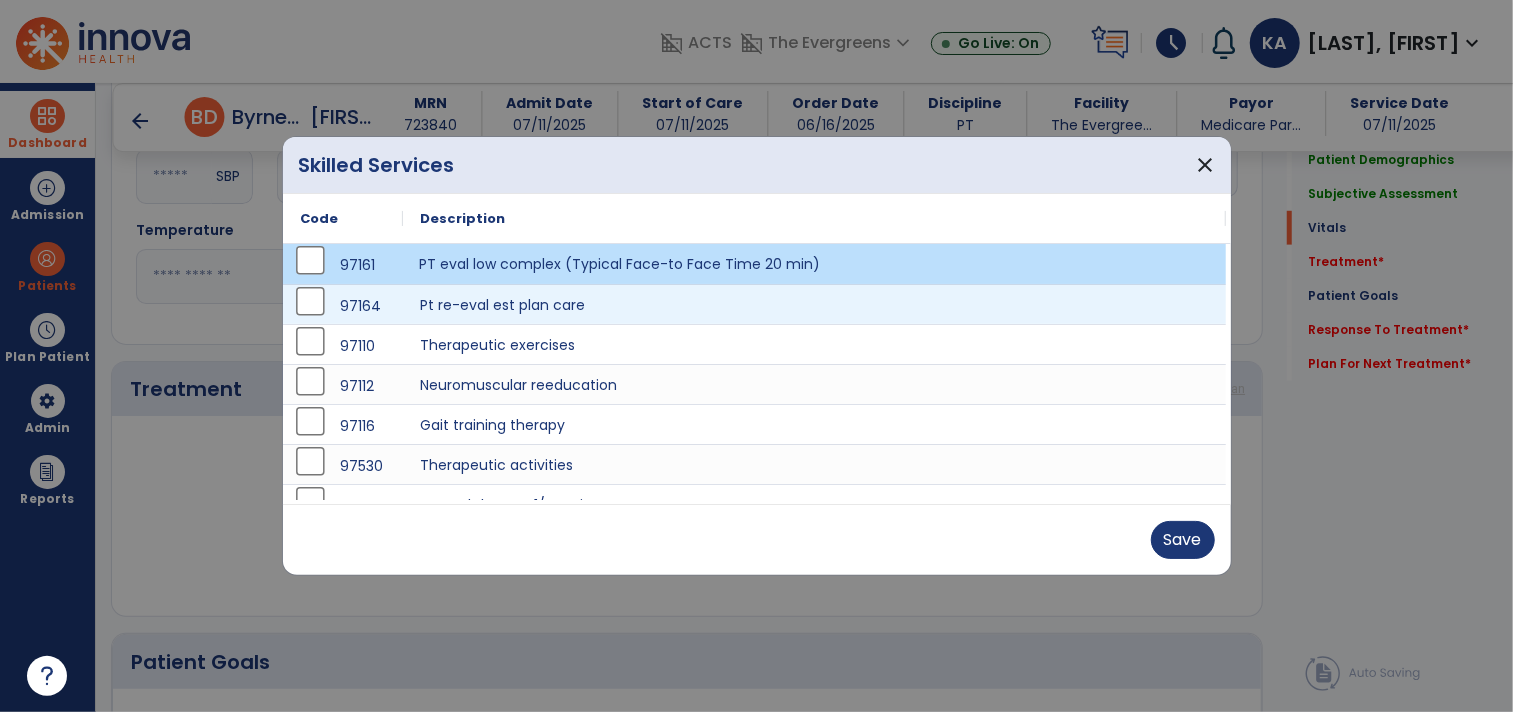 scroll, scrollTop: 104, scrollLeft: 0, axis: vertical 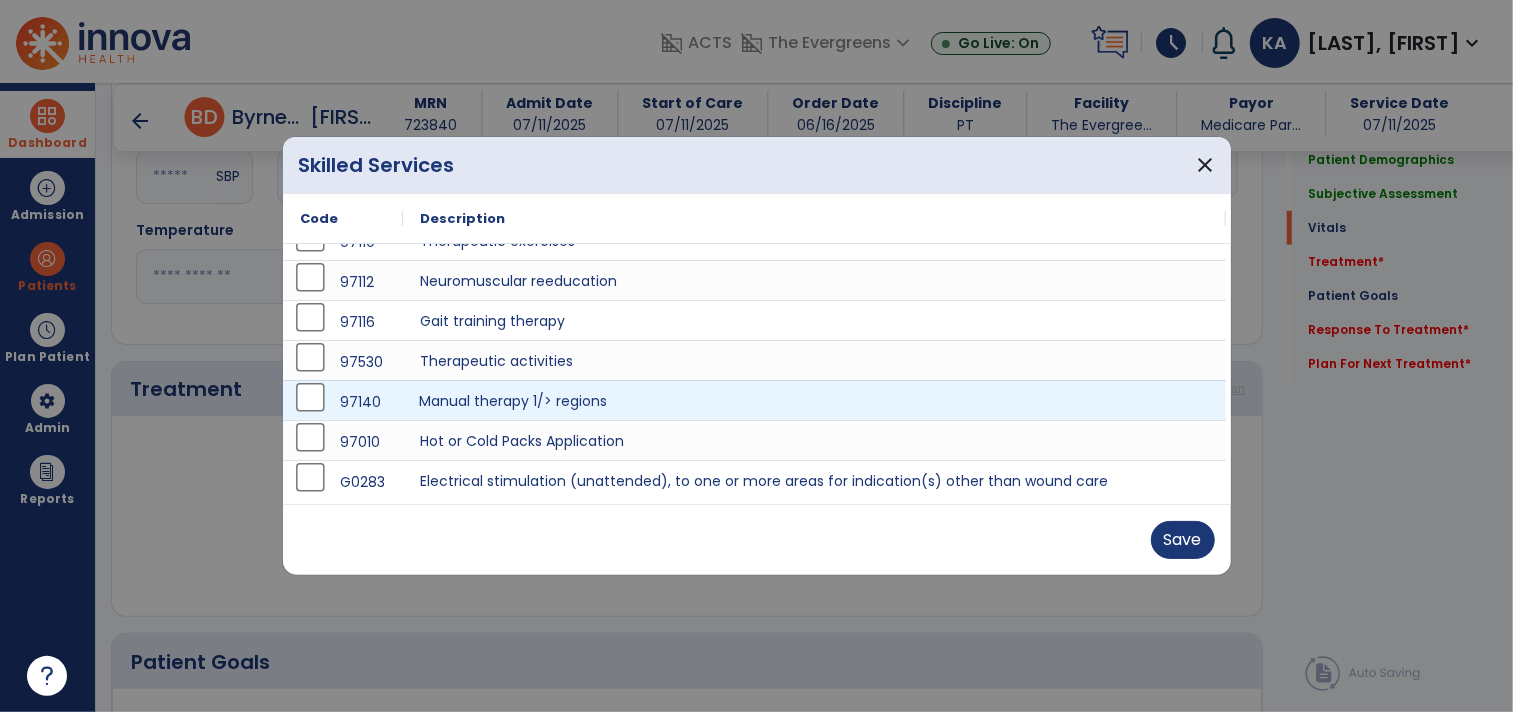 click on "Manual therapy 1/> regions" at bounding box center (815, 400) 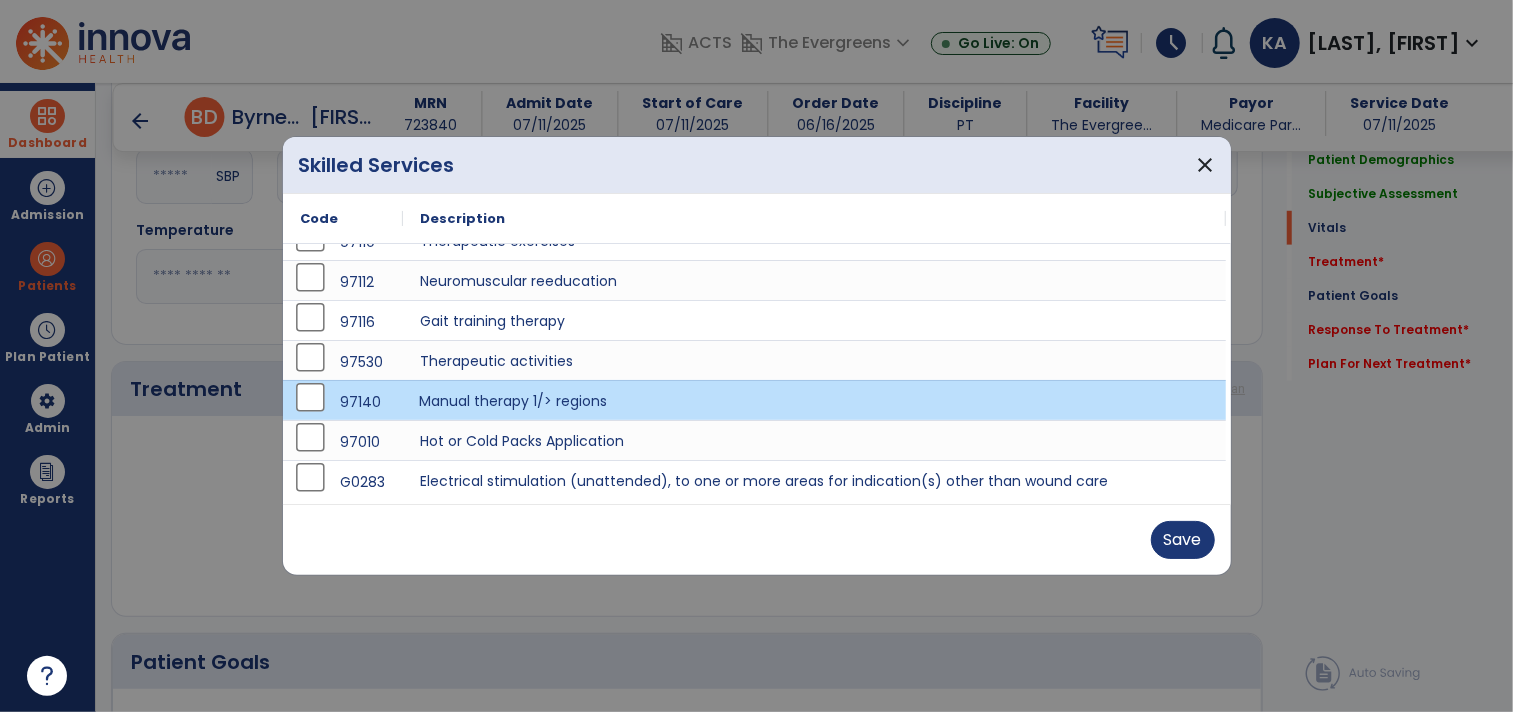 scroll, scrollTop: 0, scrollLeft: 0, axis: both 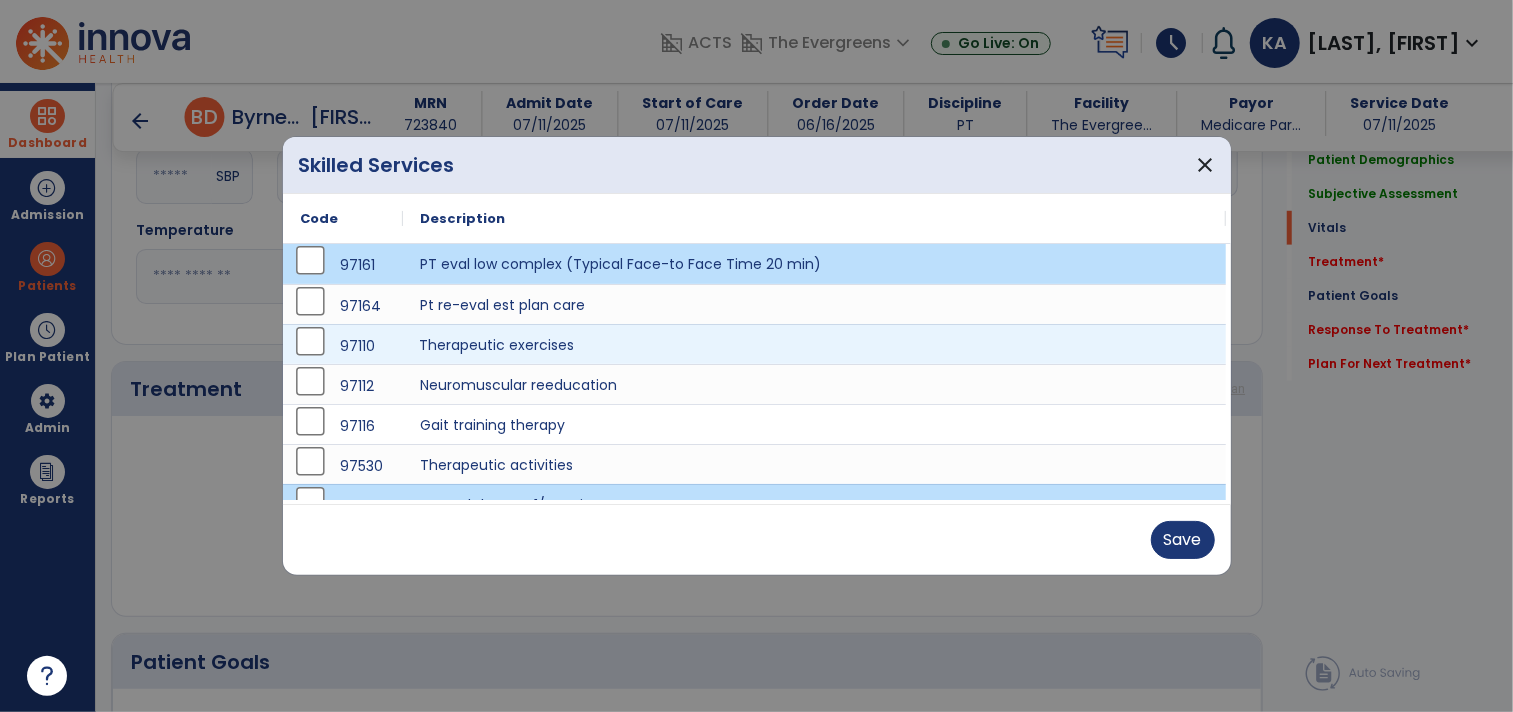 click on "Therapeutic exercises" at bounding box center (815, 344) 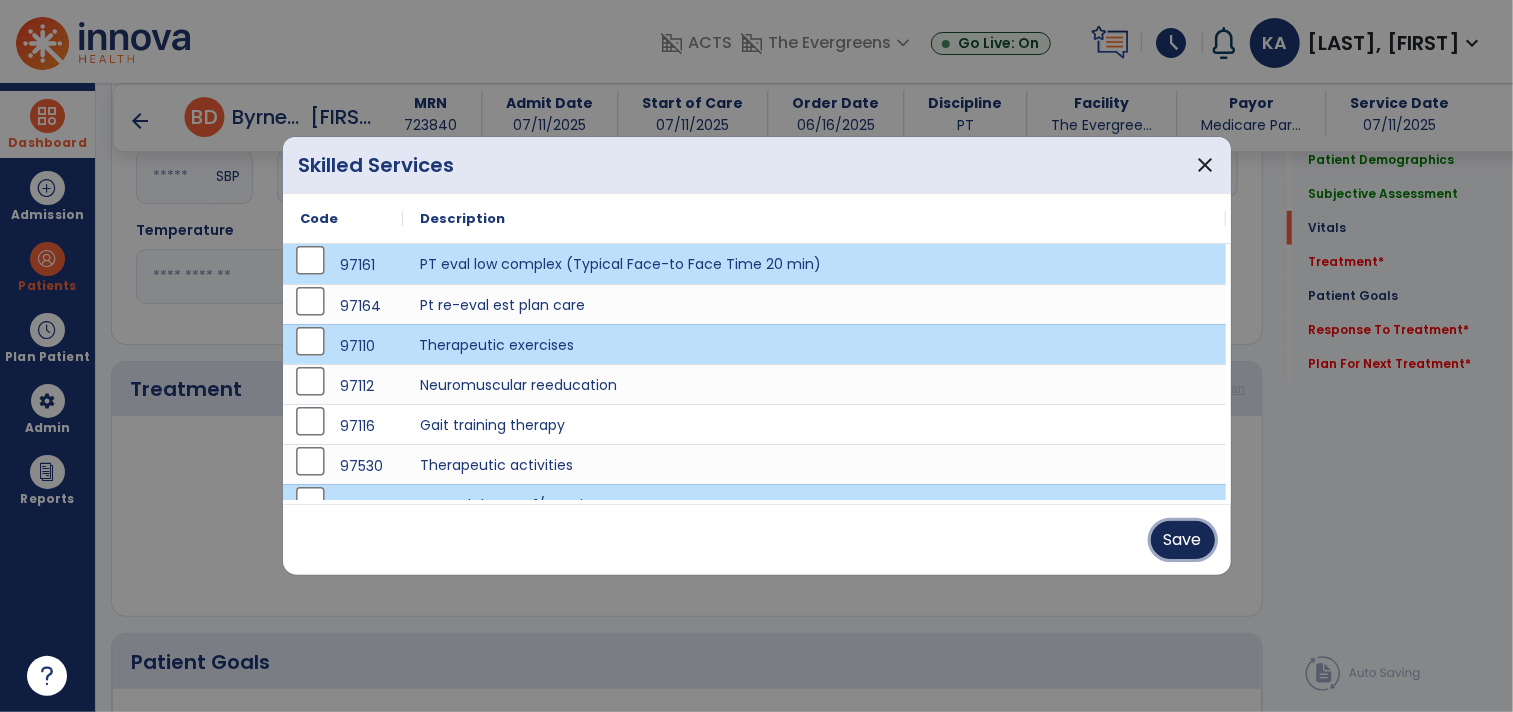 click on "Save" at bounding box center (1183, 540) 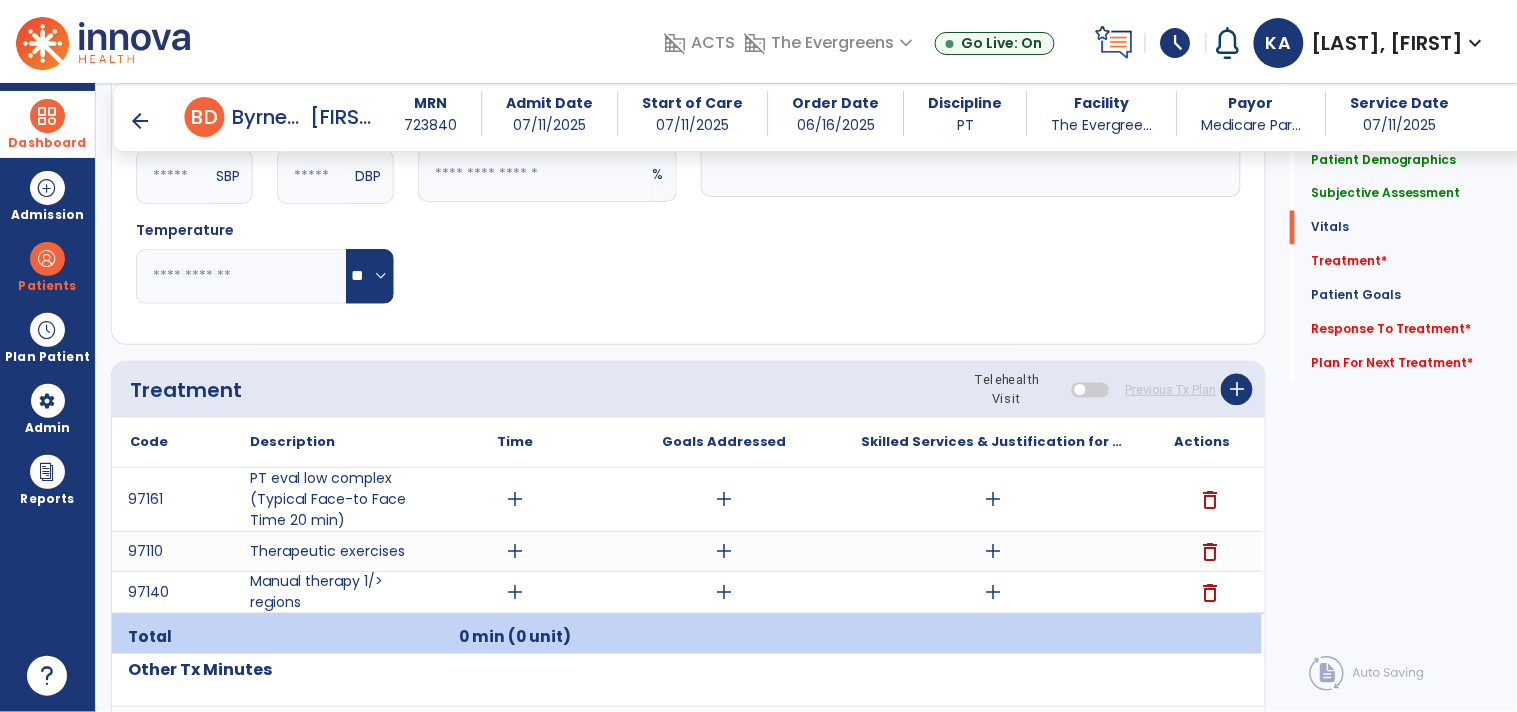 click 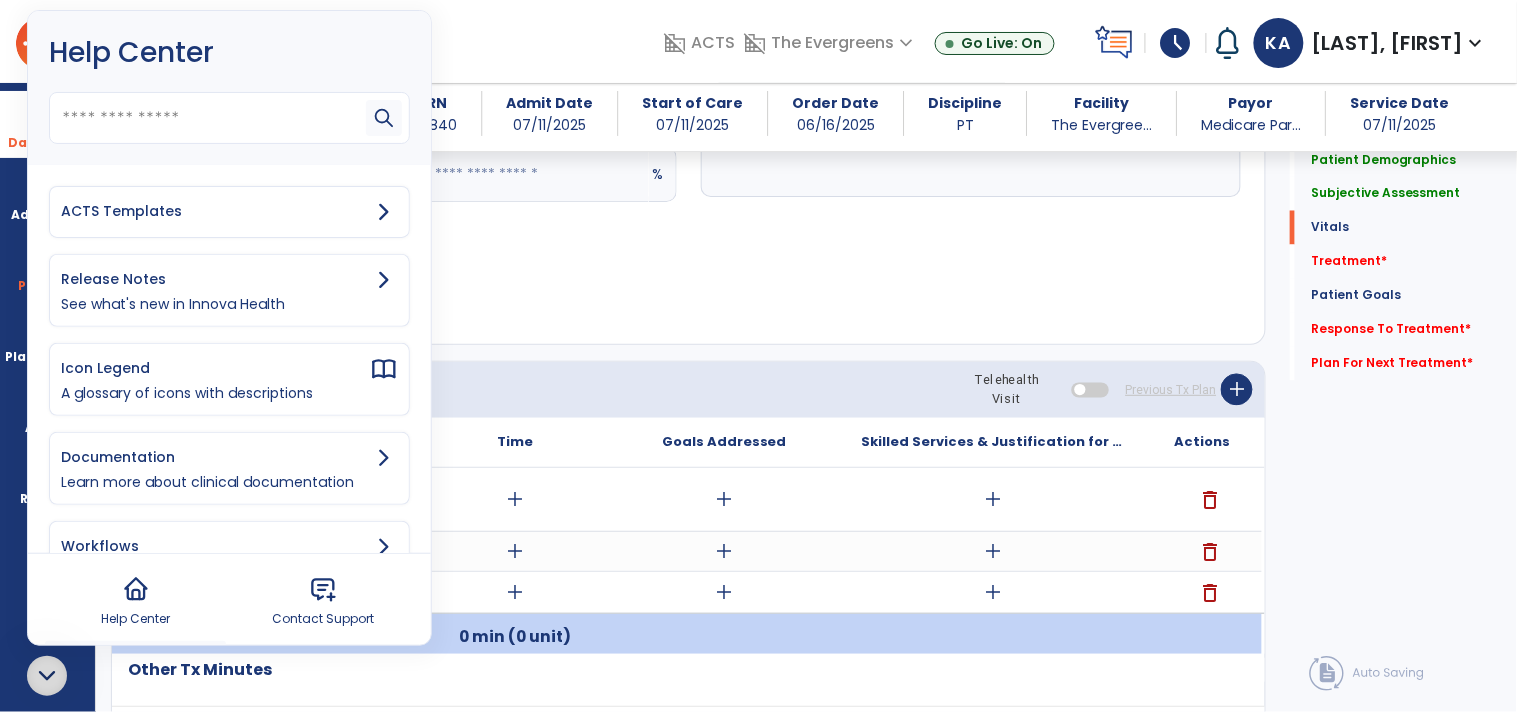 click on "ACTS Templates" at bounding box center (215, 211) 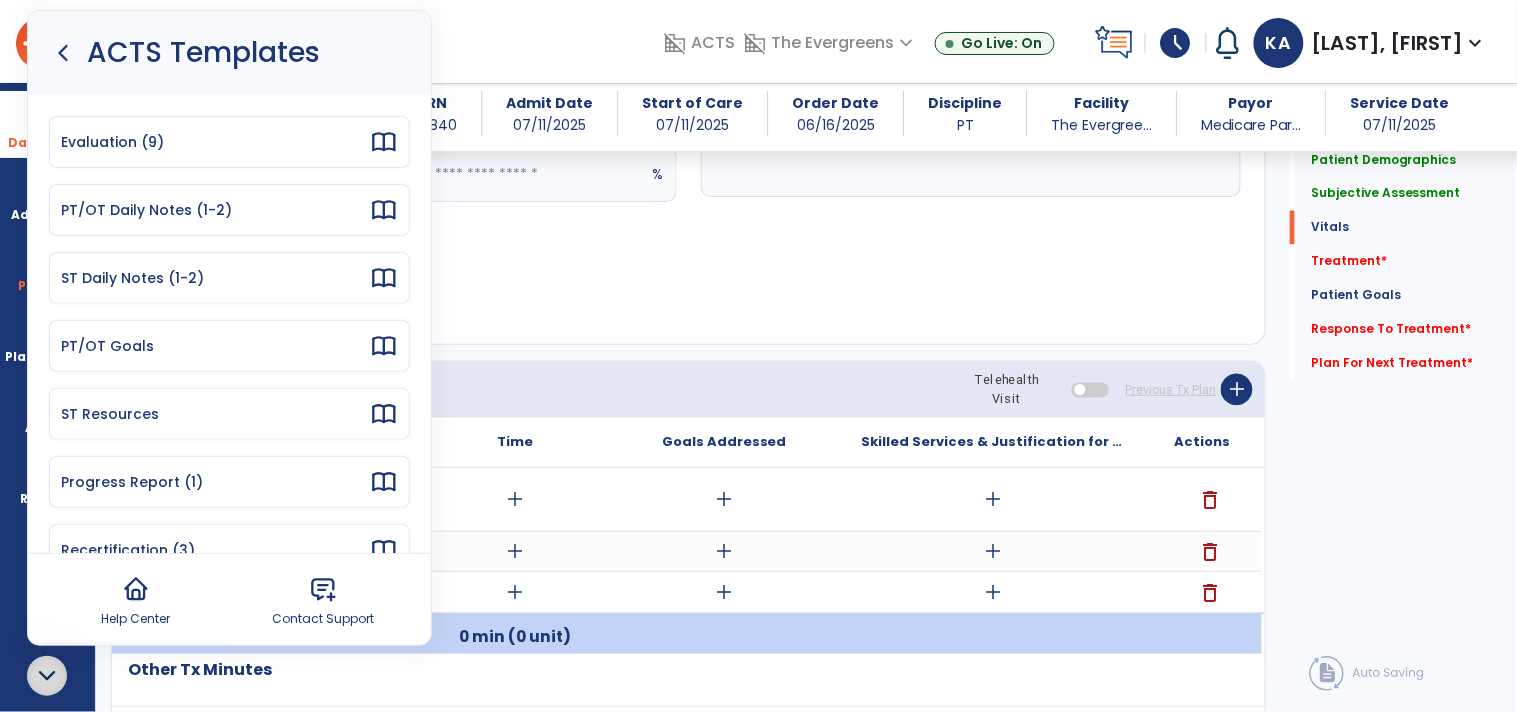 click on "Evaluation (9)" at bounding box center [229, 142] 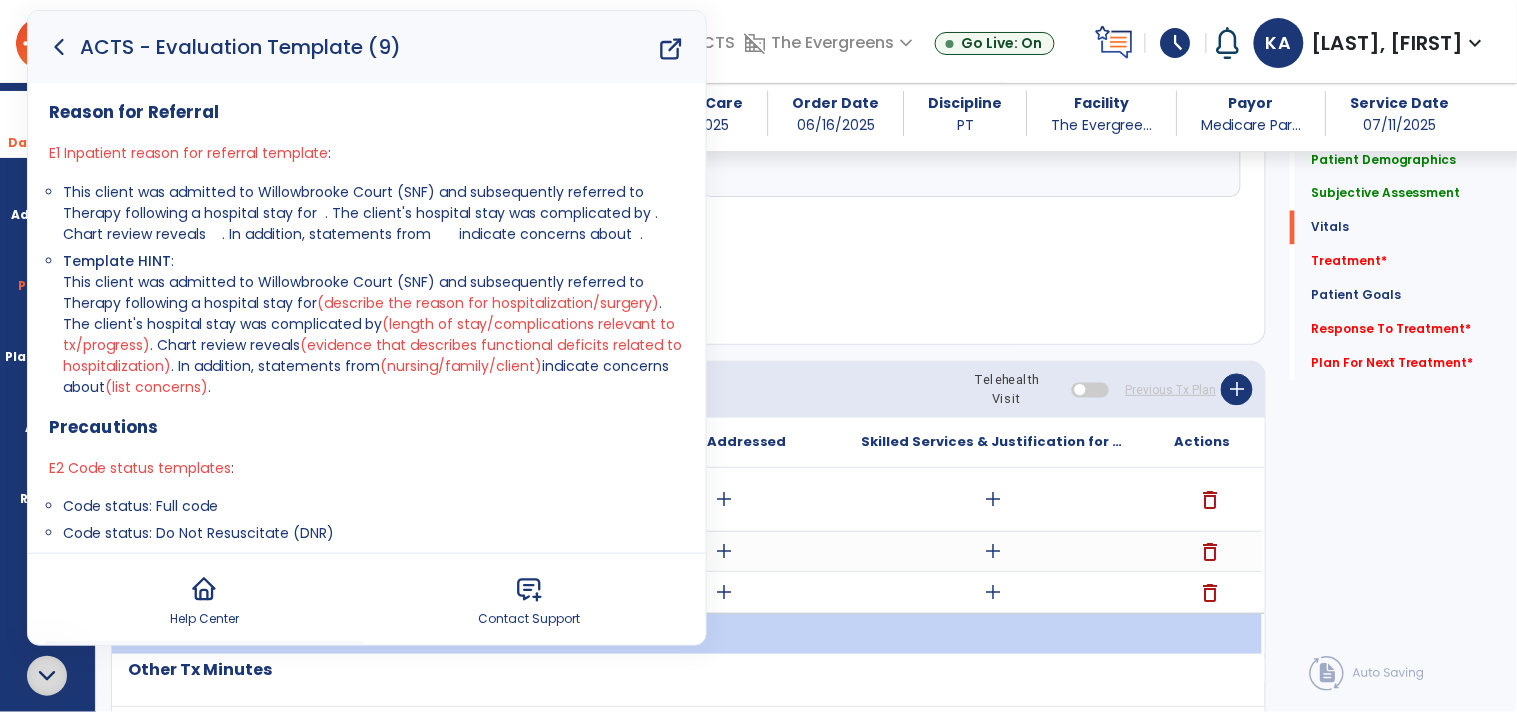 click 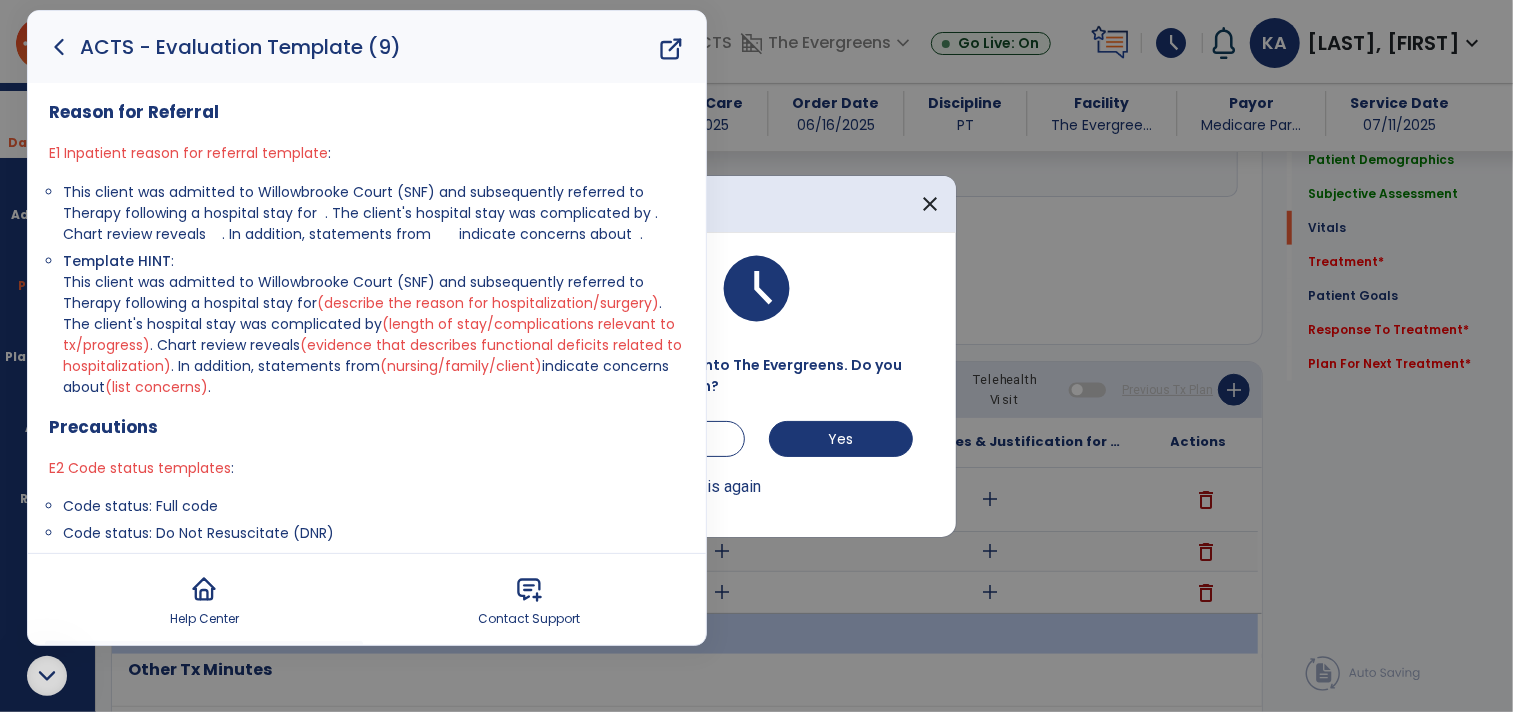 scroll, scrollTop: 888, scrollLeft: 0, axis: vertical 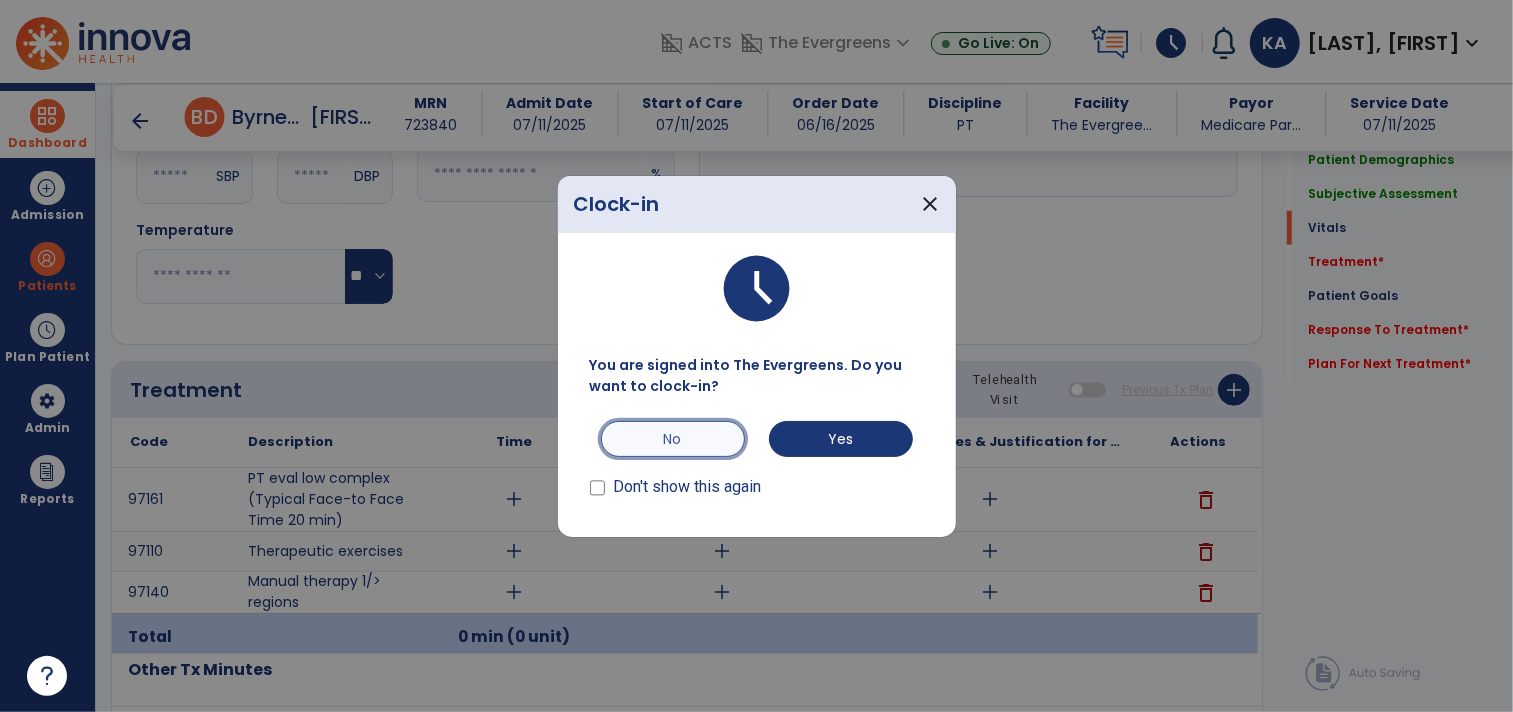 click on "No" at bounding box center [673, 439] 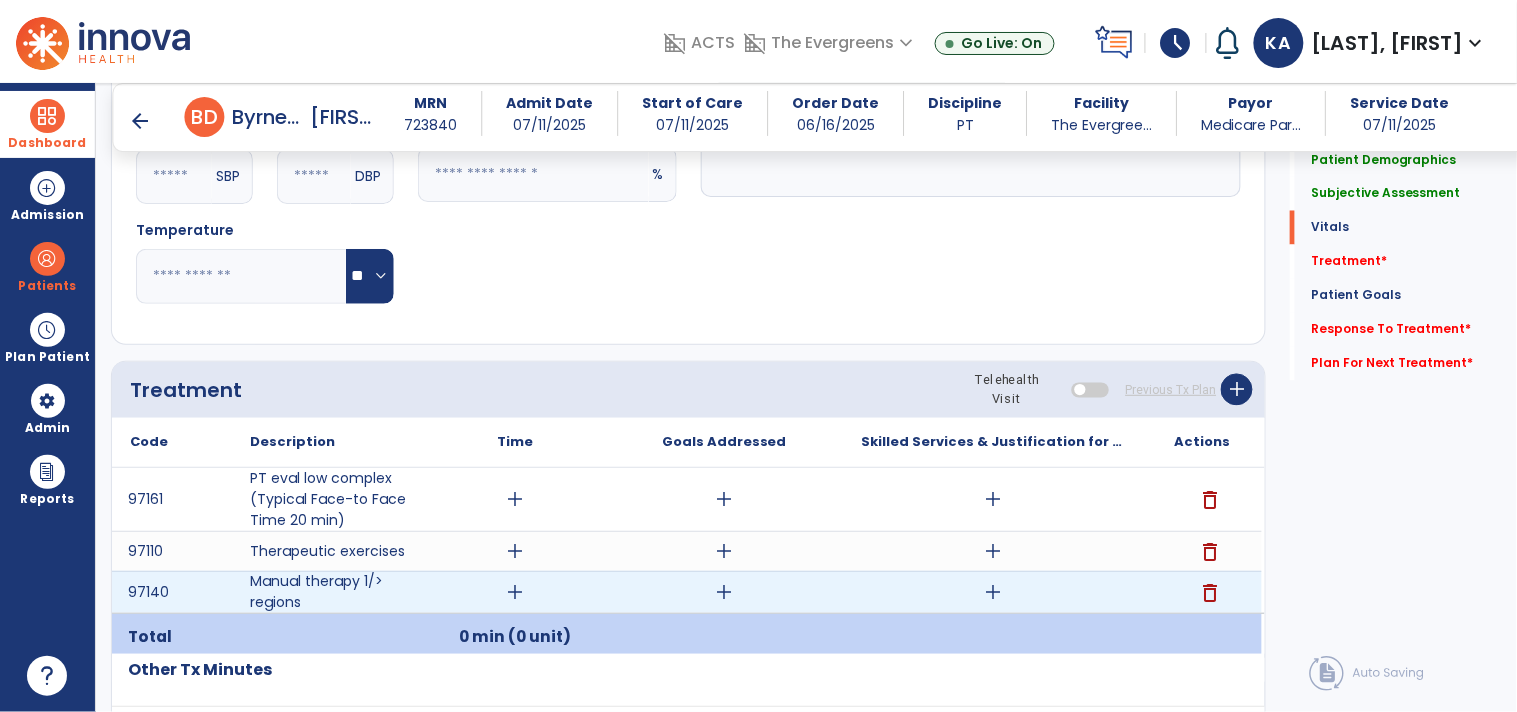 click on "add" at bounding box center [993, 592] 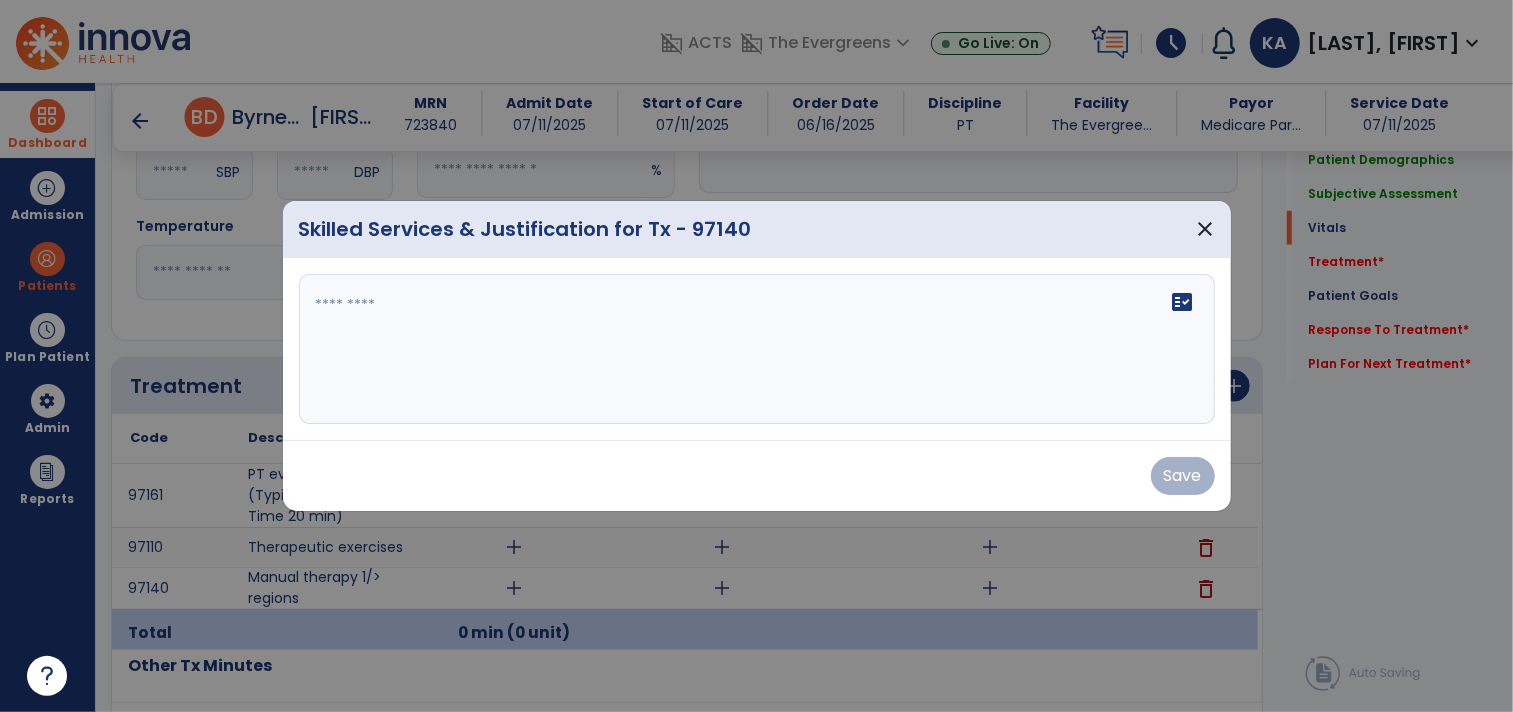 scroll, scrollTop: 888, scrollLeft: 0, axis: vertical 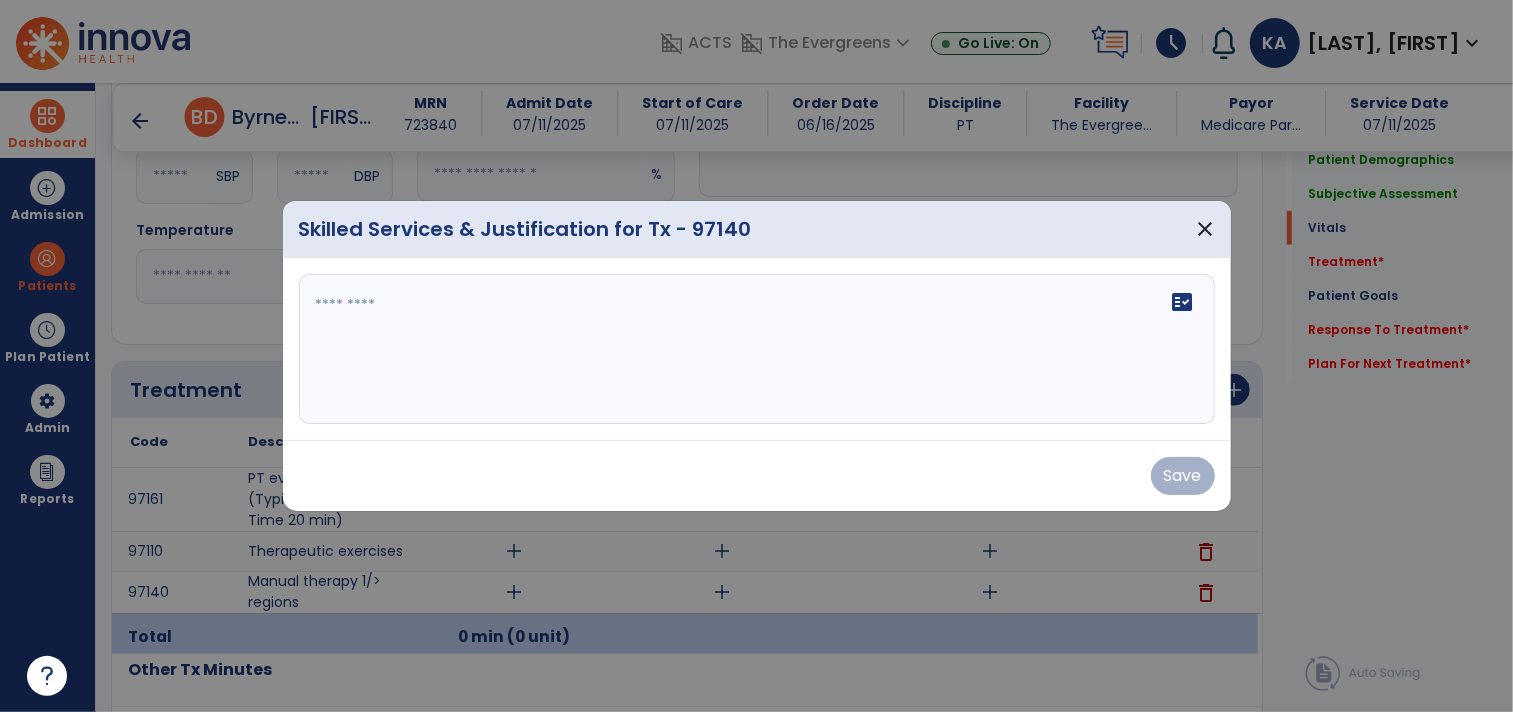 click on "fact_check" at bounding box center [757, 349] 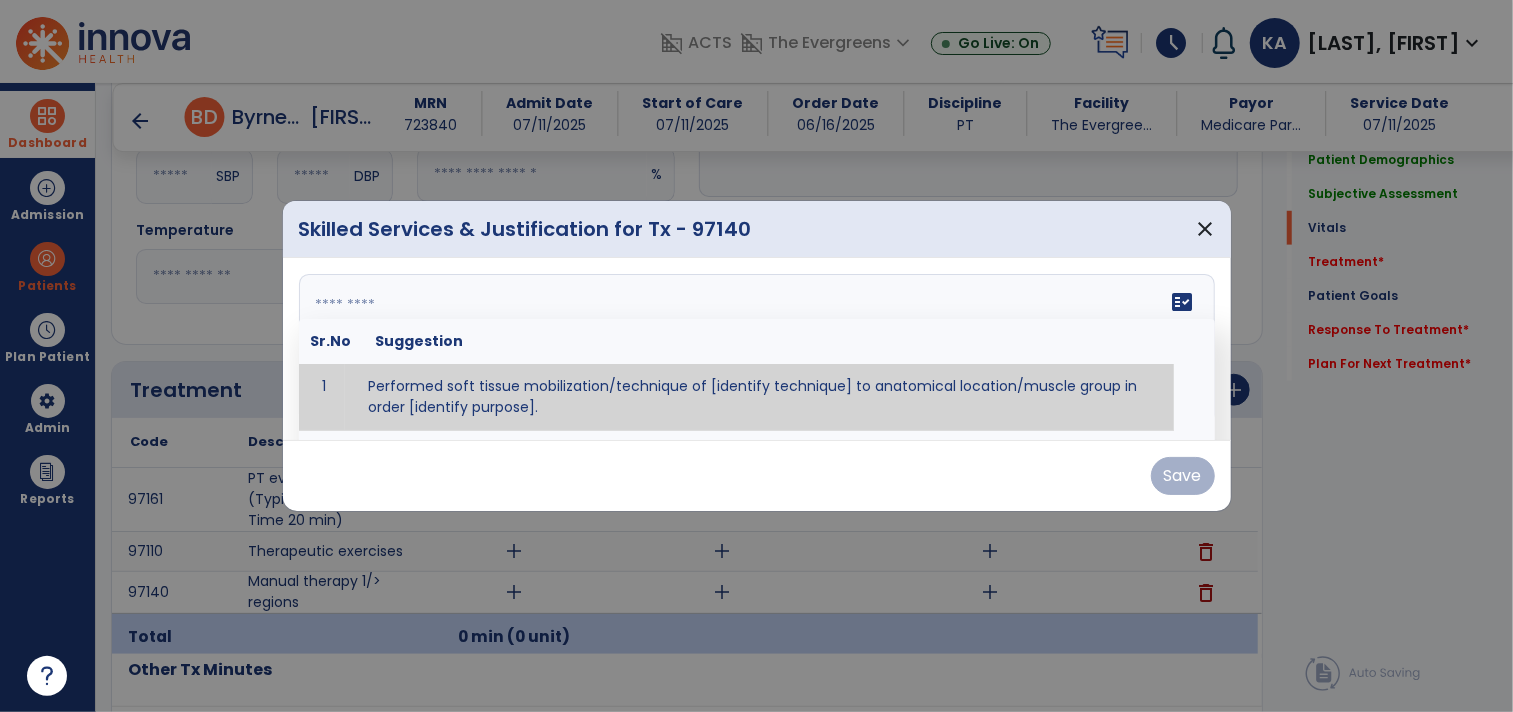 paste on "**********" 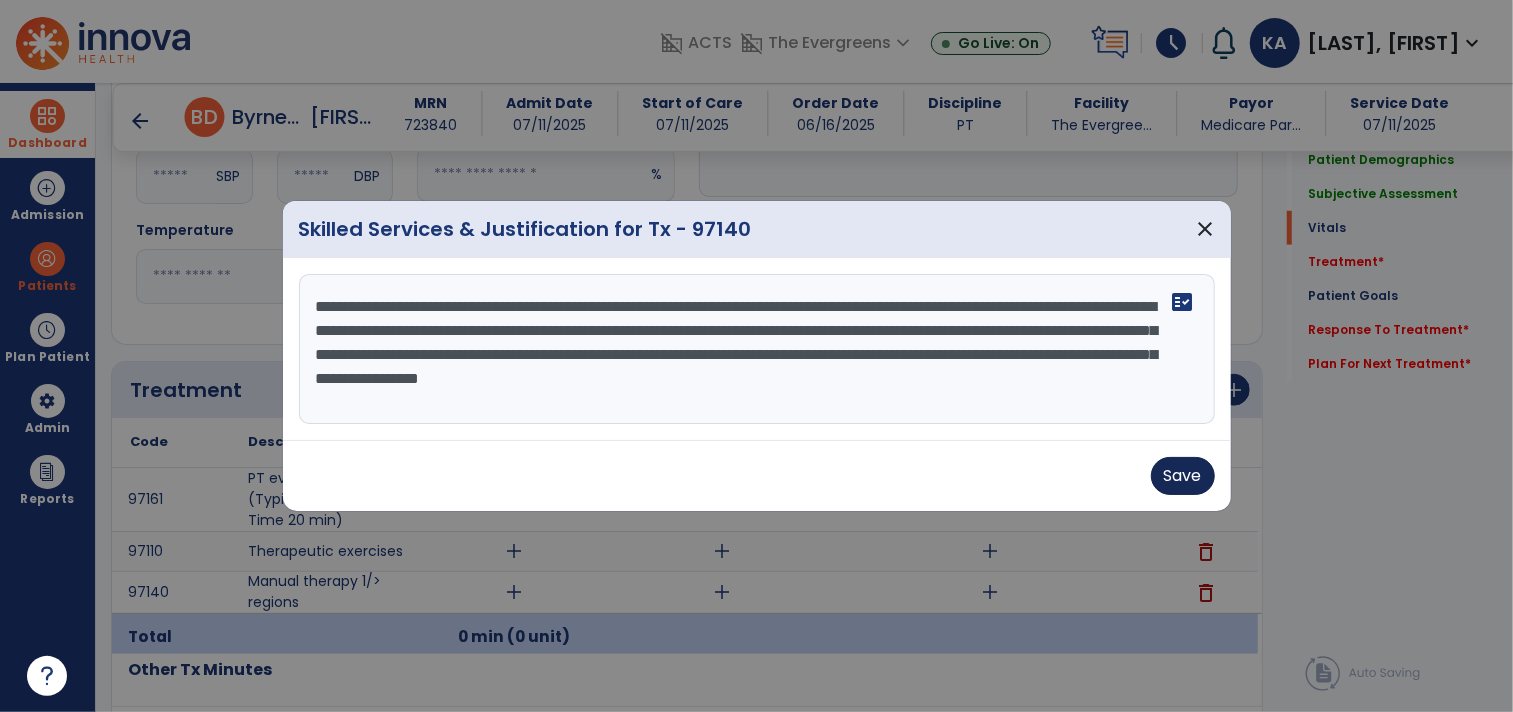 type on "**********" 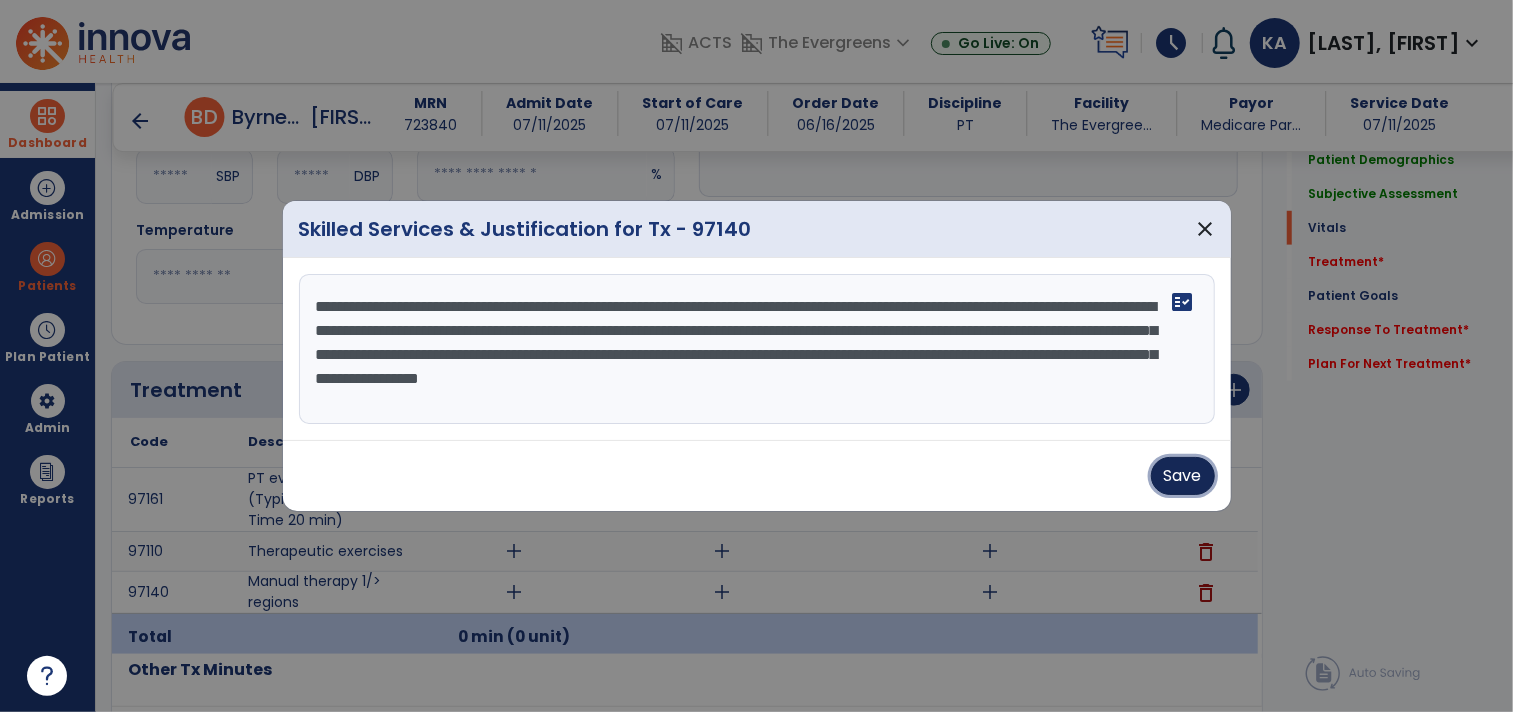 click on "Save" at bounding box center [1183, 476] 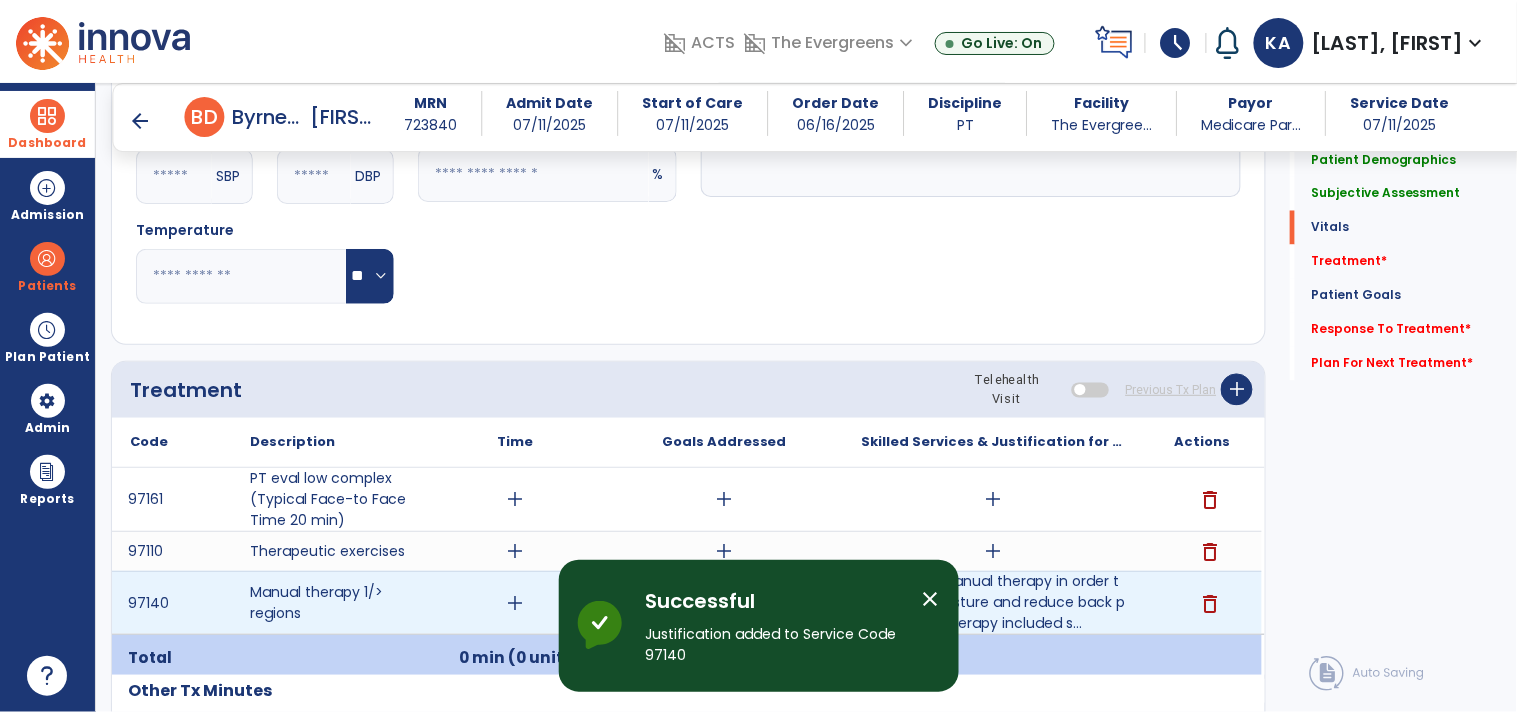 click on "add" at bounding box center (515, 603) 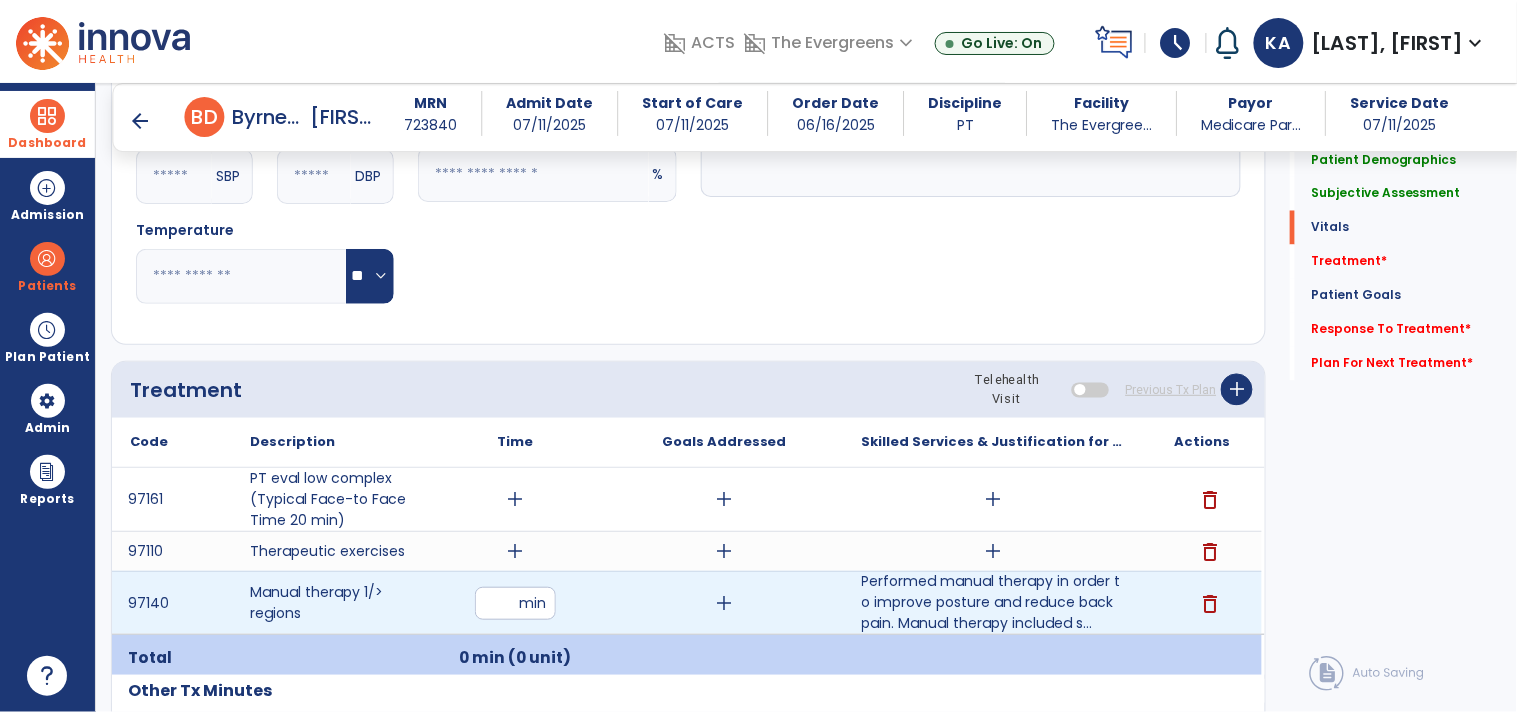type on "**" 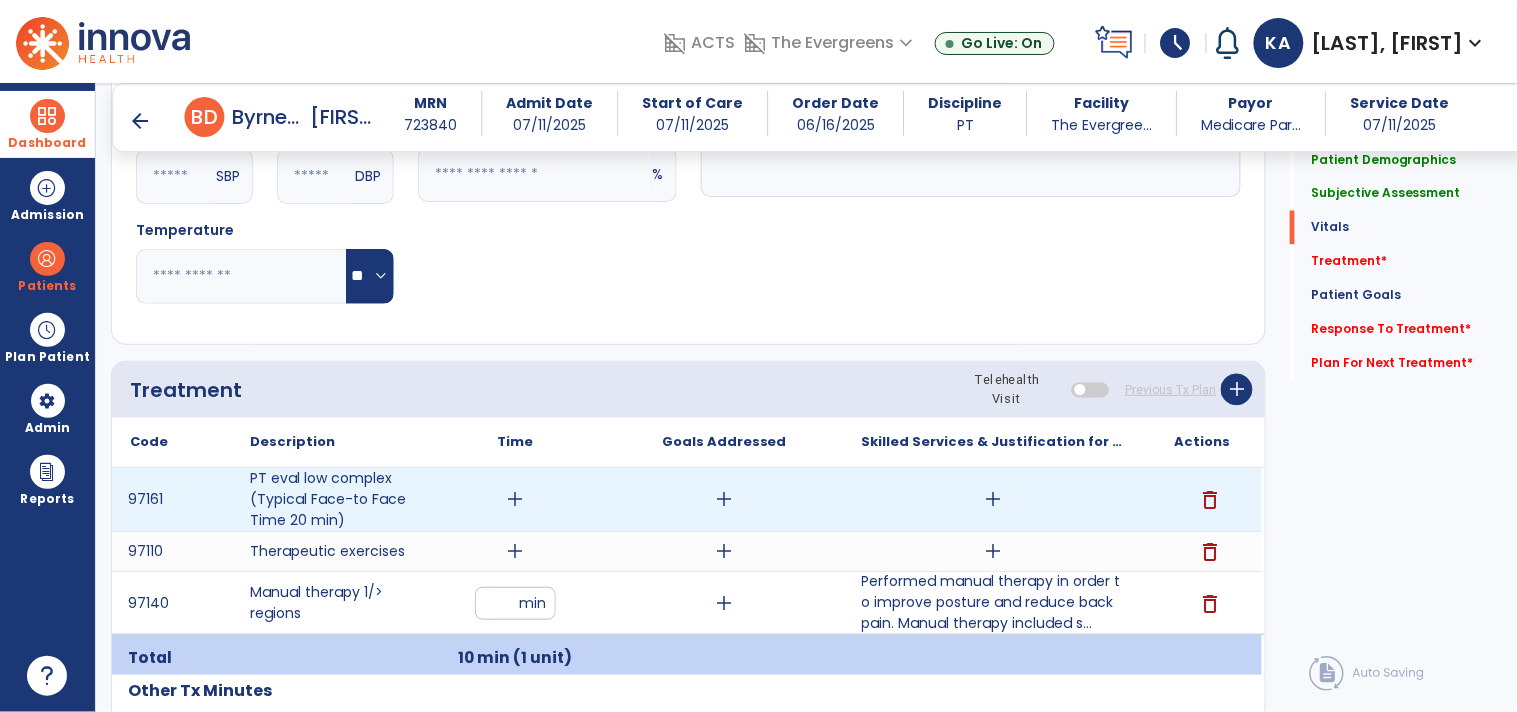 click on "add" at bounding box center (993, 499) 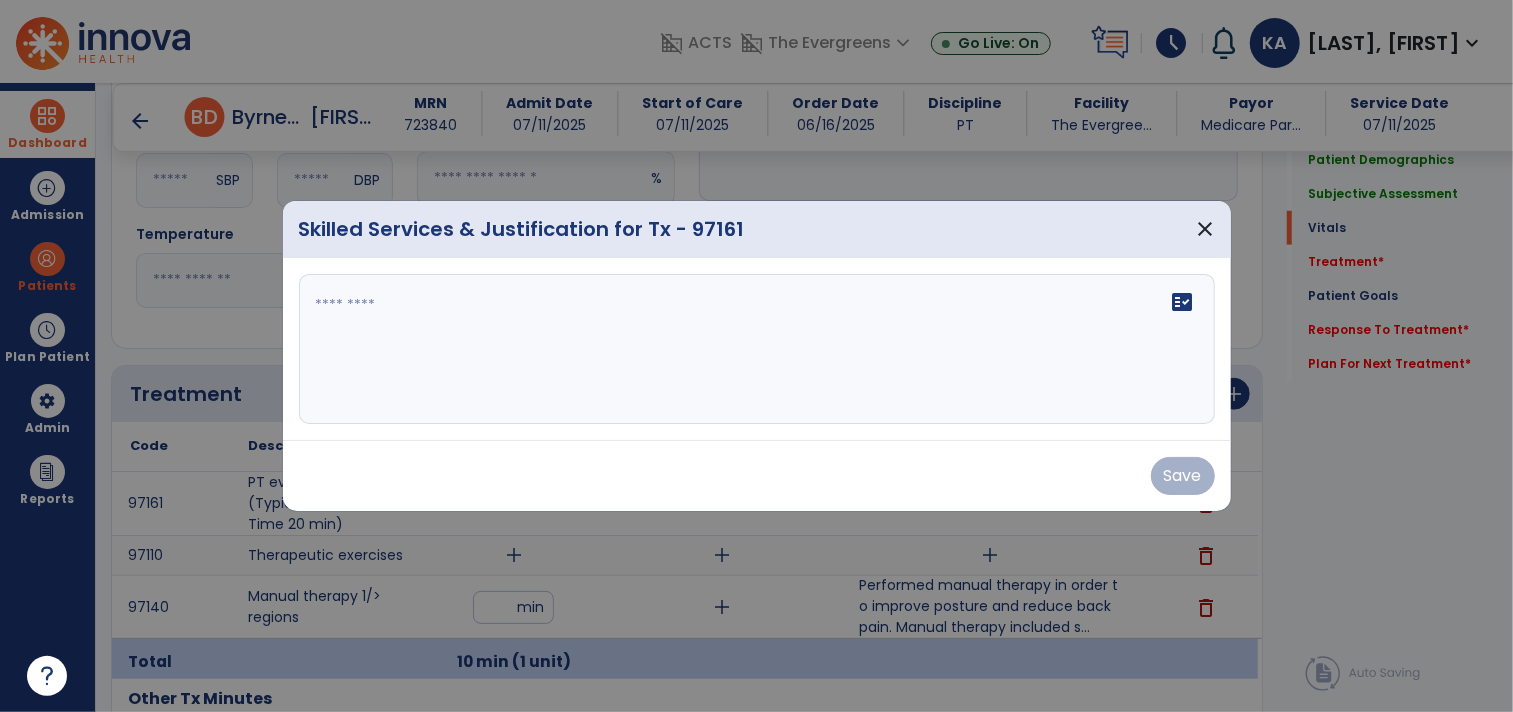 scroll, scrollTop: 888, scrollLeft: 0, axis: vertical 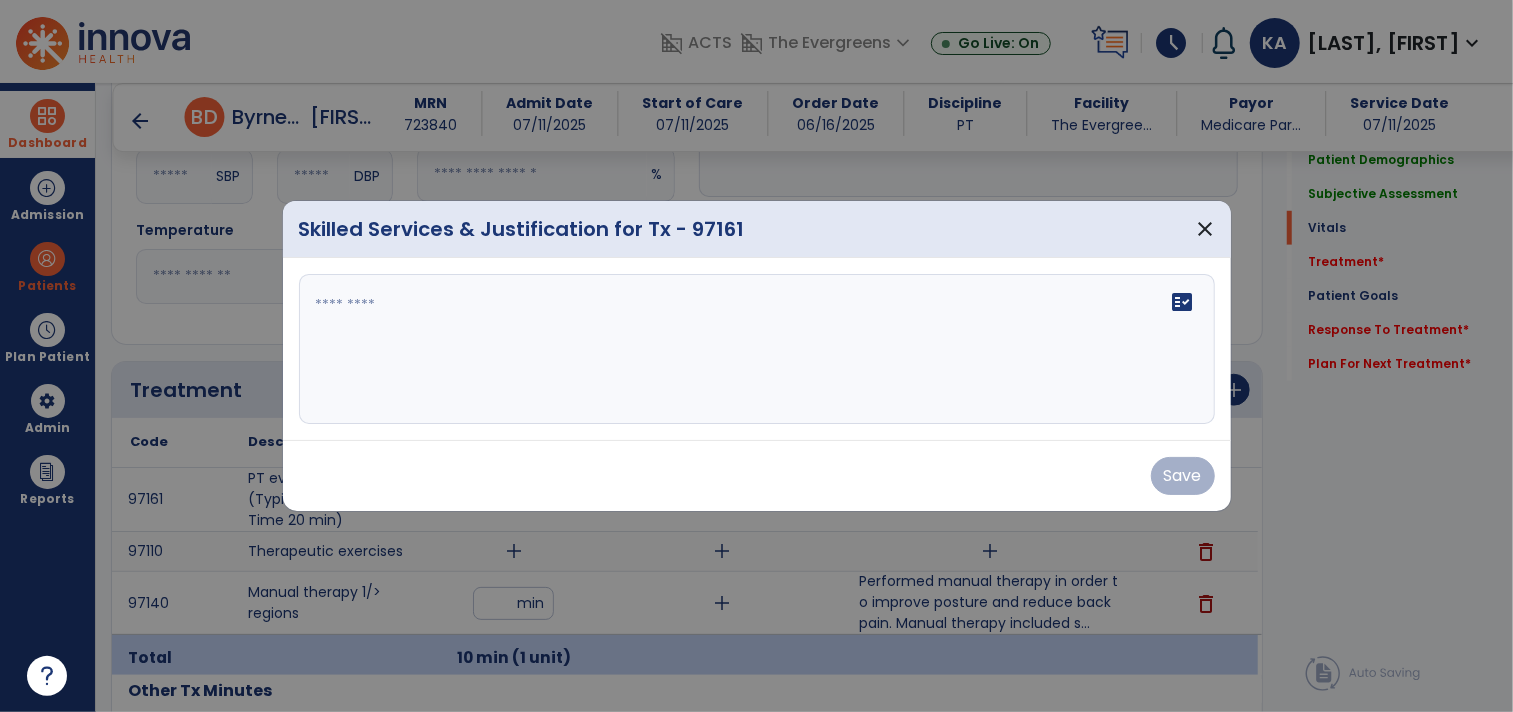 click on "fact_check" at bounding box center (757, 349) 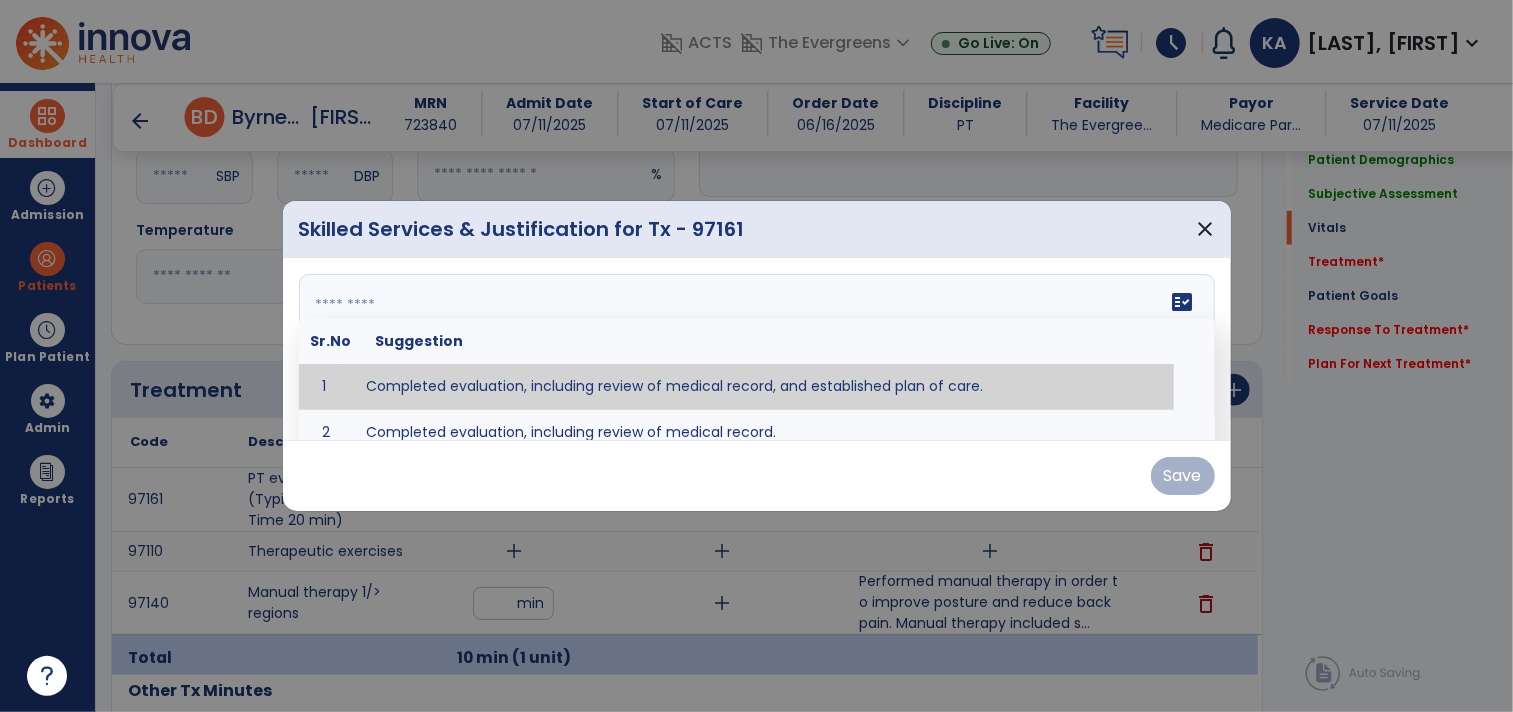 paste on "**********" 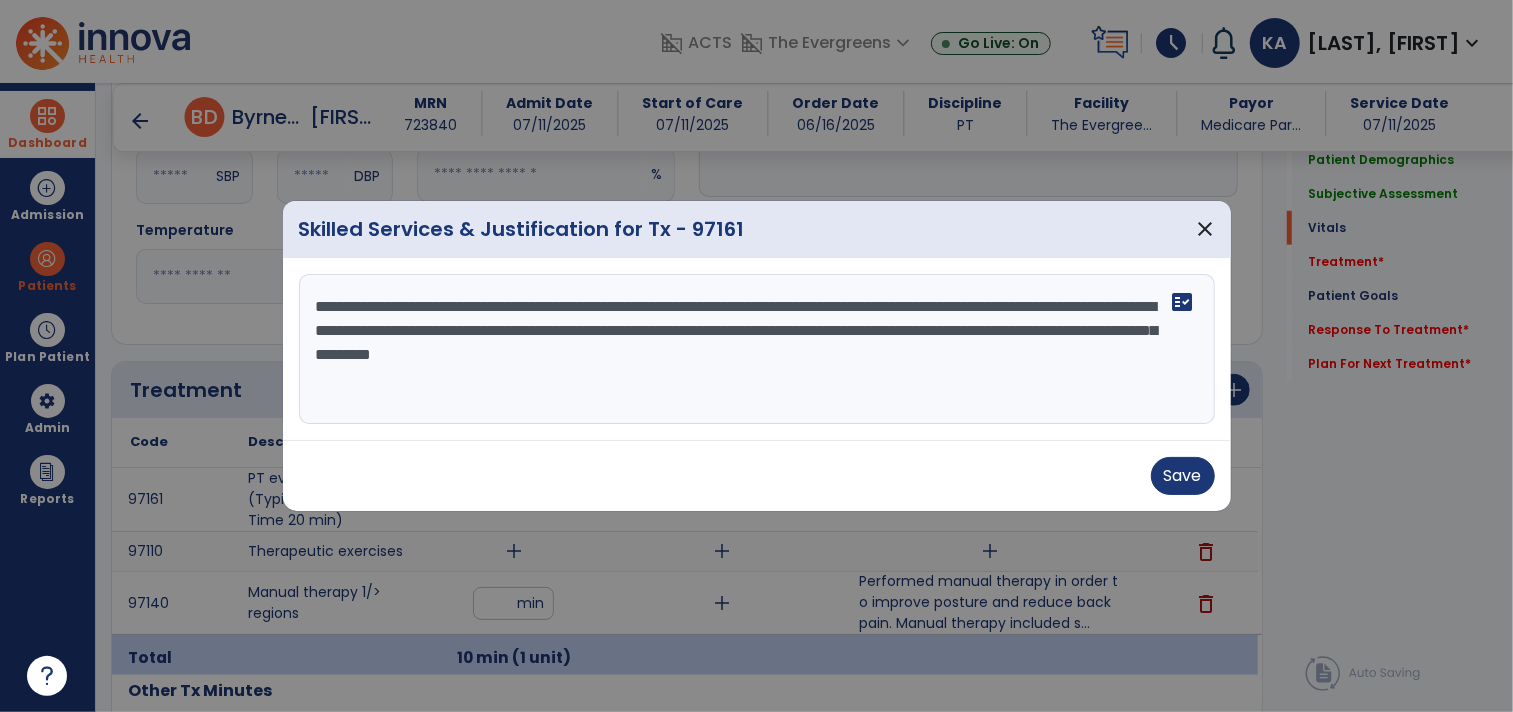 type on "**********" 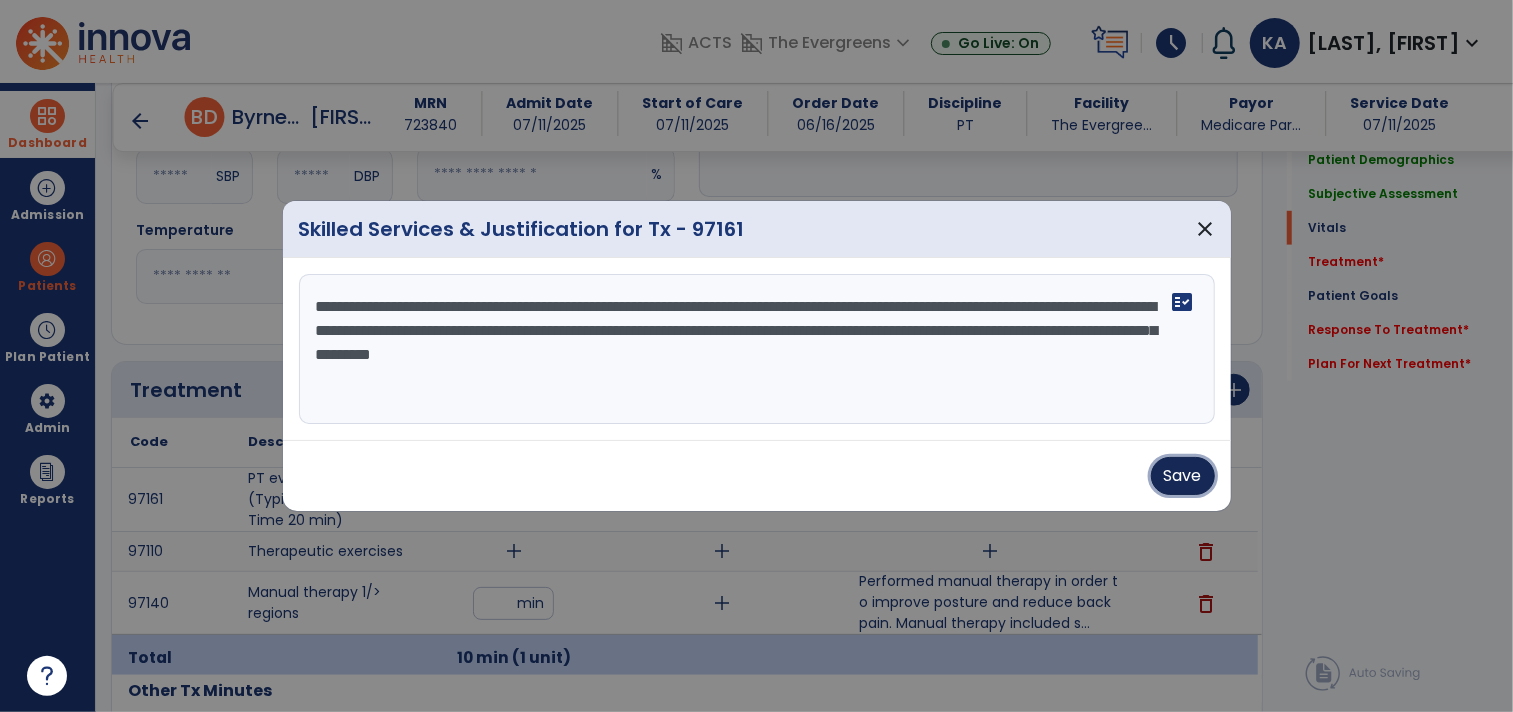 click on "Save" at bounding box center [1183, 476] 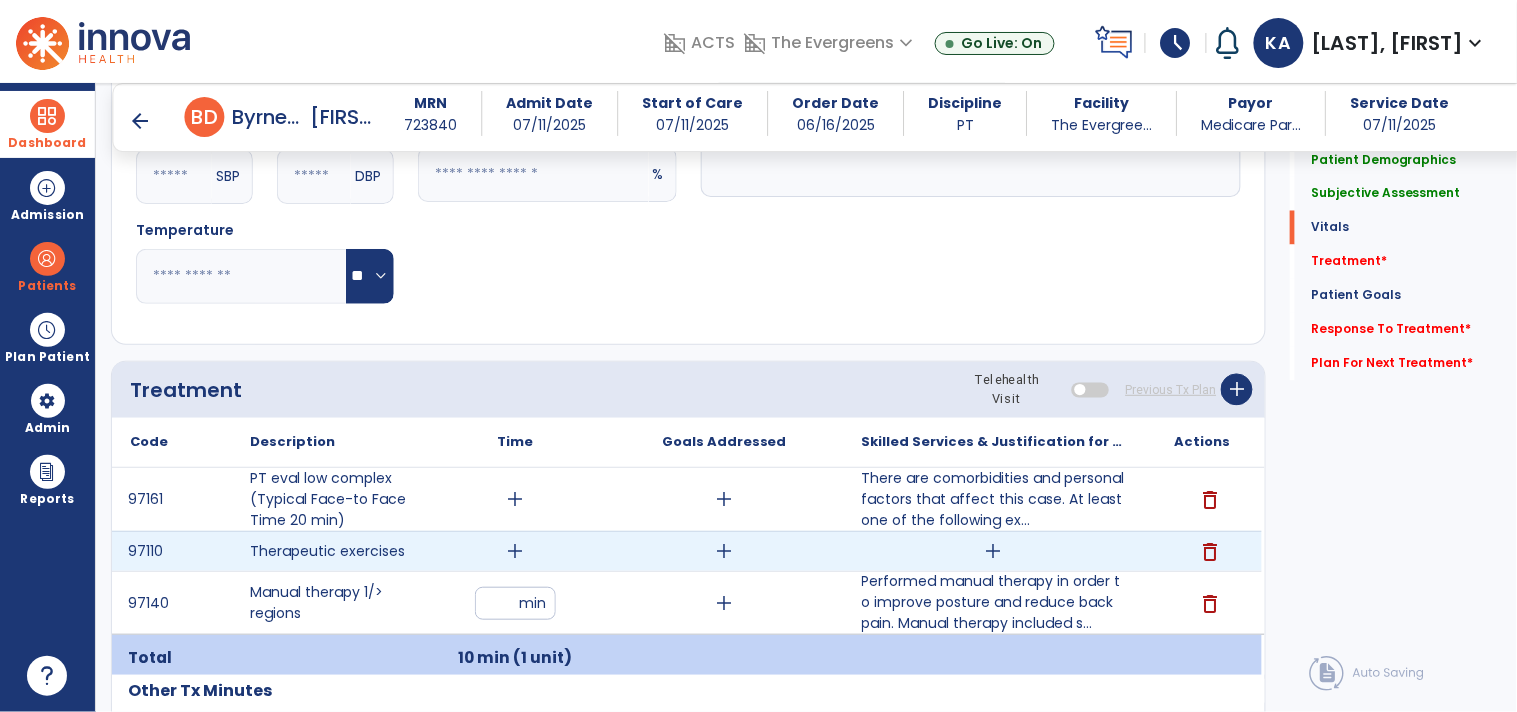 click on "add" at bounding box center (993, 551) 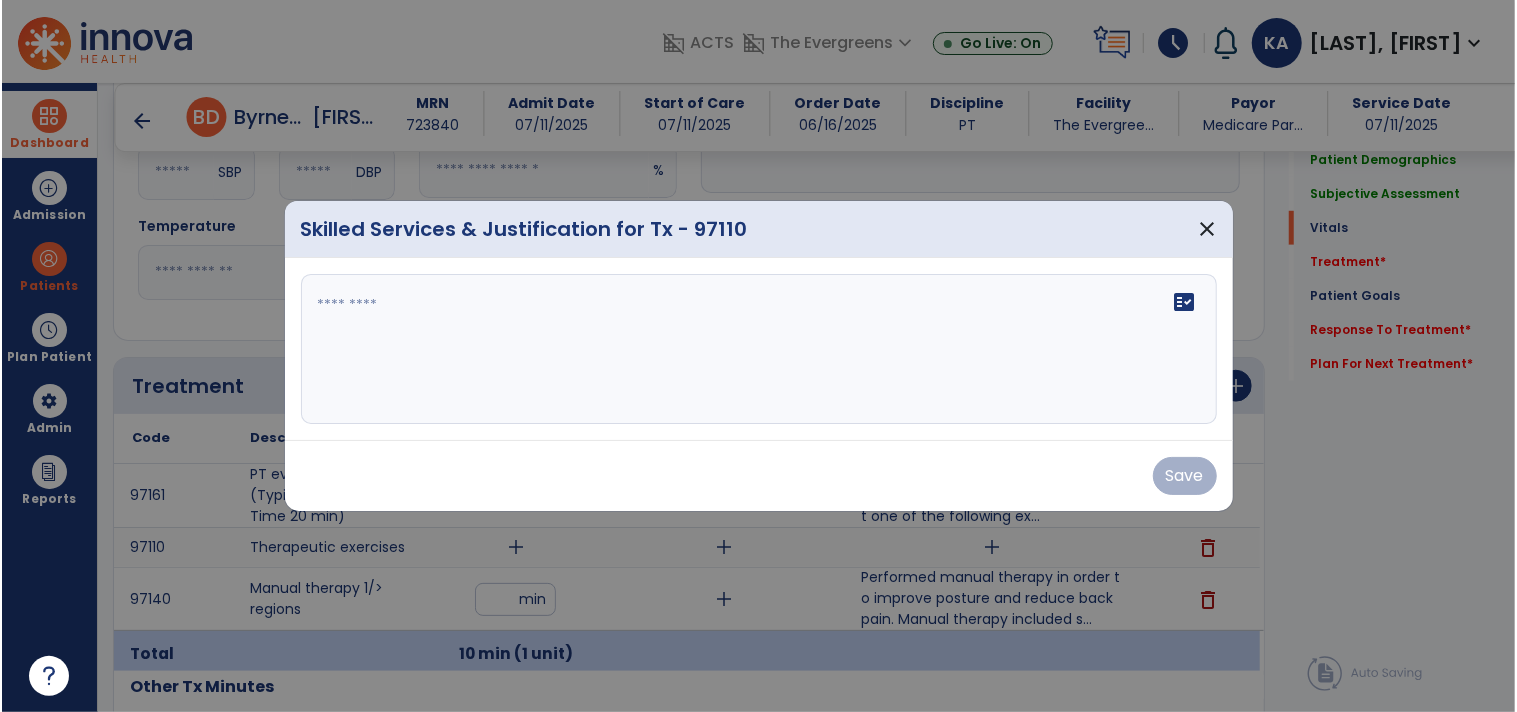 scroll, scrollTop: 888, scrollLeft: 0, axis: vertical 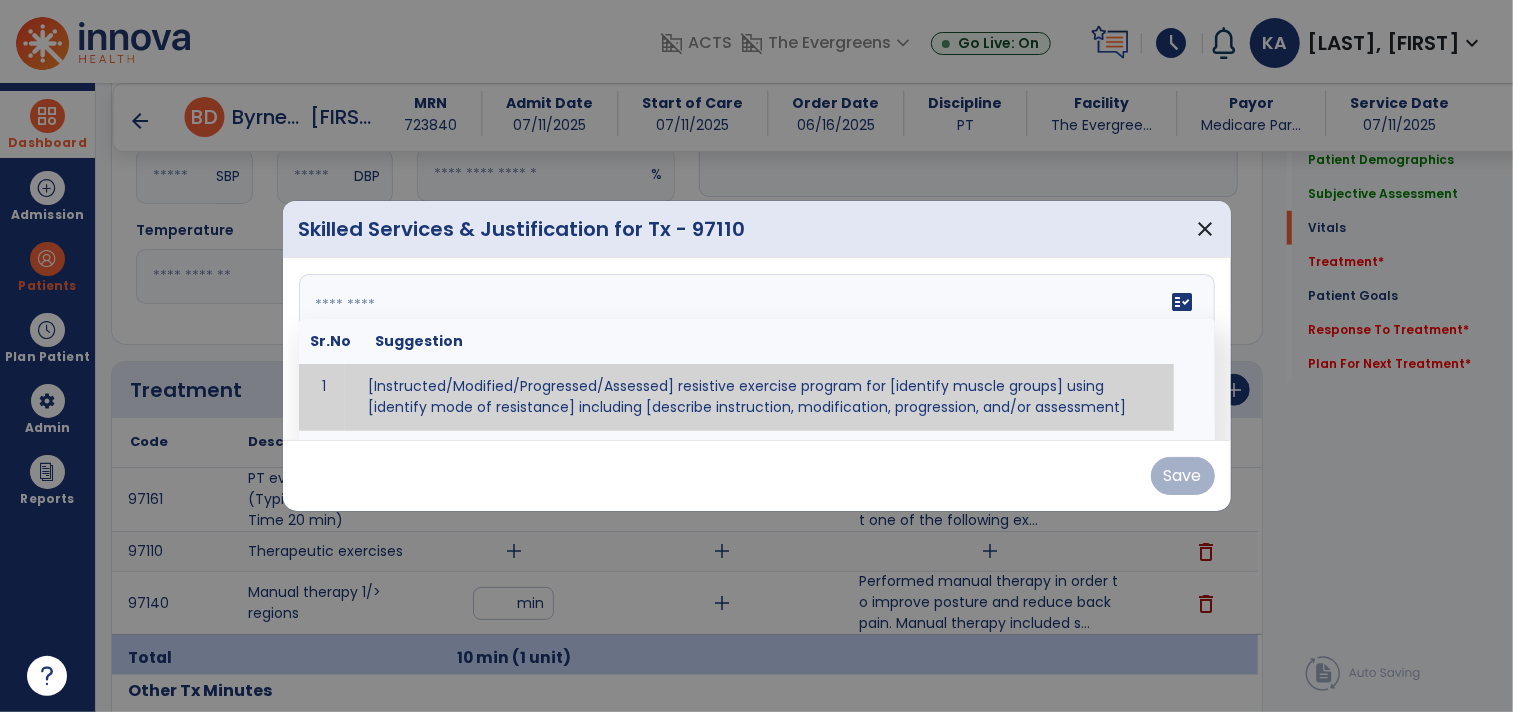 click on "fact_check  Sr.No Suggestion 1 [Instructed/Modified/Progressed/Assessed] resistive exercise program for [identify muscle groups] using [identify mode of resistance] including [describe instruction, modification, progression, and/or assessment] 2 [Instructed/Modified/Progressed/Assessed] aerobic exercise program using [identify equipment/mode] including [describe instruction, modification,progression, and/or assessment] 3 [Instructed/Modified/Progressed/Assessed] [PROM/A/AROM/AROM] program for [identify joint movements] using [contract-relax, over-pressure, inhibitory techniques, other] 4 [Assessed/Tested] aerobic capacity with administration of [aerobic capacity test]" at bounding box center (757, 349) 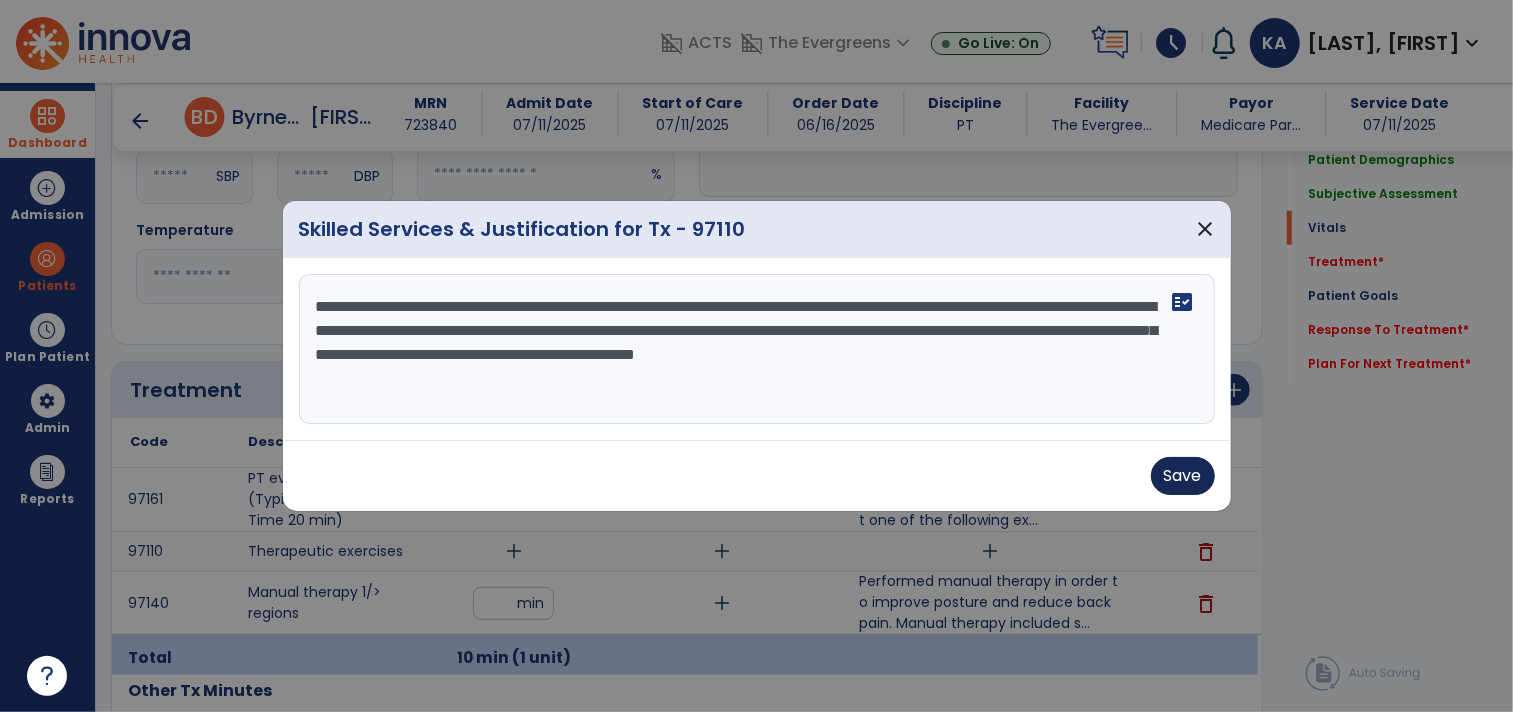 type on "**********" 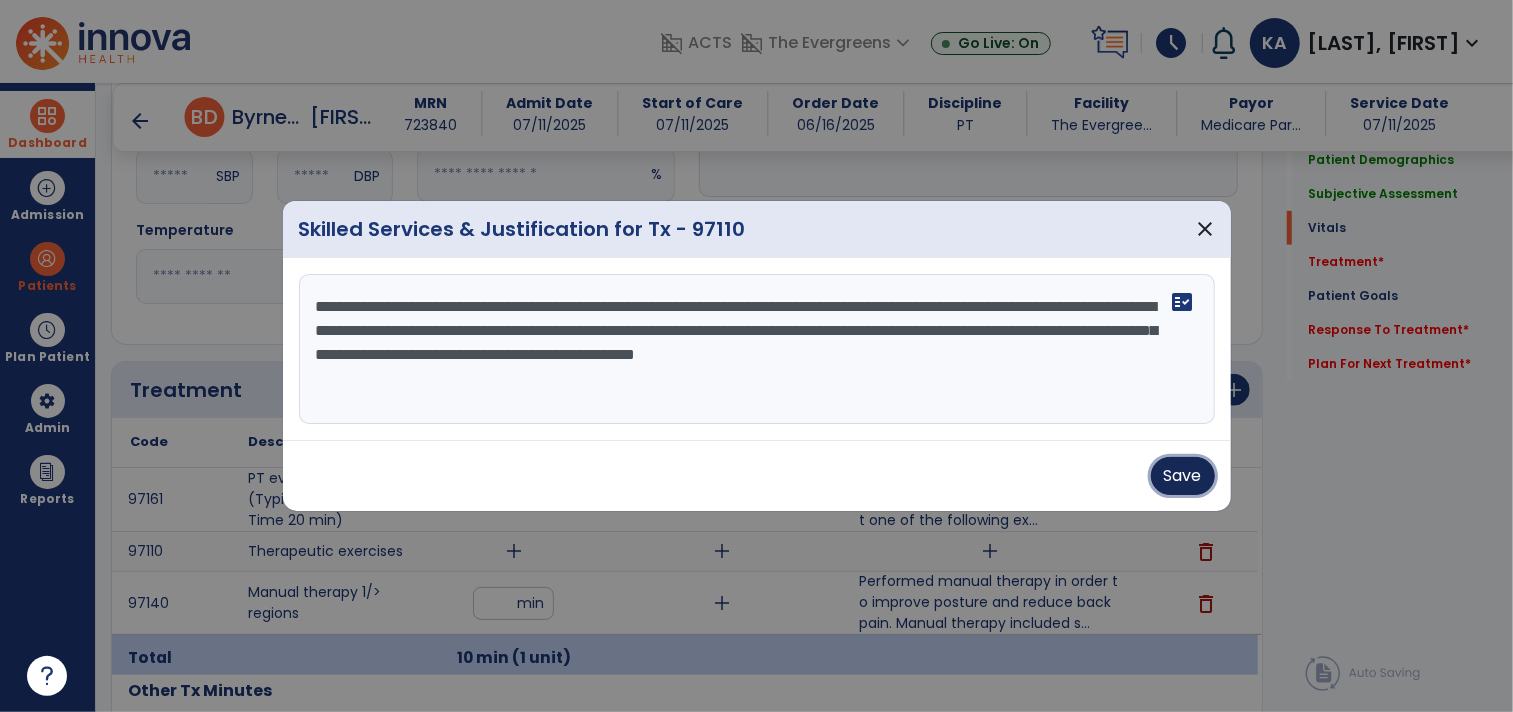 click on "Save" at bounding box center (1183, 476) 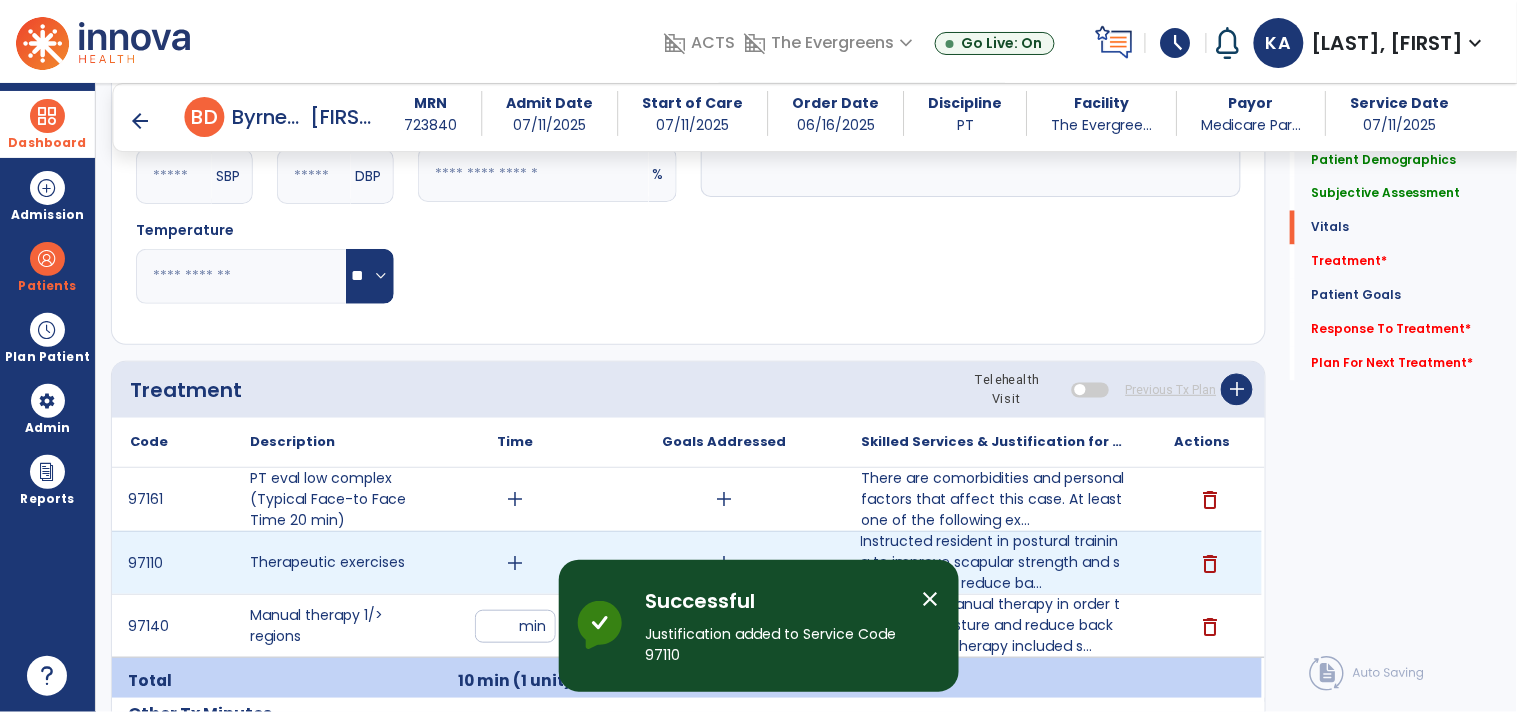 click on "add" at bounding box center (515, 563) 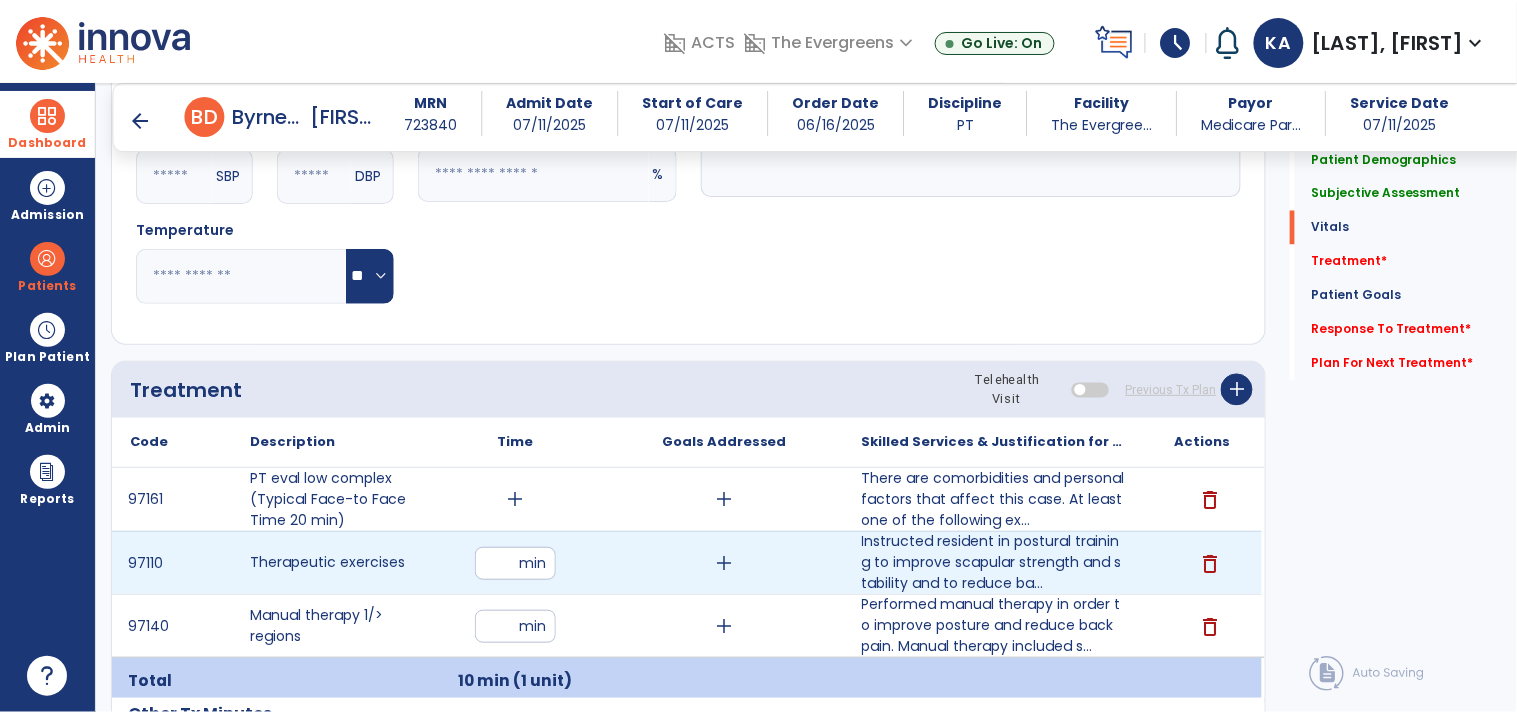 type on "*" 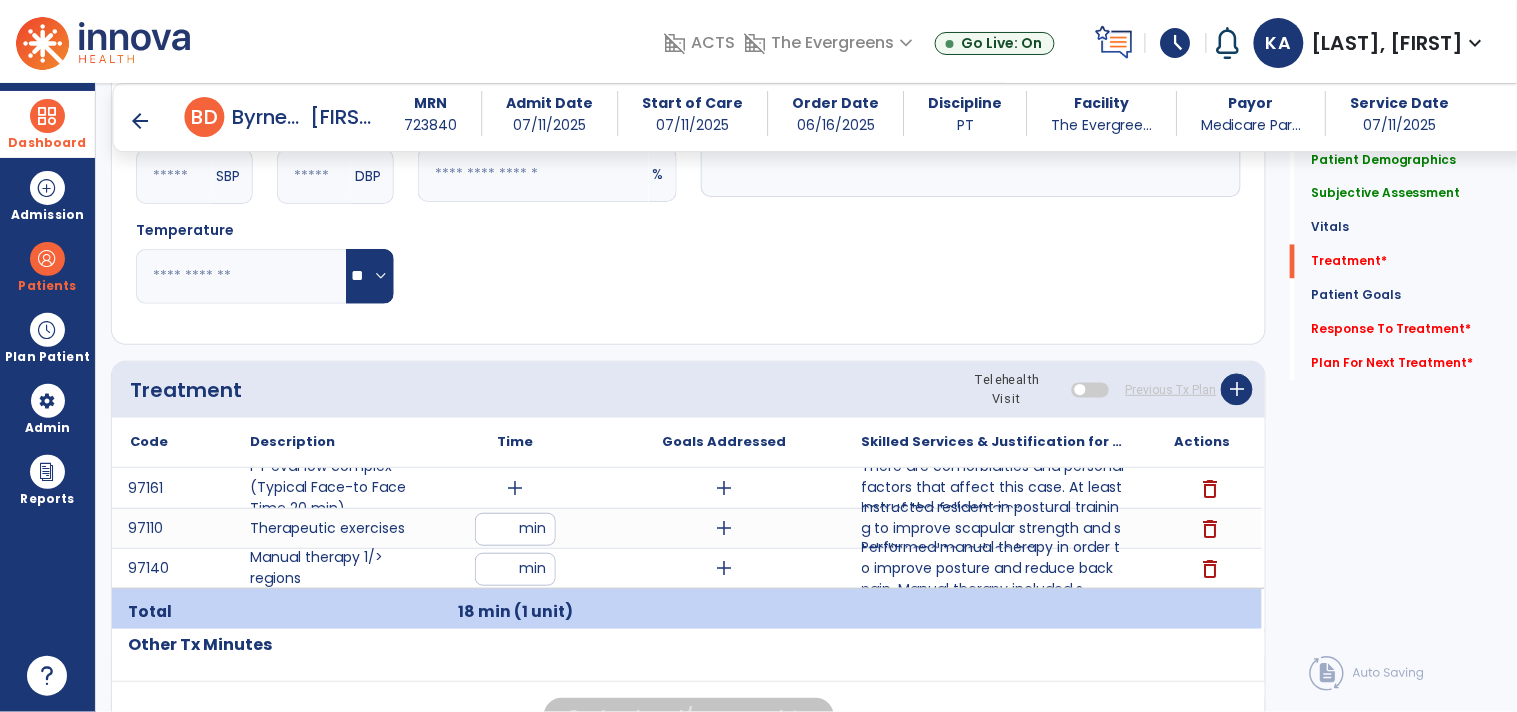 scroll, scrollTop: 1000, scrollLeft: 0, axis: vertical 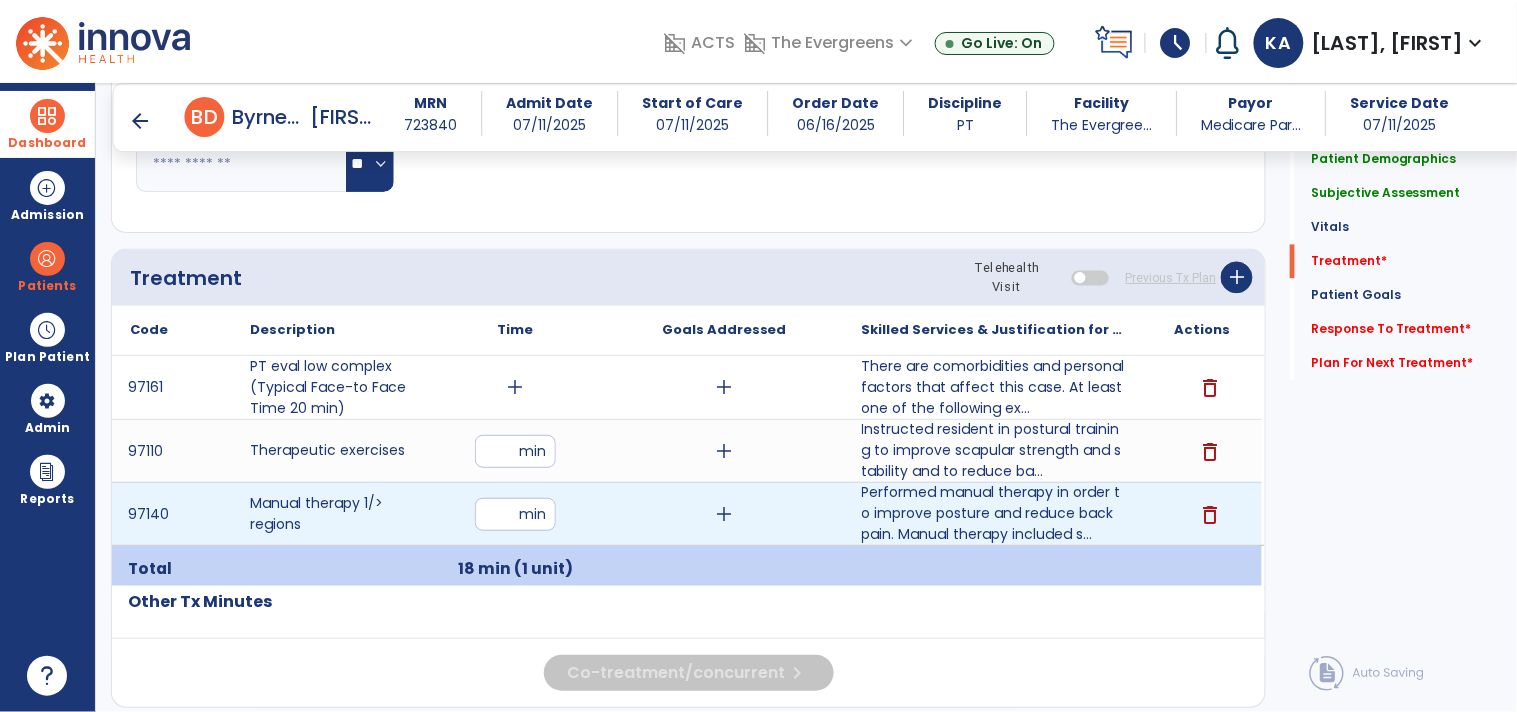 click on "**" at bounding box center [515, 514] 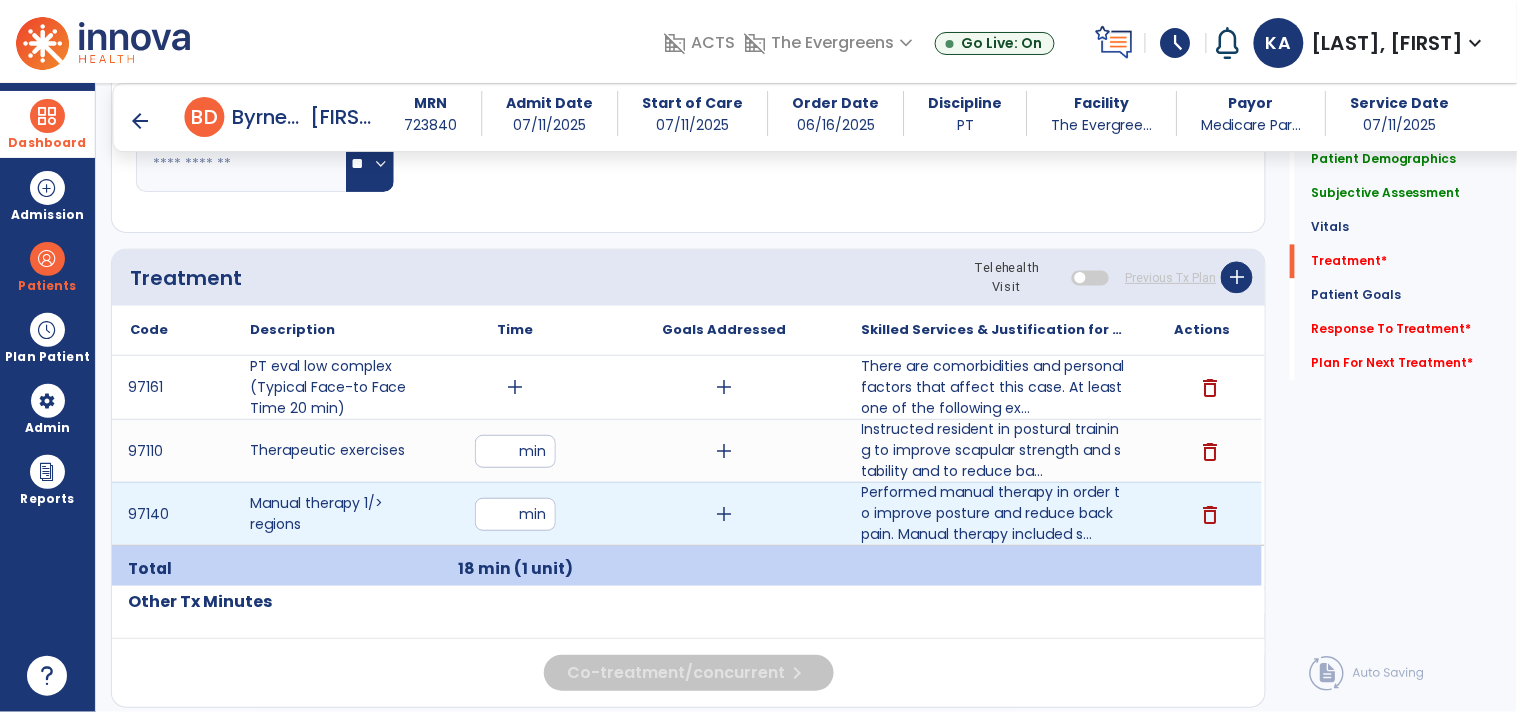 type on "**" 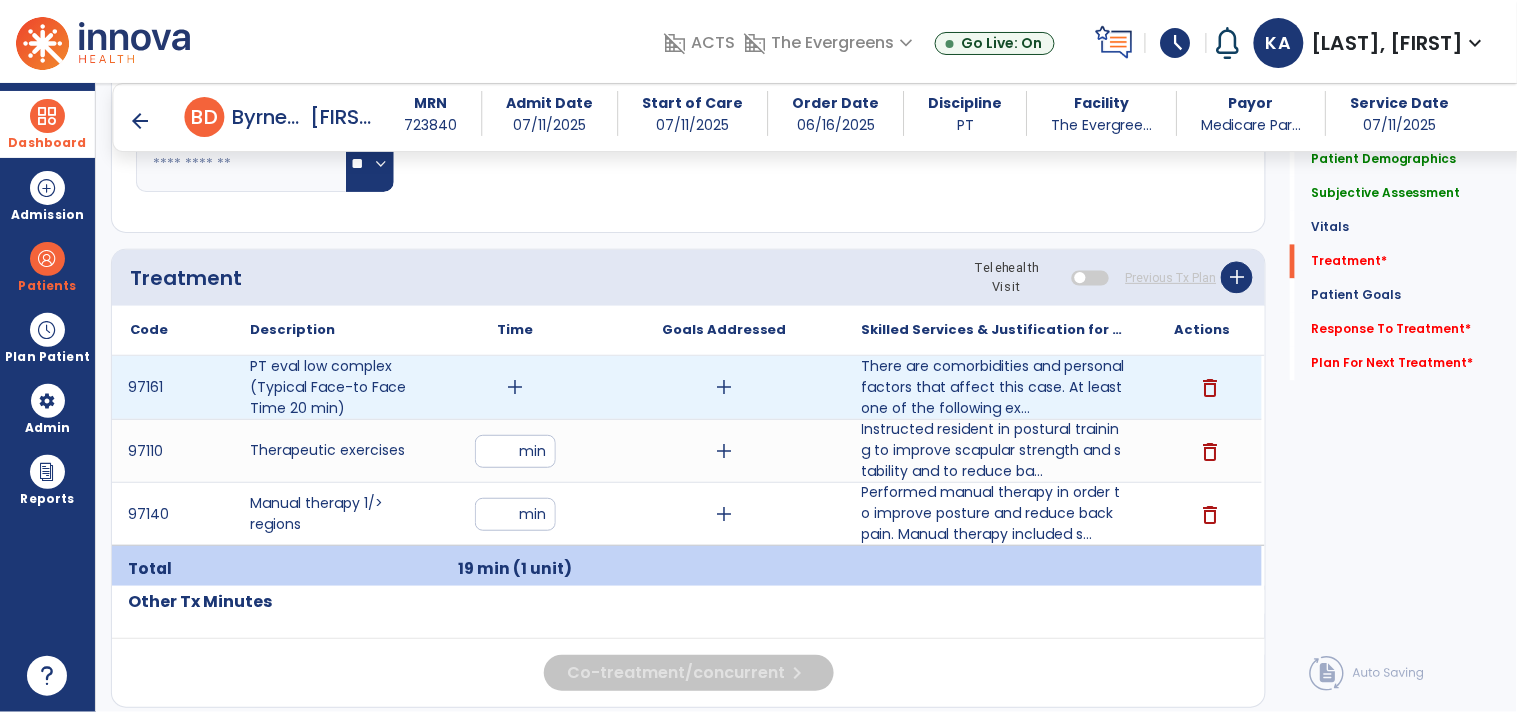 click on "add" at bounding box center (515, 387) 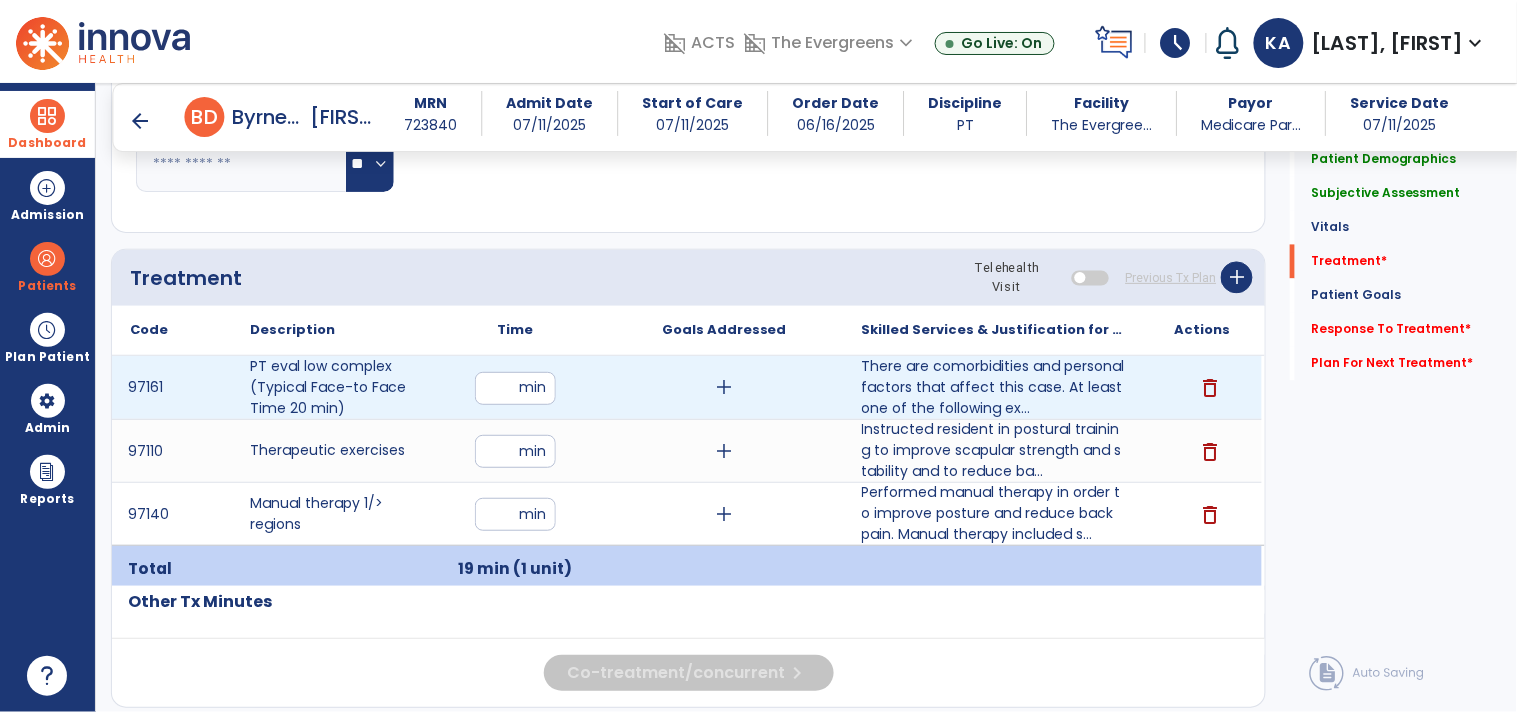 type on "**" 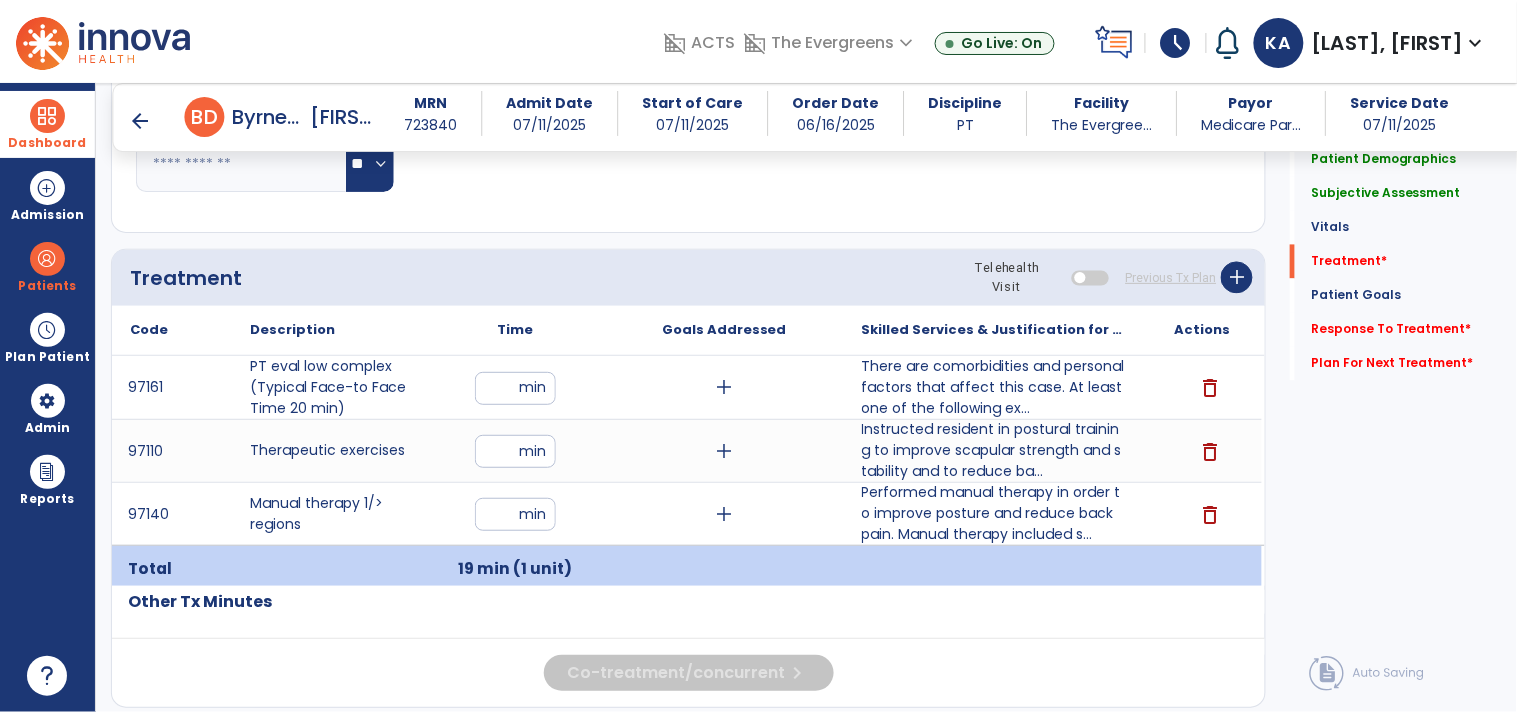 click on "Quick Links  Patient Demographics   Patient Demographics   Subjective Assessment   Subjective Assessment   Vitals   Vitals   Treatment   *  Treatment   *  Patient Goals   Patient Goals   Response To Treatment   *  Response To Treatment   *  Plan For Next Treatment   *  Plan For Next Treatment   *" 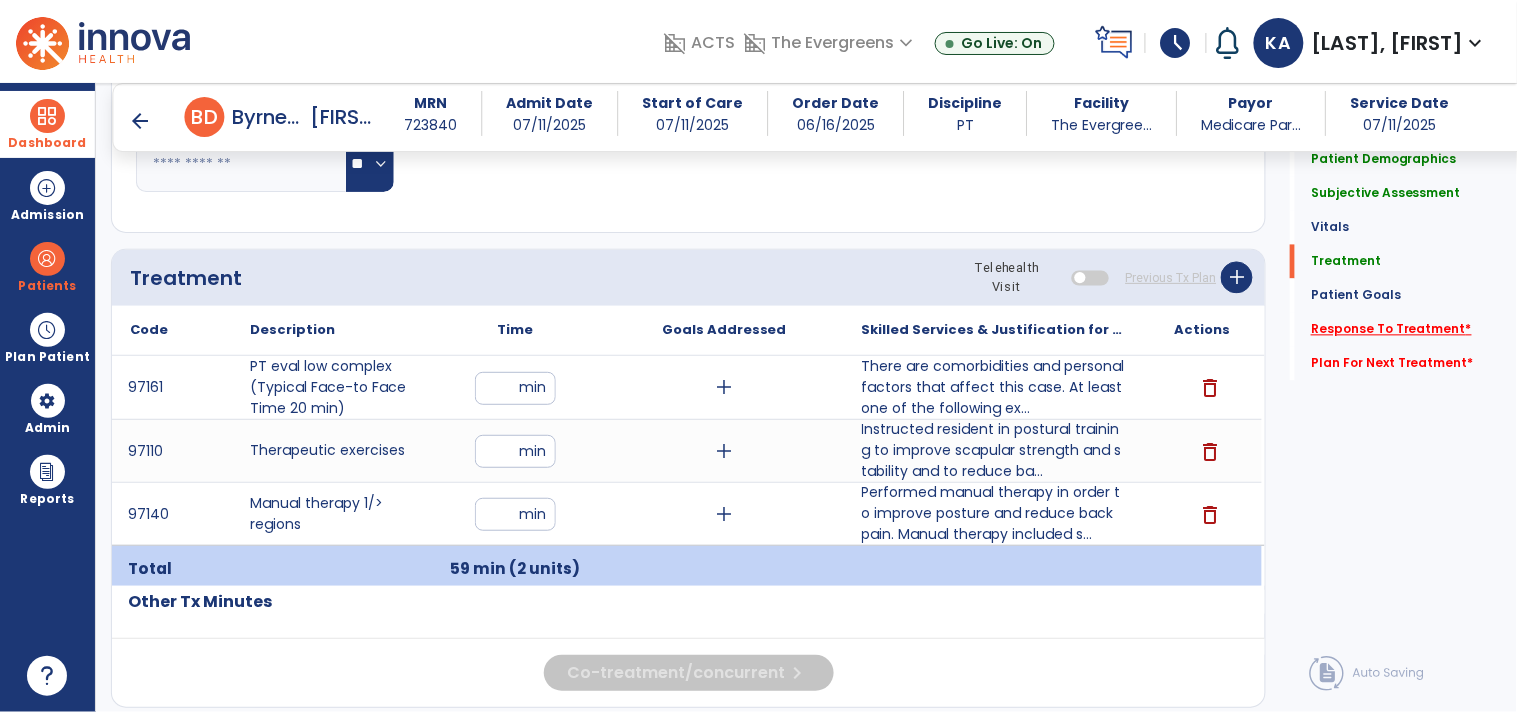 click on "Response To Treatment   *" 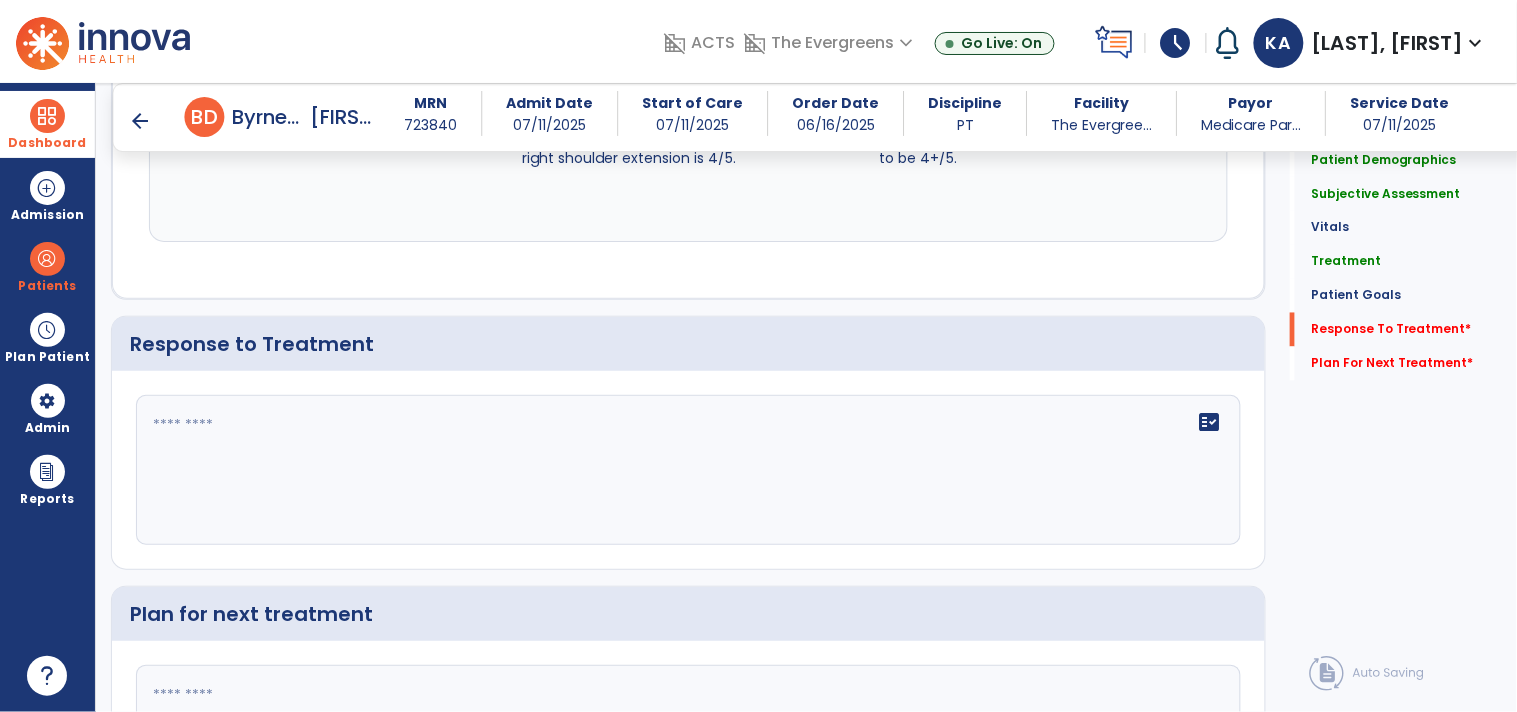 scroll, scrollTop: 2836, scrollLeft: 0, axis: vertical 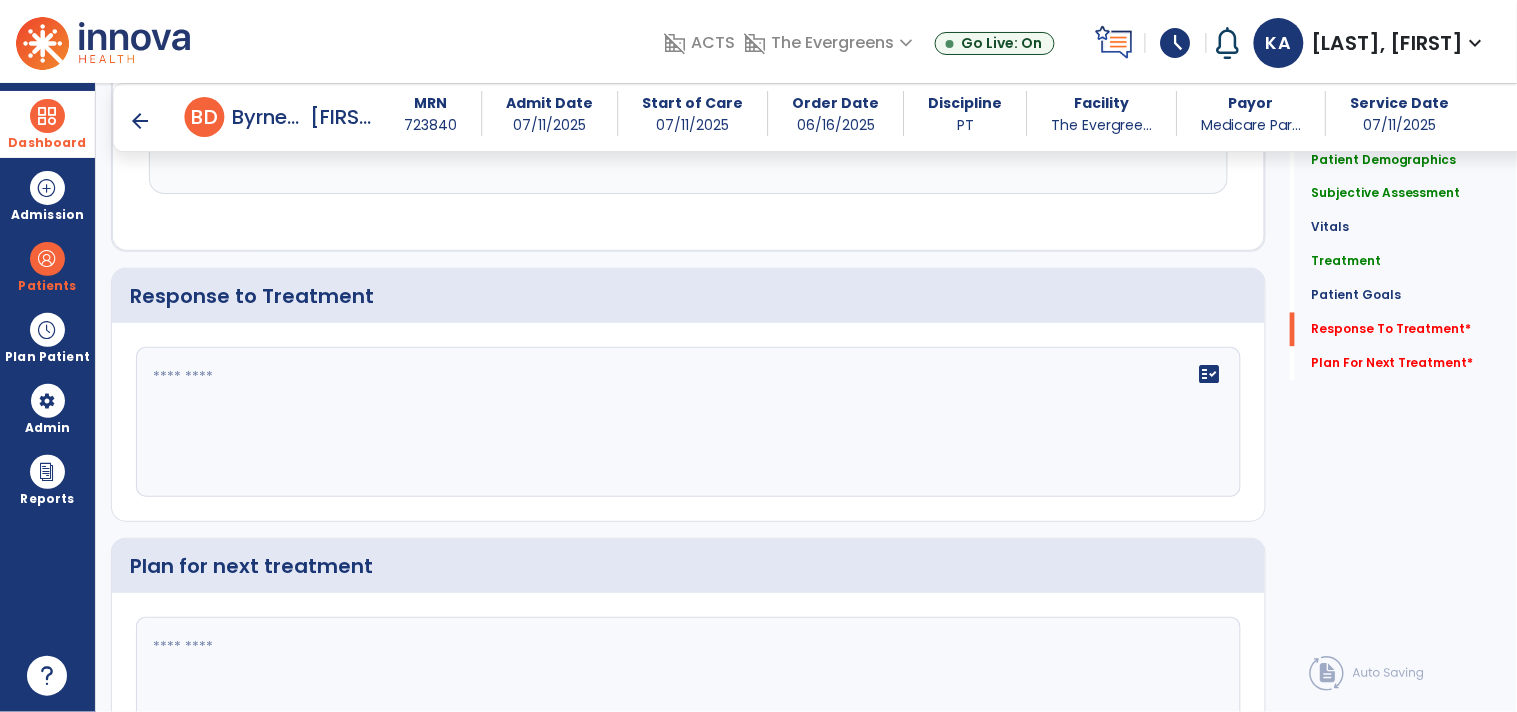 click on "fact_check" 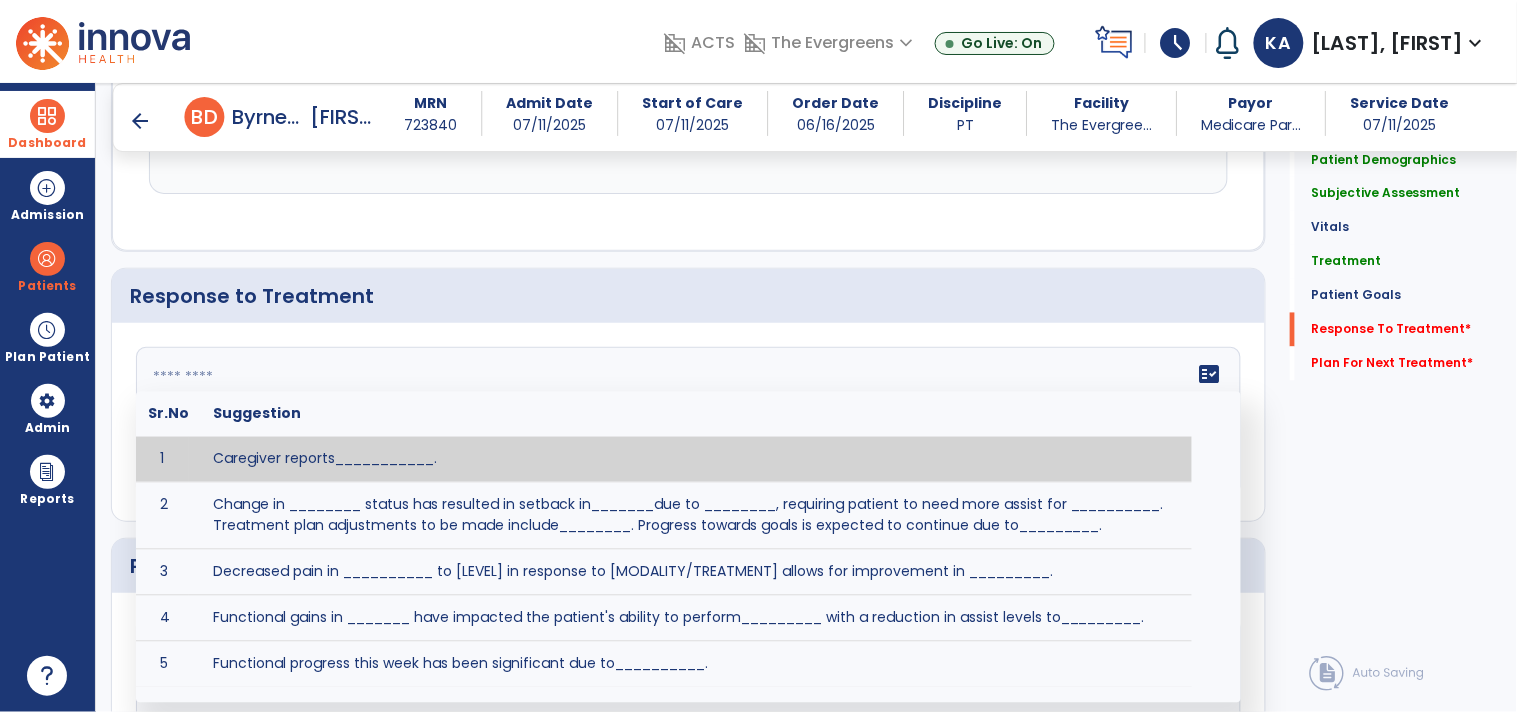 click 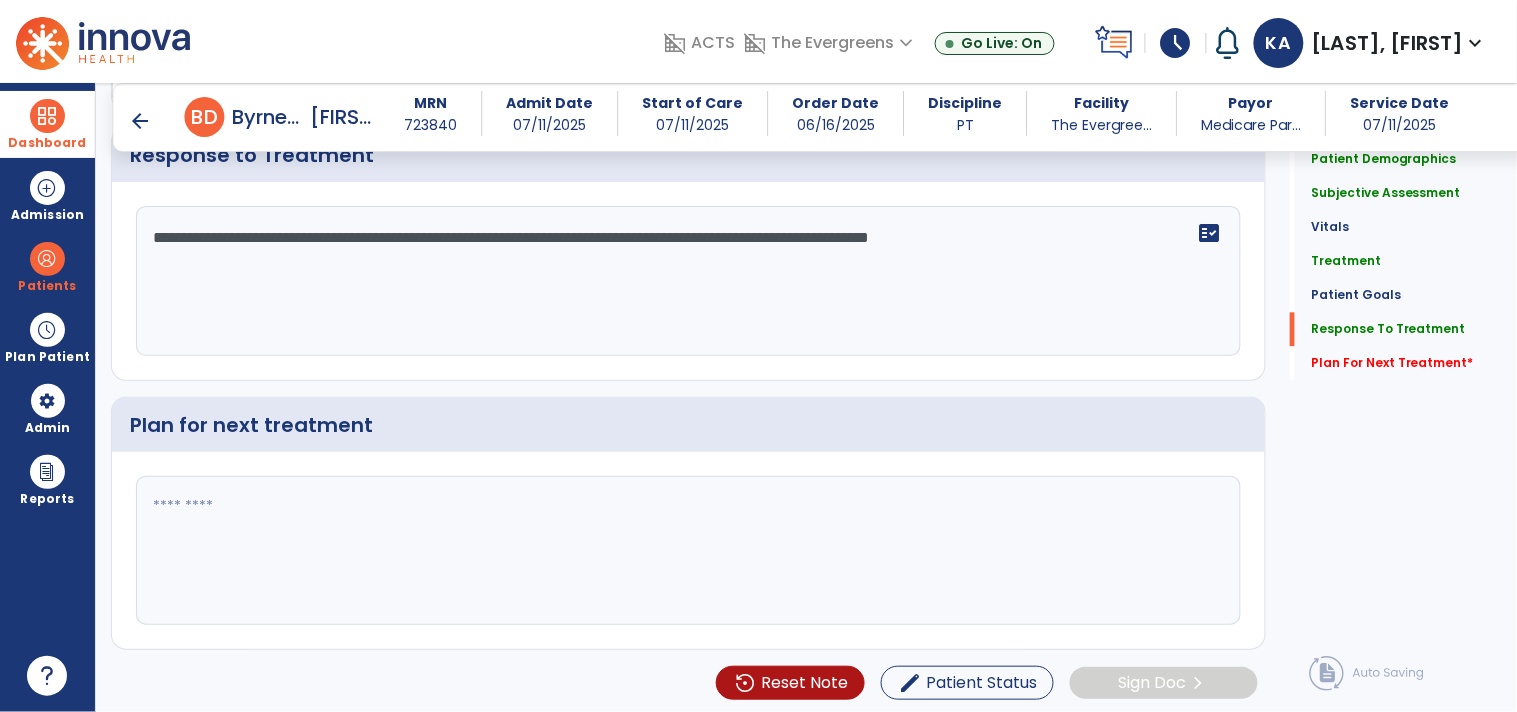 scroll, scrollTop: 2985, scrollLeft: 0, axis: vertical 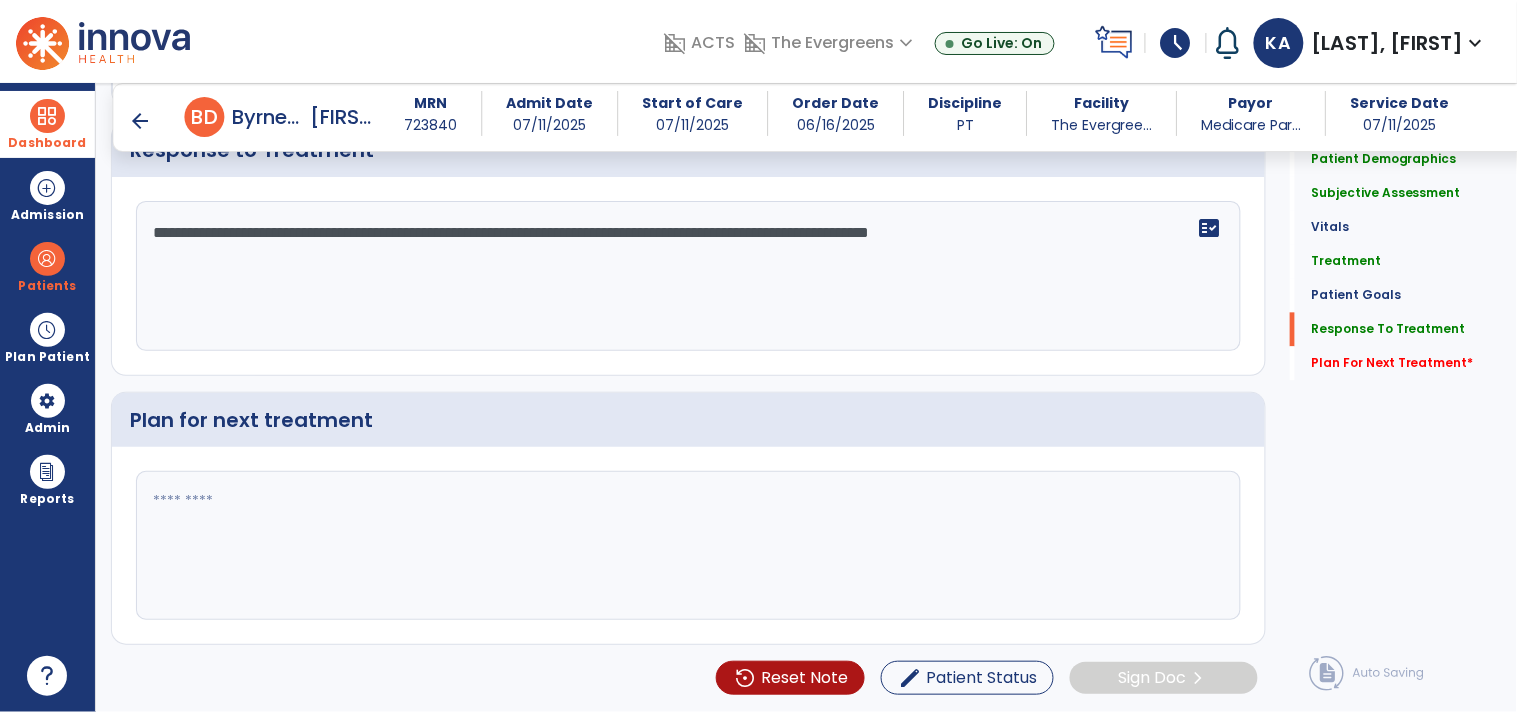 type on "**********" 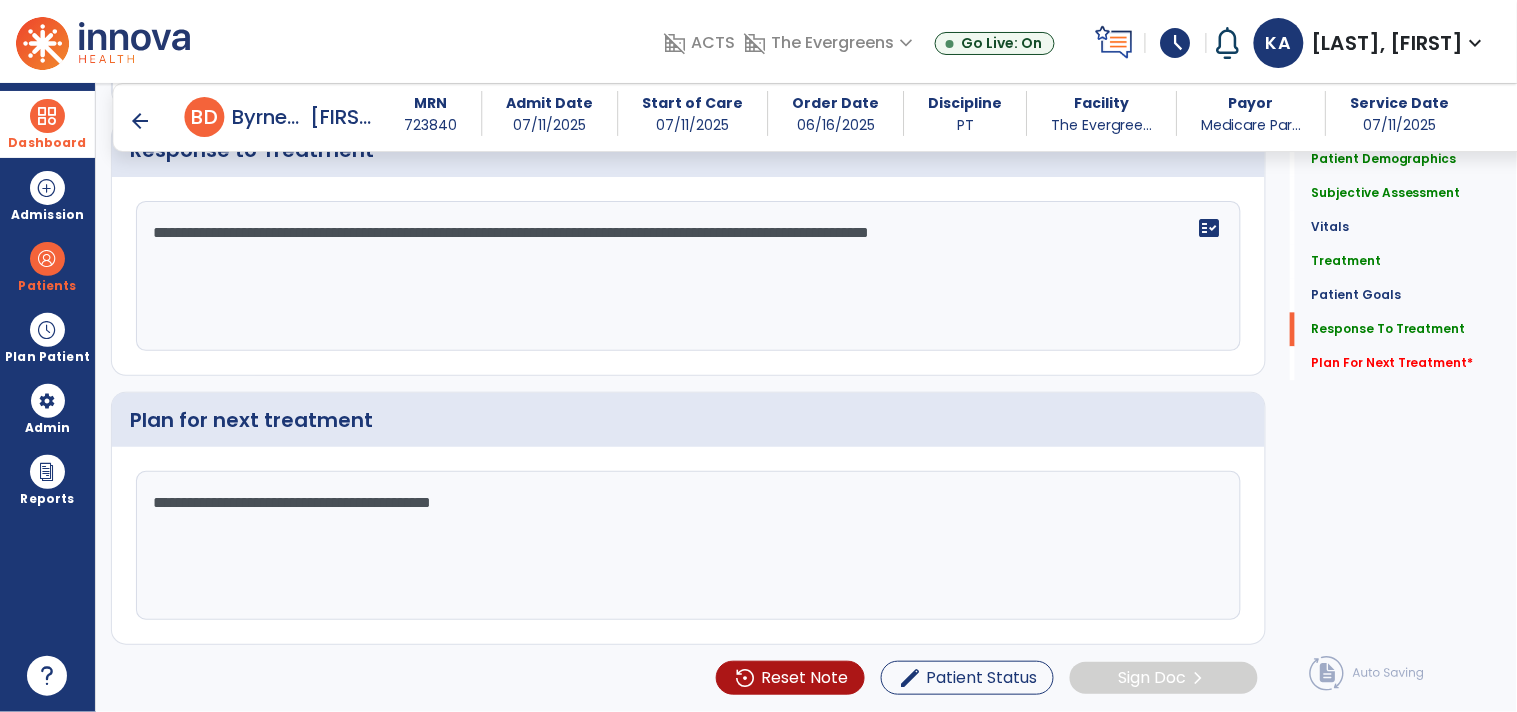 drag, startPoint x: 828, startPoint y: 587, endPoint x: 1113, endPoint y: 545, distance: 288.07812 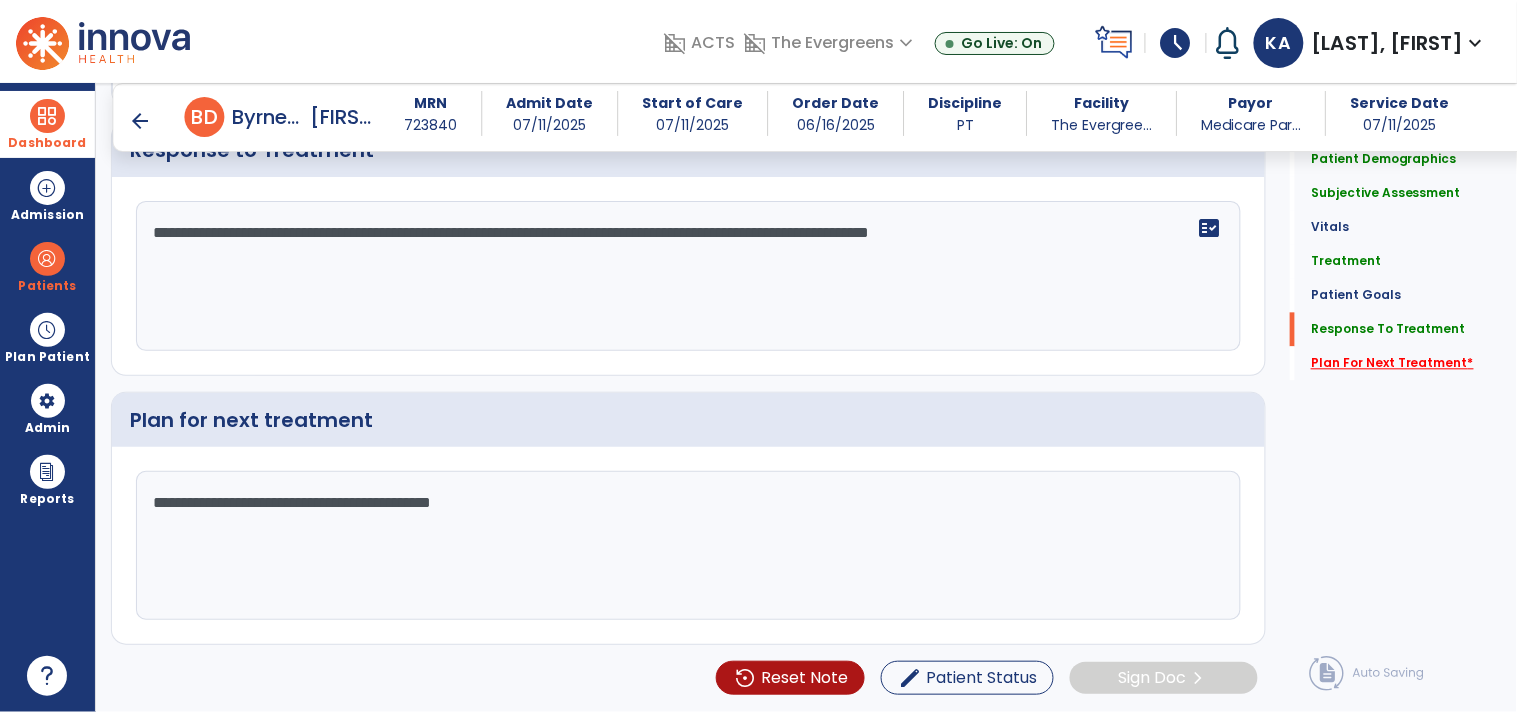 type on "**********" 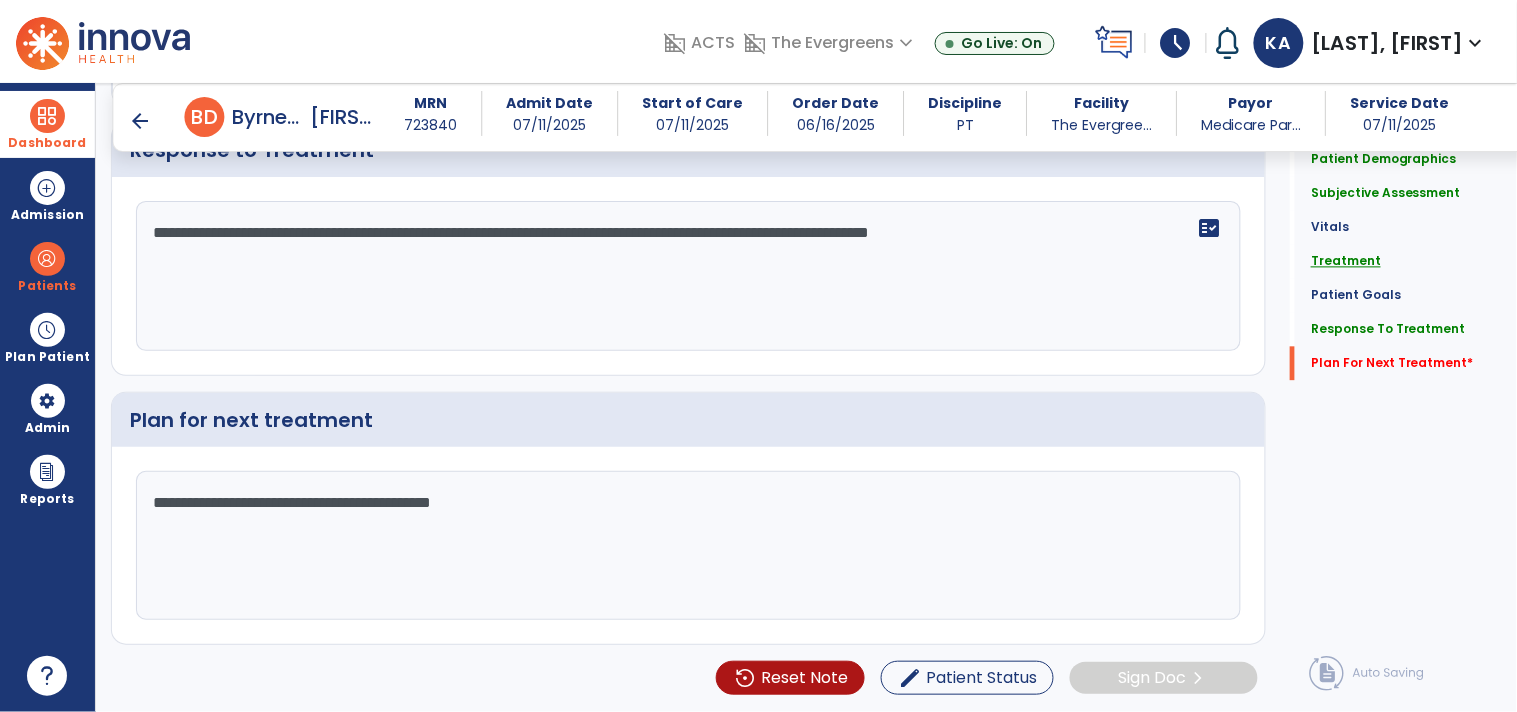 click on "Treatment" 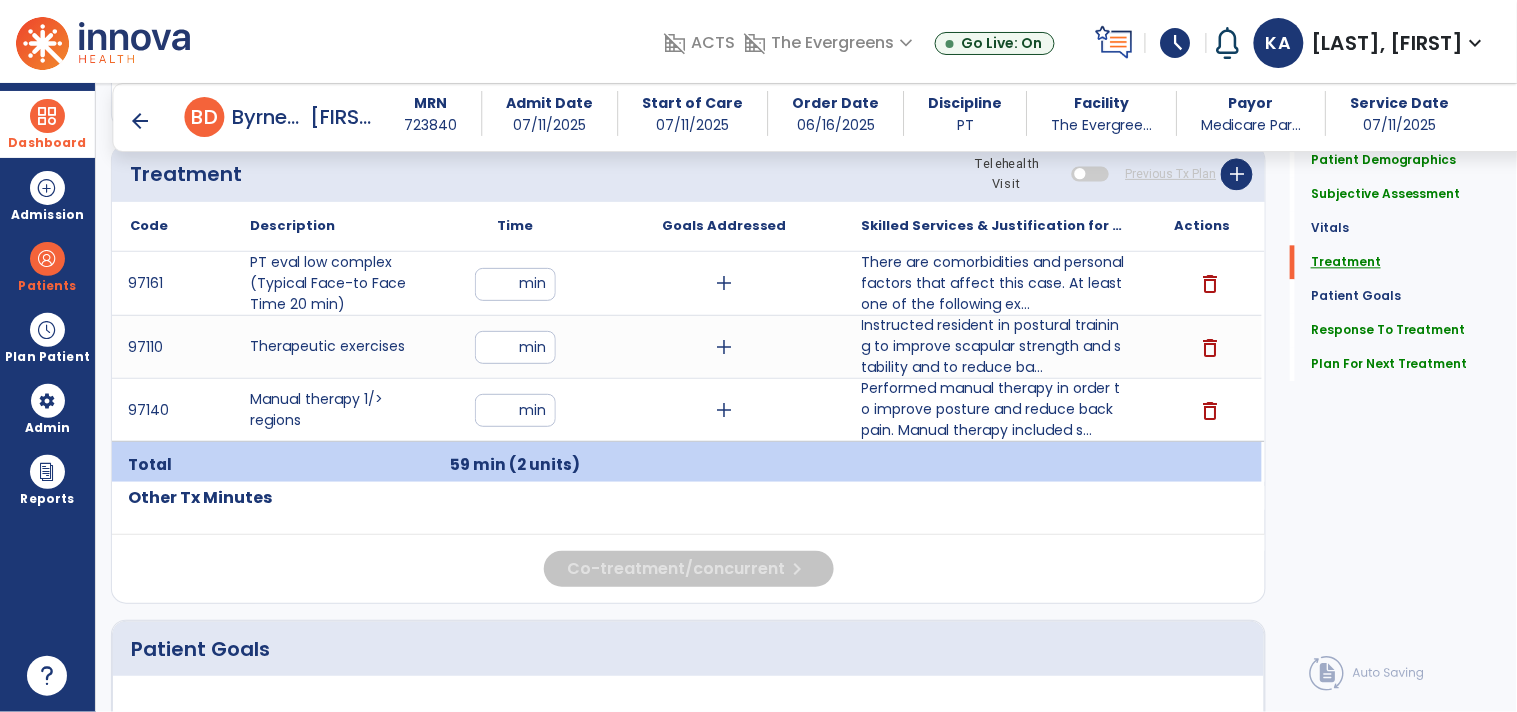 scroll, scrollTop: 1048, scrollLeft: 0, axis: vertical 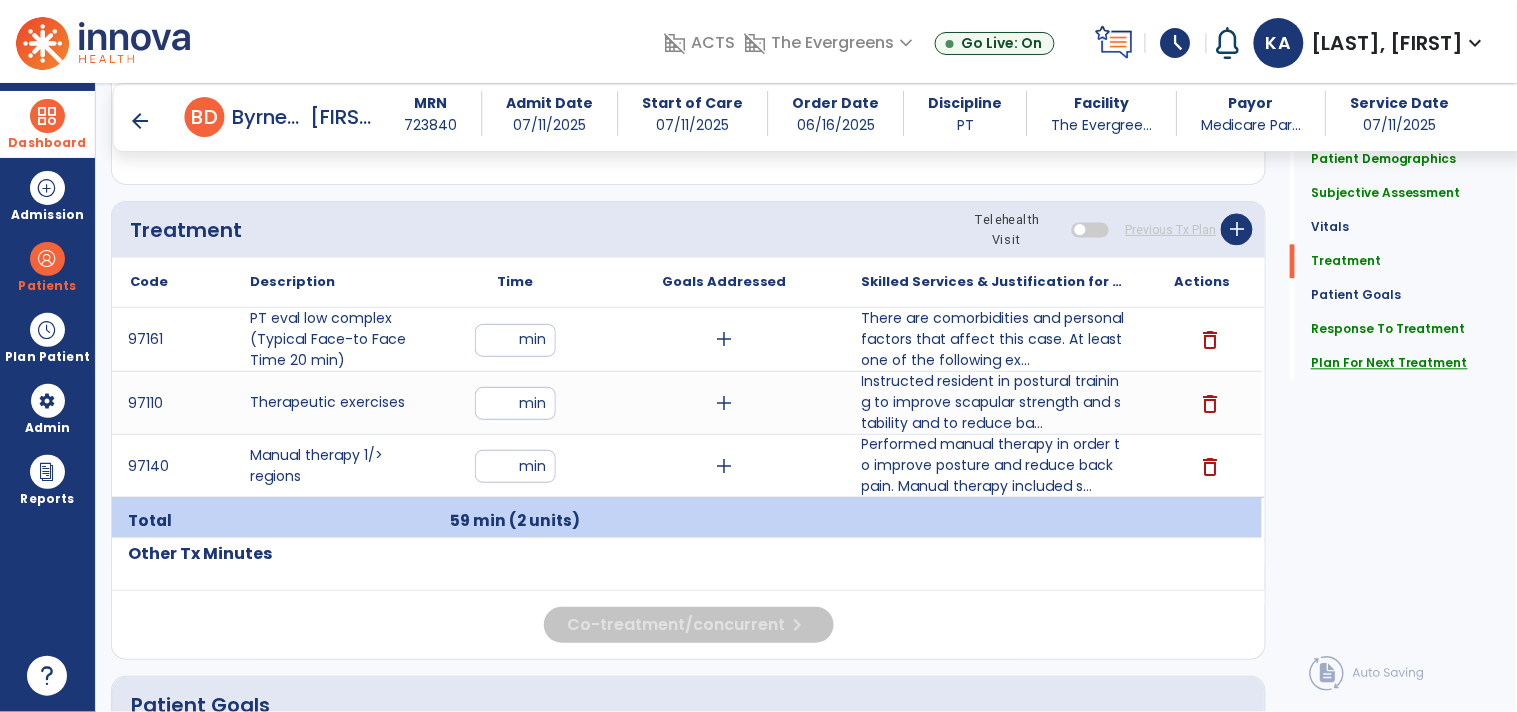 click on "Plan For Next Treatment" 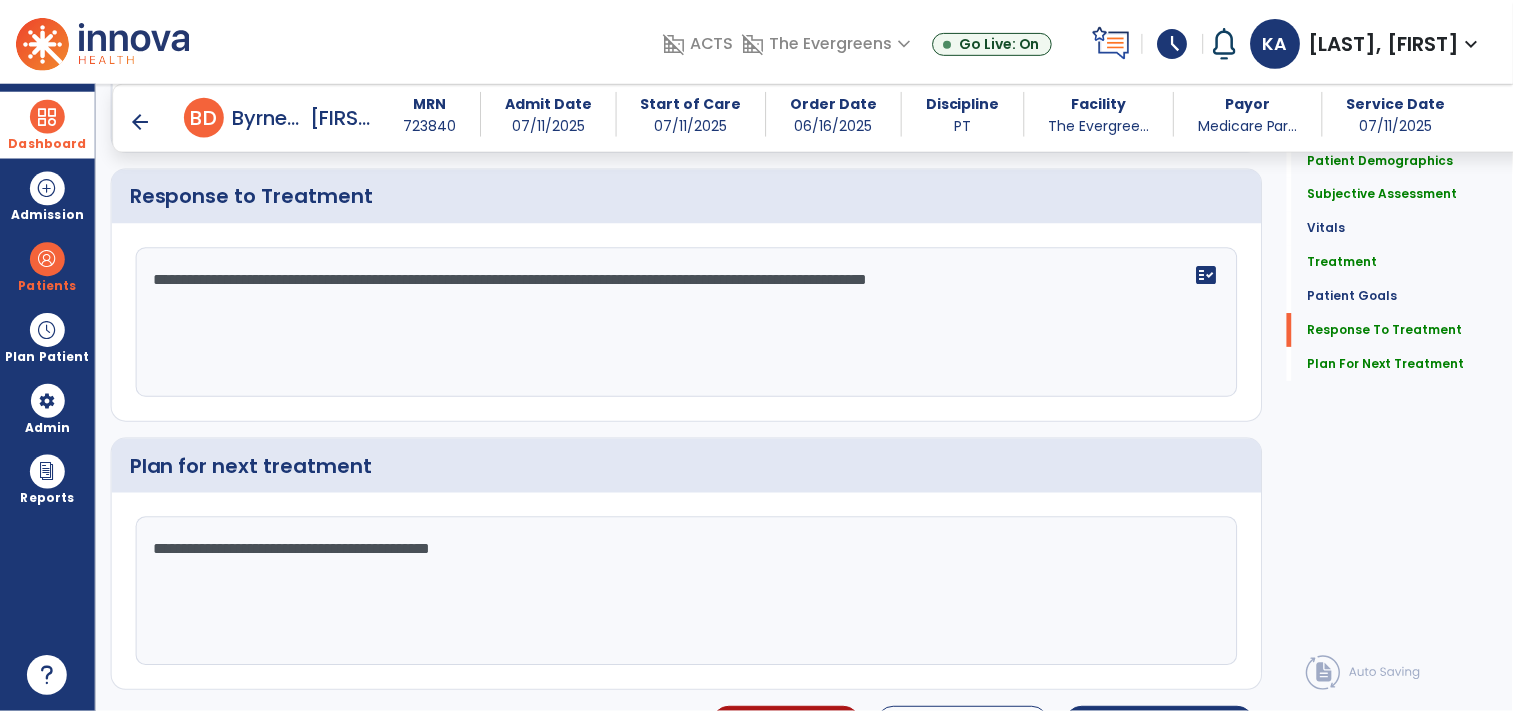 scroll, scrollTop: 2986, scrollLeft: 0, axis: vertical 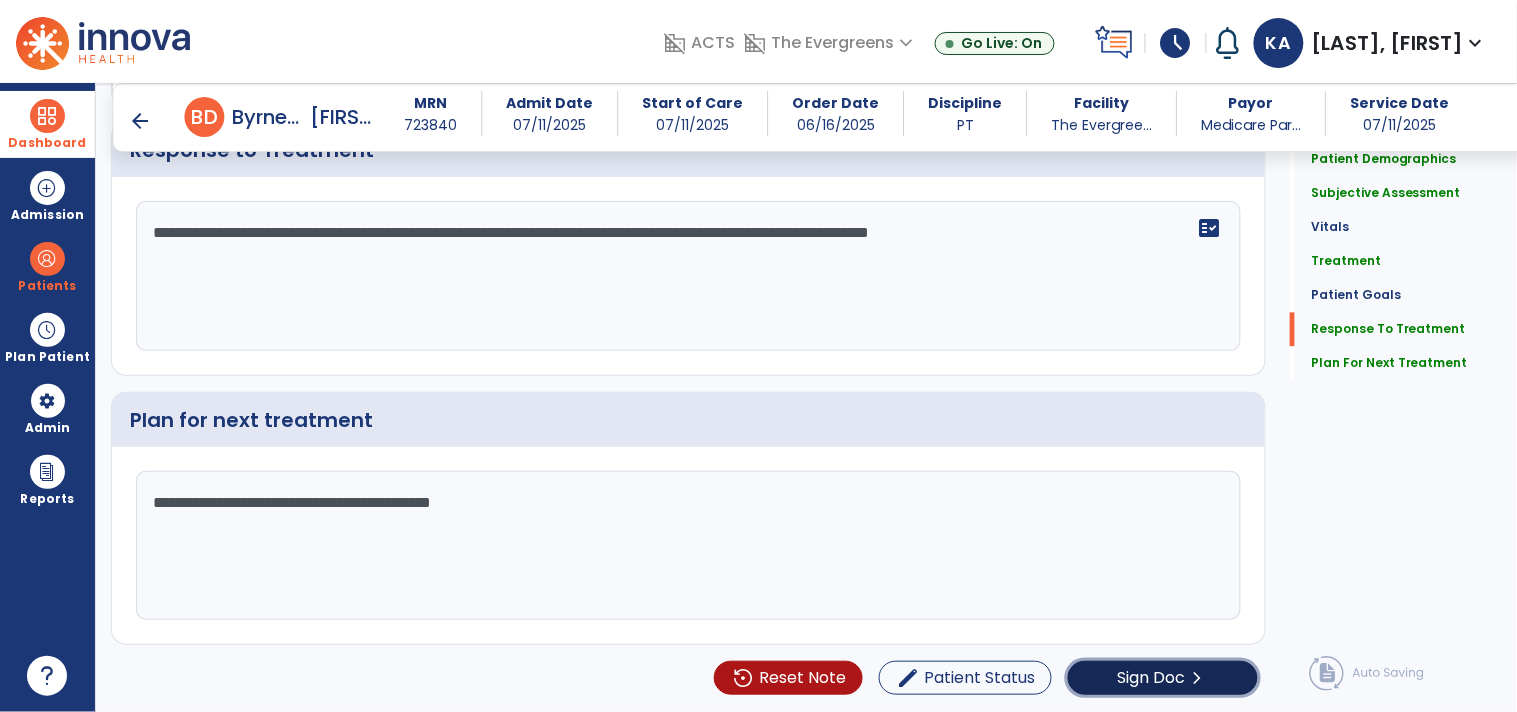 click on "Sign Doc  chevron_right" 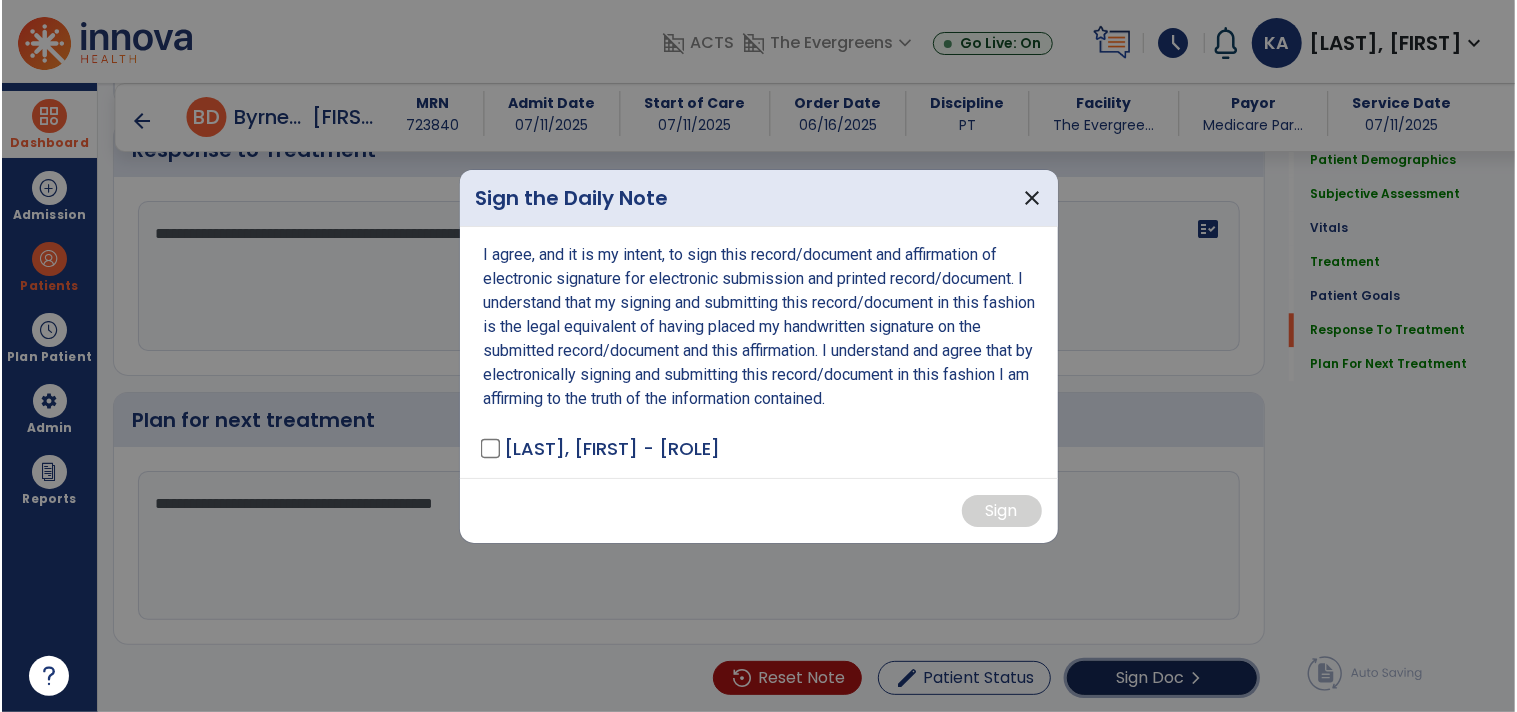 scroll, scrollTop: 2986, scrollLeft: 0, axis: vertical 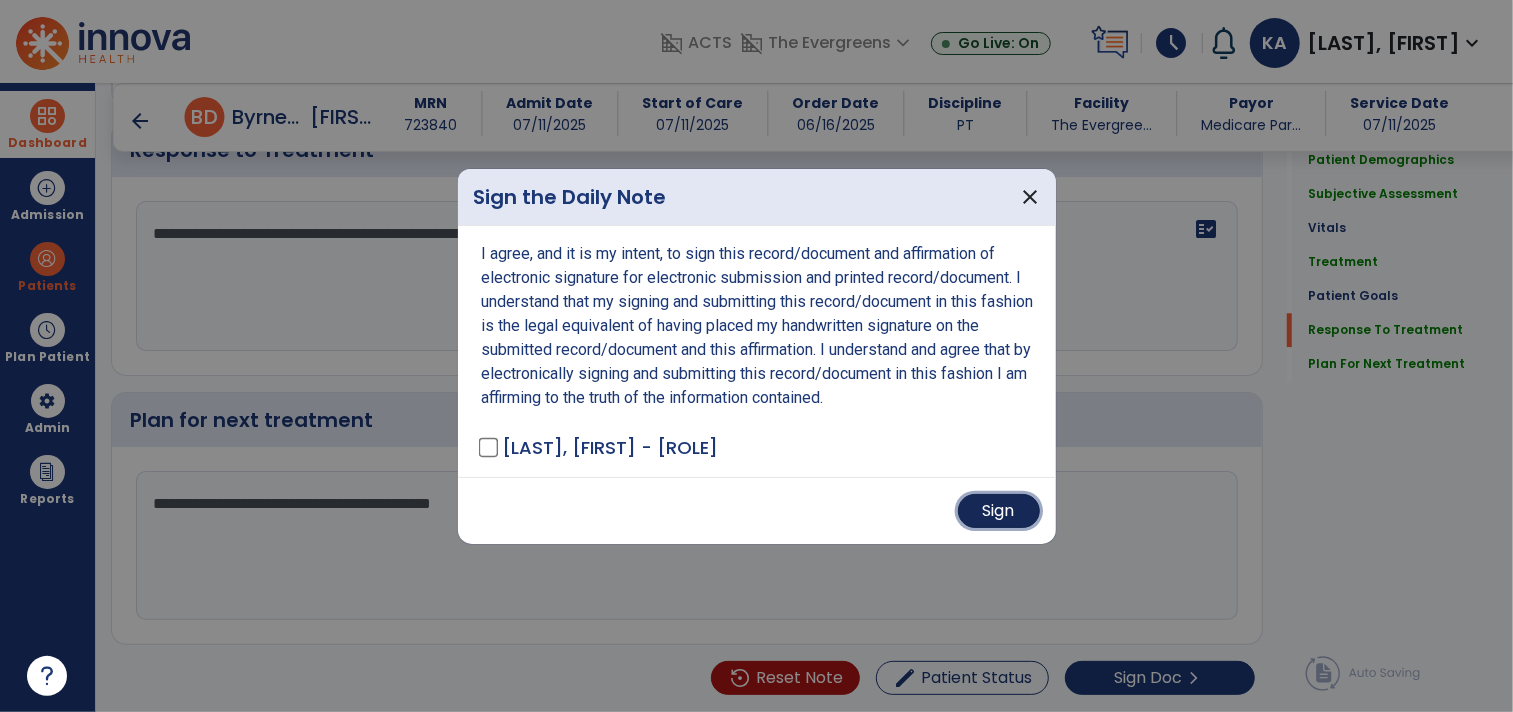 drag, startPoint x: 1013, startPoint y: 498, endPoint x: 1006, endPoint y: 484, distance: 15.652476 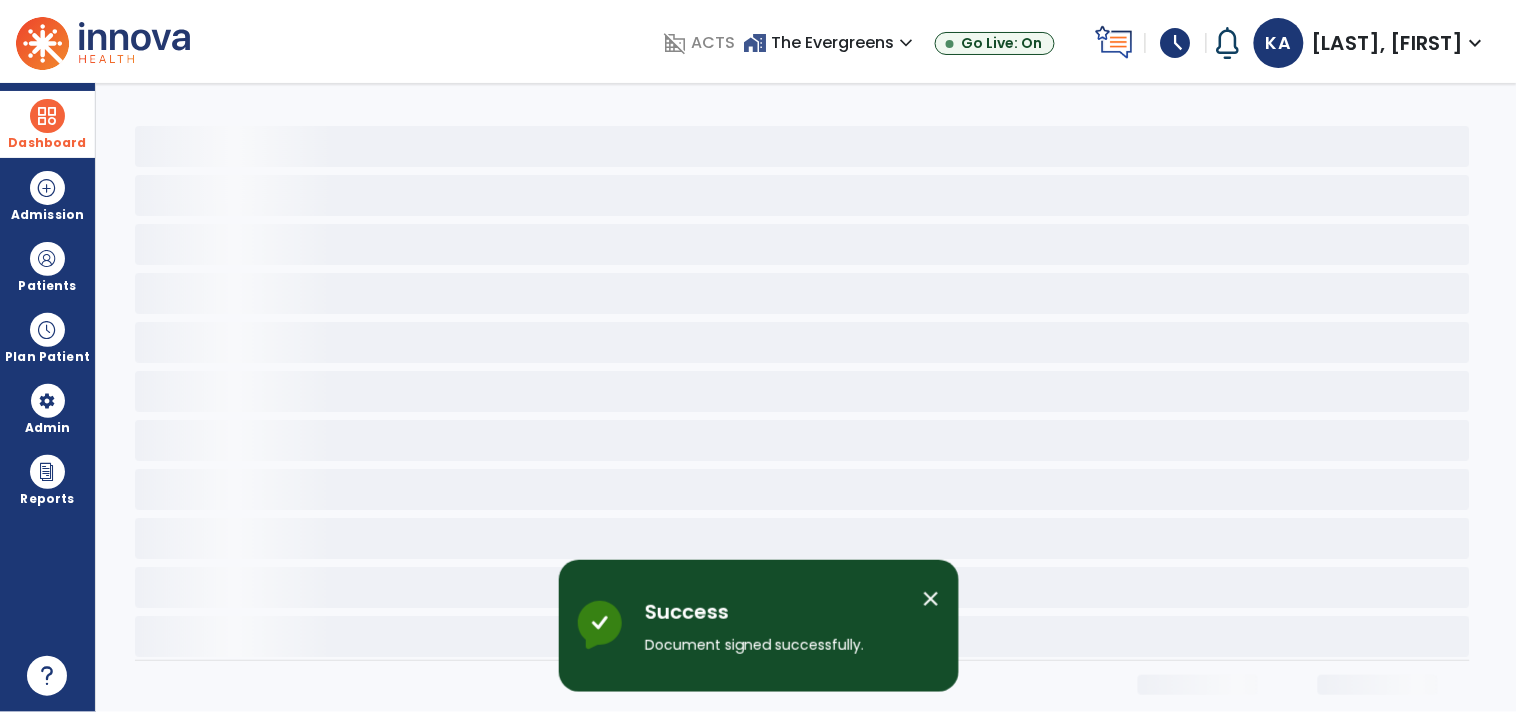 scroll, scrollTop: 0, scrollLeft: 0, axis: both 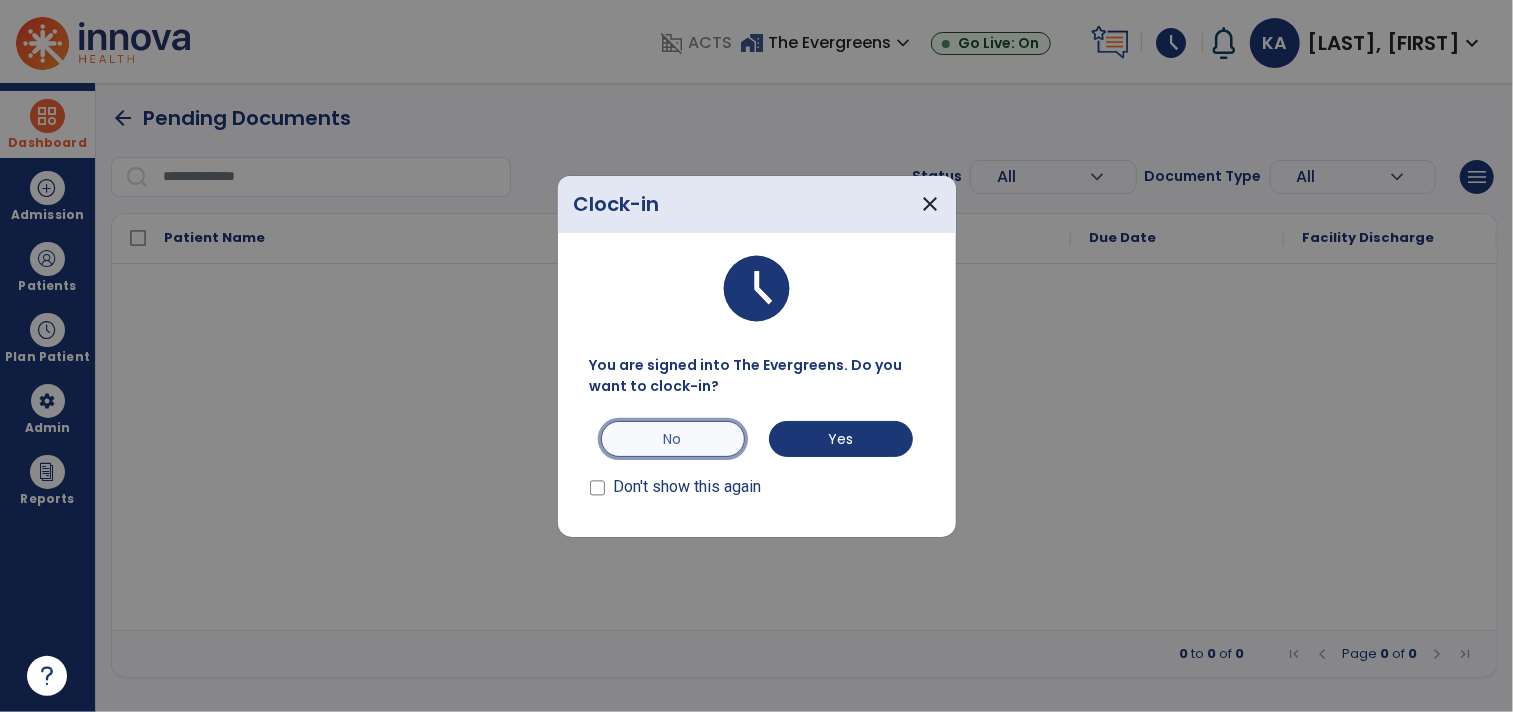 click on "No" at bounding box center (673, 439) 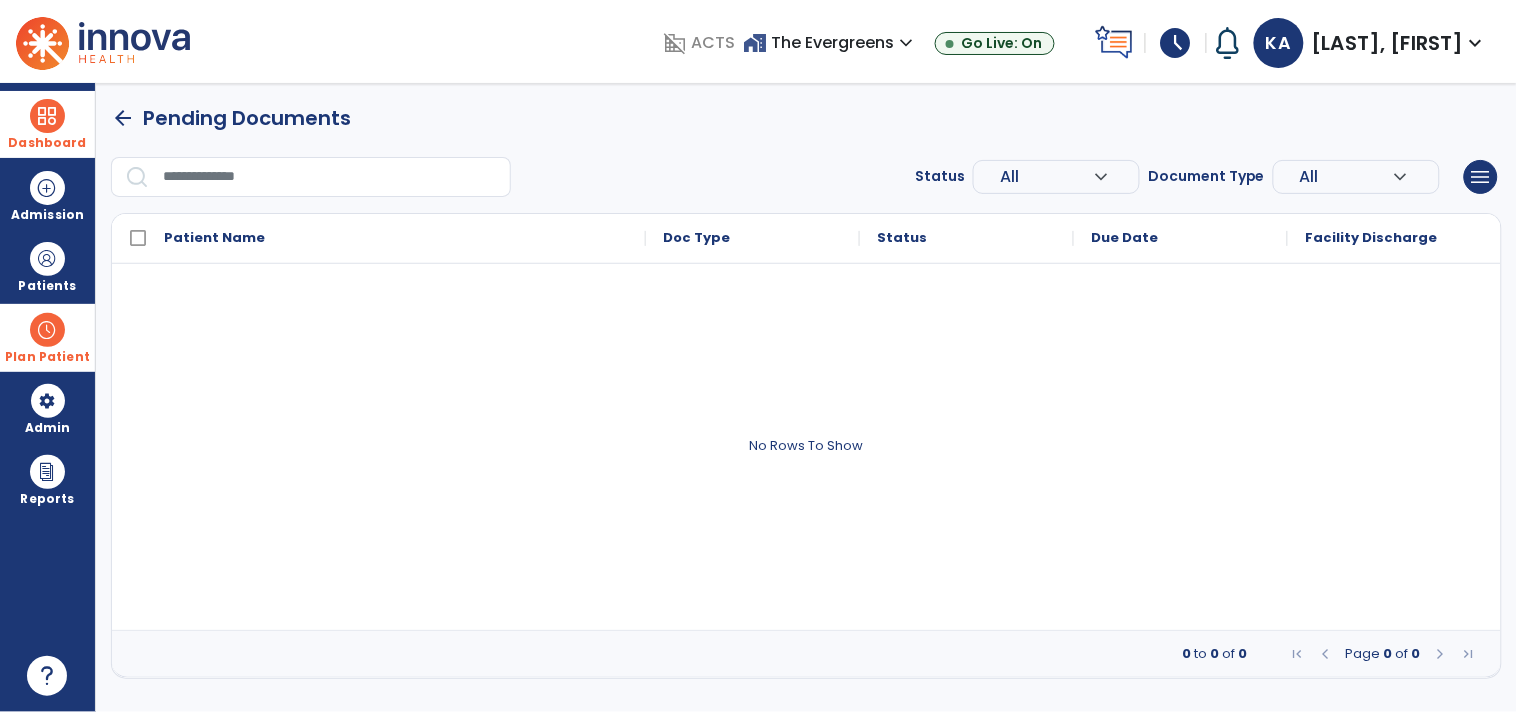 click on "Plan Patient" at bounding box center (47, 286) 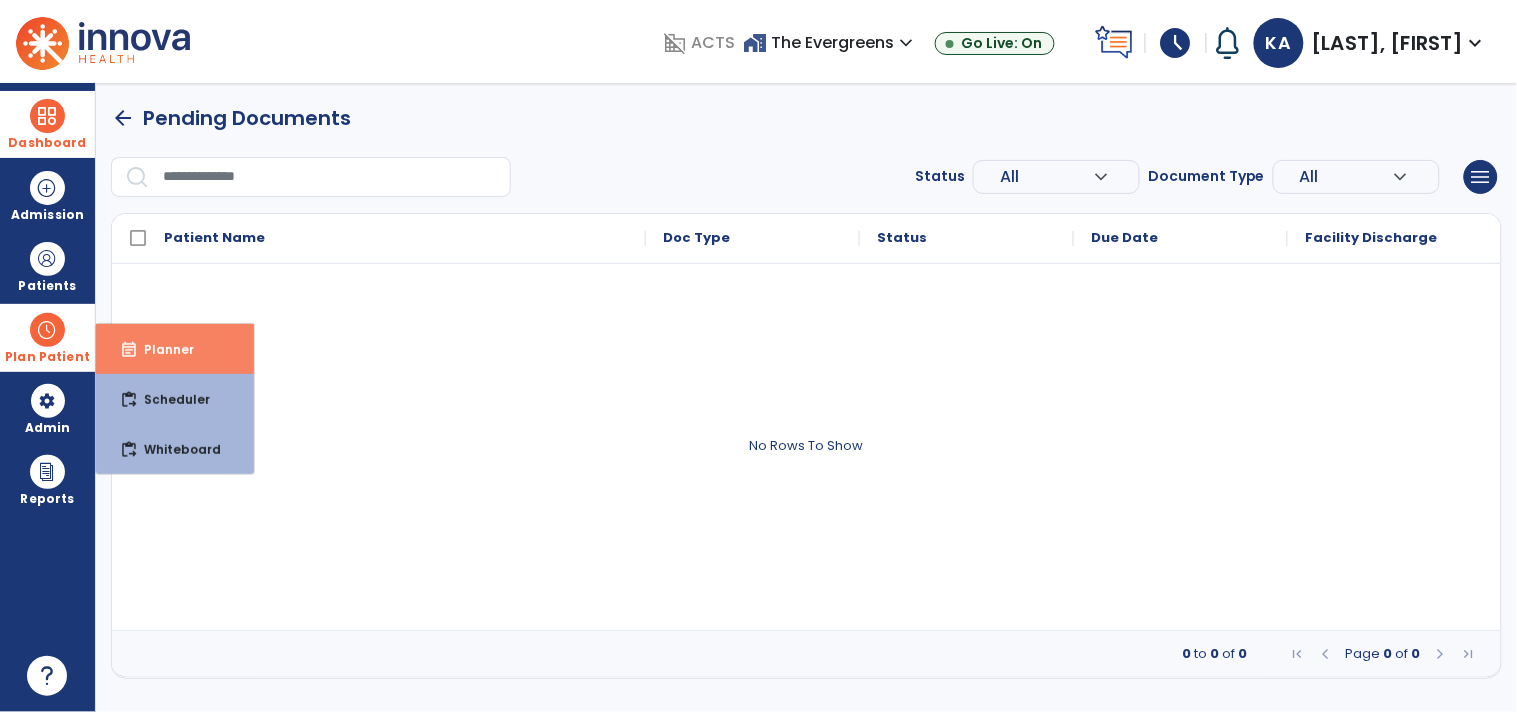 click on "Planner" at bounding box center [161, 349] 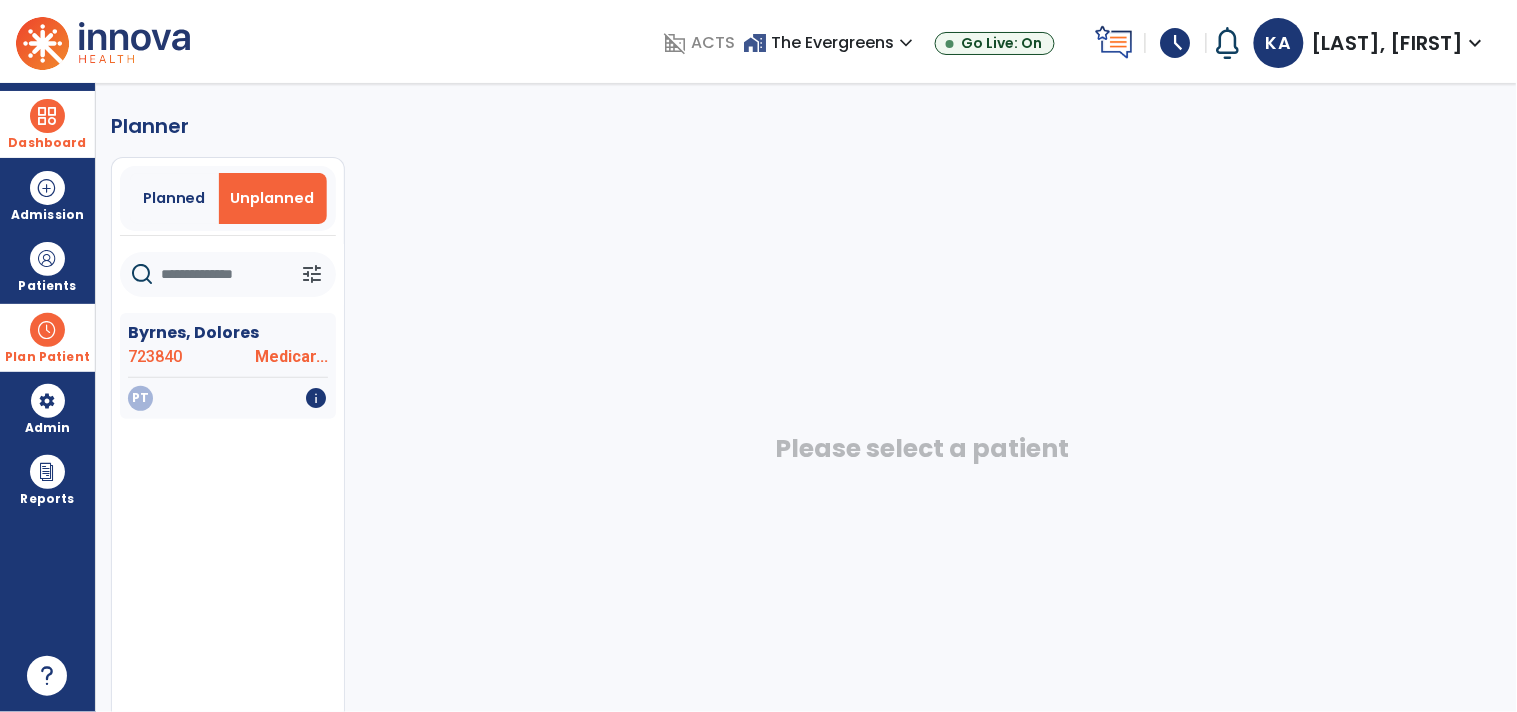 click on "Plan Patient" at bounding box center [47, 337] 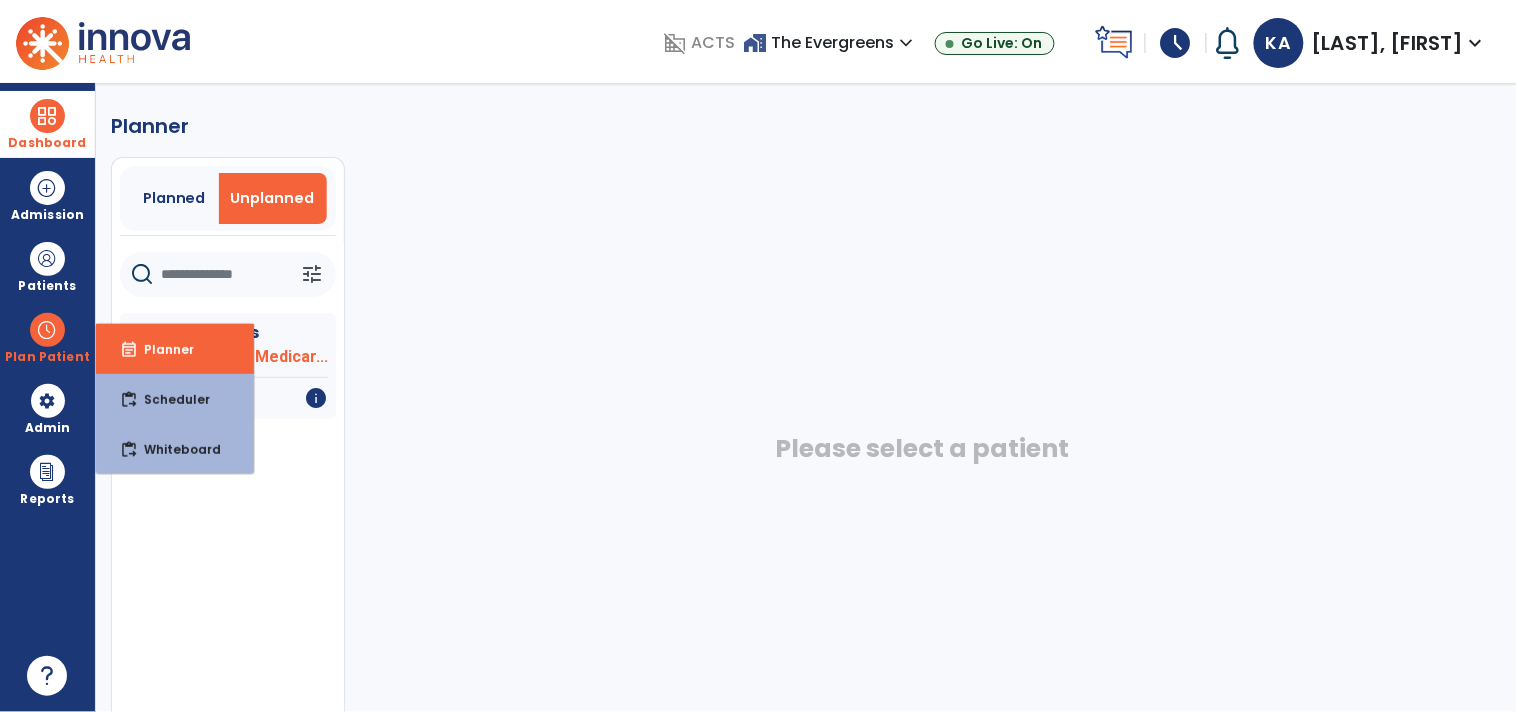 click on "Please select a patient" 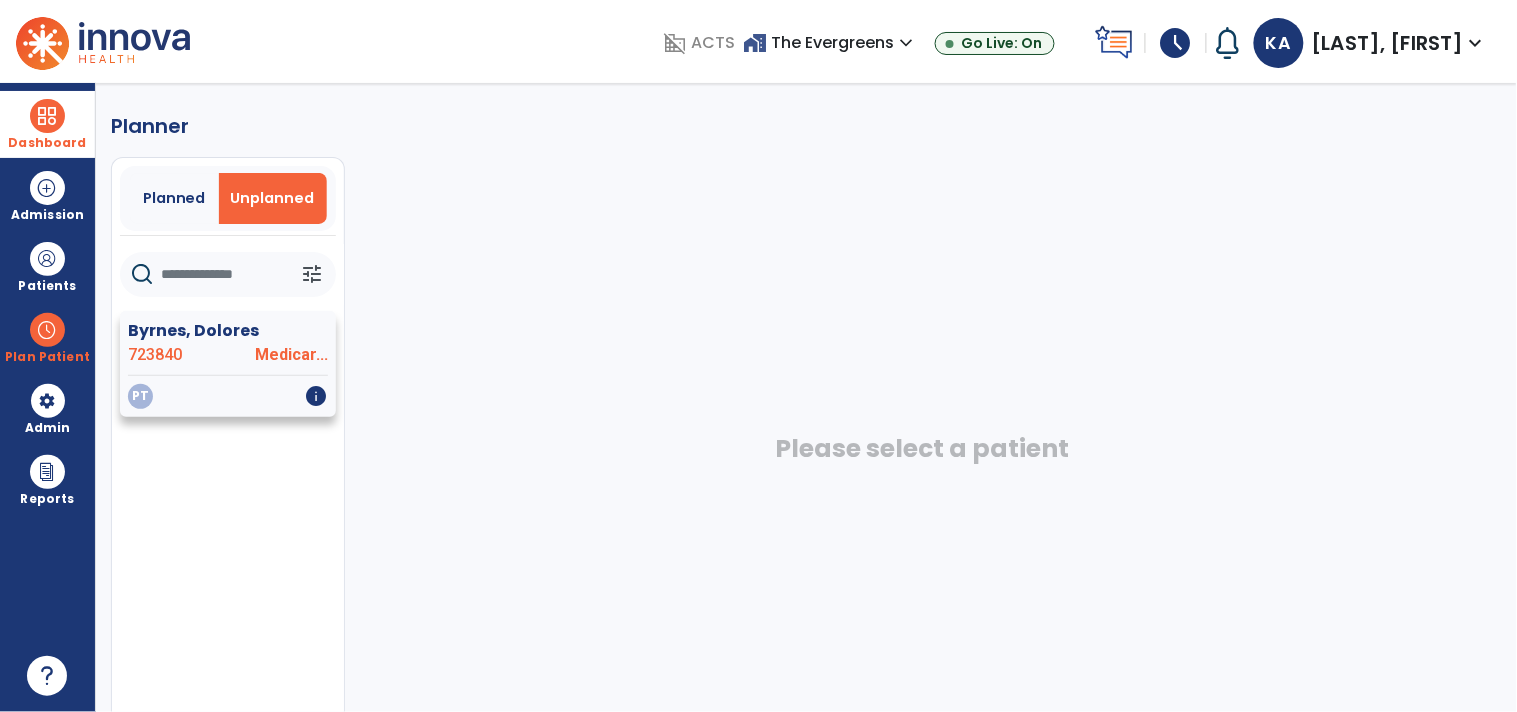 click on "Byrnes, Dolores" 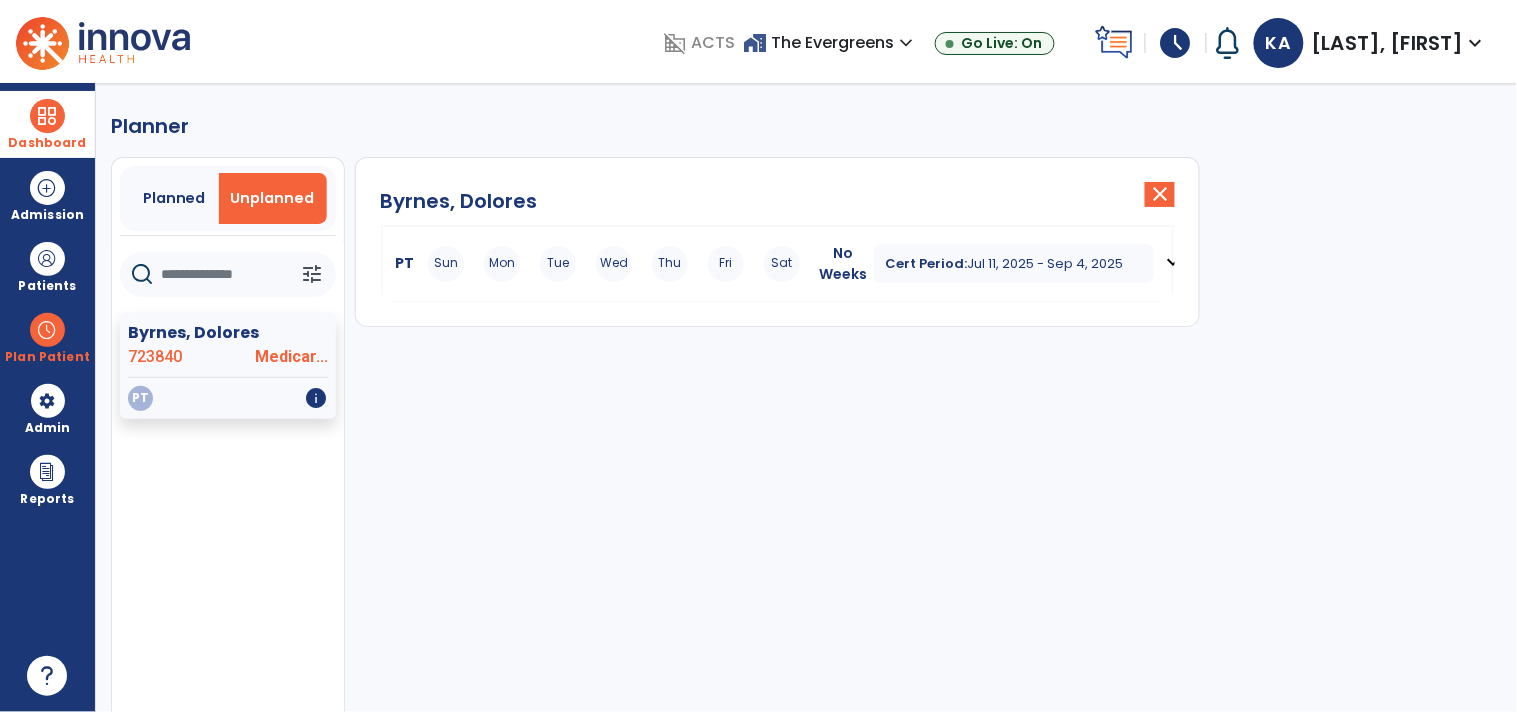 click on "Cert Period:  Jul 11, 2025 - Sep 4, 2025" at bounding box center (1014, 263) 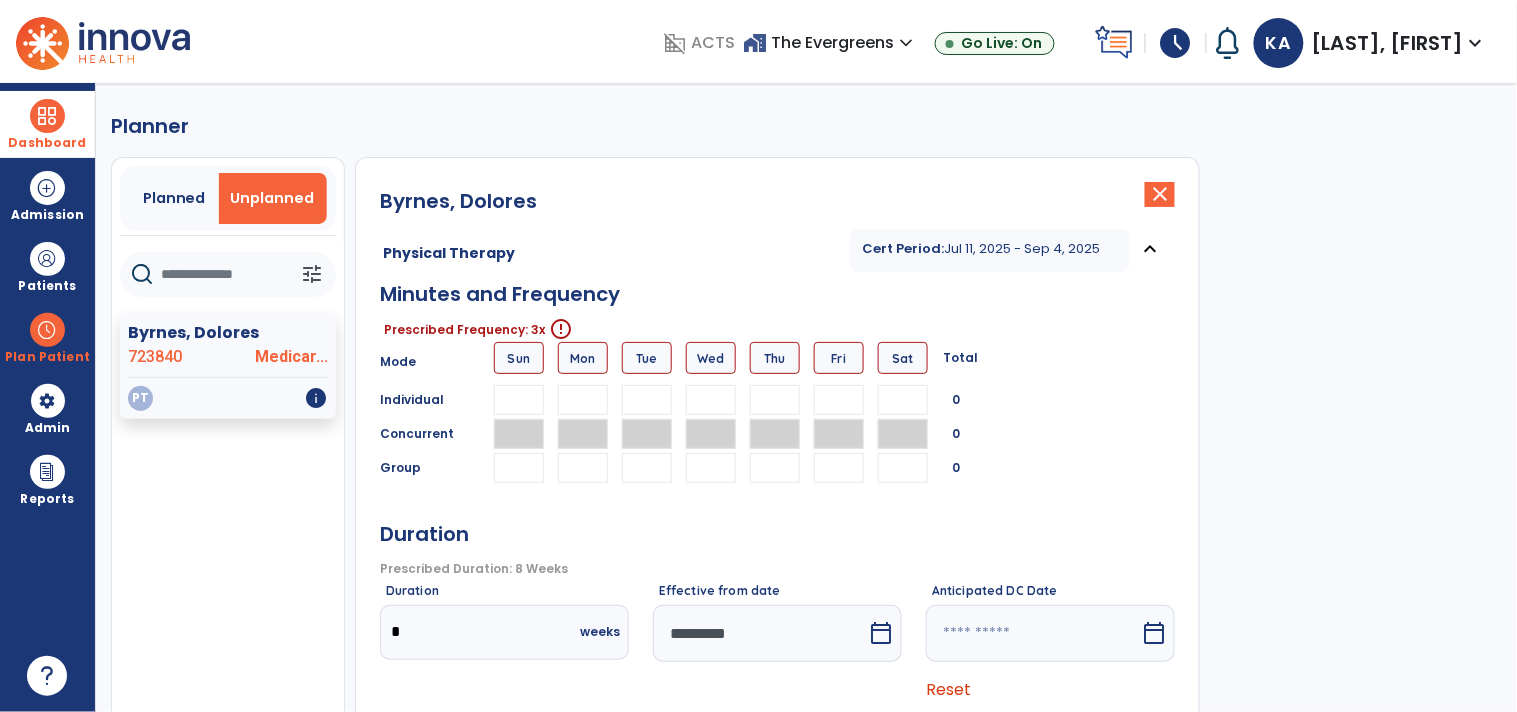click at bounding box center [647, 400] 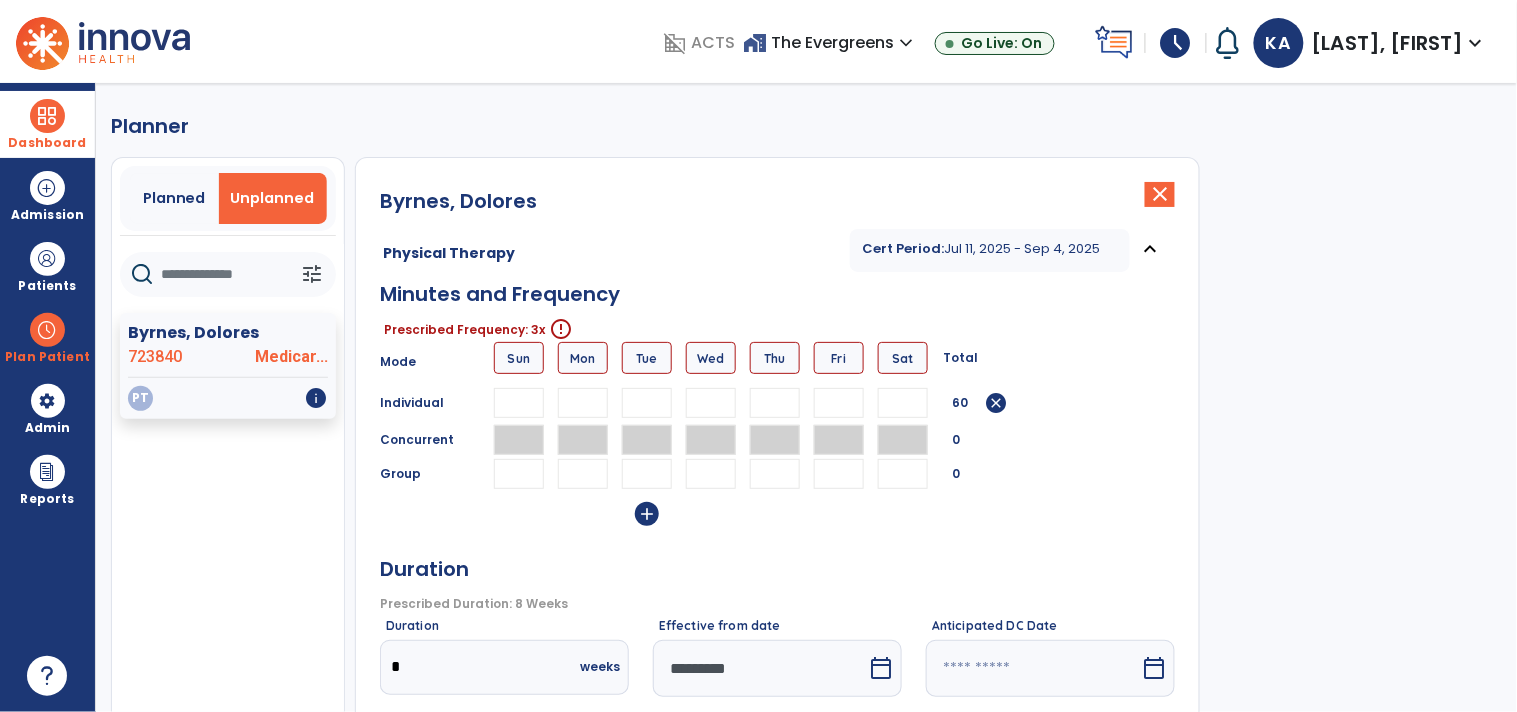 type on "**" 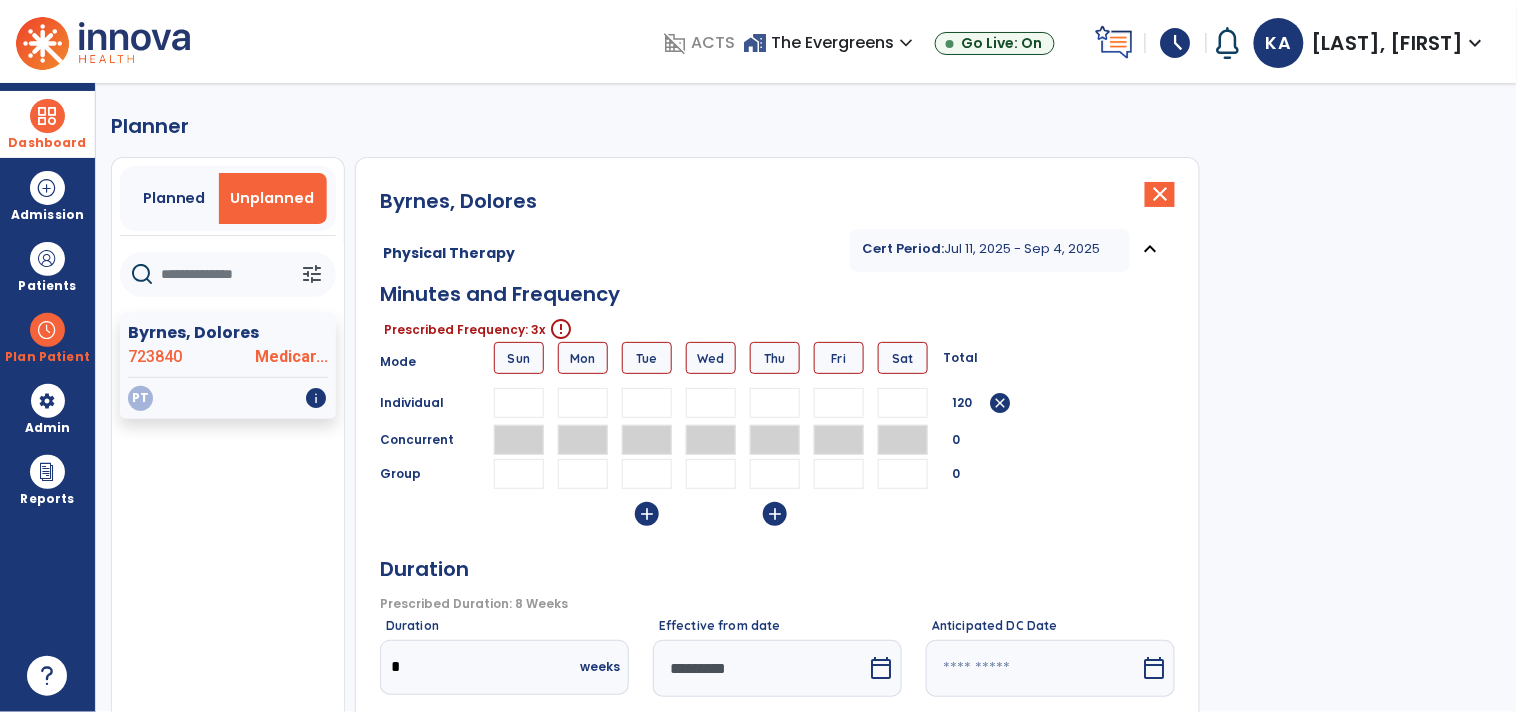 type on "**" 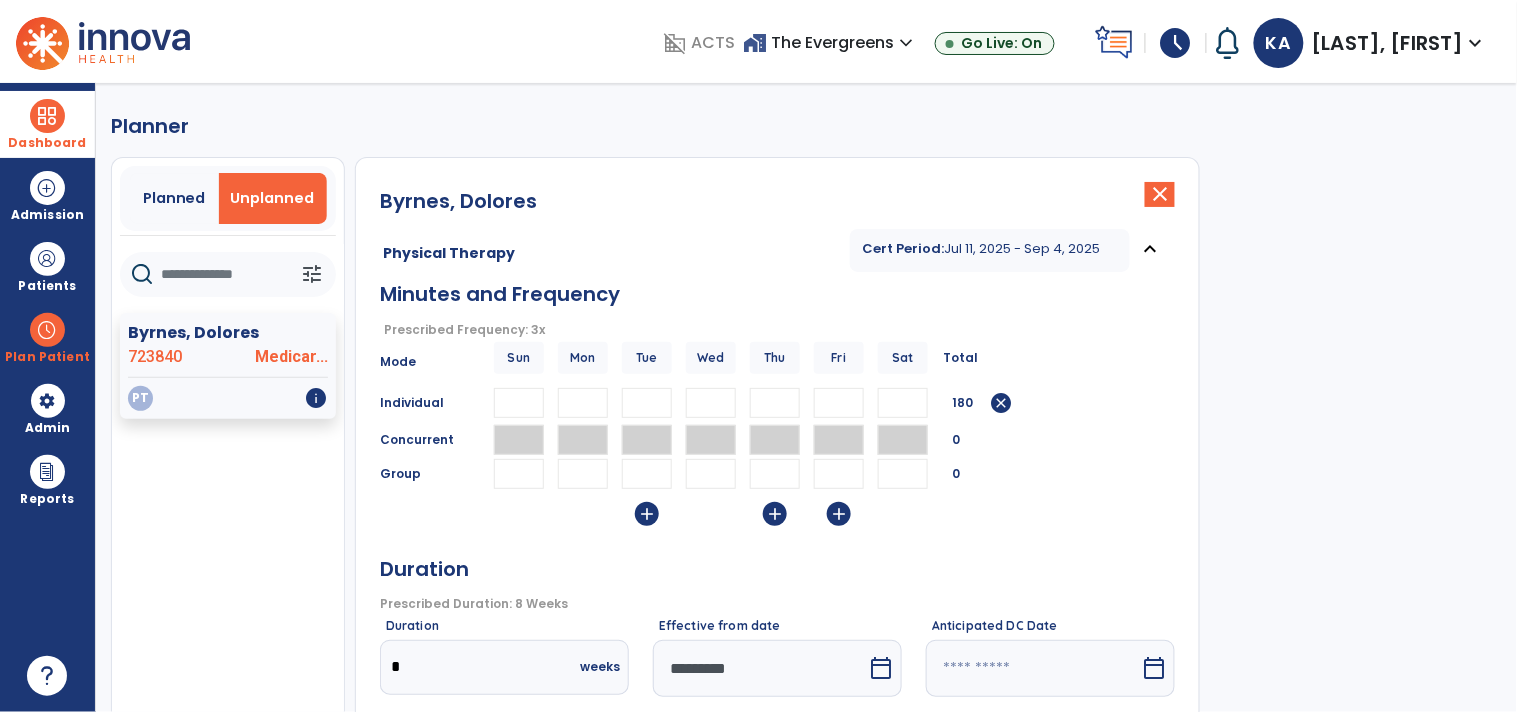 type on "**" 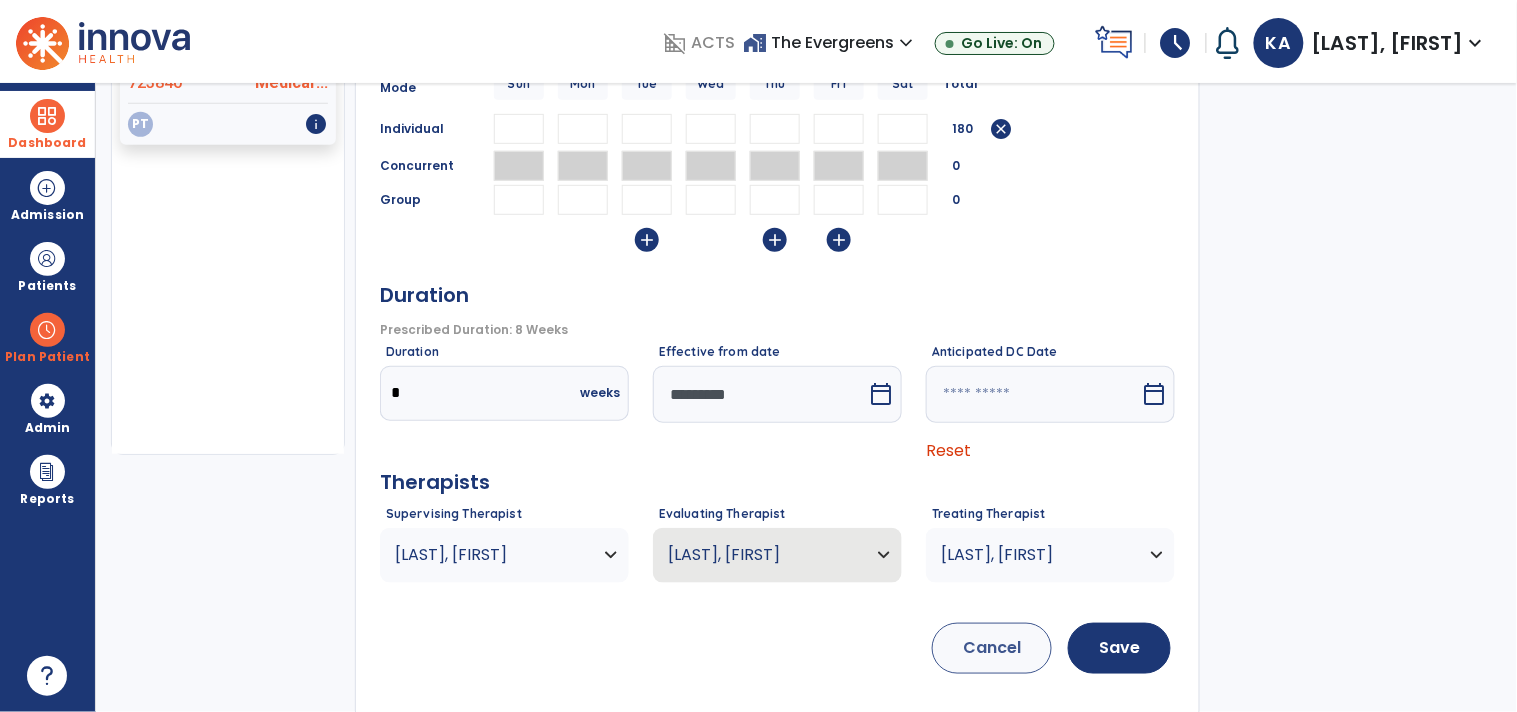 scroll, scrollTop: 284, scrollLeft: 0, axis: vertical 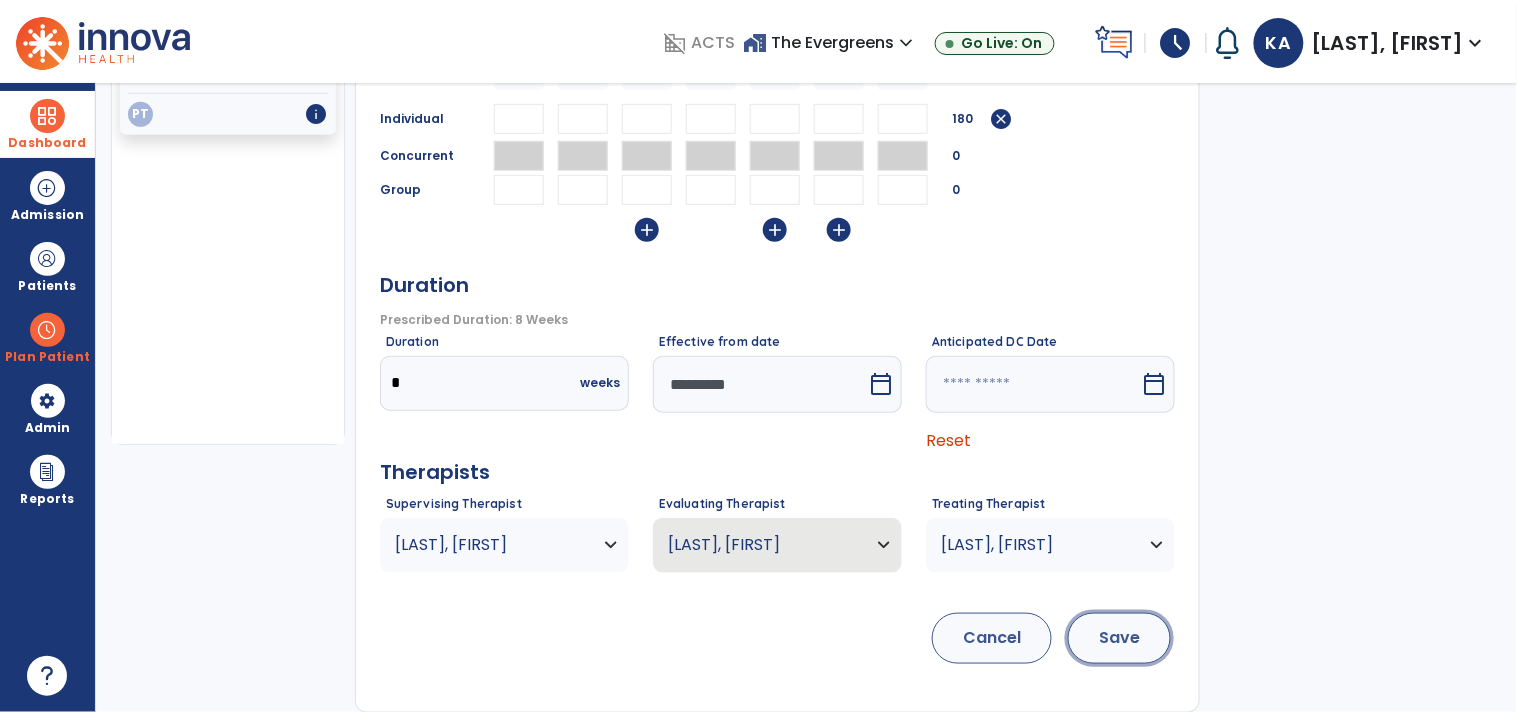 click on "Save" at bounding box center [1119, 638] 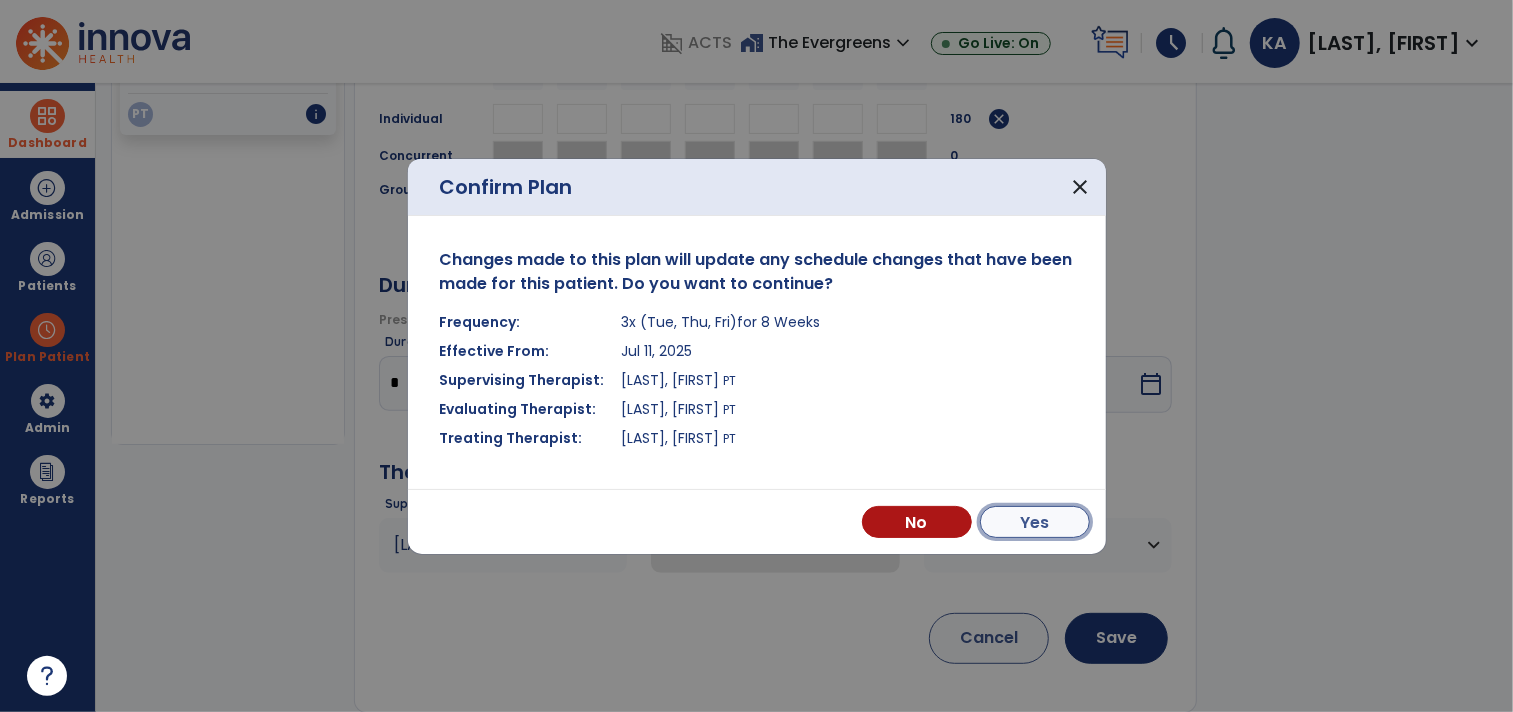 click on "Yes" at bounding box center [1035, 522] 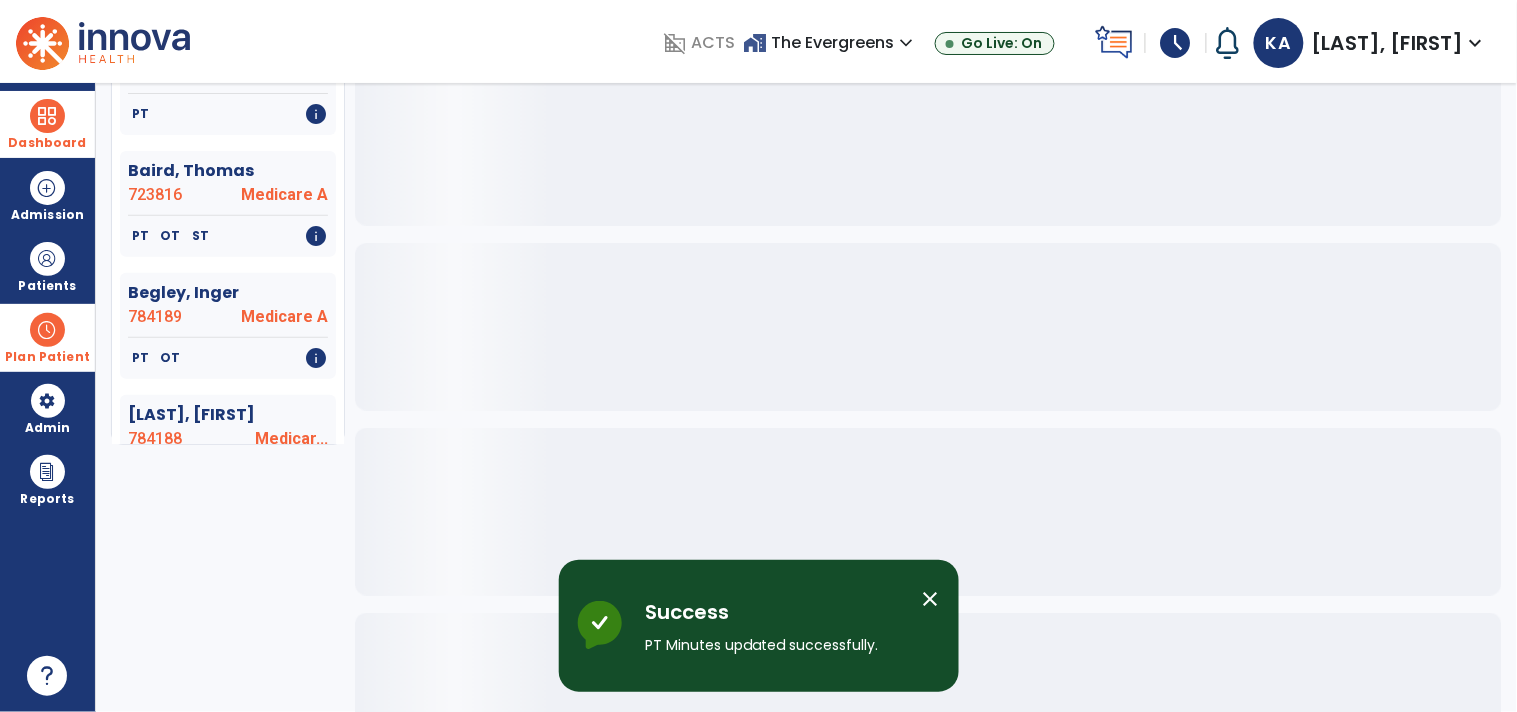 click at bounding box center (47, 330) 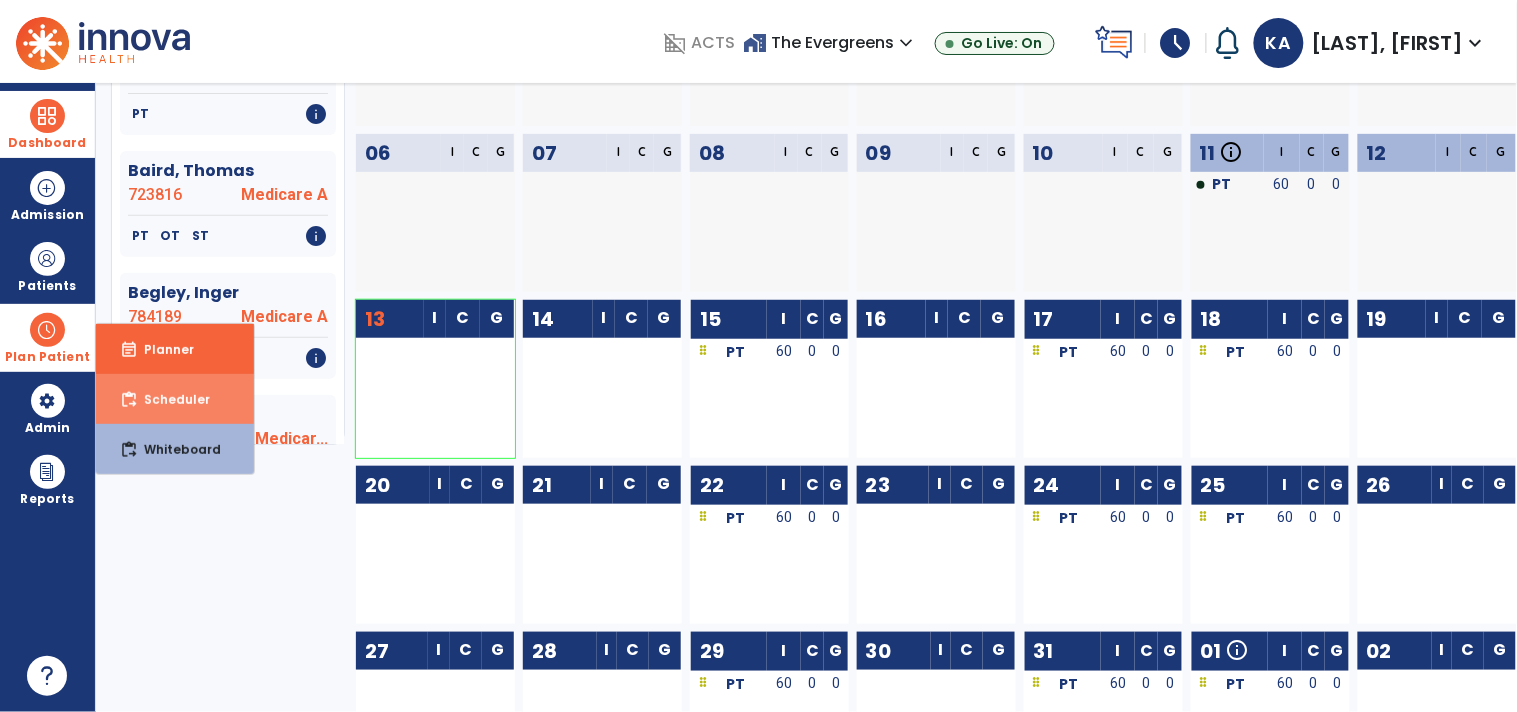 click on "Scheduler" at bounding box center [169, 399] 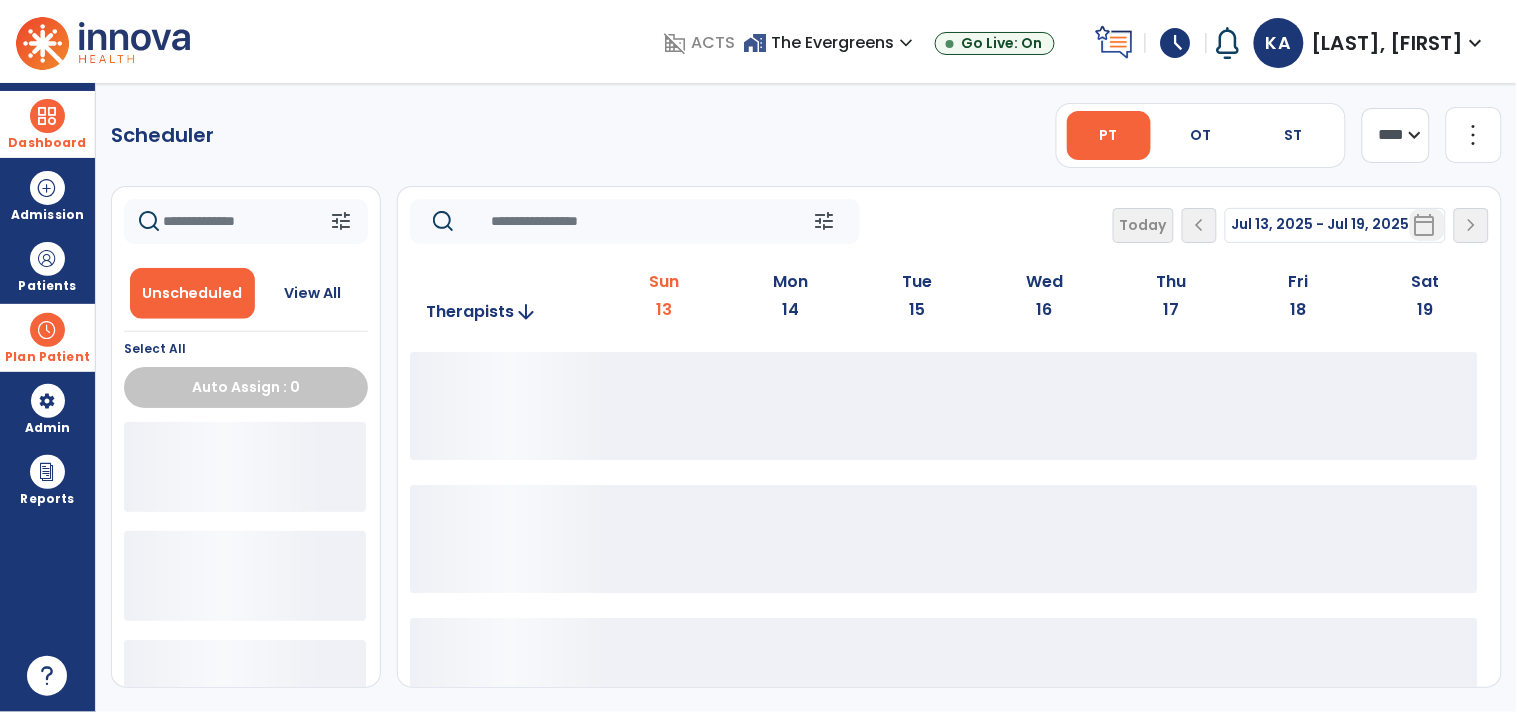 scroll, scrollTop: 0, scrollLeft: 0, axis: both 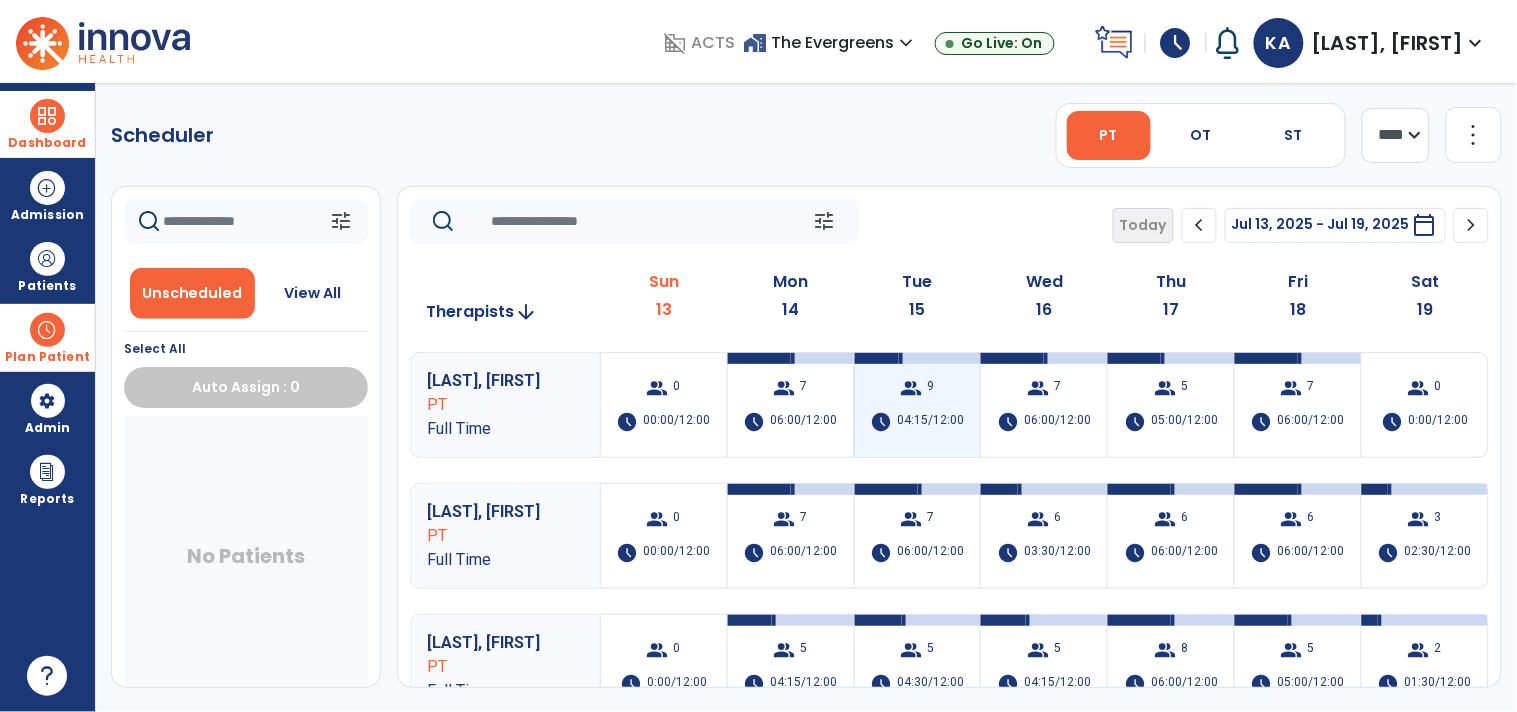 click on "04:15/12:00" at bounding box center (931, 422) 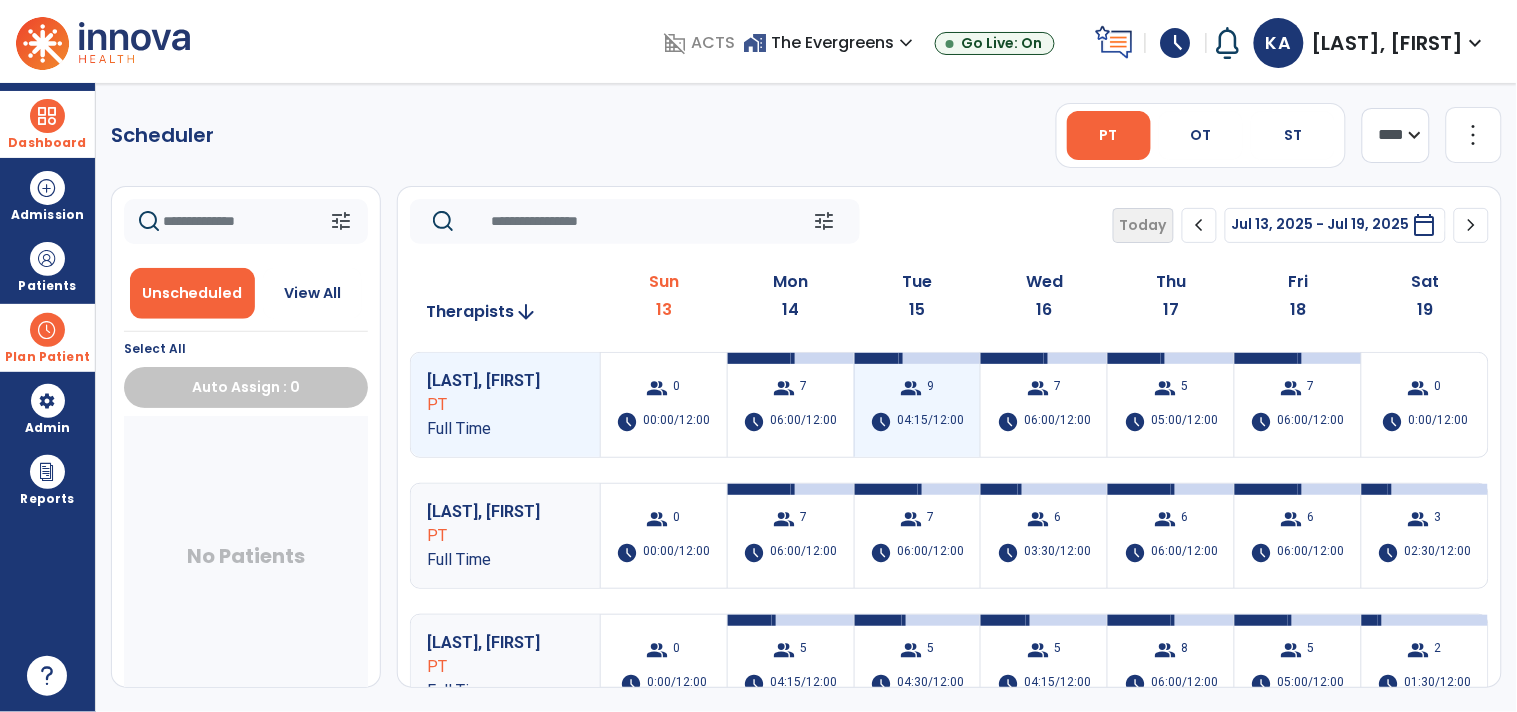 click on "04:15/12:00" at bounding box center (931, 422) 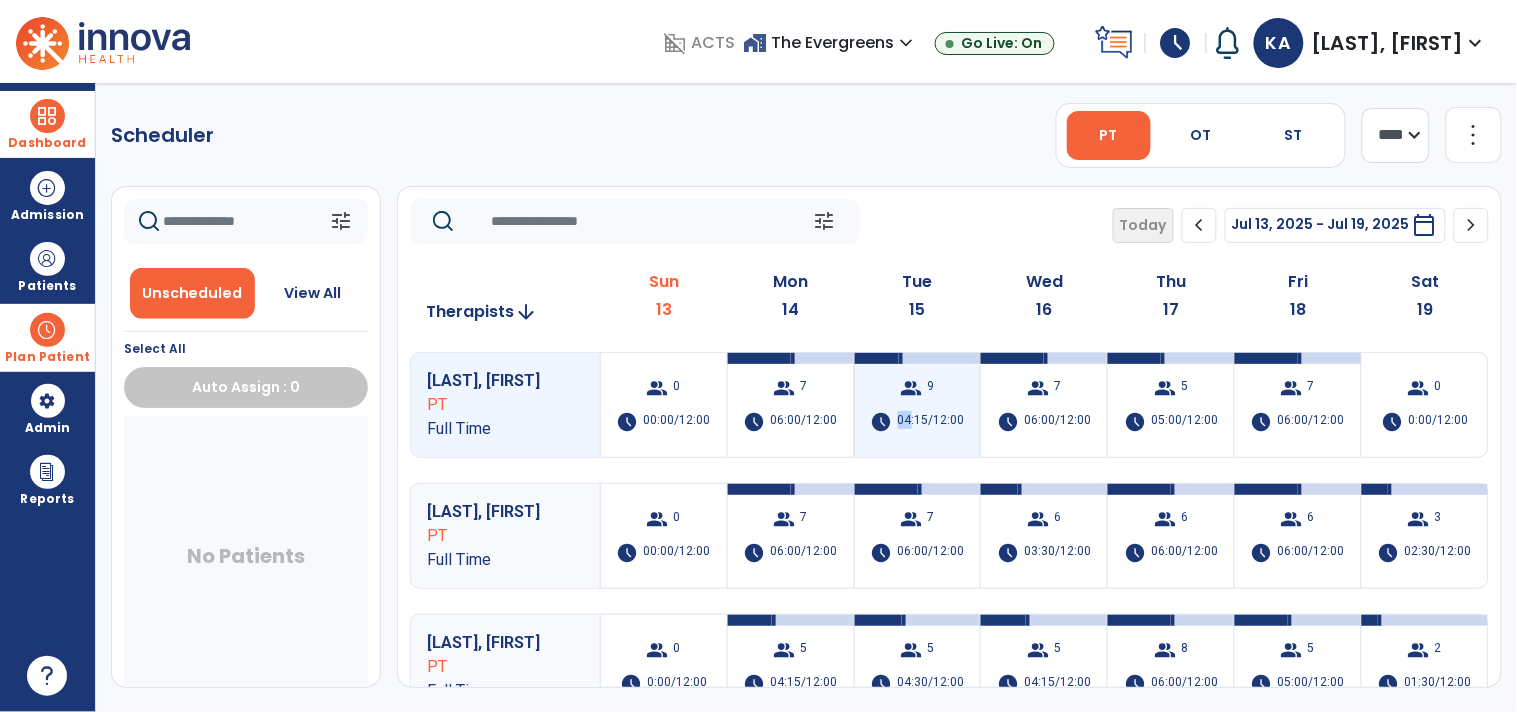 click on "04:15/12:00" at bounding box center (931, 422) 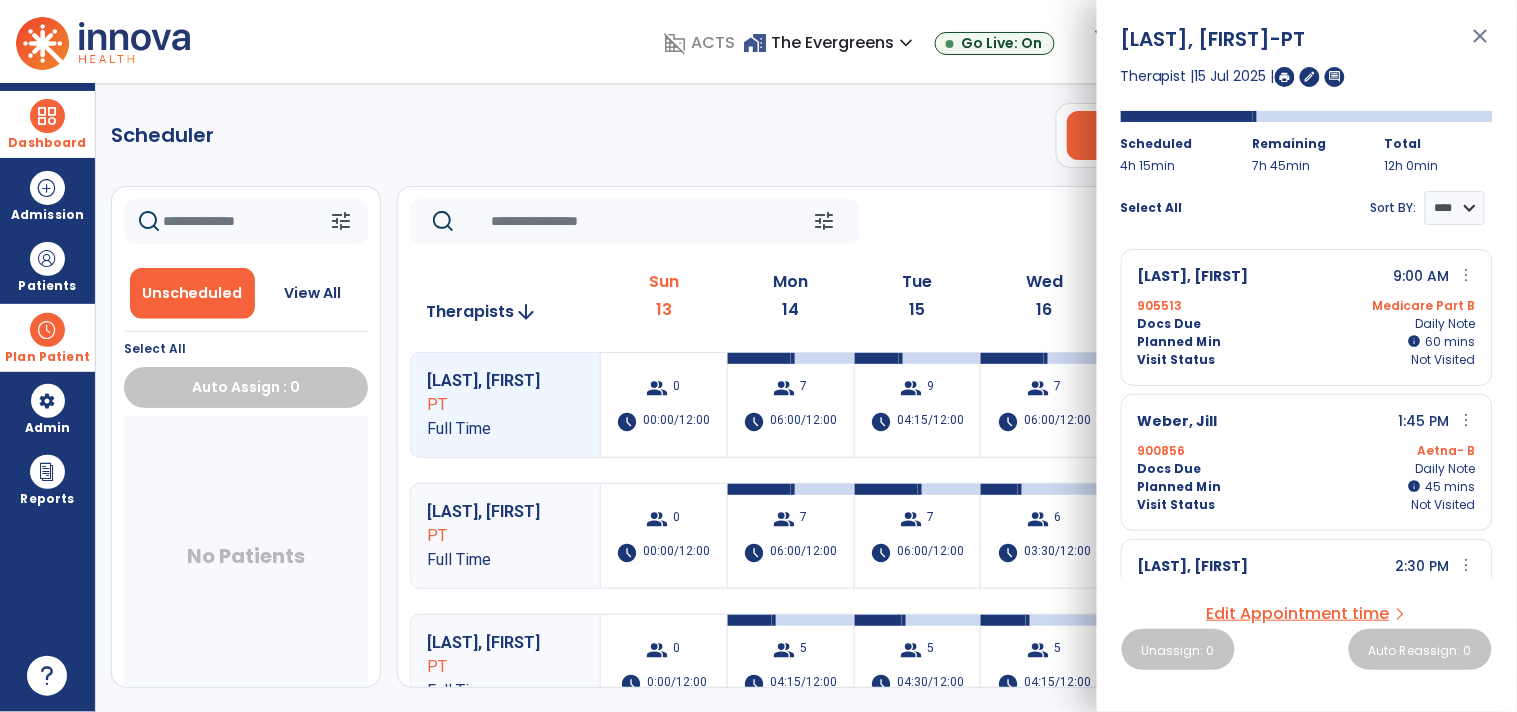 click on "Edit Appointment time" at bounding box center (1298, 614) 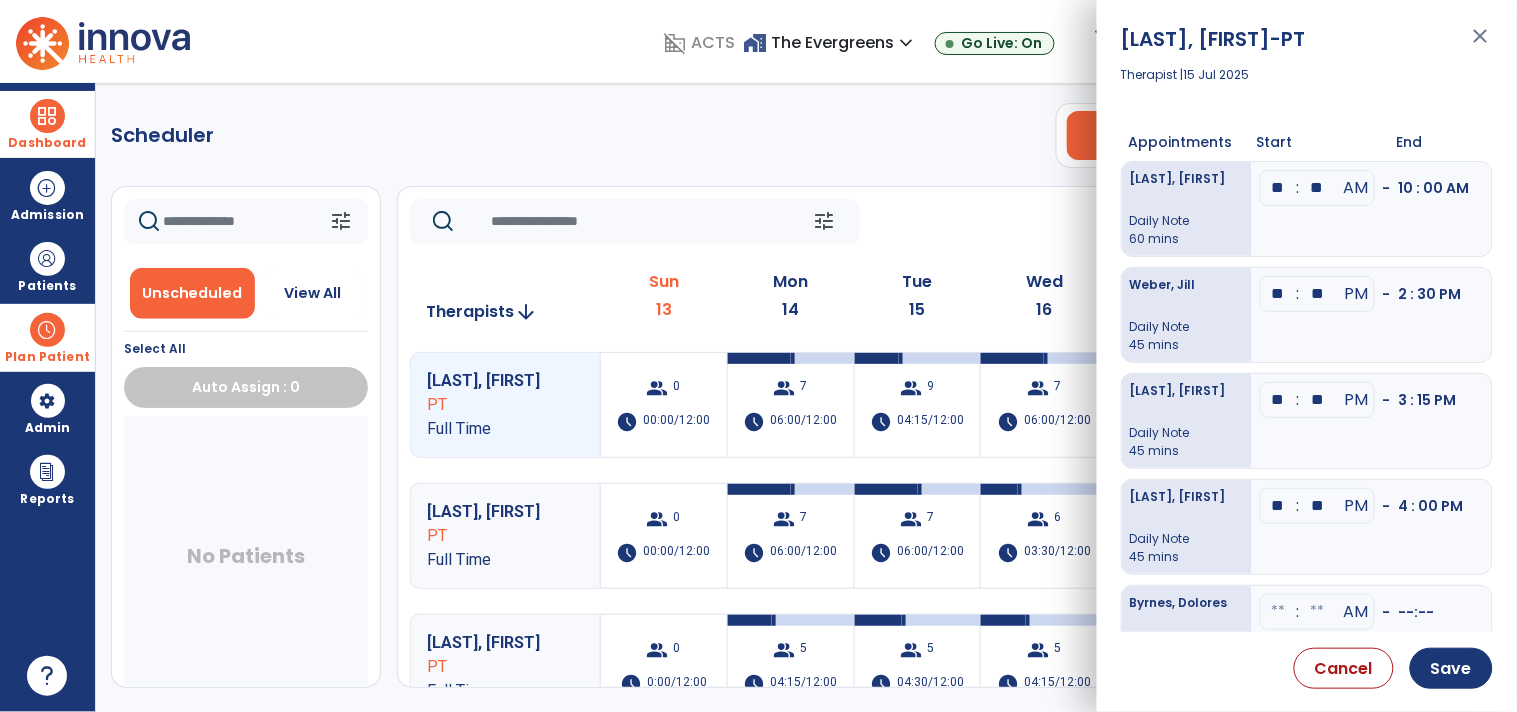 click on "**" at bounding box center [1318, 188] 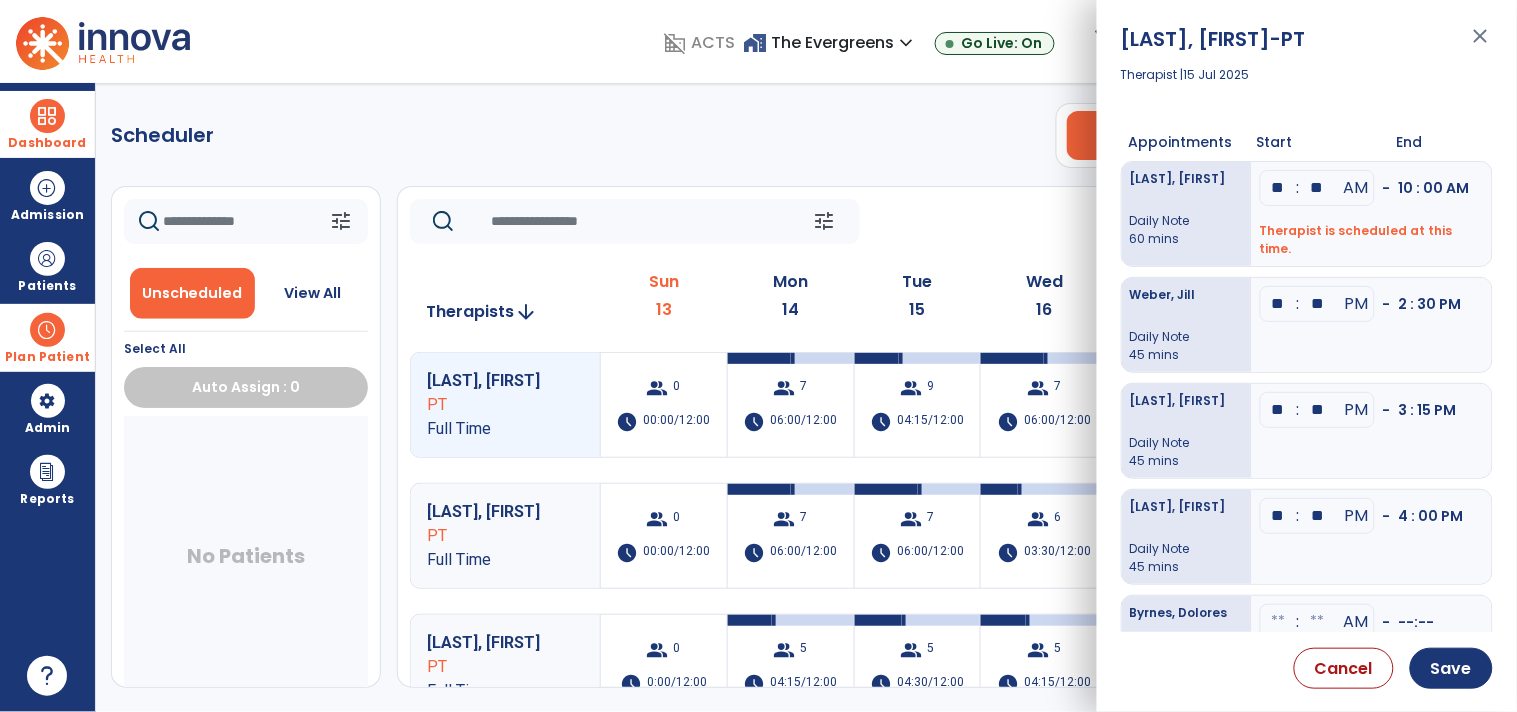 type on "*" 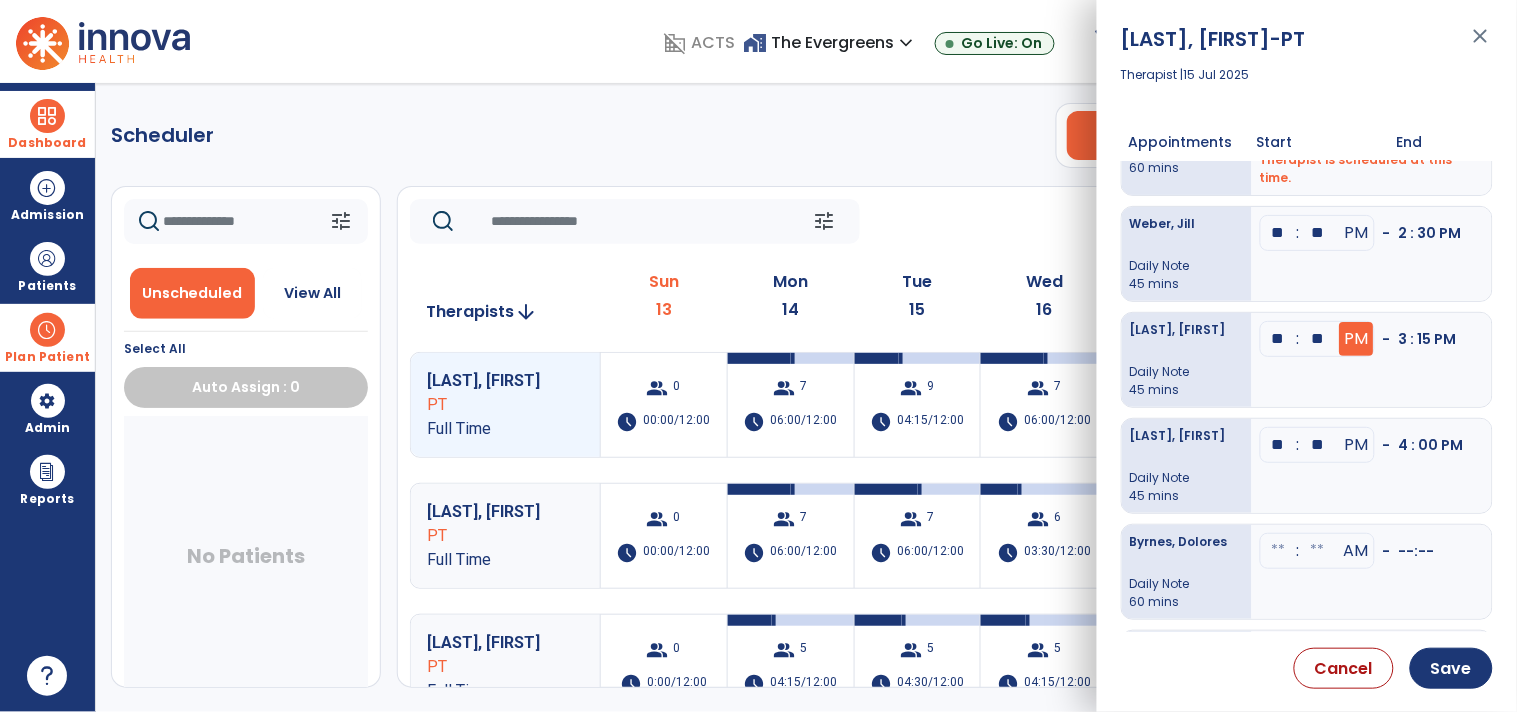 scroll, scrollTop: 111, scrollLeft: 0, axis: vertical 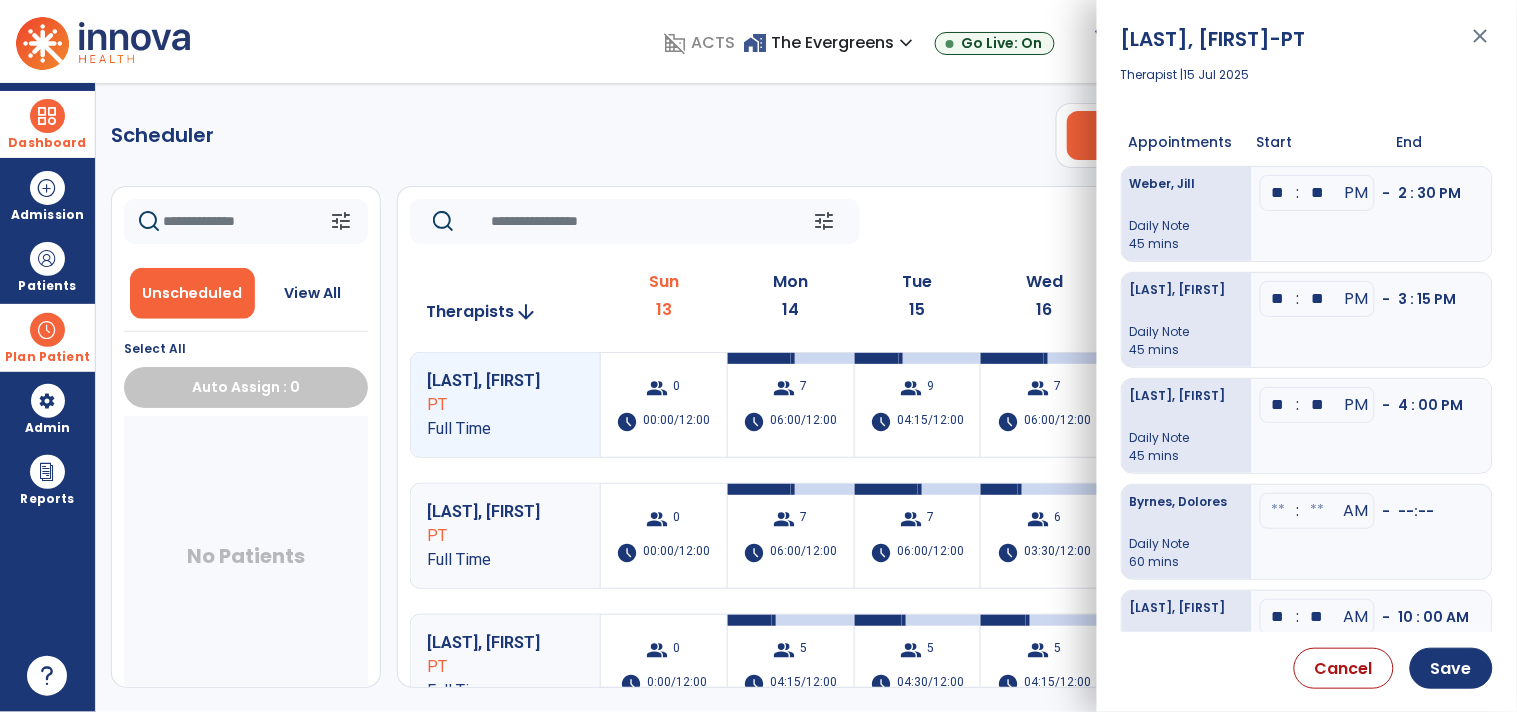 type on "**" 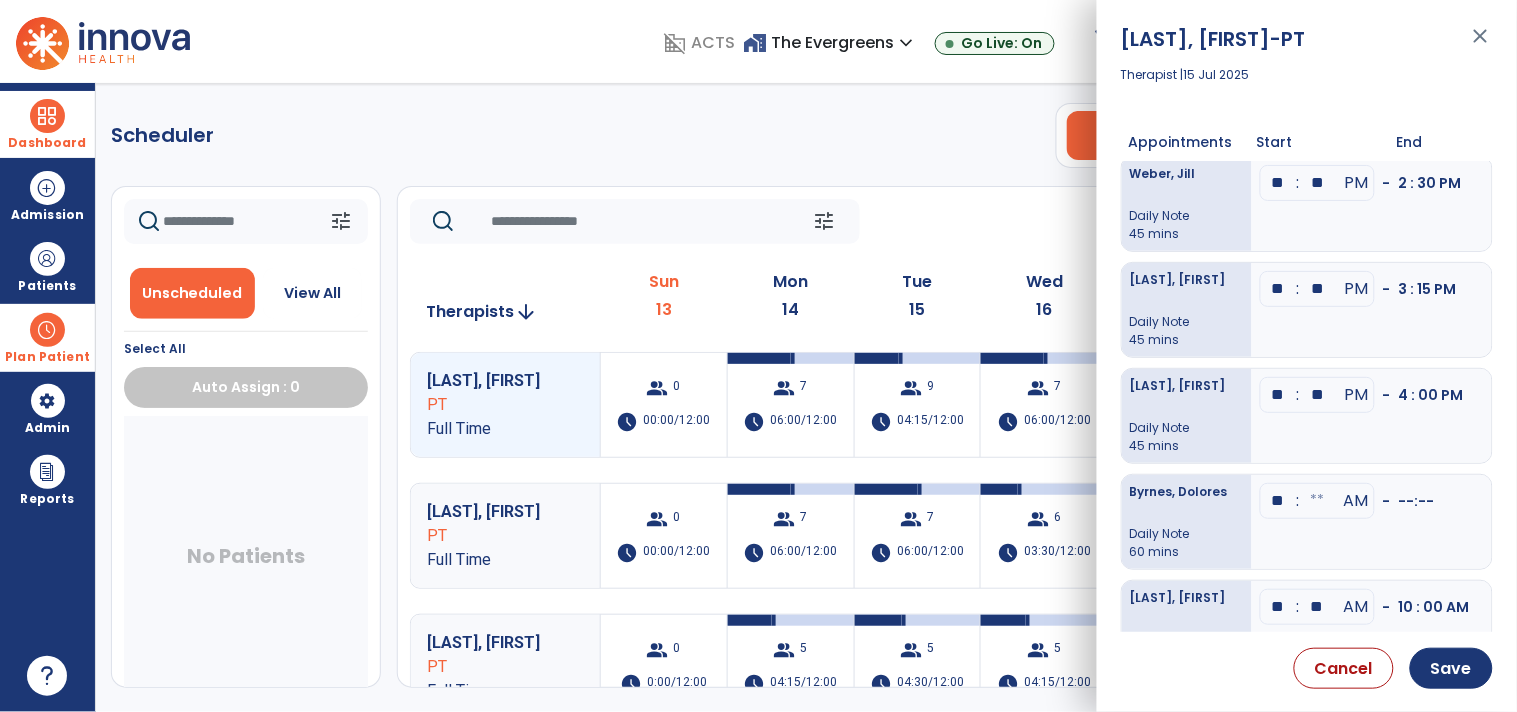 type on "**" 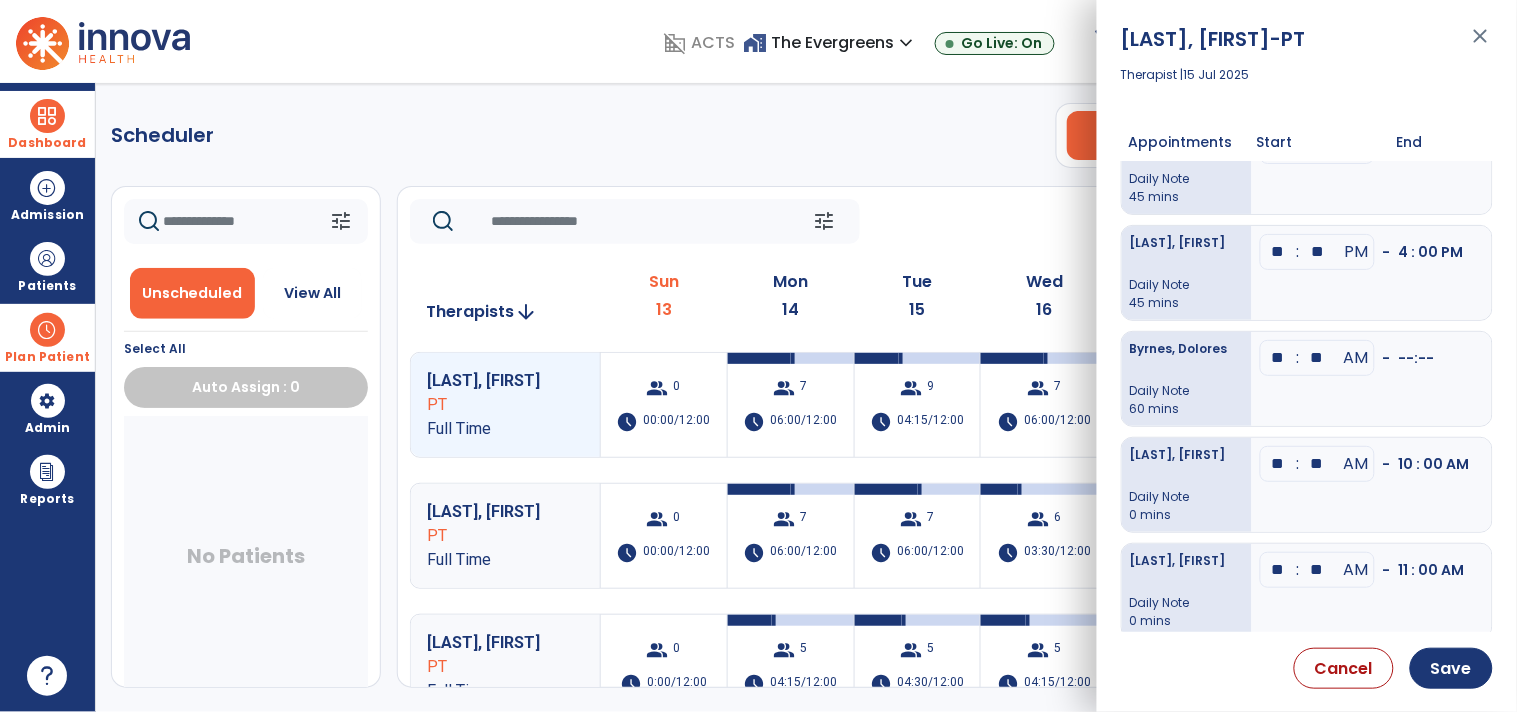 scroll, scrollTop: 272, scrollLeft: 0, axis: vertical 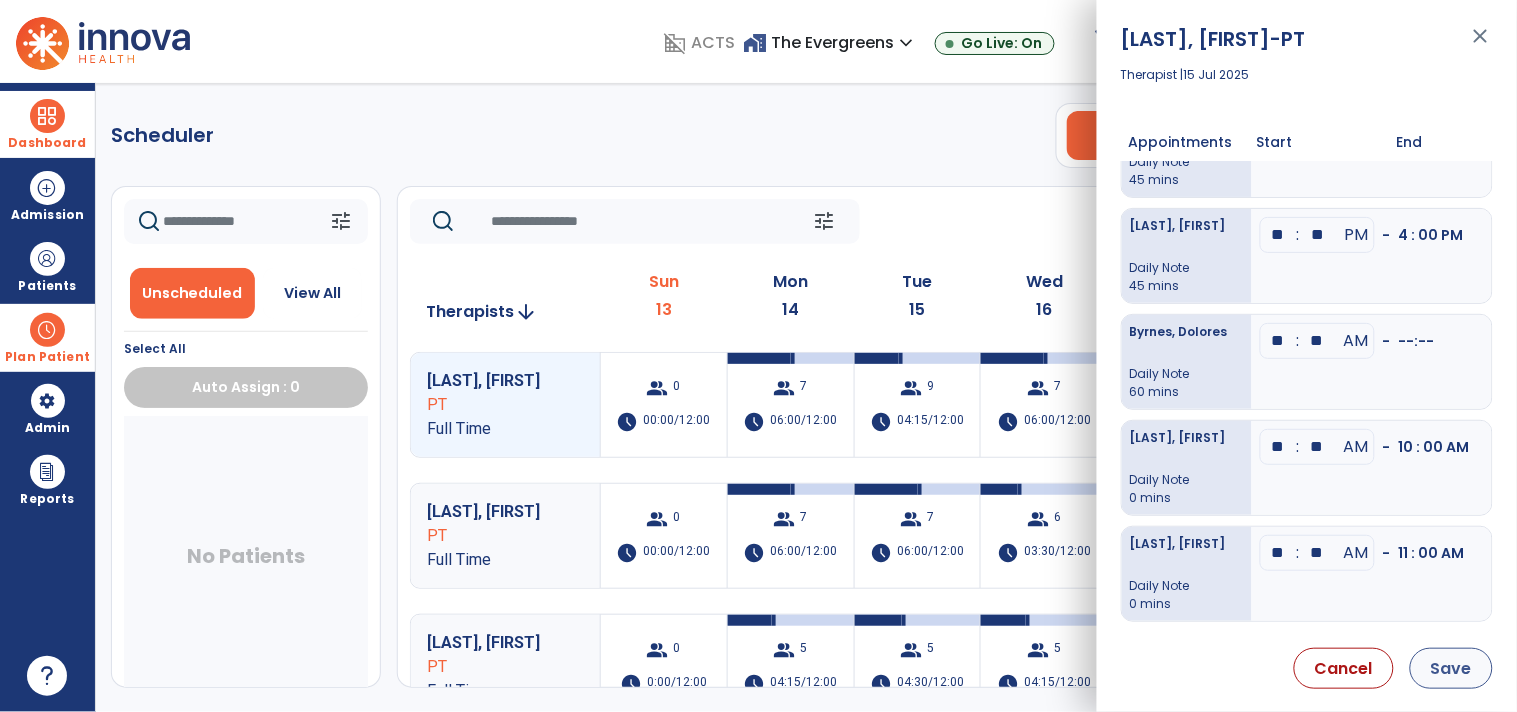 type on "**" 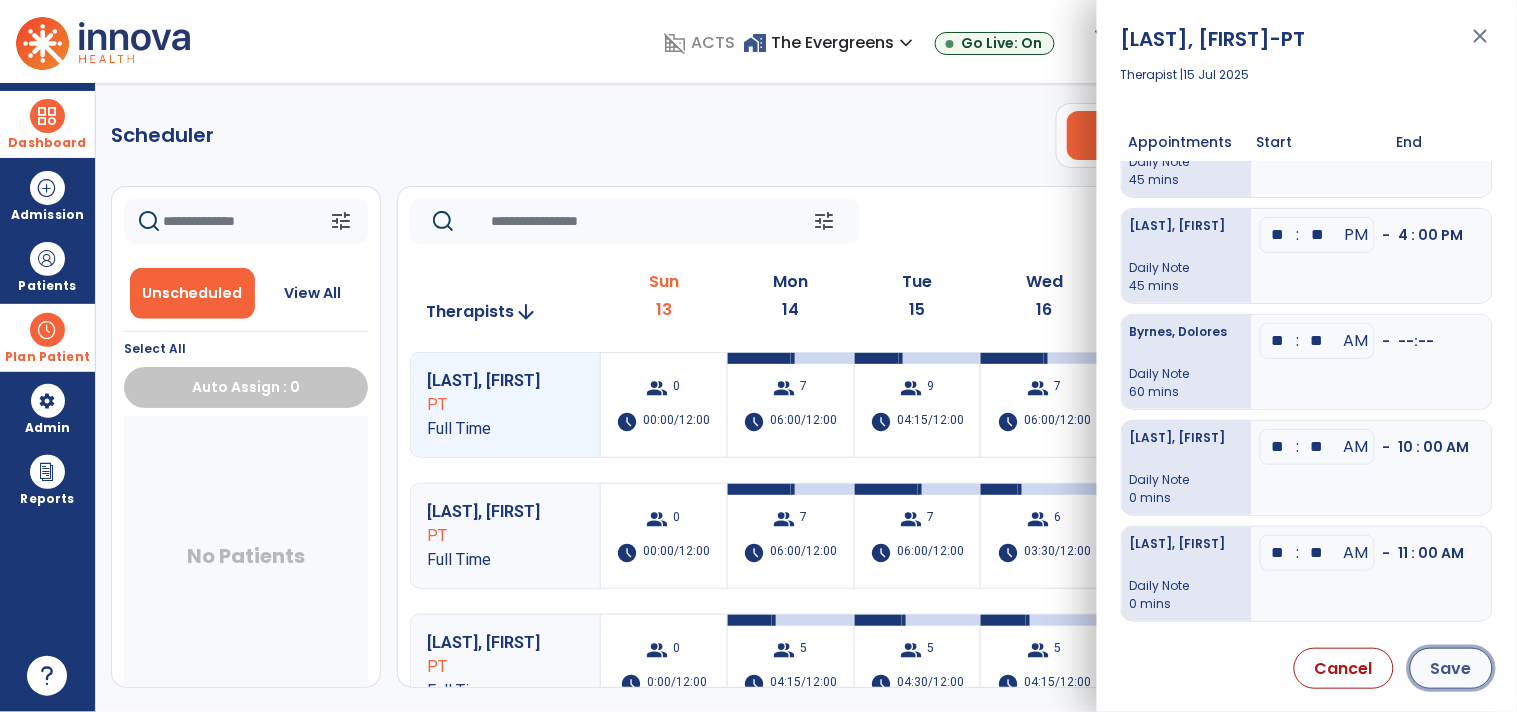 click on "Save" at bounding box center [1451, 668] 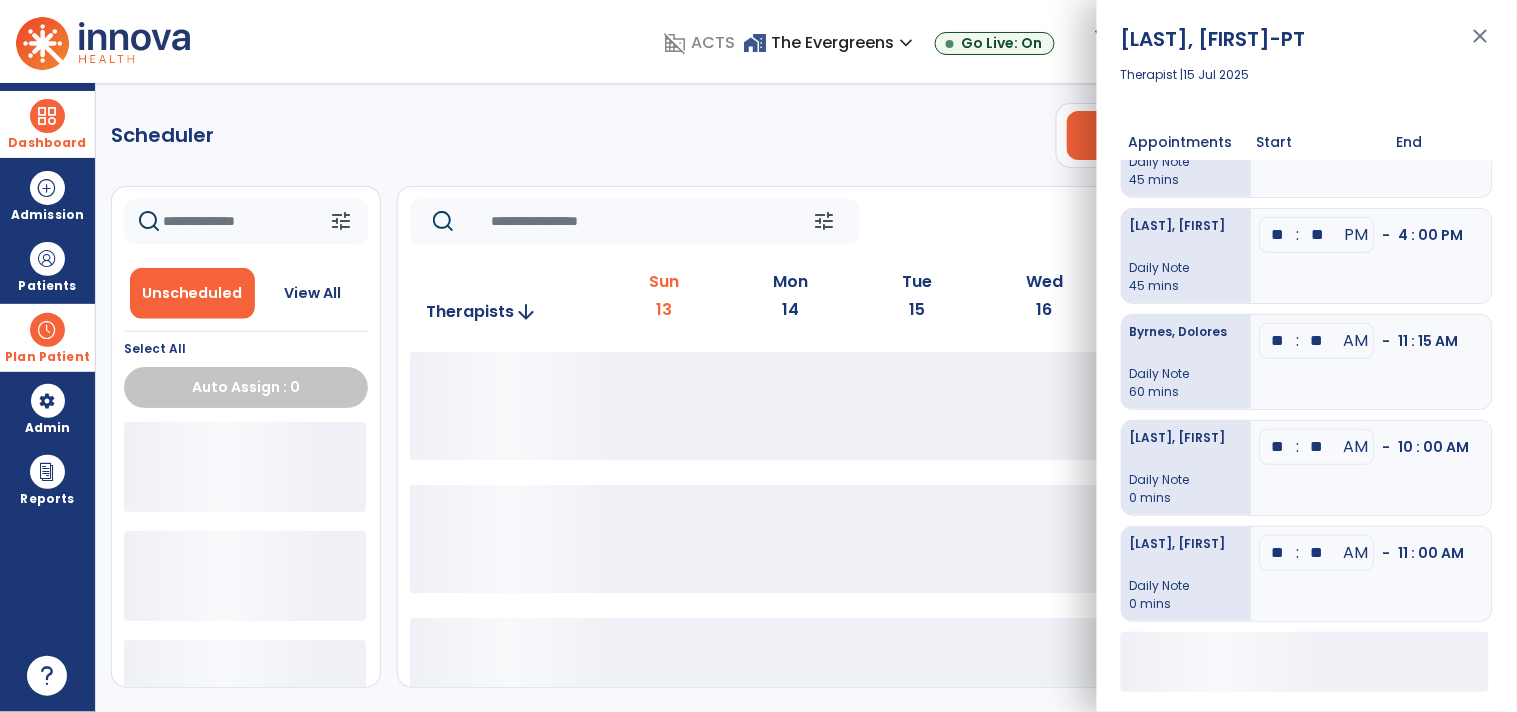 click on "close" at bounding box center (1481, 45) 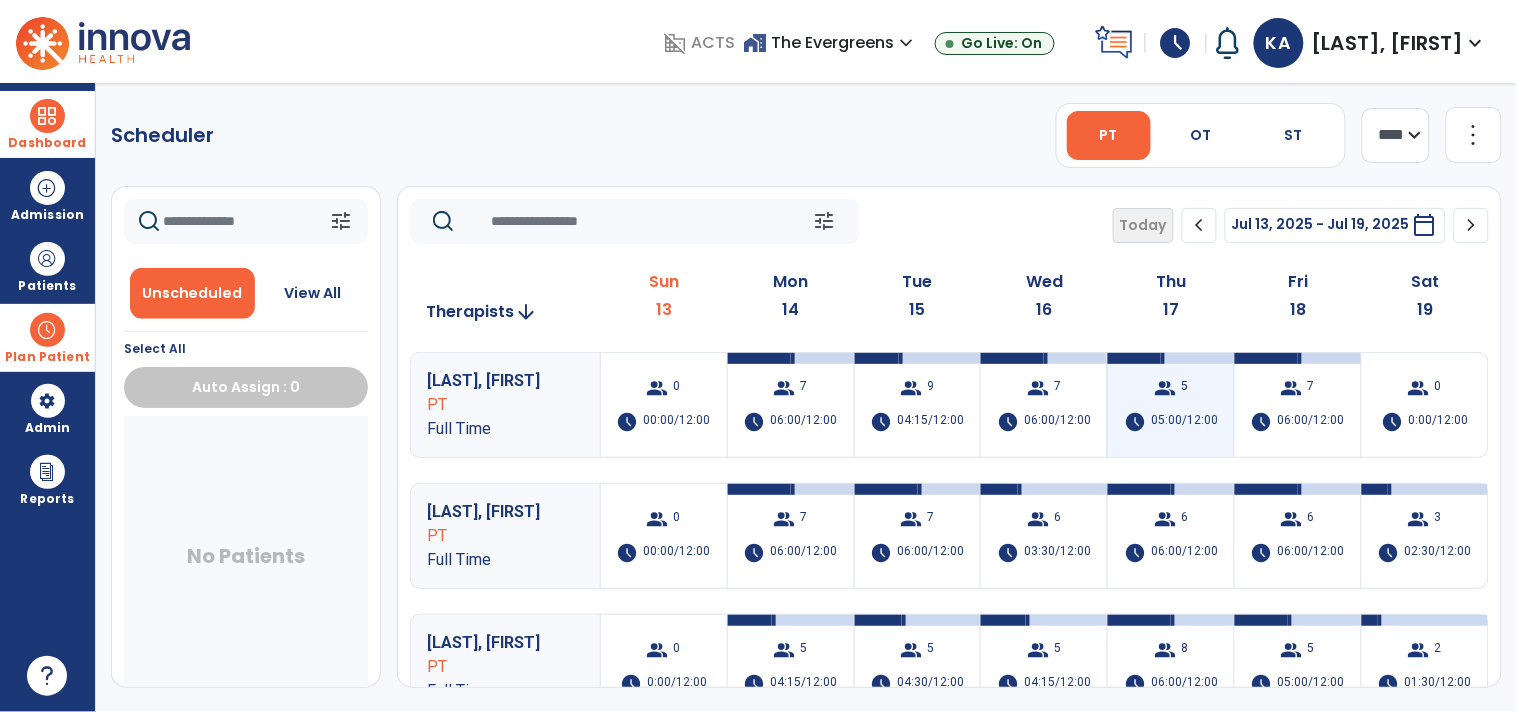 click on "05:00/12:00" at bounding box center [1184, 422] 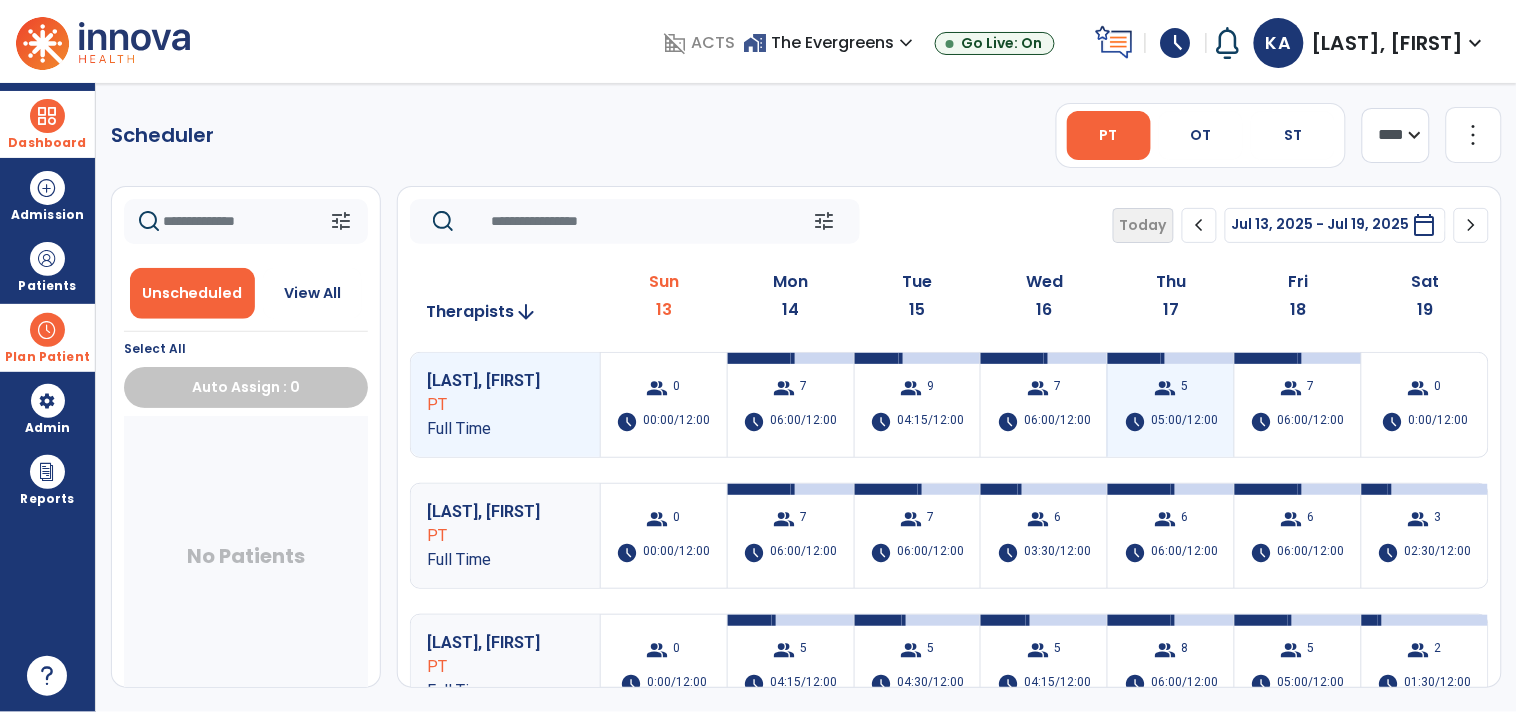 click on "05:00/12:00" at bounding box center [1184, 422] 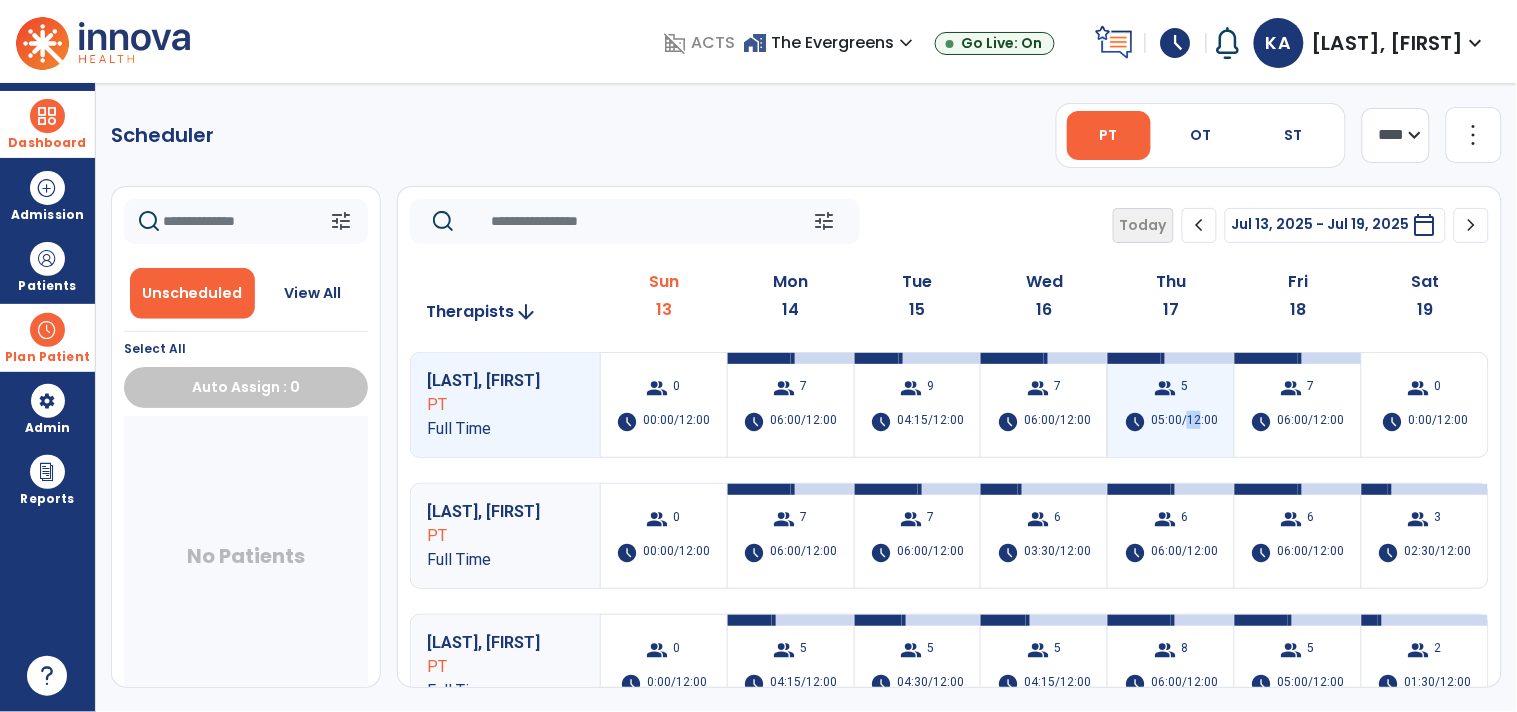 click on "05:00/12:00" at bounding box center [1184, 422] 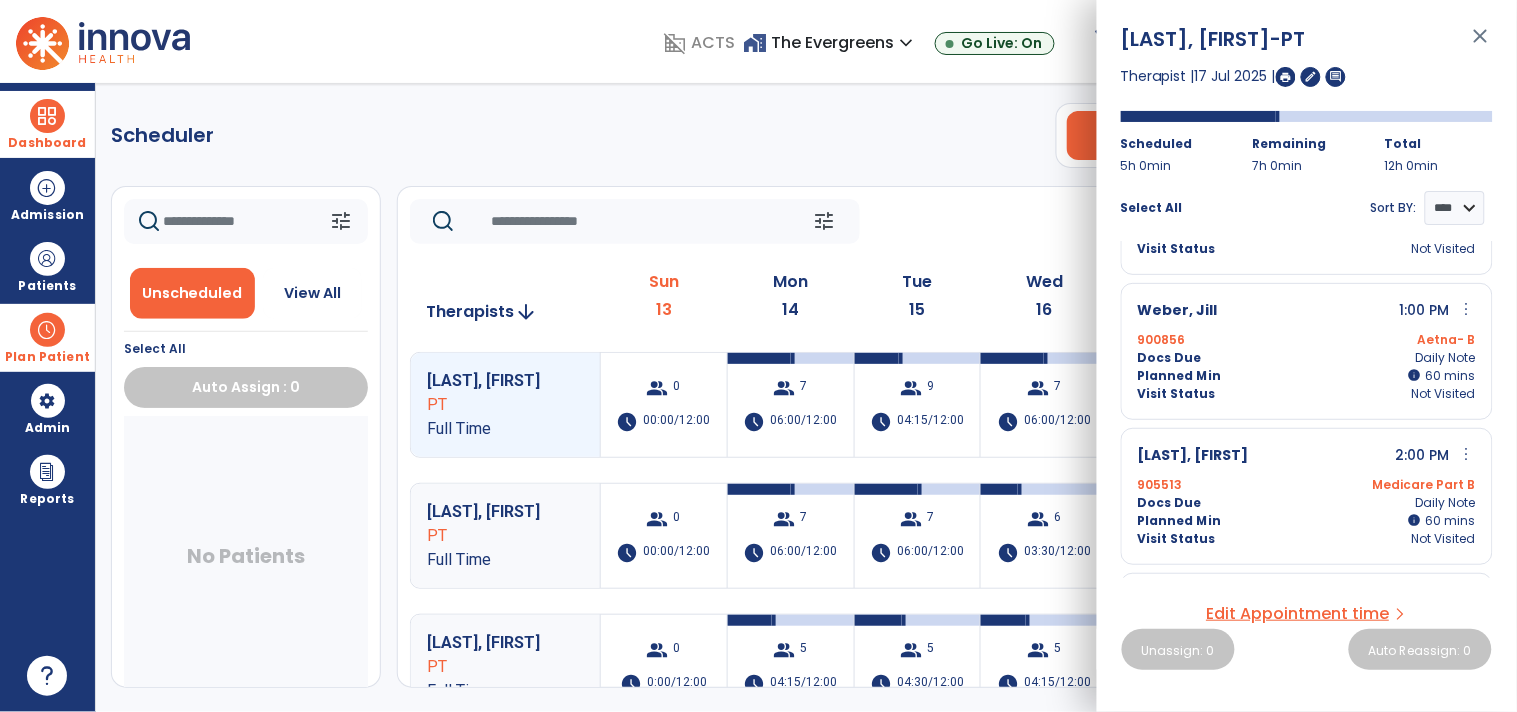 scroll, scrollTop: 0, scrollLeft: 0, axis: both 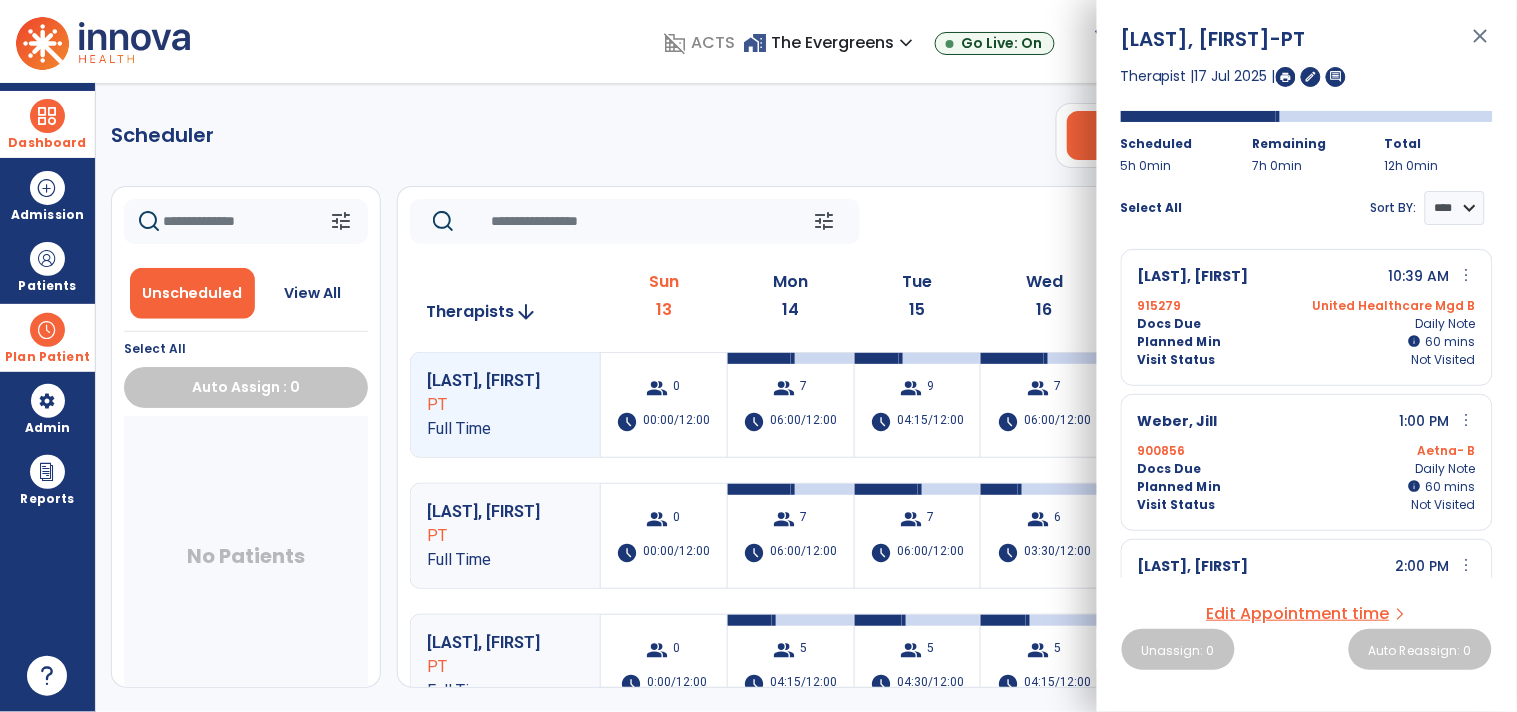 click on "Edit Appointment time" at bounding box center [1298, 614] 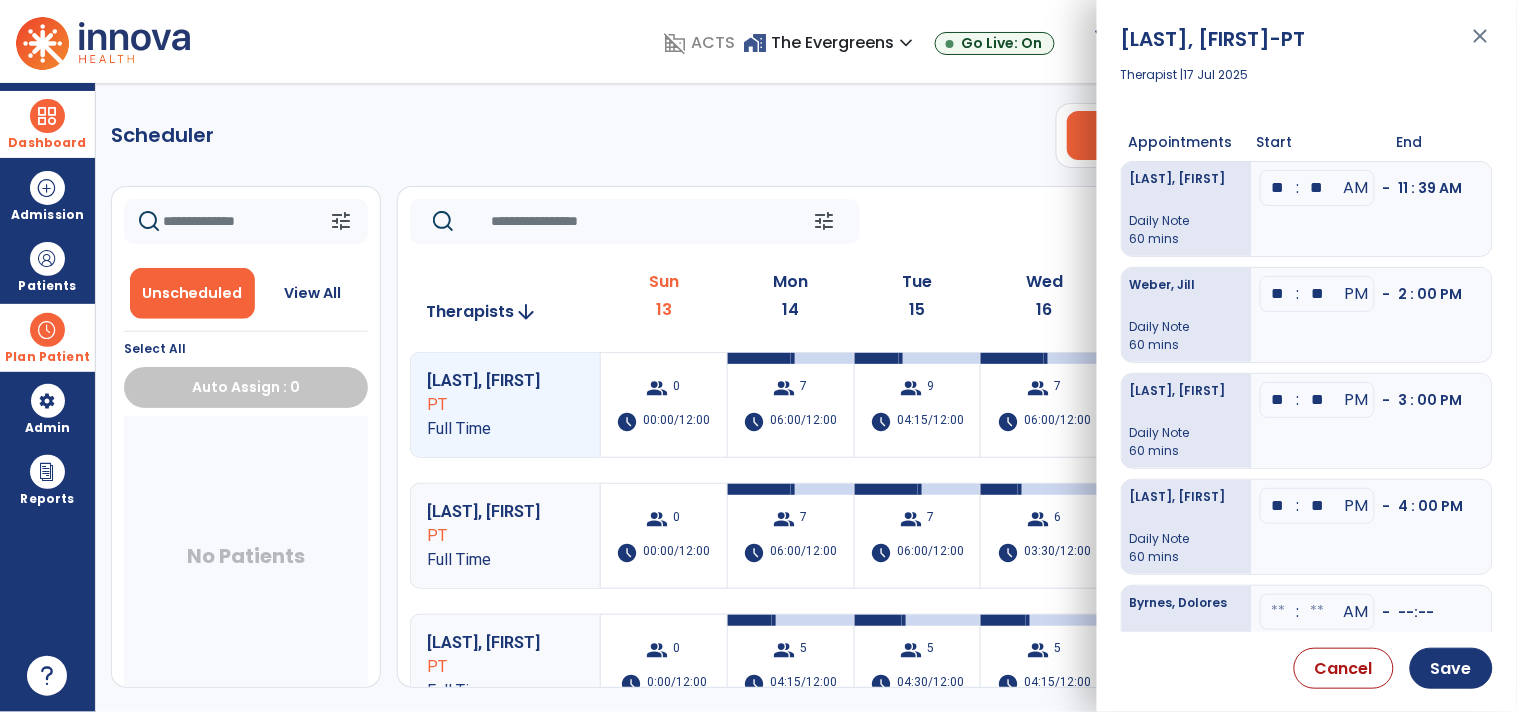 click on "**" at bounding box center [1318, 188] 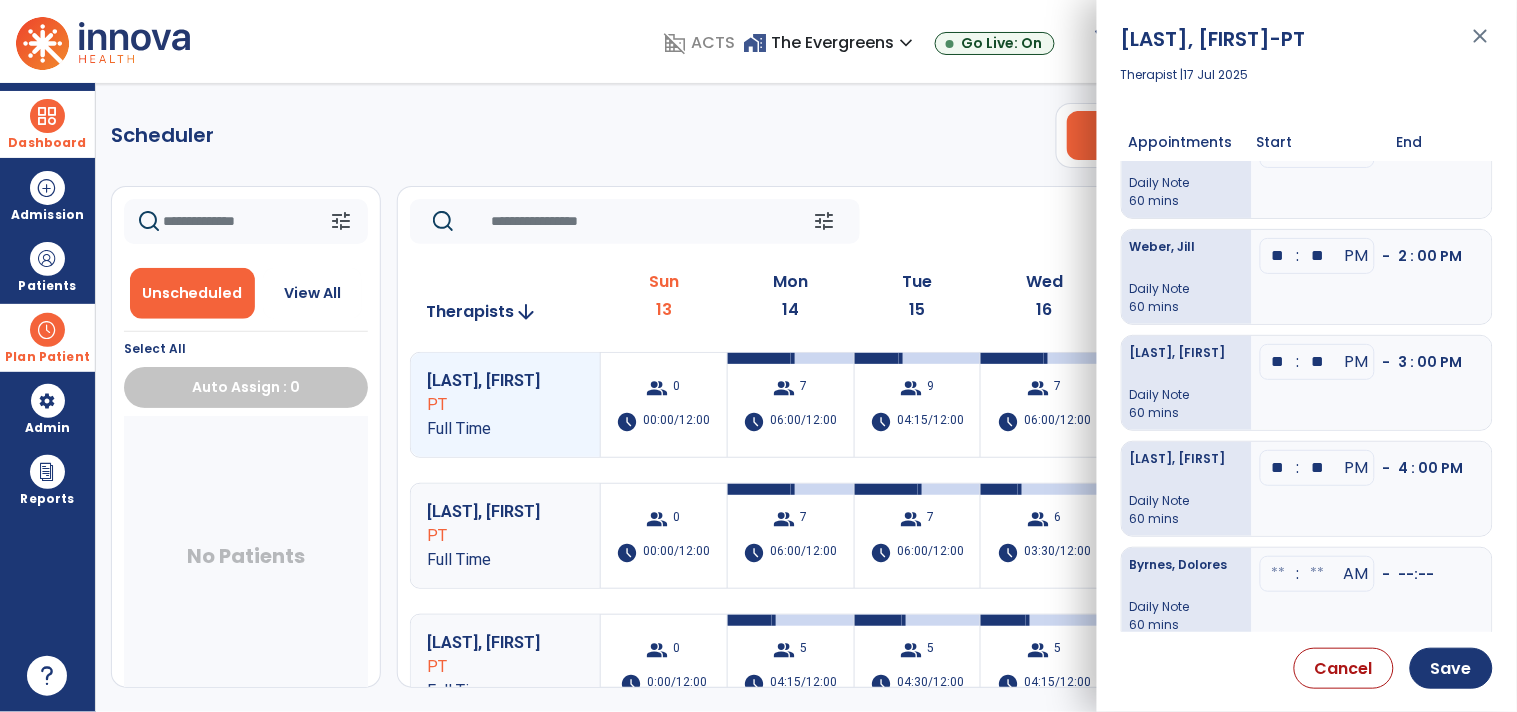 scroll, scrollTop: 60, scrollLeft: 0, axis: vertical 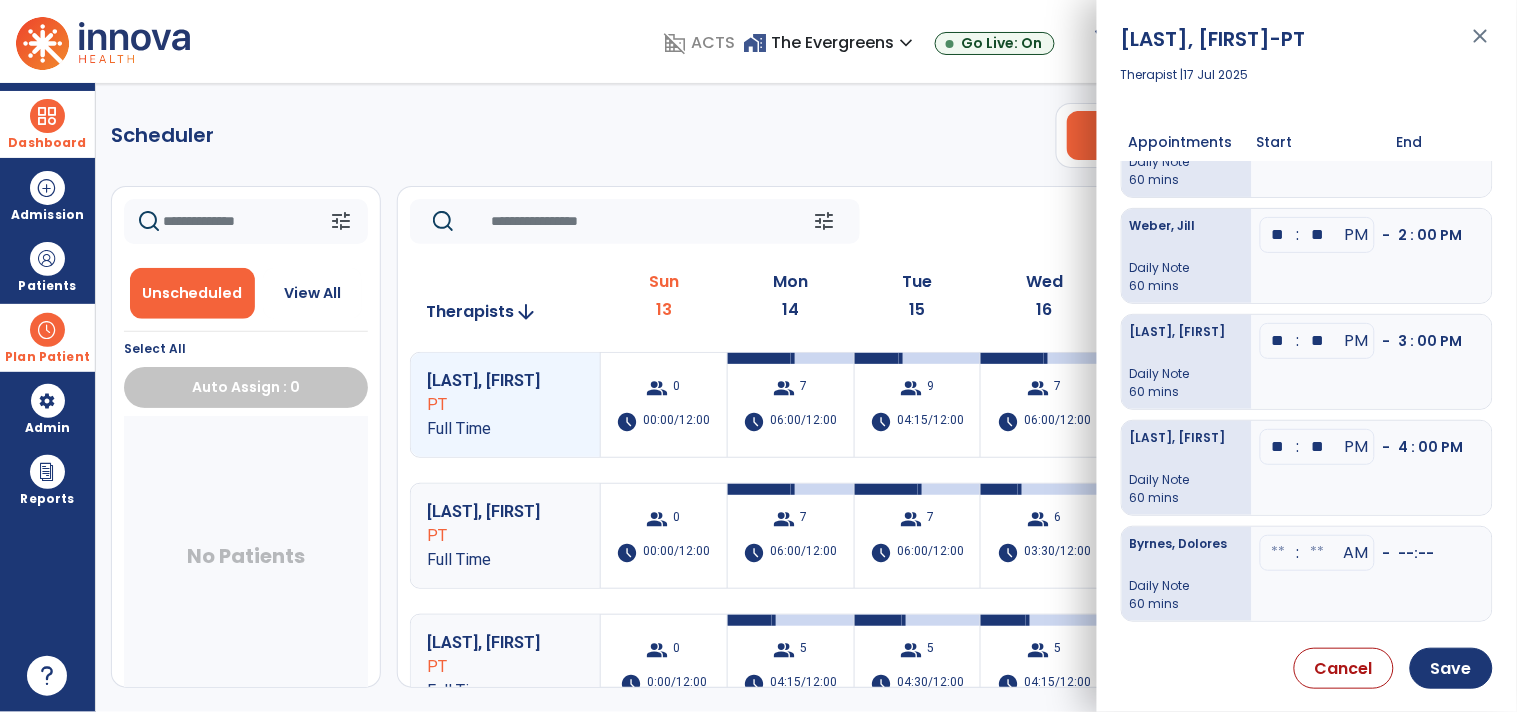 type on "**" 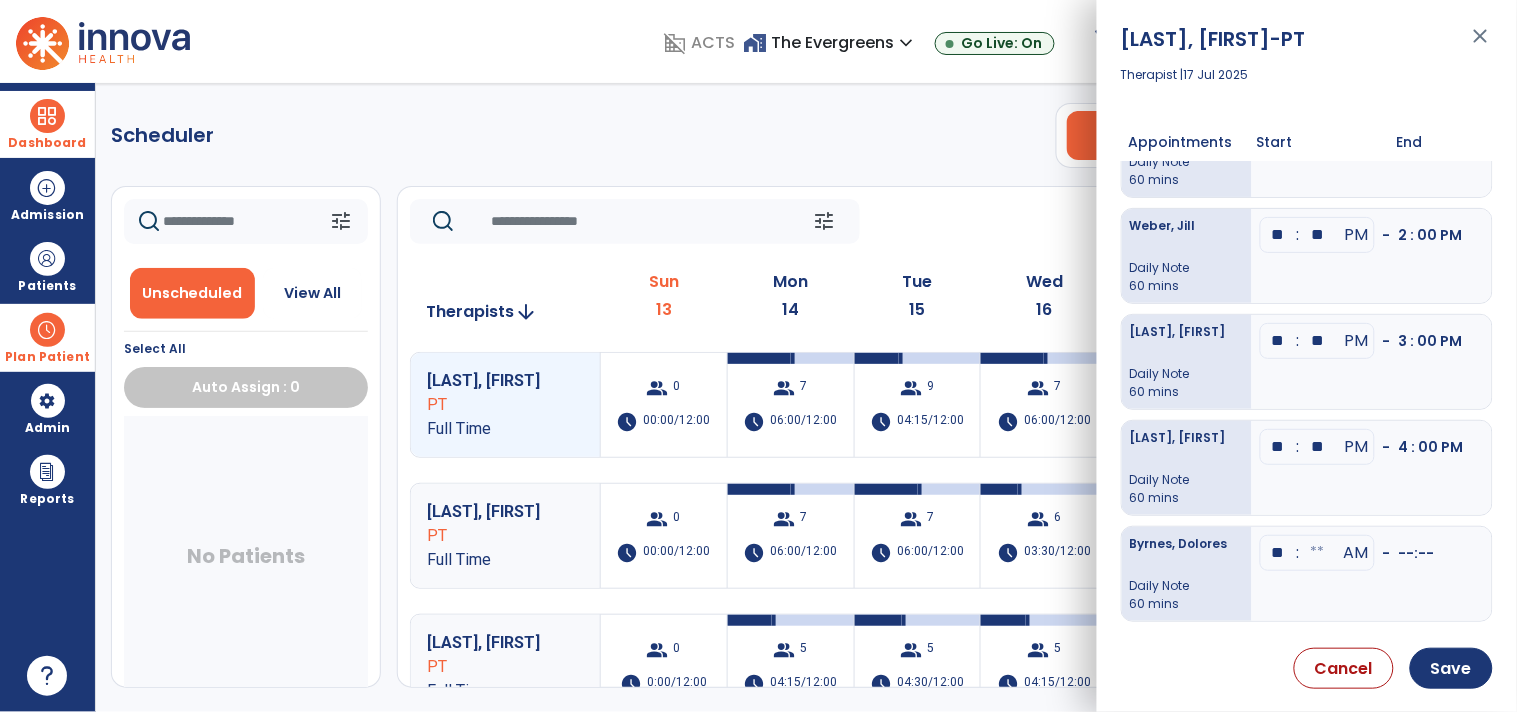 type on "**" 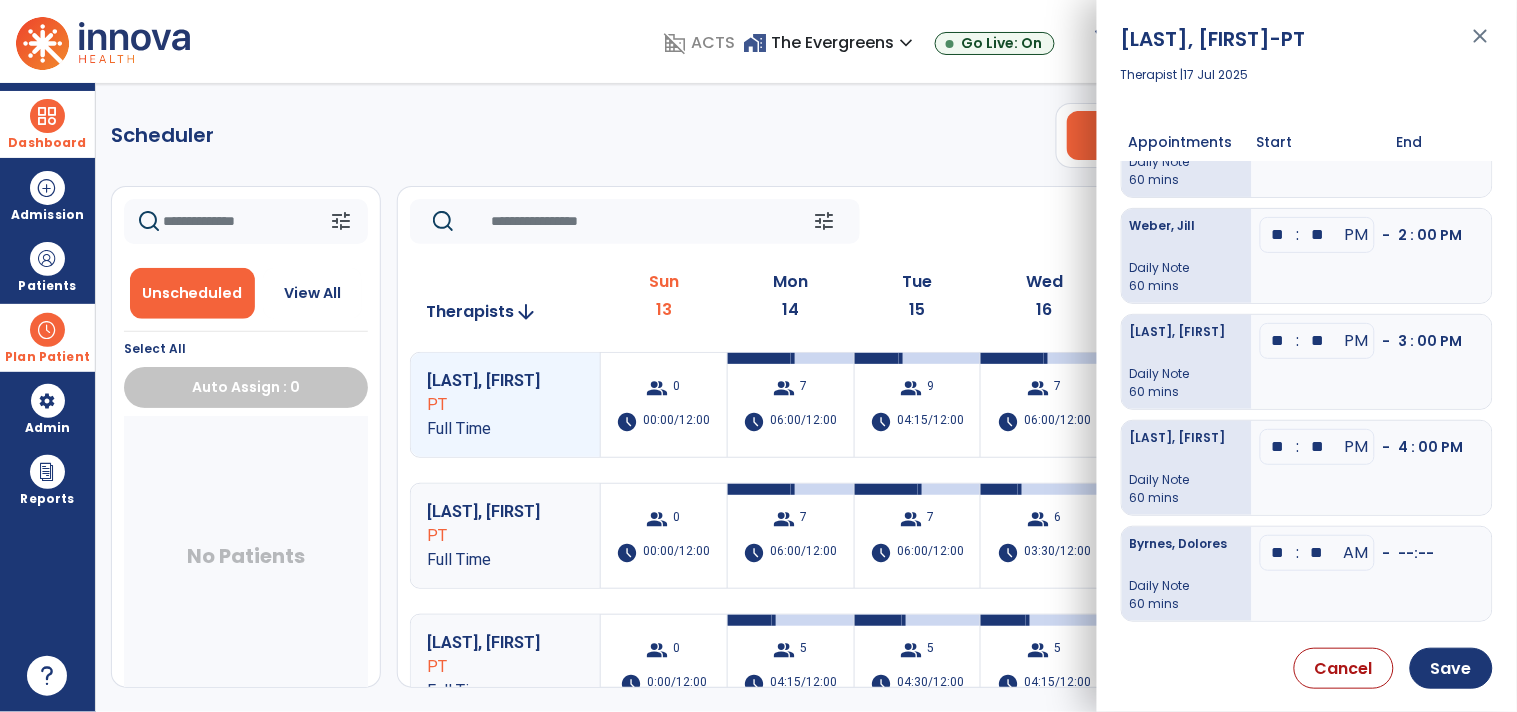 type on "**" 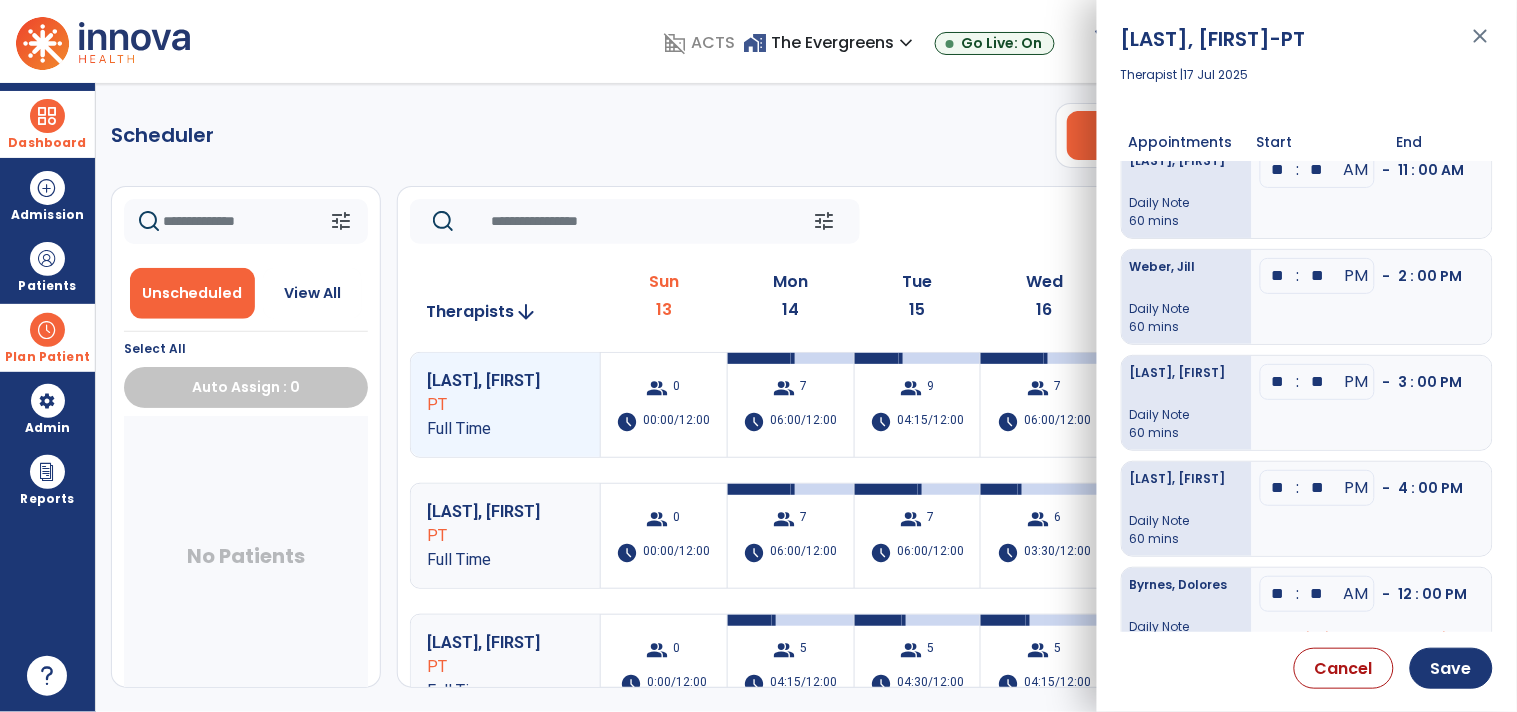 scroll, scrollTop: 0, scrollLeft: 0, axis: both 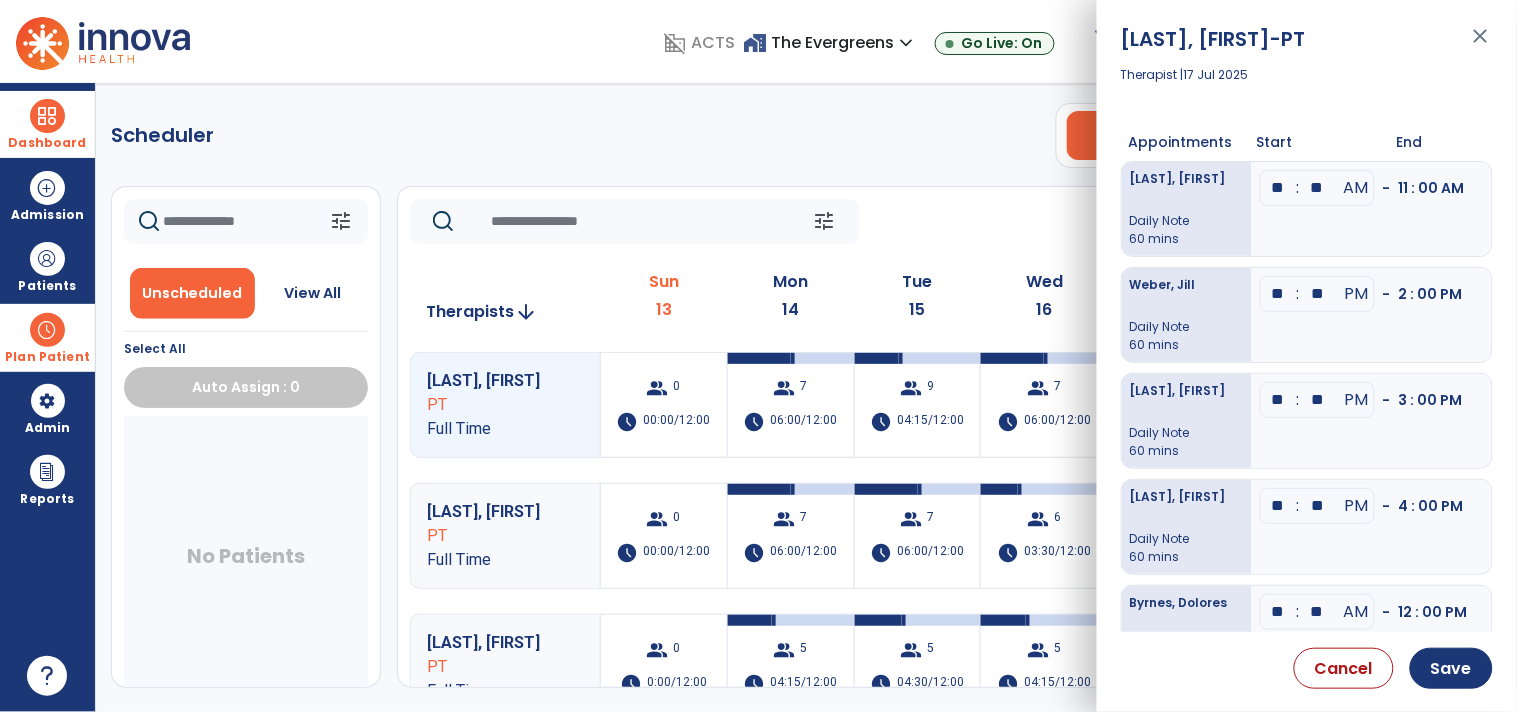drag, startPoint x: 1288, startPoint y: 178, endPoint x: 1234, endPoint y: 181, distance: 54.08327 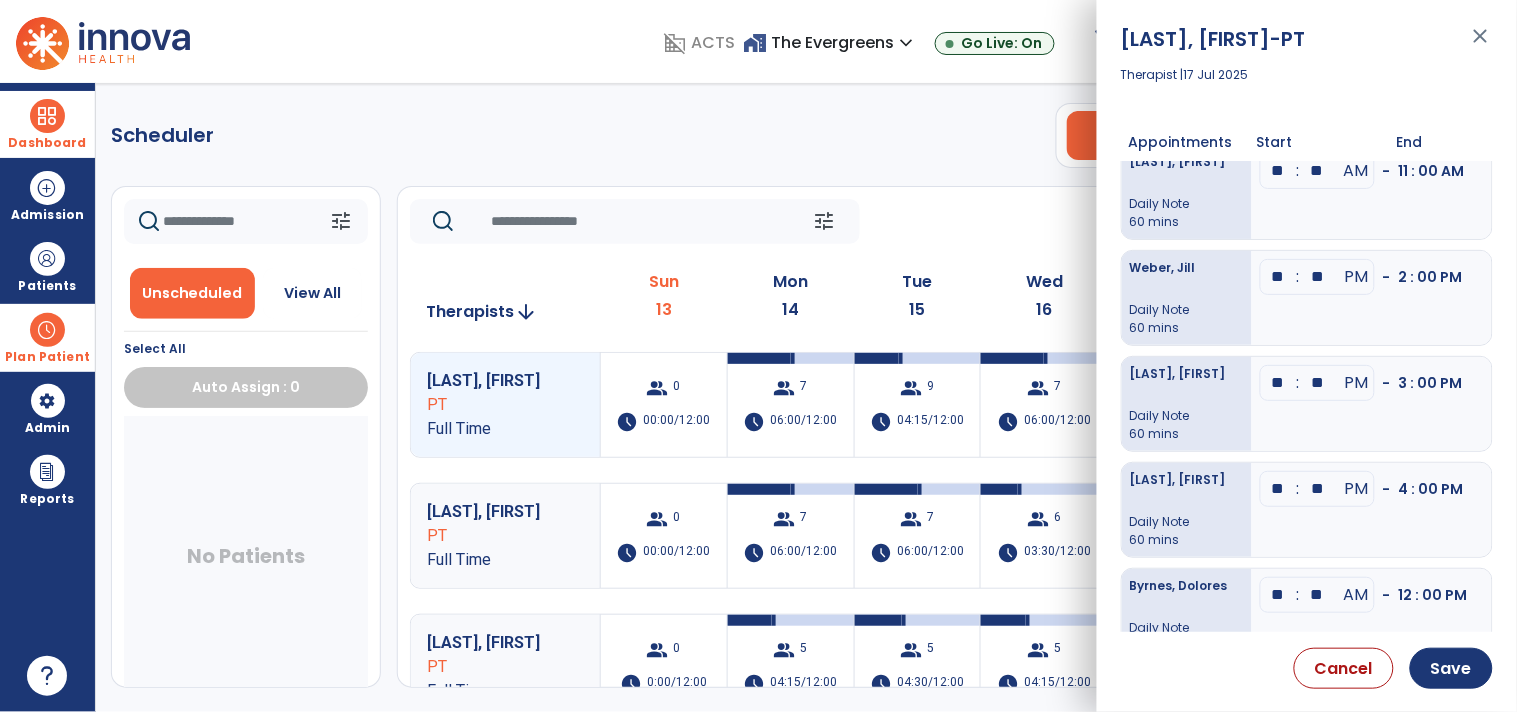 scroll, scrollTop: 0, scrollLeft: 0, axis: both 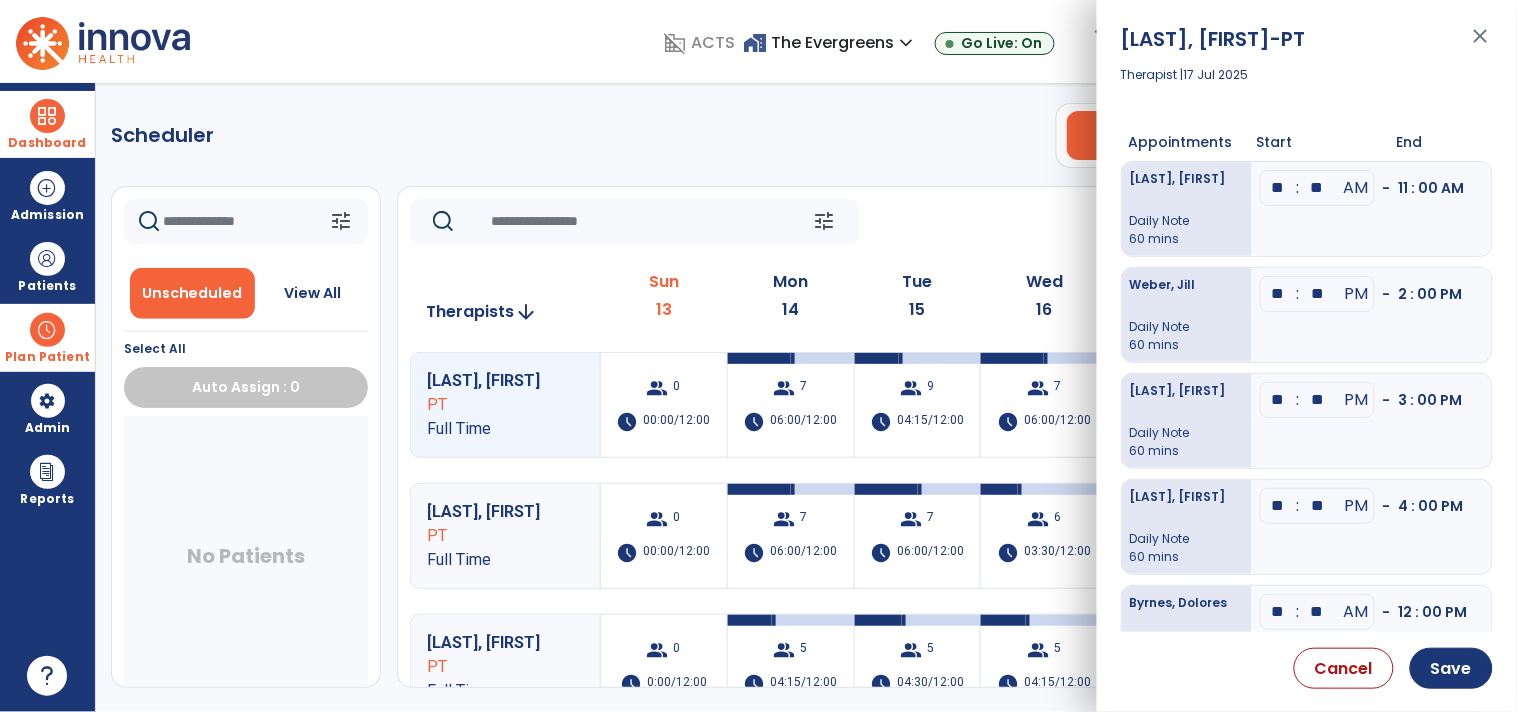 type on "**" 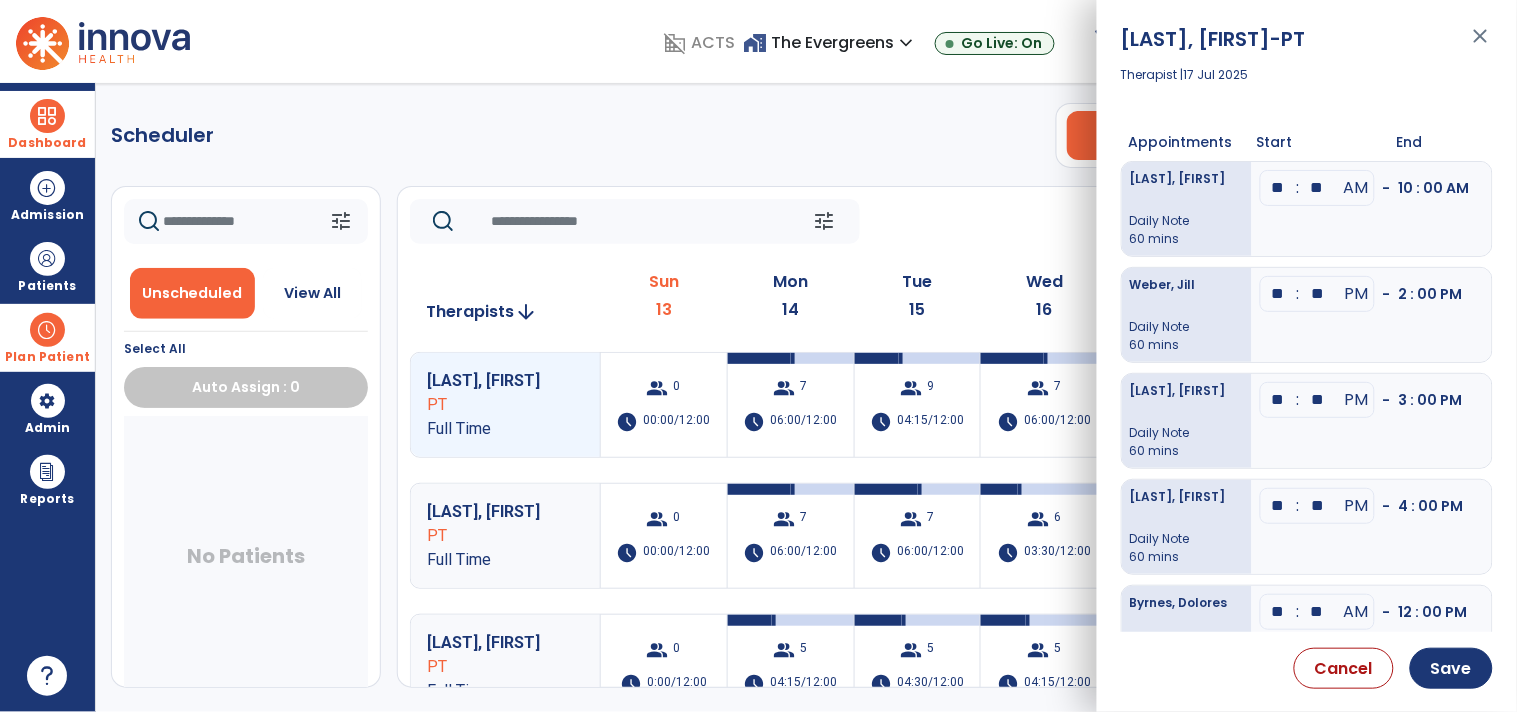 click on "**" at bounding box center (1318, 294) 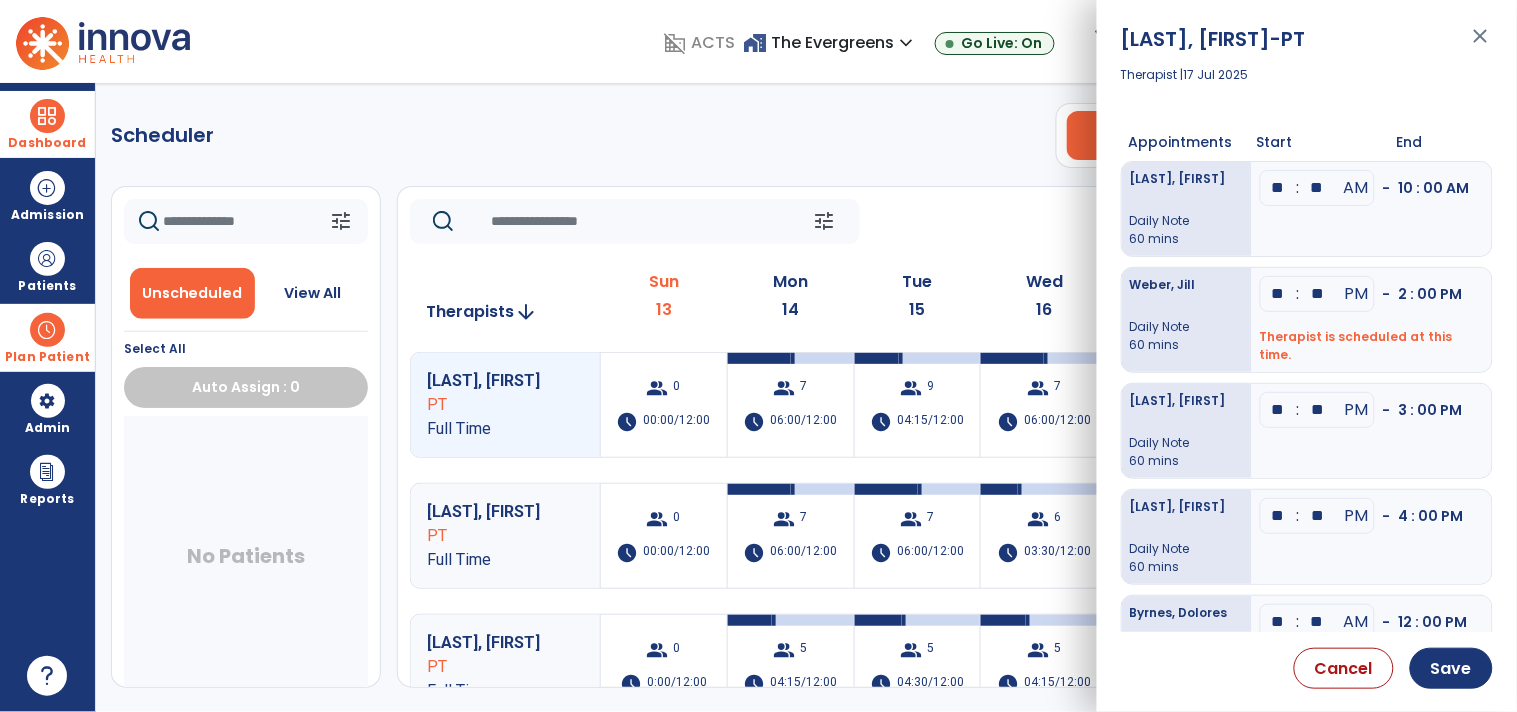 click on "**" at bounding box center (1279, 294) 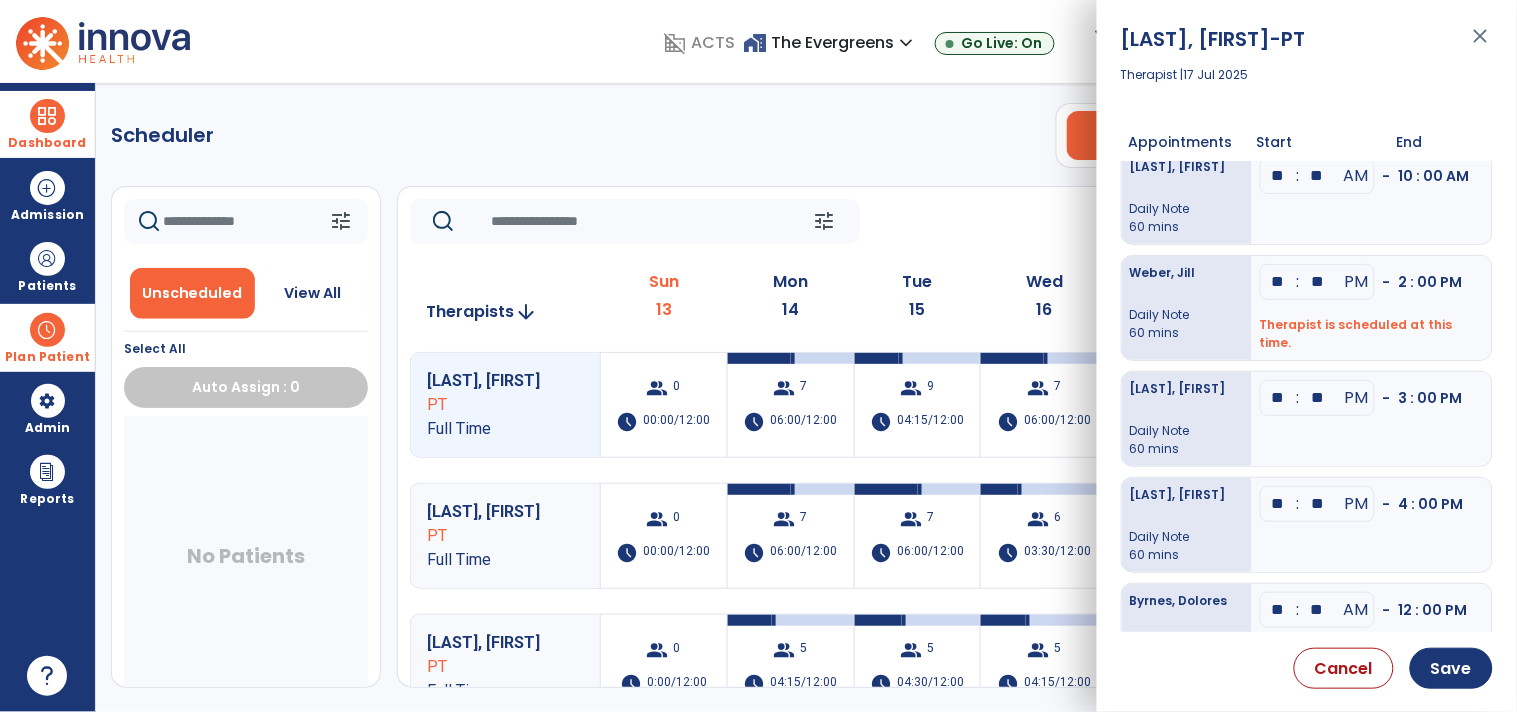 scroll, scrollTop: 60, scrollLeft: 0, axis: vertical 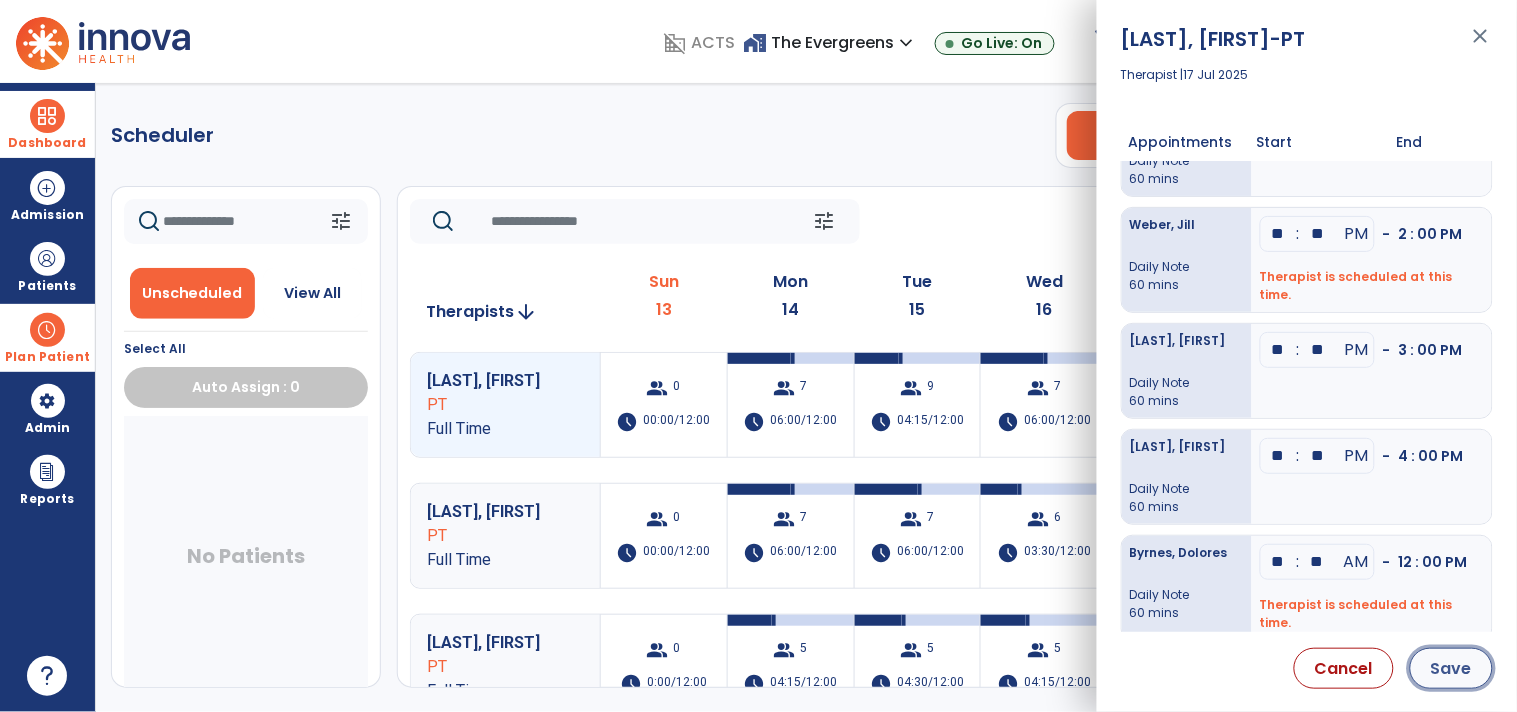 click on "Save" at bounding box center (1451, 668) 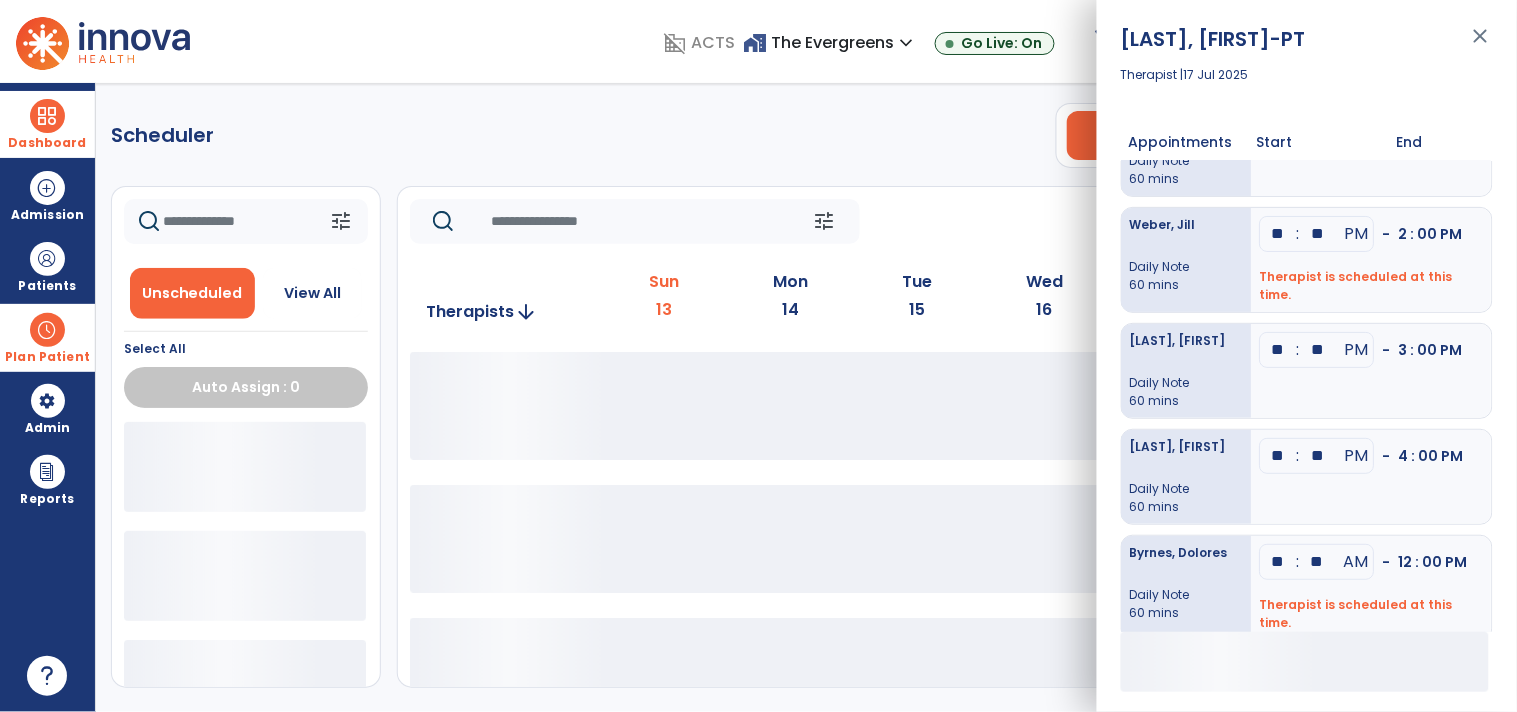 click on "Scheduler   PT   OT   ST  **** *** more_vert  Manage Labor   View All Therapists   Print" 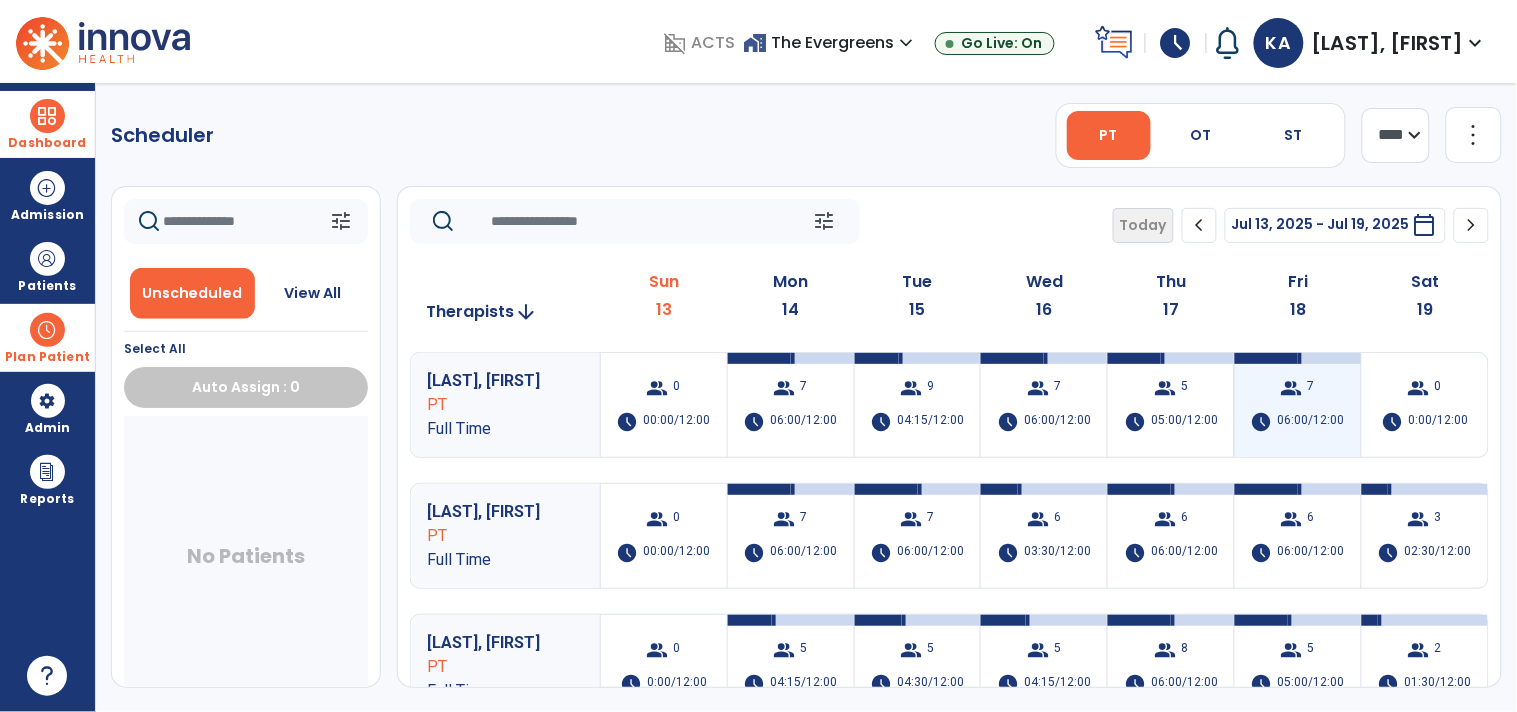 click on "06:00/12:00" at bounding box center (1311, 422) 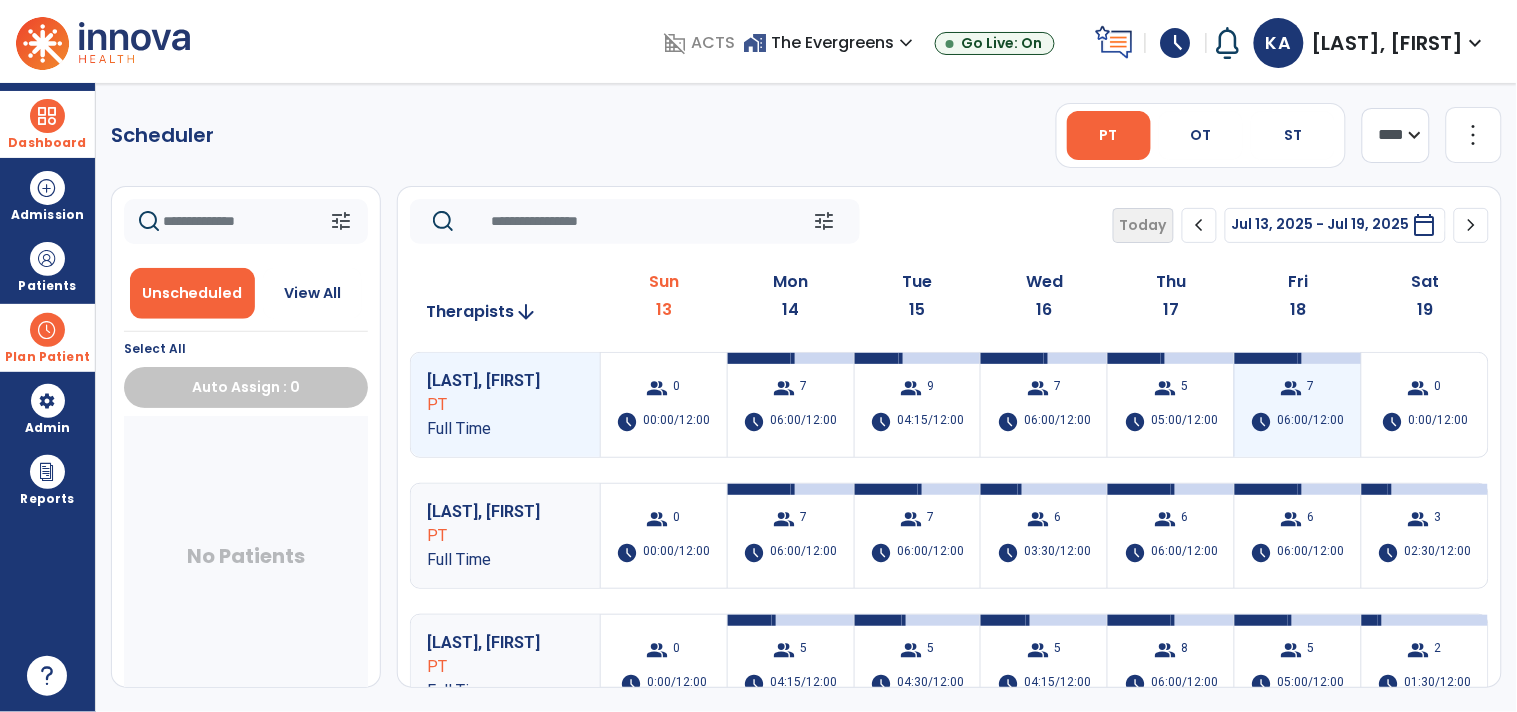 click on "06:00/12:00" at bounding box center (1311, 422) 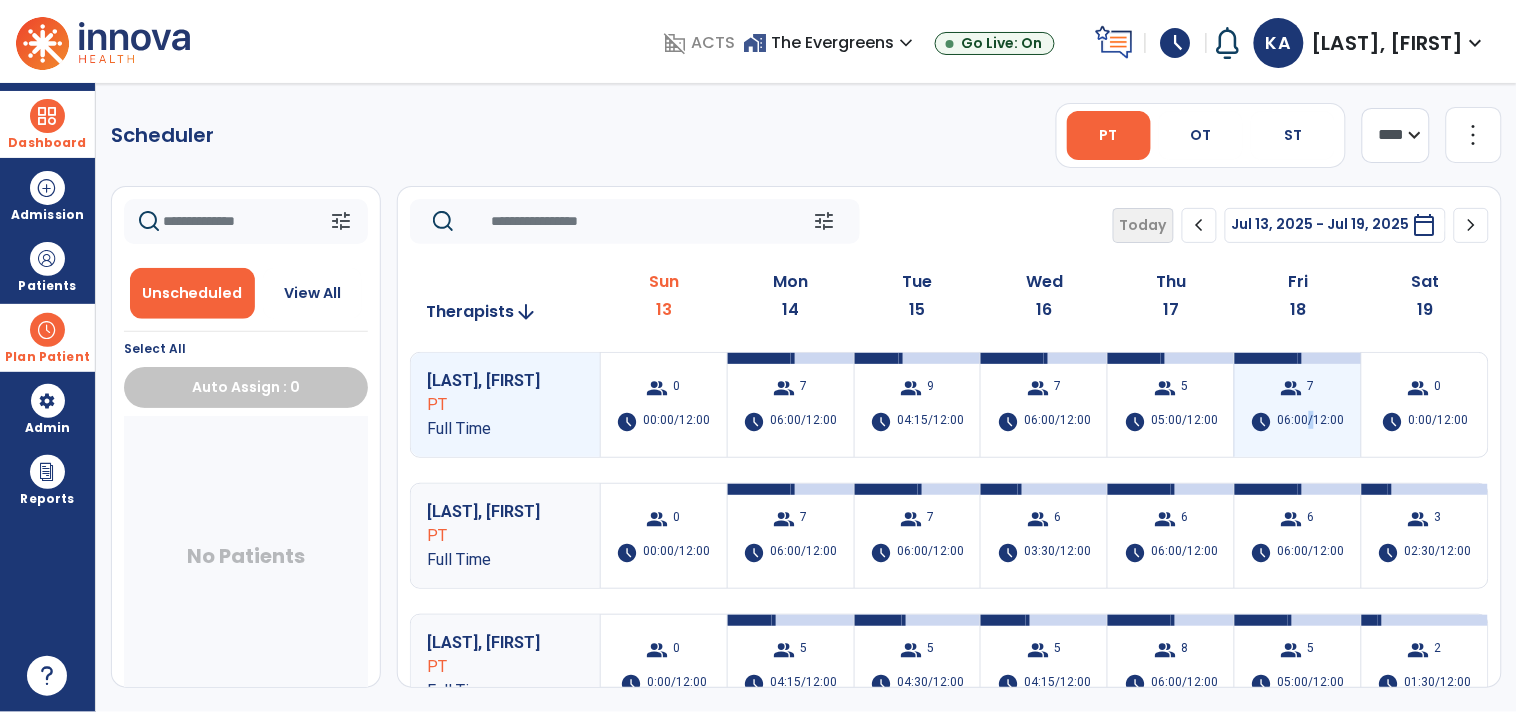 click on "06:00/12:00" at bounding box center [1311, 422] 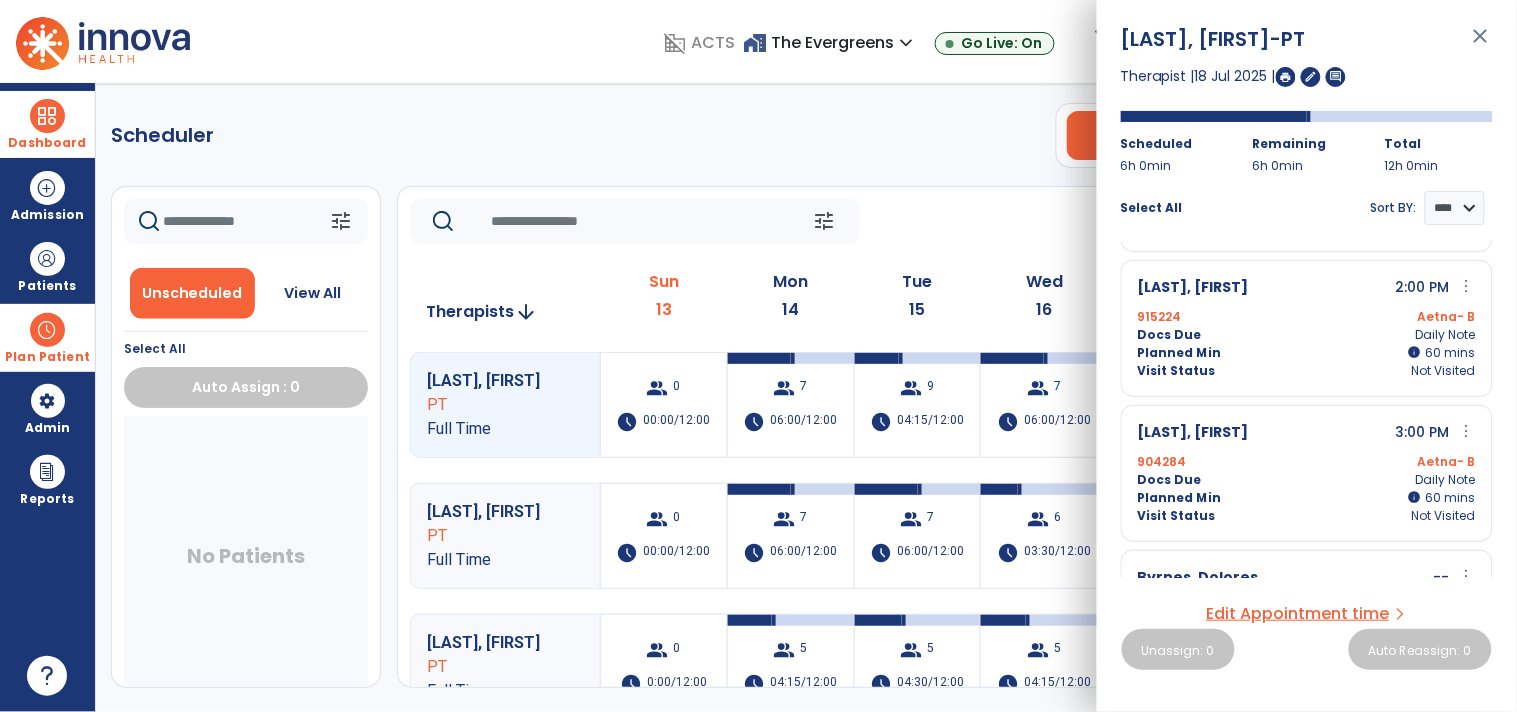 scroll, scrollTop: 444, scrollLeft: 0, axis: vertical 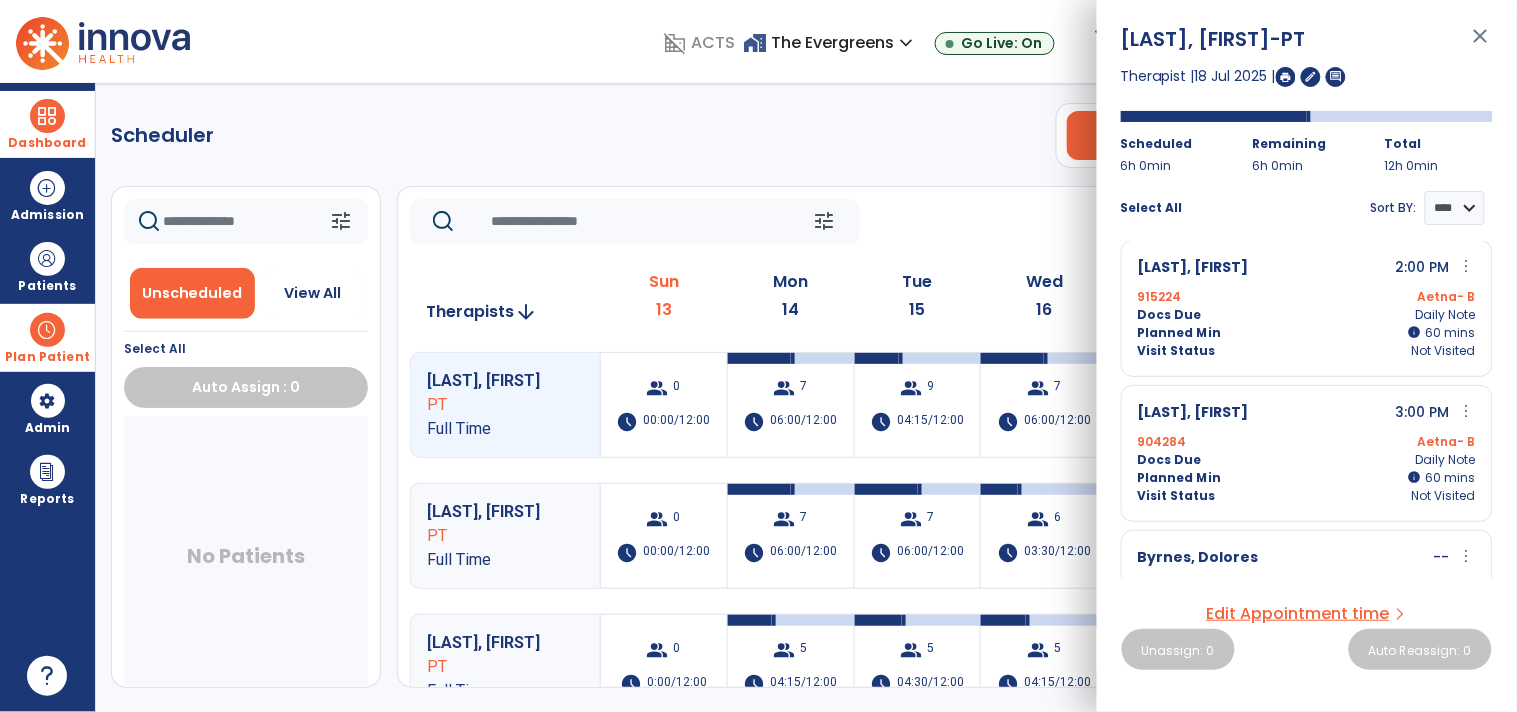 click on "Edit Appointment time" at bounding box center (1298, 614) 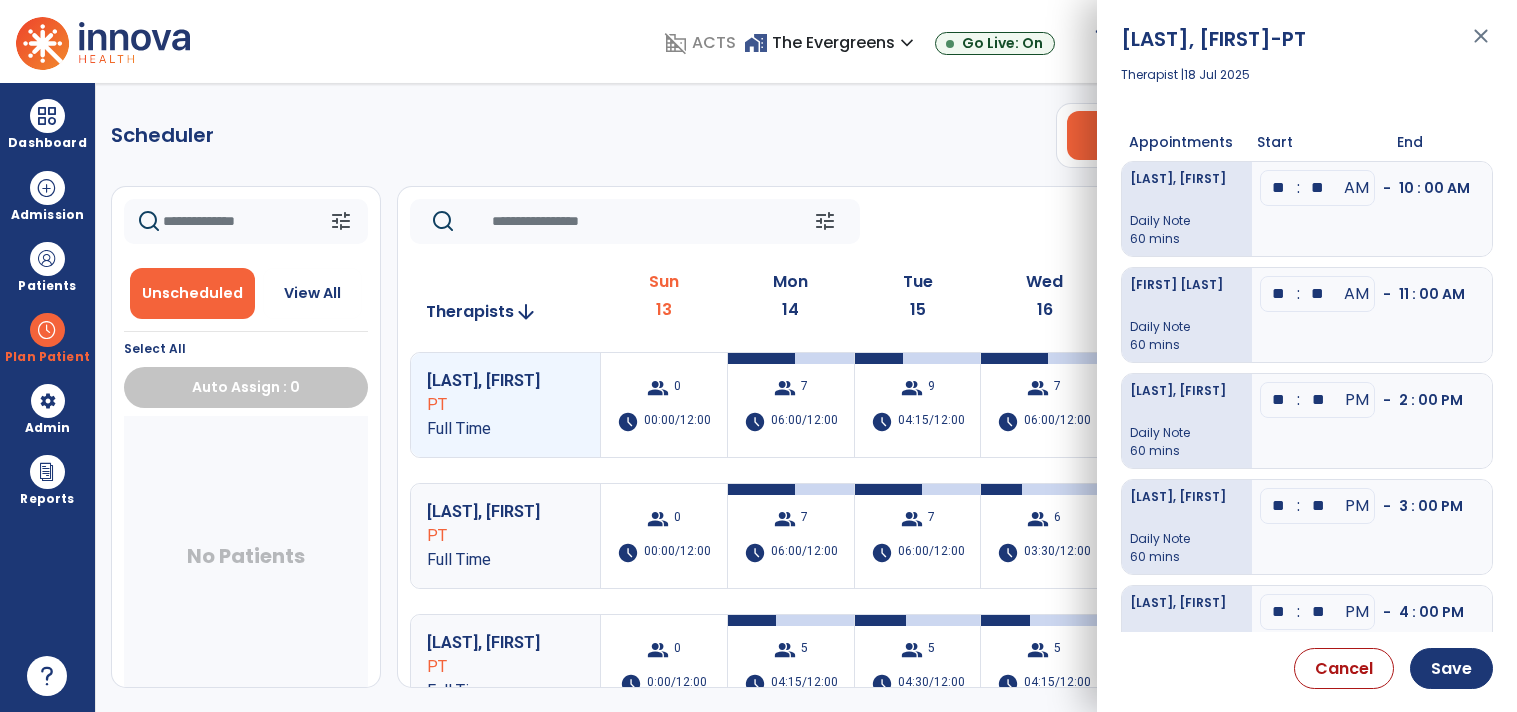 scroll, scrollTop: 0, scrollLeft: 0, axis: both 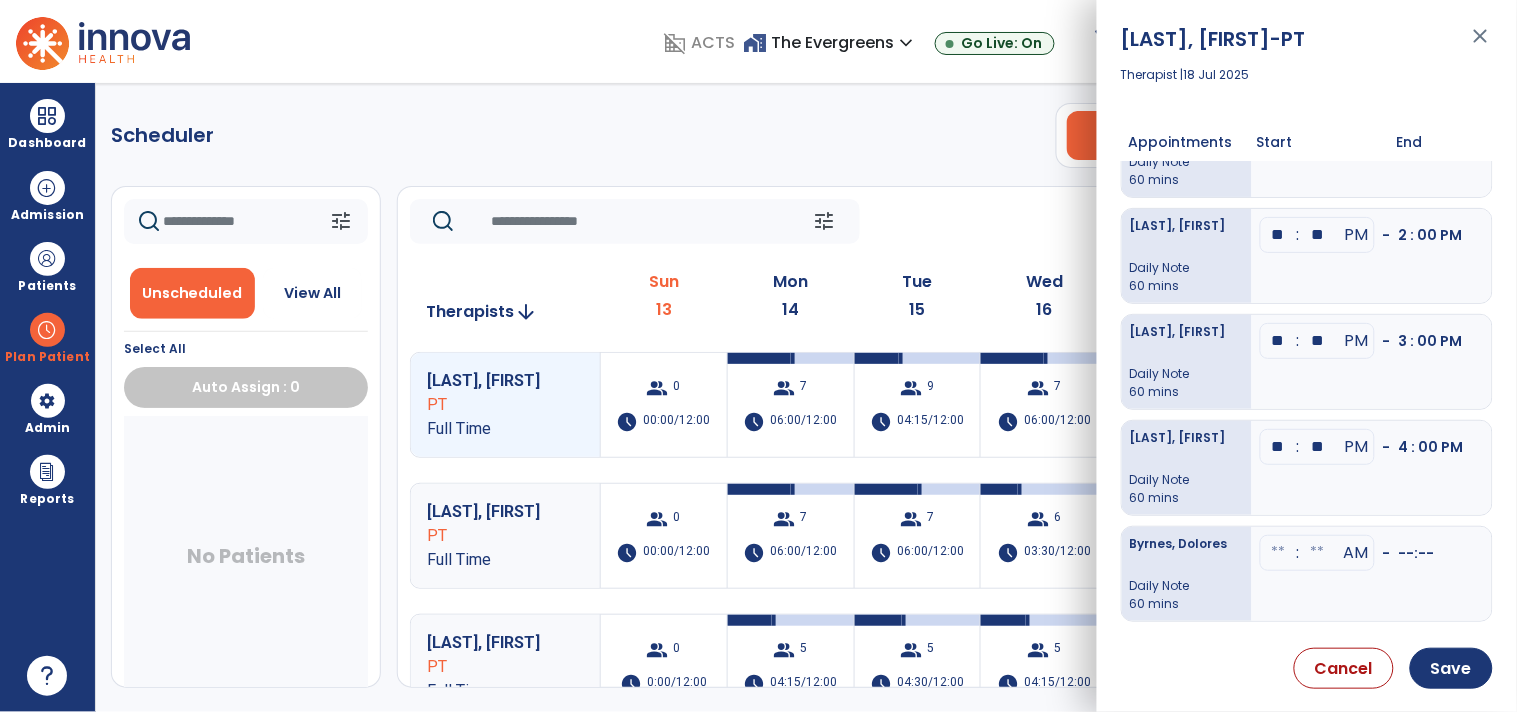 click at bounding box center [1279, 23] 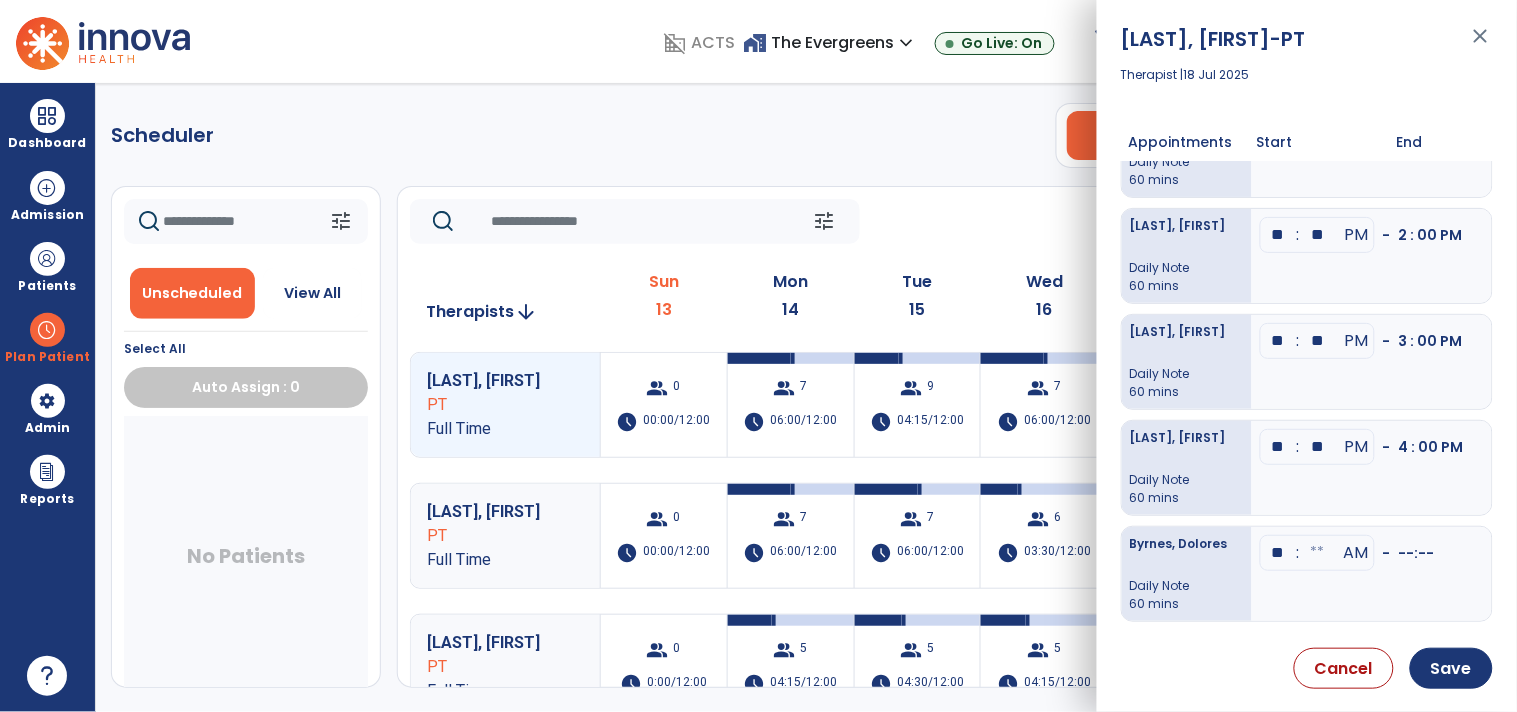 type on "**" 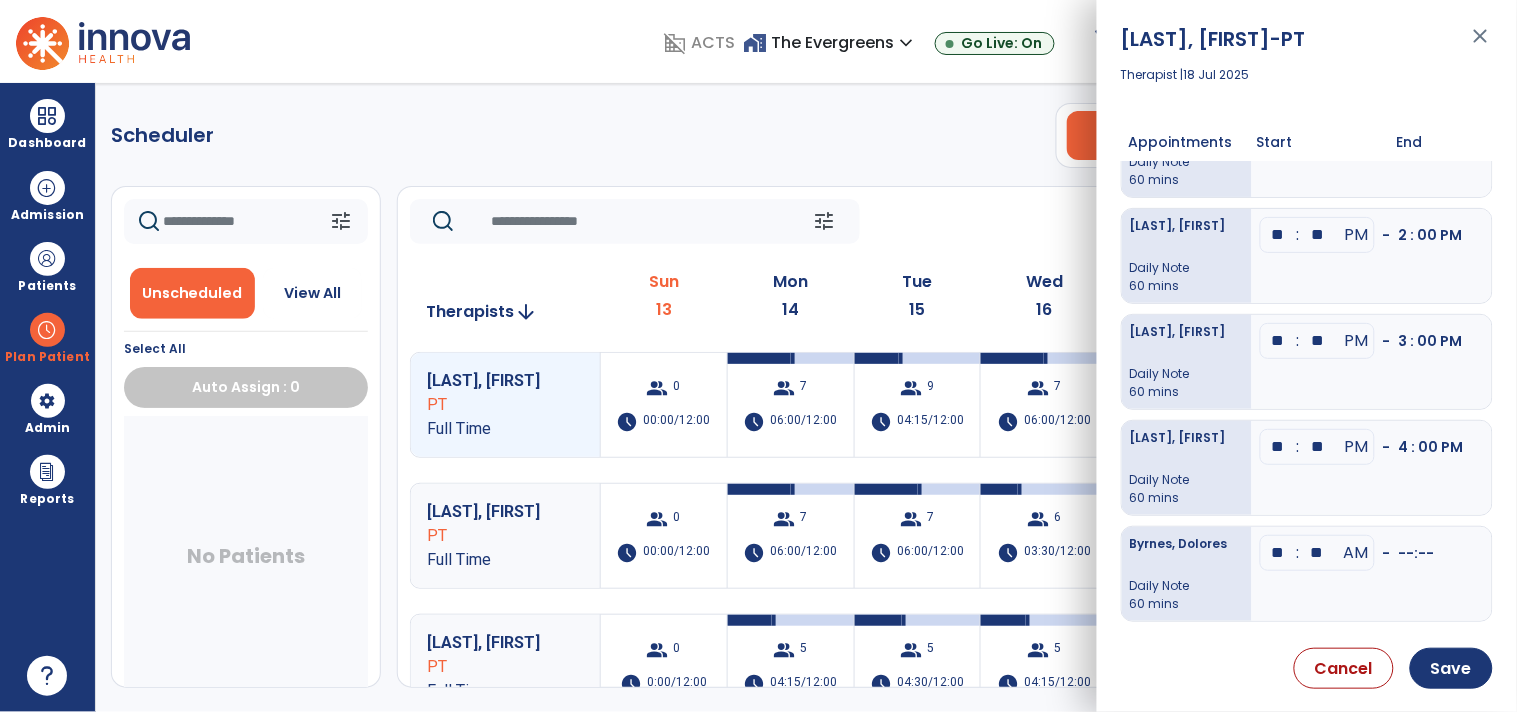 type on "**" 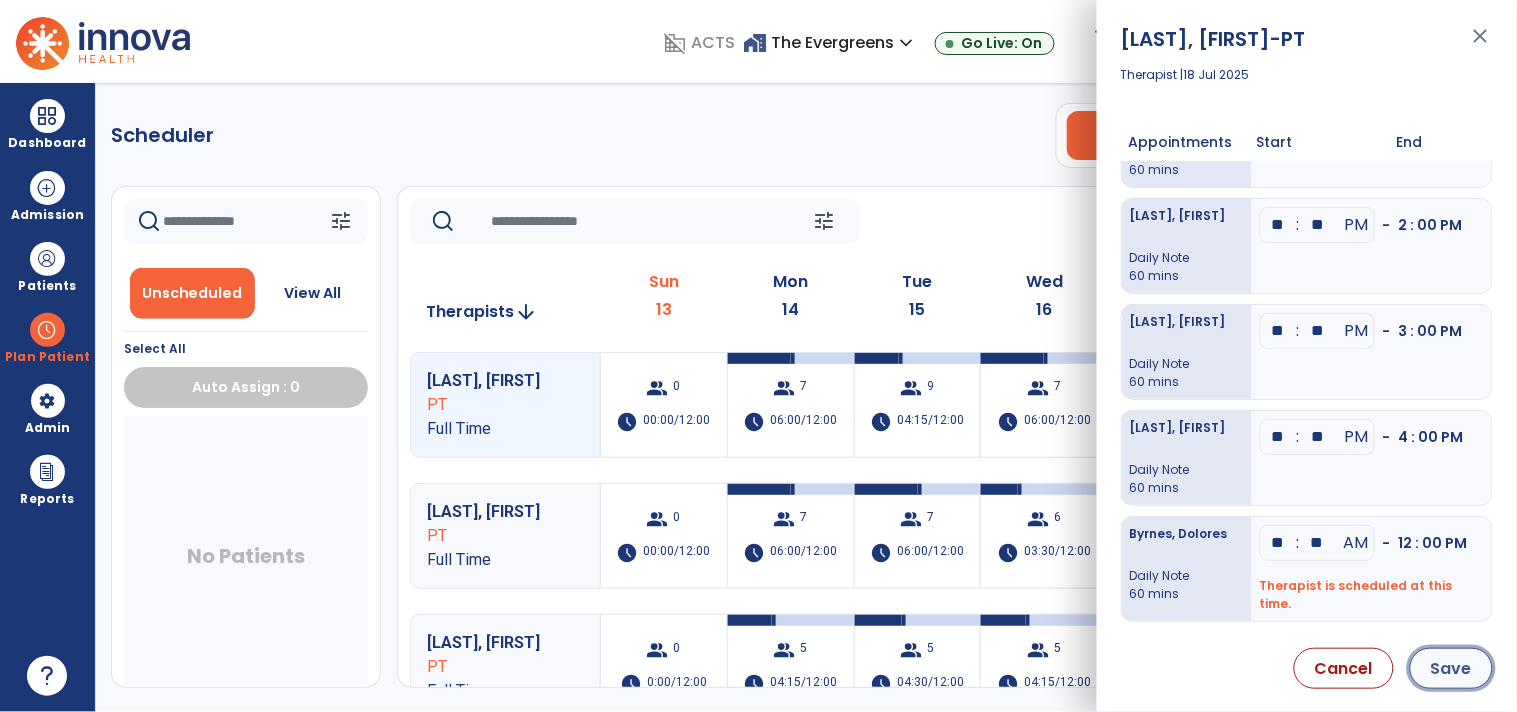 click on "Save" at bounding box center (1451, 668) 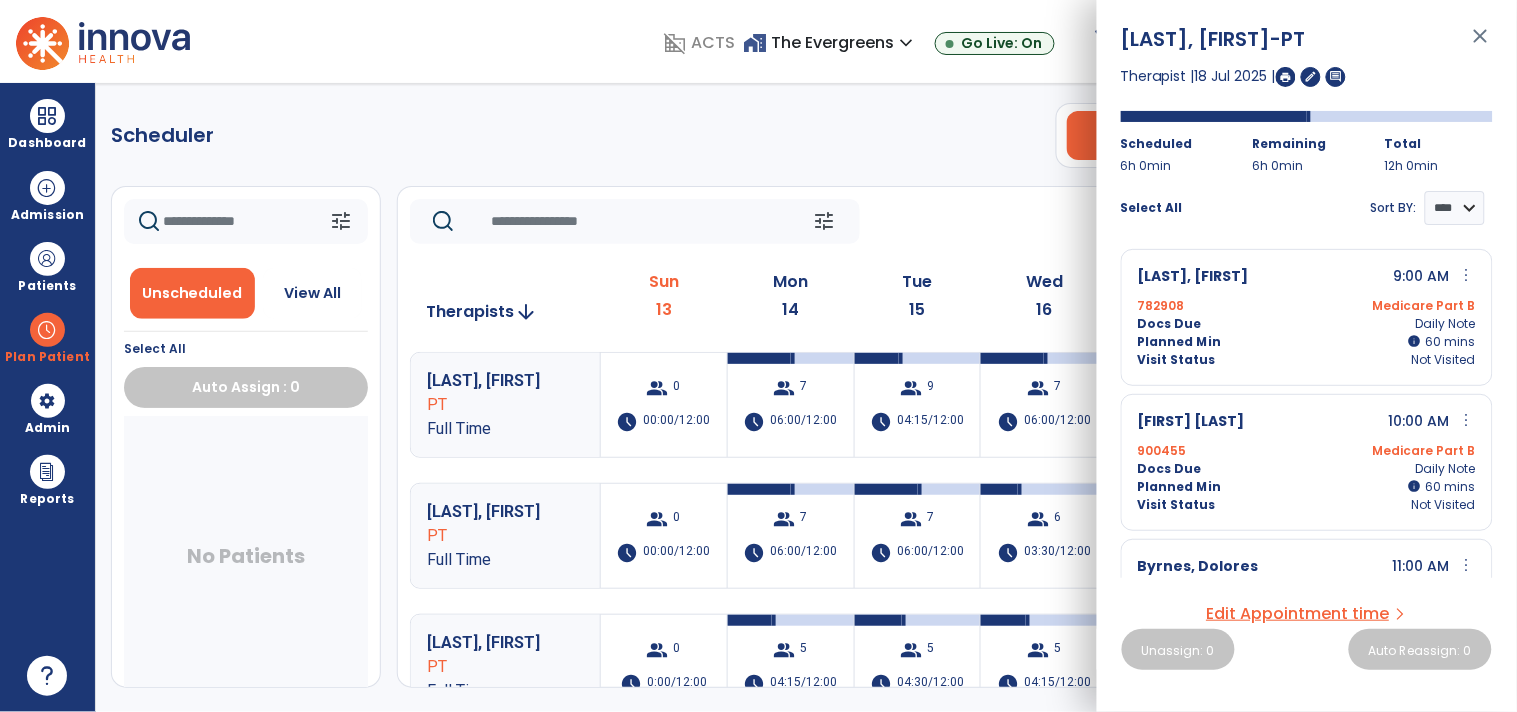 click on "close" at bounding box center [1481, 45] 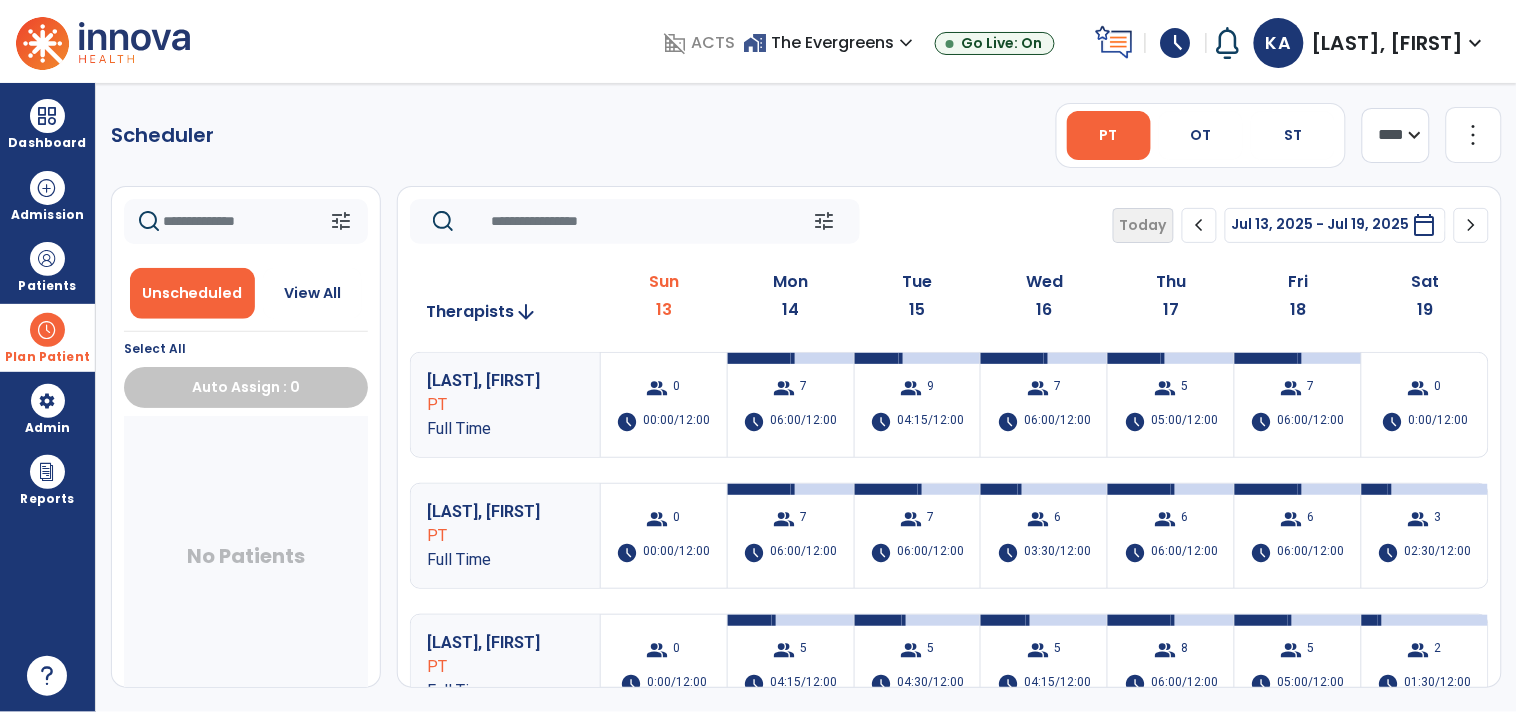 click at bounding box center [47, 330] 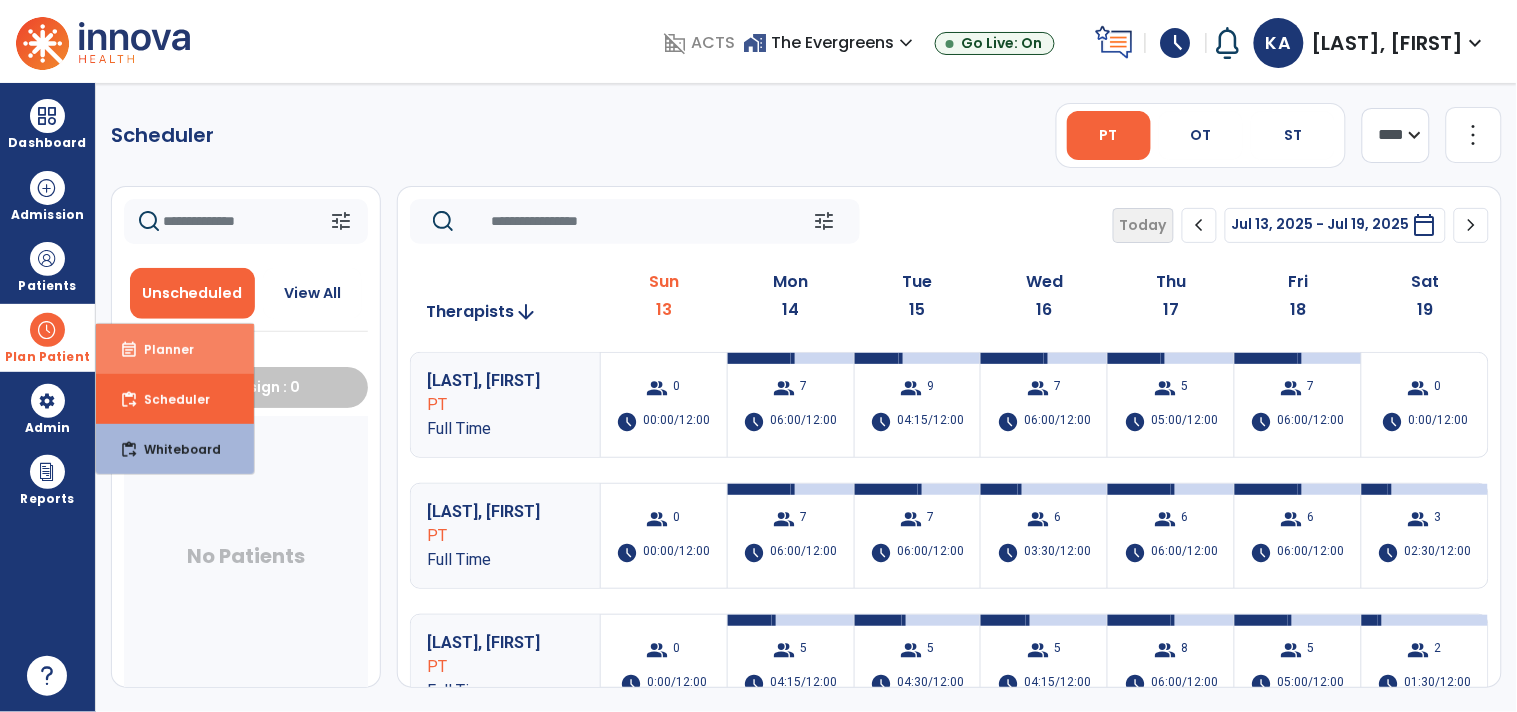 click on "event_note  Planner" at bounding box center [175, 349] 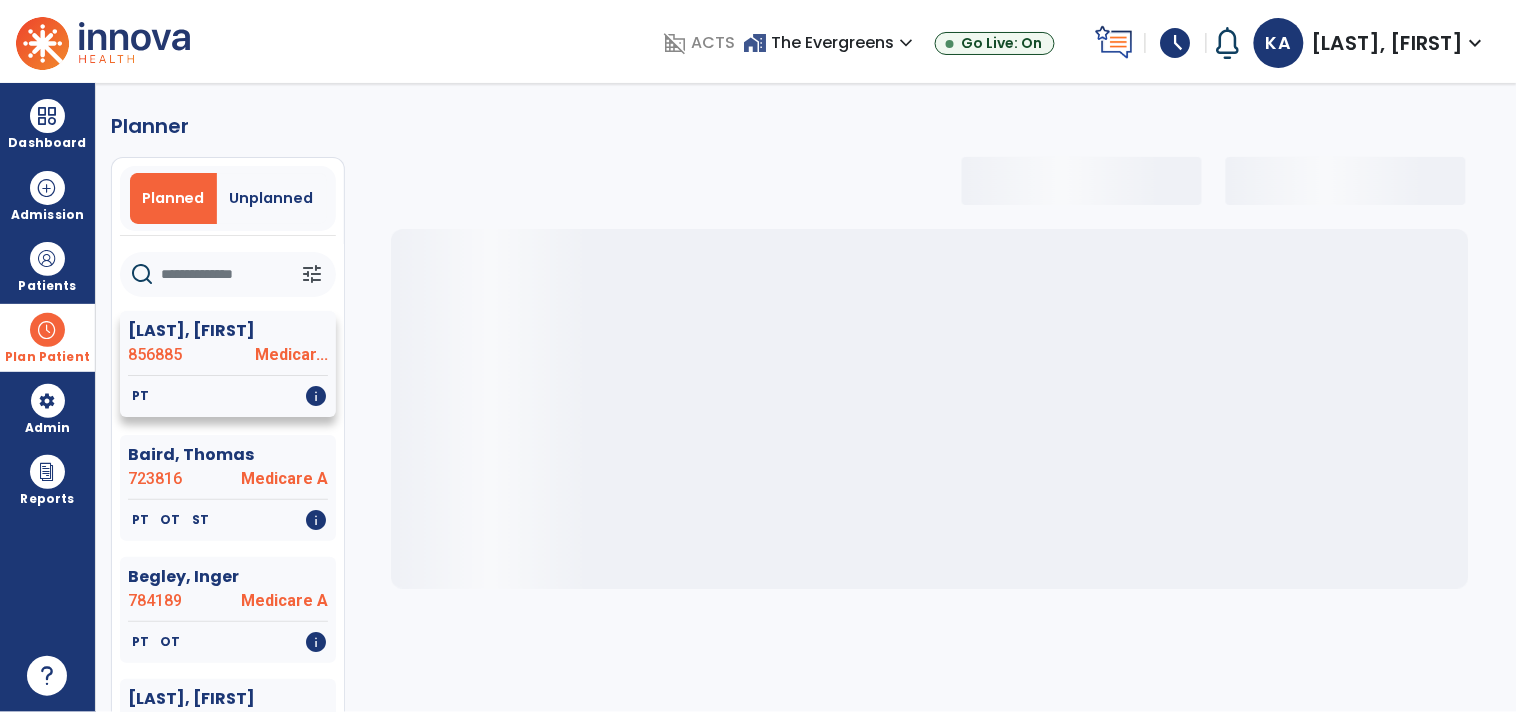 select on "***" 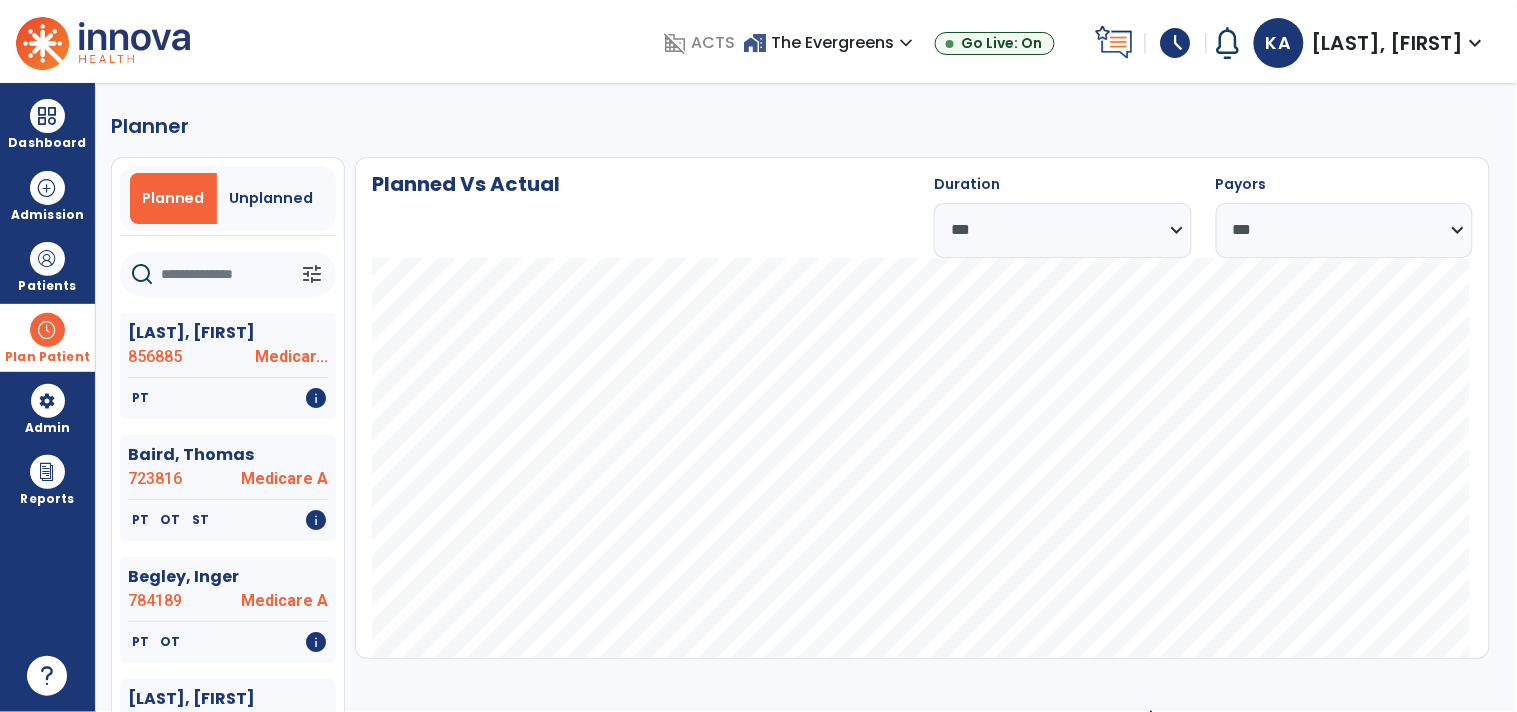 click 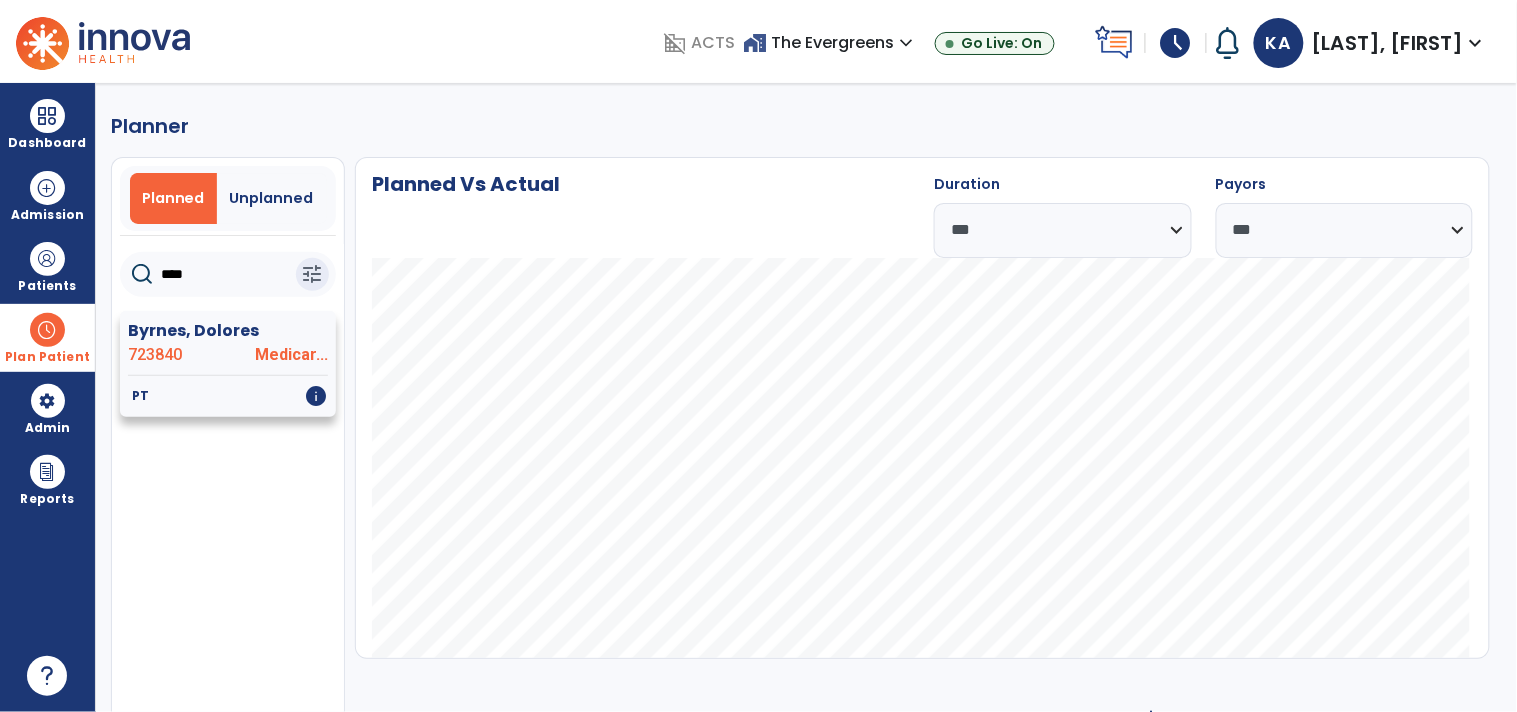 type on "****" 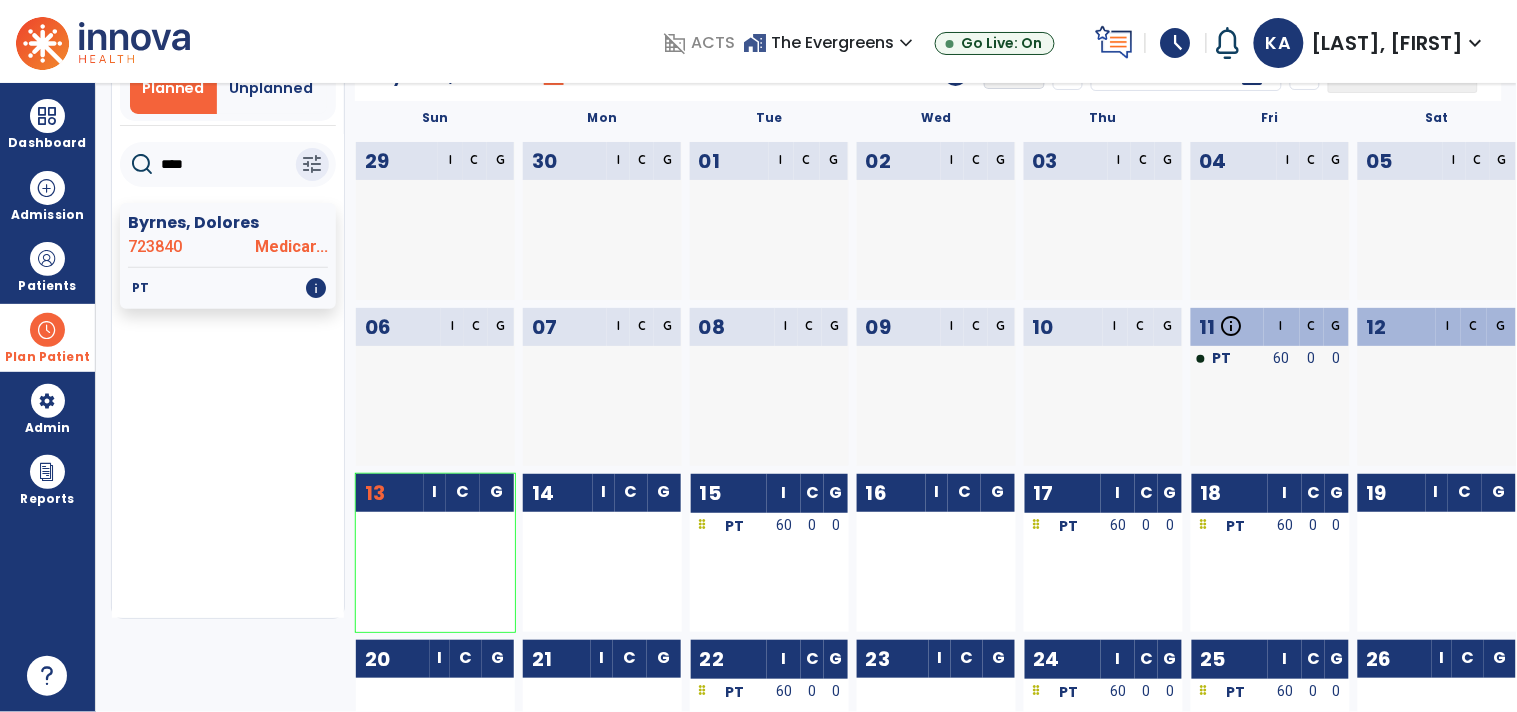 scroll, scrollTop: 222, scrollLeft: 0, axis: vertical 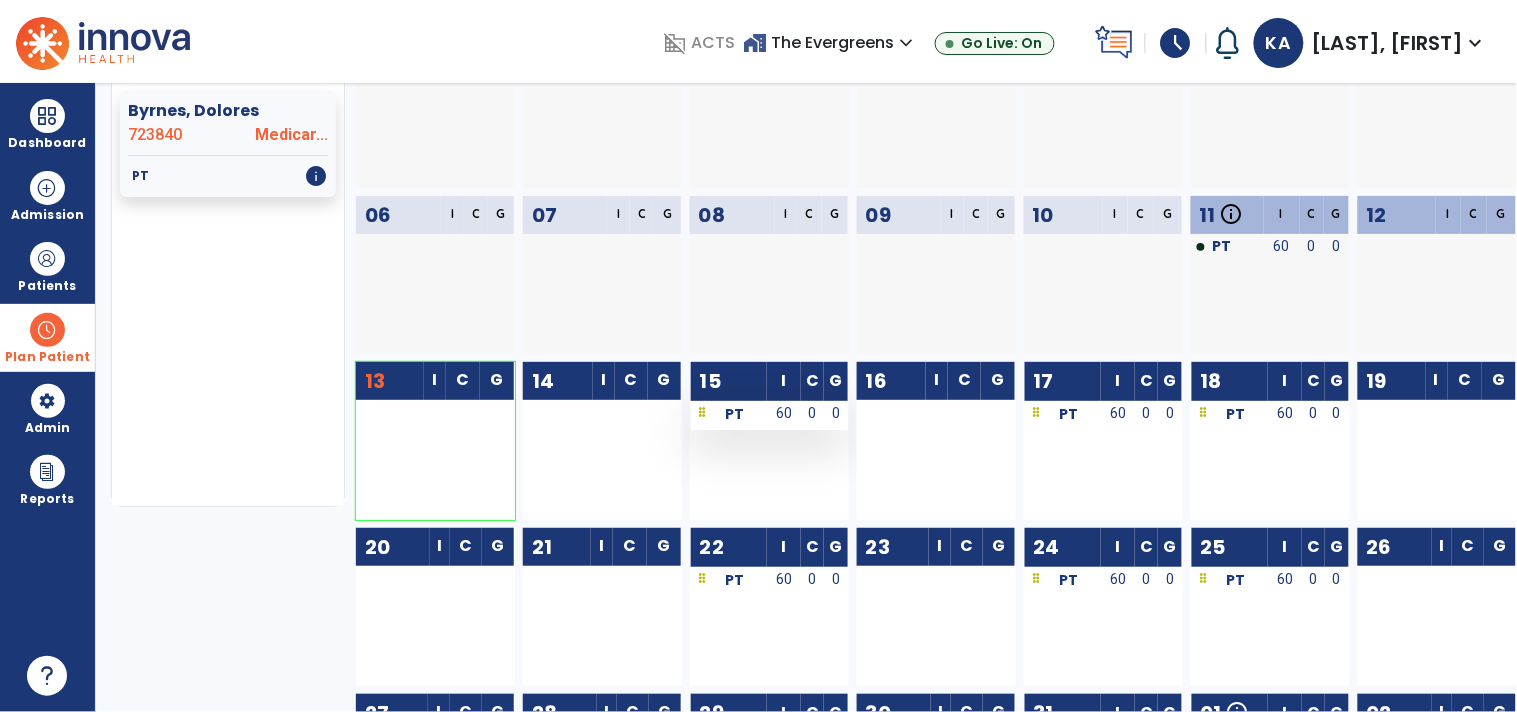 click on "0" at bounding box center [812, 415] 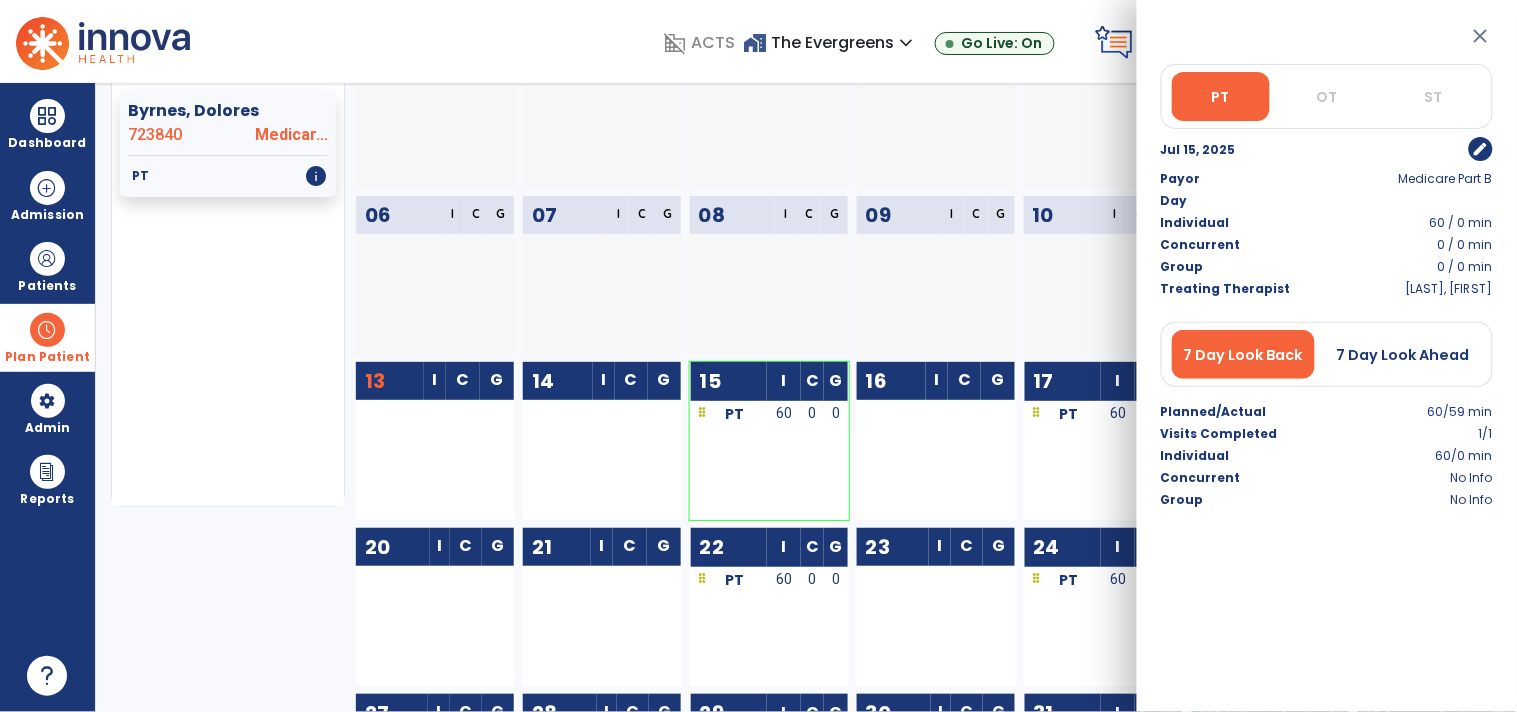 click on "edit" at bounding box center (1481, 149) 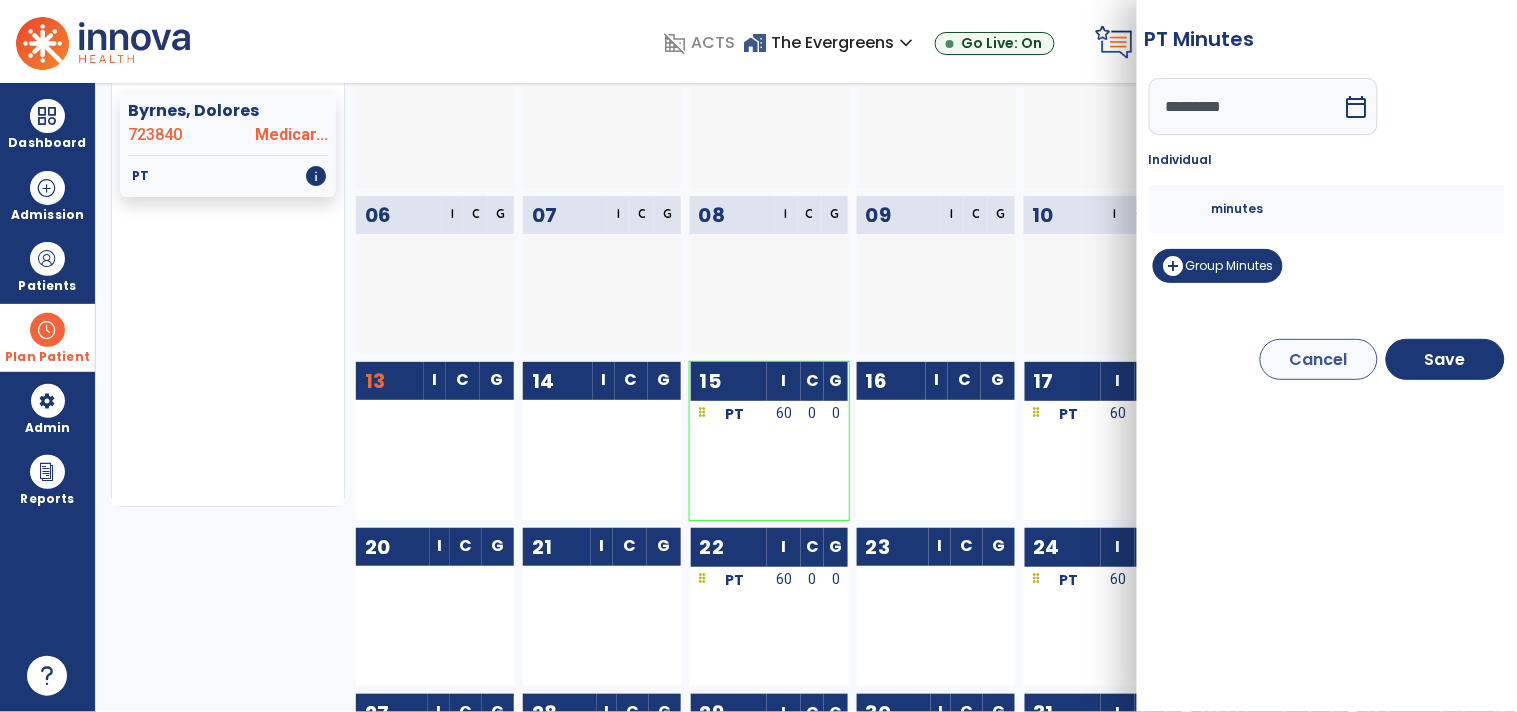 drag, startPoint x: 1183, startPoint y: 205, endPoint x: 1126, endPoint y: 215, distance: 57.870544 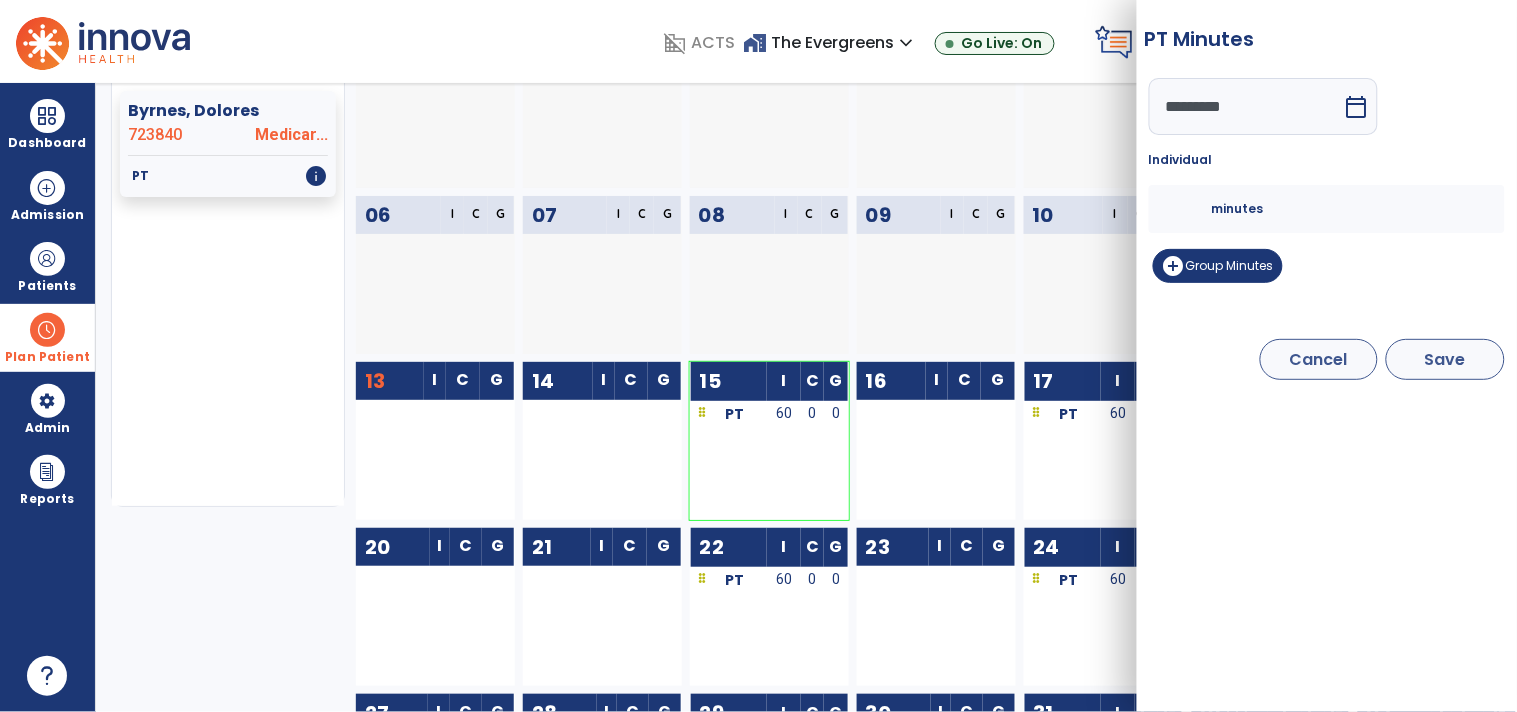 type on "**" 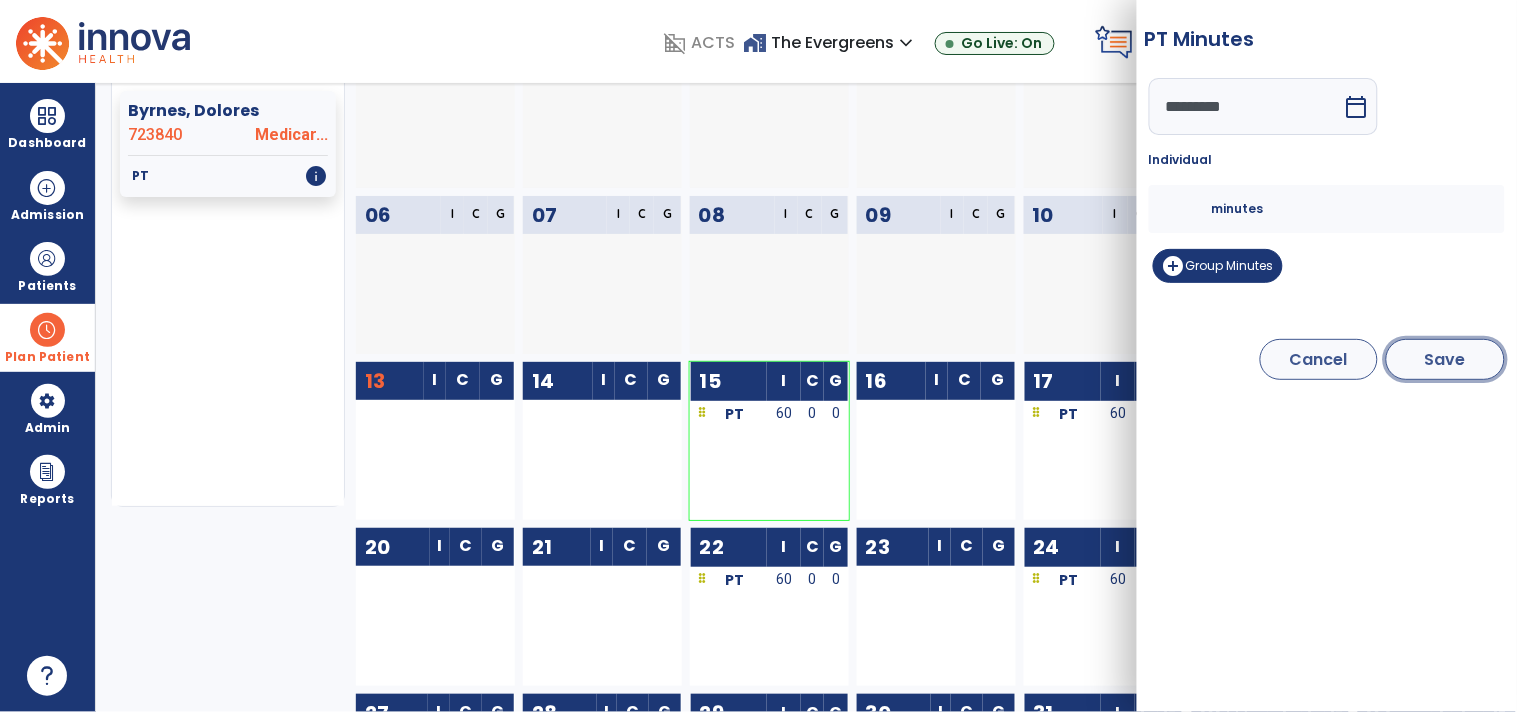 click on "Save" at bounding box center (1445, 359) 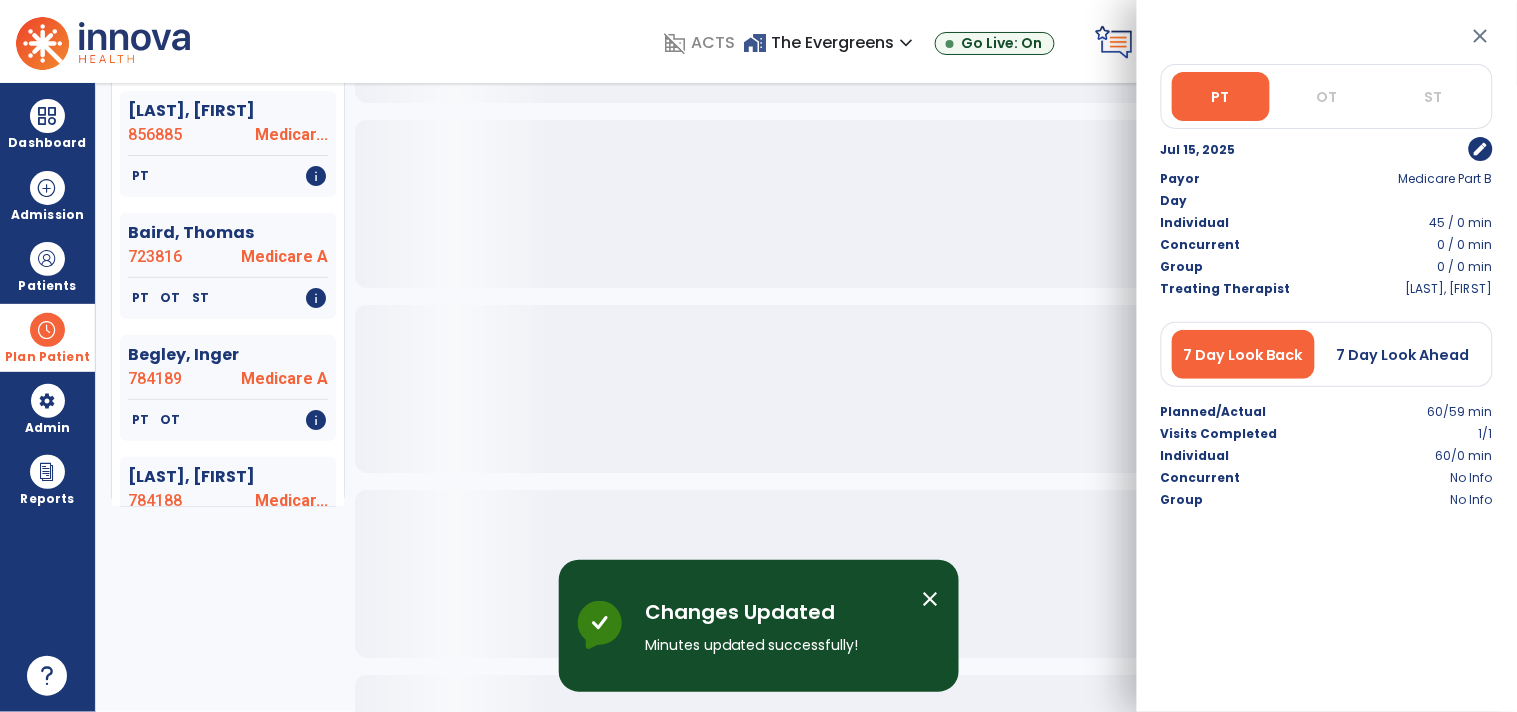 click on "close" at bounding box center [1481, 36] 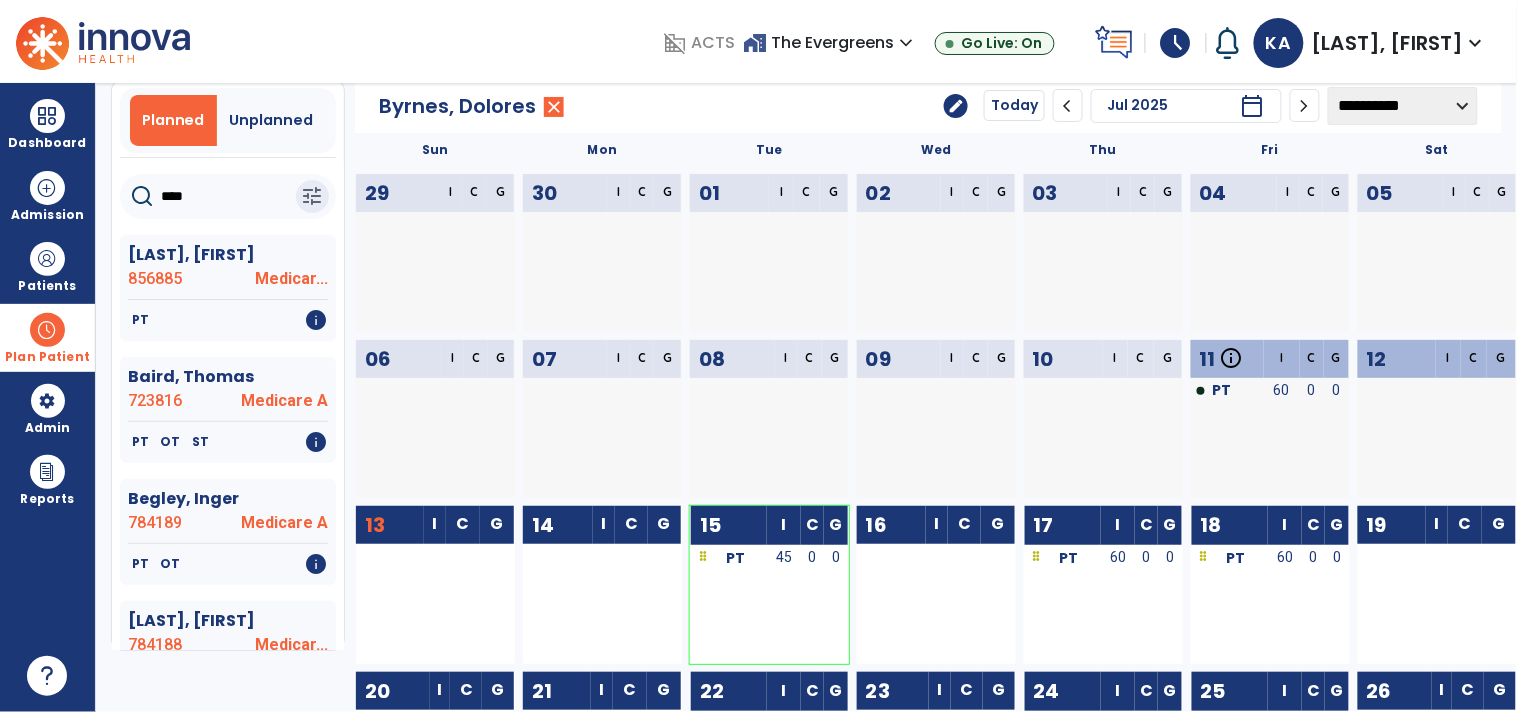 scroll, scrollTop: 0, scrollLeft: 0, axis: both 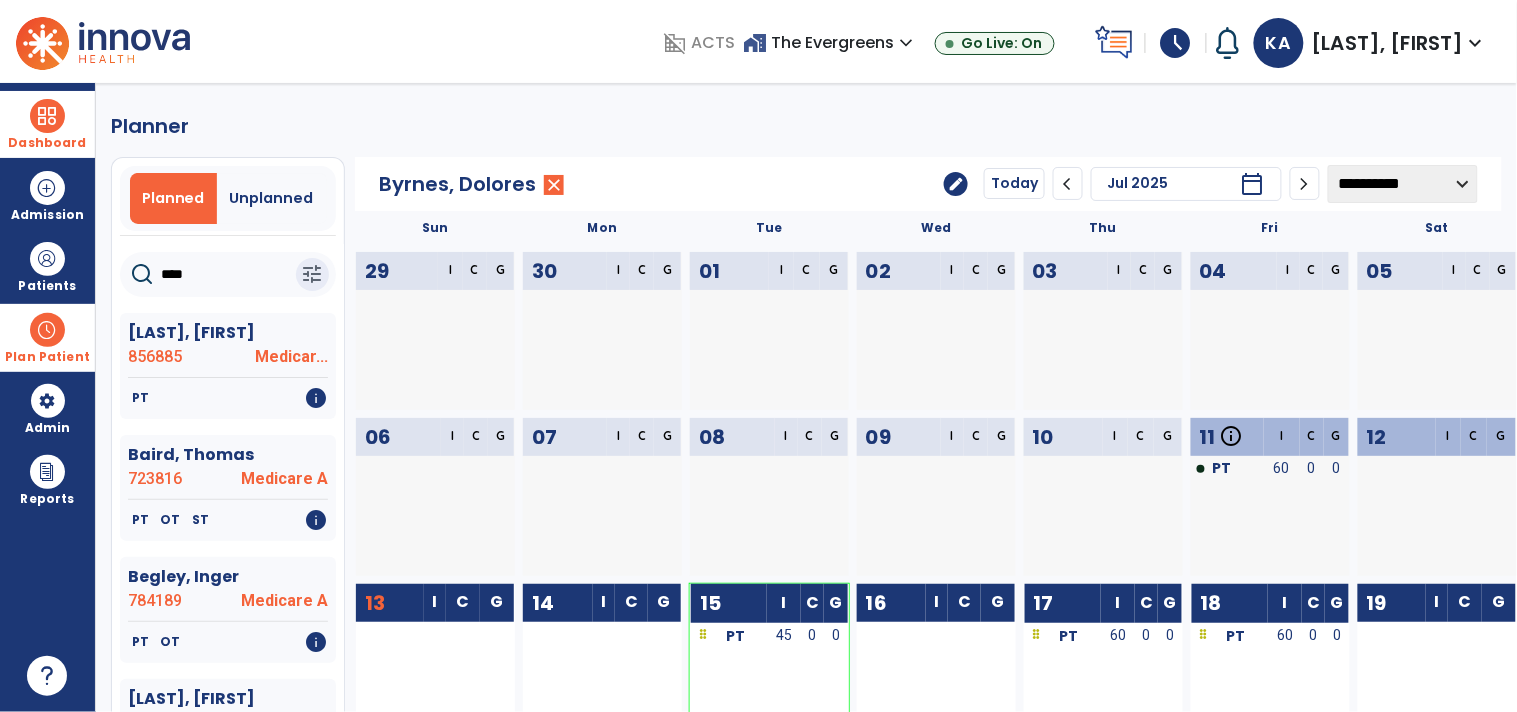 click at bounding box center [47, 116] 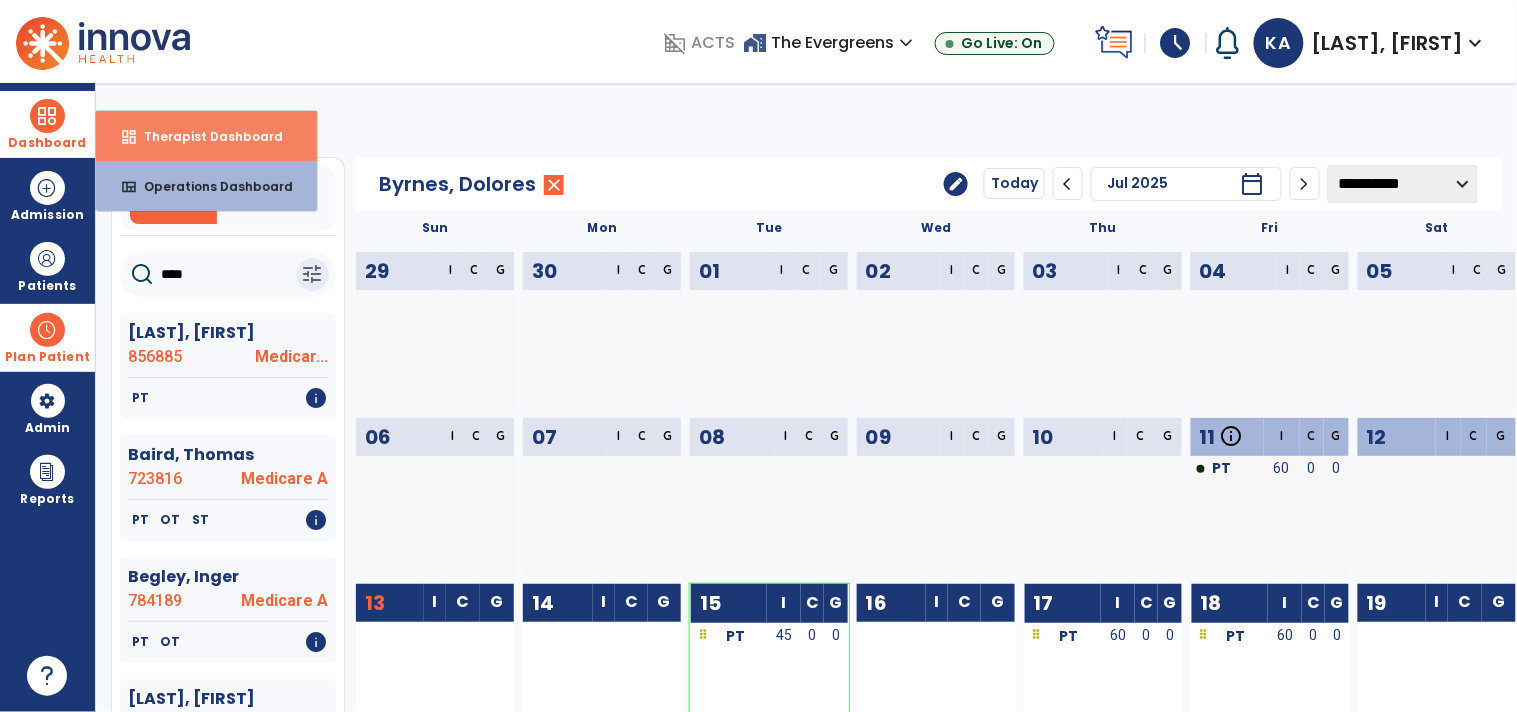 click on "dashboard  Therapist Dashboard" at bounding box center (206, 136) 